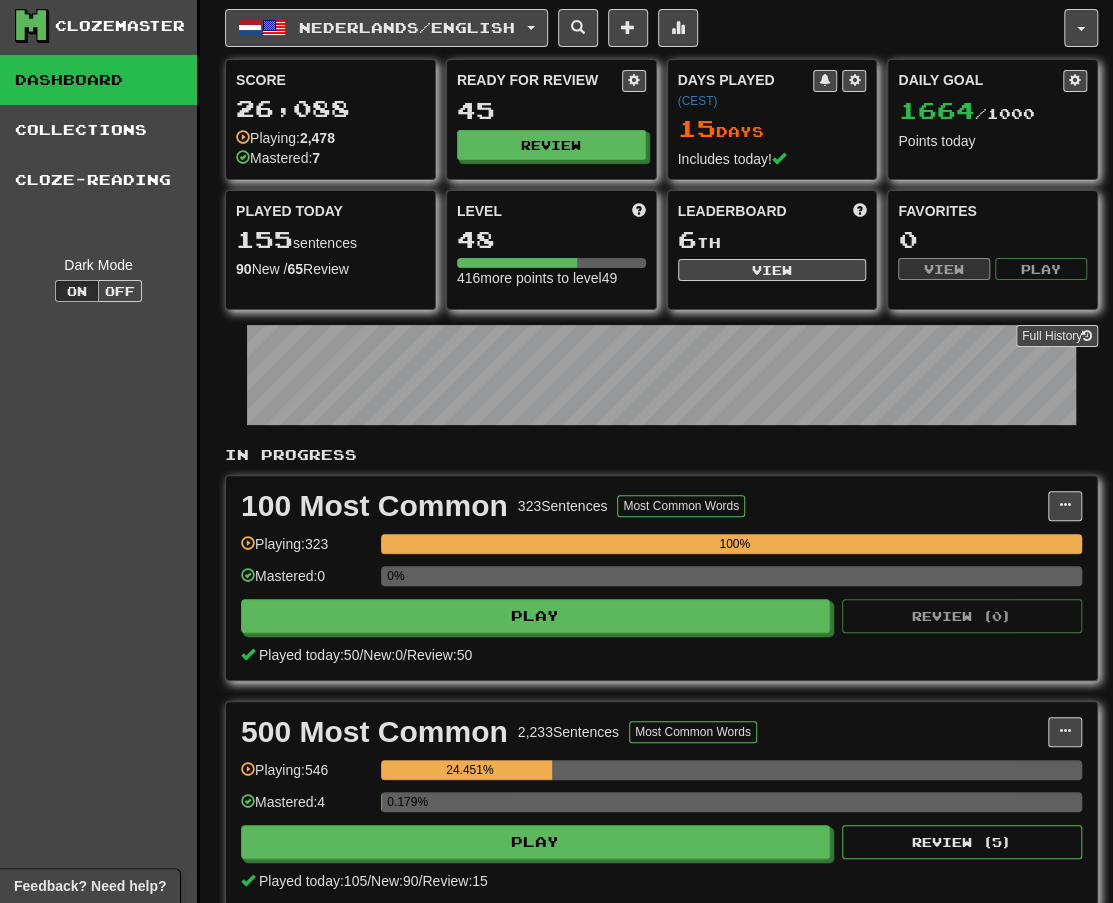 scroll, scrollTop: 0, scrollLeft: 0, axis: both 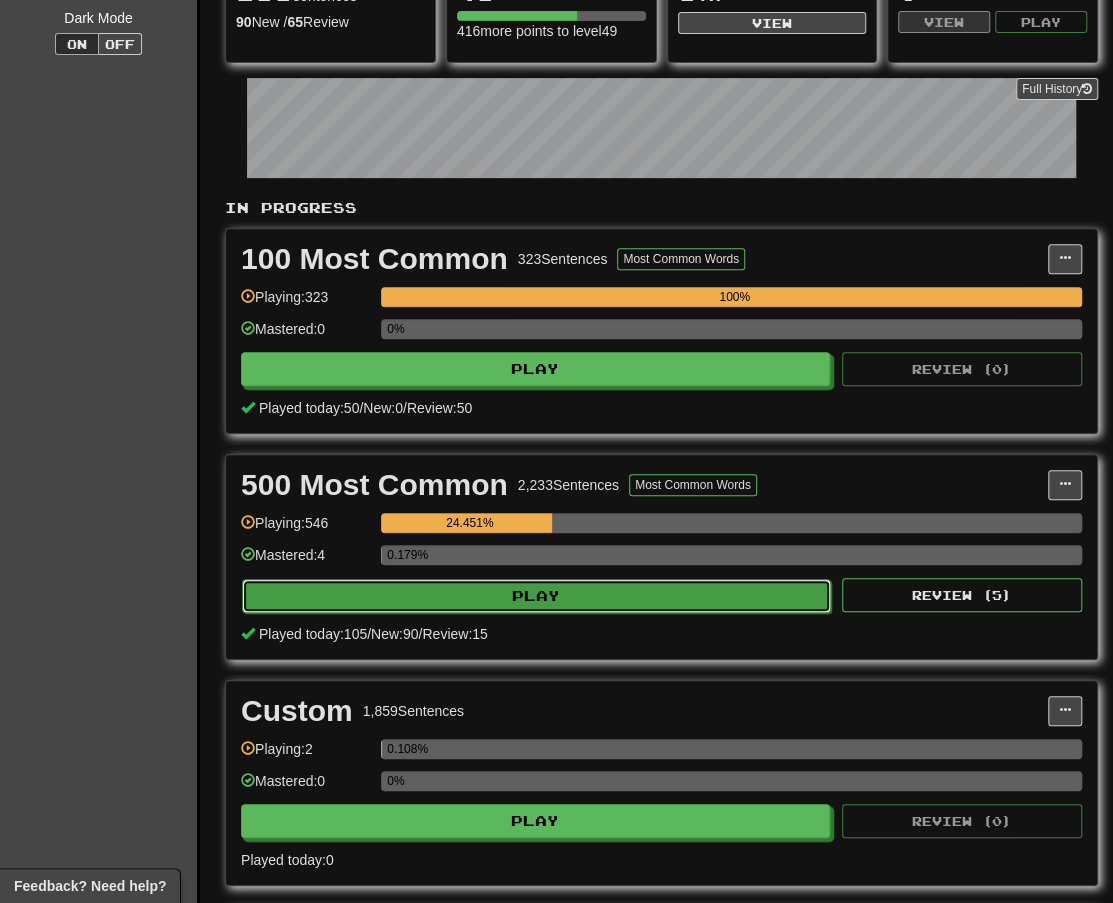 click on "Play" at bounding box center (536, 596) 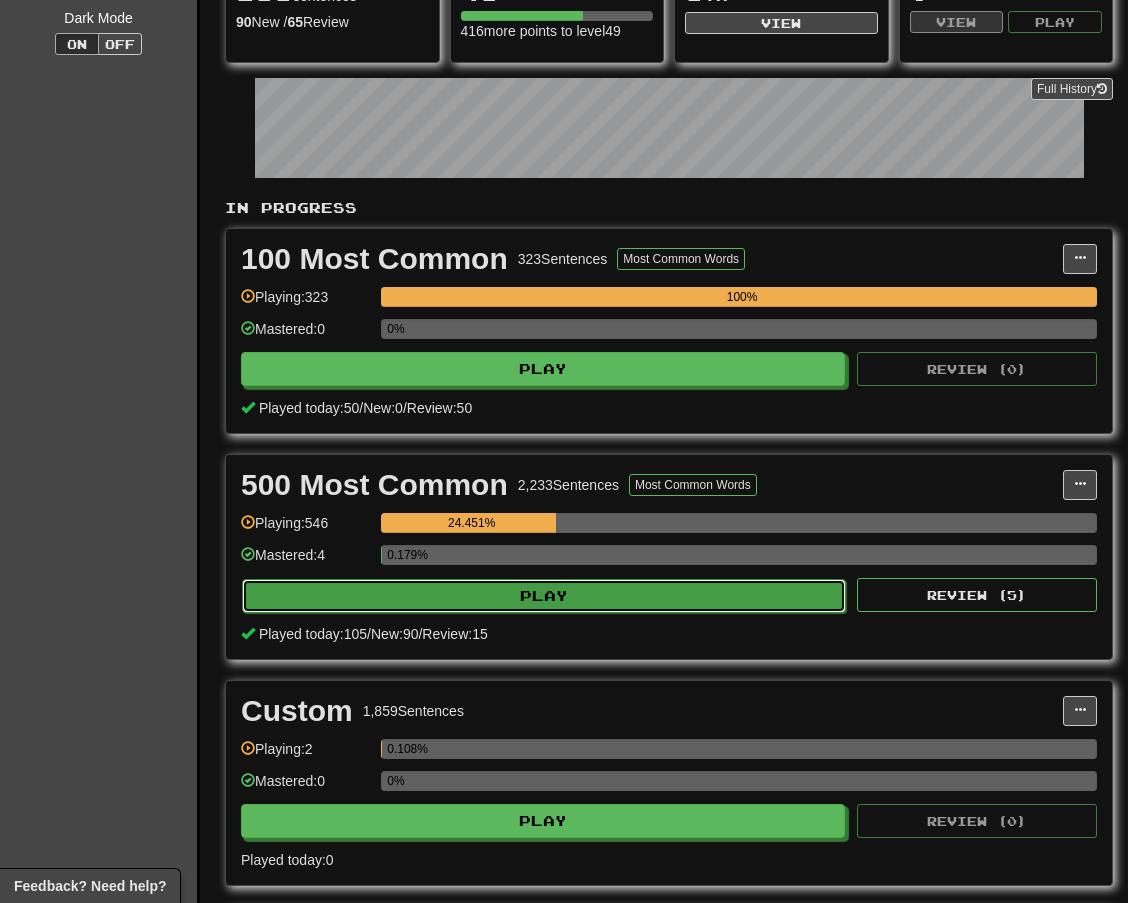 select on "**" 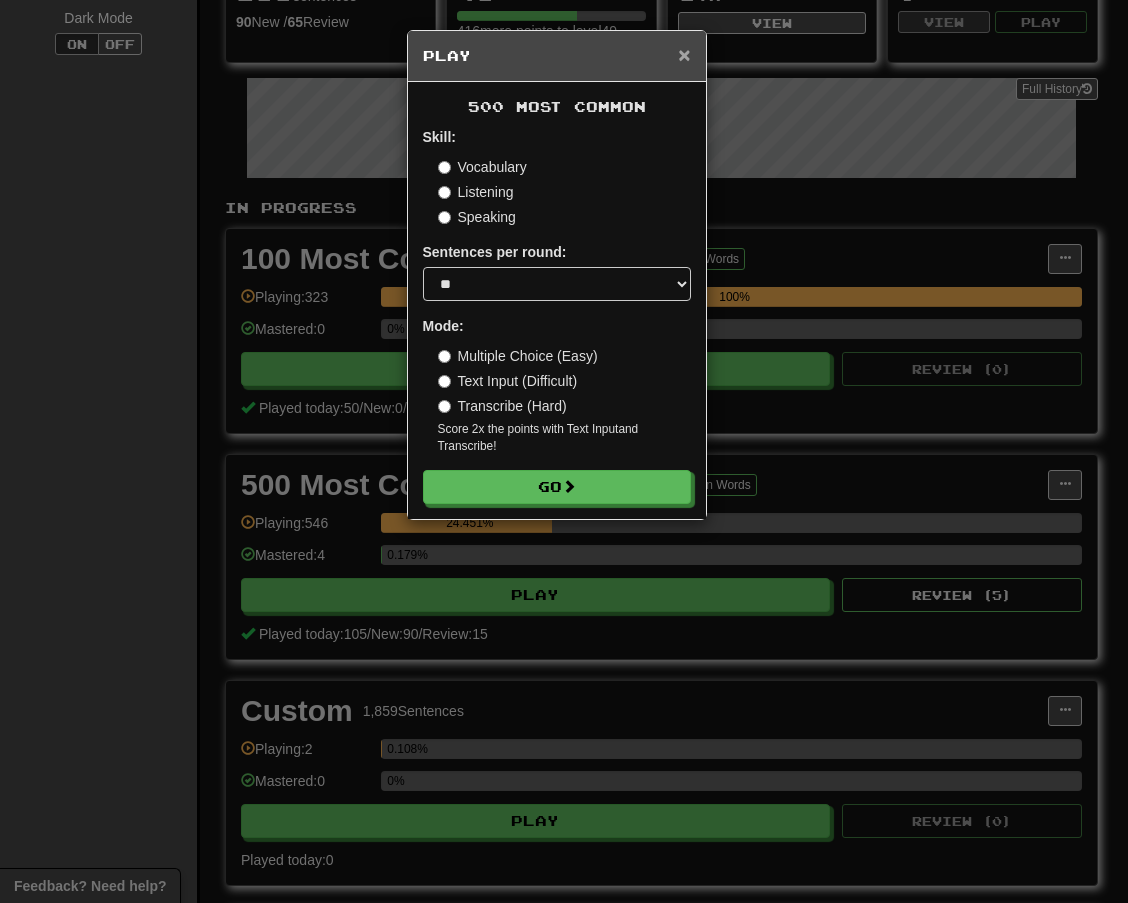 click on "×" at bounding box center [684, 54] 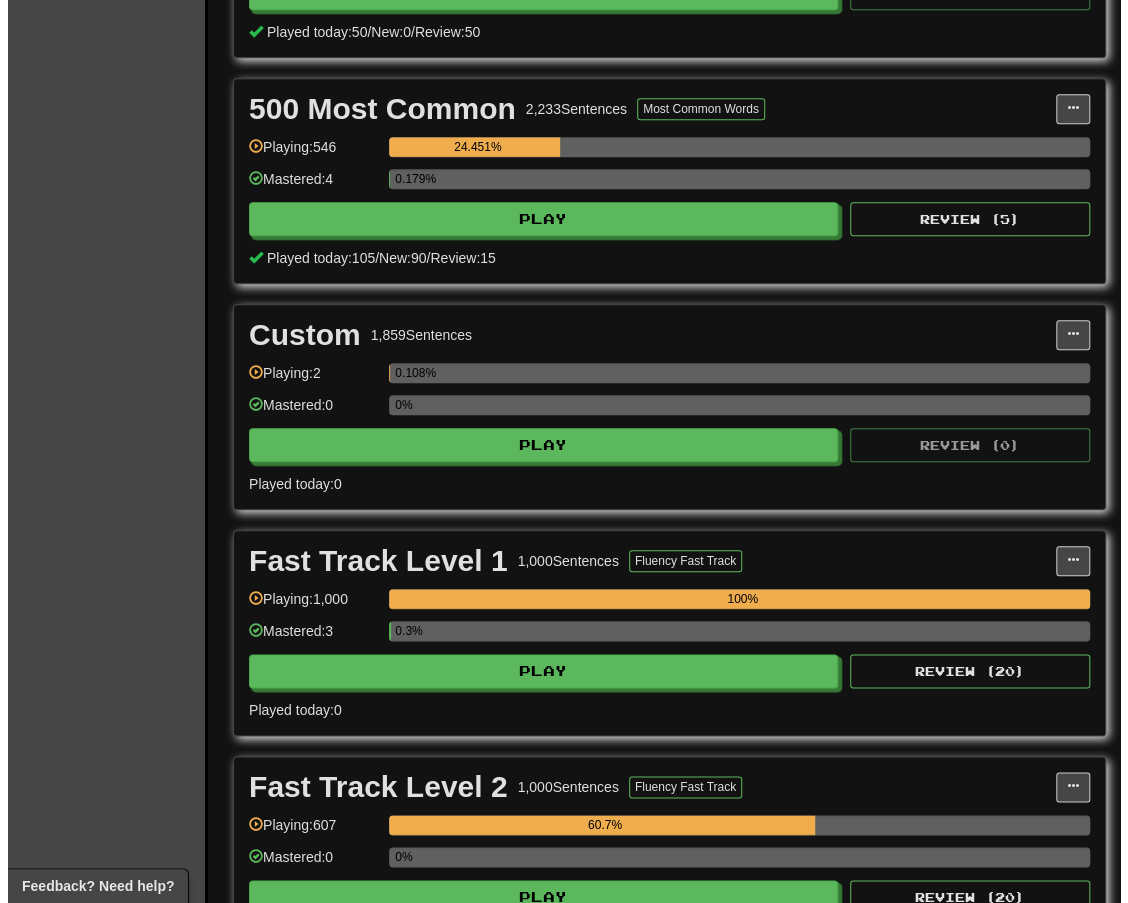 scroll, scrollTop: 563, scrollLeft: 0, axis: vertical 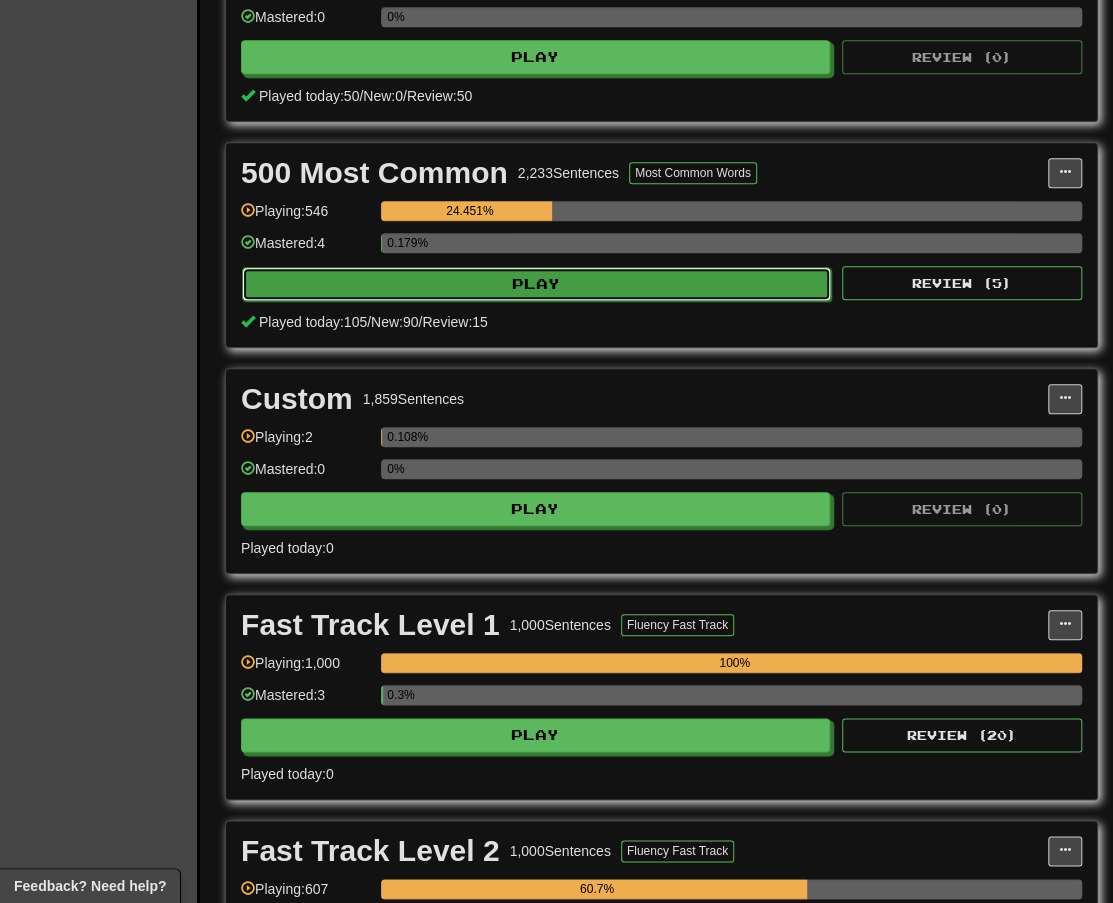 click on "Play" at bounding box center (536, 284) 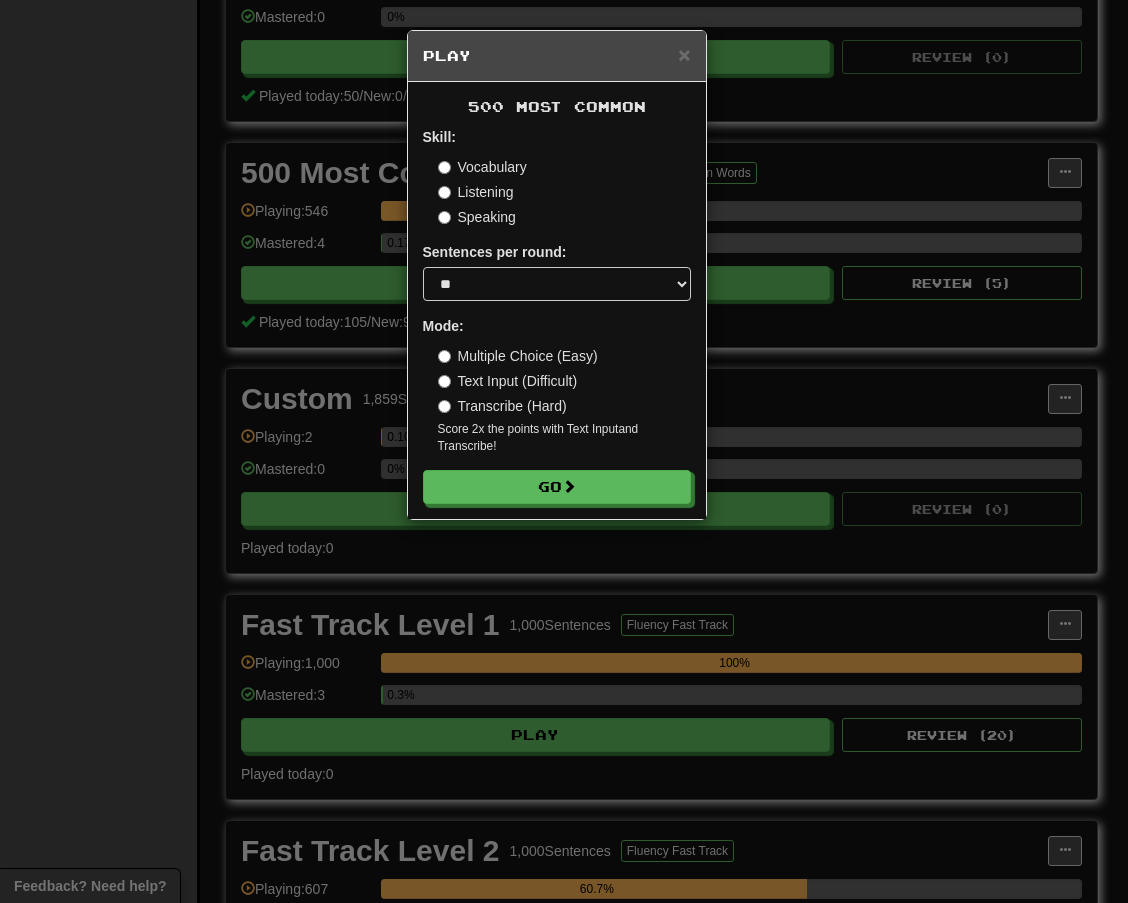 click on "Transcribe (Hard)" at bounding box center (502, 406) 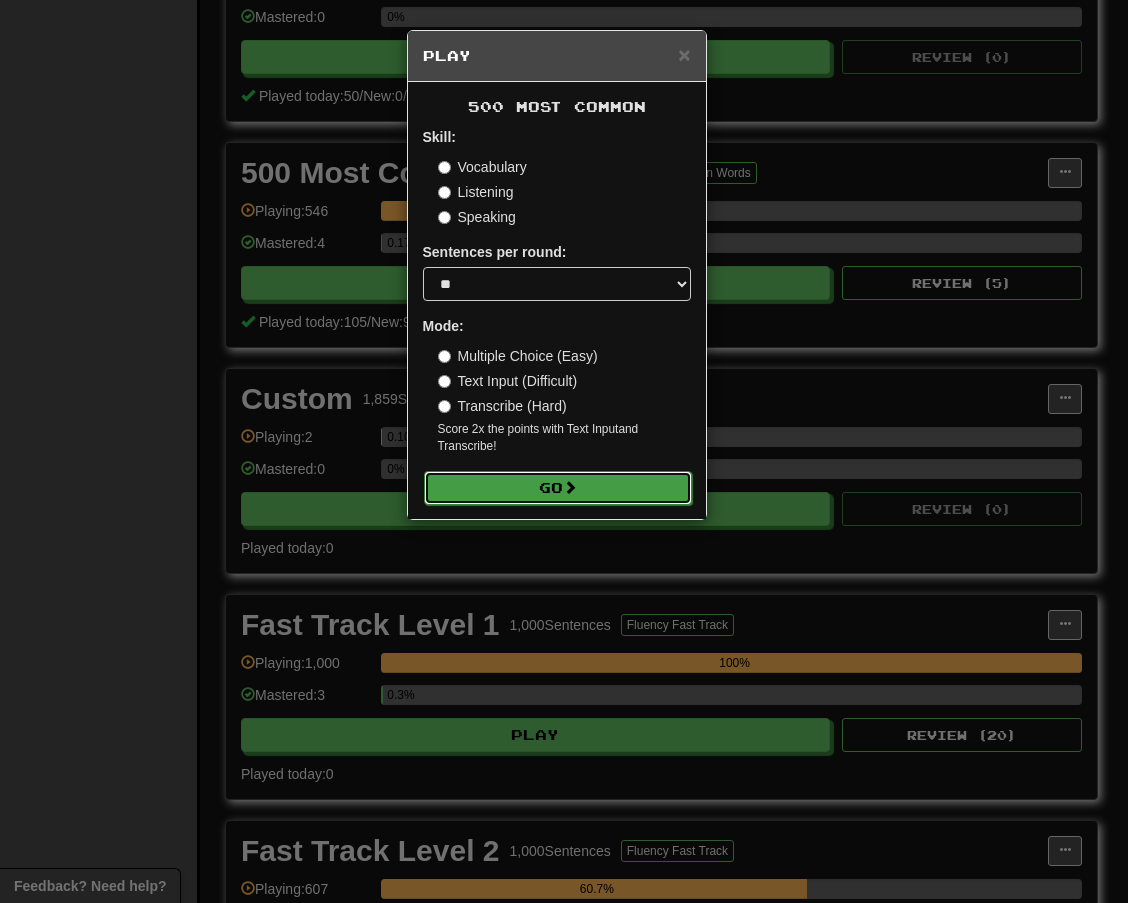 click on "Go" at bounding box center [558, 488] 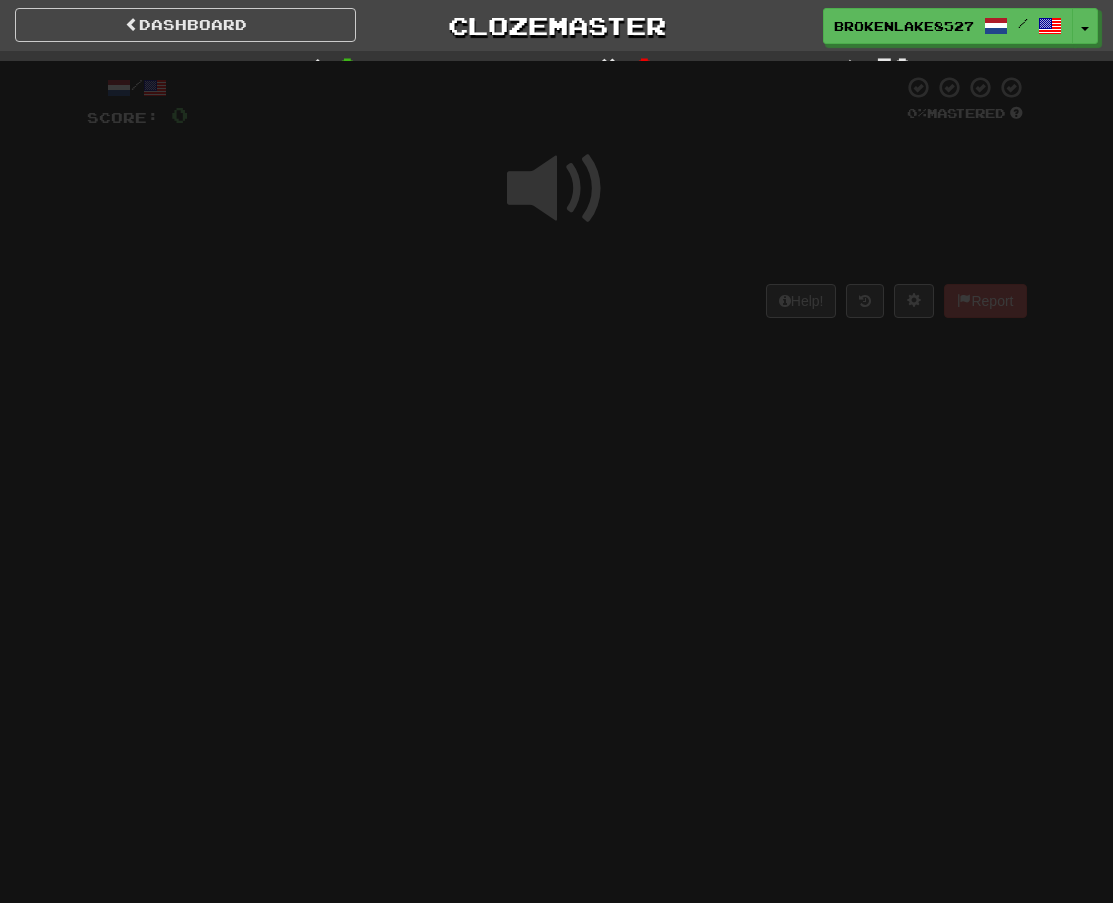 scroll, scrollTop: 0, scrollLeft: 0, axis: both 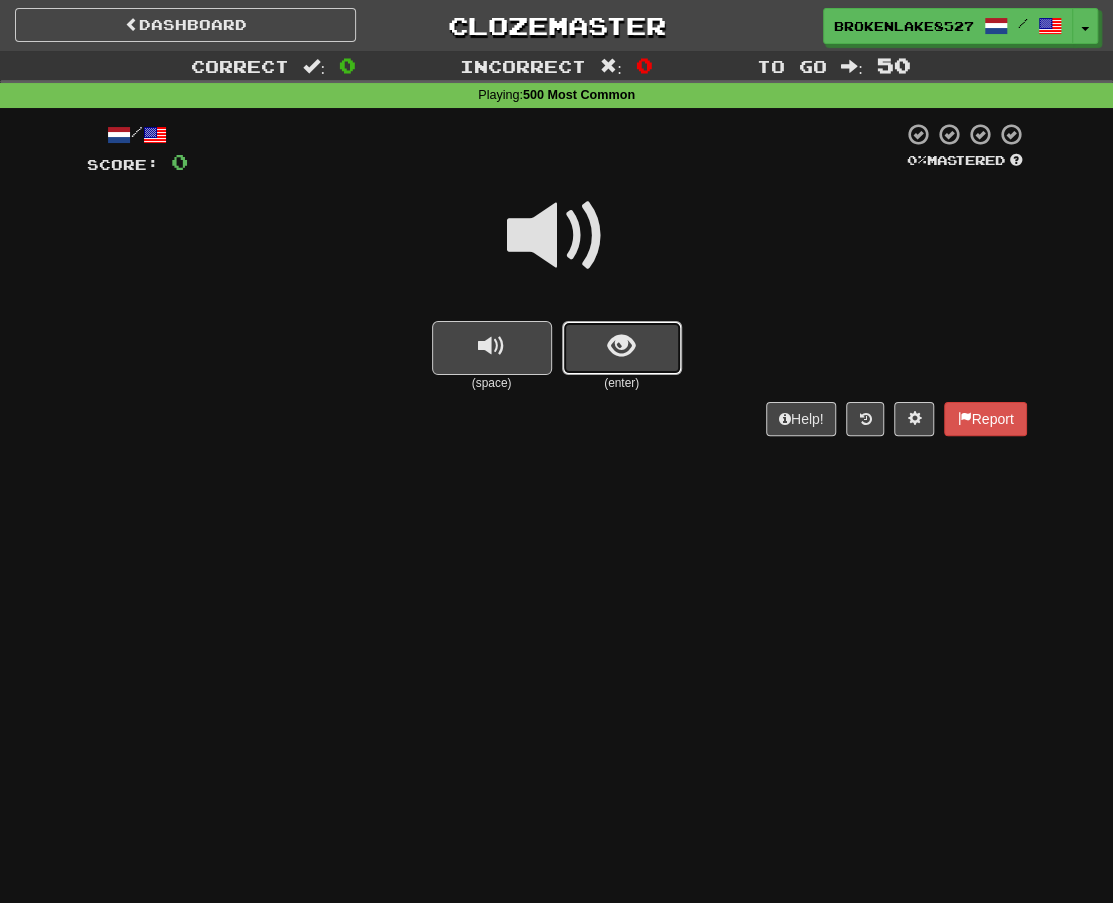 click at bounding box center (621, 346) 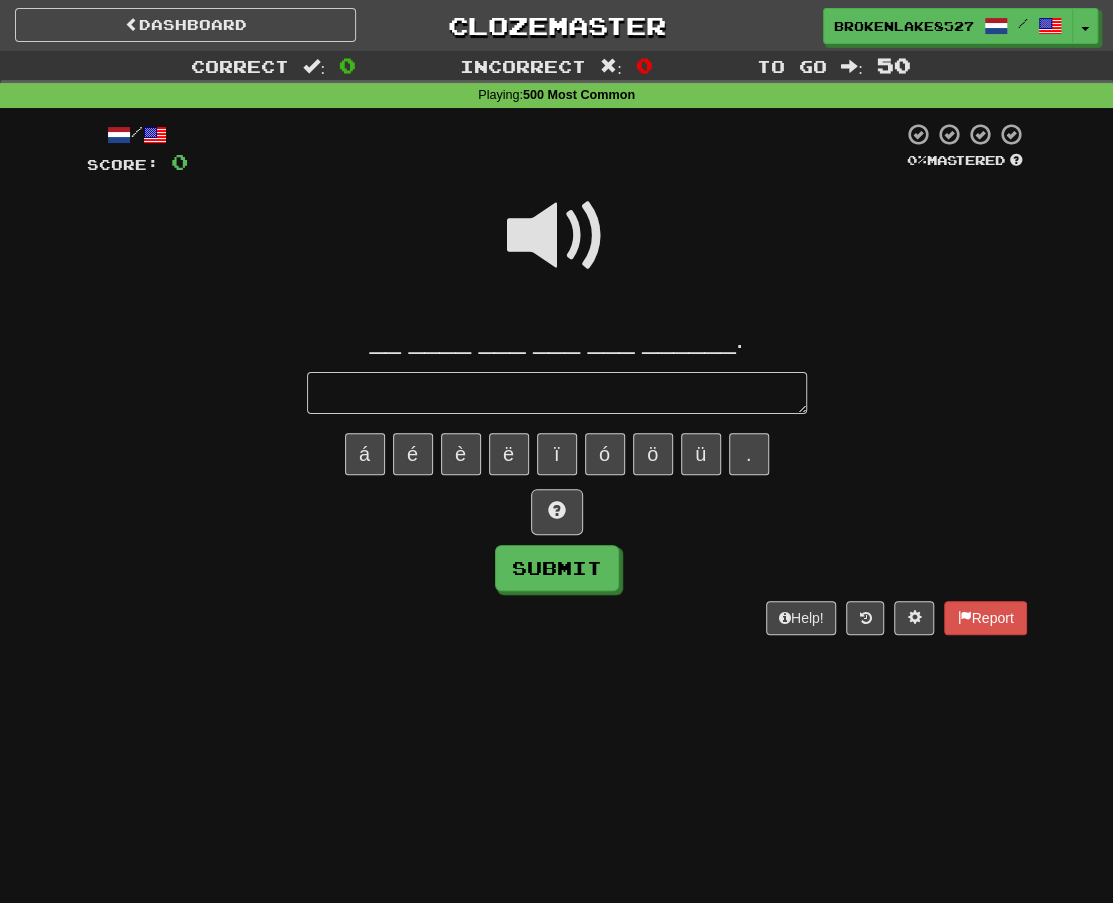 type on "*" 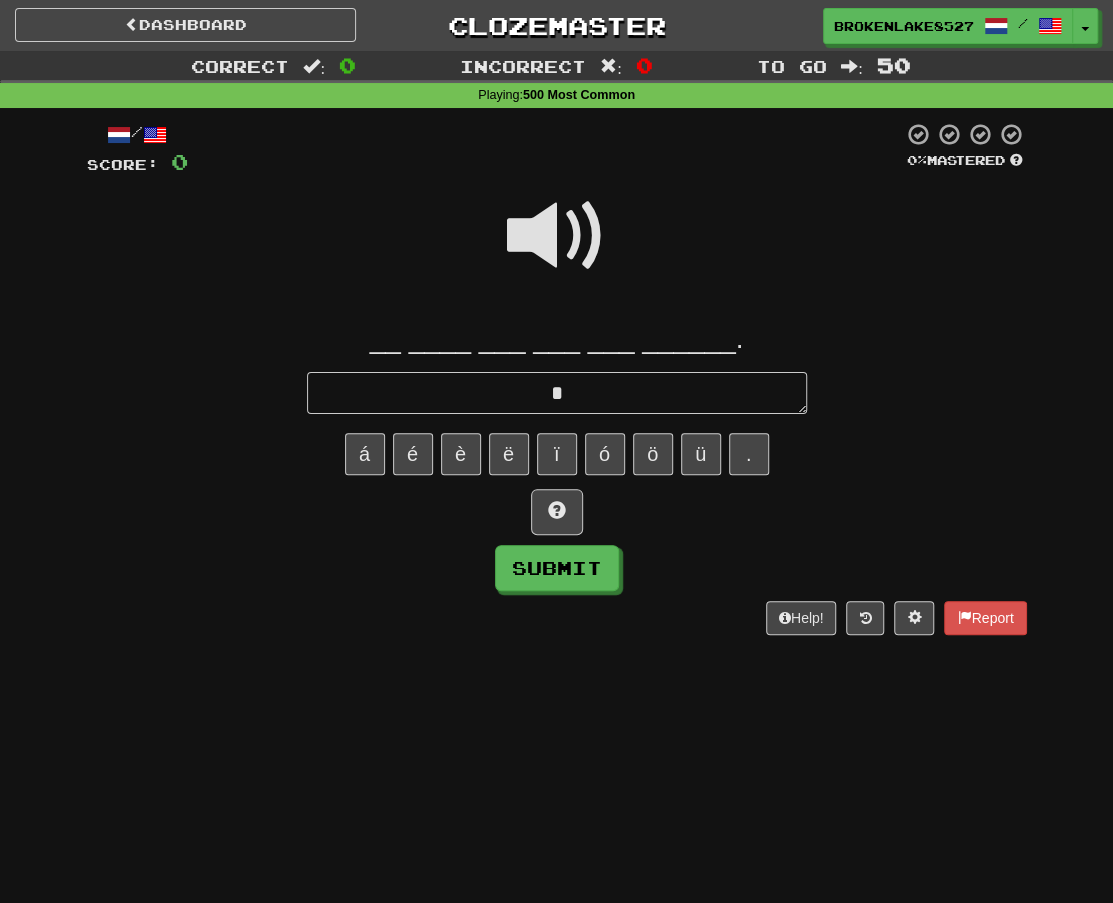 type on "*" 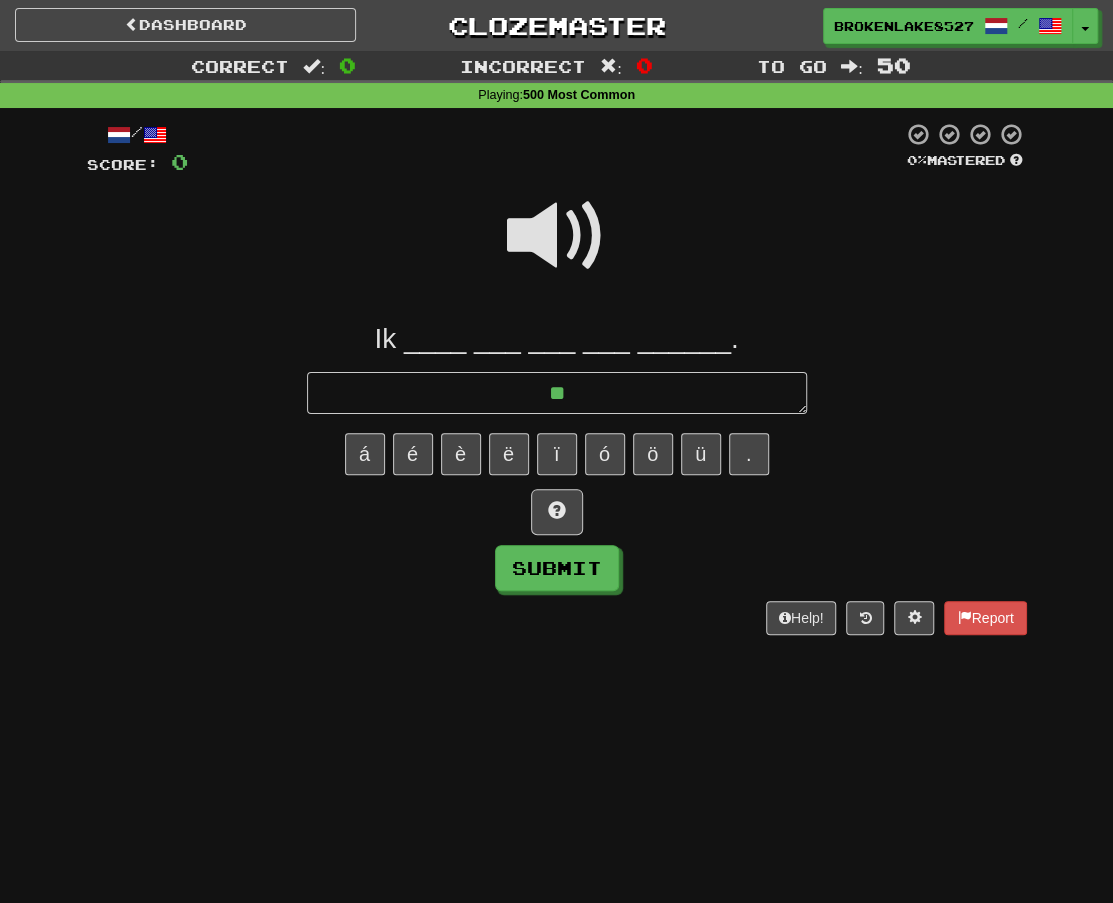type on "*" 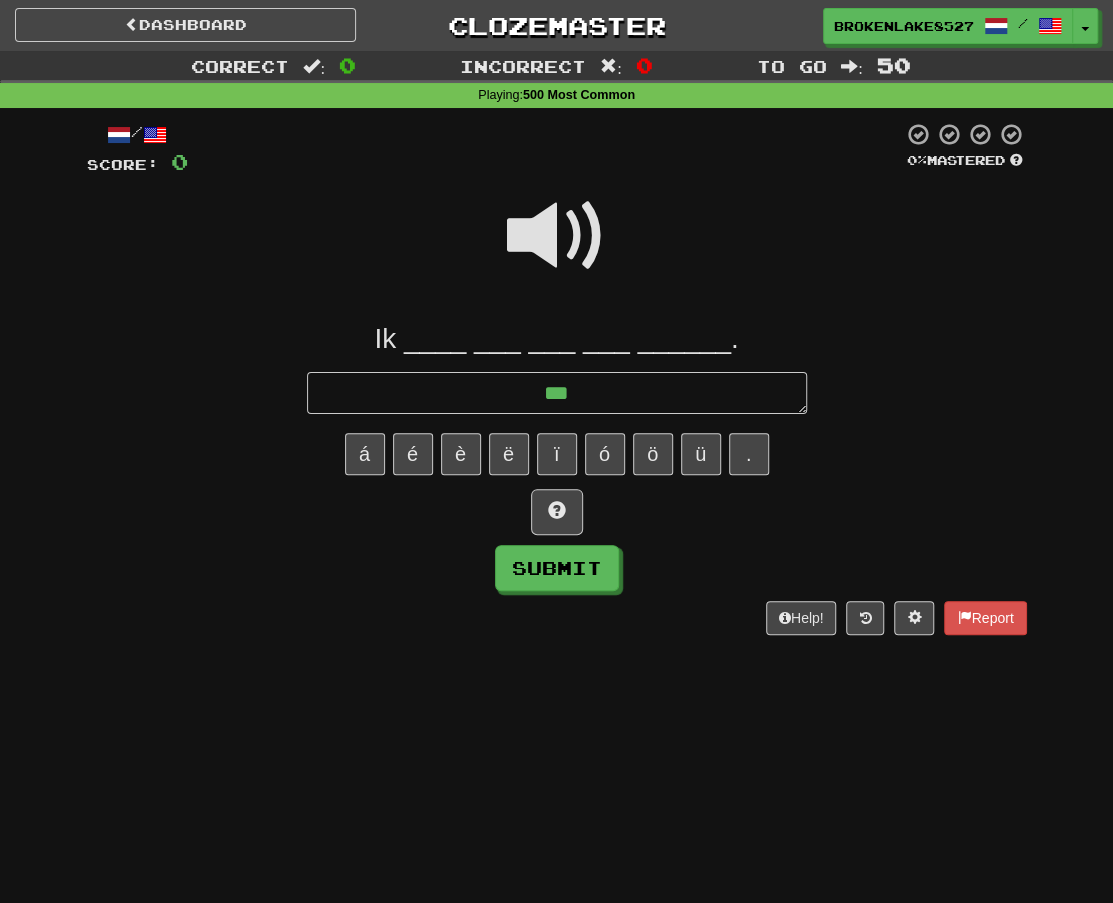 type on "*" 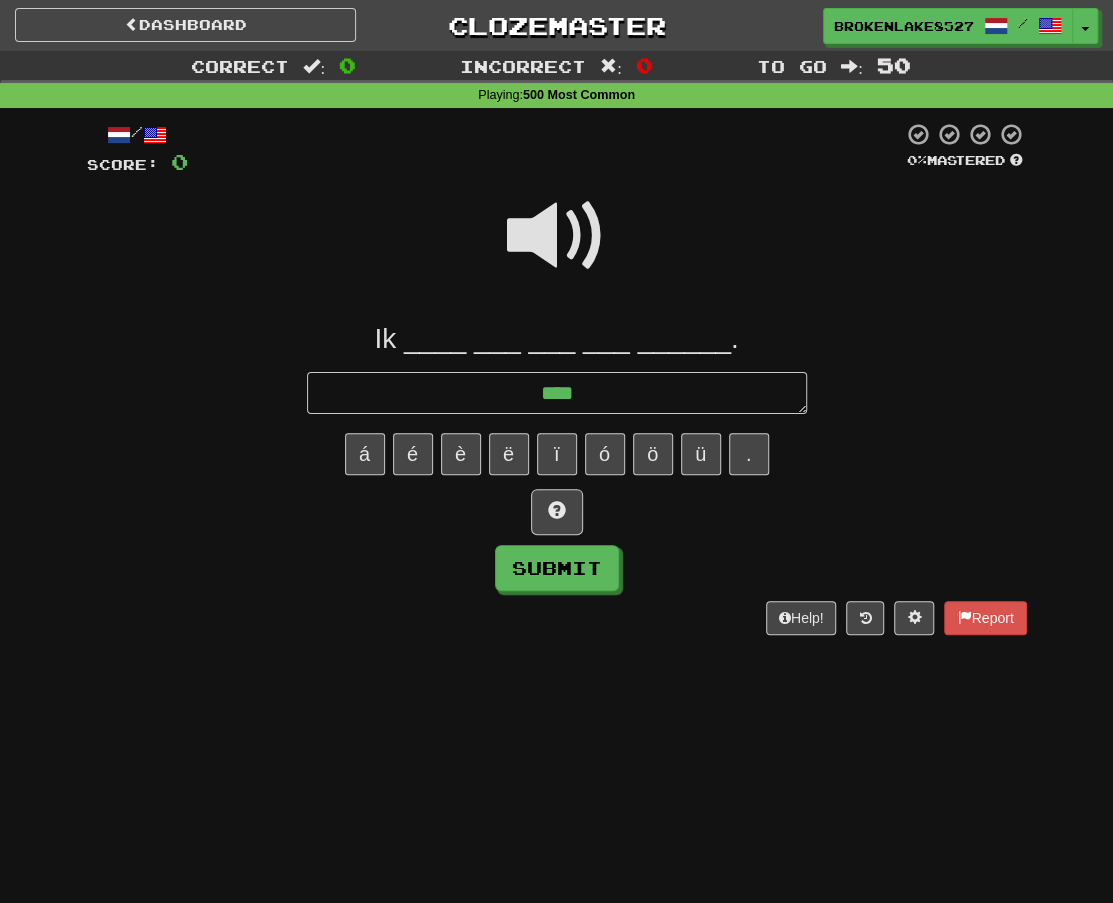 type on "*" 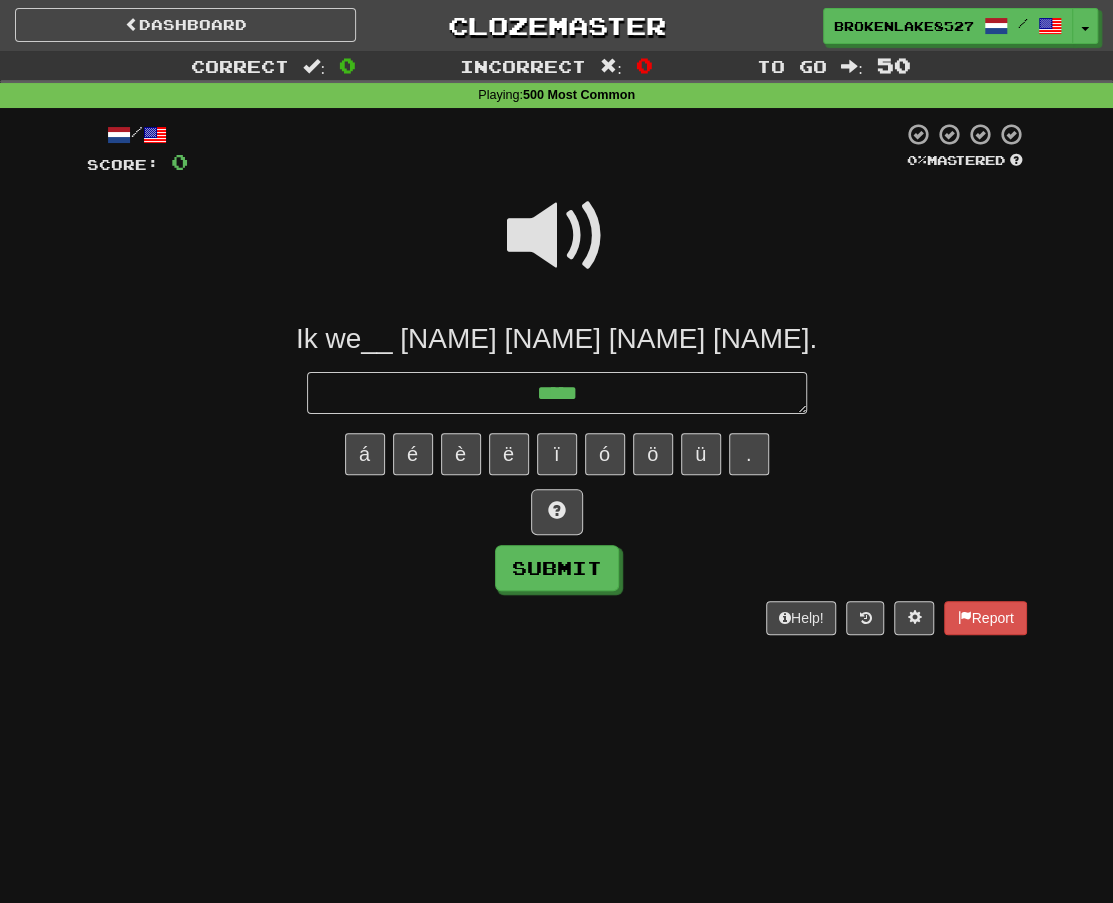 type on "*" 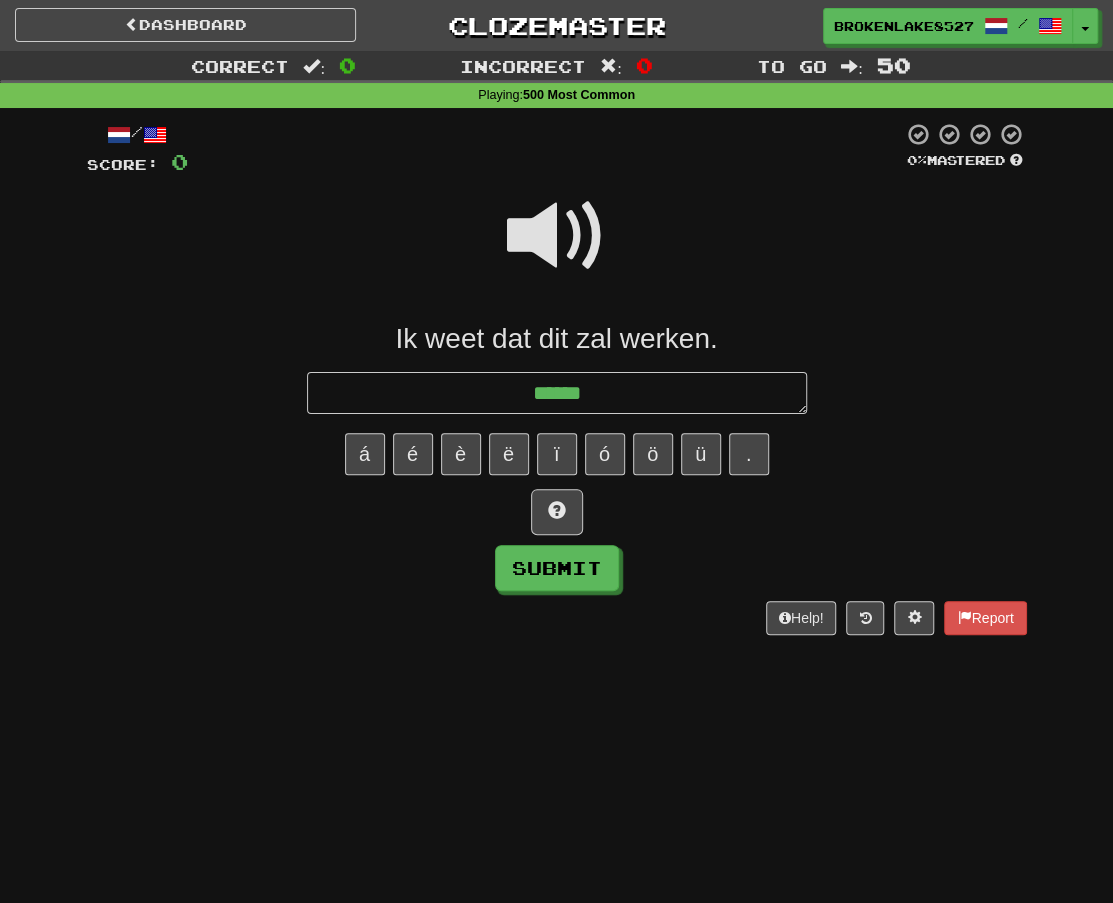 type on "*" 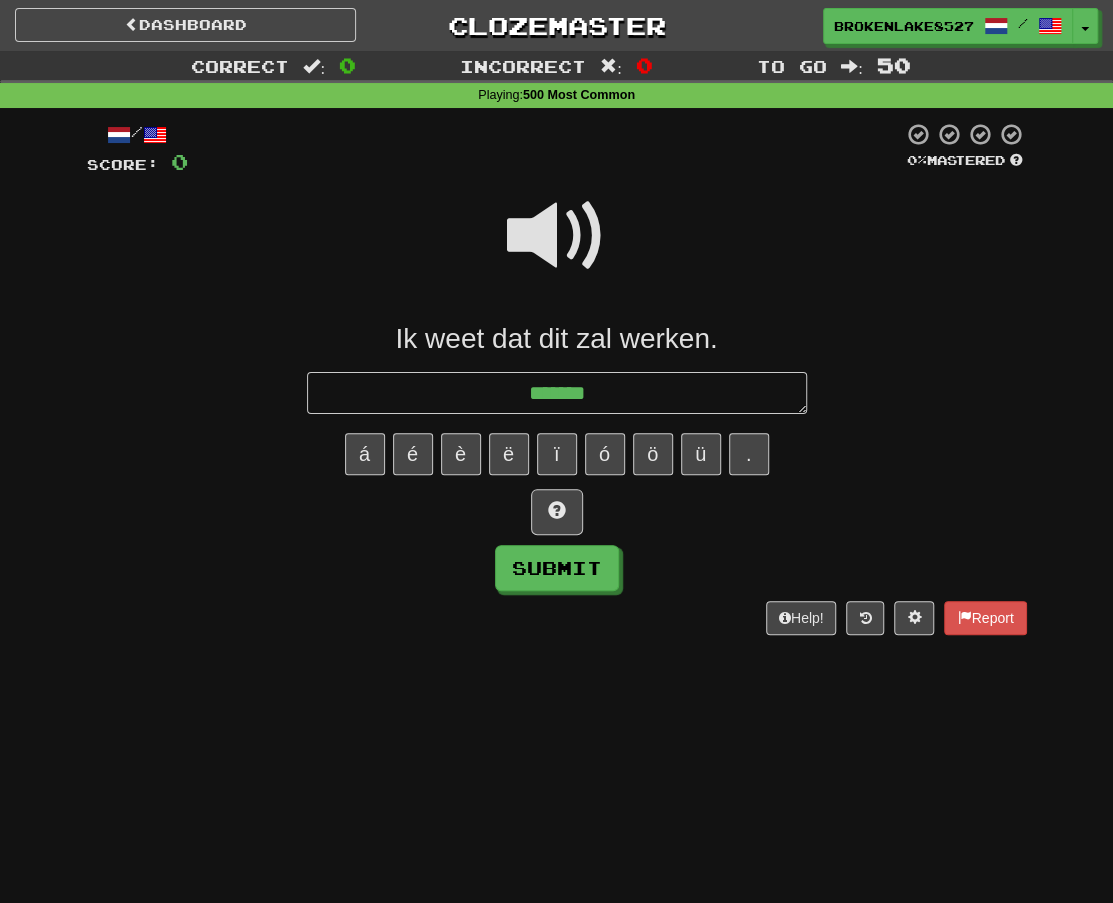 type on "*" 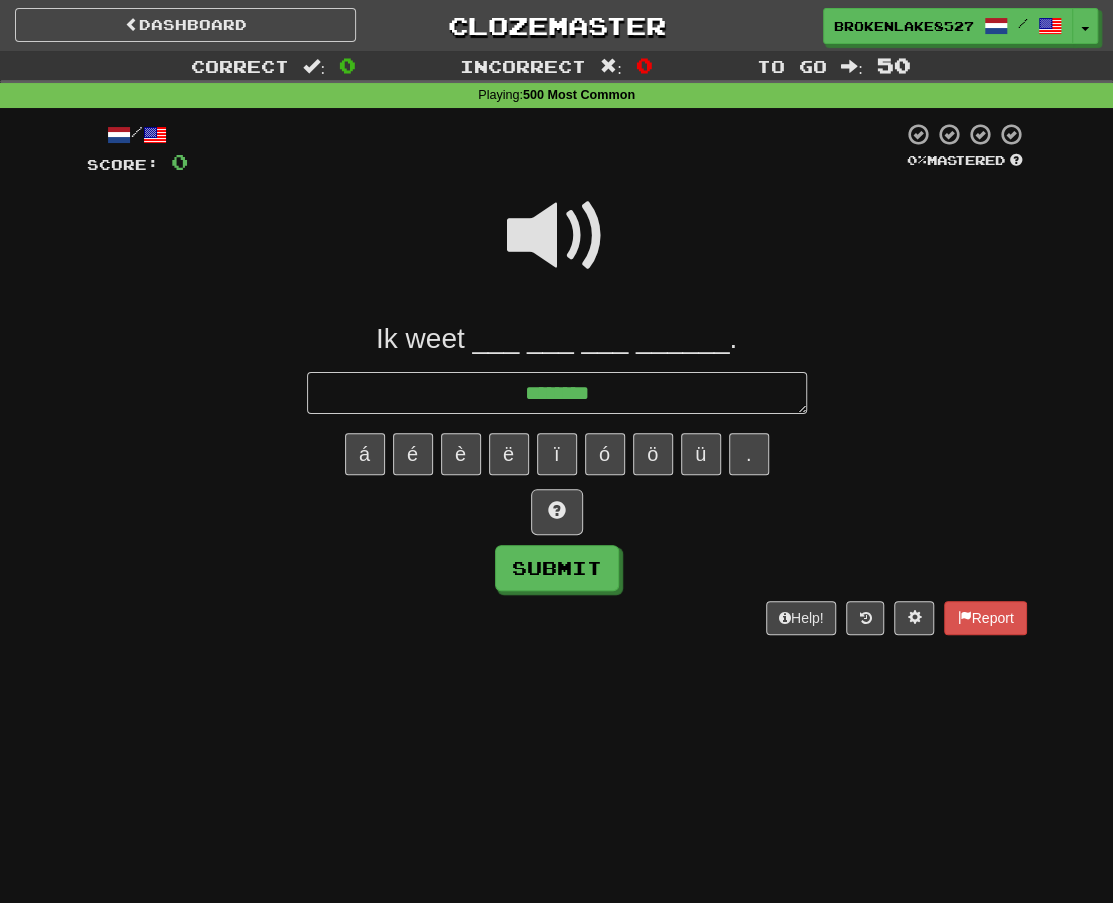 type on "*" 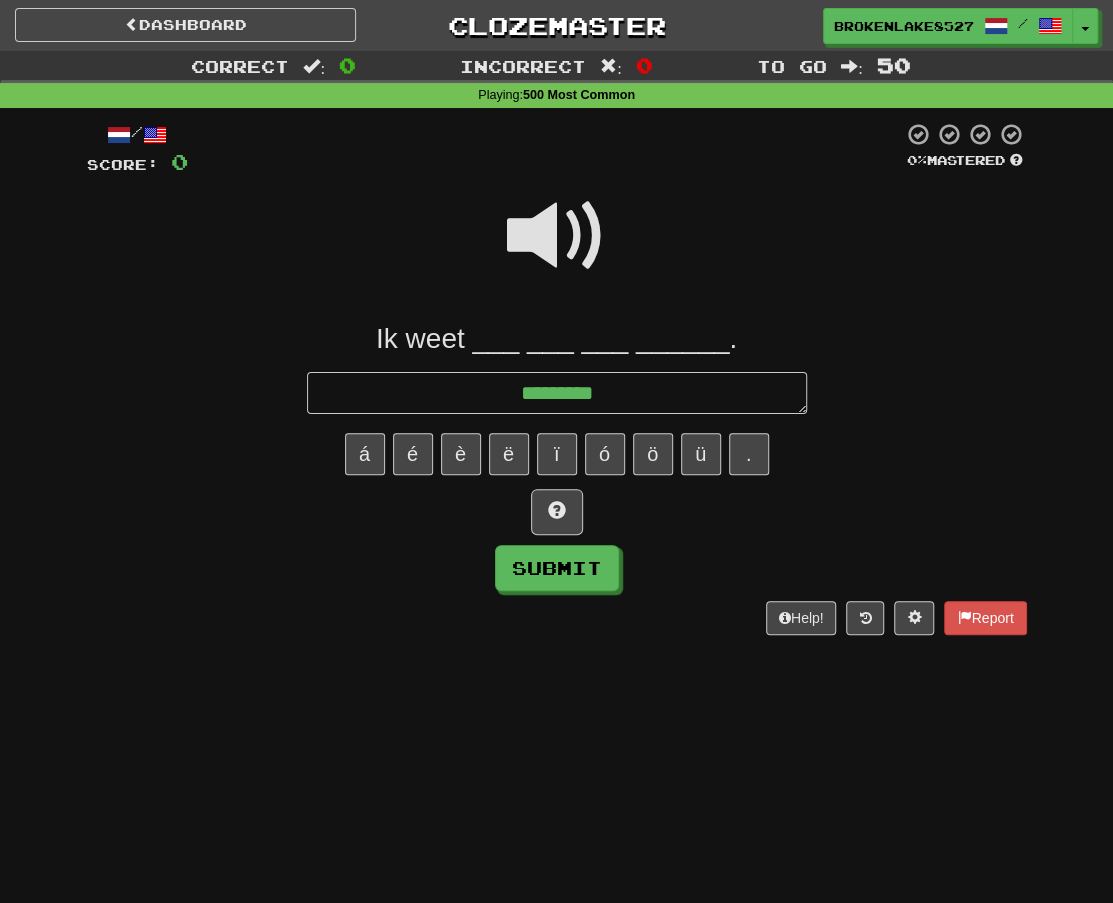 type on "*" 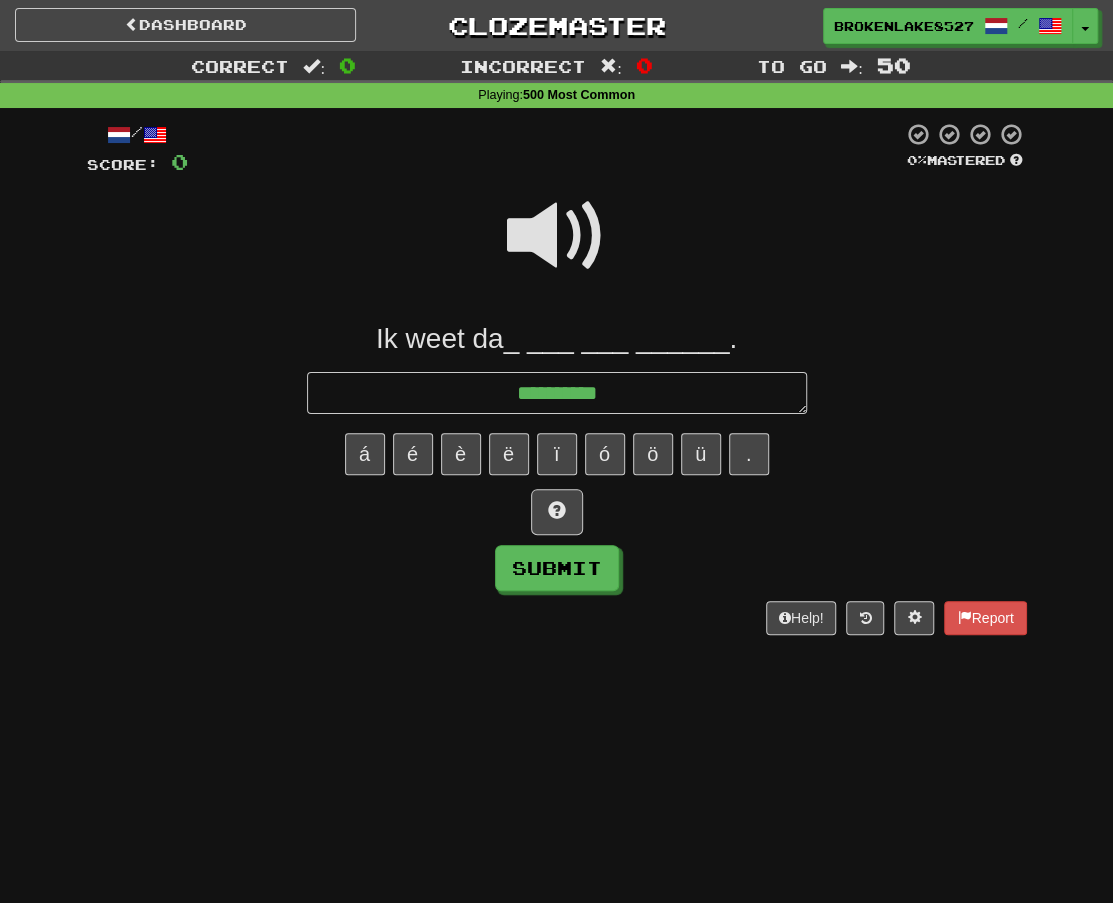 type on "*" 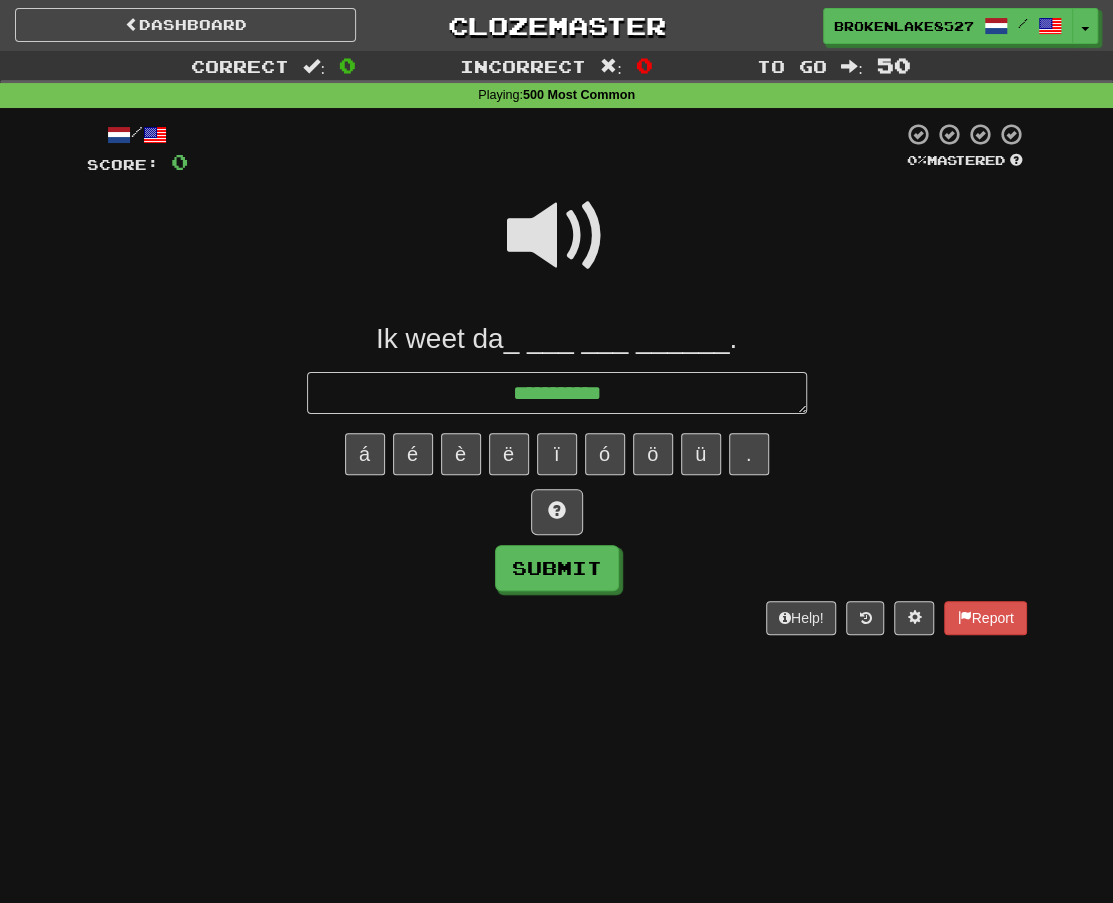 type on "*" 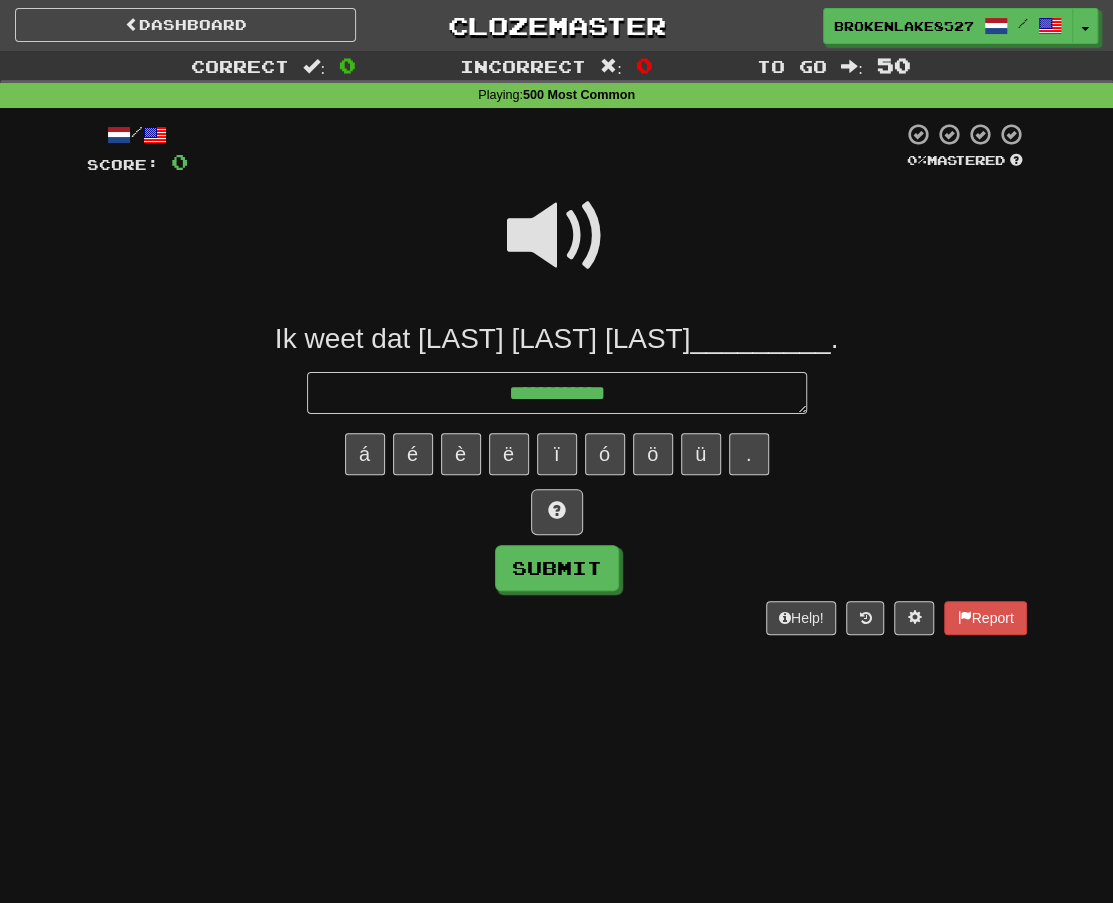 type on "*" 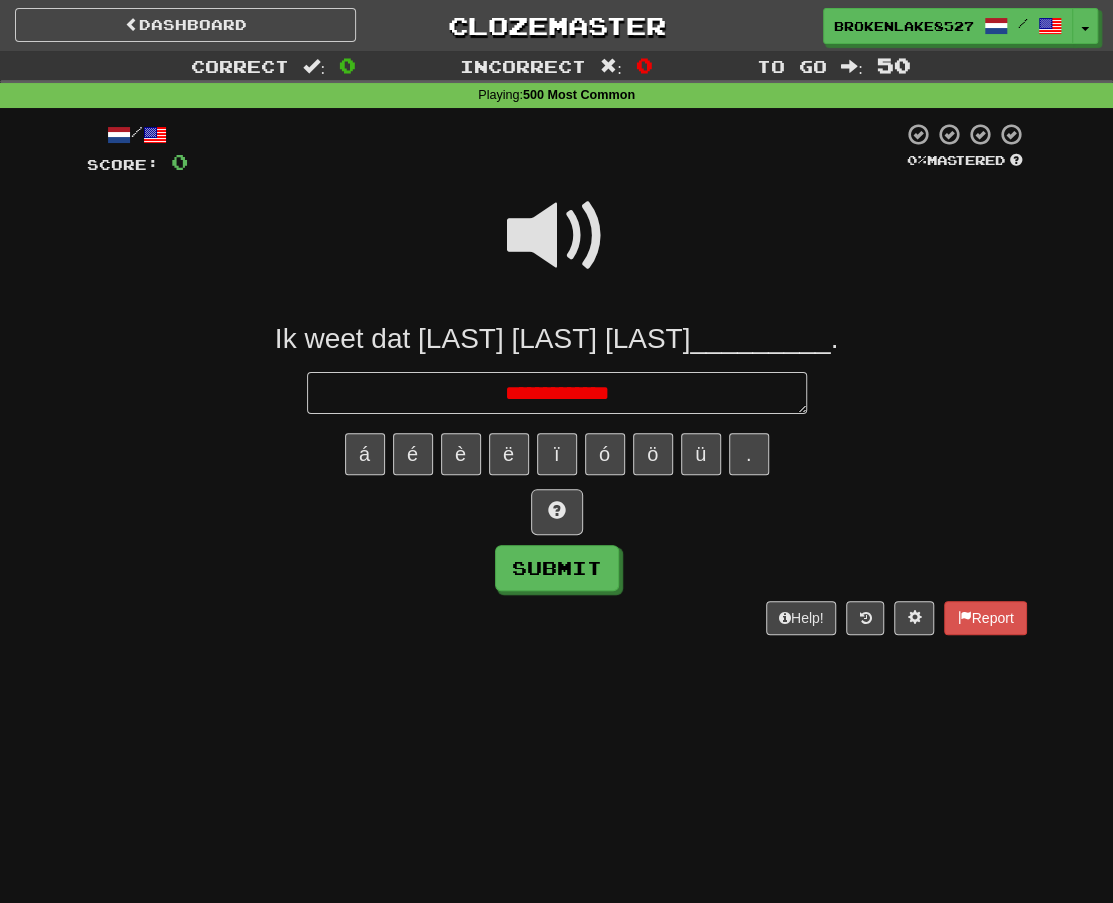type on "*" 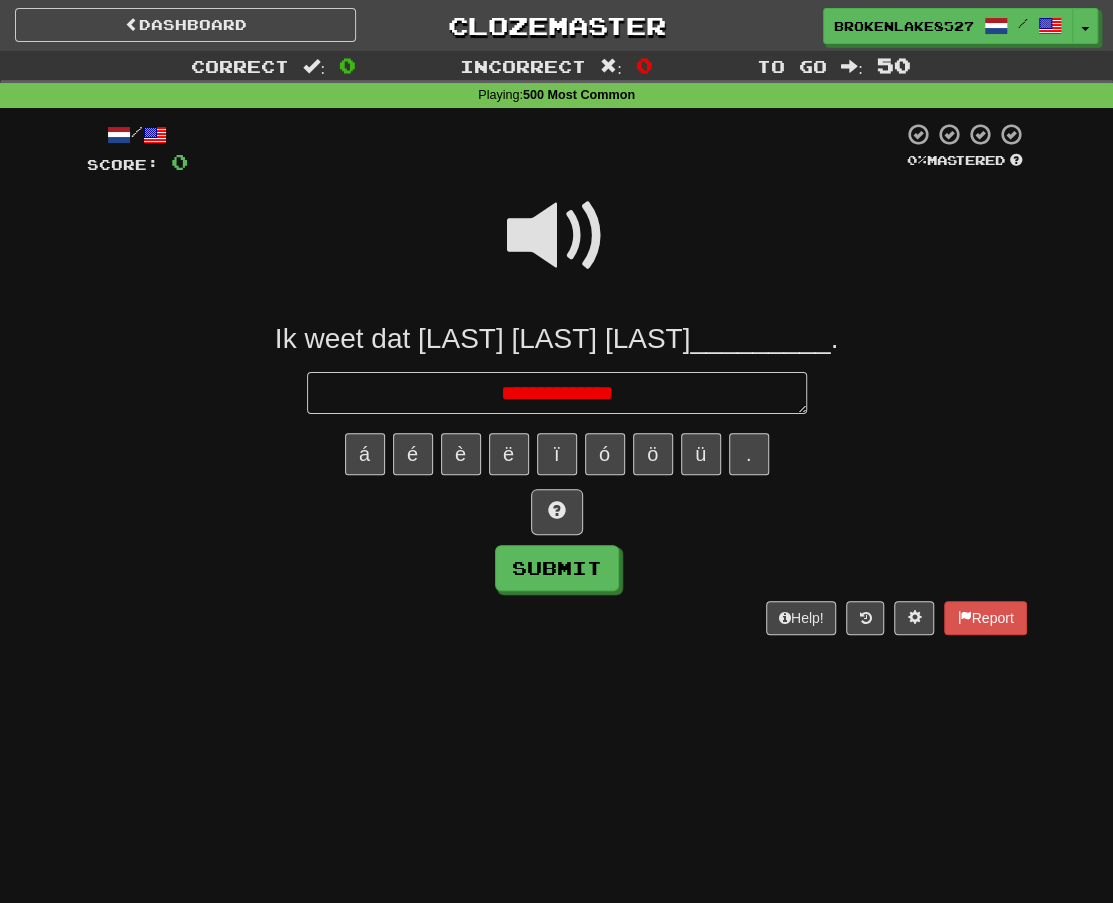 type on "*" 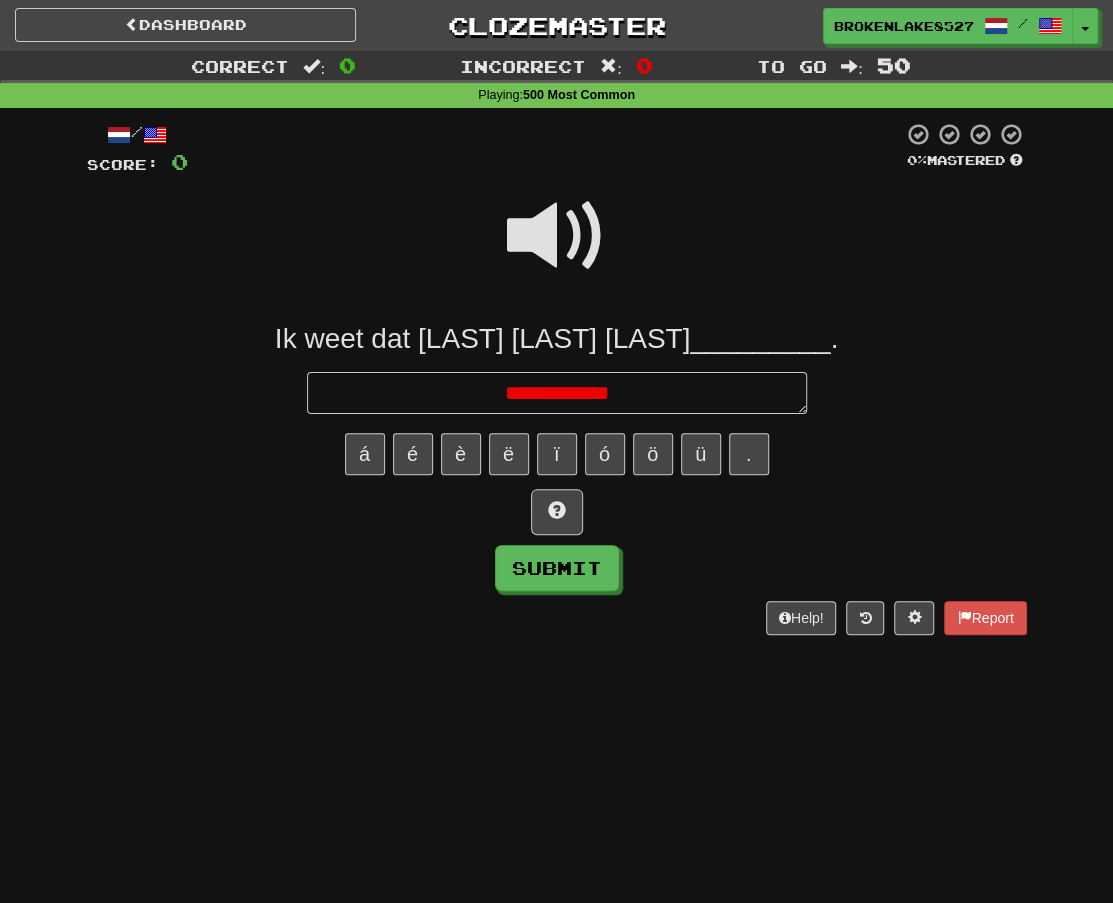 type on "*" 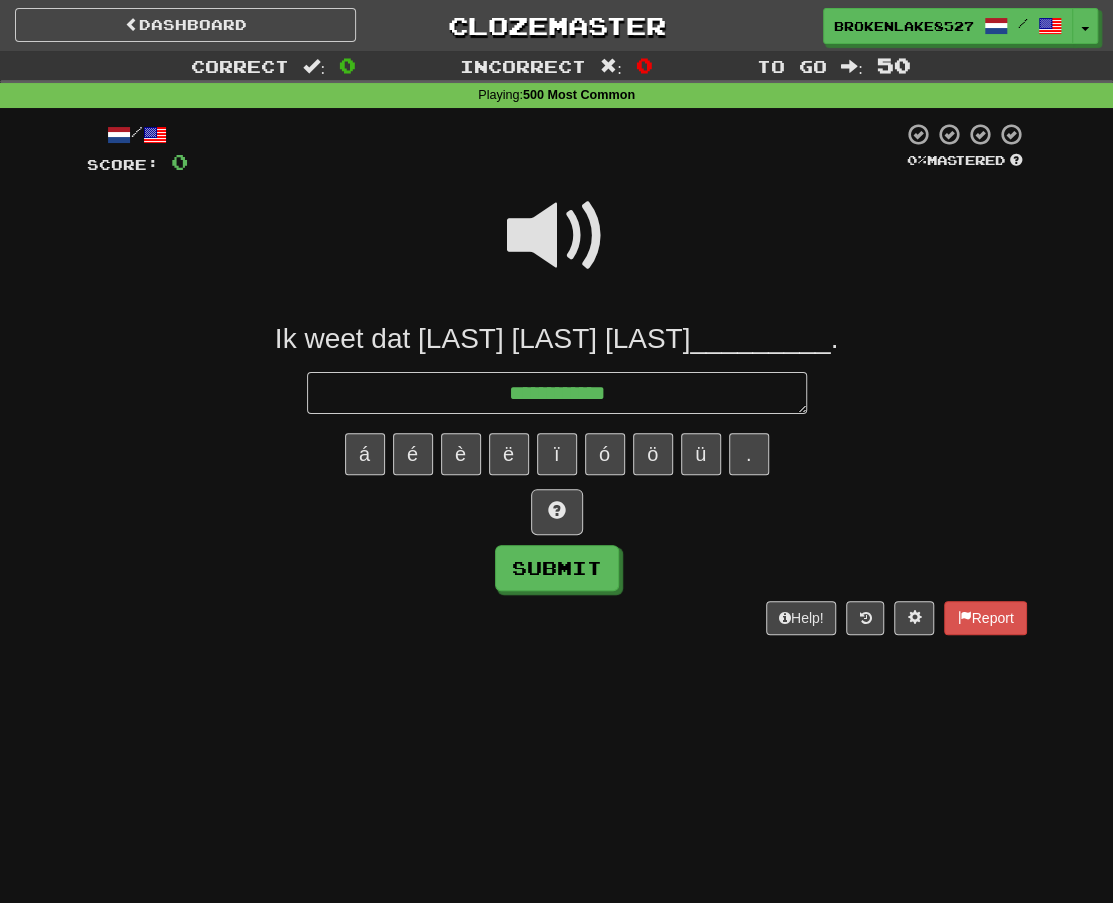 type on "*" 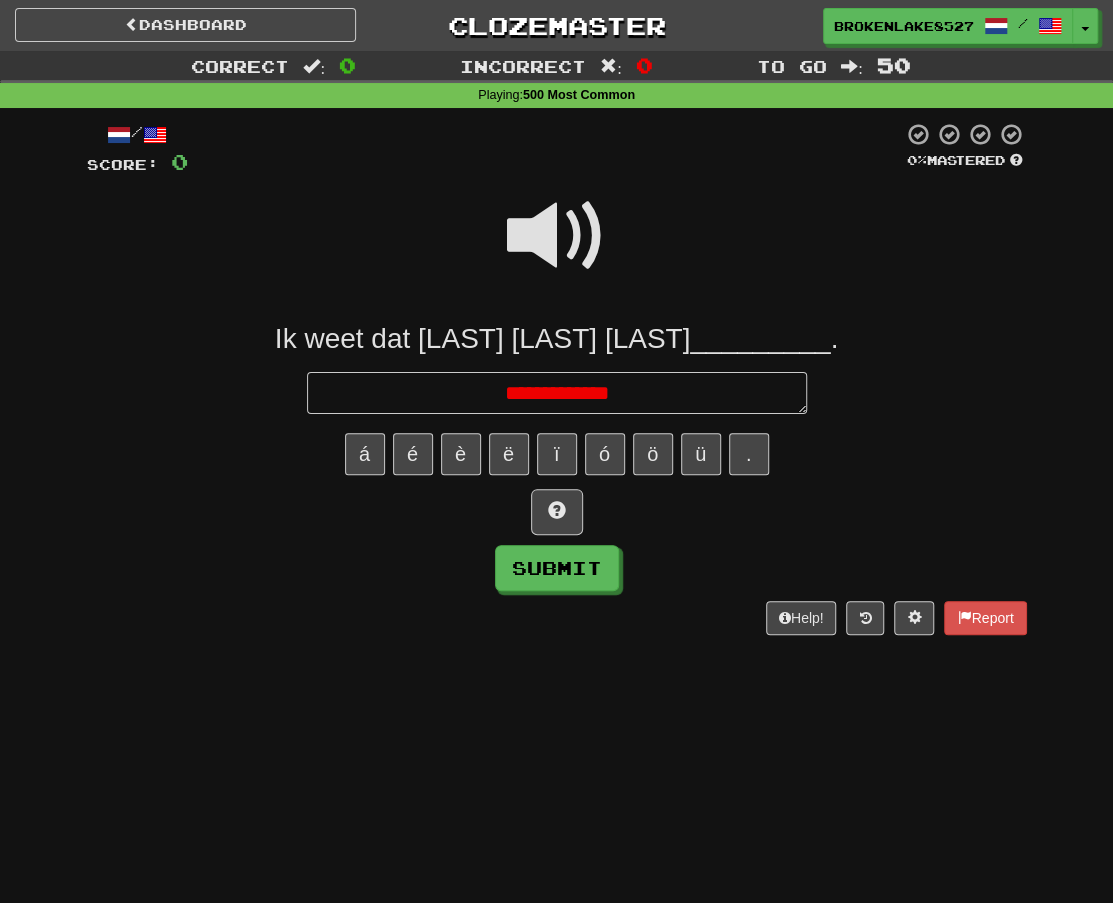 type on "*" 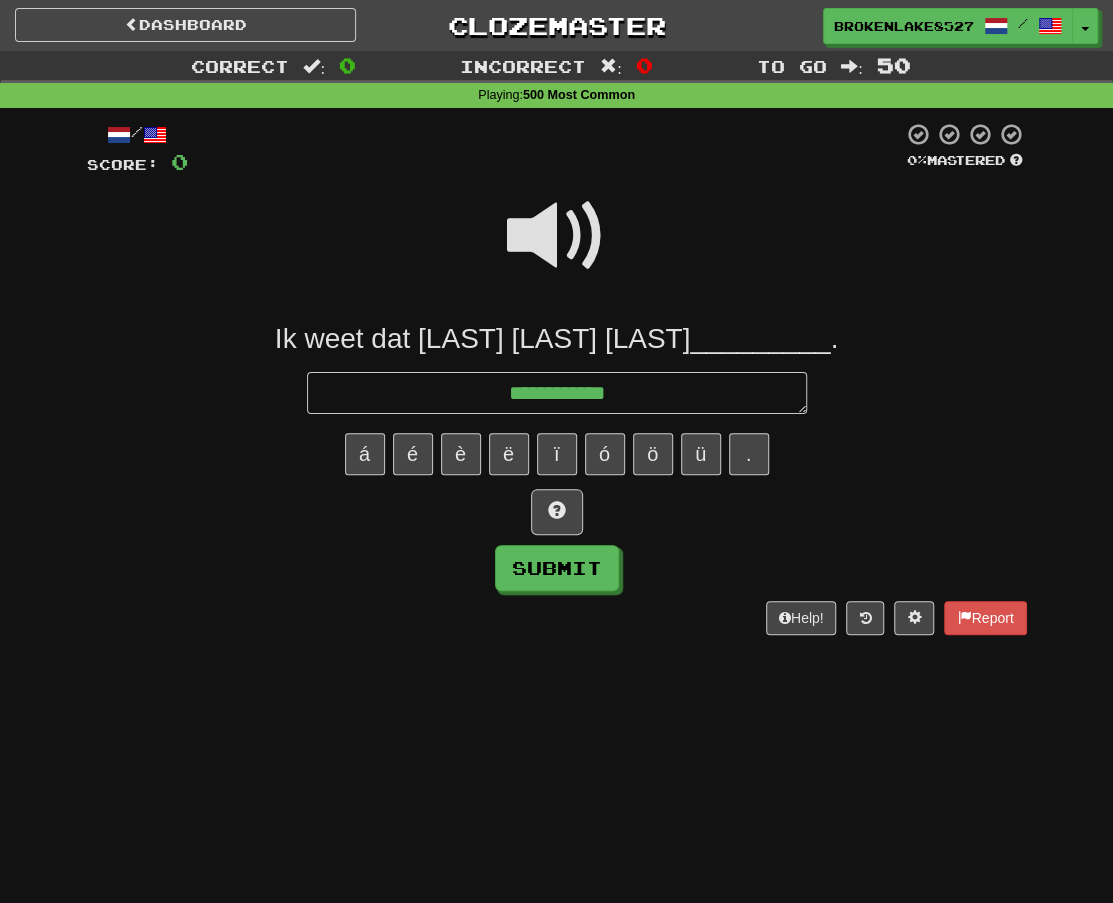 type on "*" 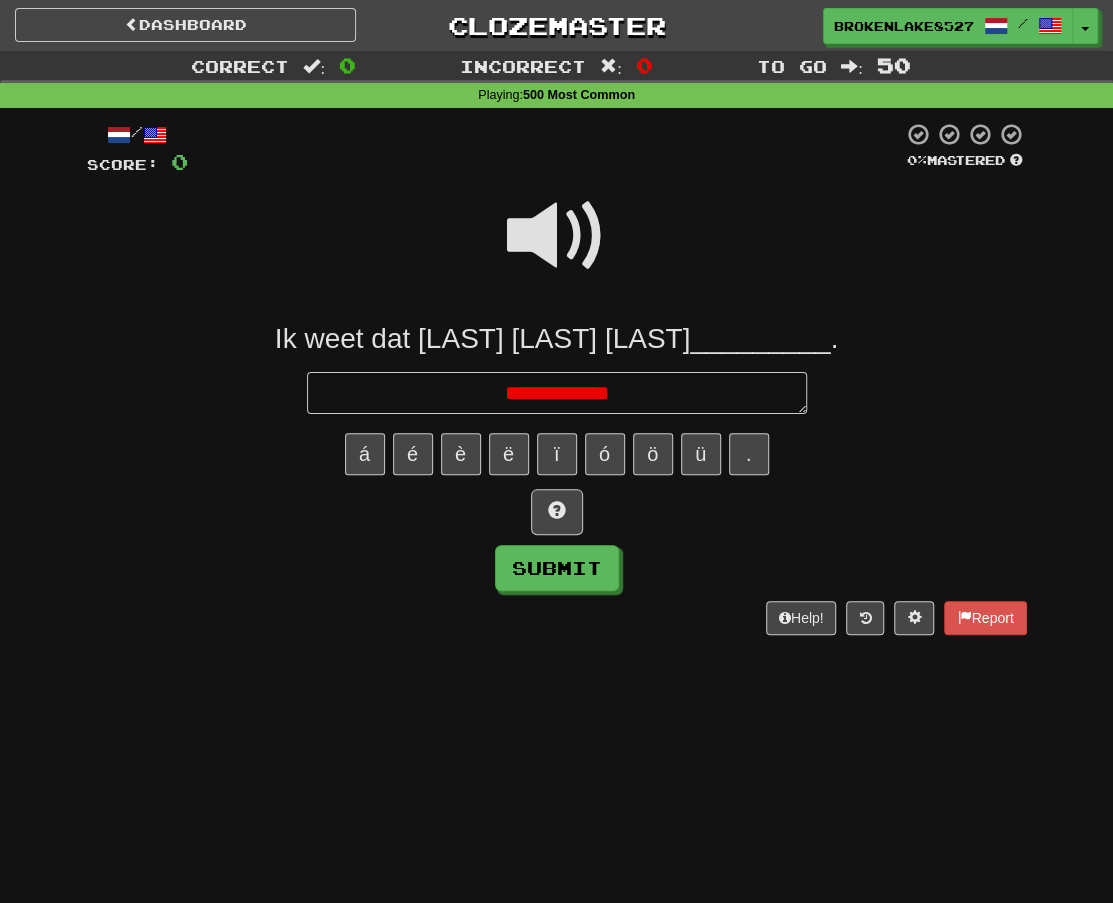 type on "*" 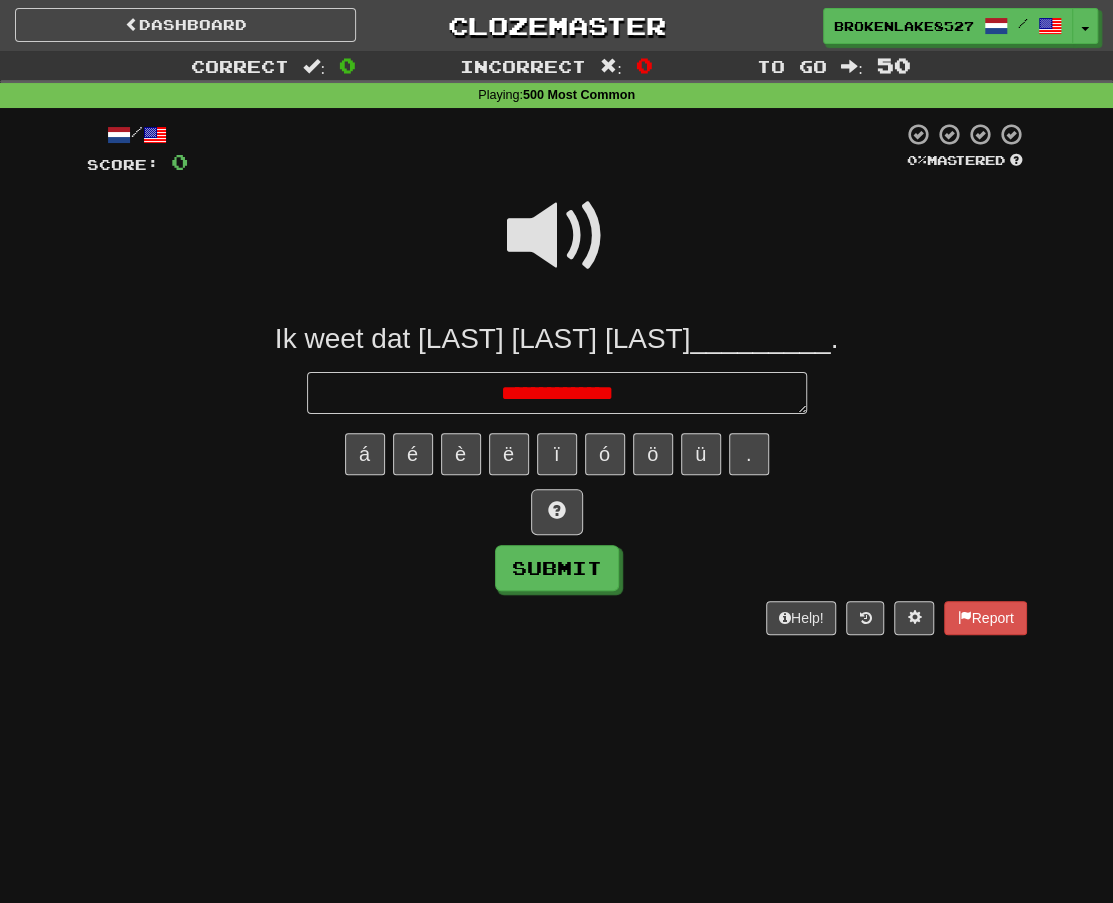 type on "*" 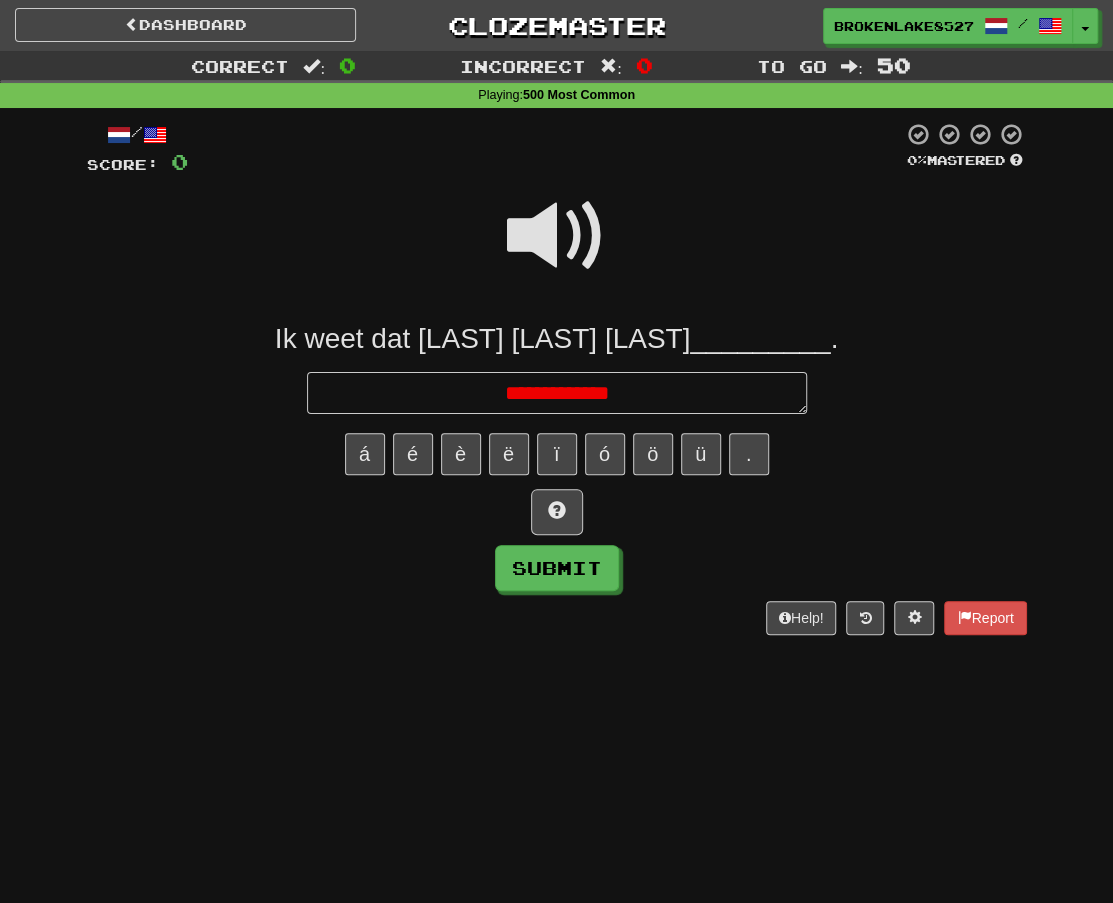 type on "*" 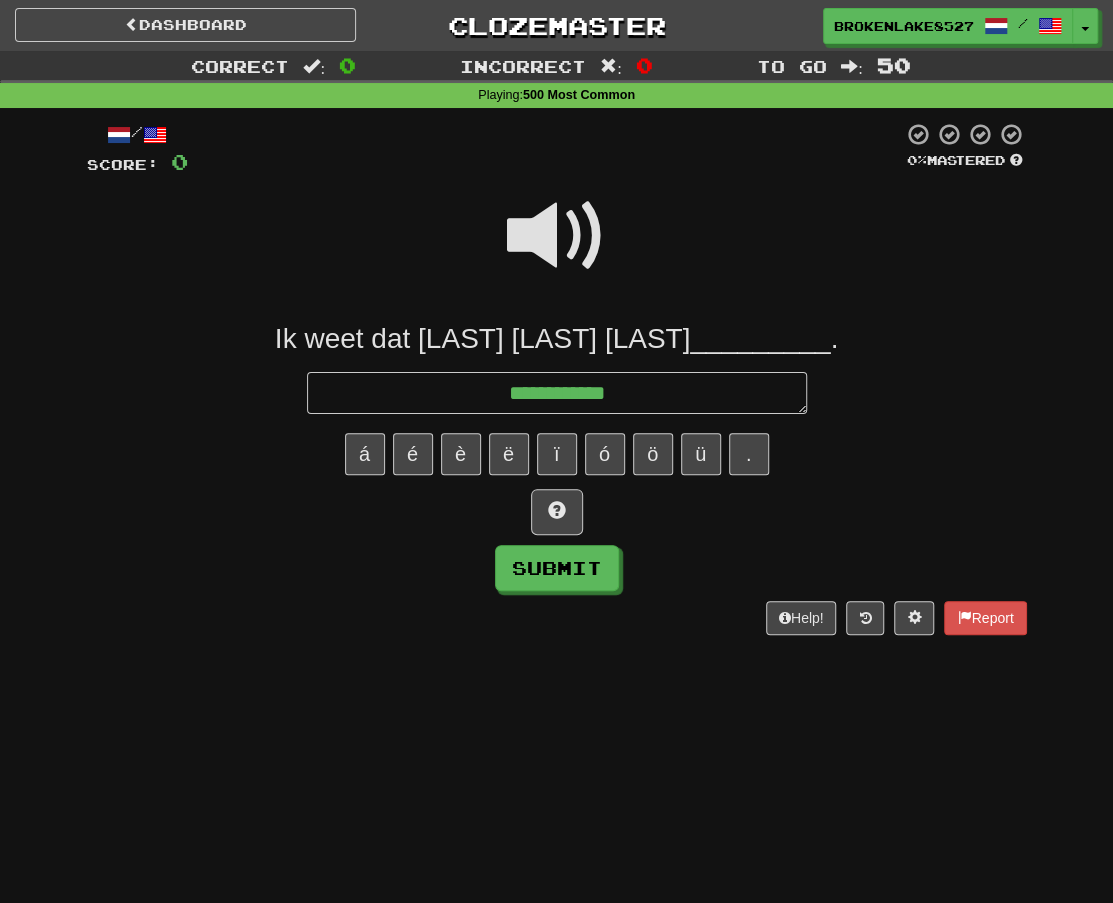 type on "*" 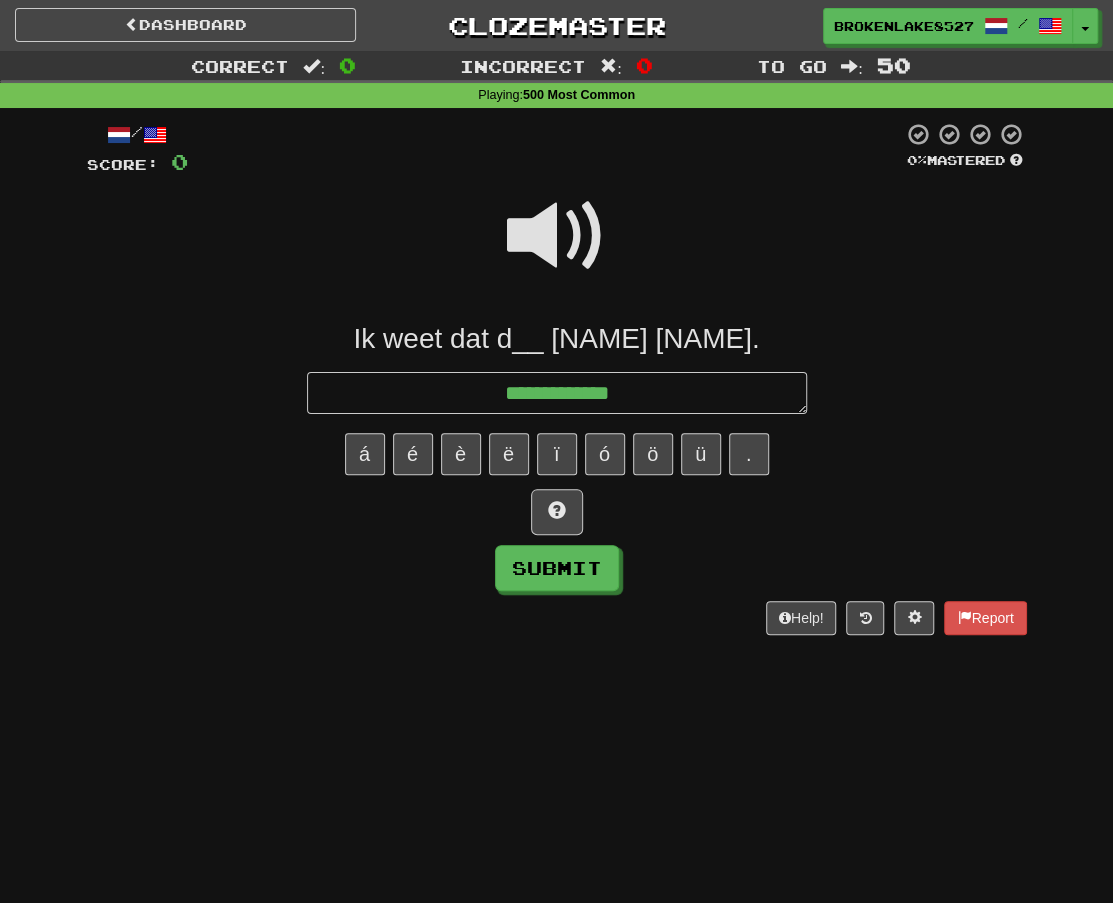 type on "*" 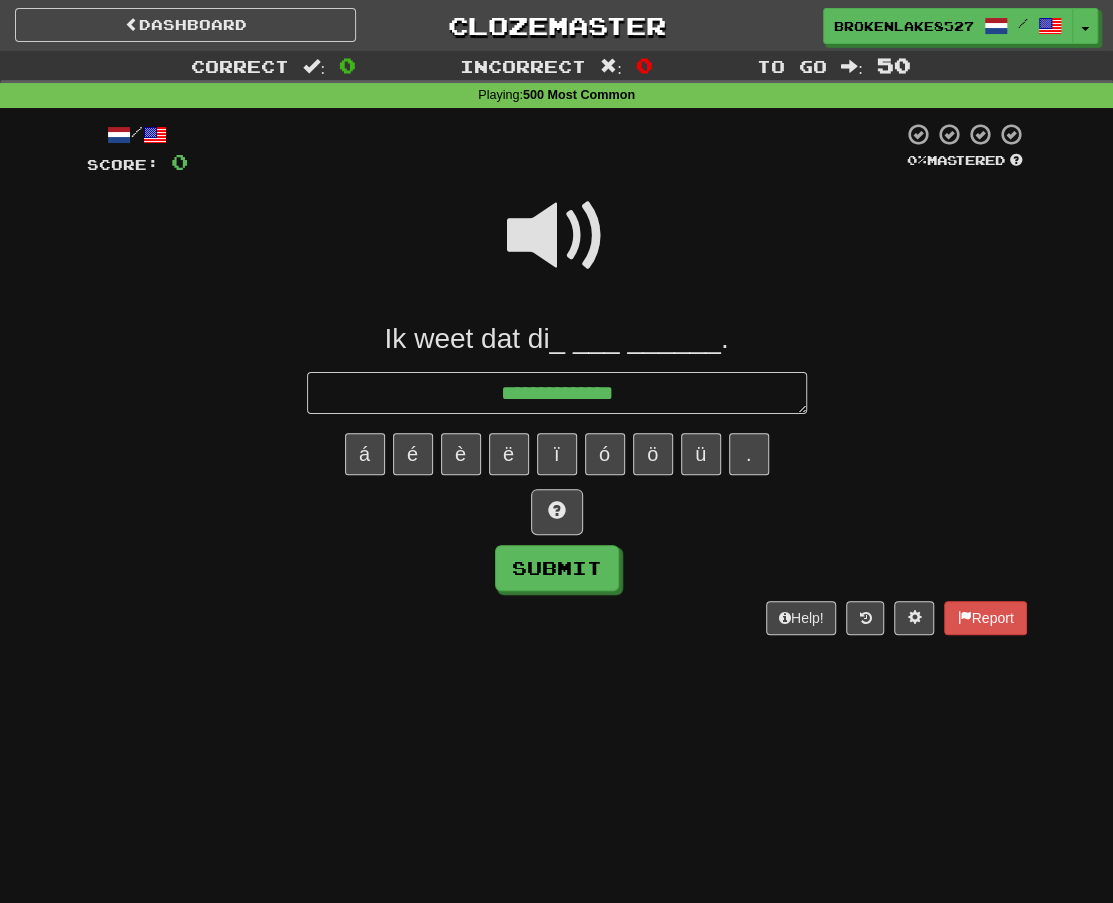 type on "*" 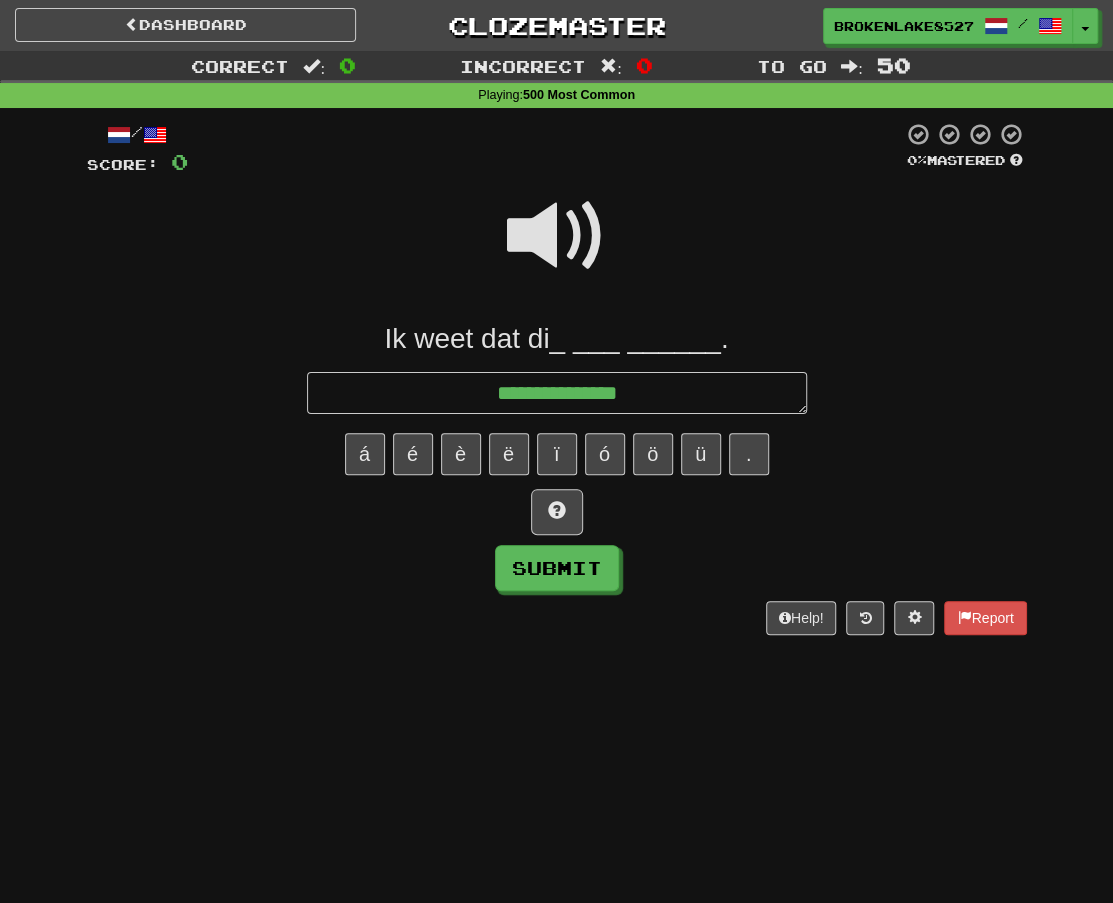 type on "*" 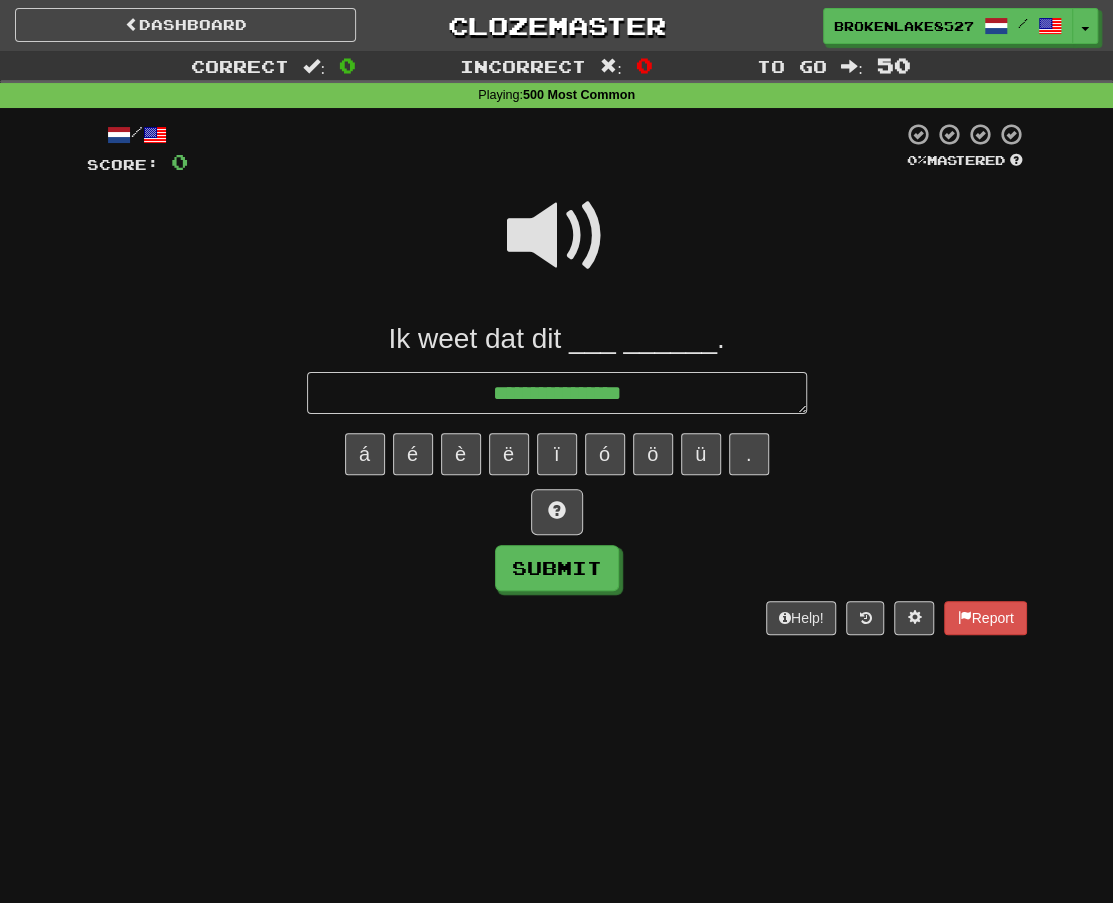 type on "*" 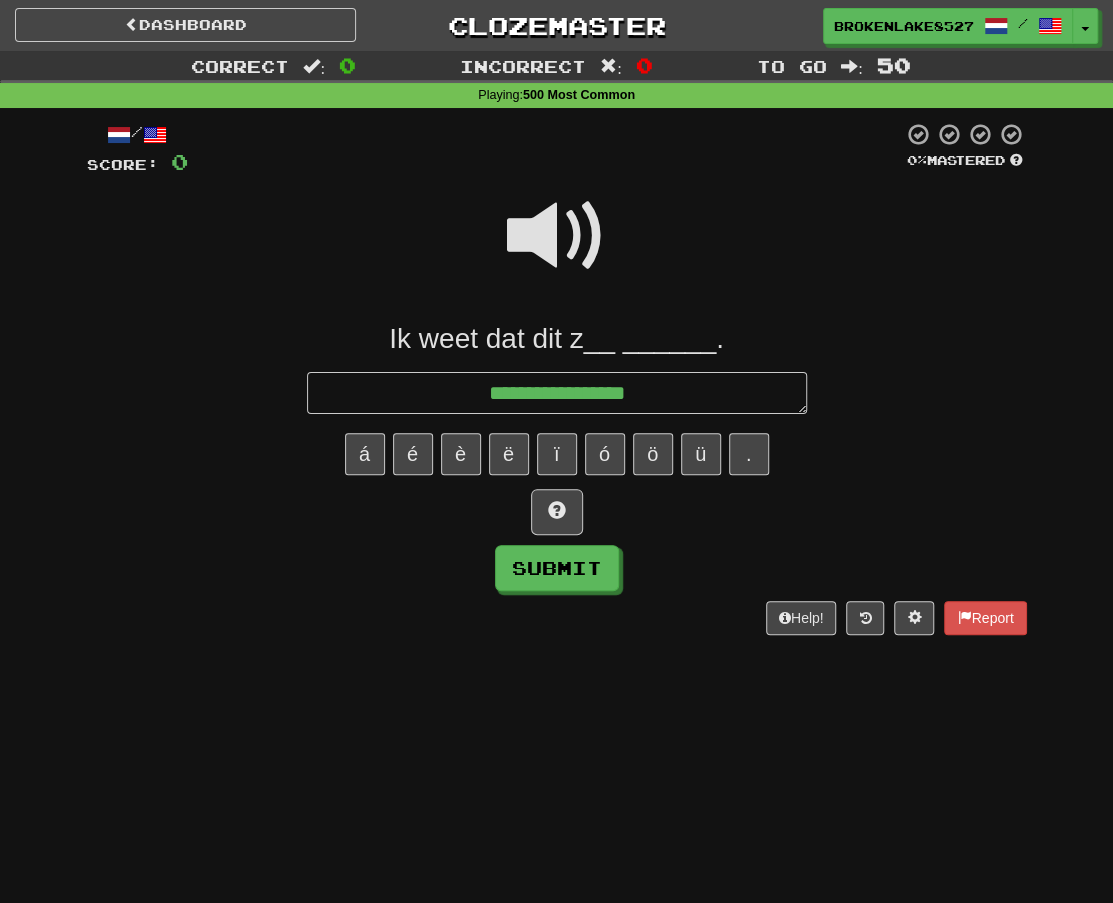type on "*" 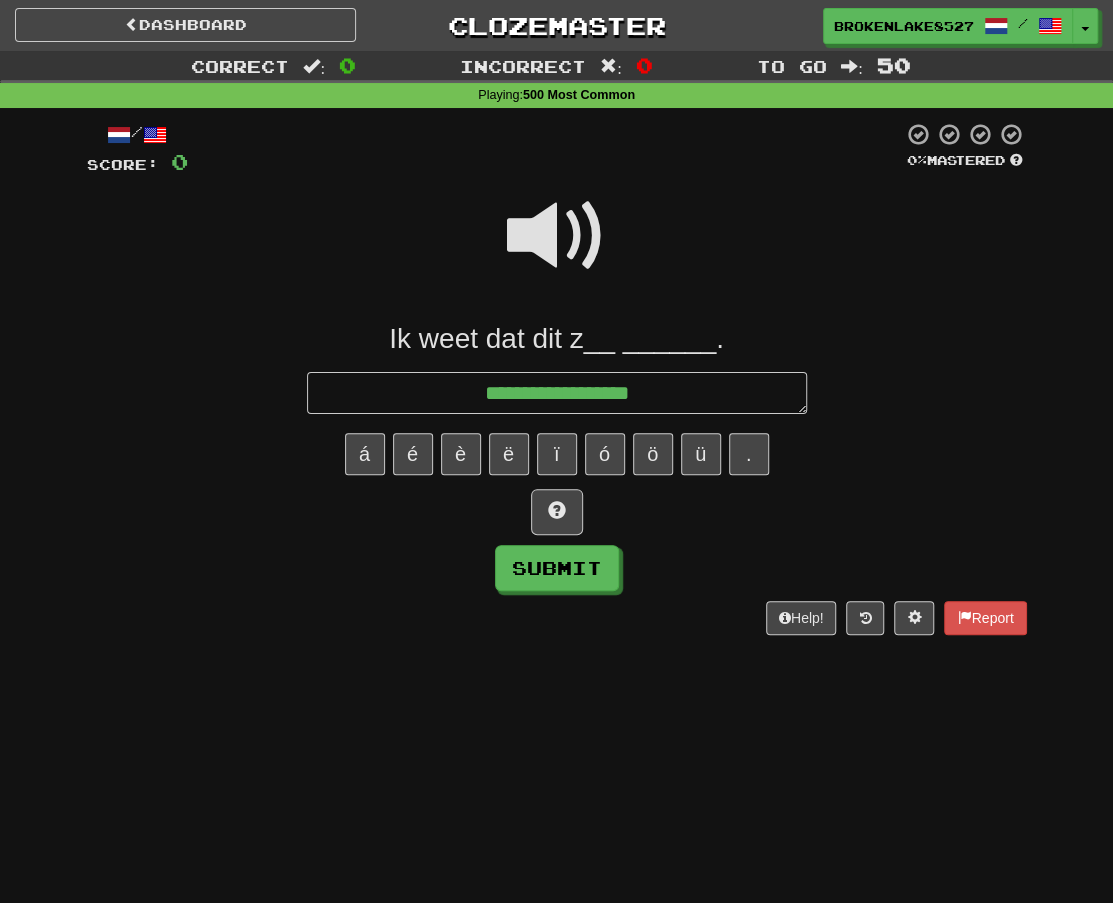 type on "**********" 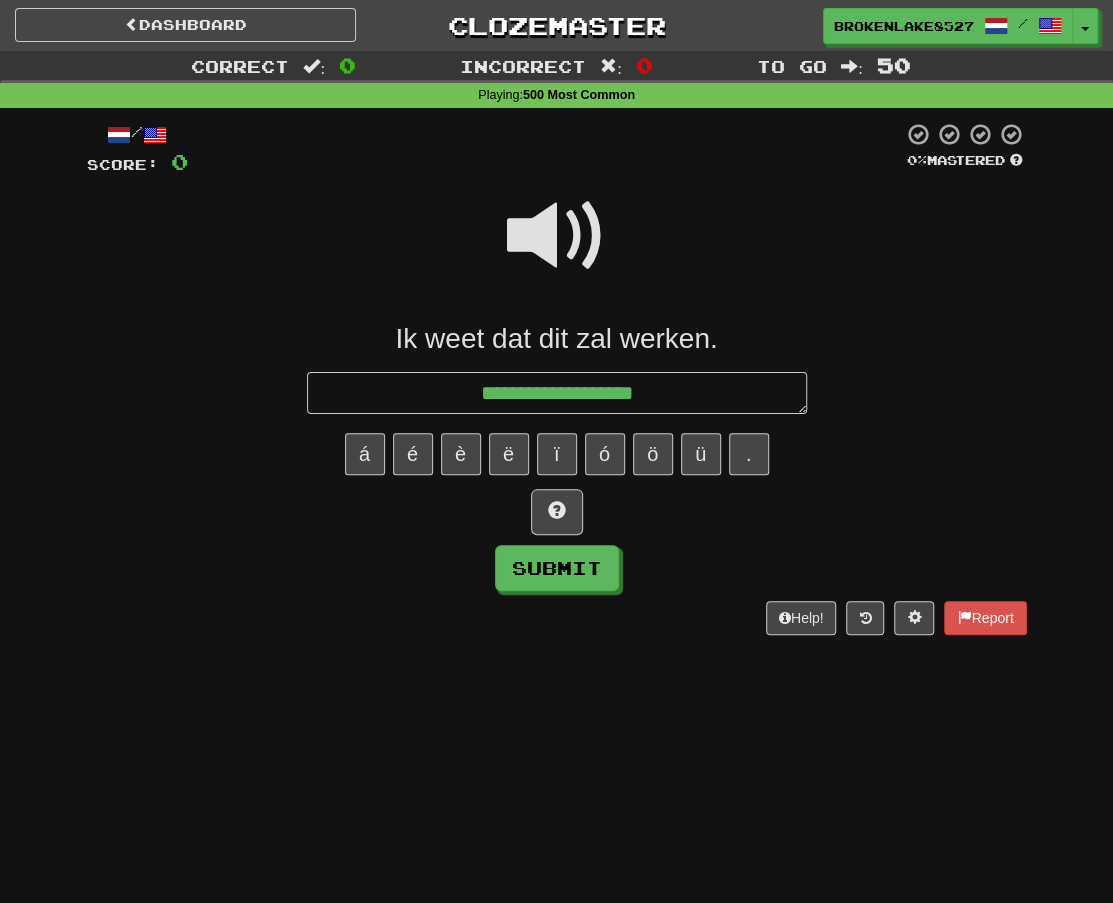type on "*" 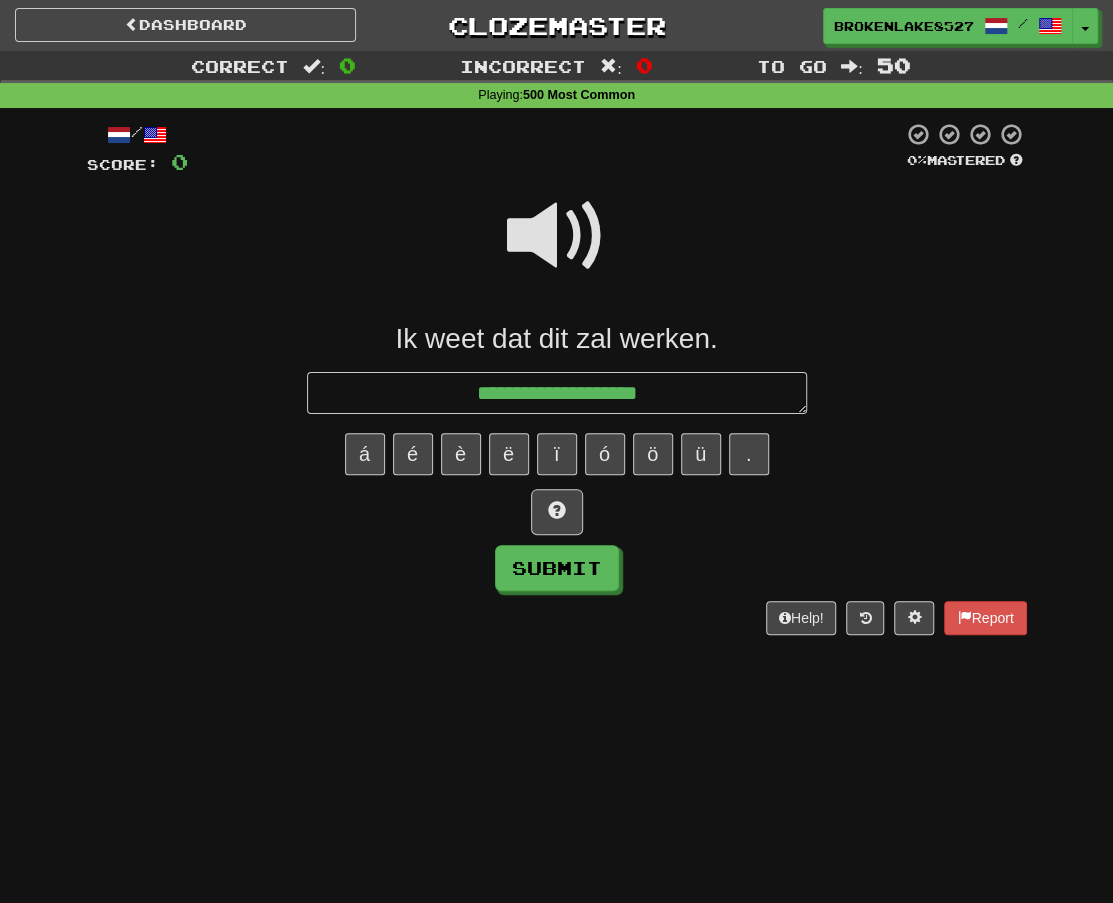 type on "*" 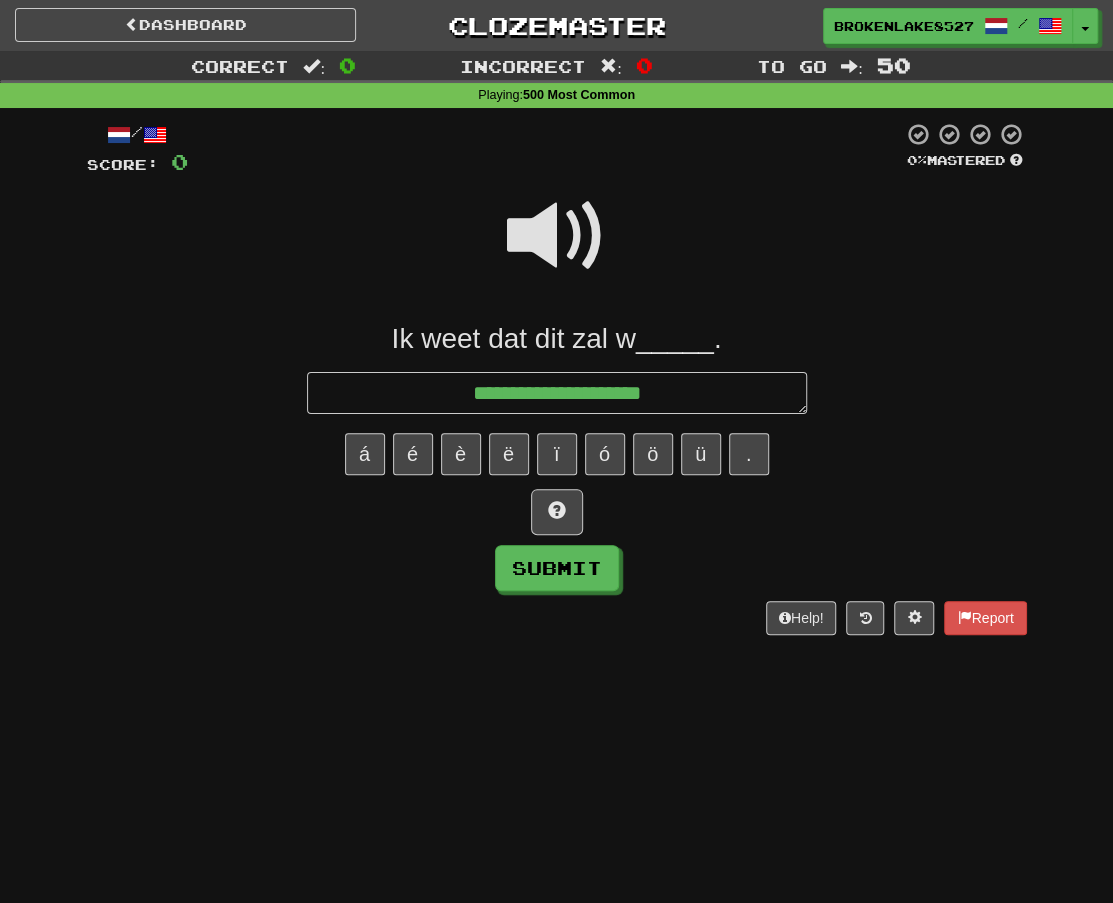 type on "*" 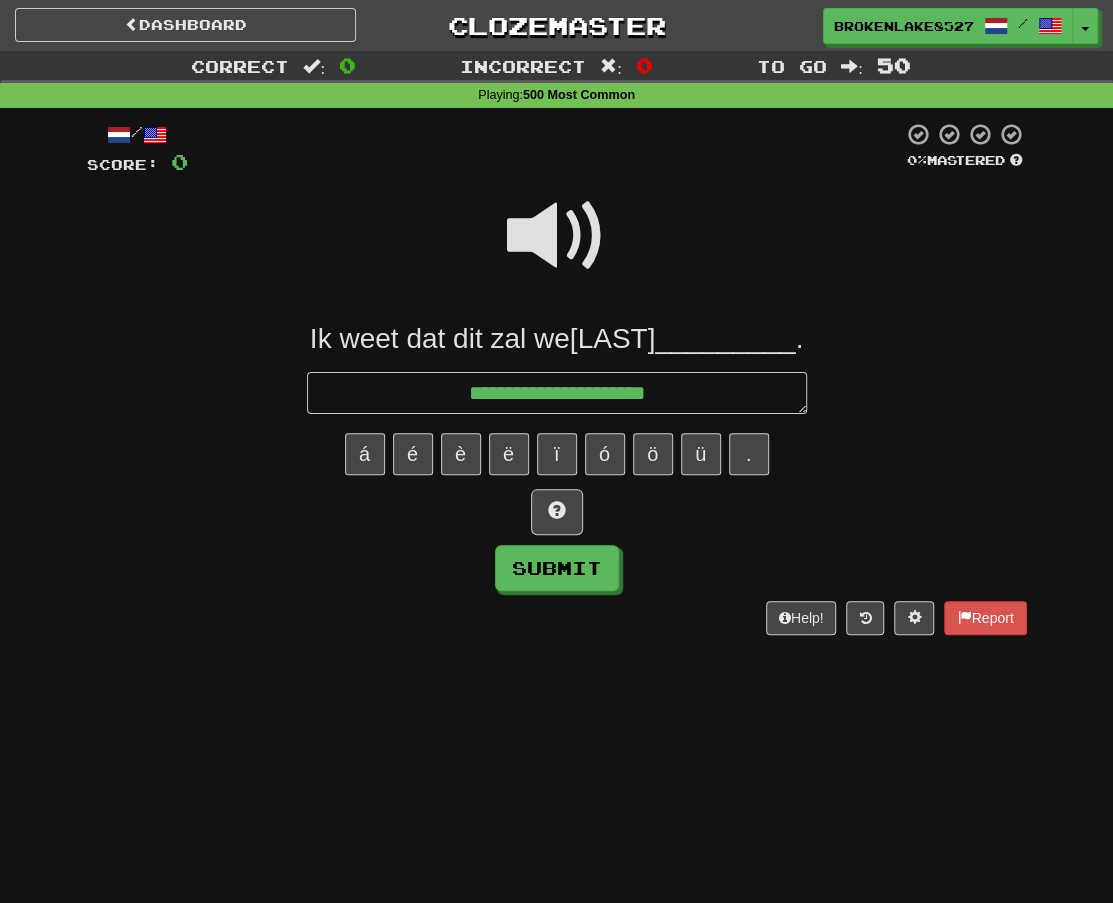 type on "*" 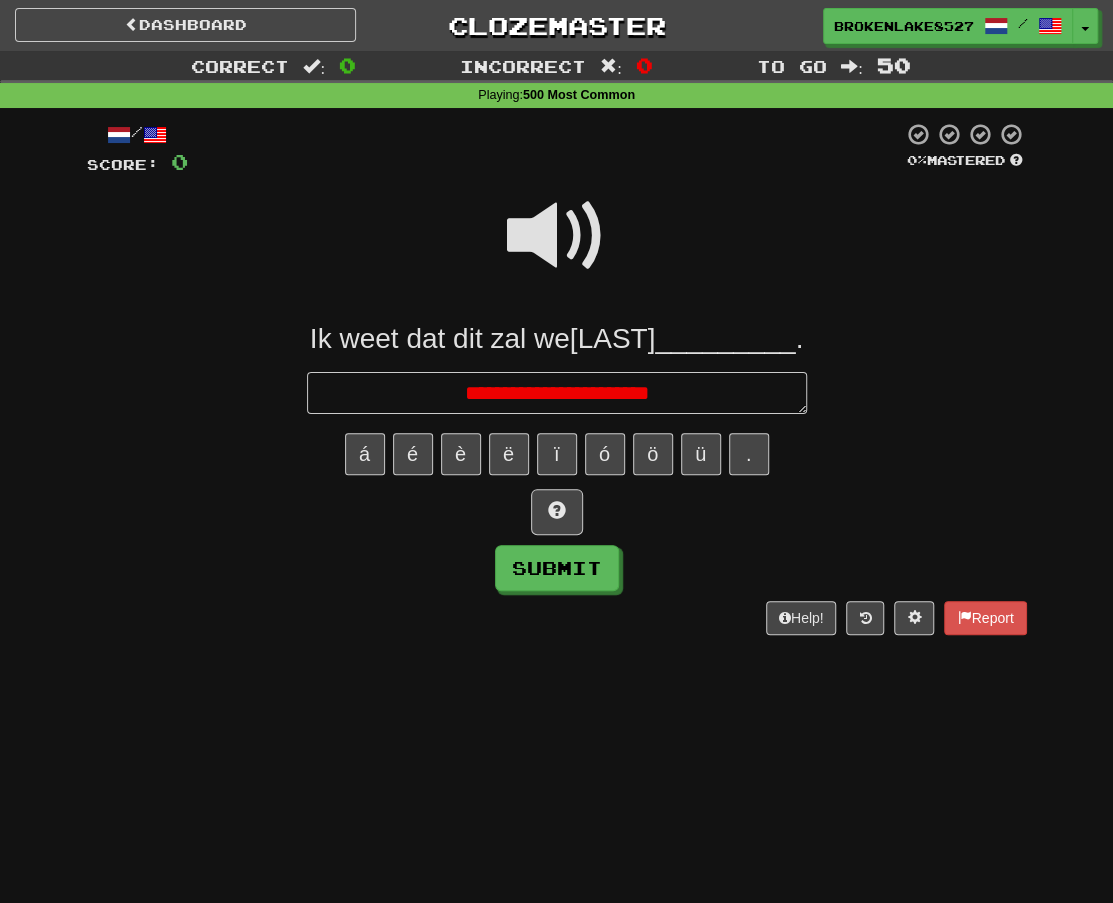 type on "*" 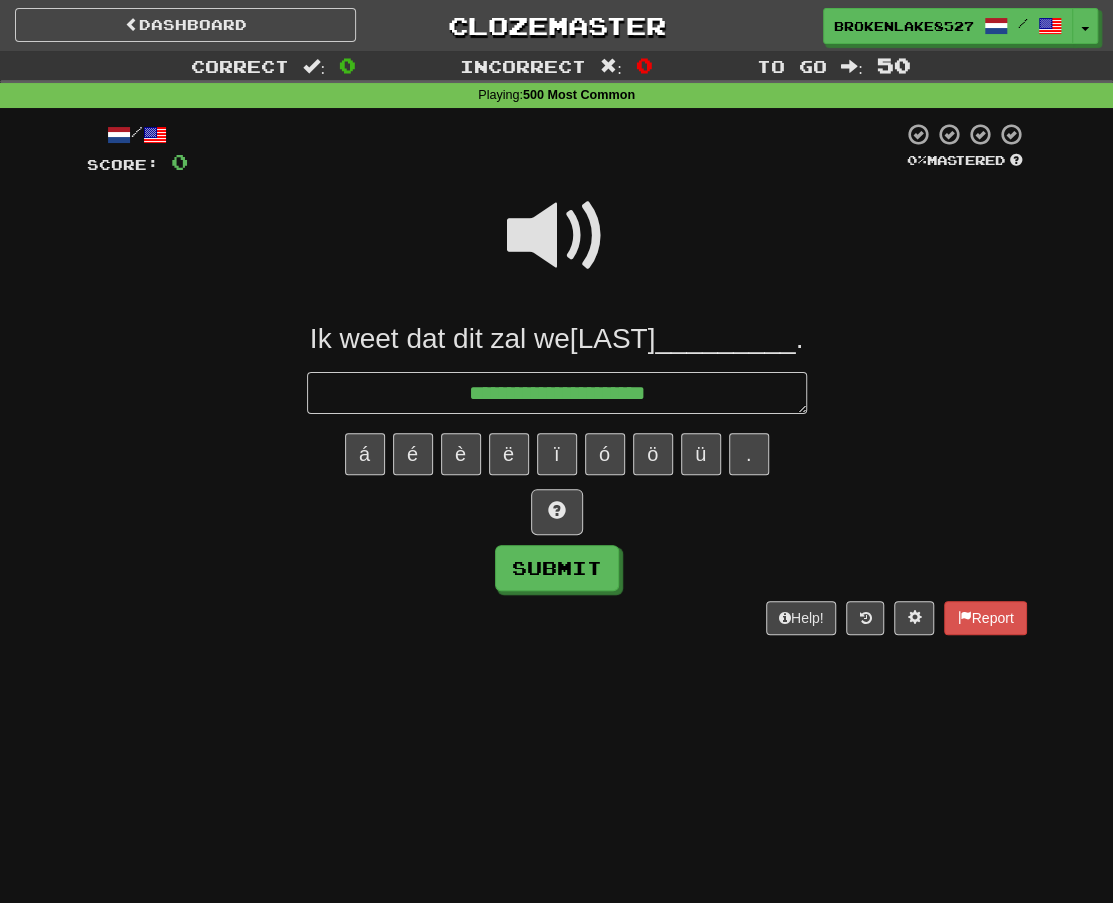 type on "*" 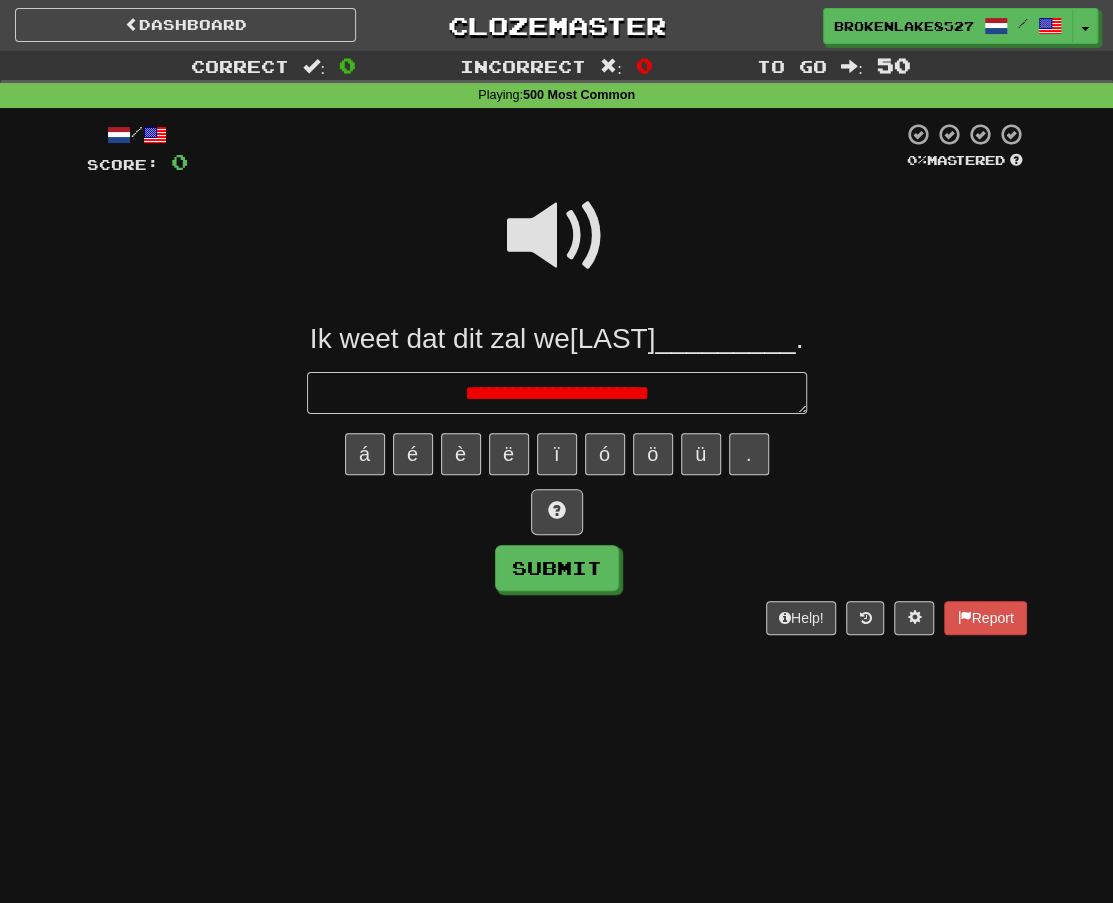 type on "*" 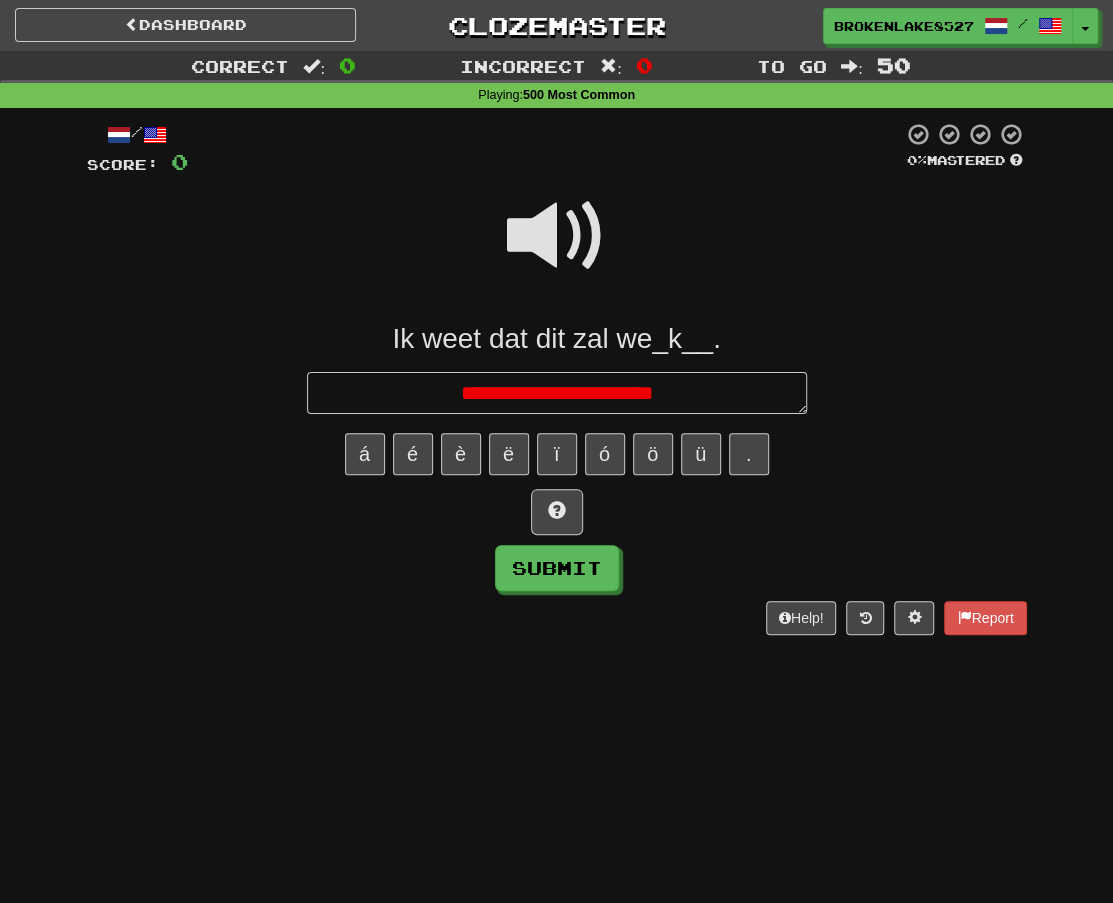 type on "*" 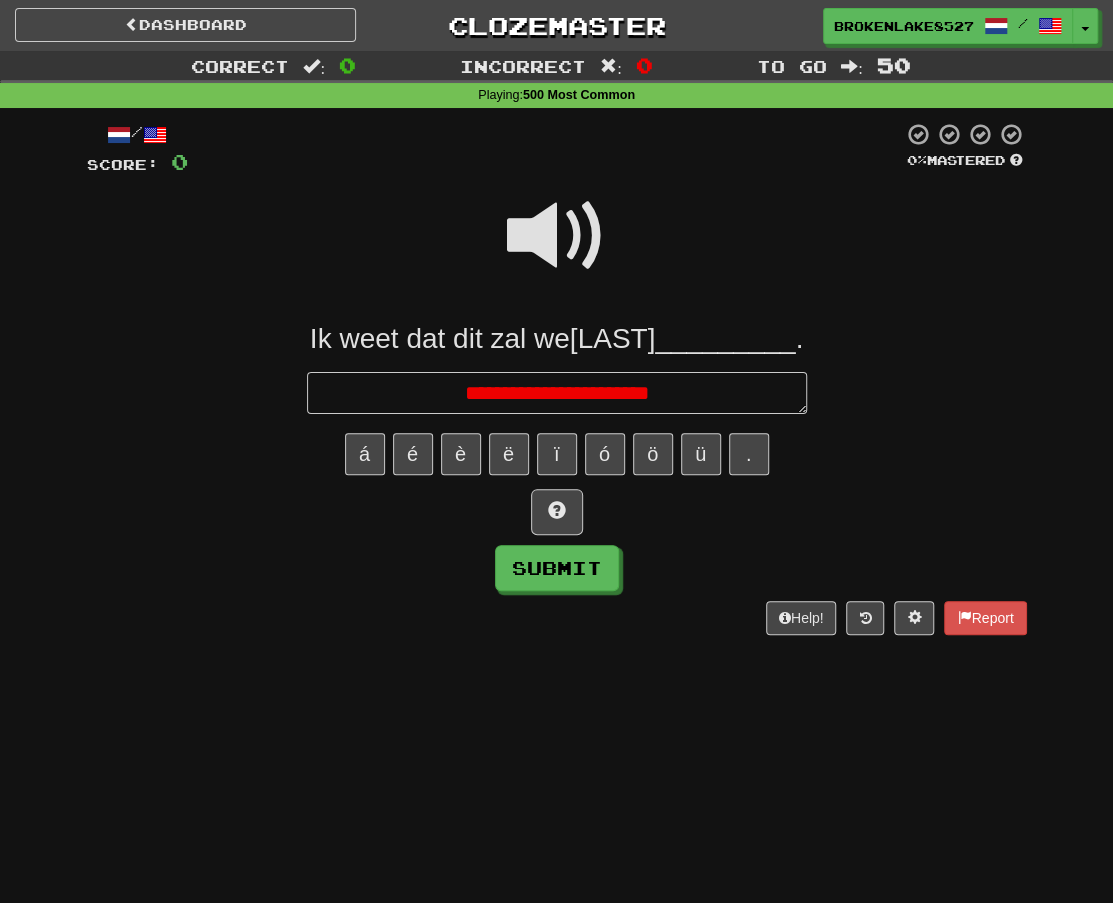type on "*" 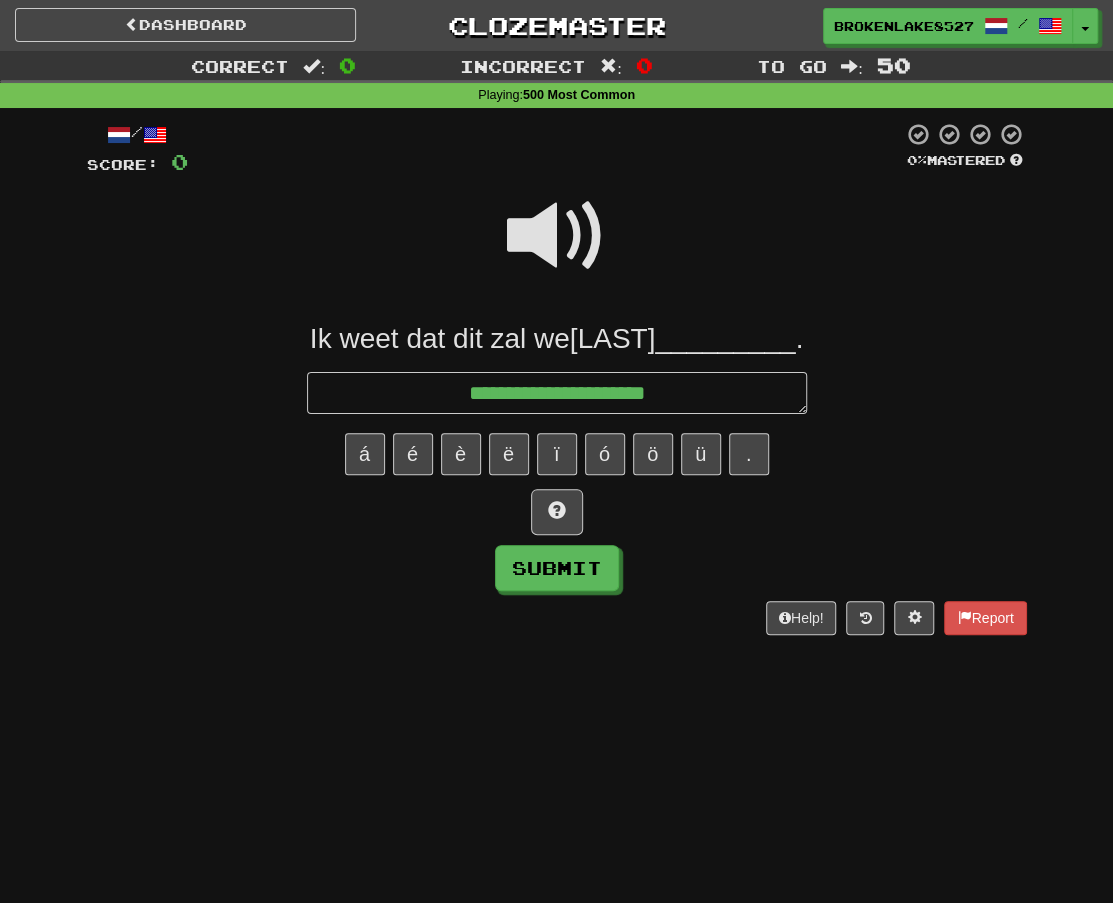 type on "*" 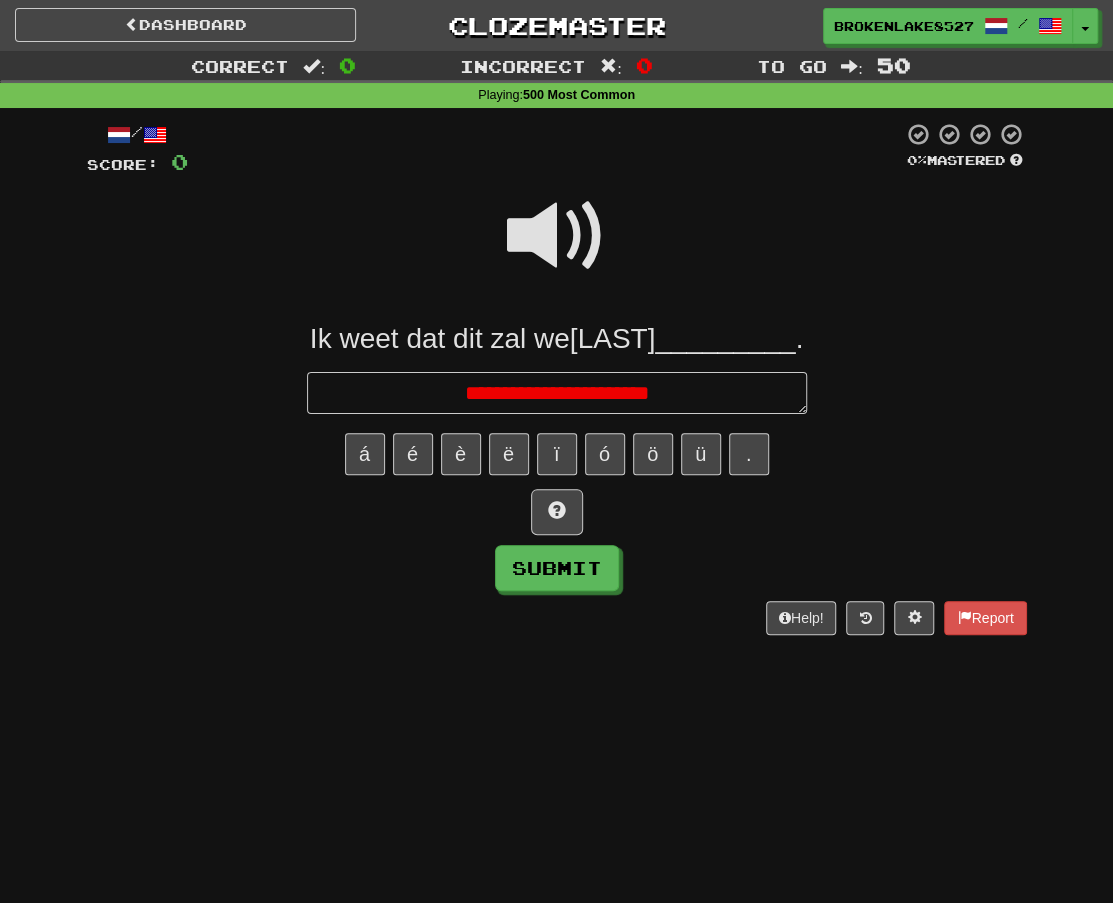 type on "*" 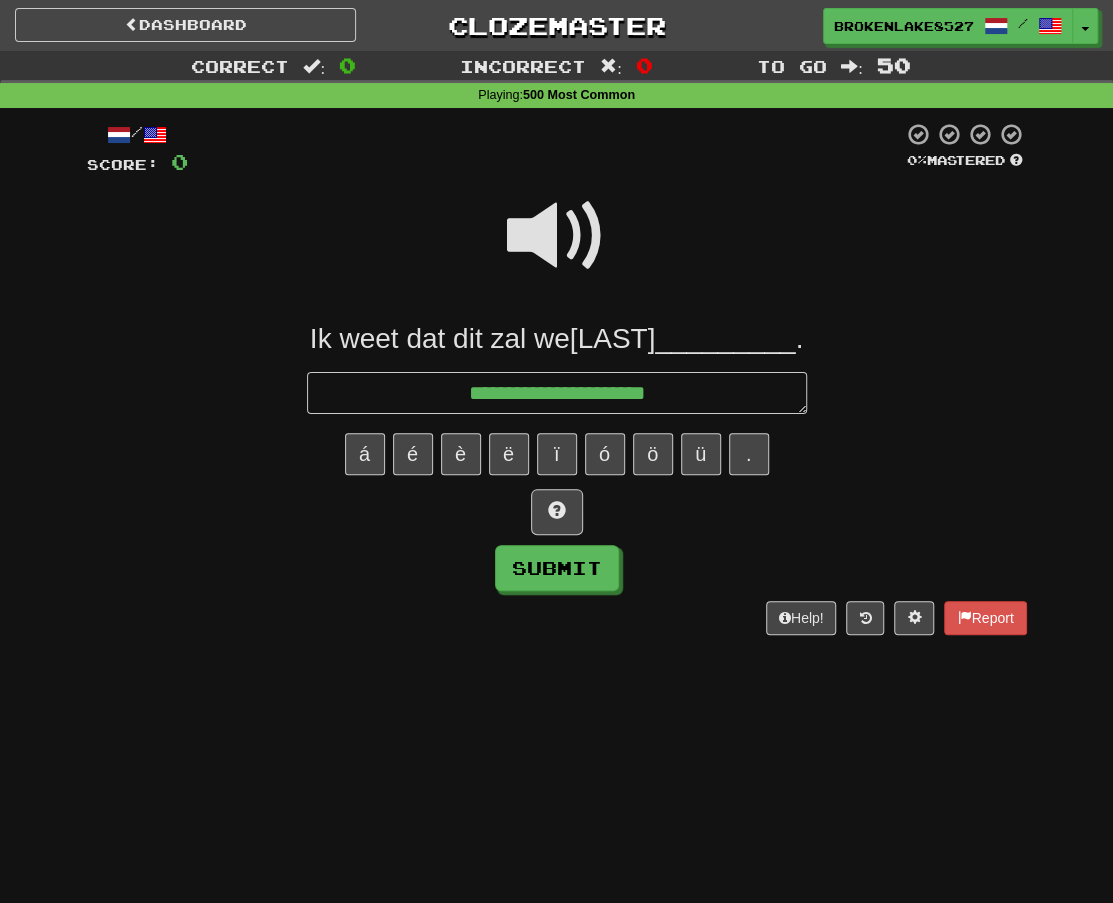 type on "*" 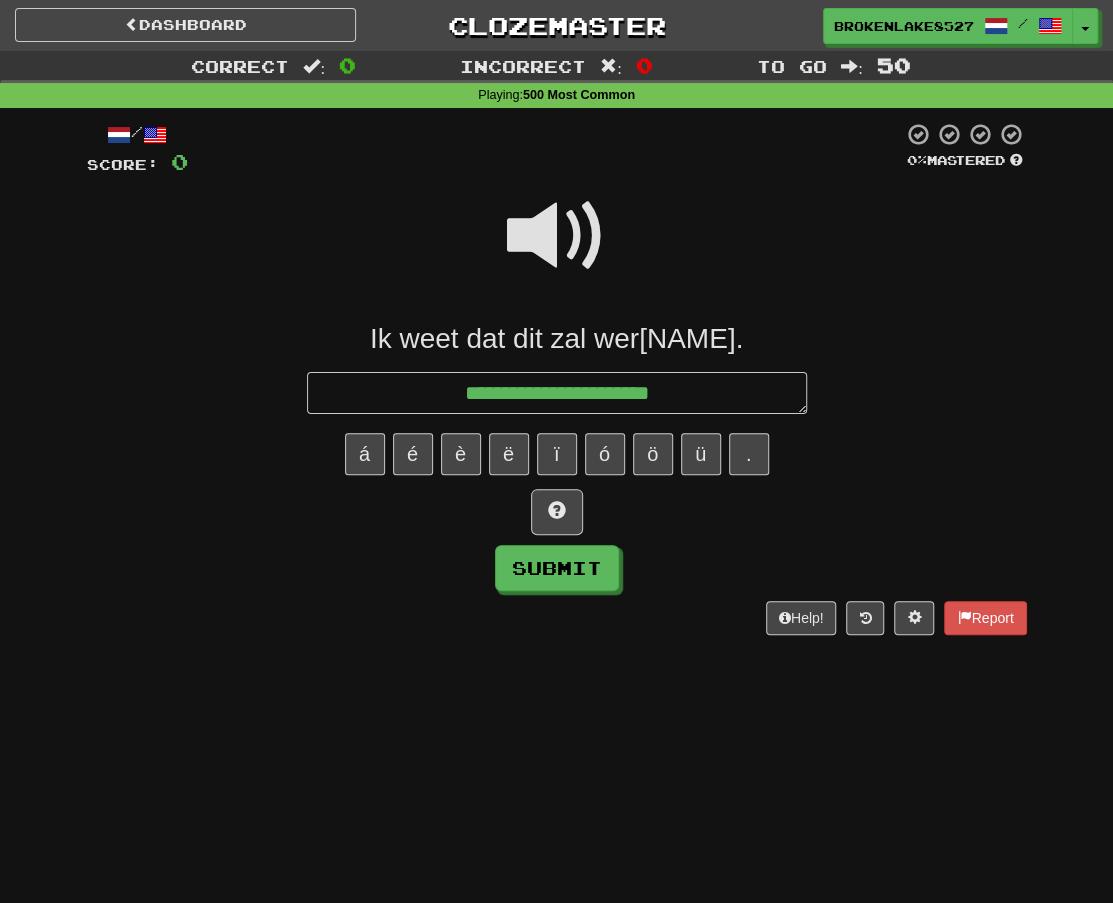 type on "*" 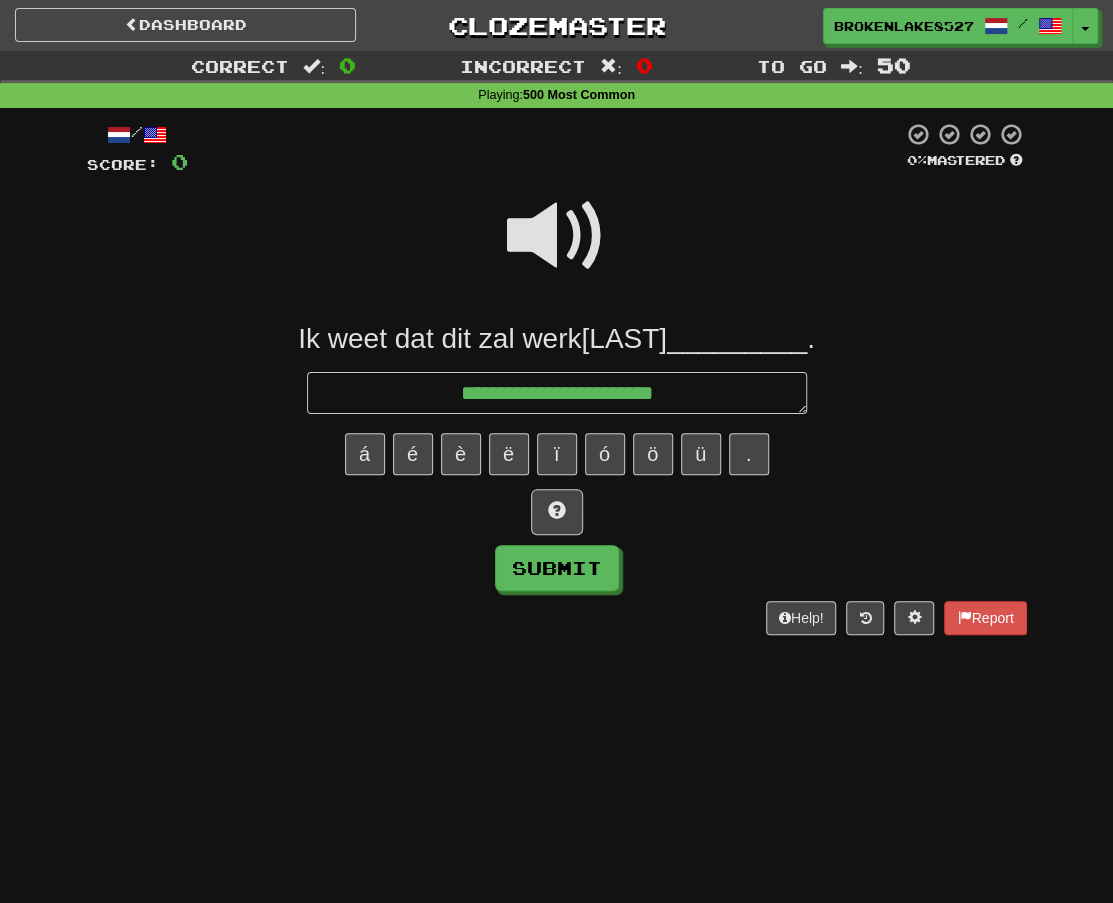 type on "*" 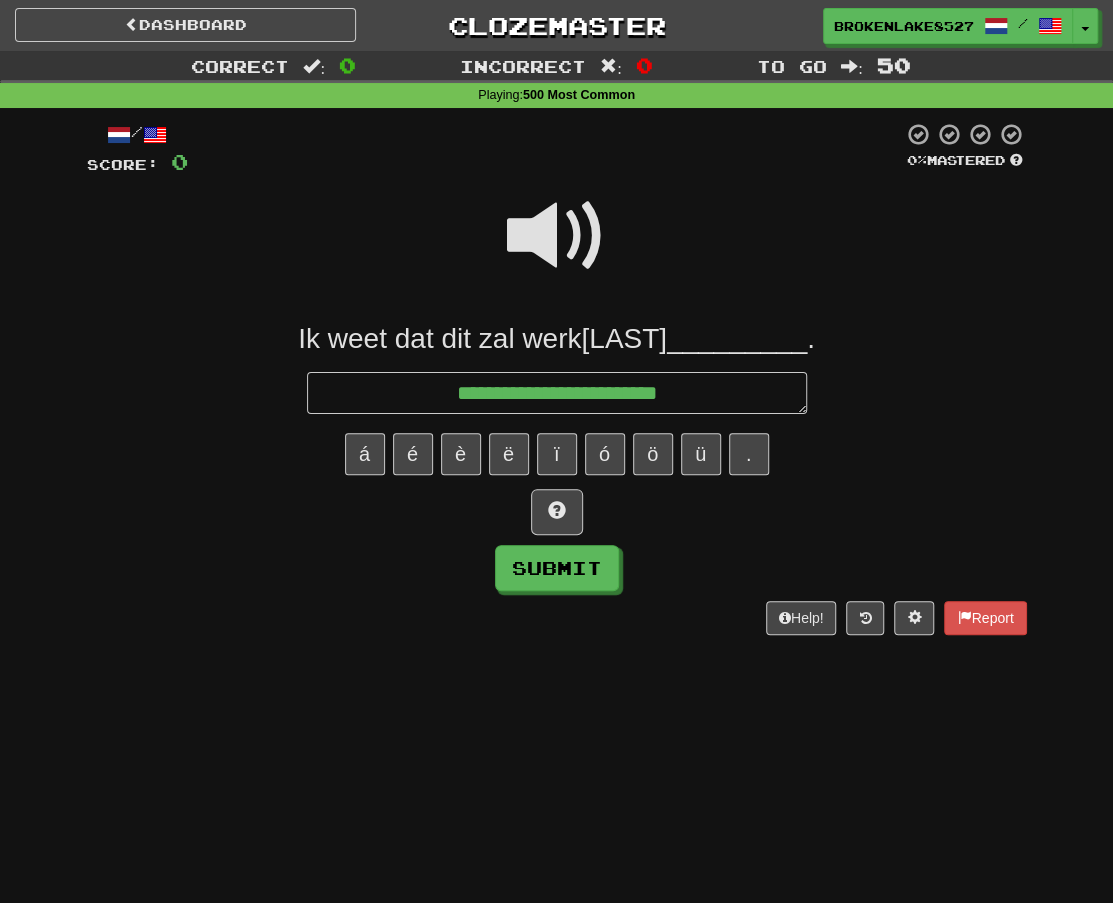 type on "*" 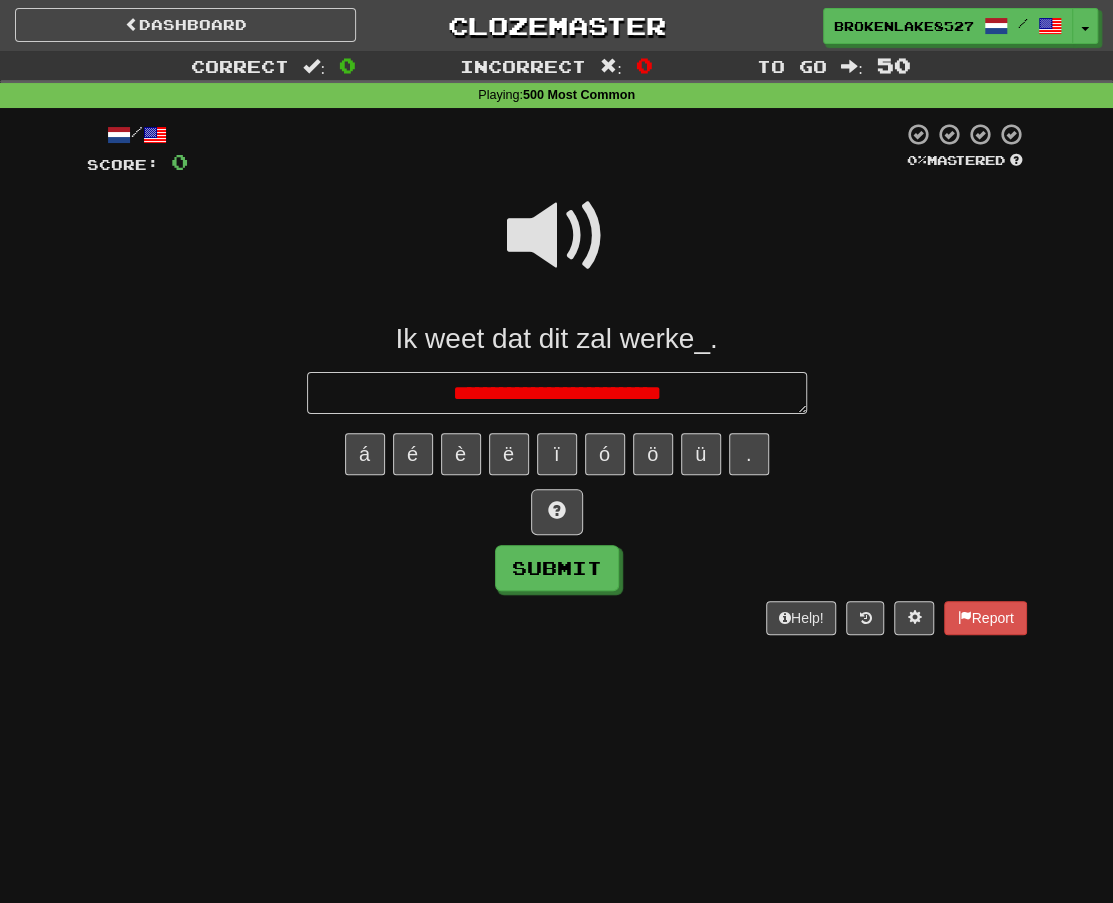 type on "*" 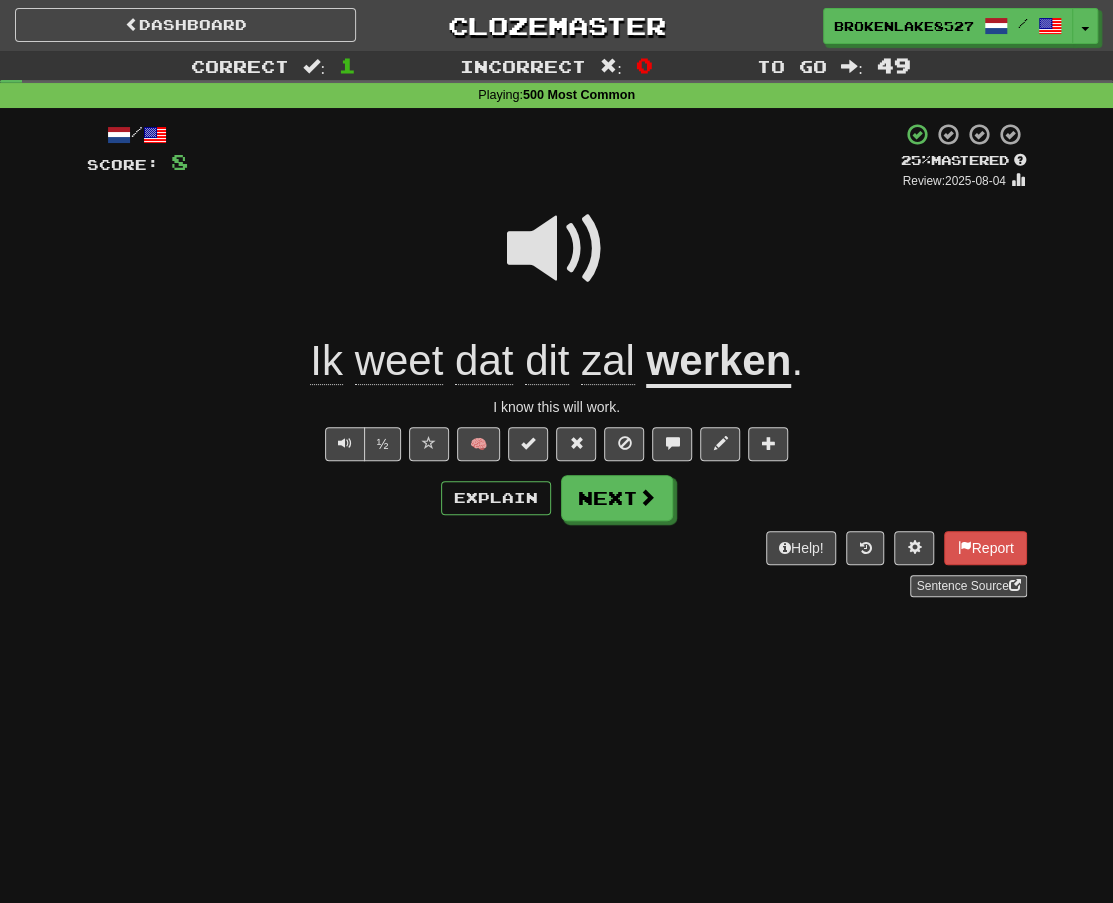 click on "Dashboard
Clozemaster
BrokenLake8527
/
Toggle Dropdown
Dashboard
Leaderboard
Activity Feed
Notifications
Profile
Discussions
Nederlands
/
English
Streak:
10
Review:
45
Daily Goal:  1664 /1000
Languages
Account
Logout
BrokenLake8527
/
Toggle Dropdown
Dashboard
Leaderboard
Activity Feed
Notifications
Profile
Discussions
Nederlands
/
English
Streak:
10
Review:
45
Daily Goal:  1664 /1000
Languages
Account
Logout
clozemaster
Correct   :   1 Incorrect   :   0 To go   :   49 Playing :  500 Most Common  /  Score:   8 + 8 25 %  Mastered Review:  2025-08-04 Ik   weet   dat   dit   zal   werken . I know this will work. ½ 🧠 Explain" at bounding box center (556, 451) 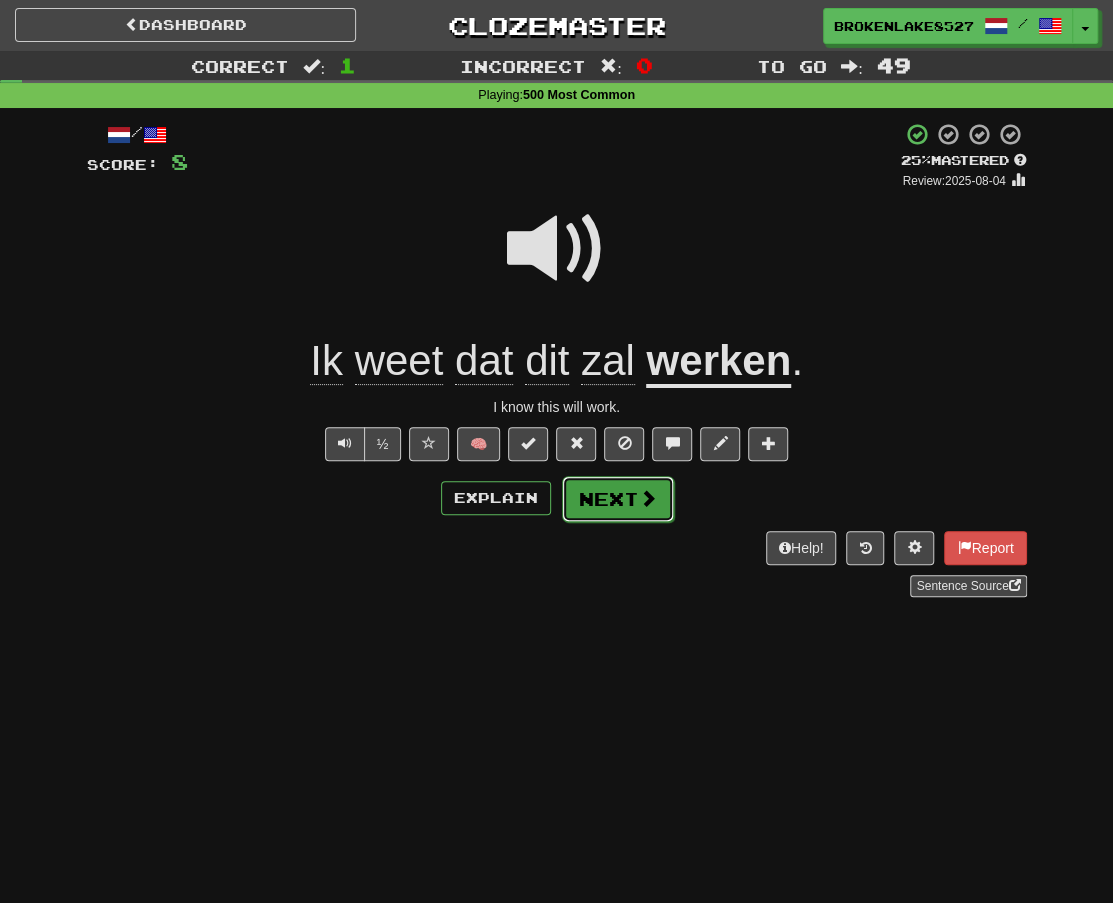 click on "Next" at bounding box center [618, 499] 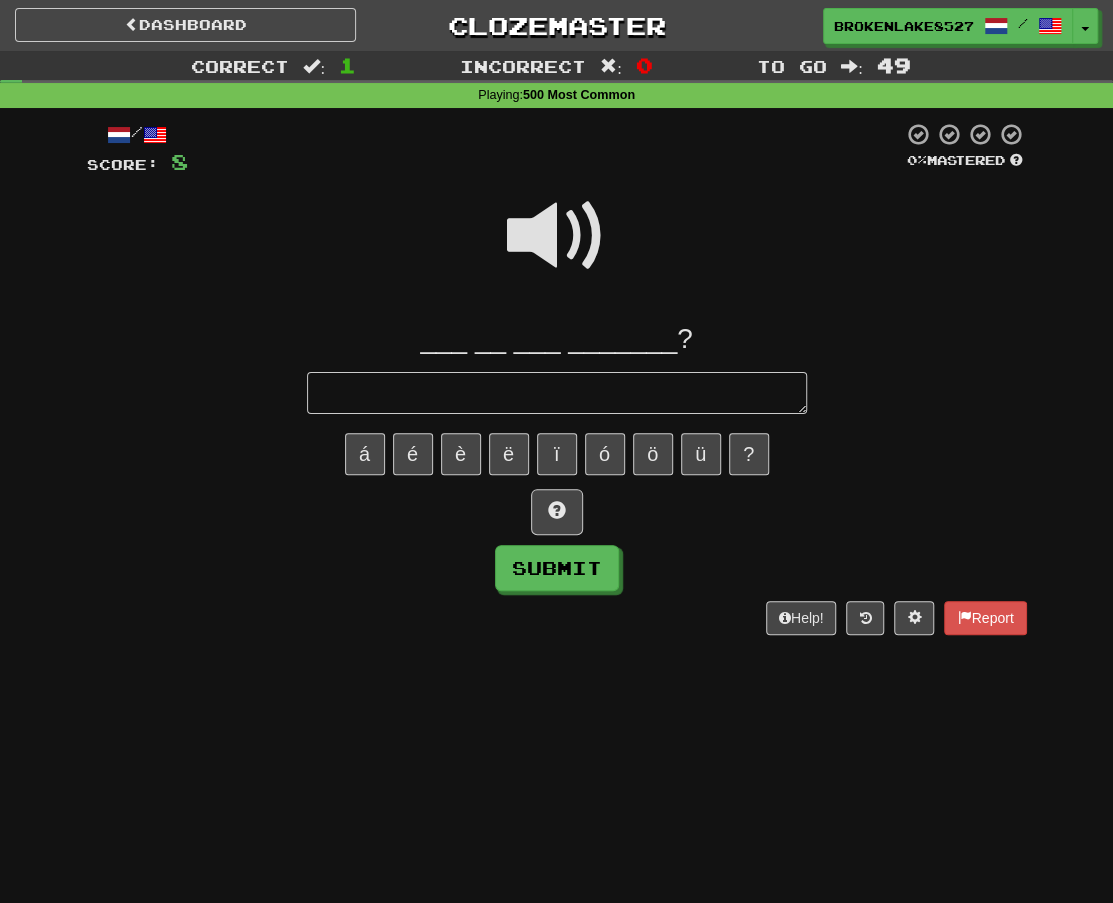 type on "*" 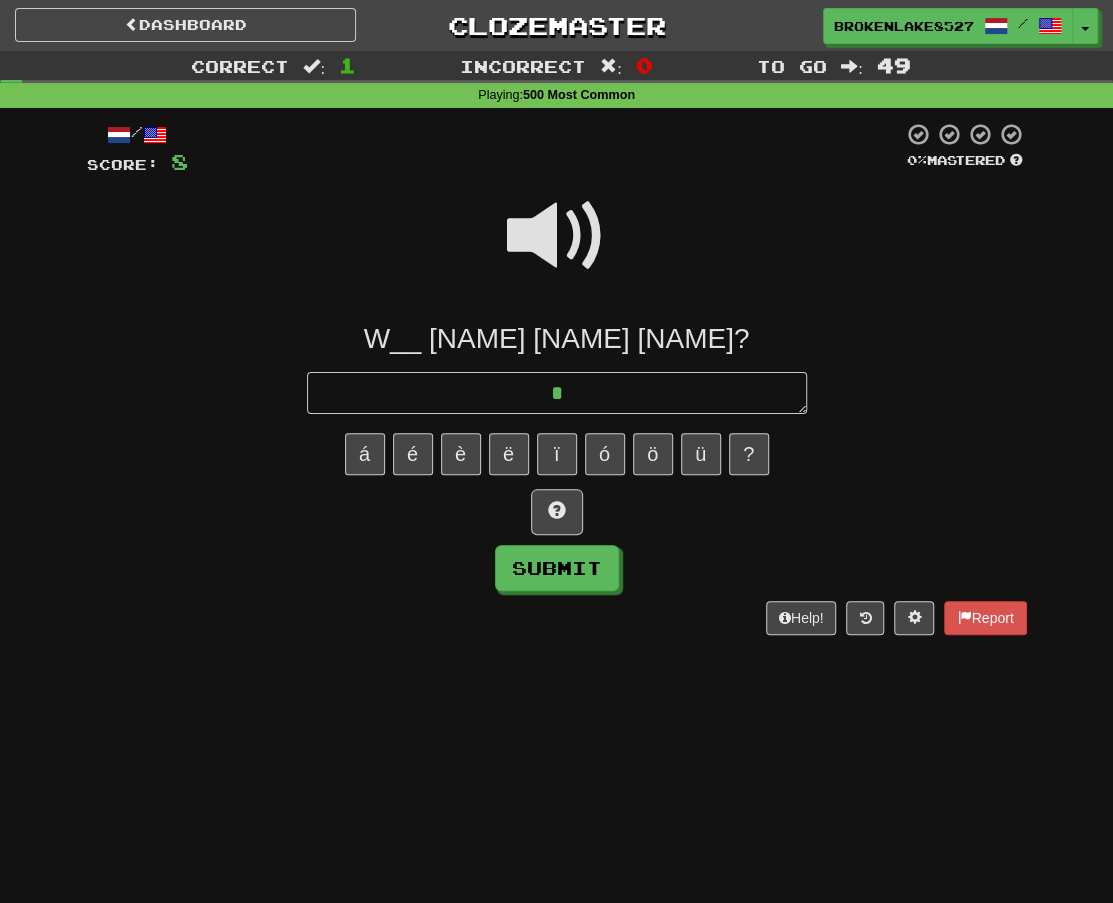 type on "*" 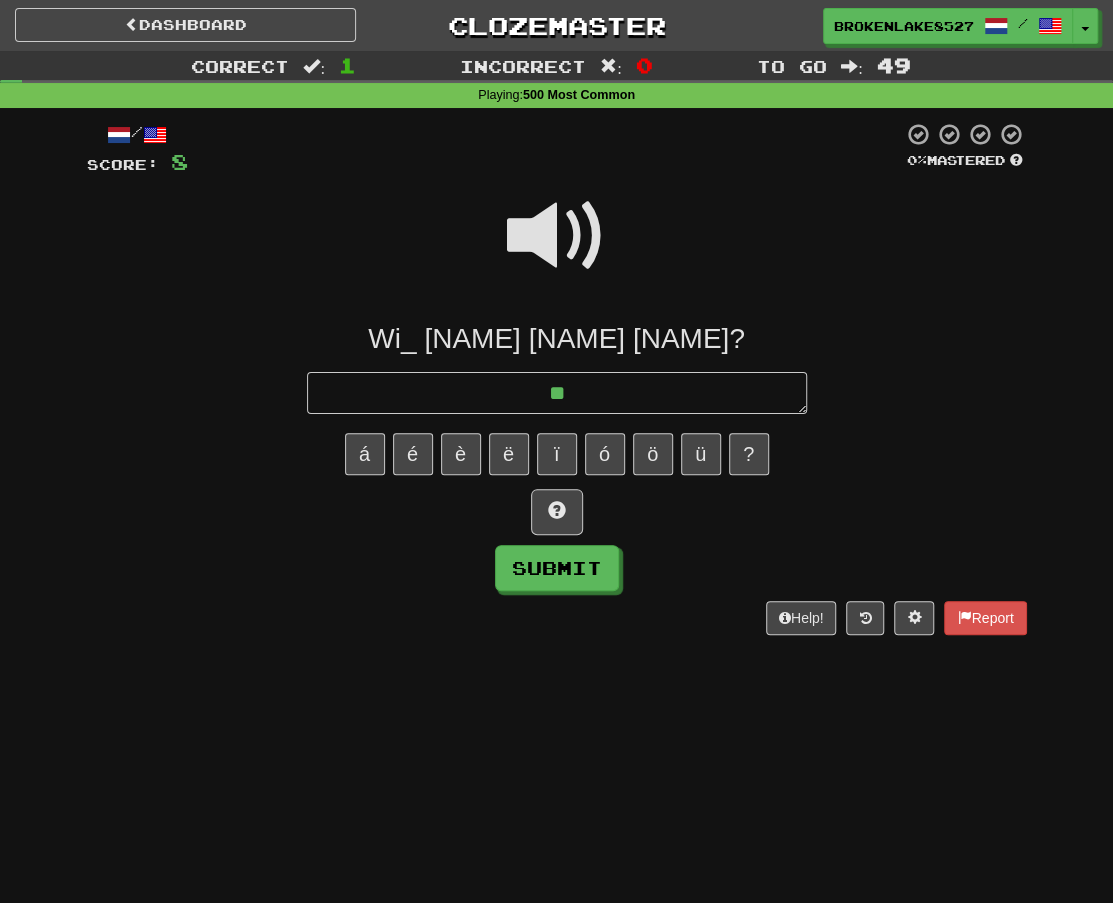 type on "*" 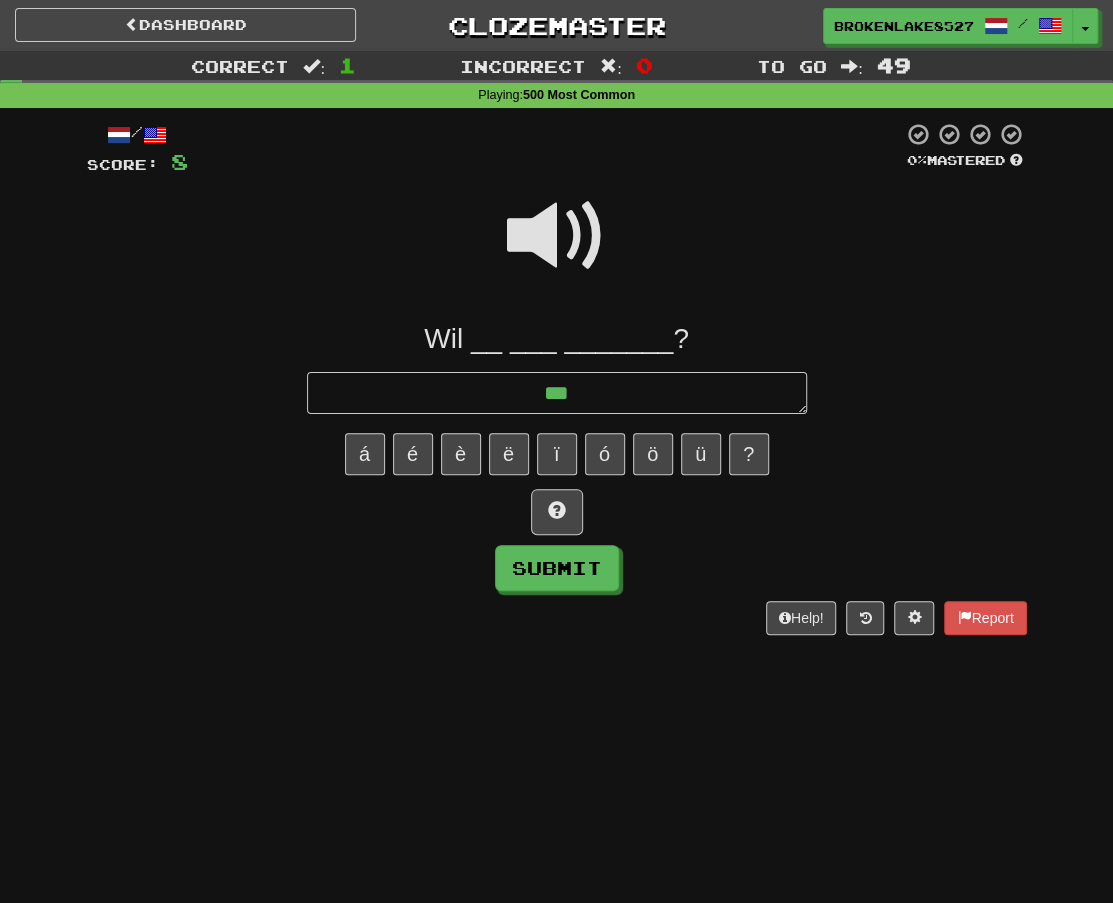 type on "*" 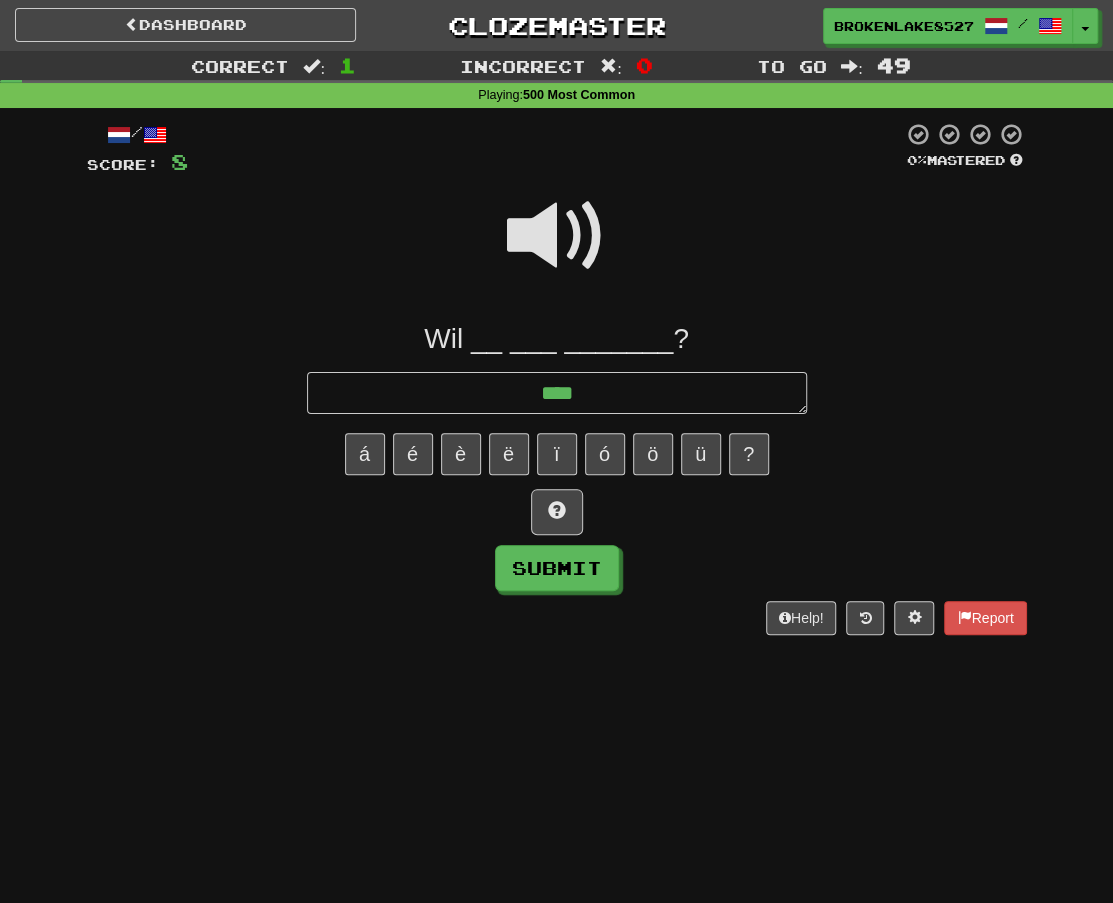 type on "*" 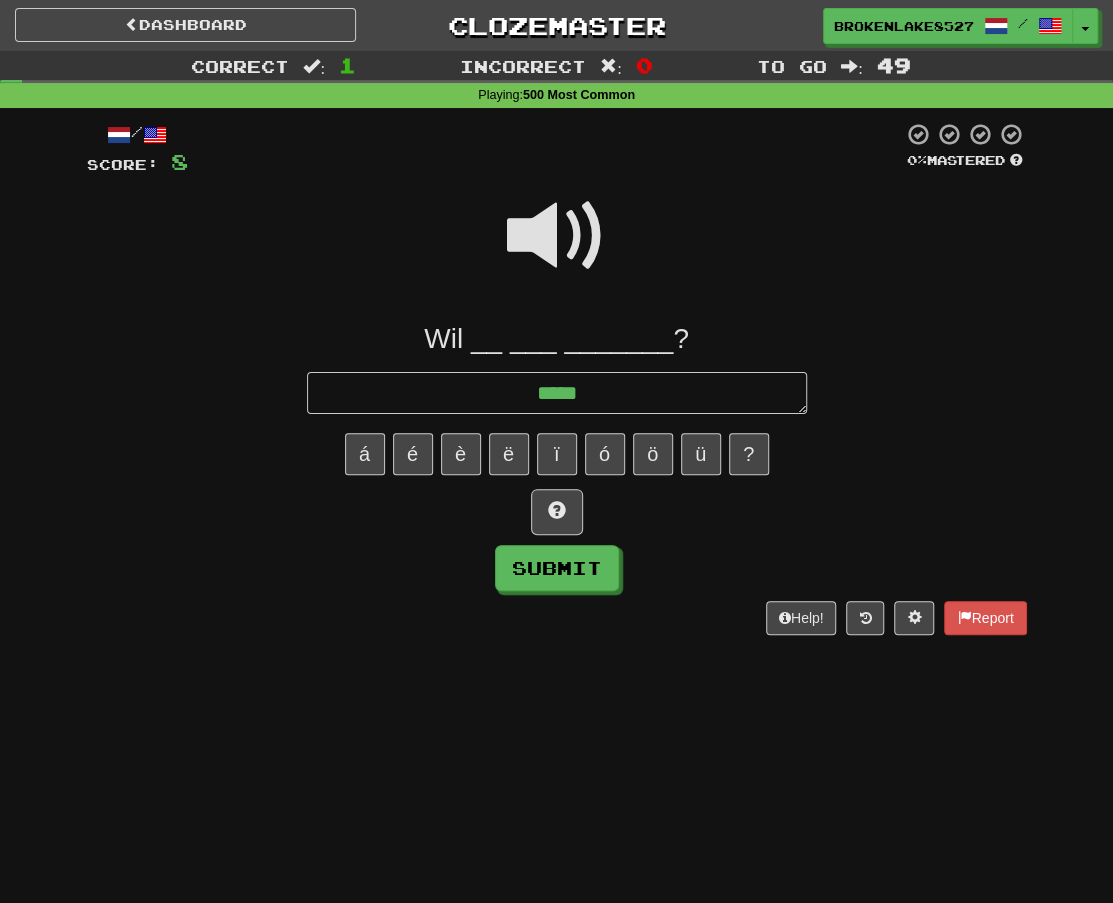 type on "*" 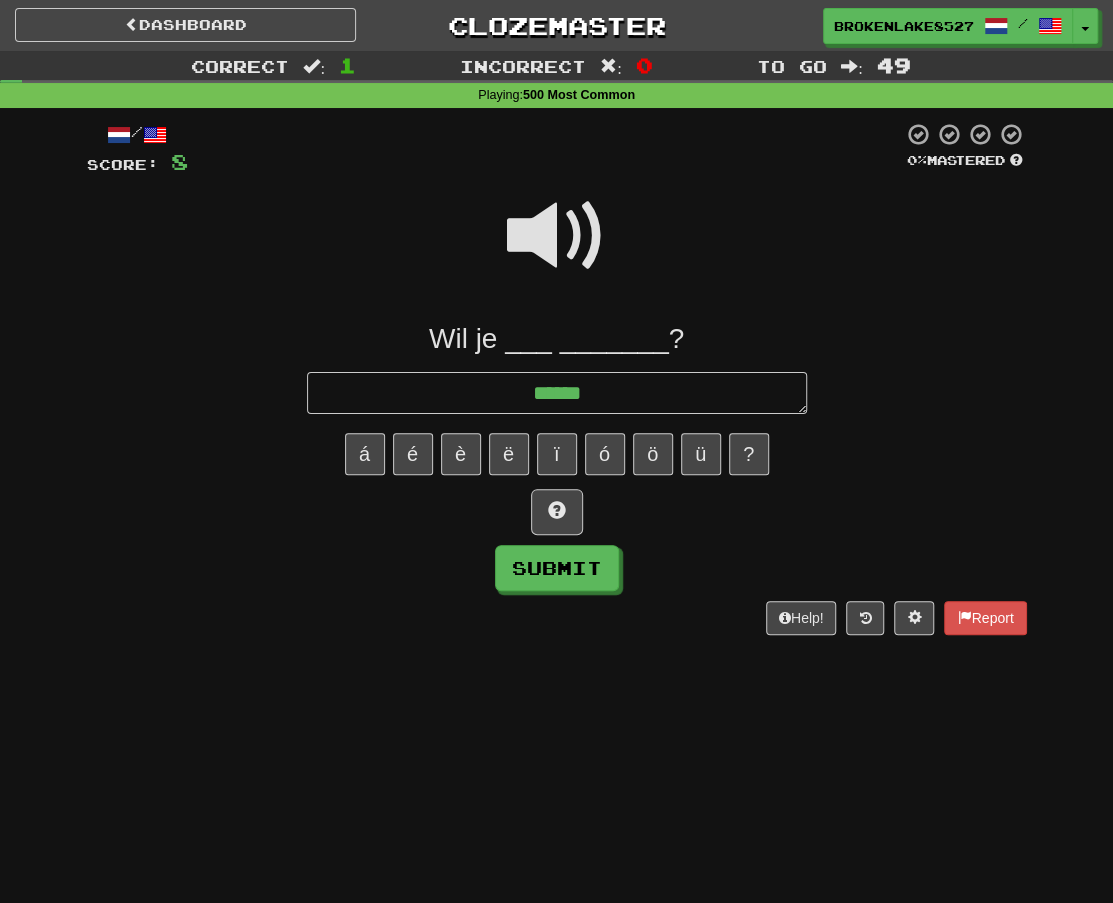 type on "******" 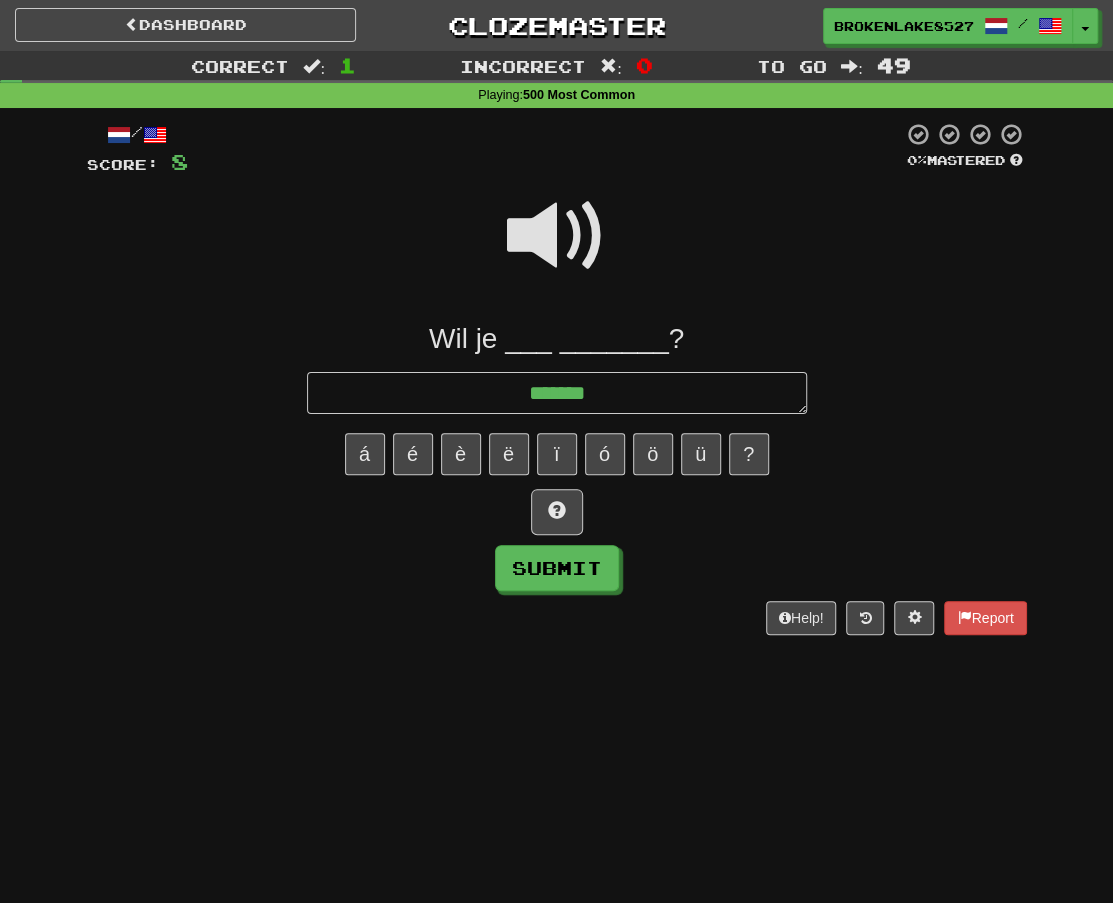 type on "*" 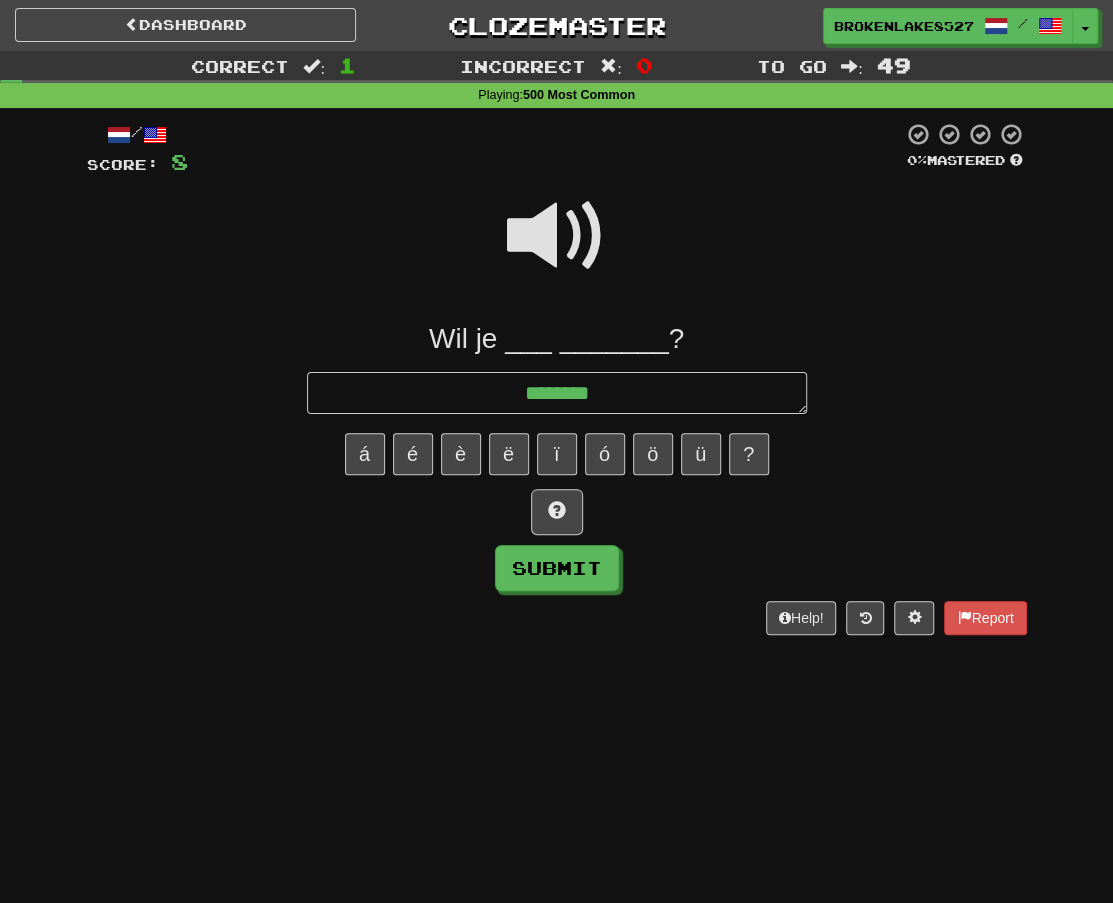type on "*" 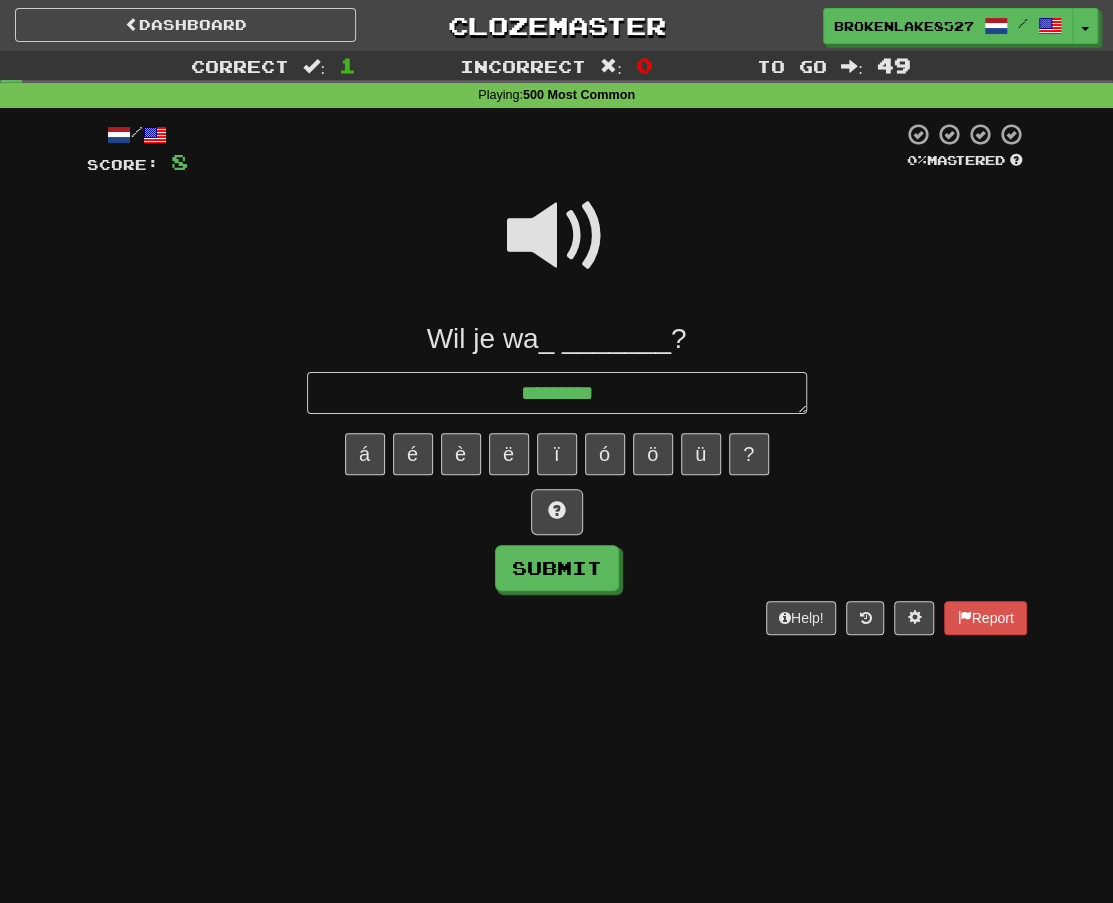 type on "*" 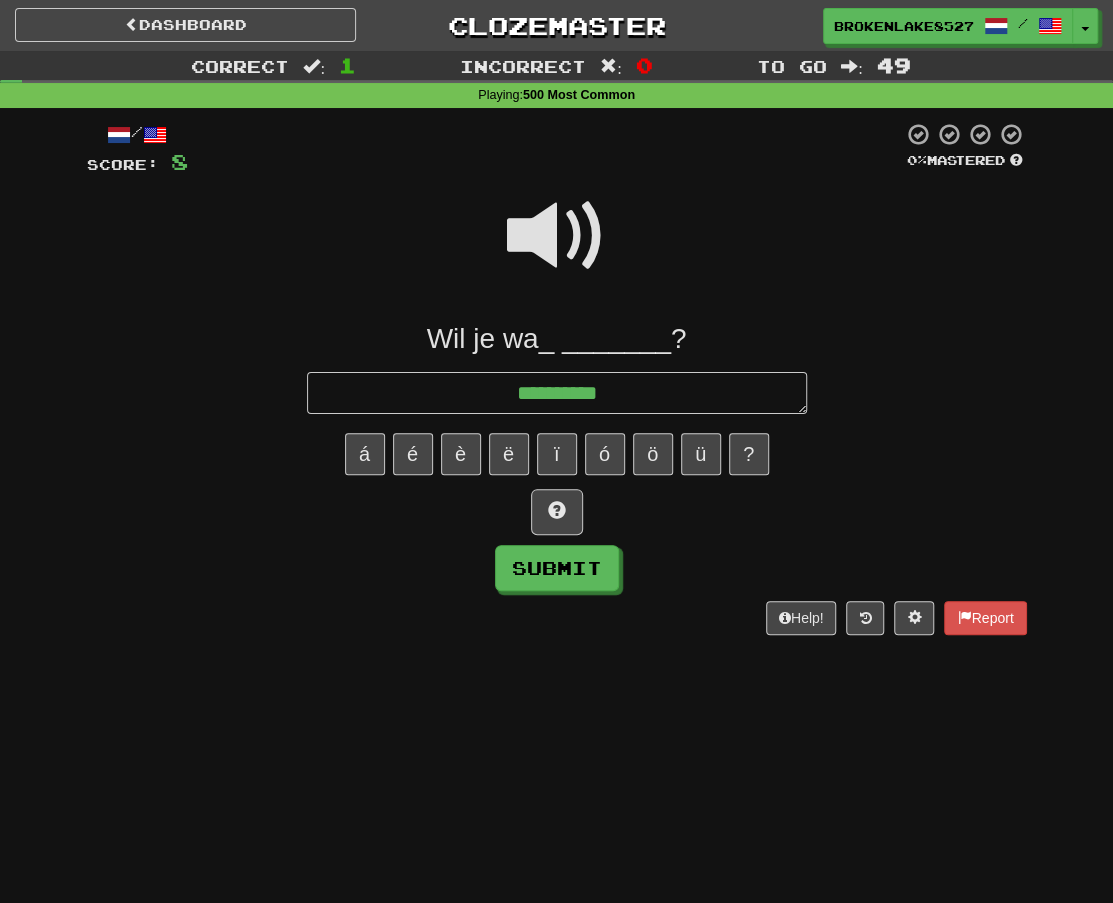 type on "*" 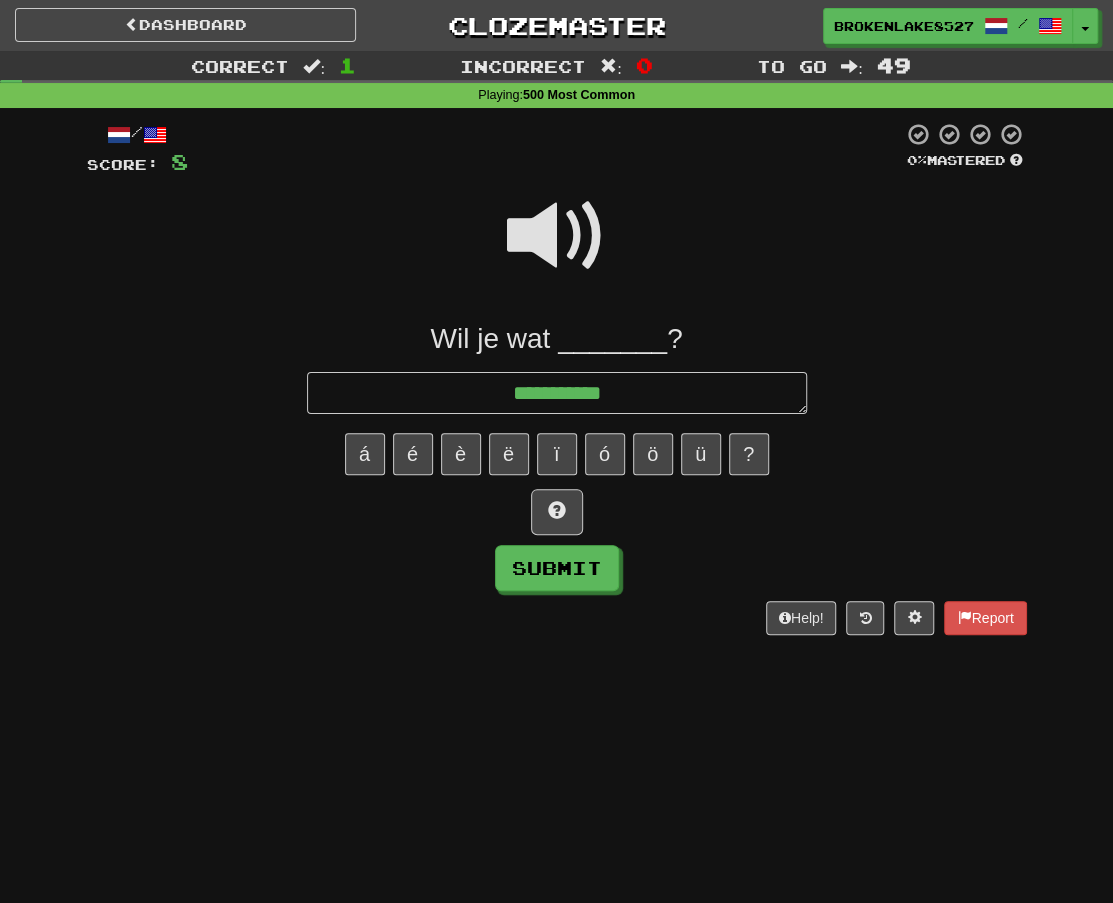 type on "*" 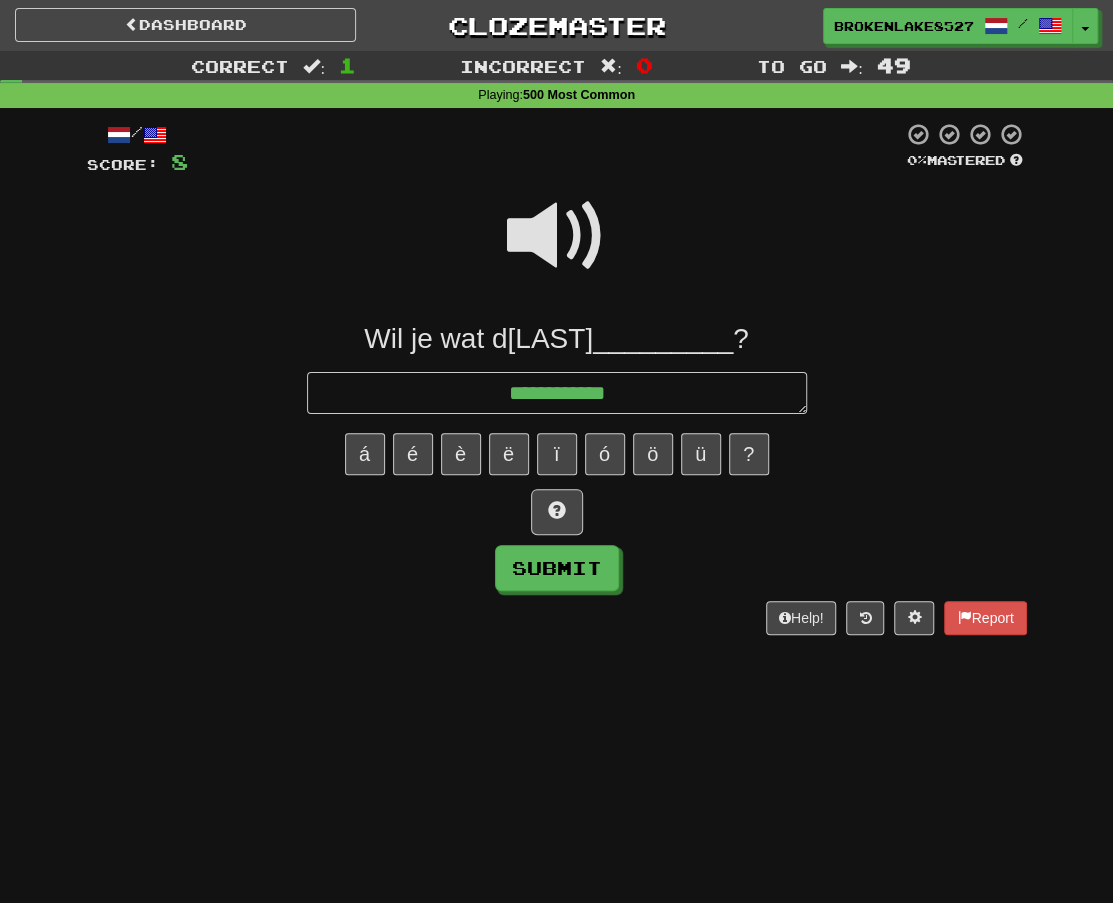 type on "*" 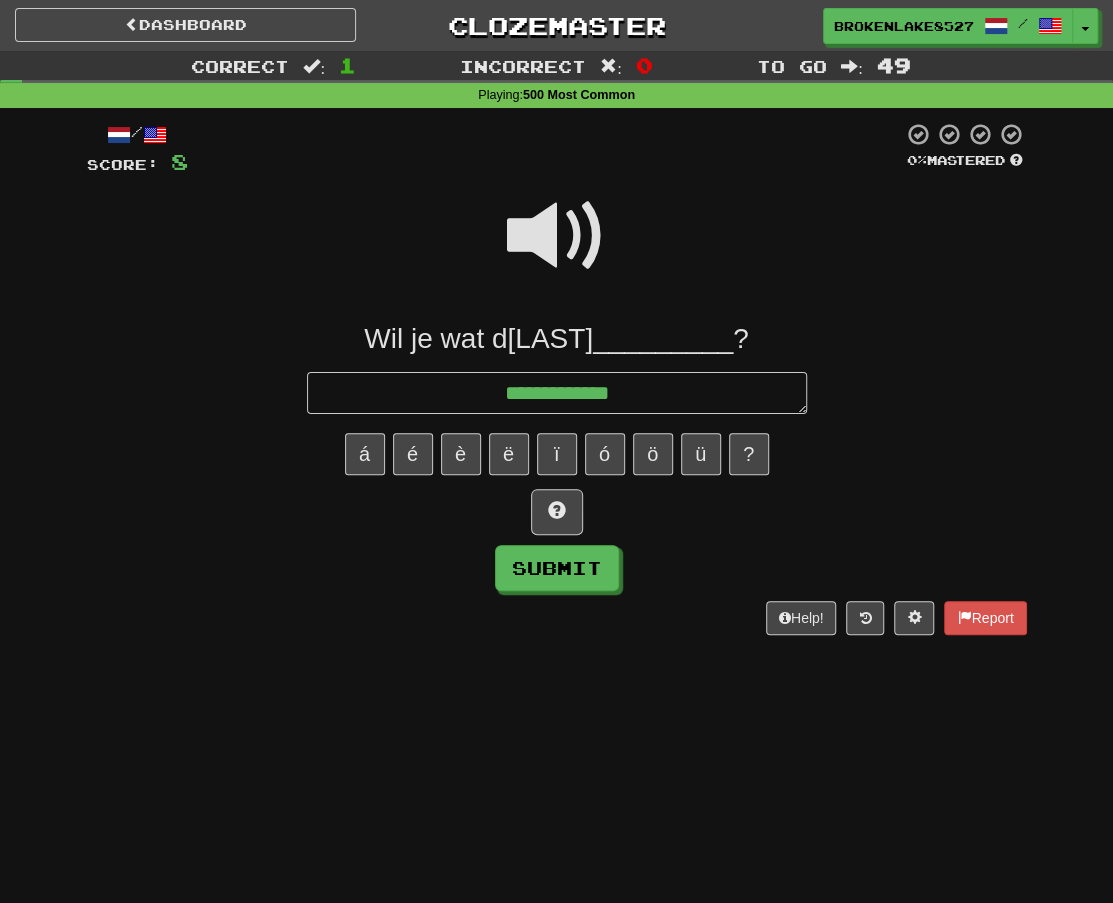 type on "*" 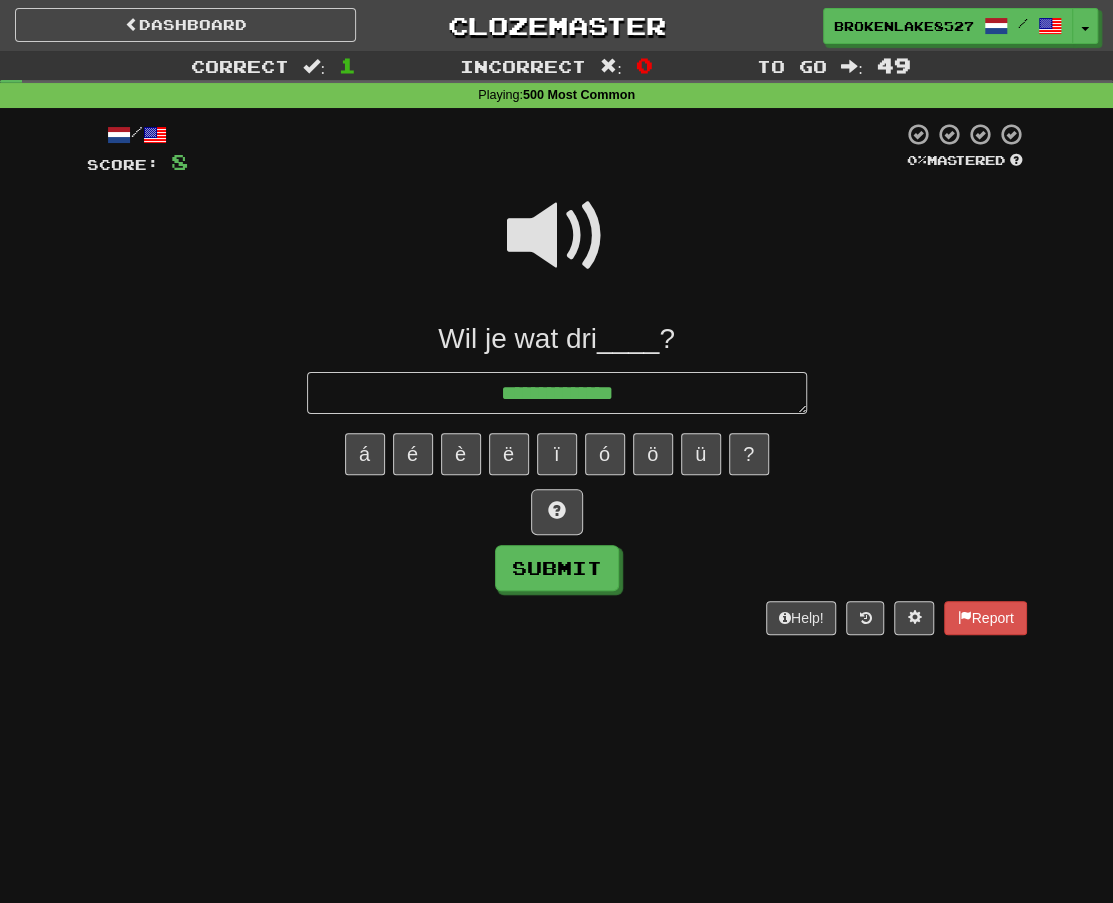 type on "*" 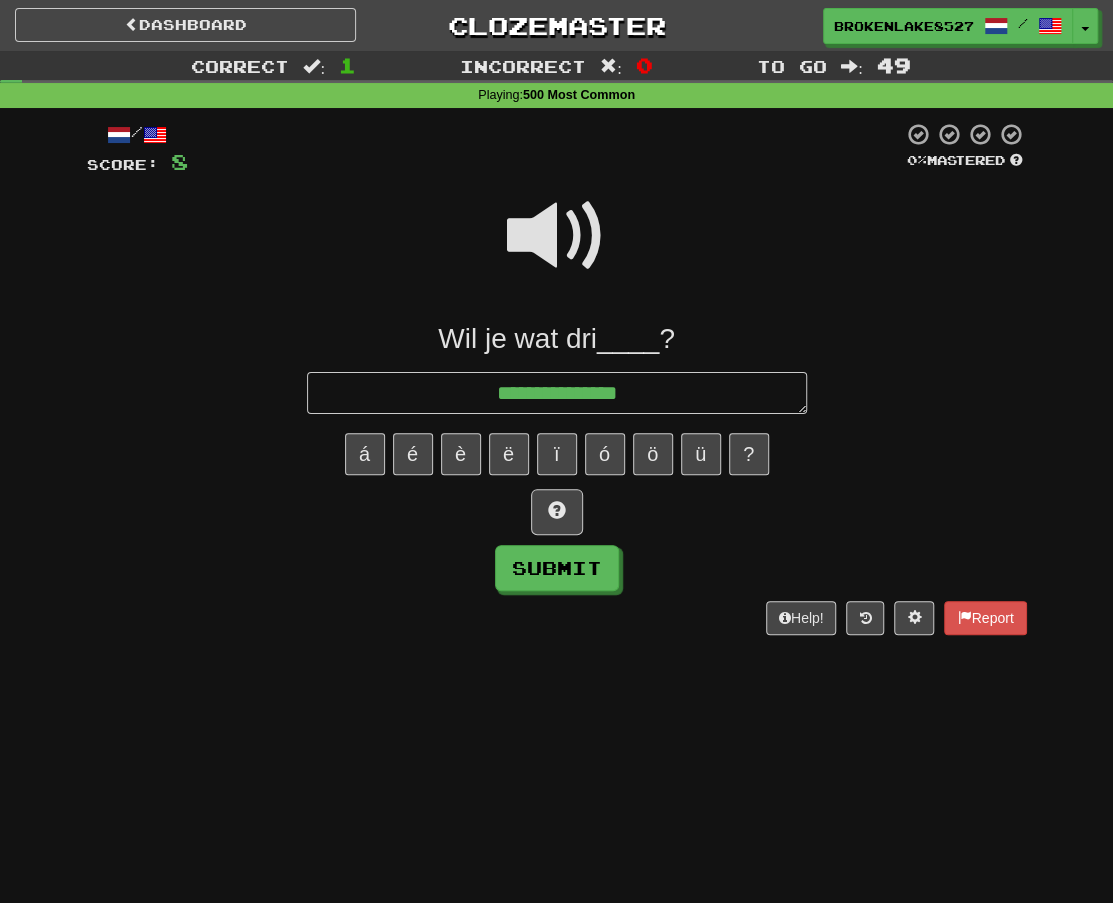 type on "*" 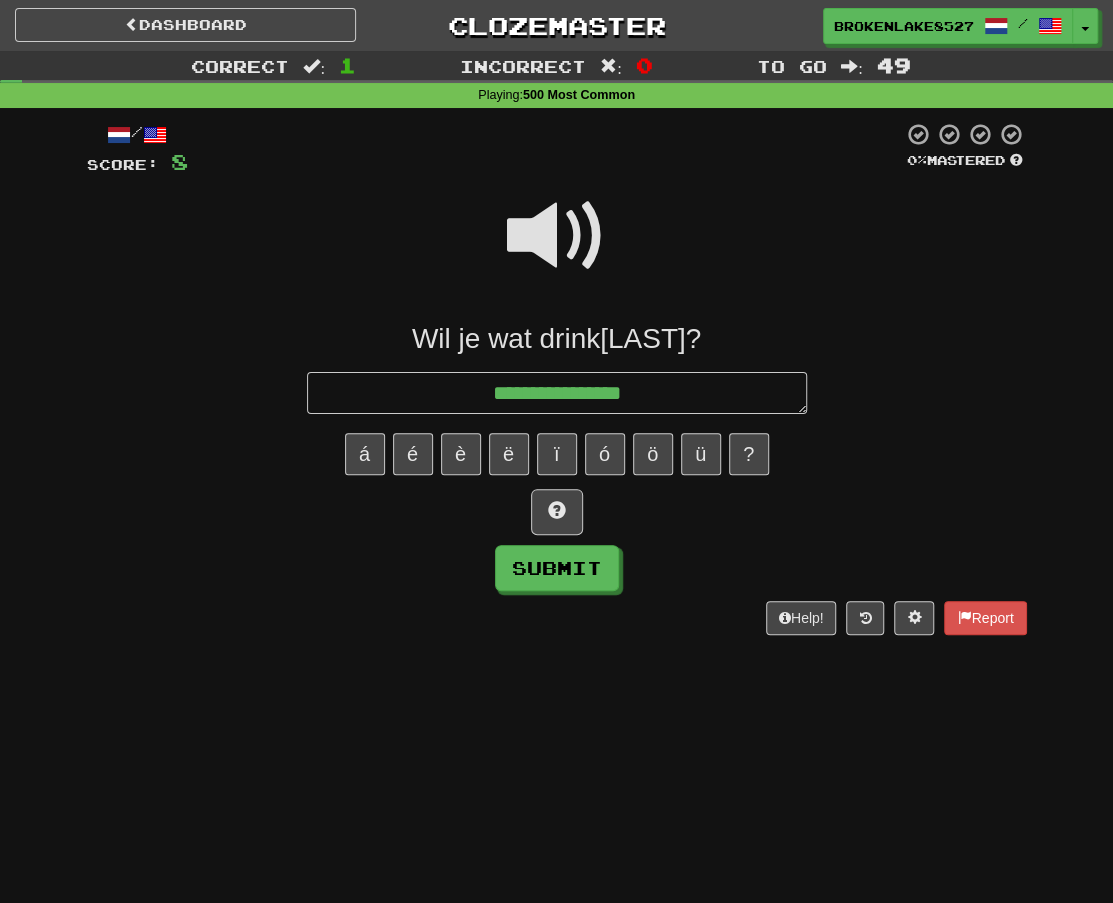 type on "*" 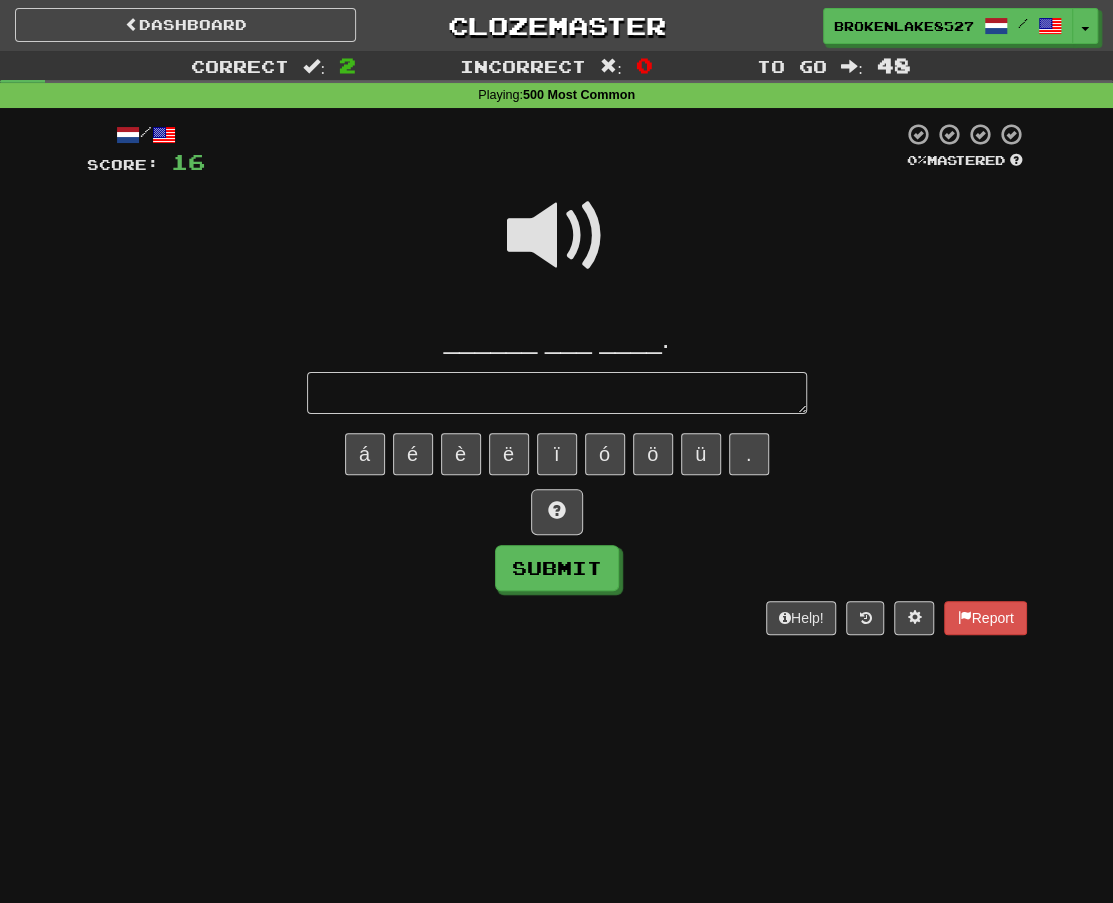 type on "*" 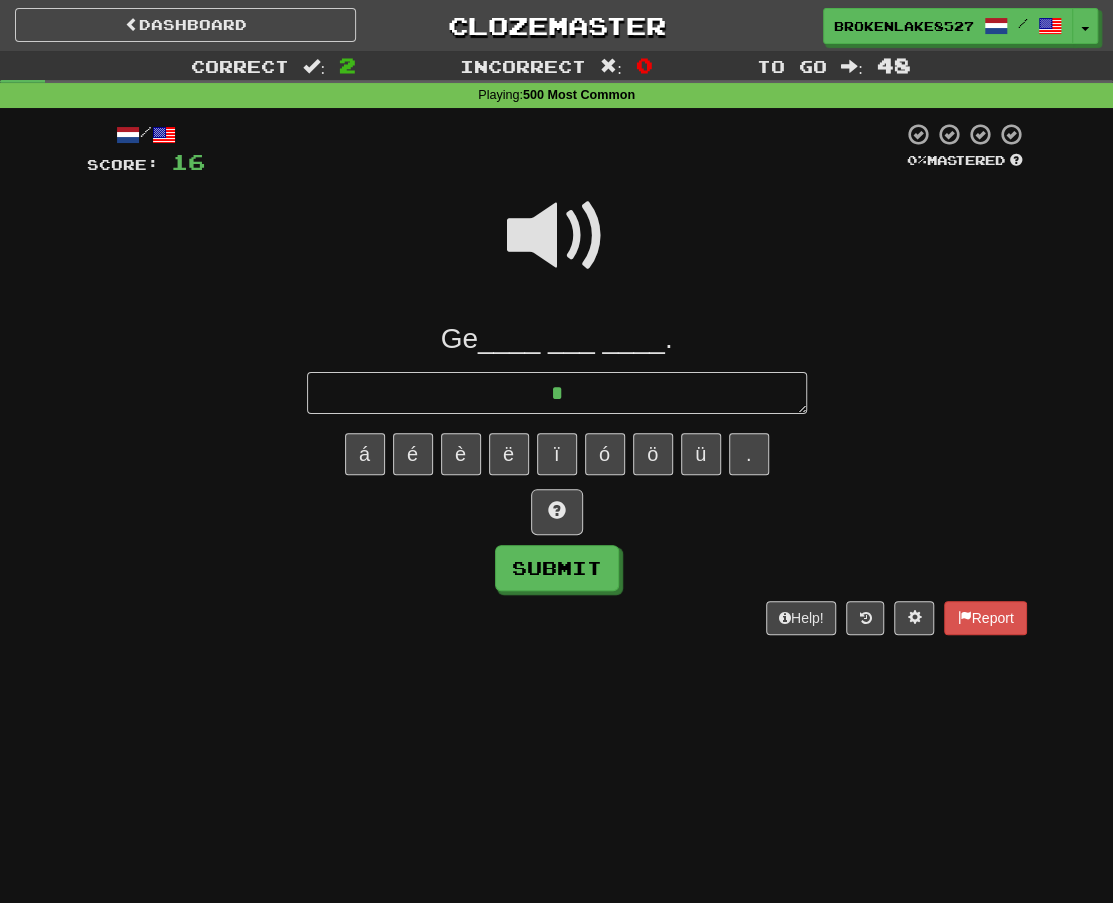 type on "*" 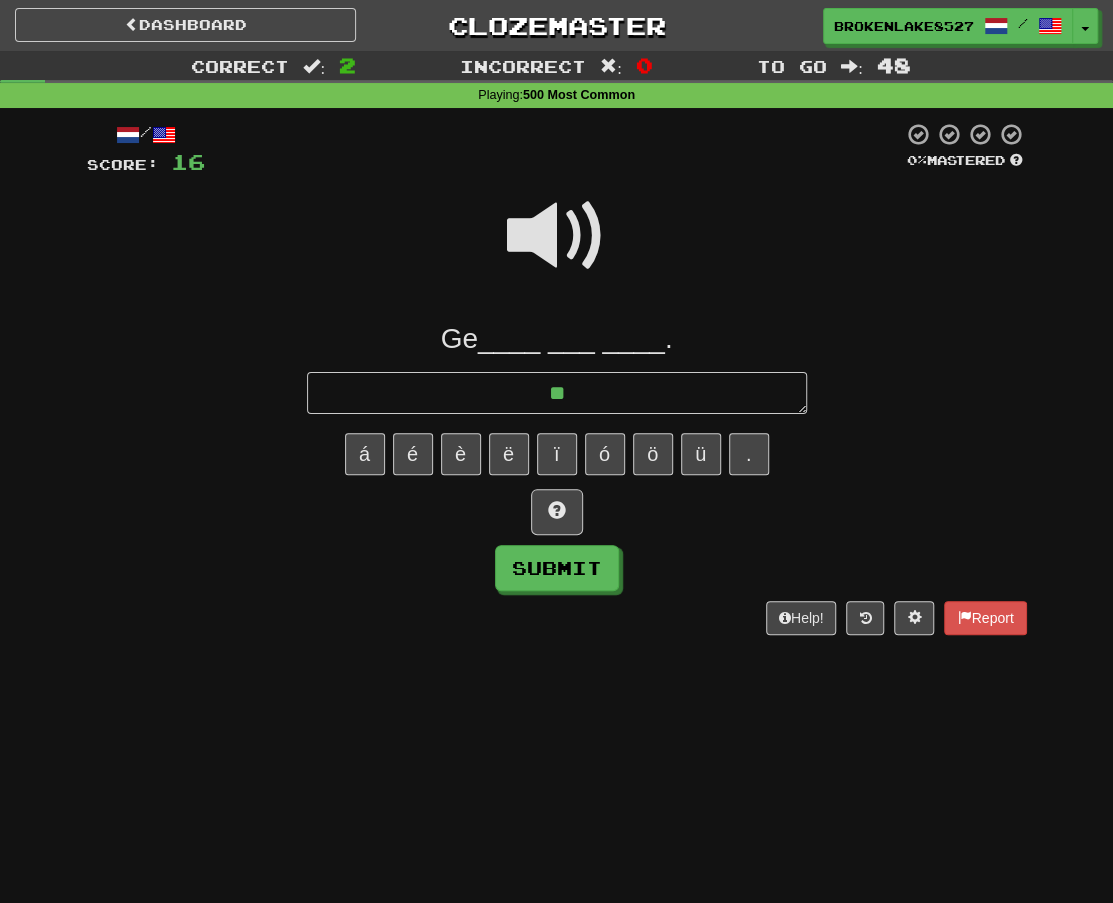 type on "*" 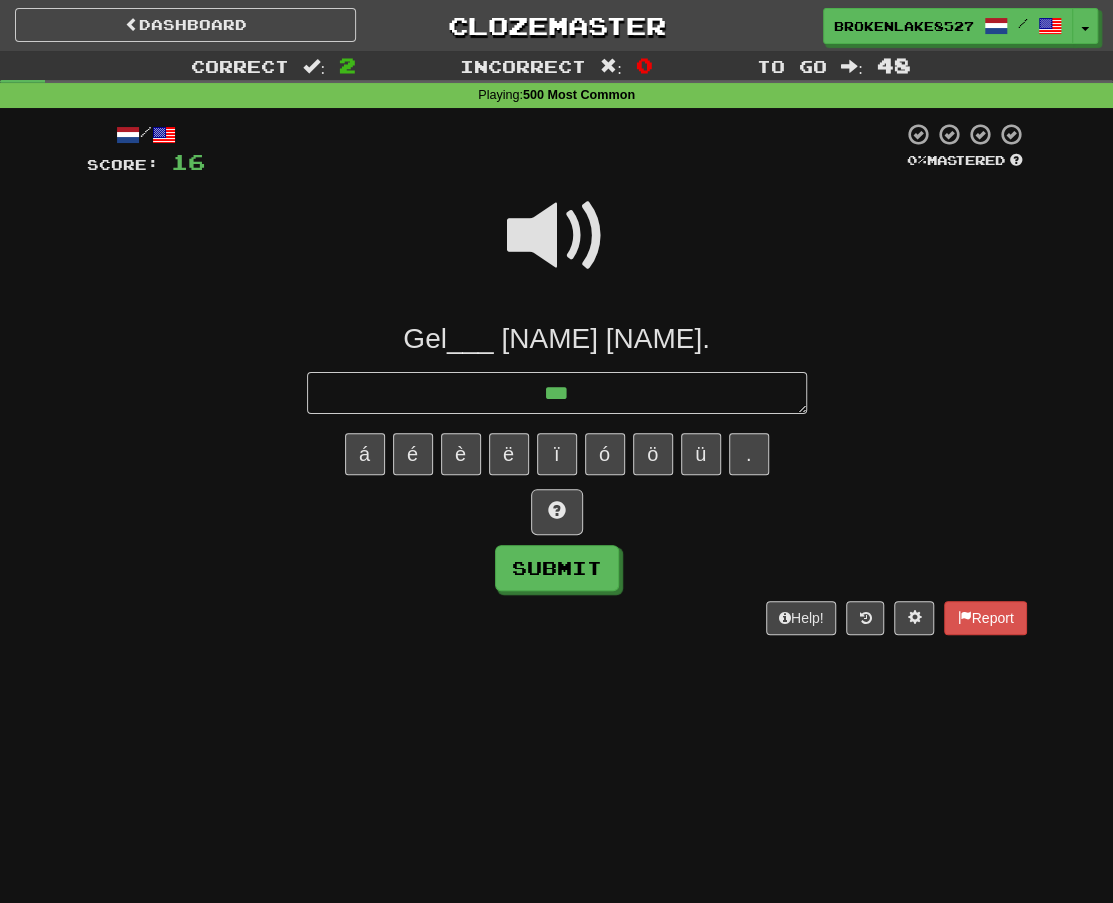 type on "*" 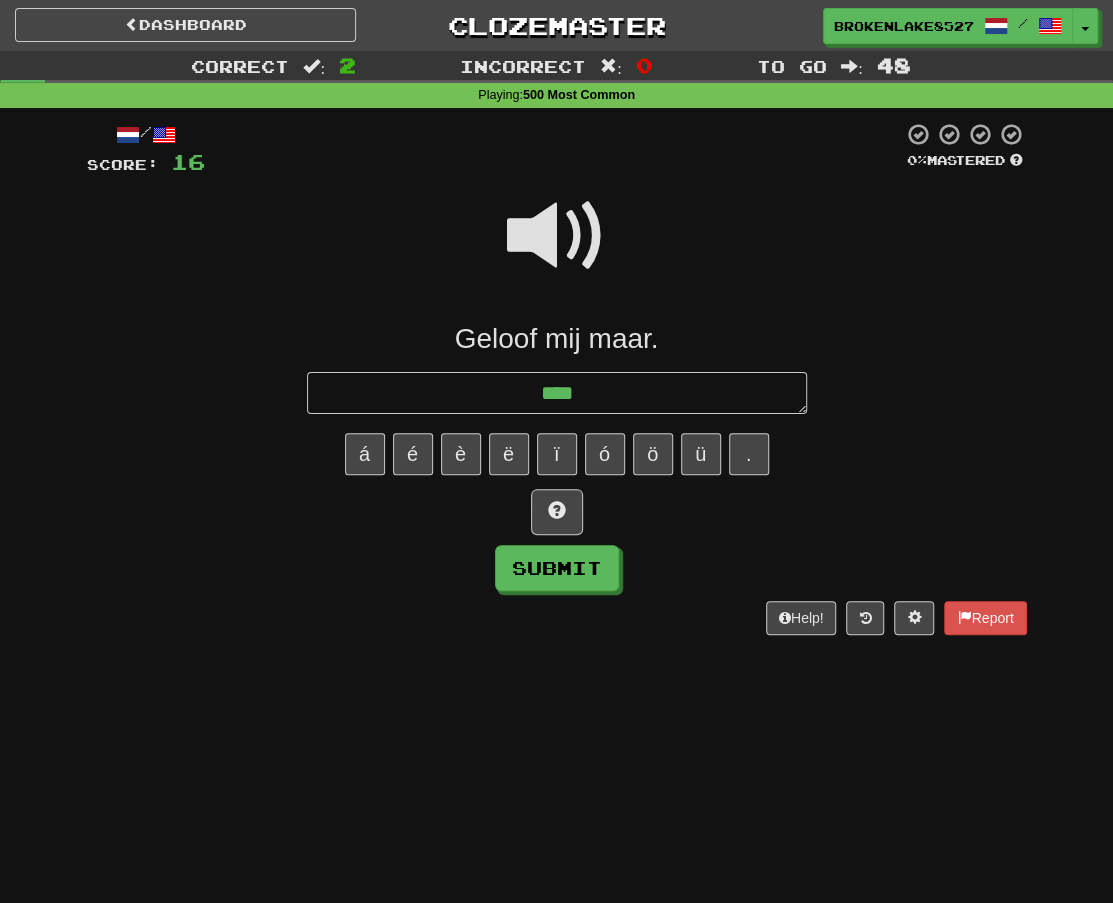 type on "*" 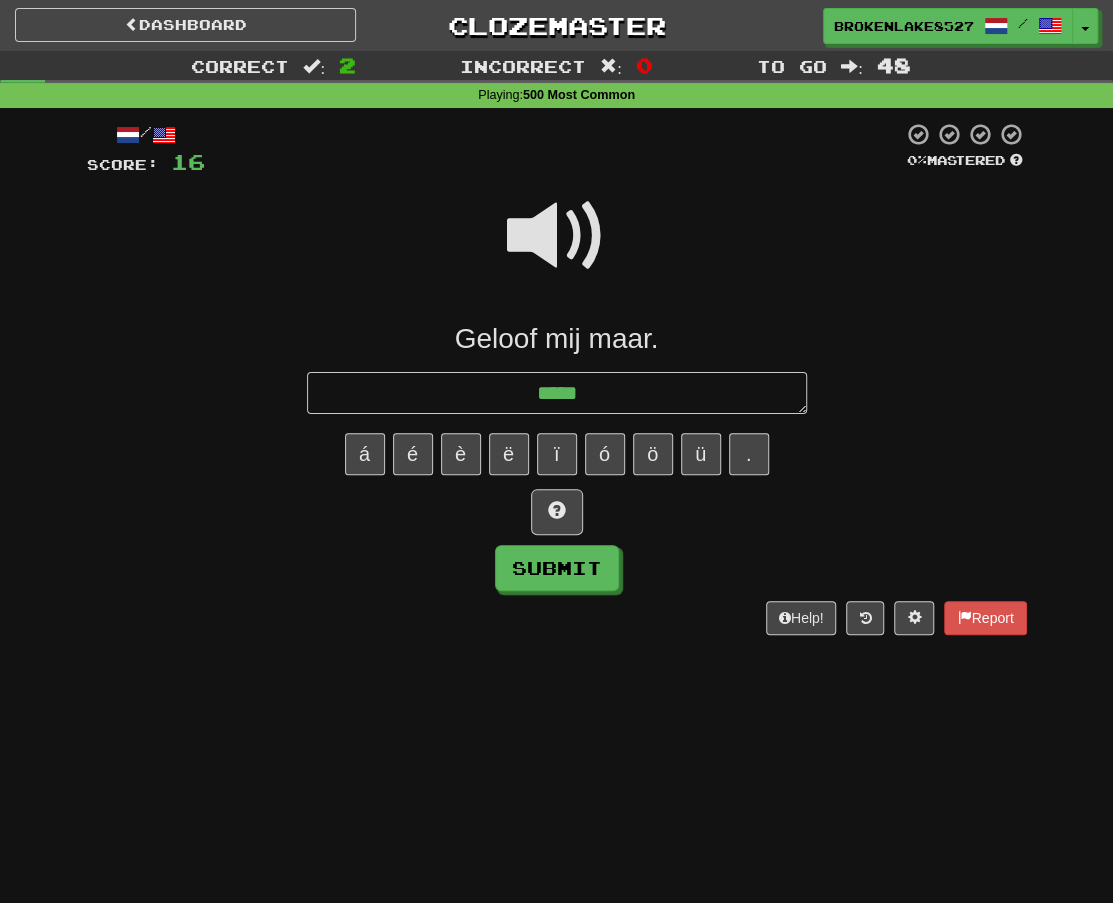 type on "*" 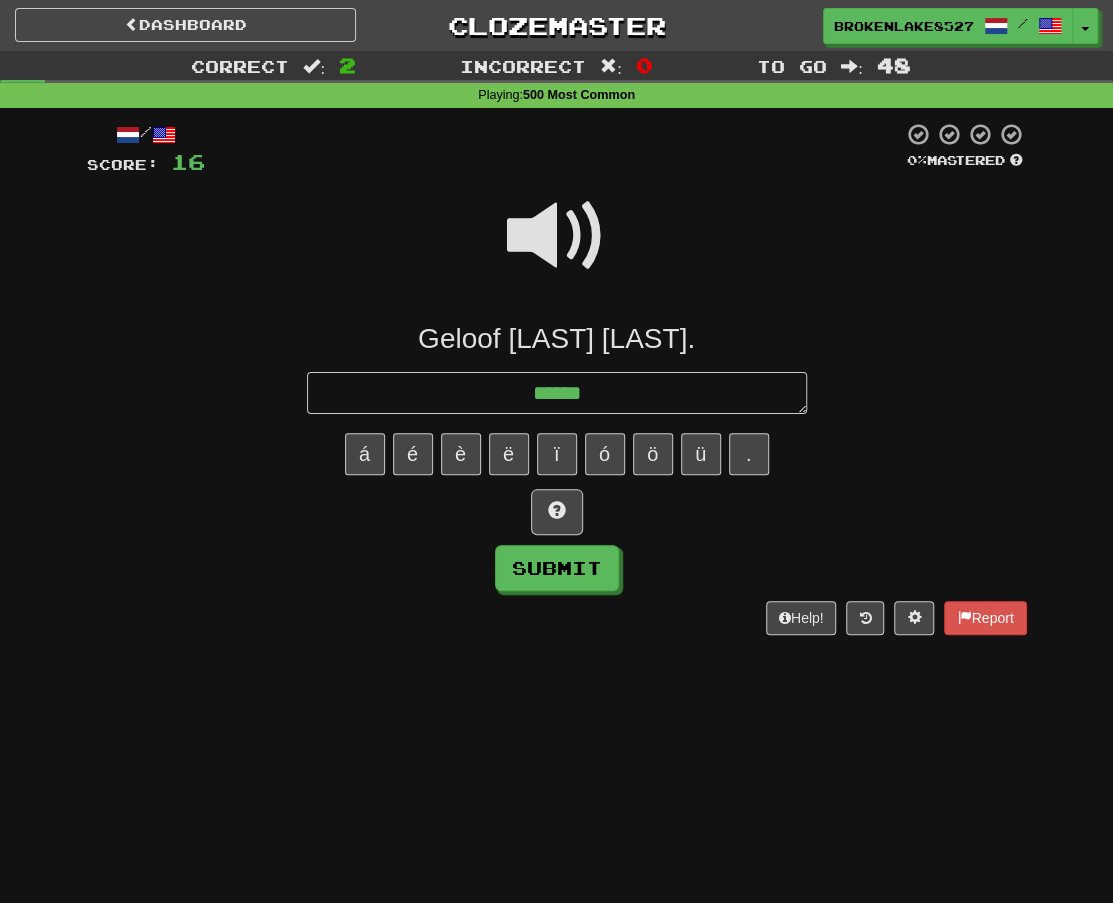 type on "*" 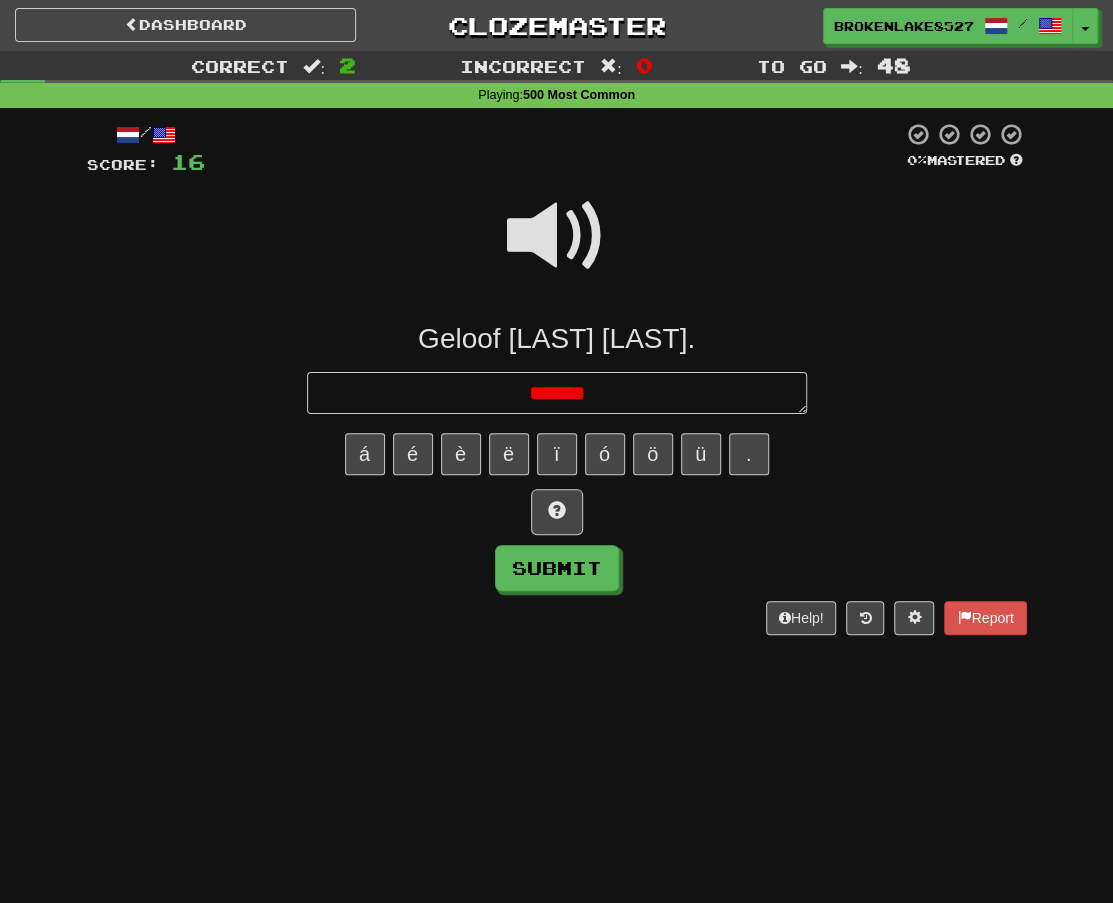 type on "*" 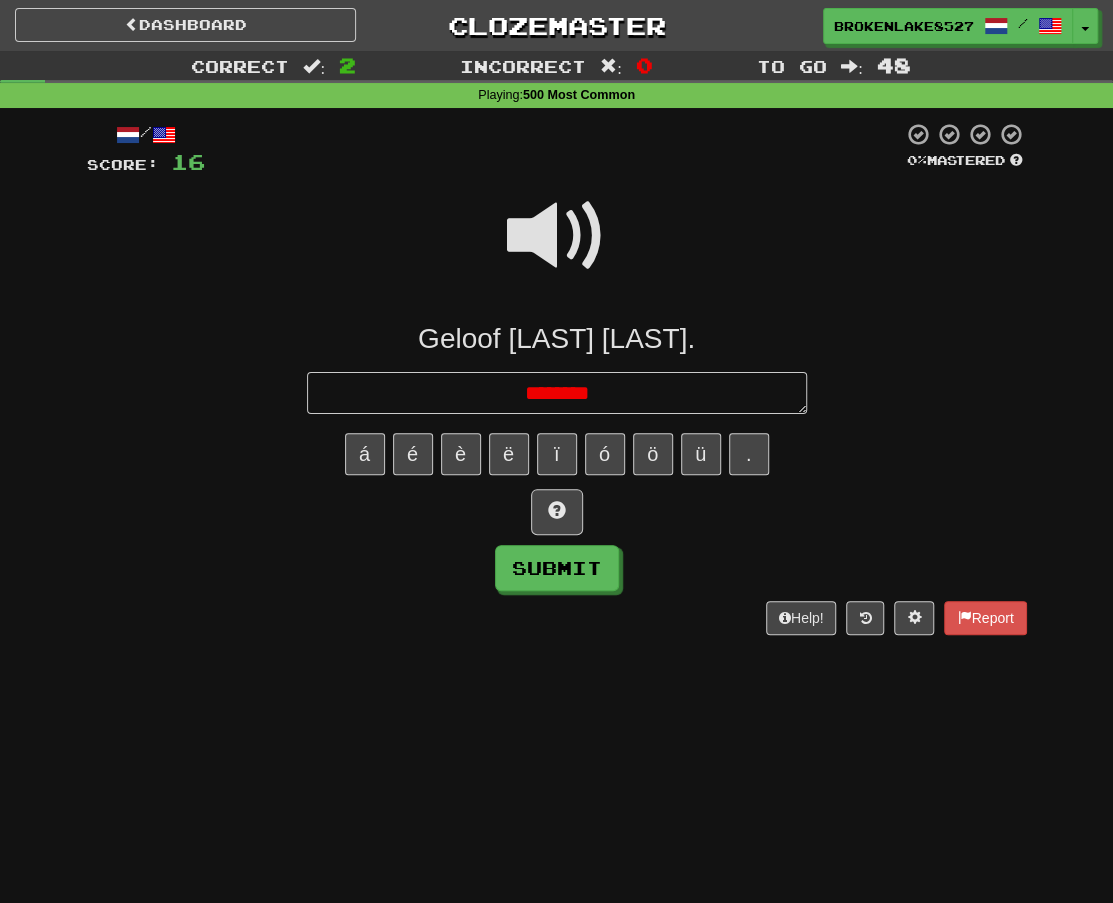 type on "*" 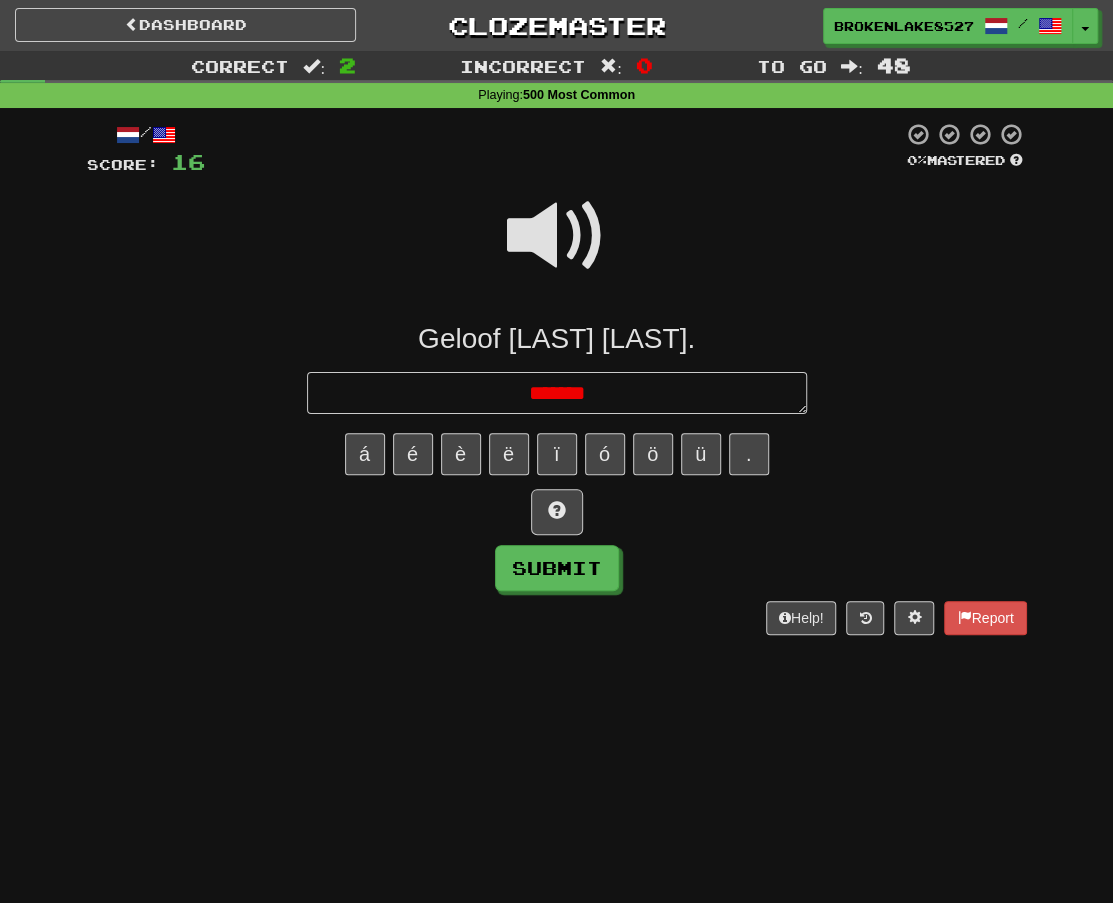type on "*" 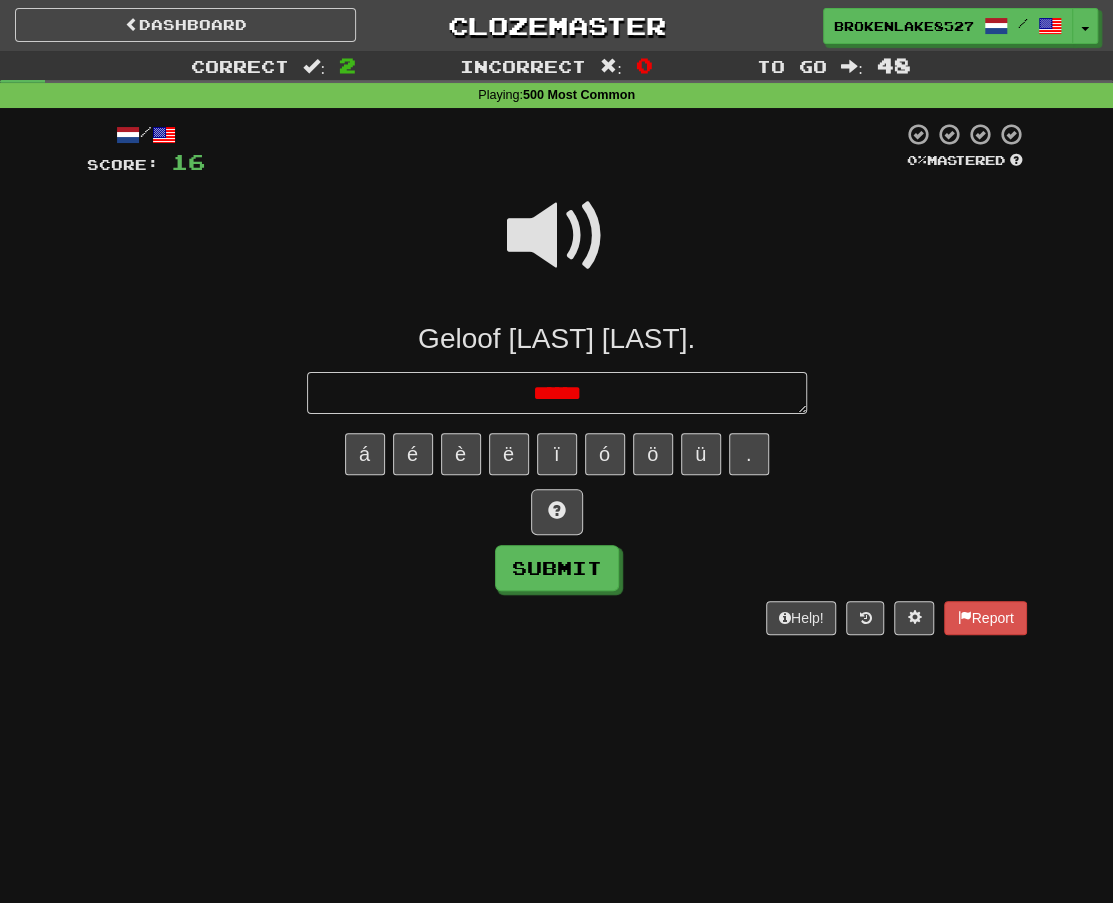 type on "*" 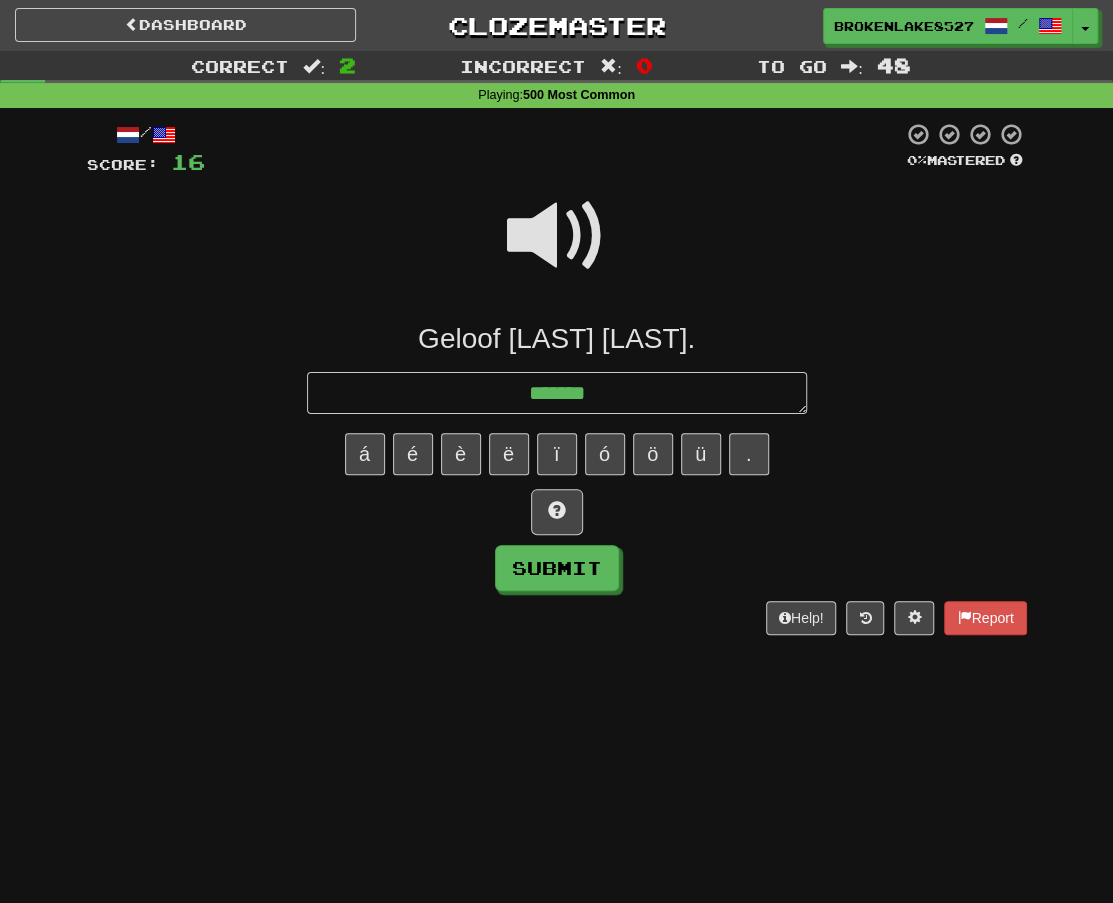 type on "*" 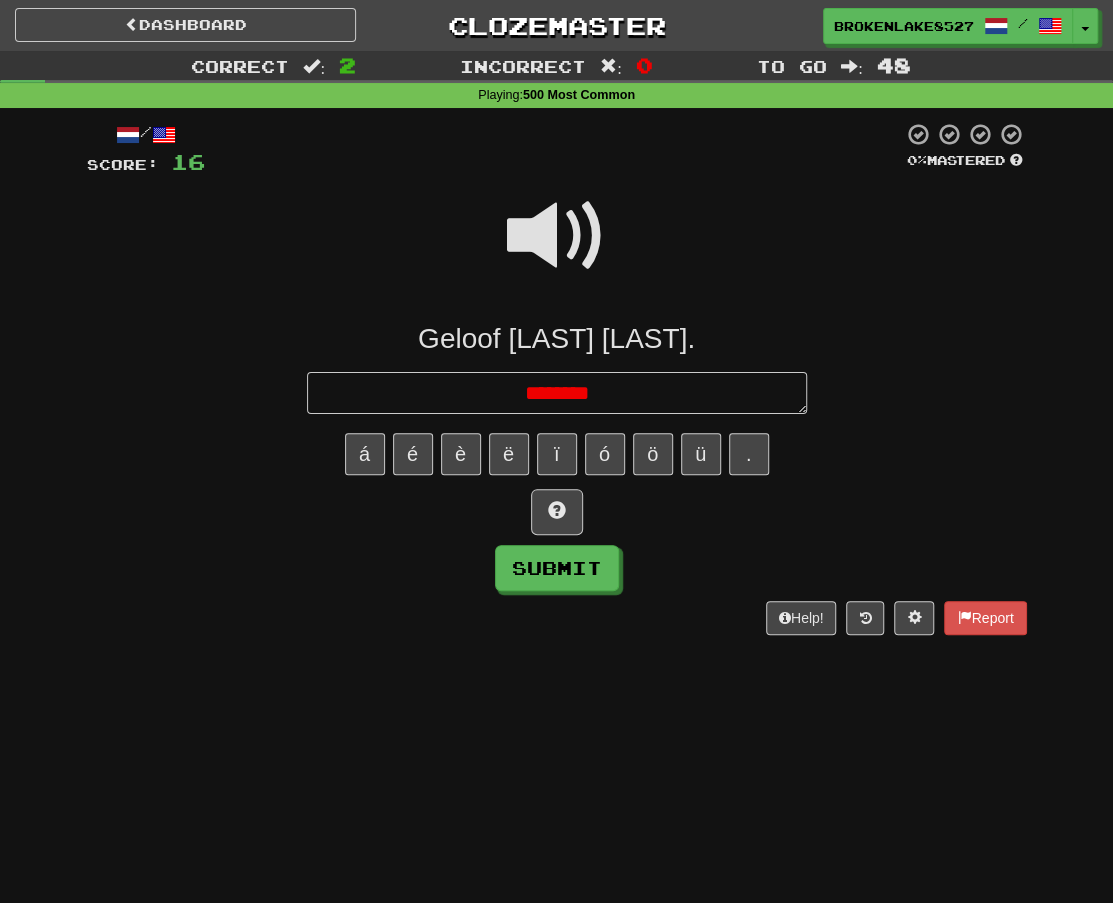 type on "*" 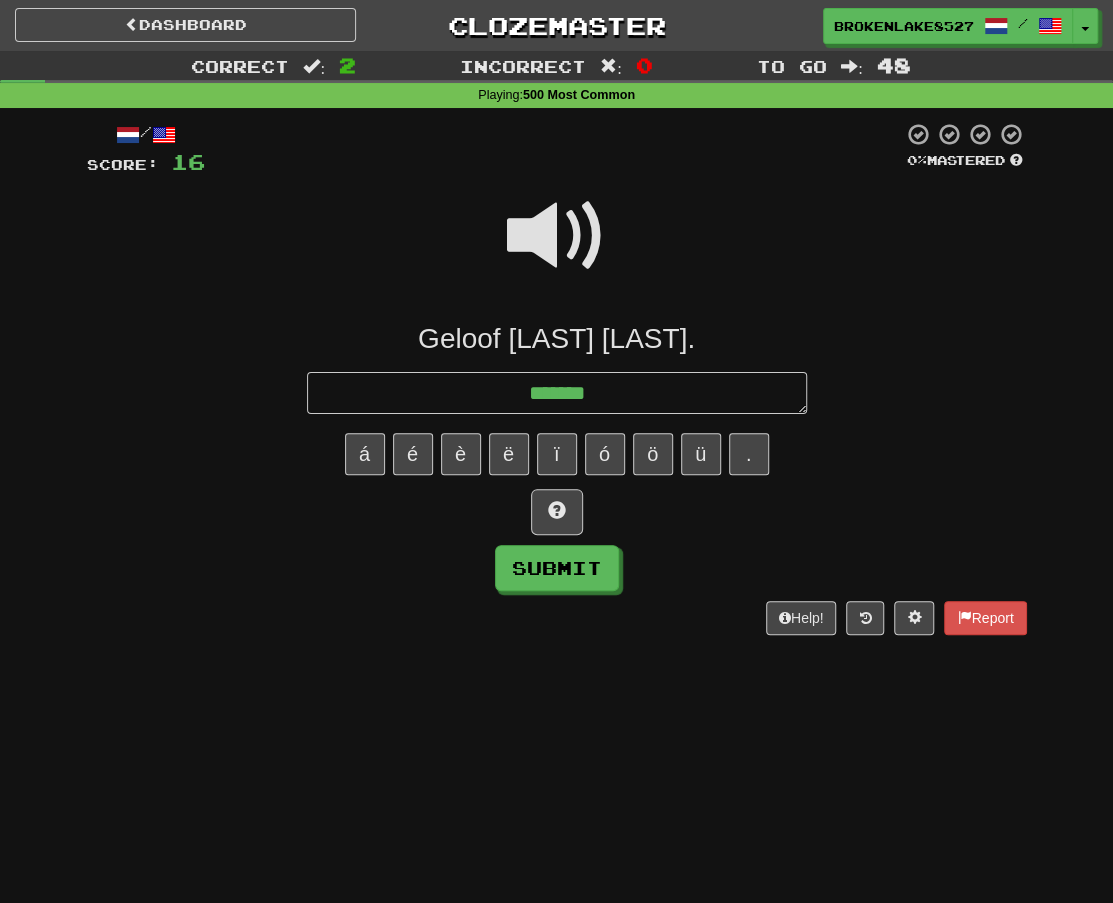 type on "*" 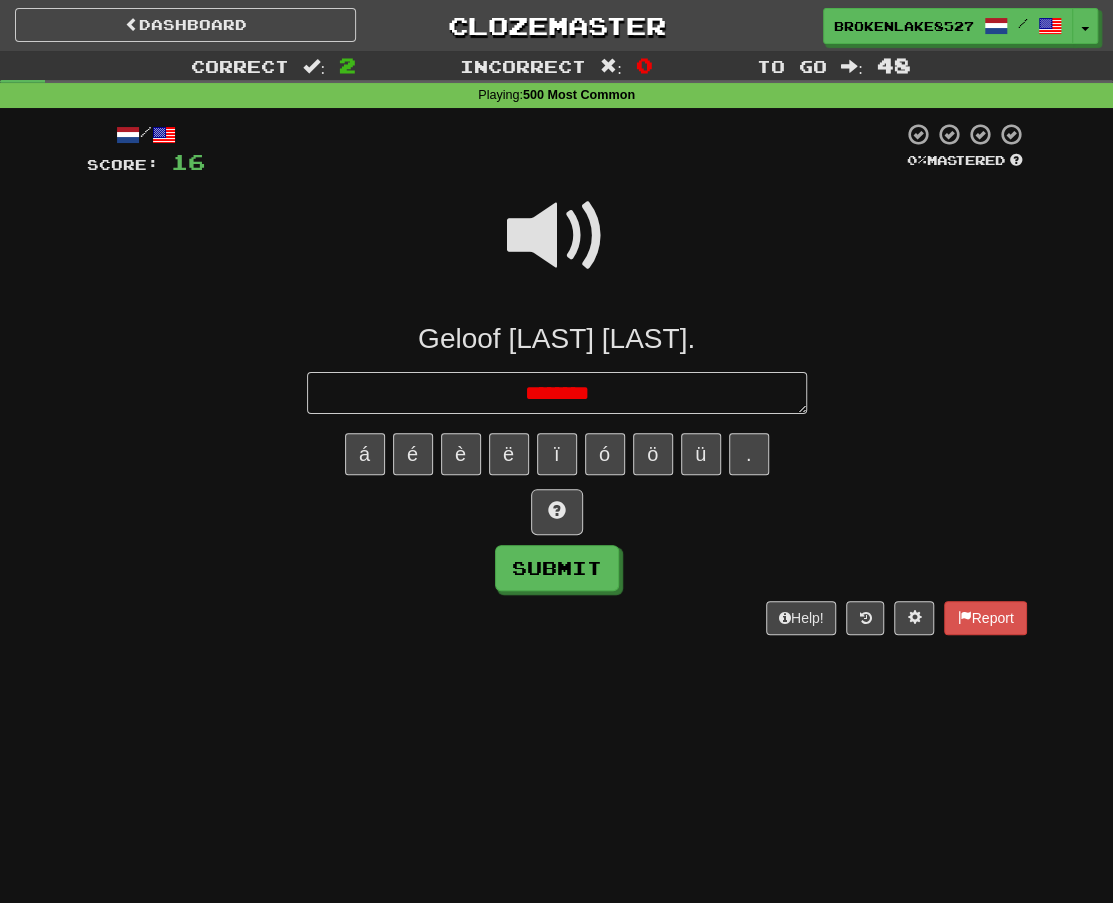 type on "*" 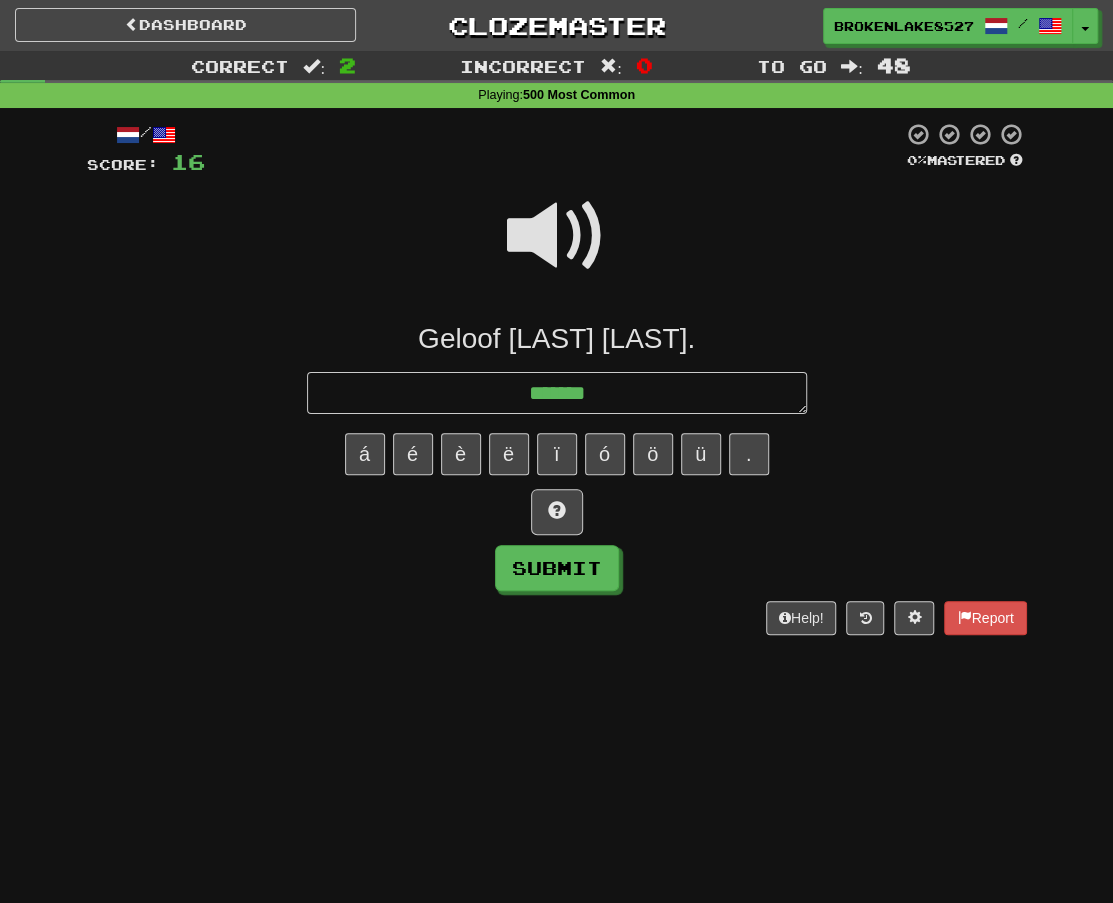 type on "*" 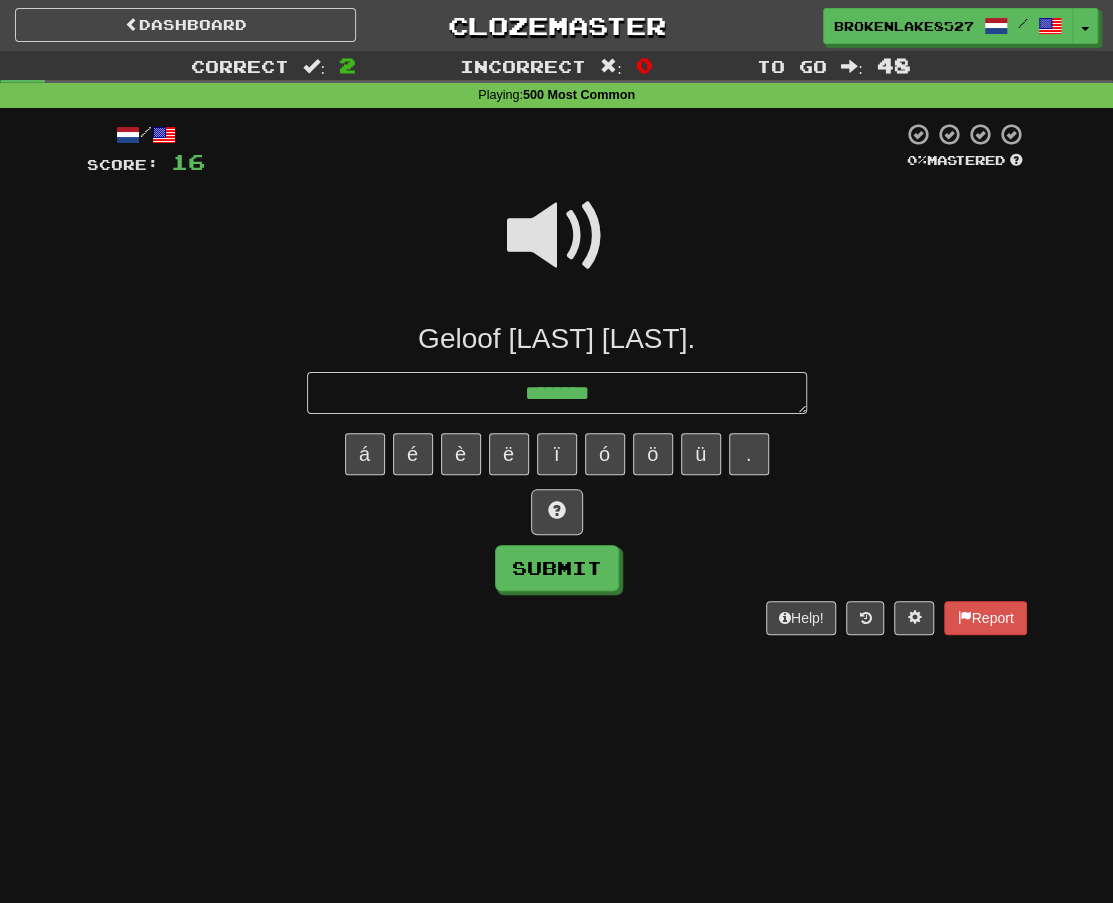 type on "*" 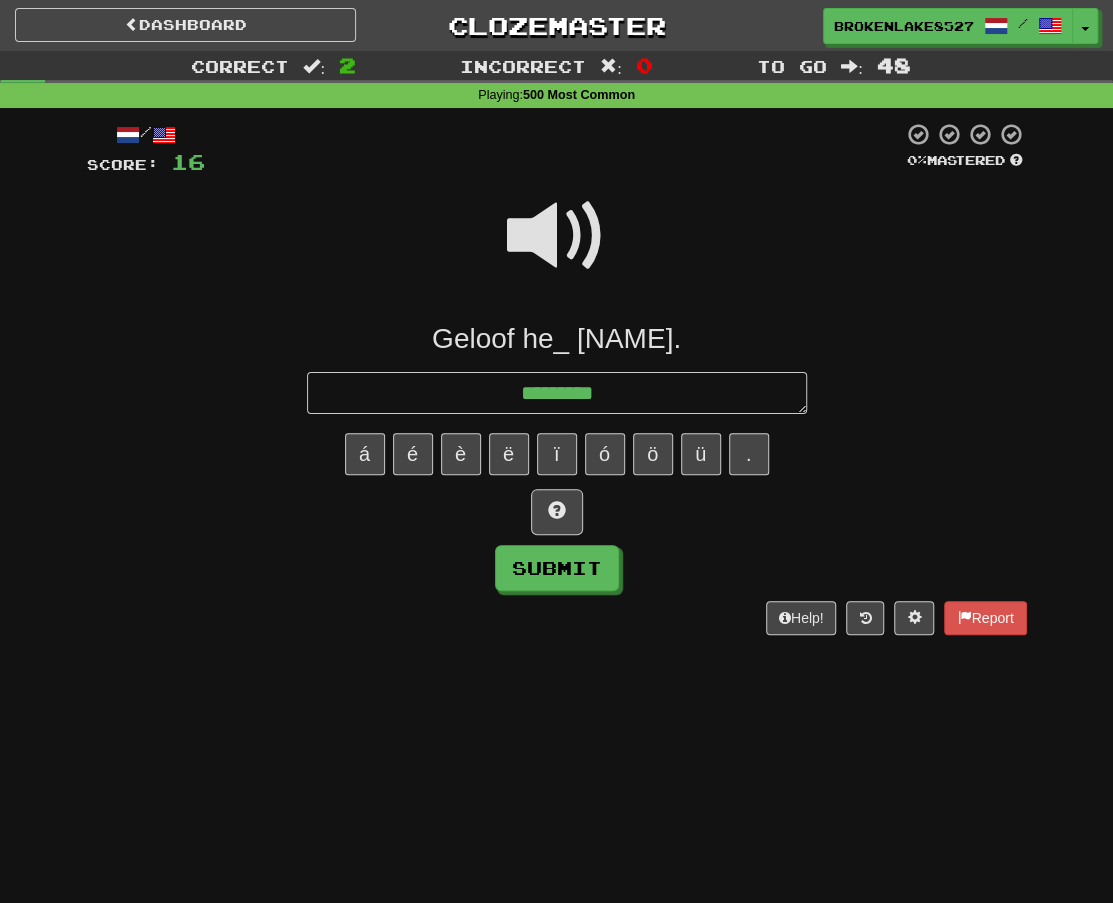 type on "*" 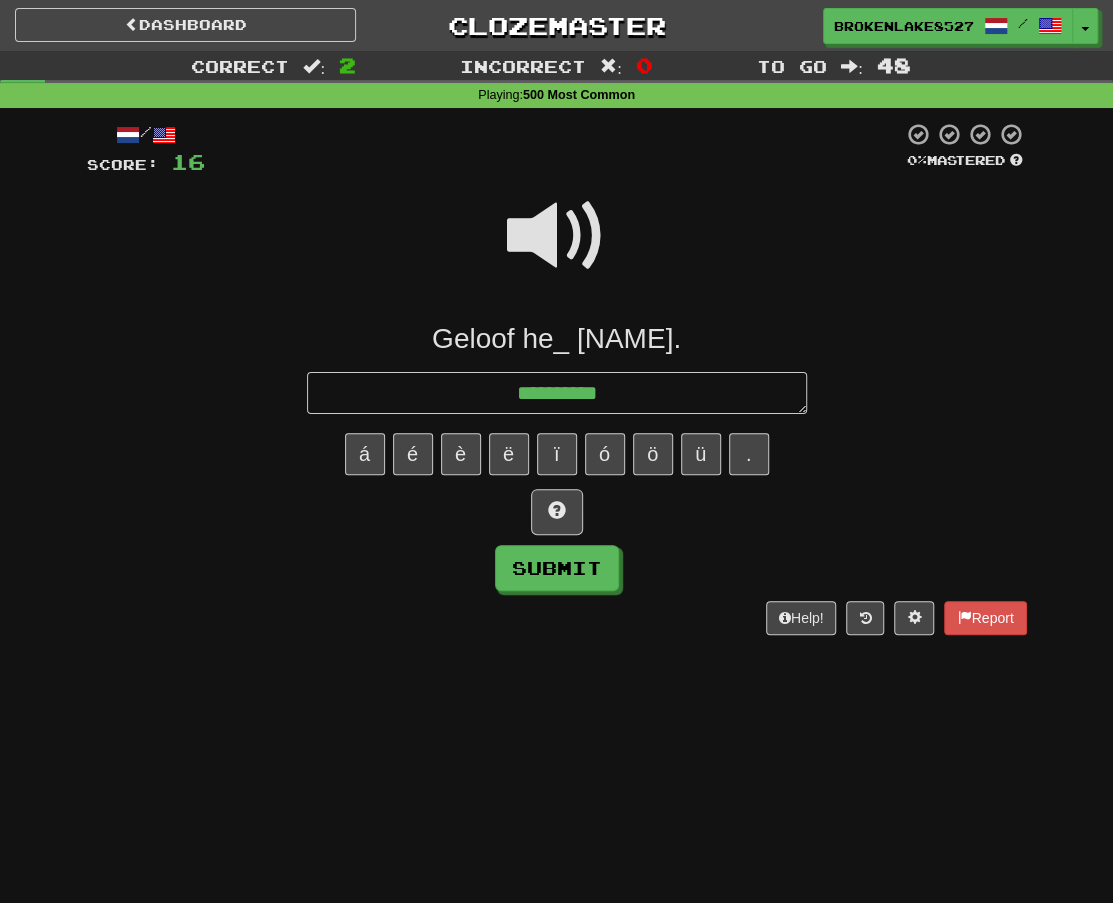 type on "*" 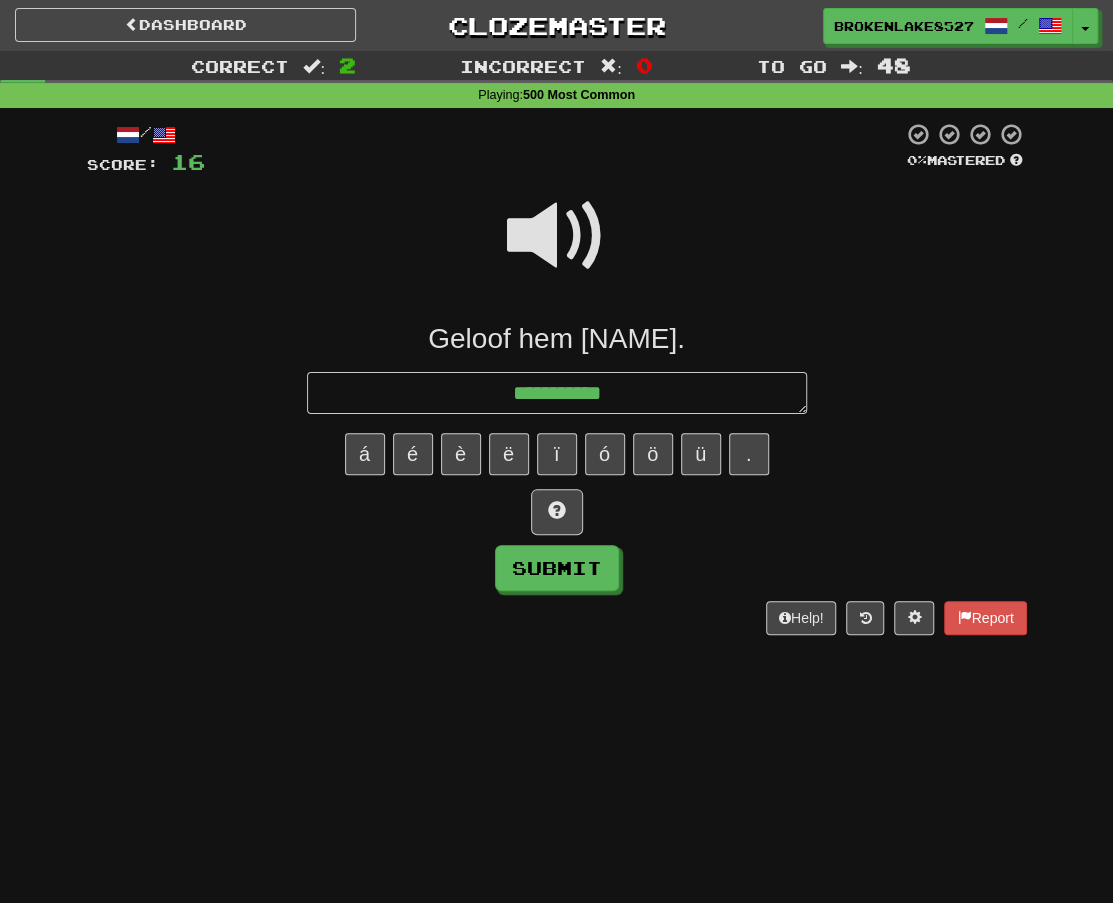 type on "*" 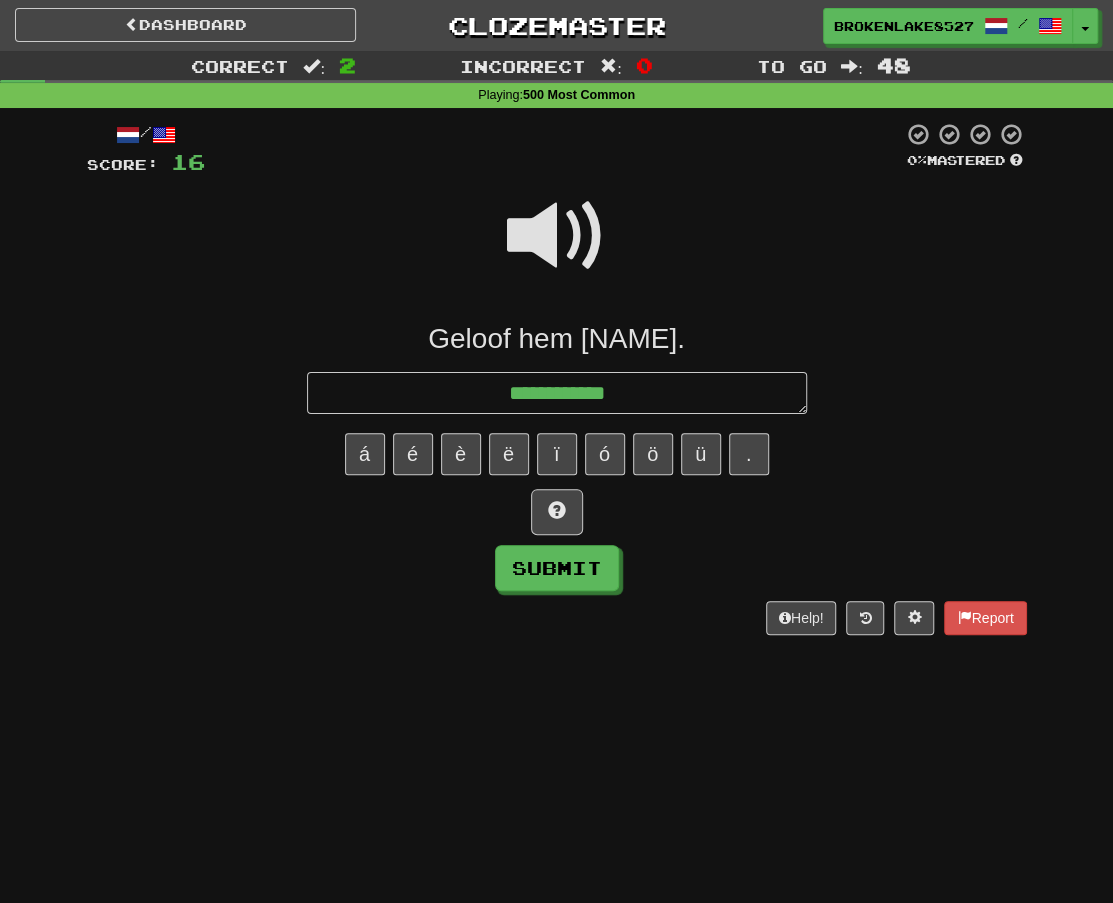 type on "*" 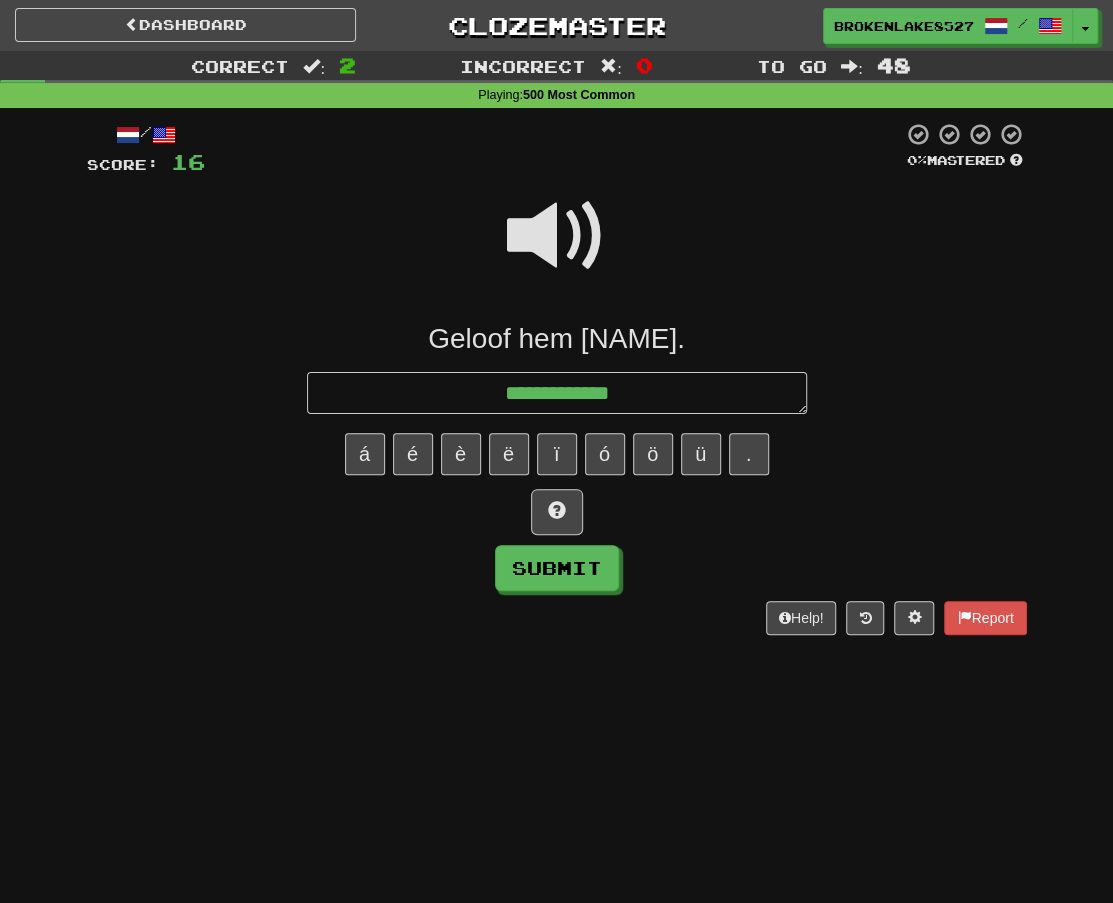 type on "*" 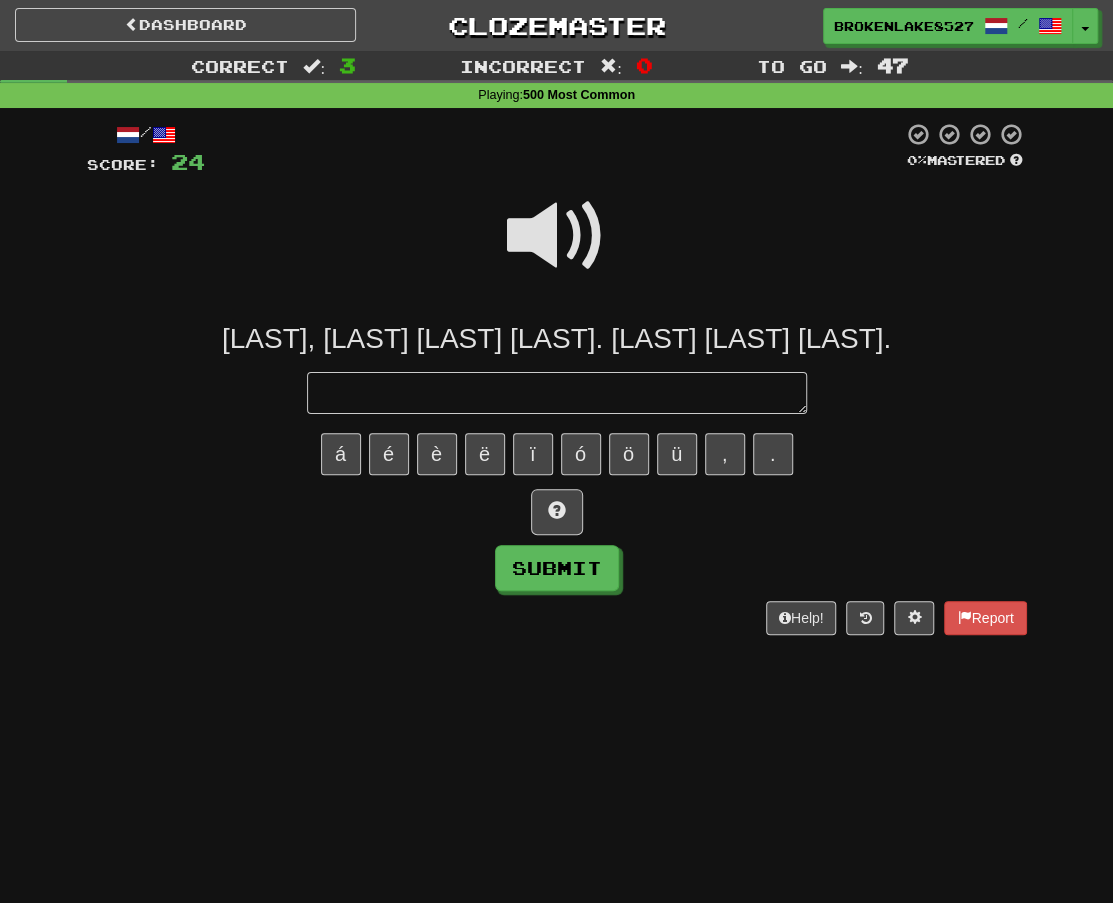 type on "*" 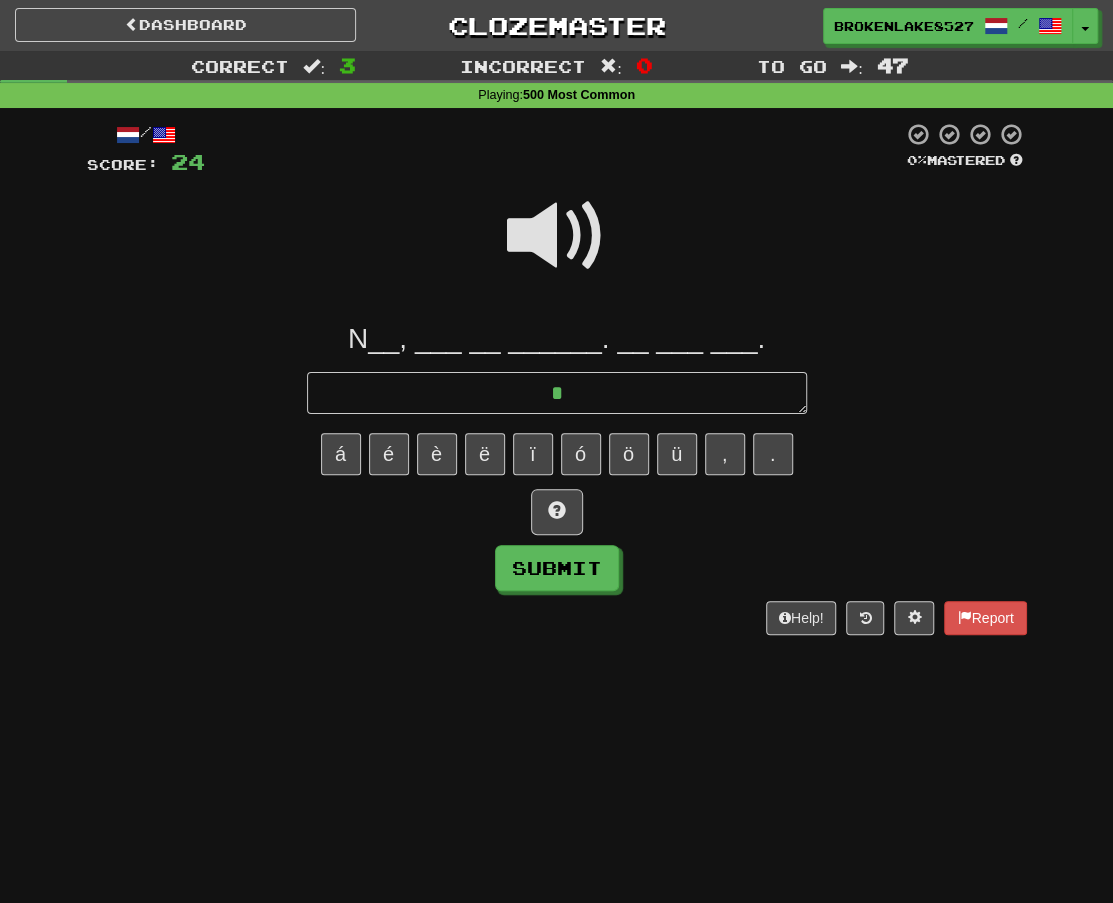 type on "*" 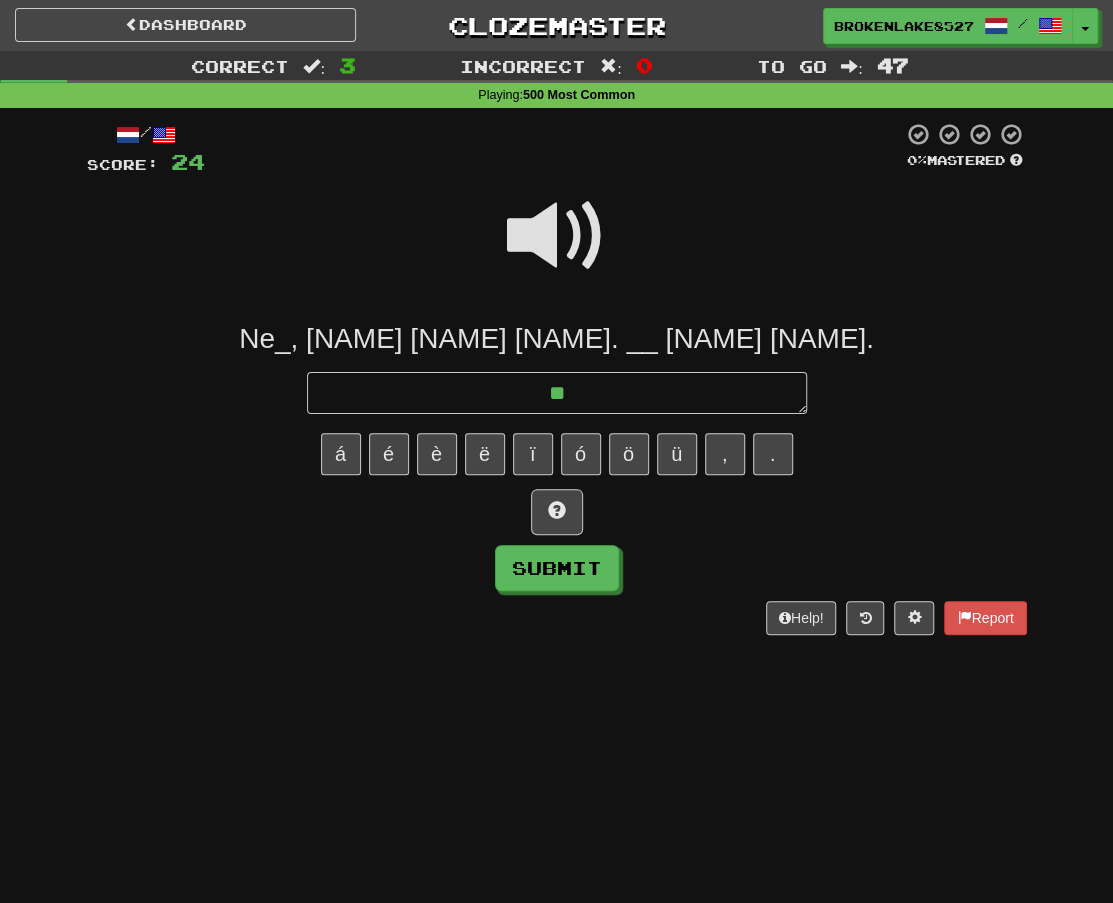 type on "*" 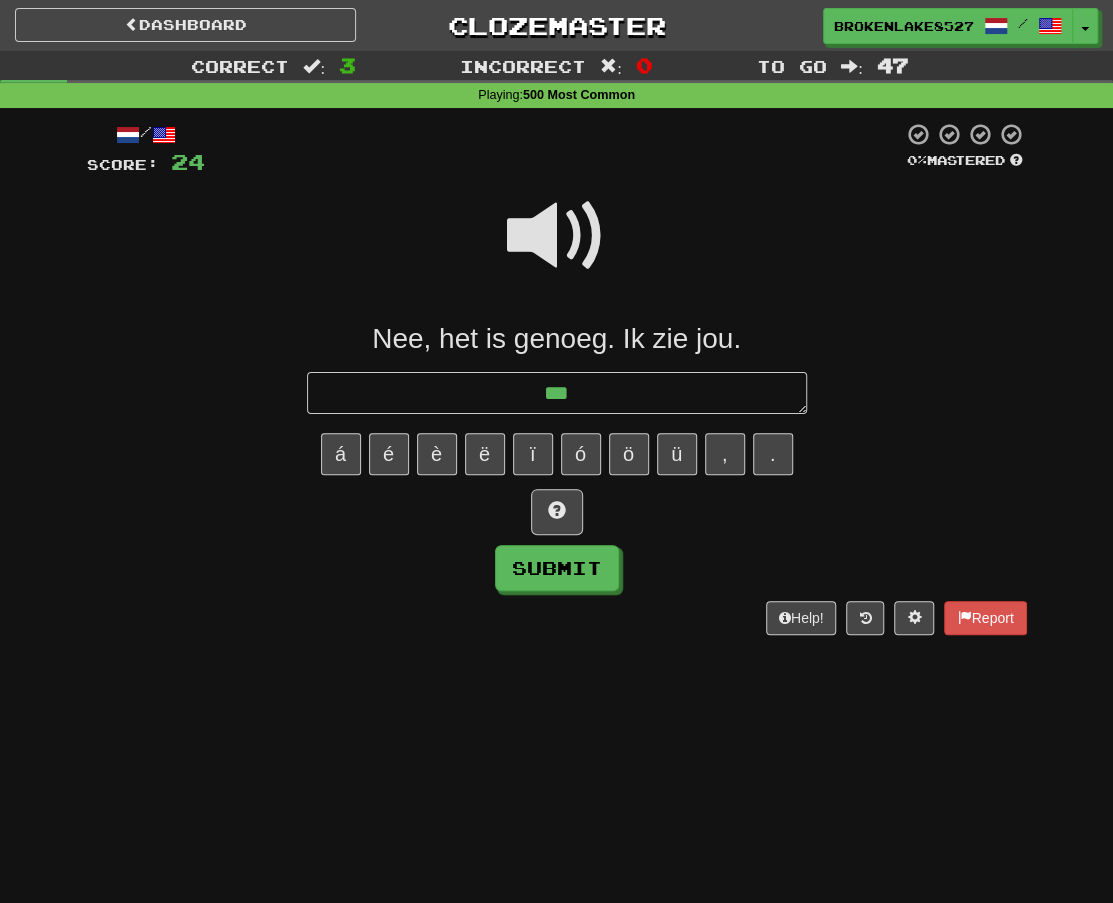 type on "*" 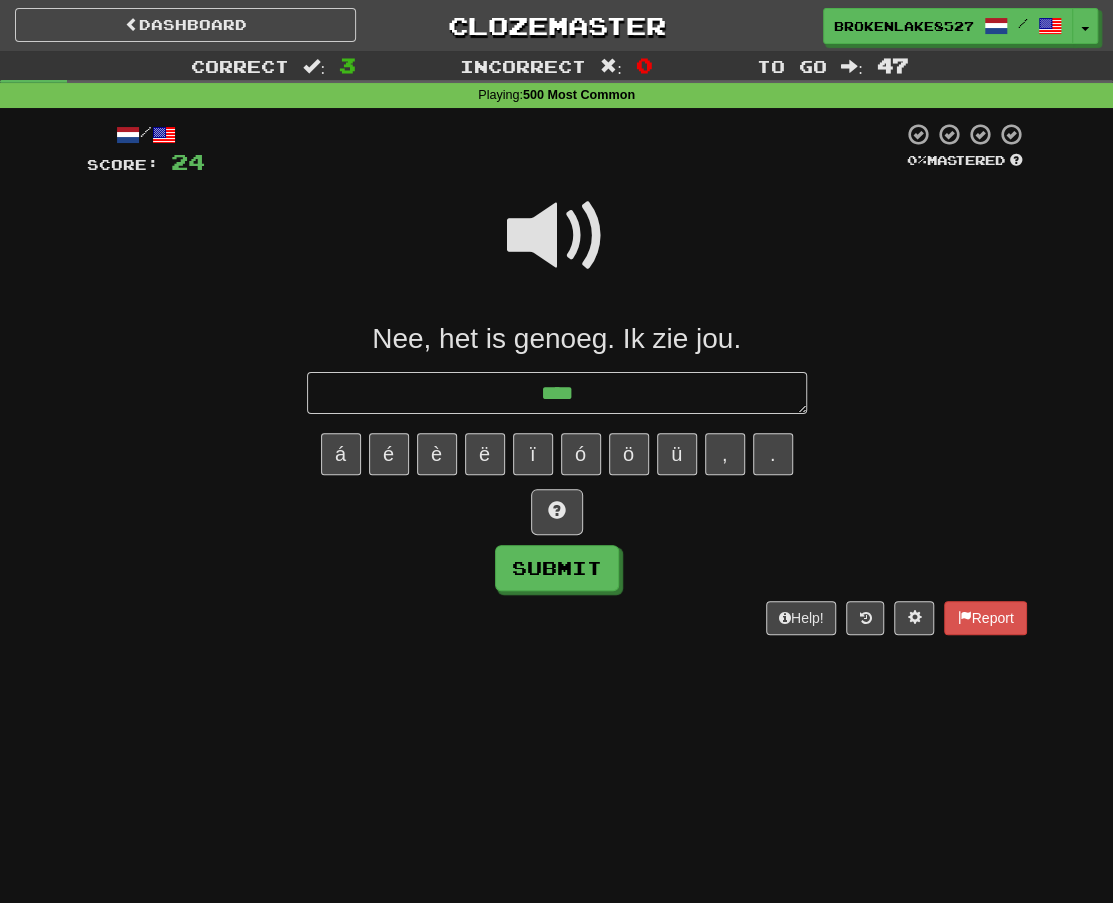 type on "*" 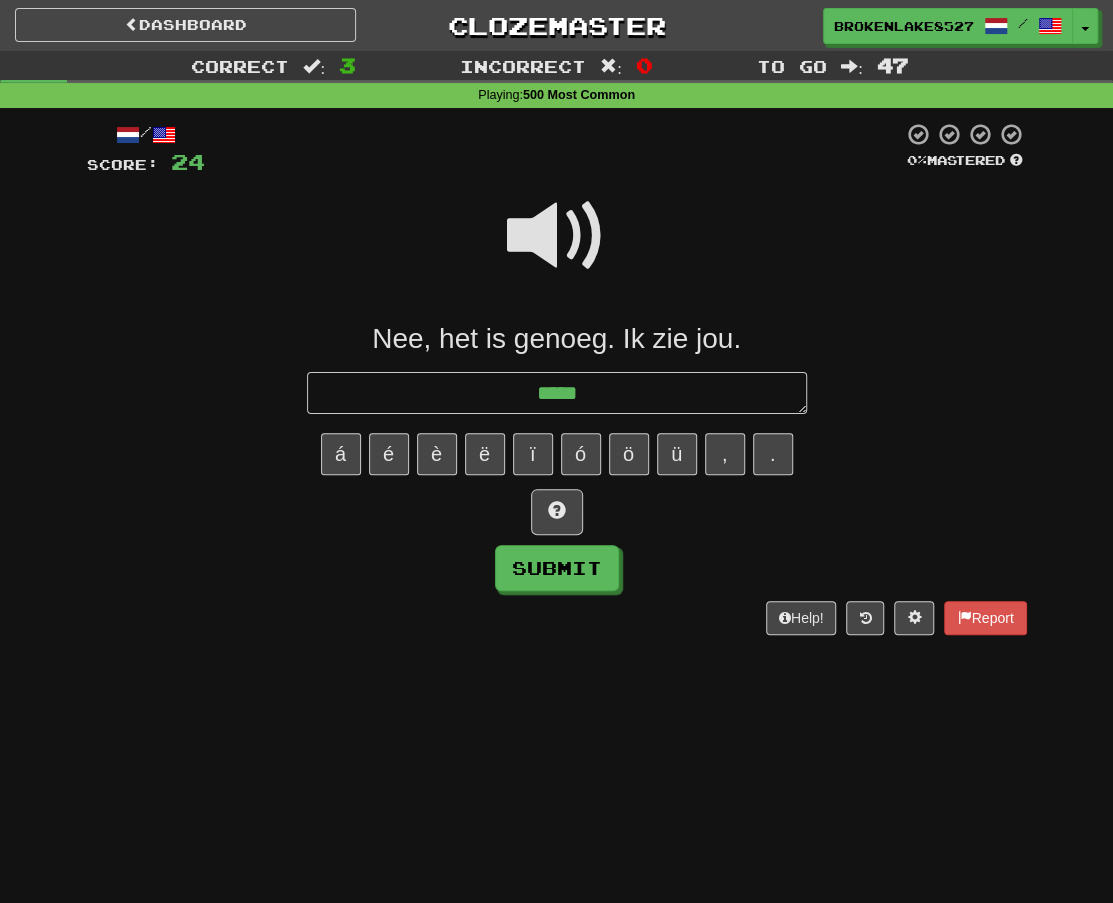 type on "*" 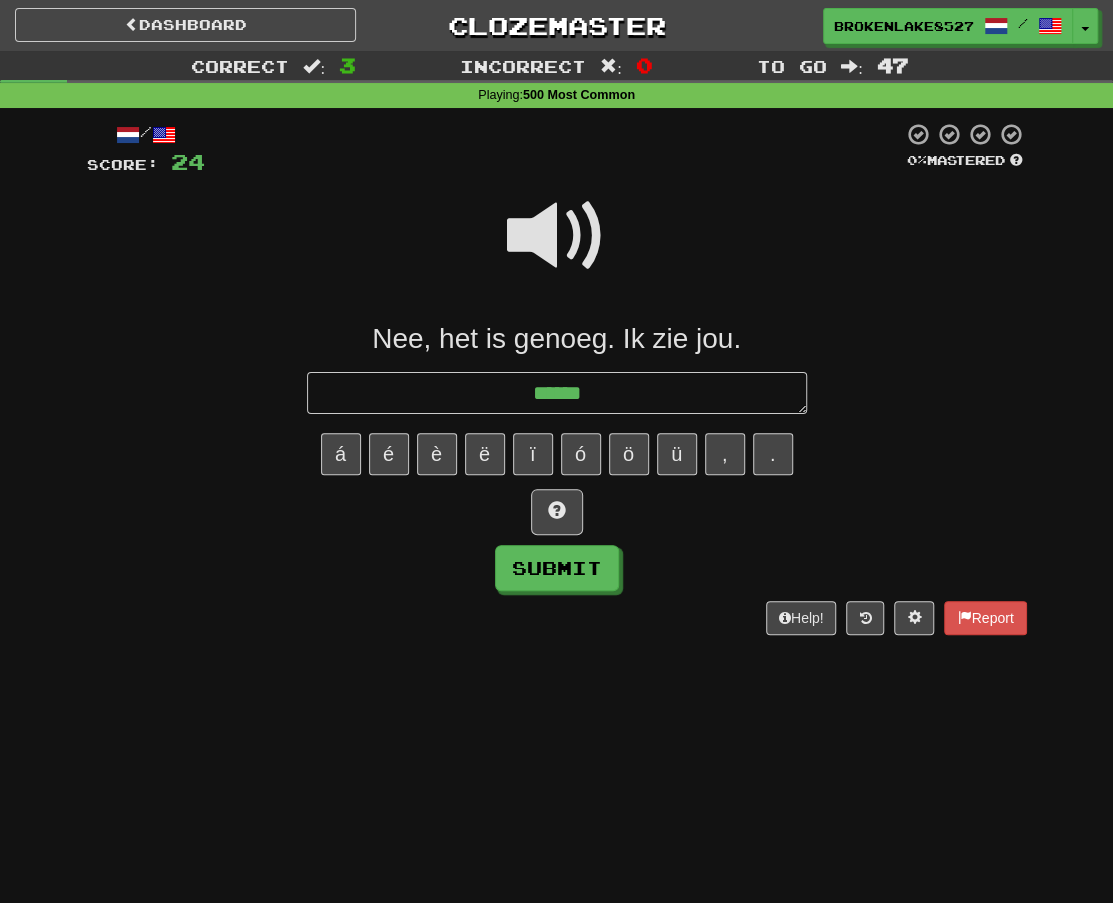 type on "*" 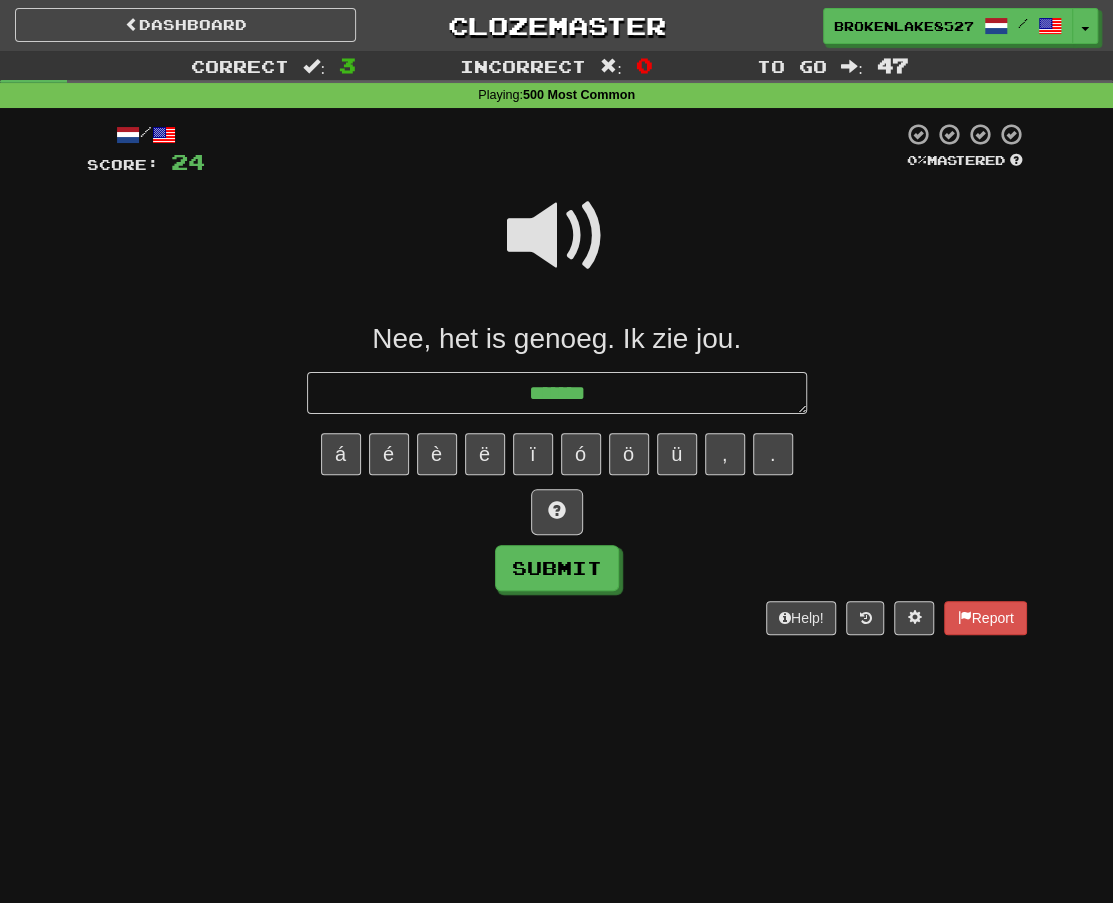 type on "*" 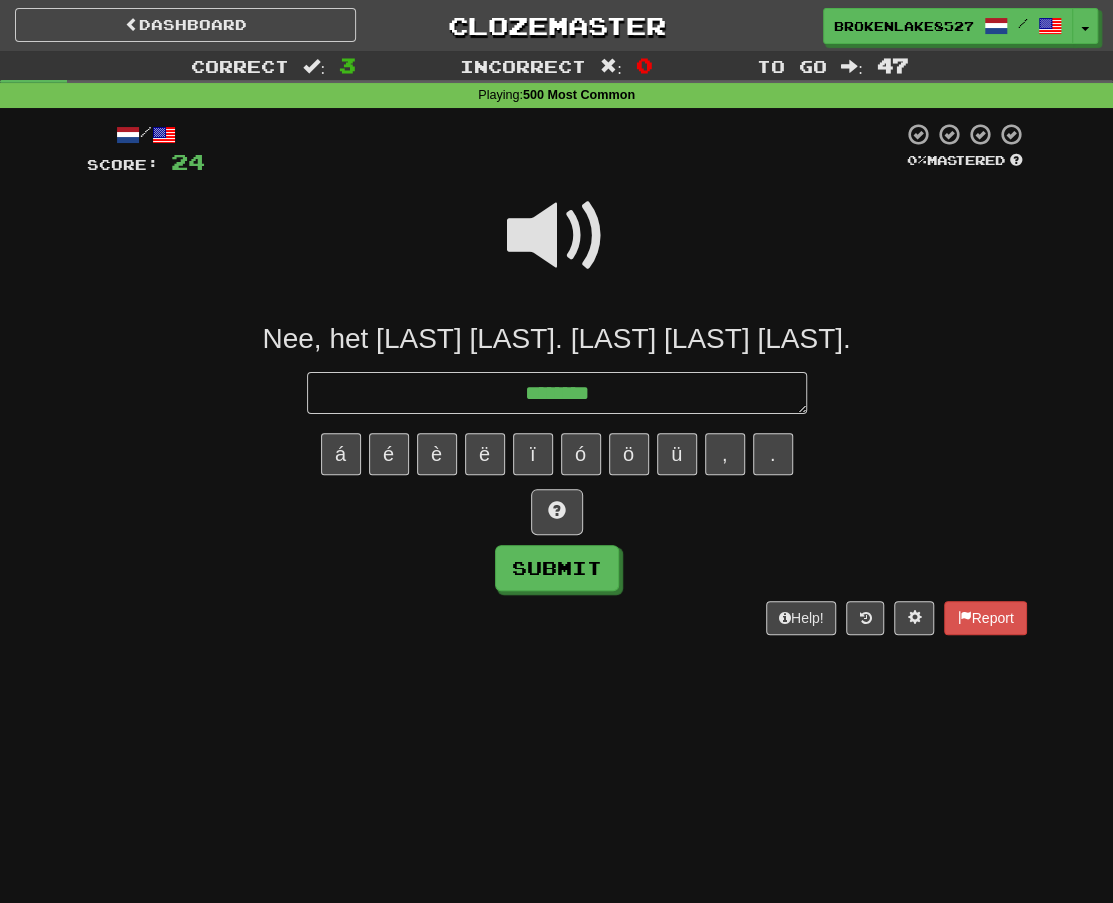 type on "*" 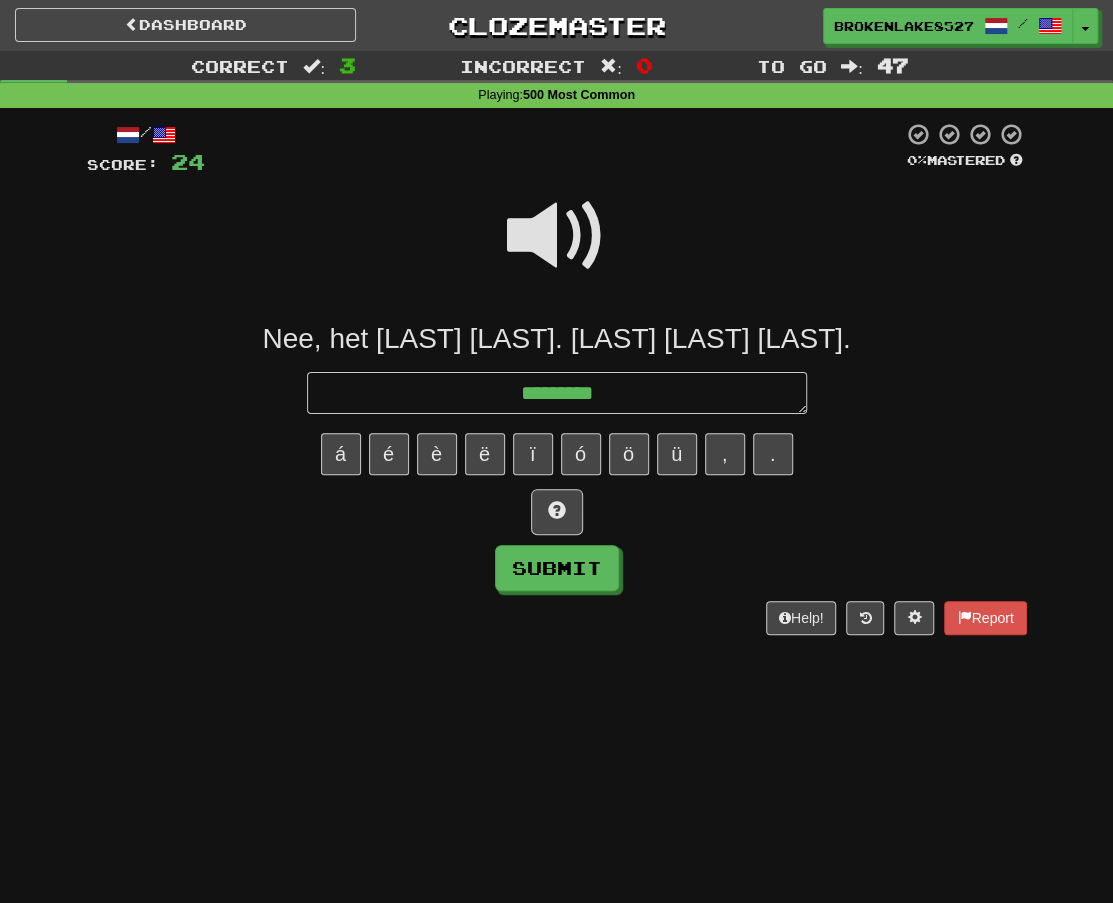 type on "*" 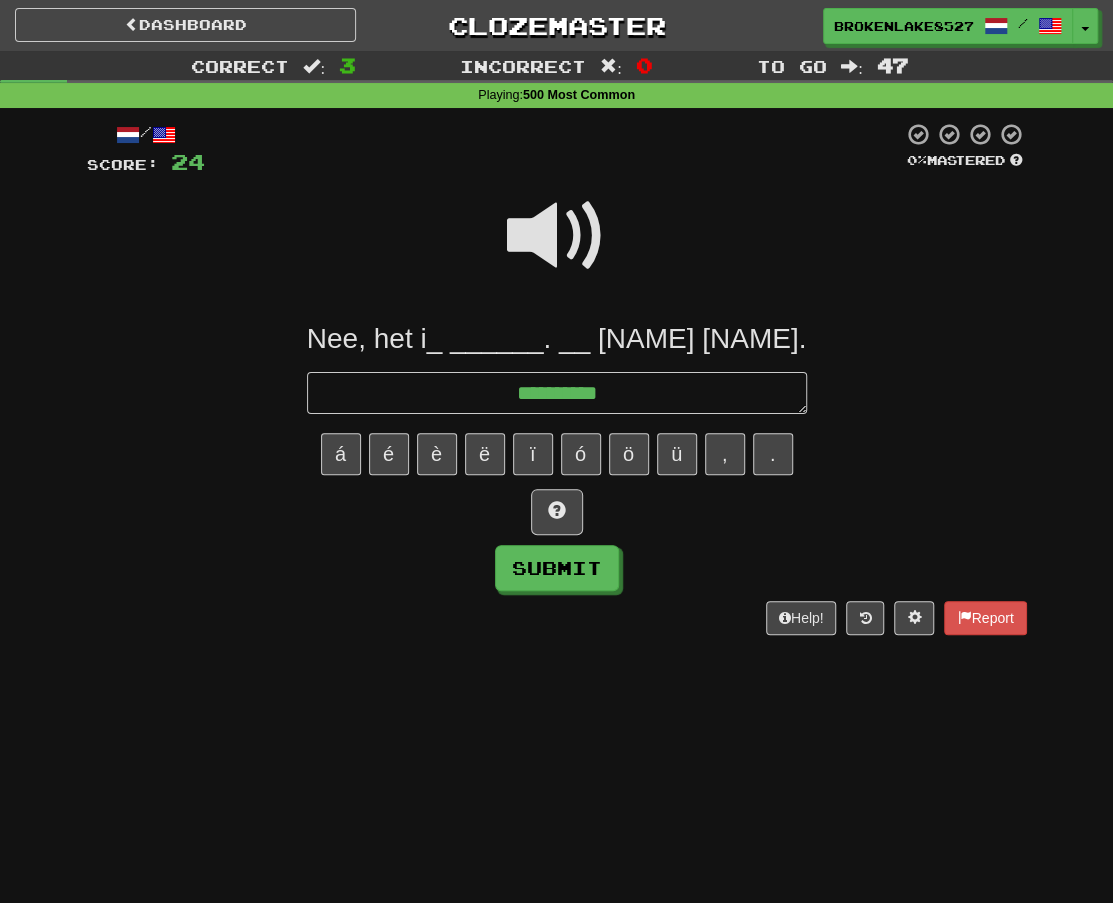type on "*" 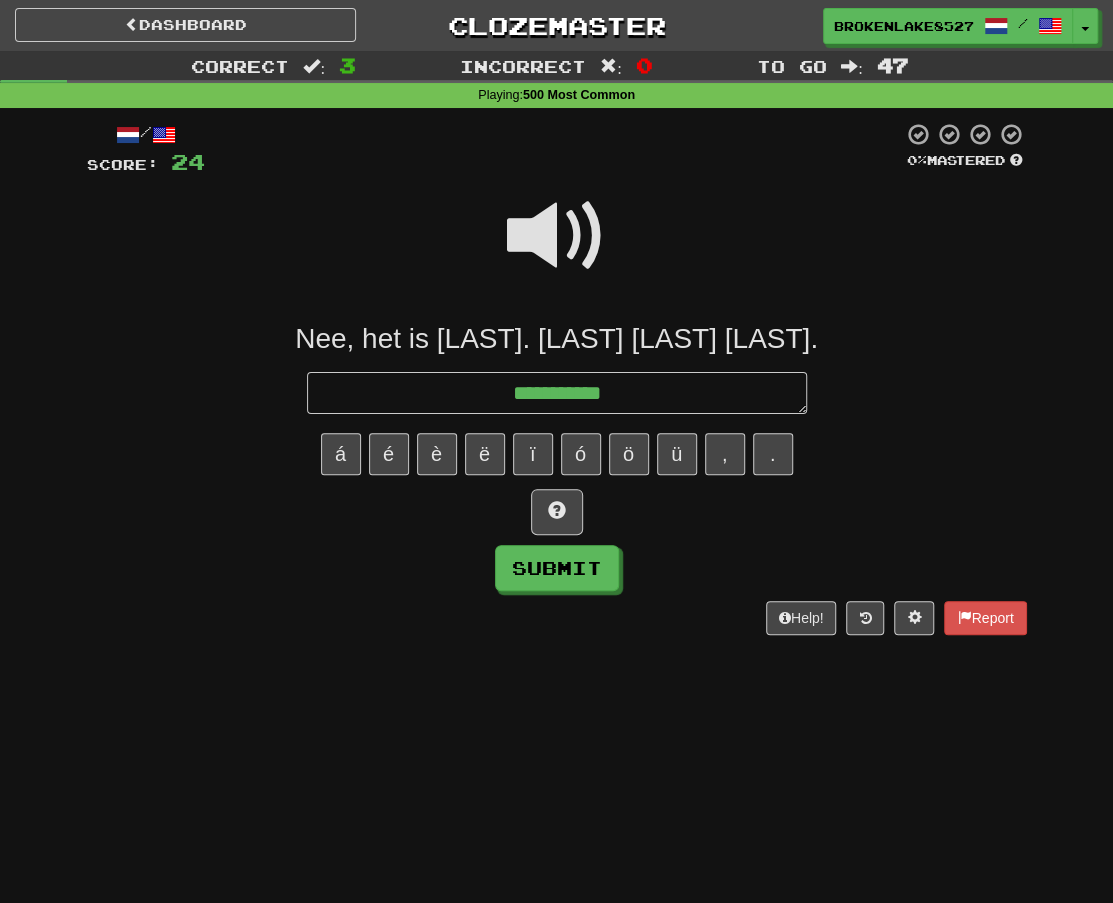 type on "*" 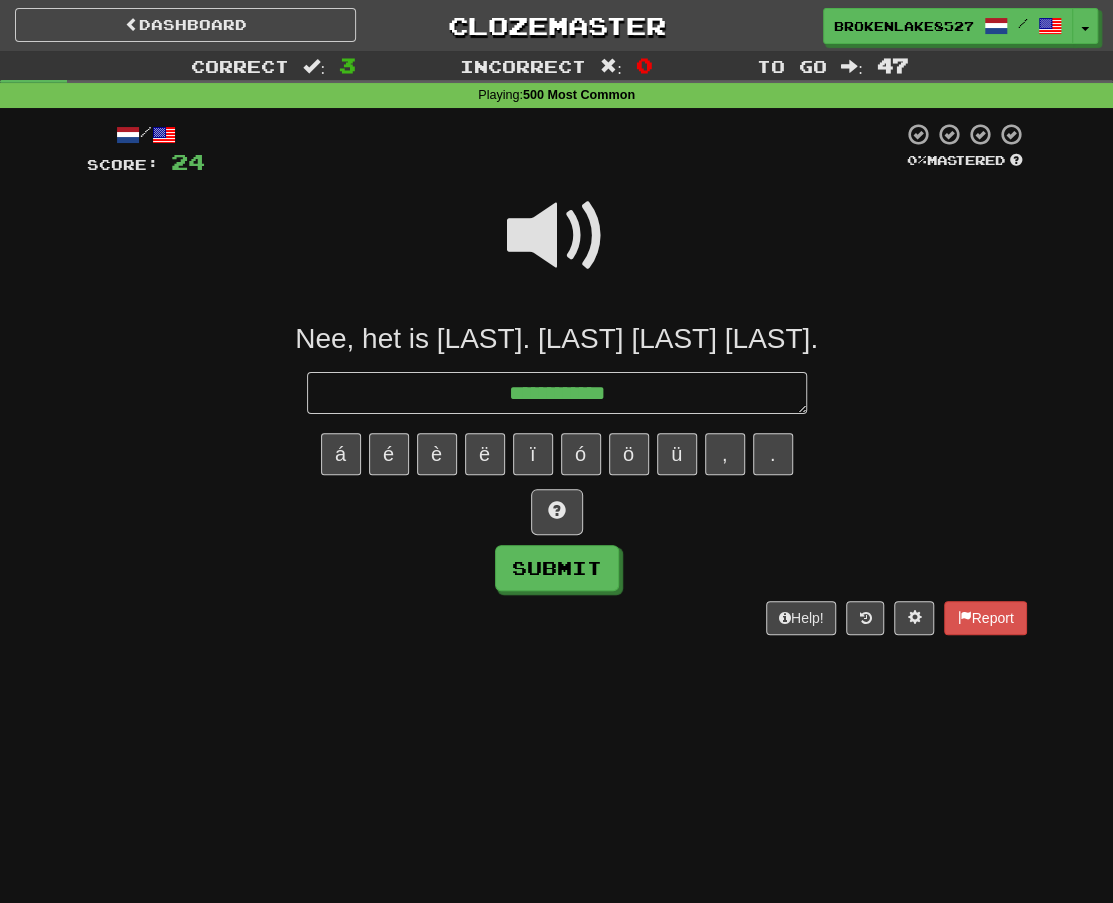 type on "*" 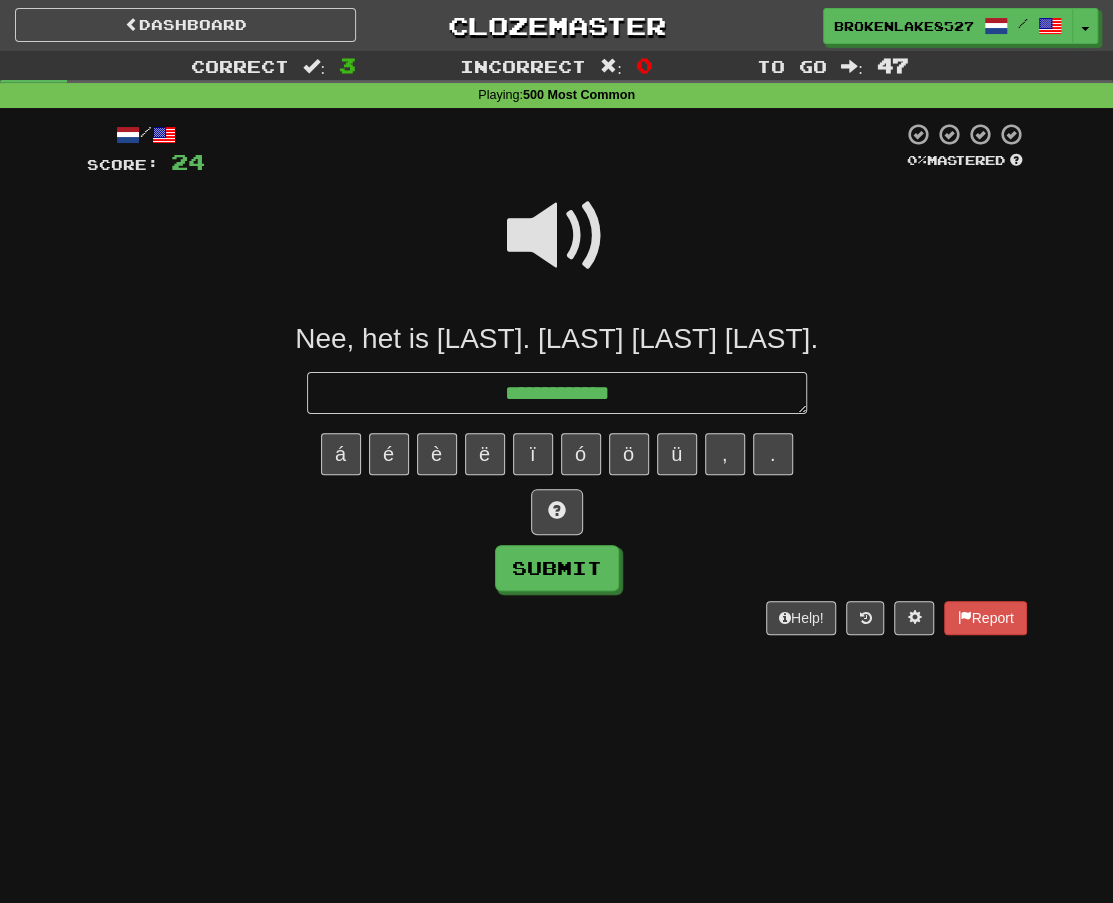 type on "*" 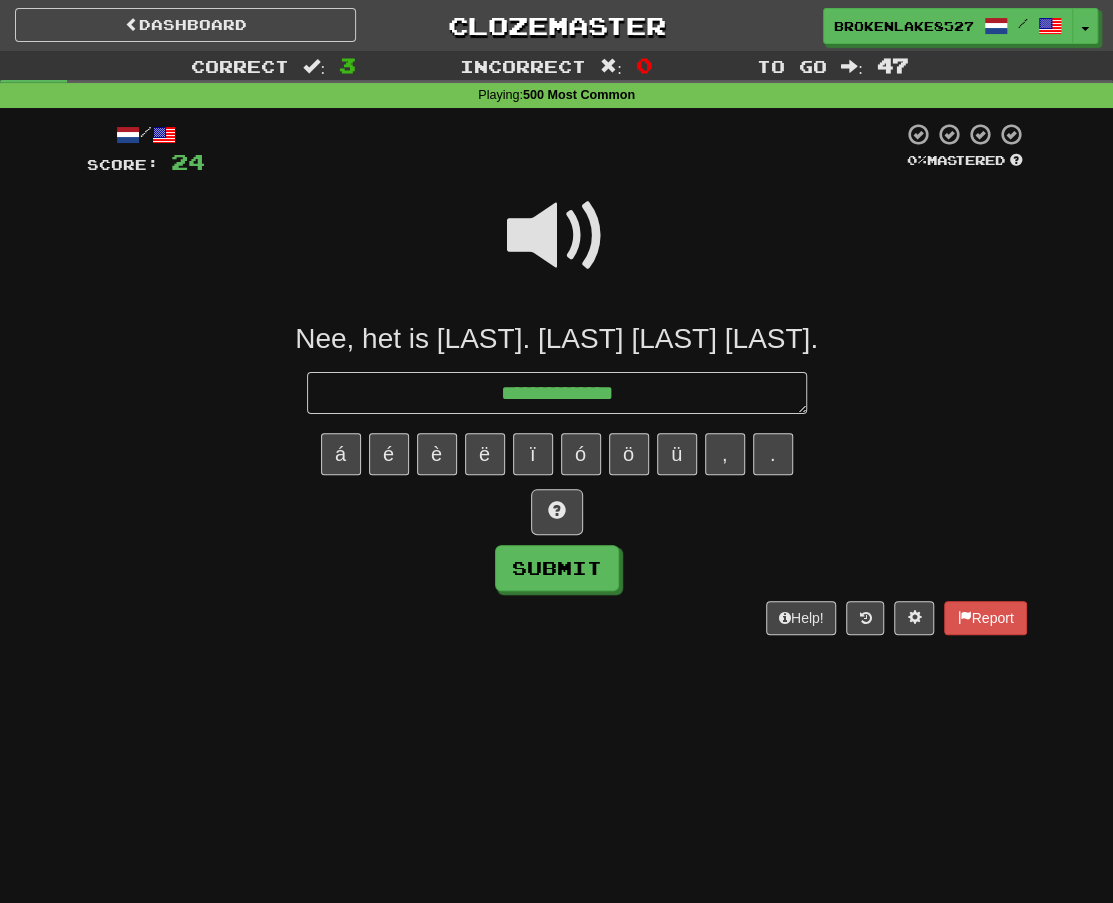 type on "*" 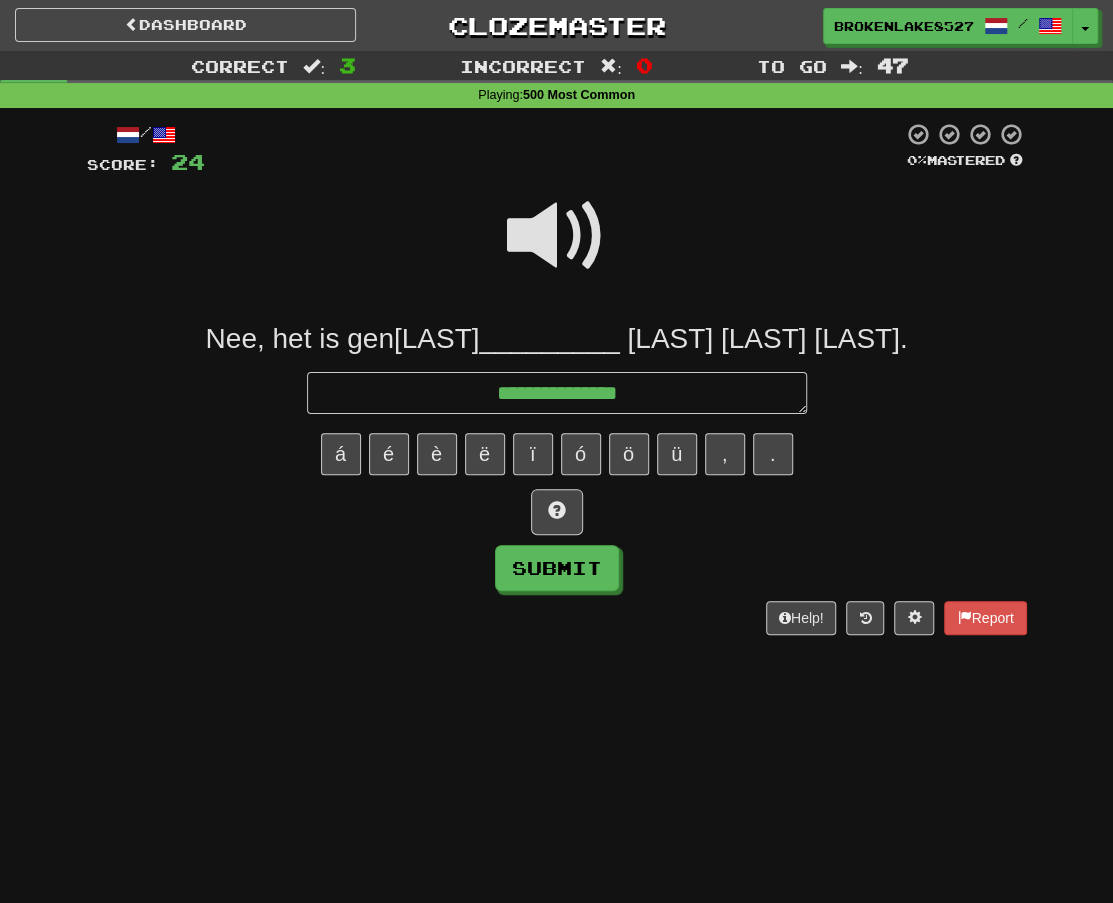 type on "*" 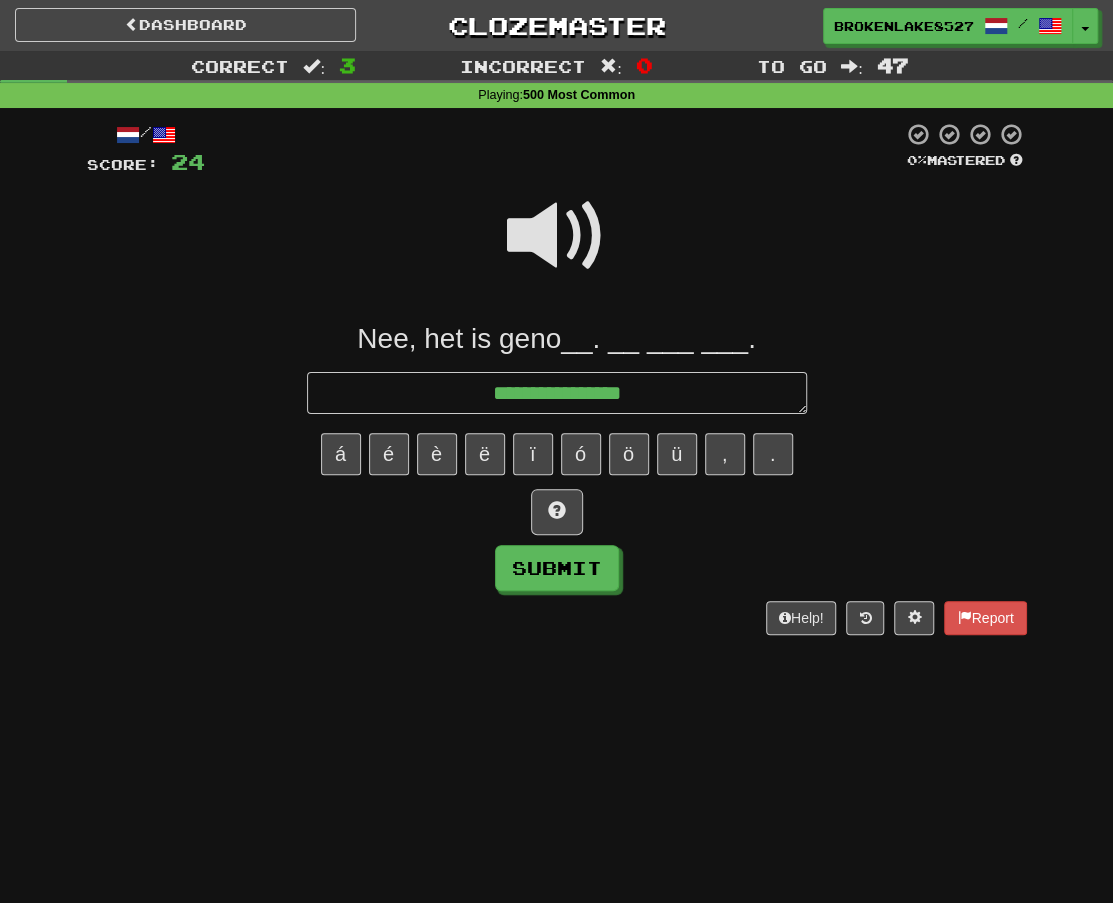 type on "*" 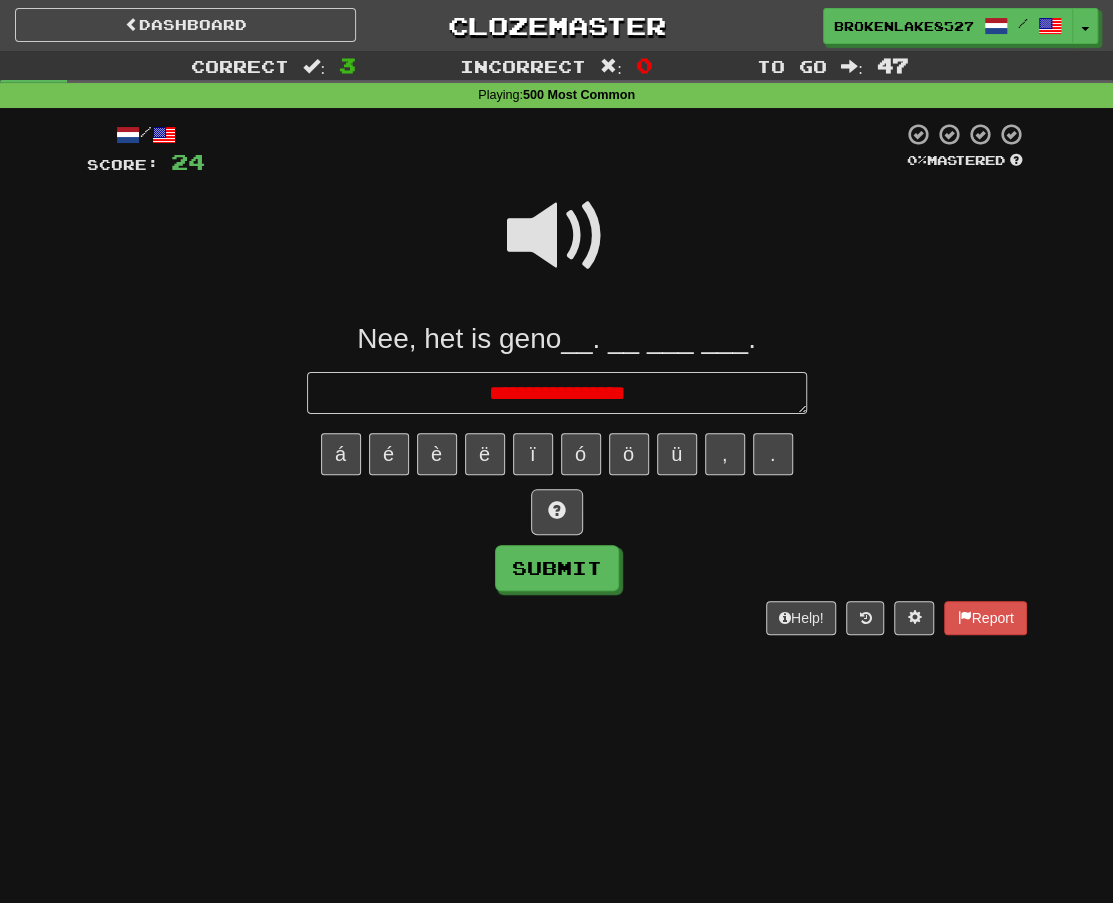 type on "*" 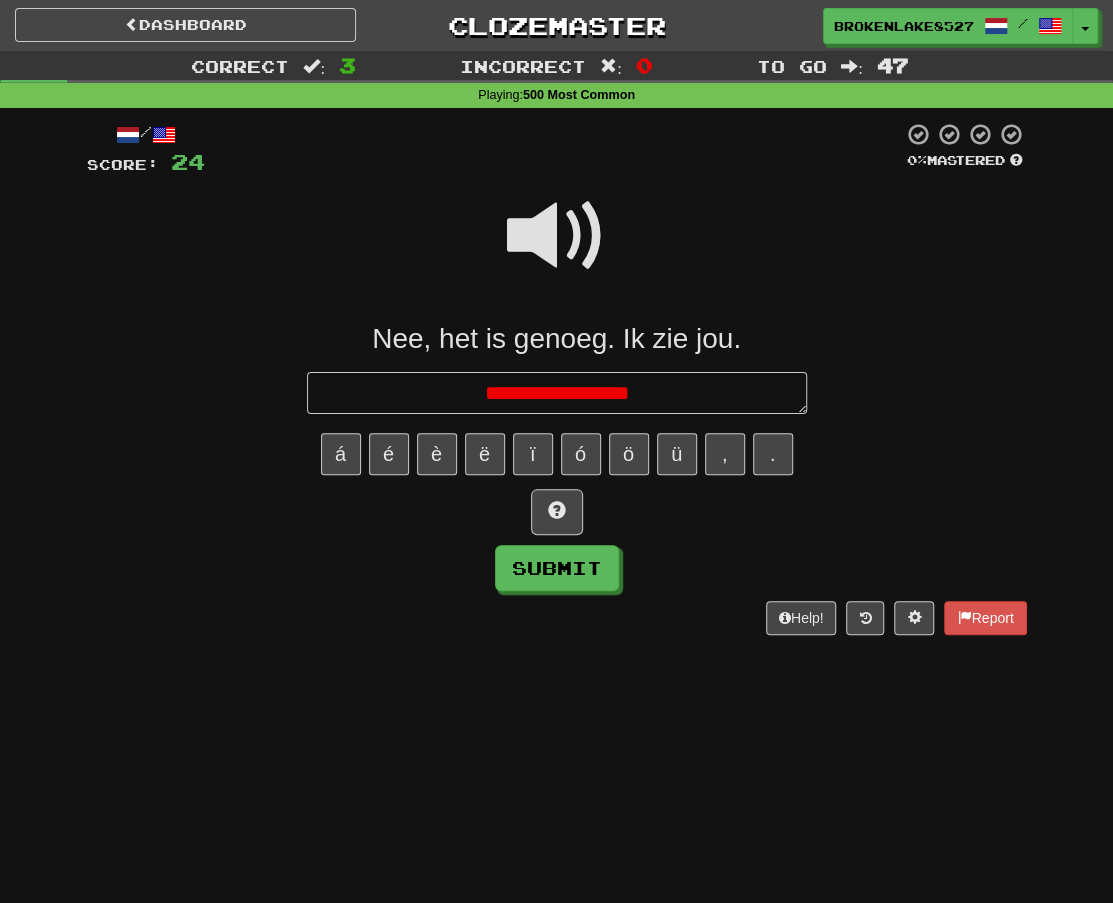 type 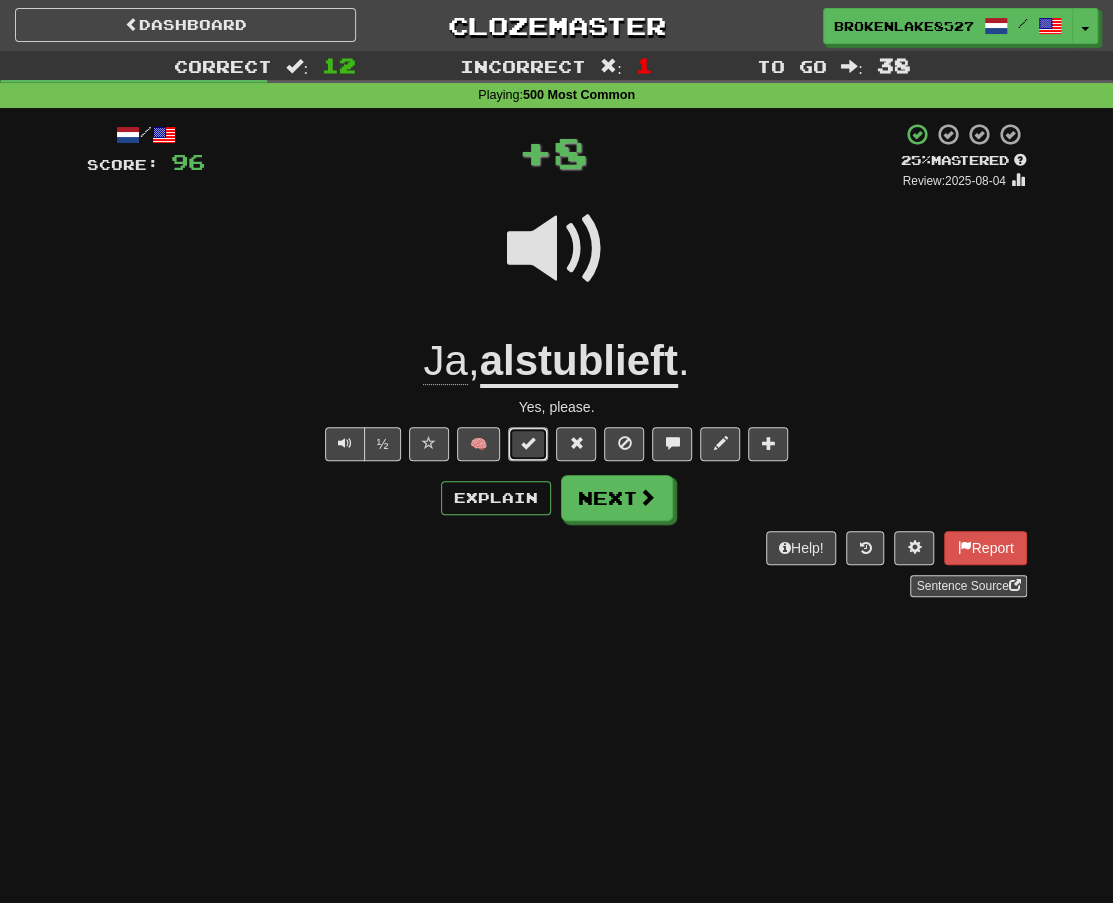 click at bounding box center (528, 444) 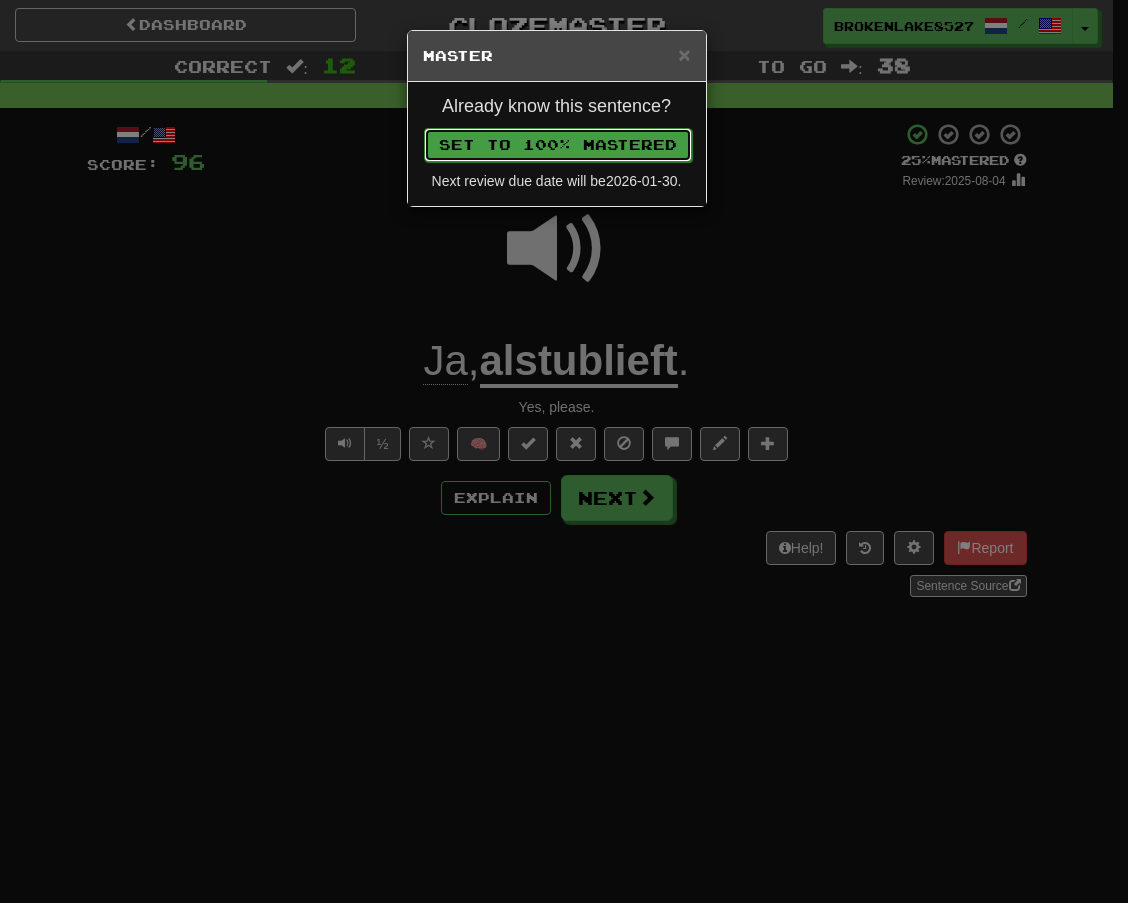 click on "Set to 100% Mastered" at bounding box center (558, 145) 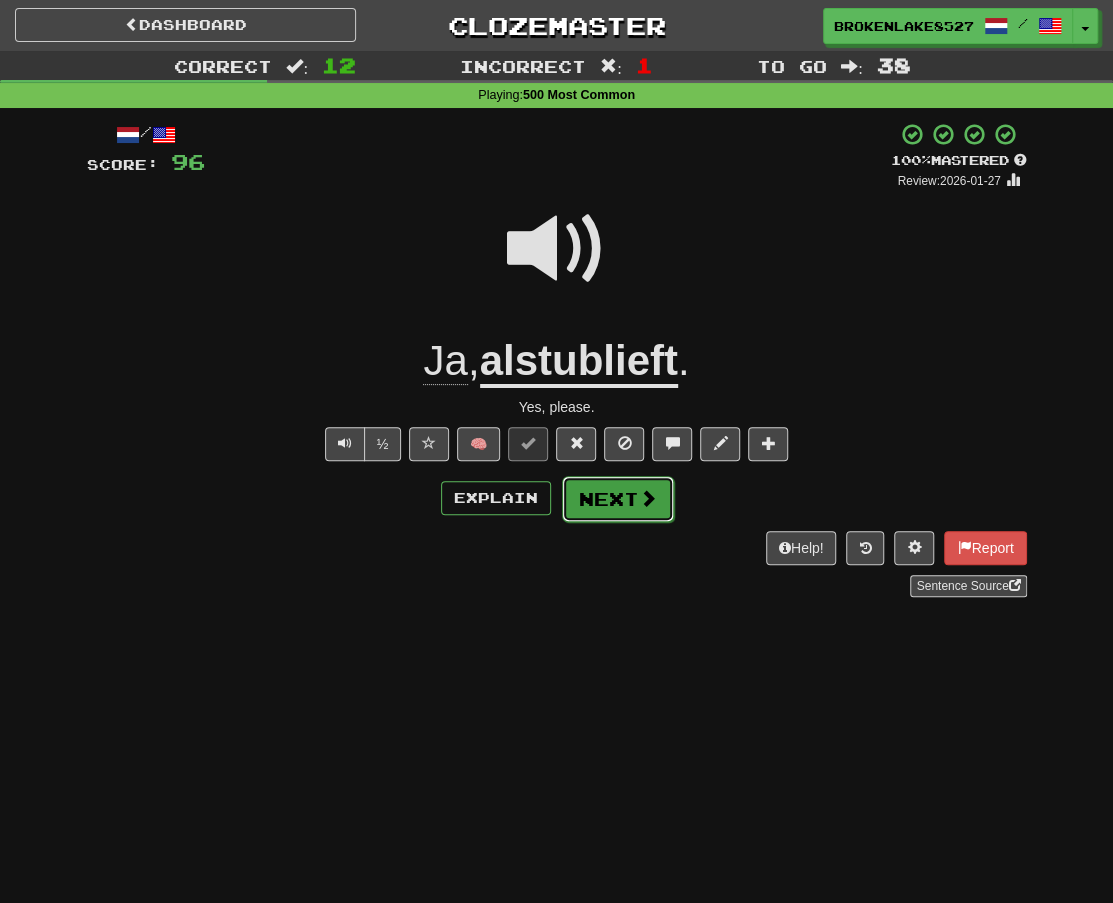 click at bounding box center (648, 498) 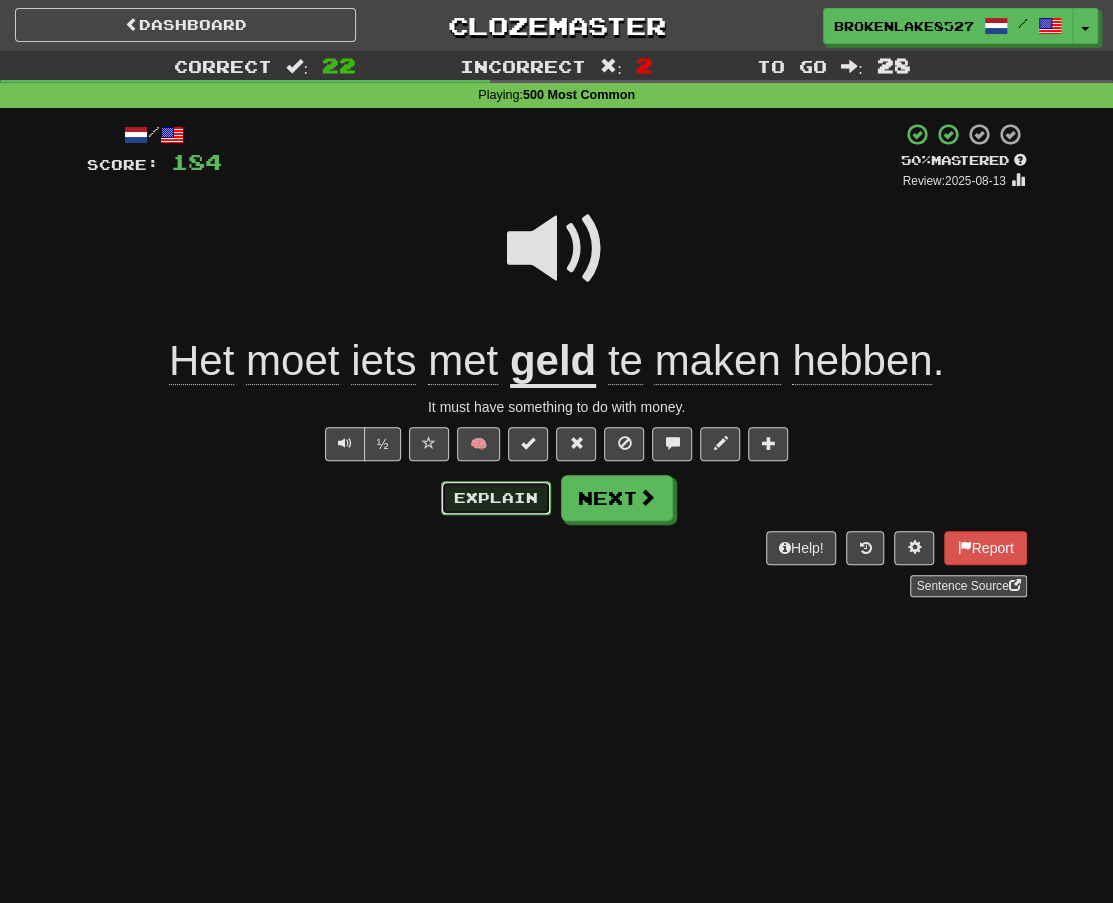 click on "Explain" at bounding box center [496, 498] 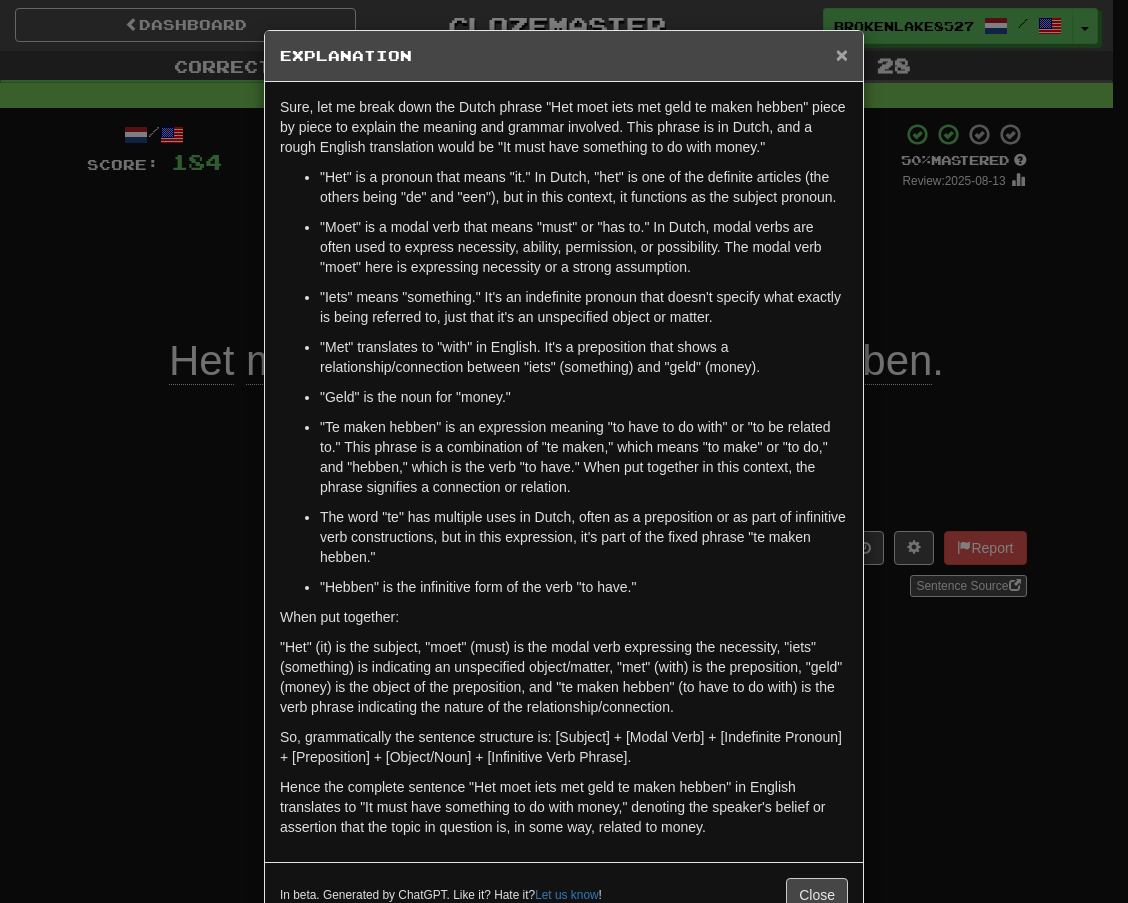 click on "×" at bounding box center (842, 54) 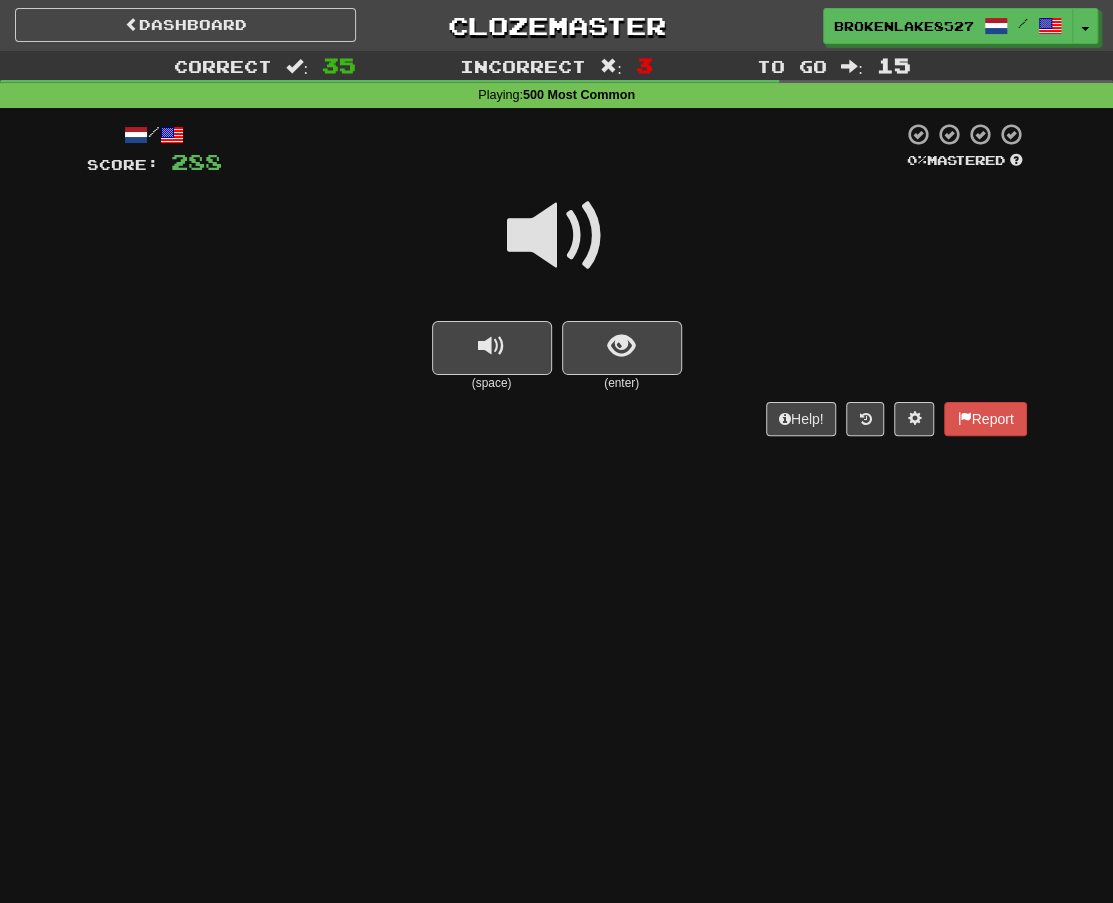 click on "Dashboard
Clozemaster
BrokenLake8527
/
Toggle Dropdown
Dashboard
Leaderboard
Activity Feed
Notifications
Profile
Discussions
Nederlands
/
English
Streak:
10
Review:
45
Daily Goal:  1664 /1000
Languages
Account
Logout
BrokenLake8527
/
Toggle Dropdown
Dashboard
Leaderboard
Activity Feed
Notifications
Profile
Discussions
Nederlands
/
English
Streak:
10
Review:
45
Daily Goal:  1664 /1000
Languages
Account
Logout
clozemaster
Correct   :   35 Incorrect   :   3 To go   :   15 Playing :  500 Most Common  /  Score:   288 0 %  Mastered (space) (enter)  Help!  Report" at bounding box center [556, 451] 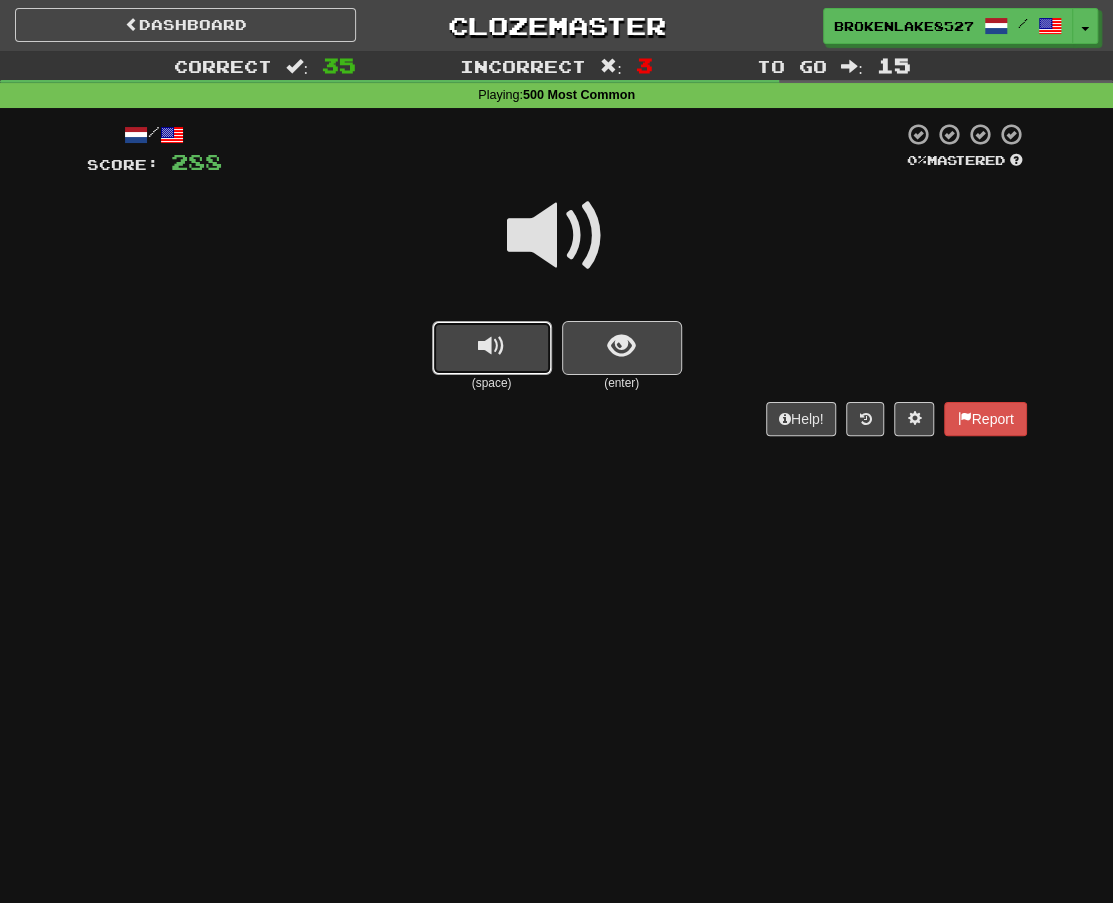 click at bounding box center [492, 348] 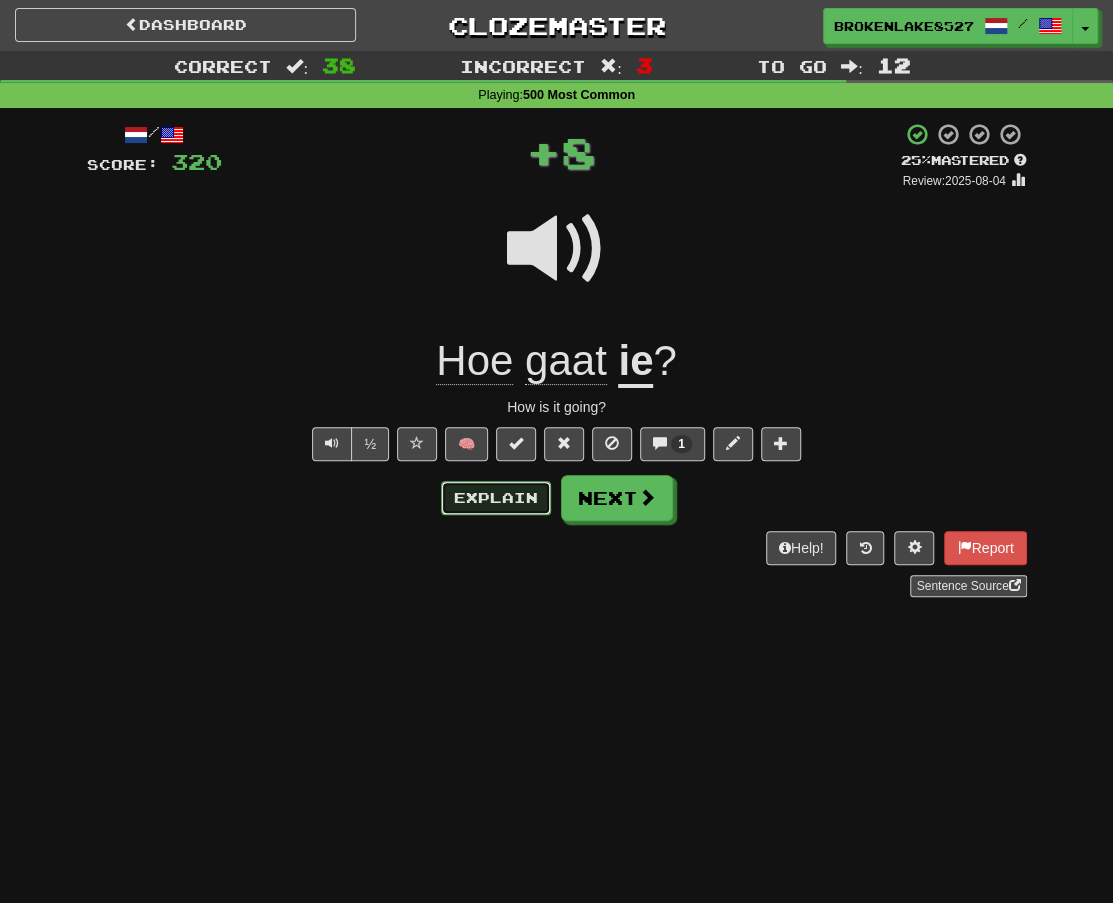 click on "Explain" at bounding box center [496, 498] 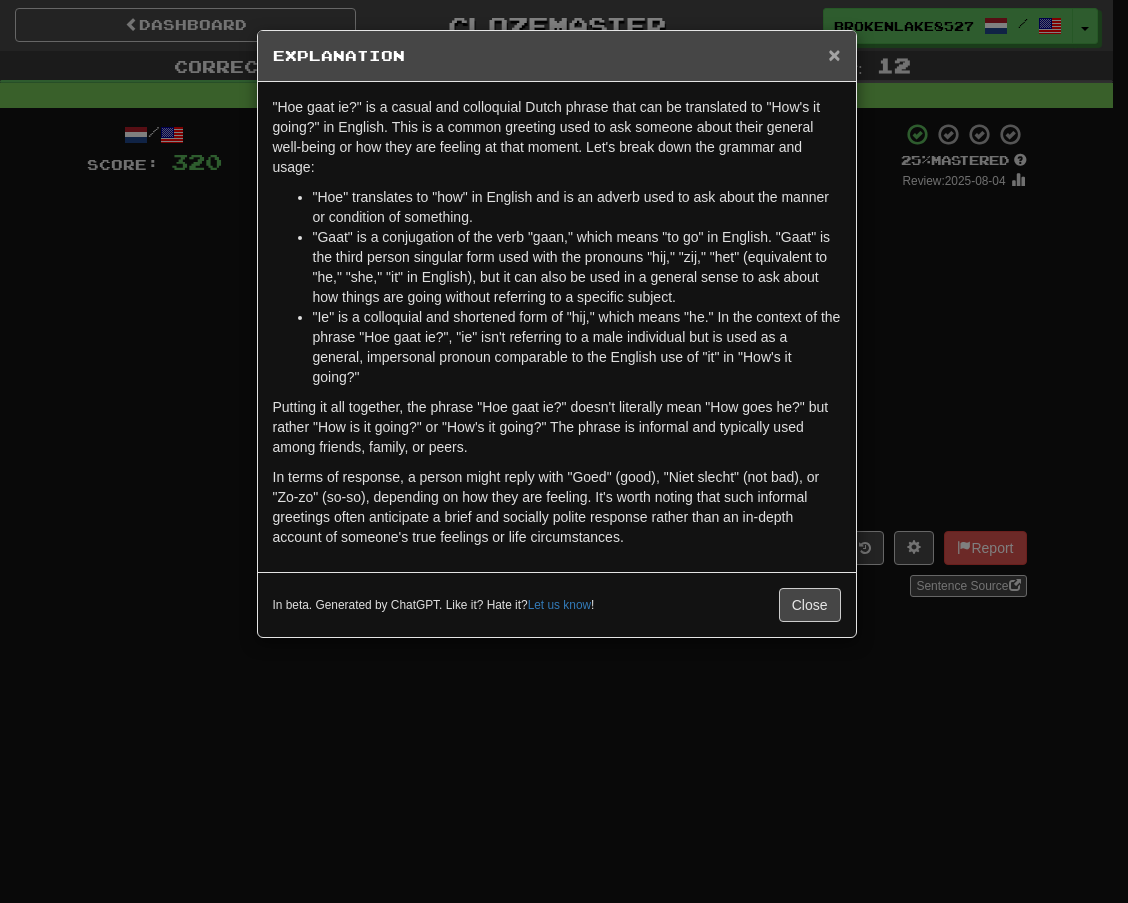 click on "×" at bounding box center (834, 54) 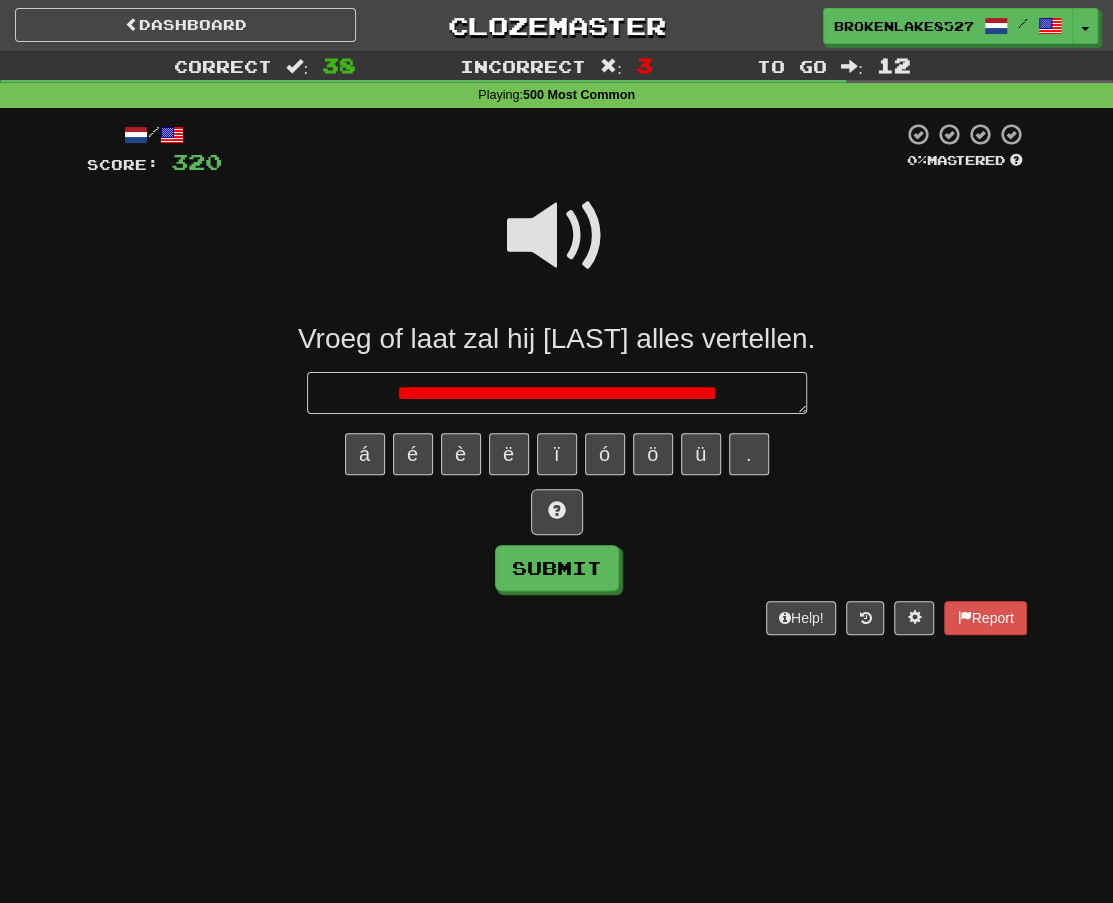 click on "**********" at bounding box center (557, 392) 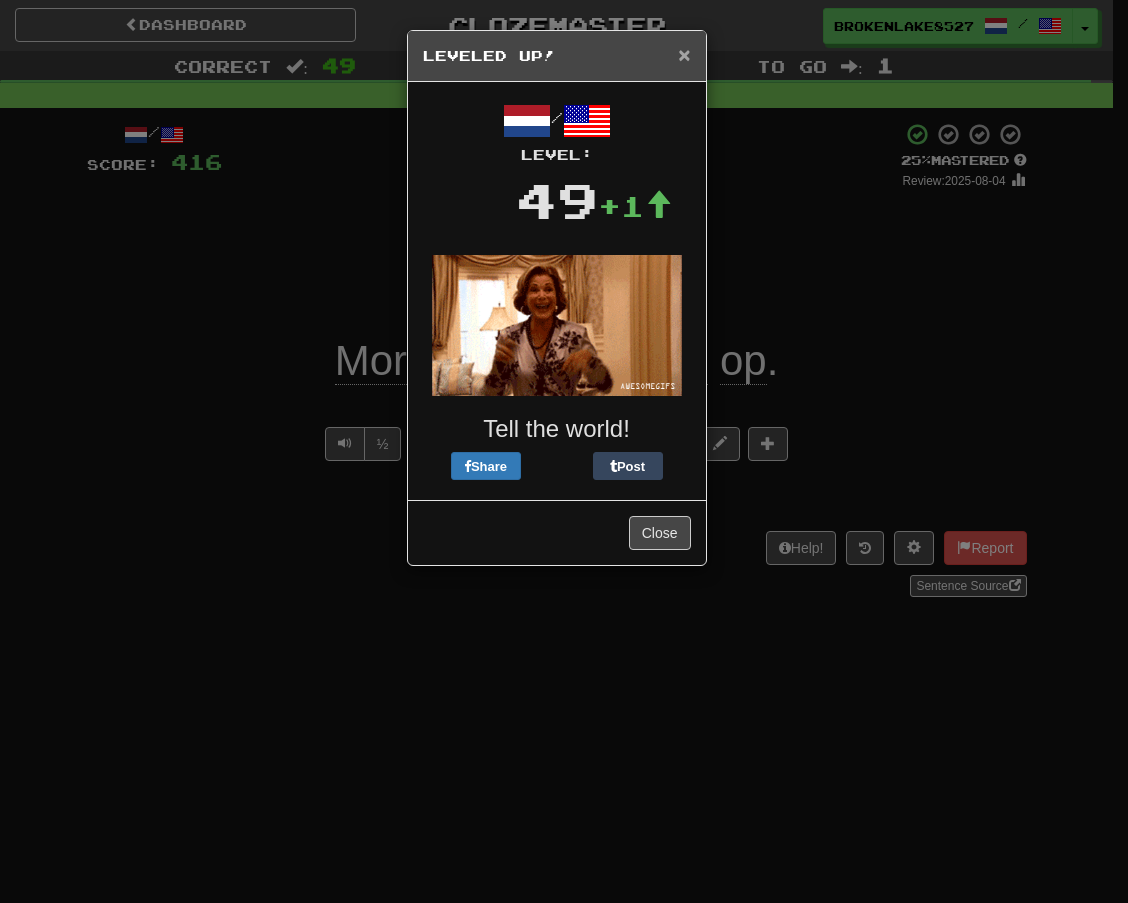 click on "×" at bounding box center (684, 54) 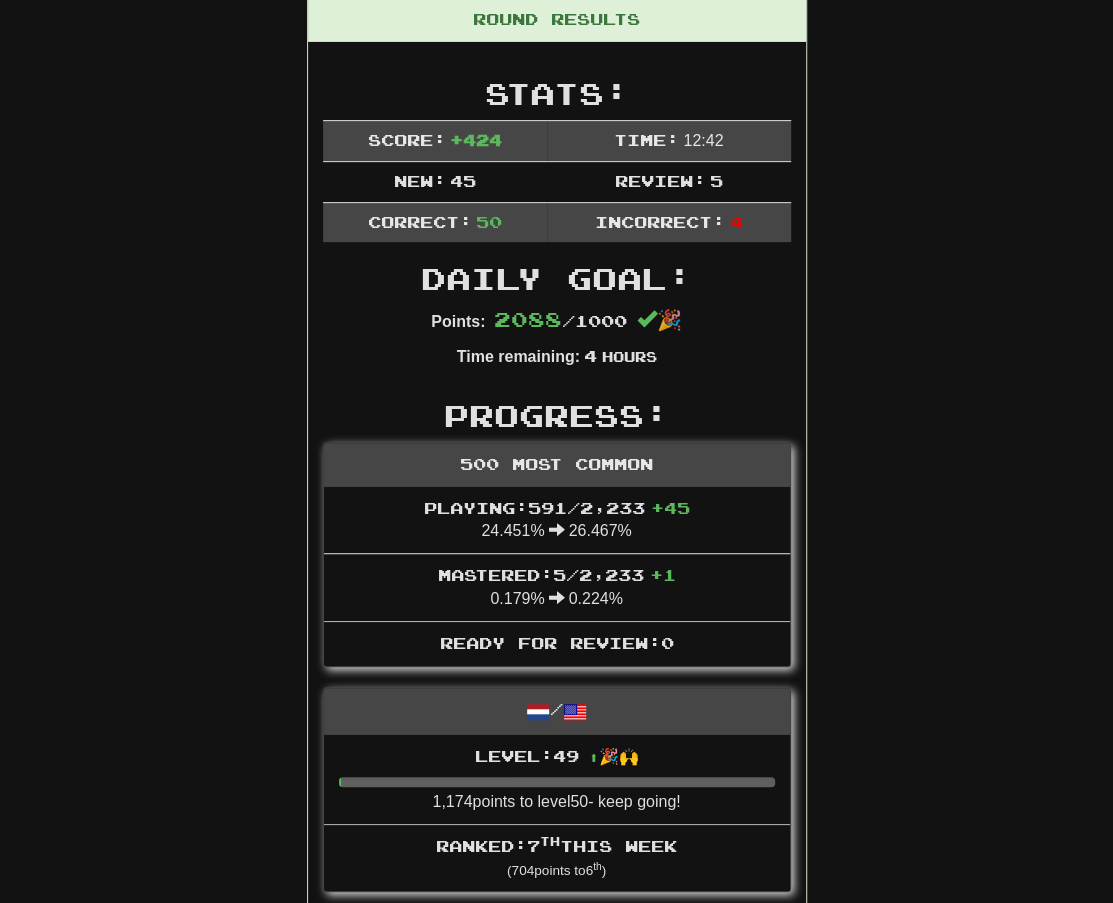 scroll, scrollTop: 192, scrollLeft: 0, axis: vertical 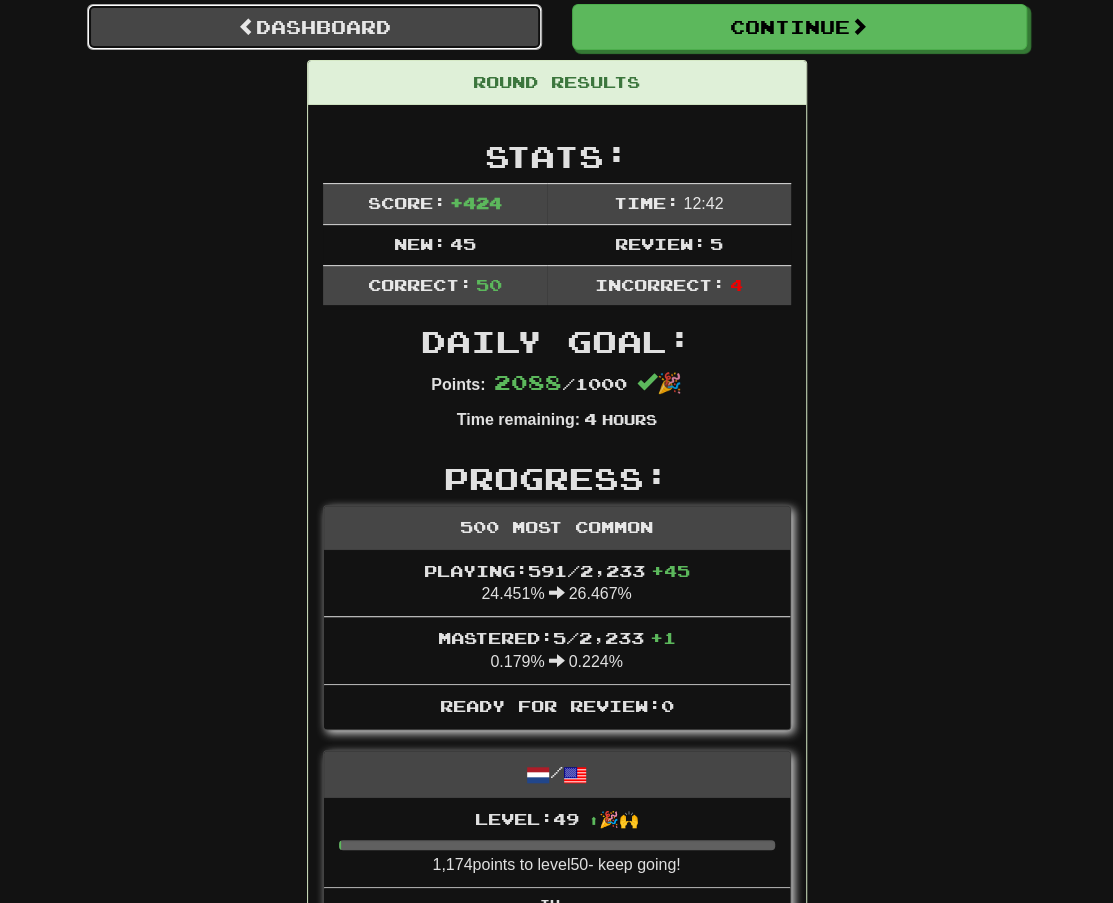 click on "Dashboard" at bounding box center [314, 27] 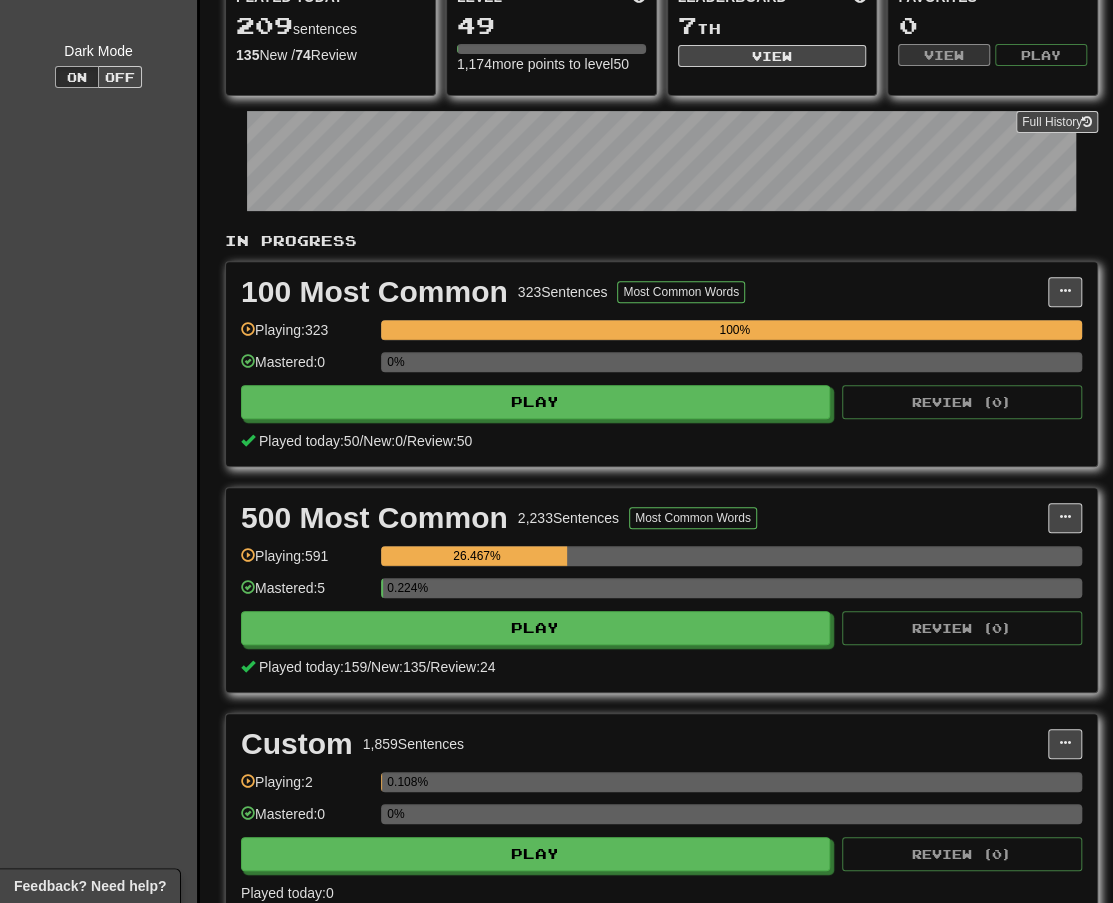 scroll, scrollTop: 271, scrollLeft: 0, axis: vertical 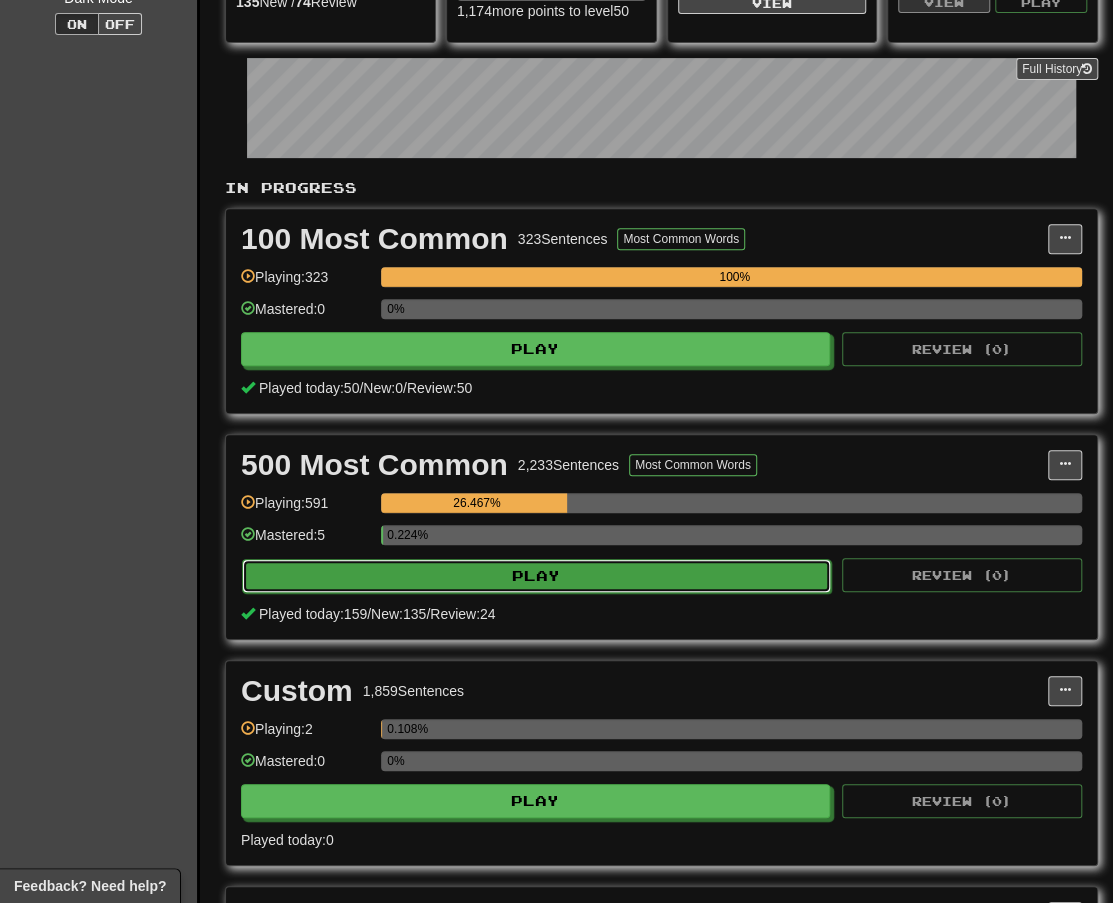 click on "Play" at bounding box center (536, 576) 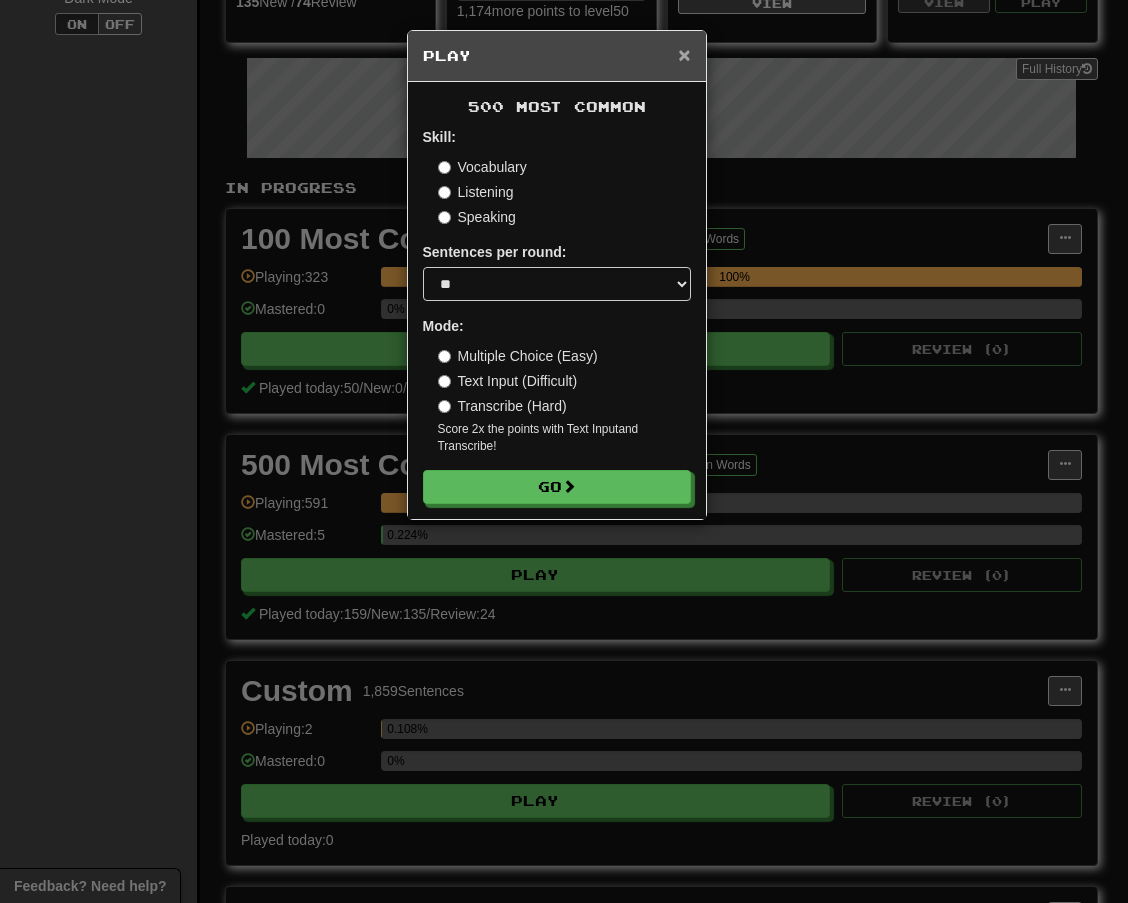 click on "×" at bounding box center [684, 54] 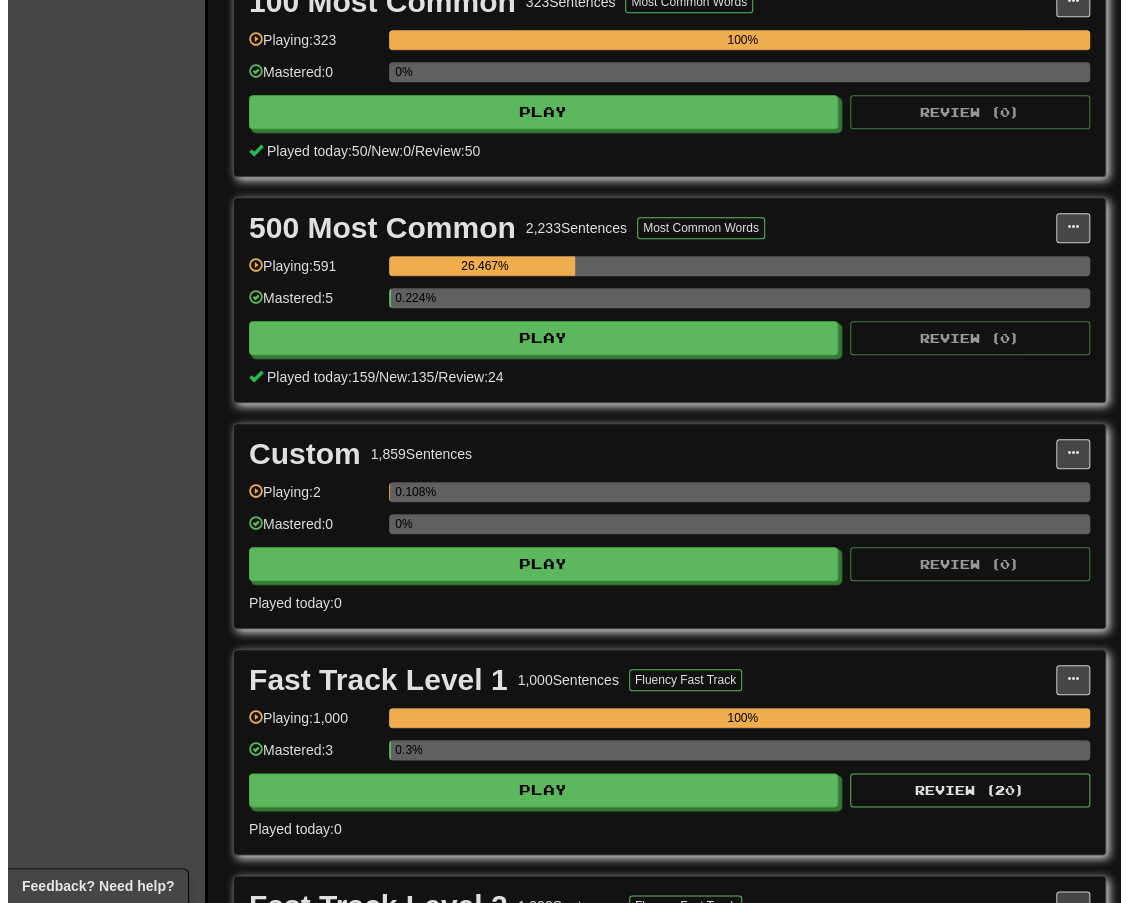 scroll, scrollTop: 508, scrollLeft: 0, axis: vertical 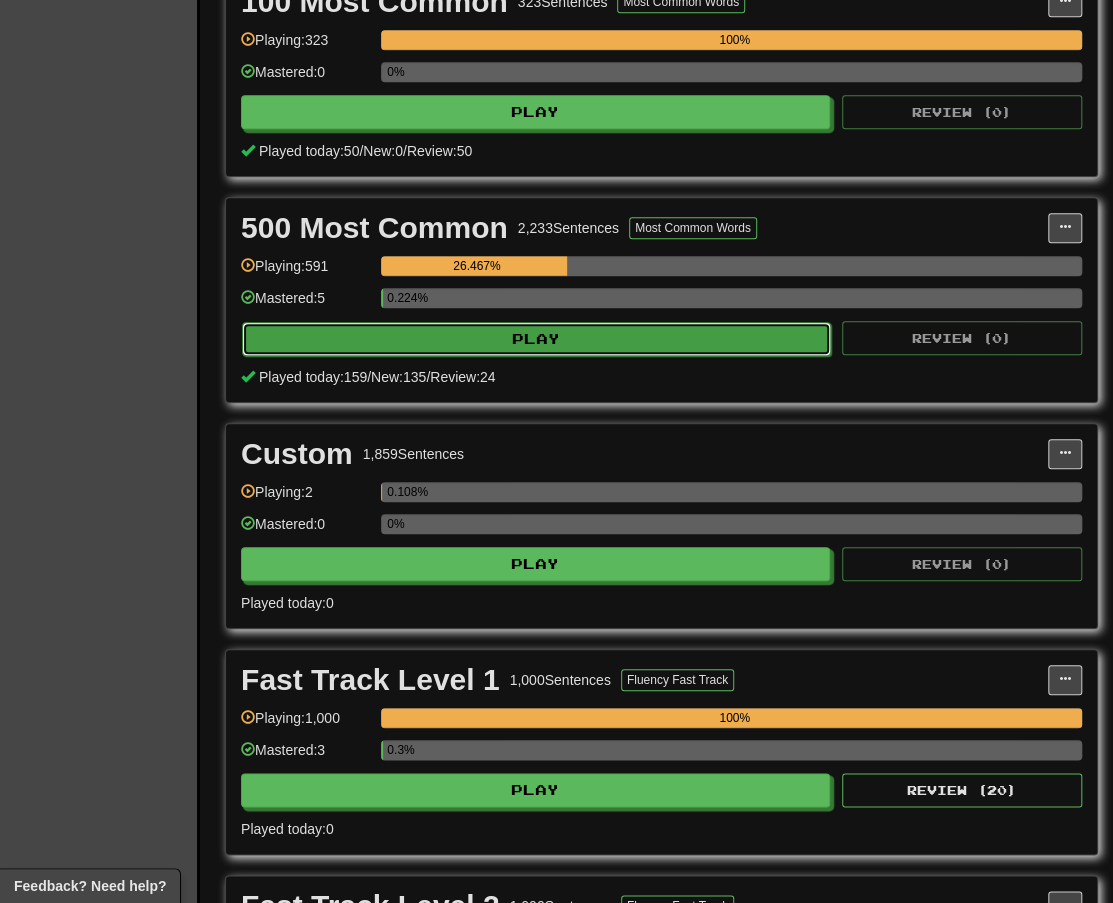 click on "Play" at bounding box center (536, 339) 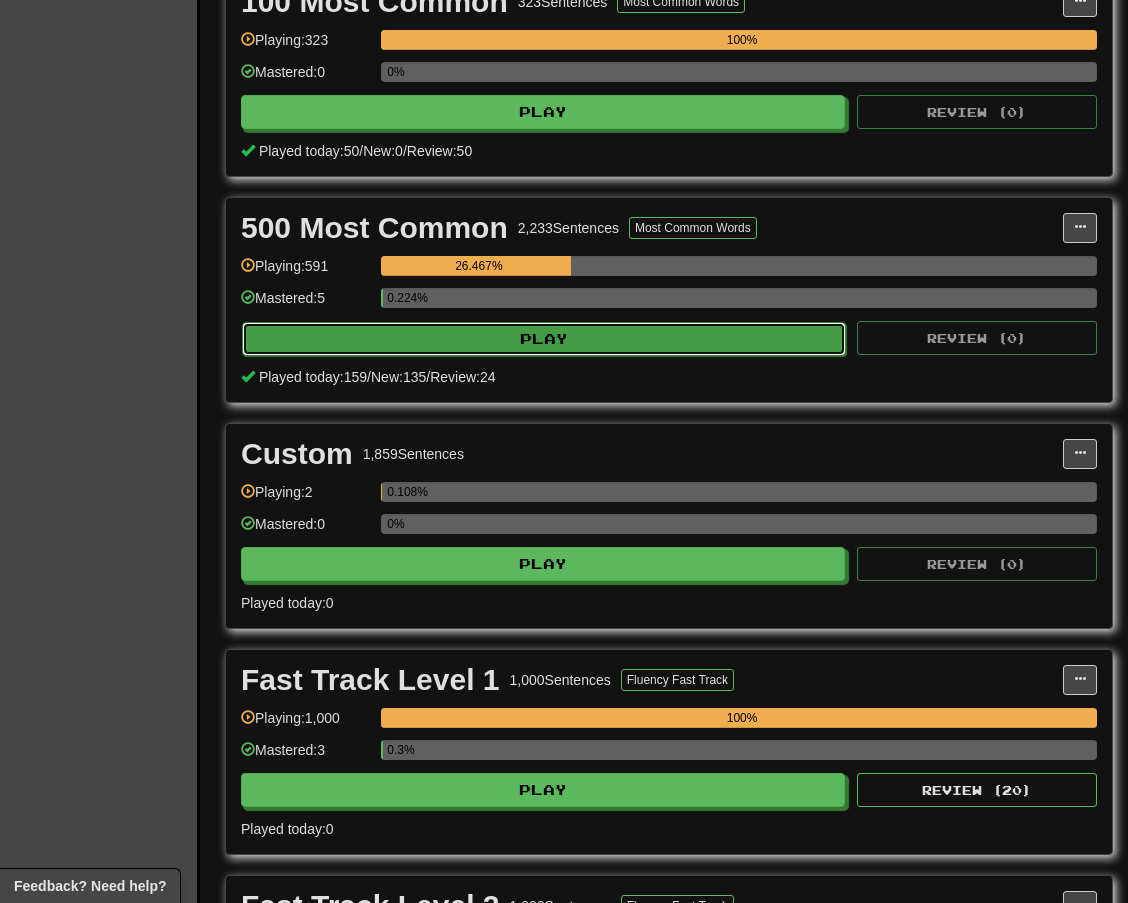 select on "**" 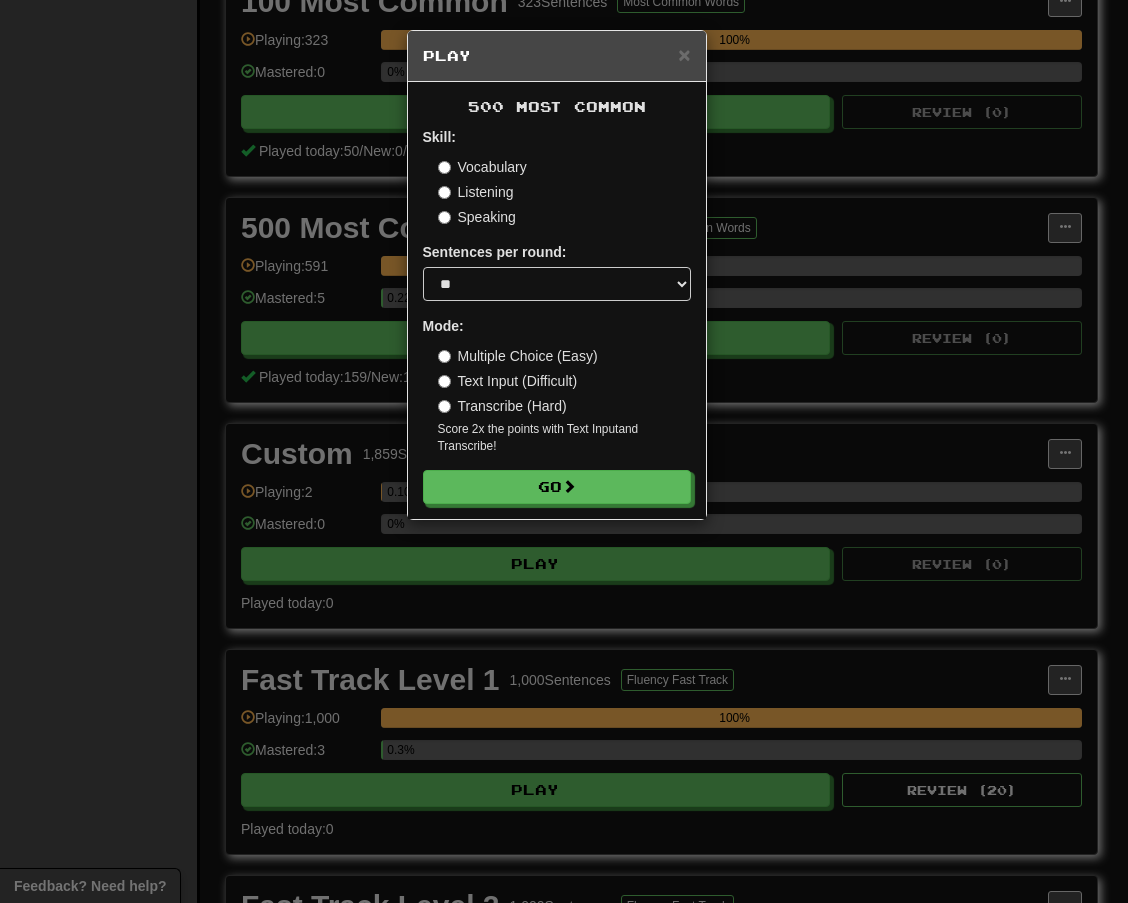 click on "Transcribe (Hard)" at bounding box center (502, 406) 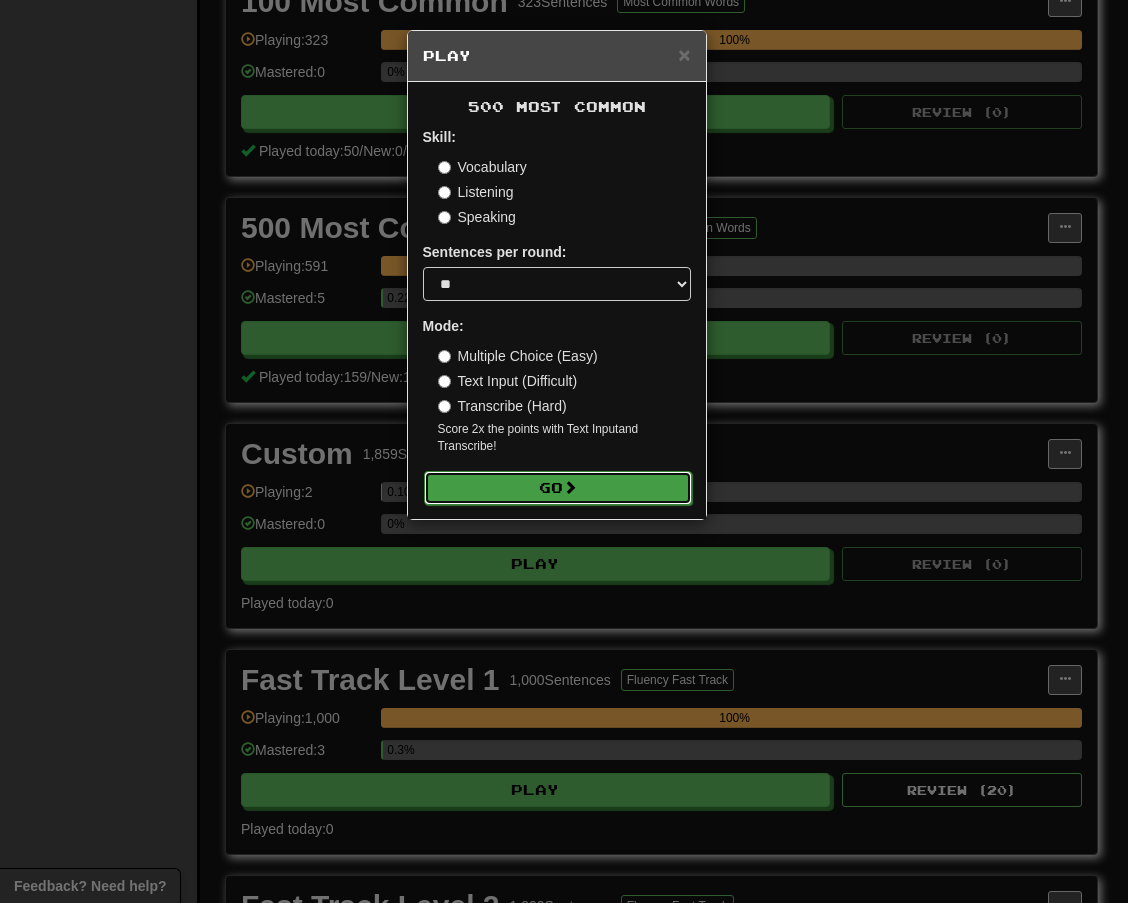 click on "Go" at bounding box center [558, 488] 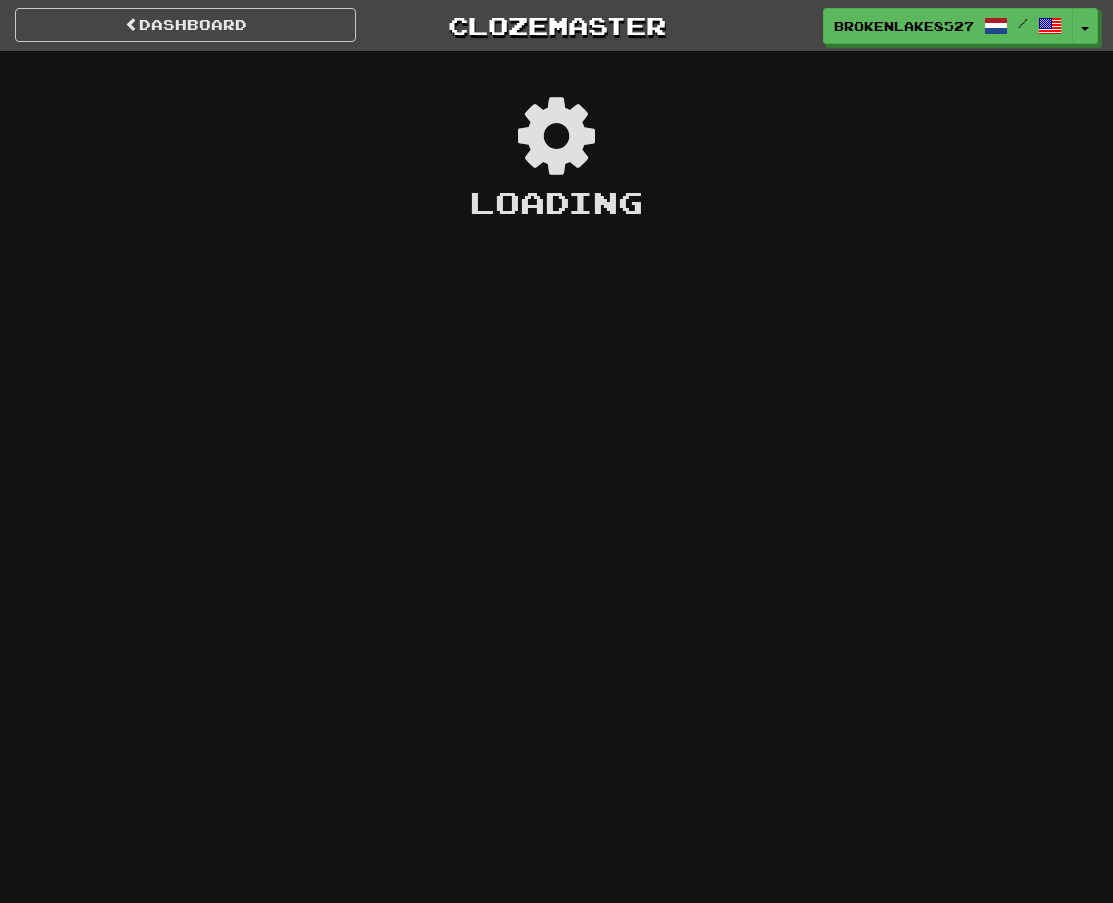 scroll, scrollTop: 0, scrollLeft: 0, axis: both 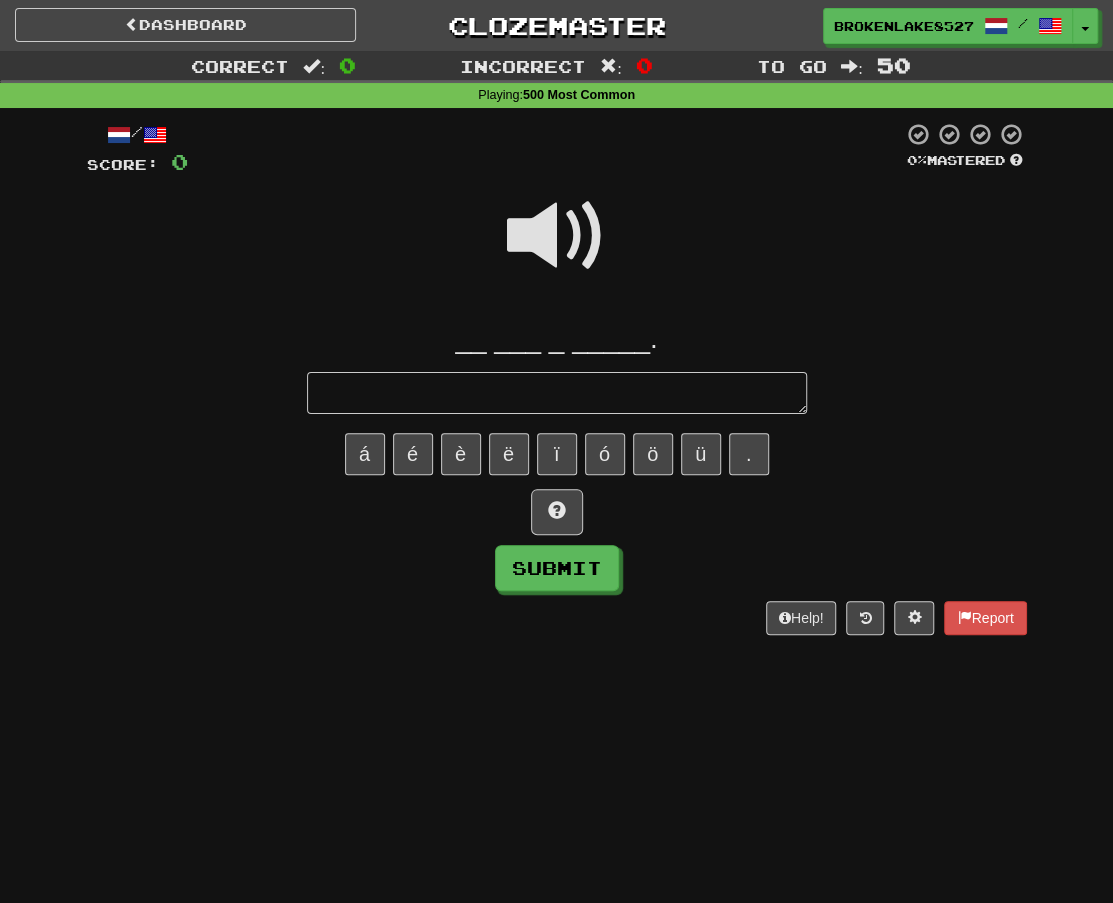 type on "*" 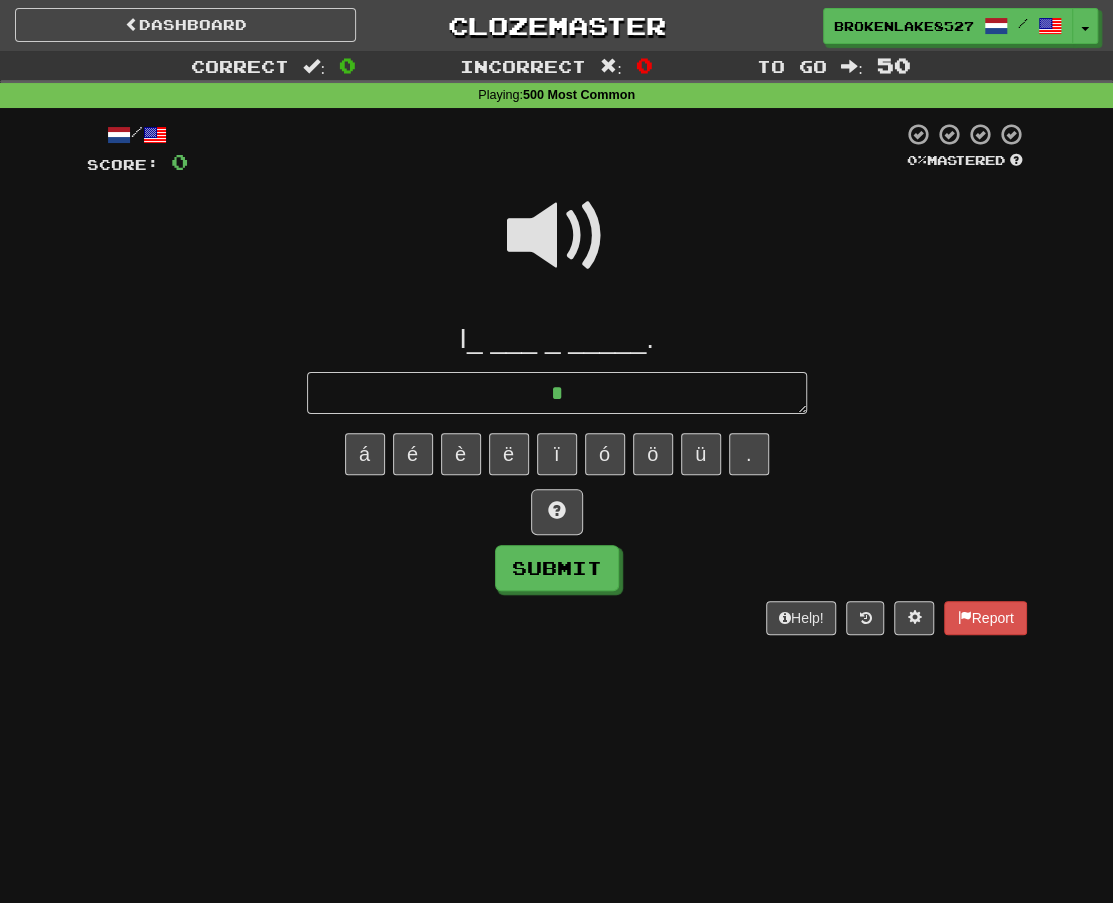 type on "*" 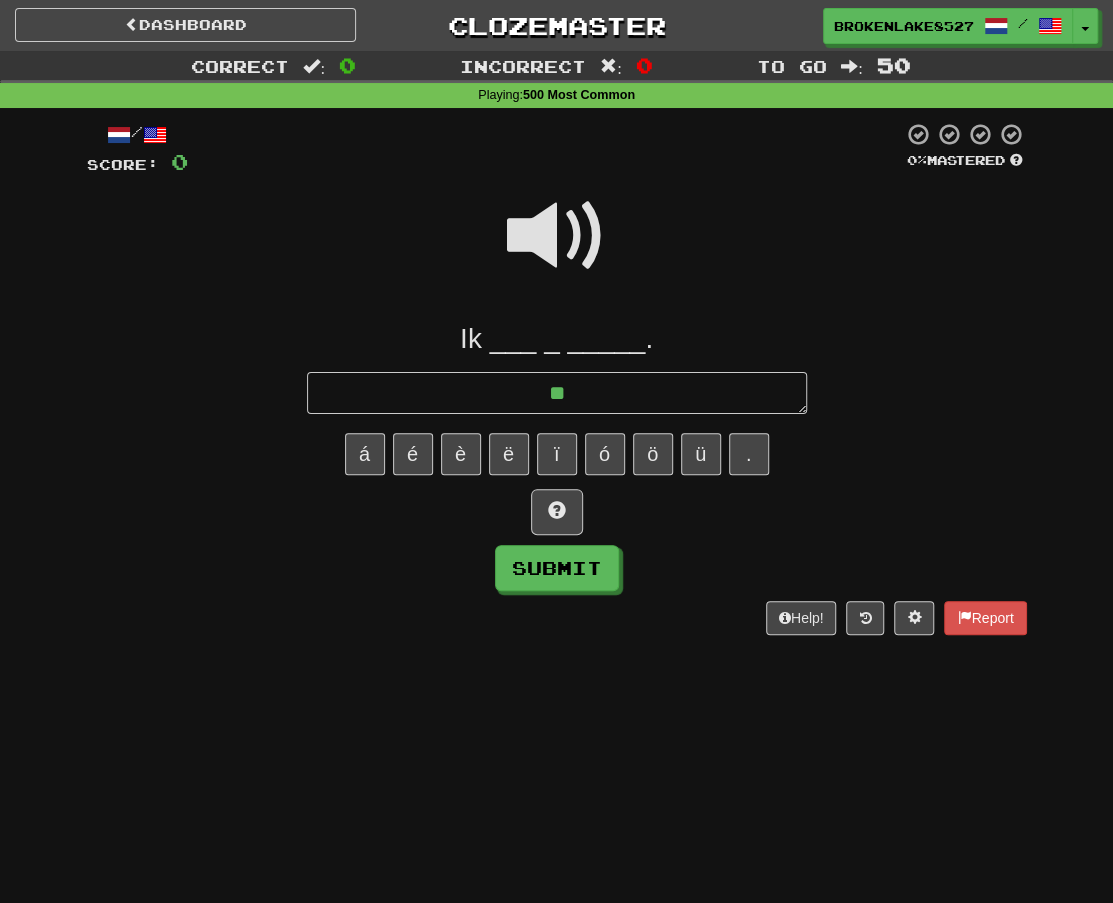 type on "*" 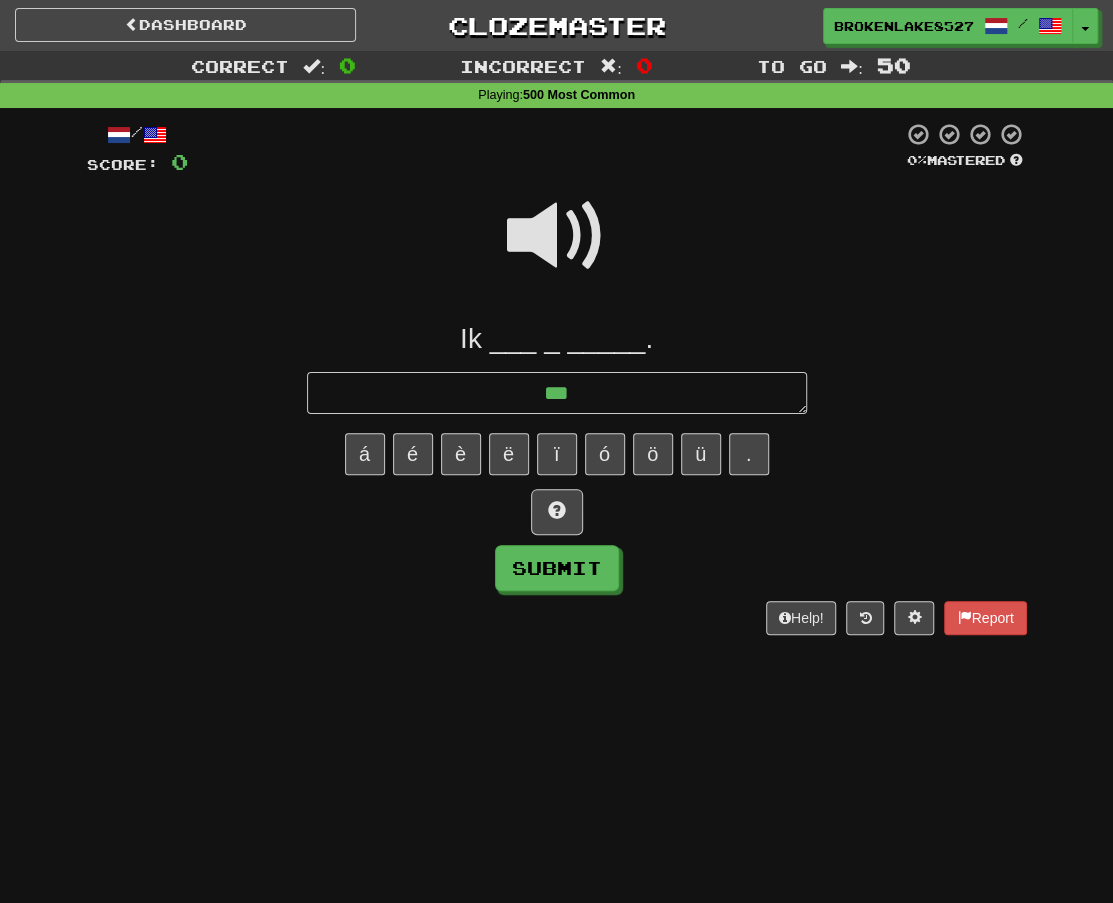 type on "*" 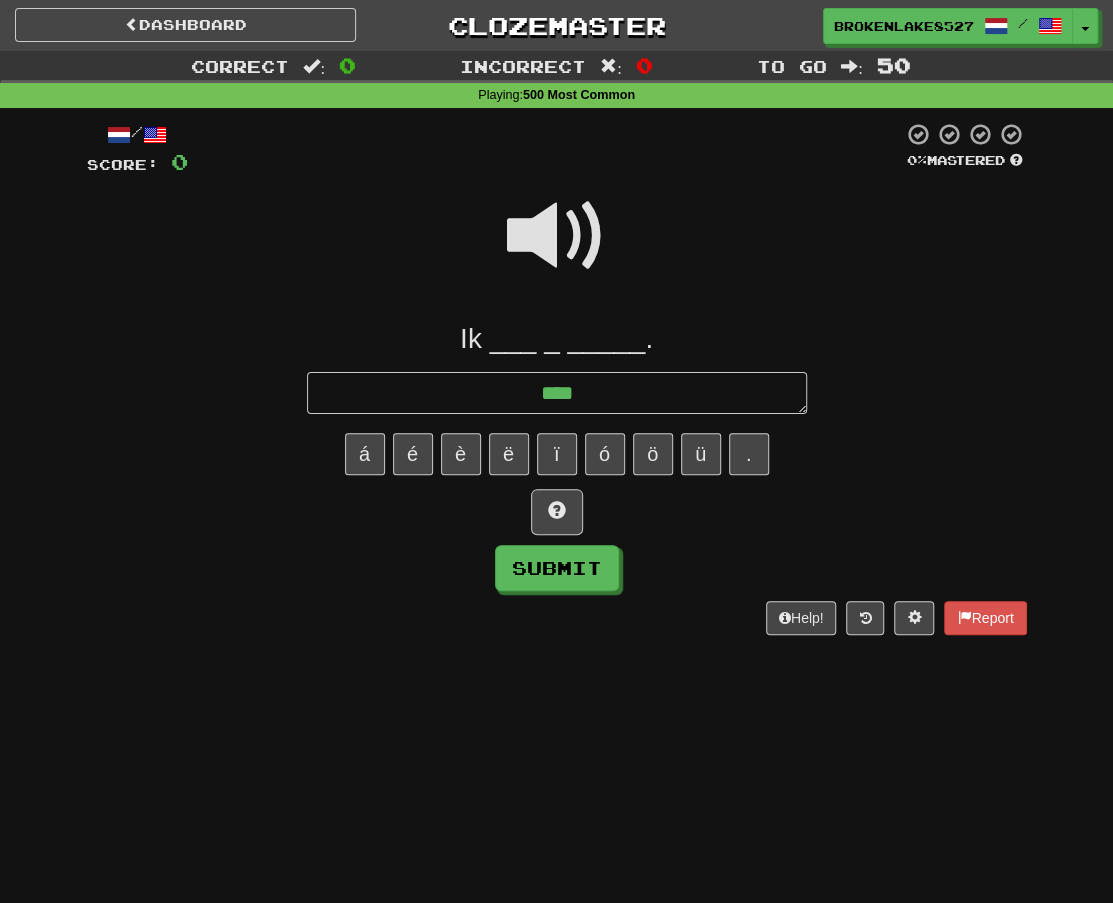 type on "*" 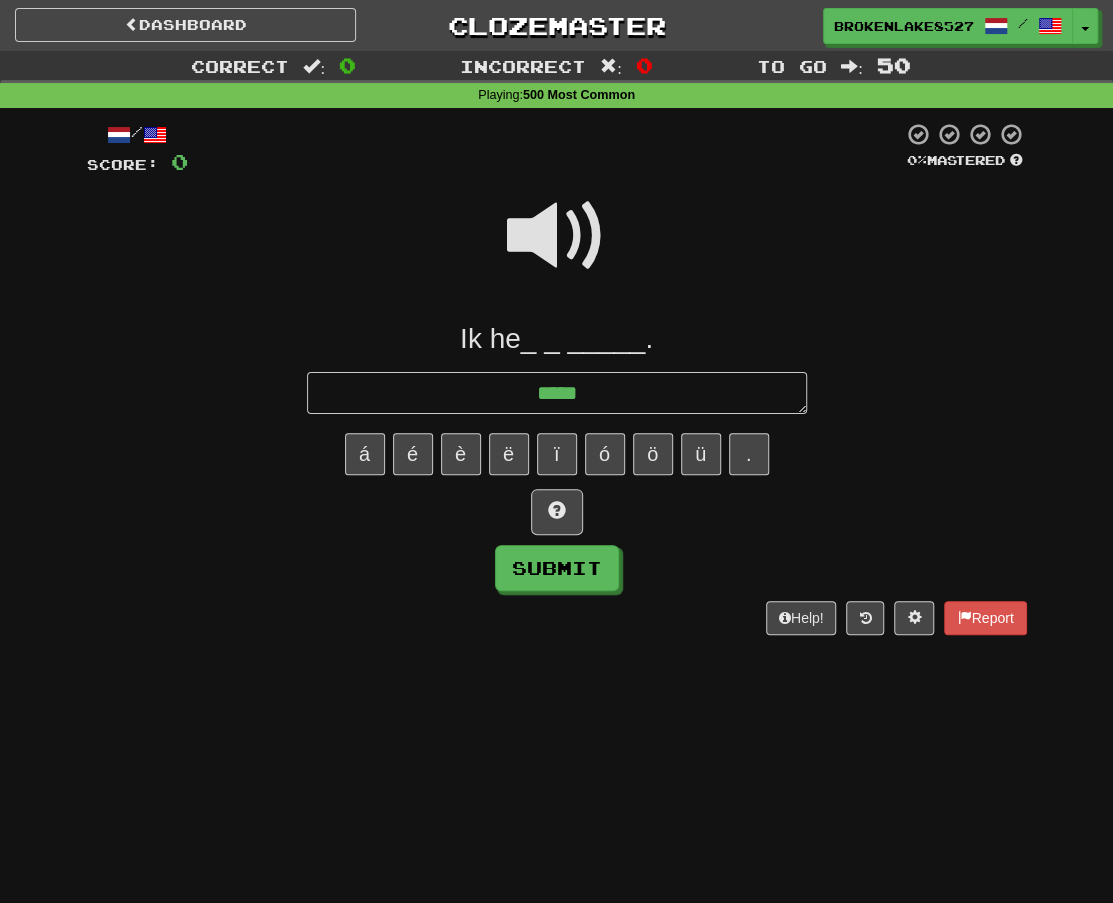 type on "*" 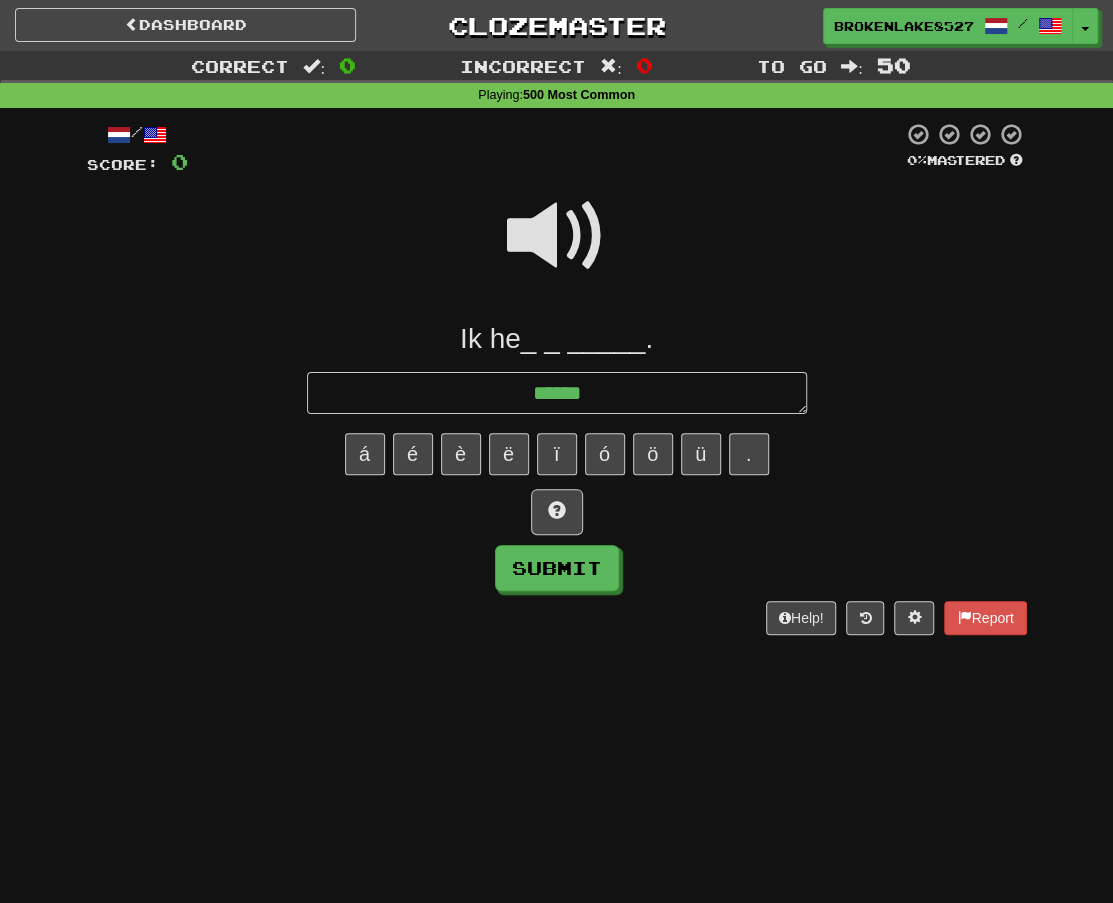 type on "*" 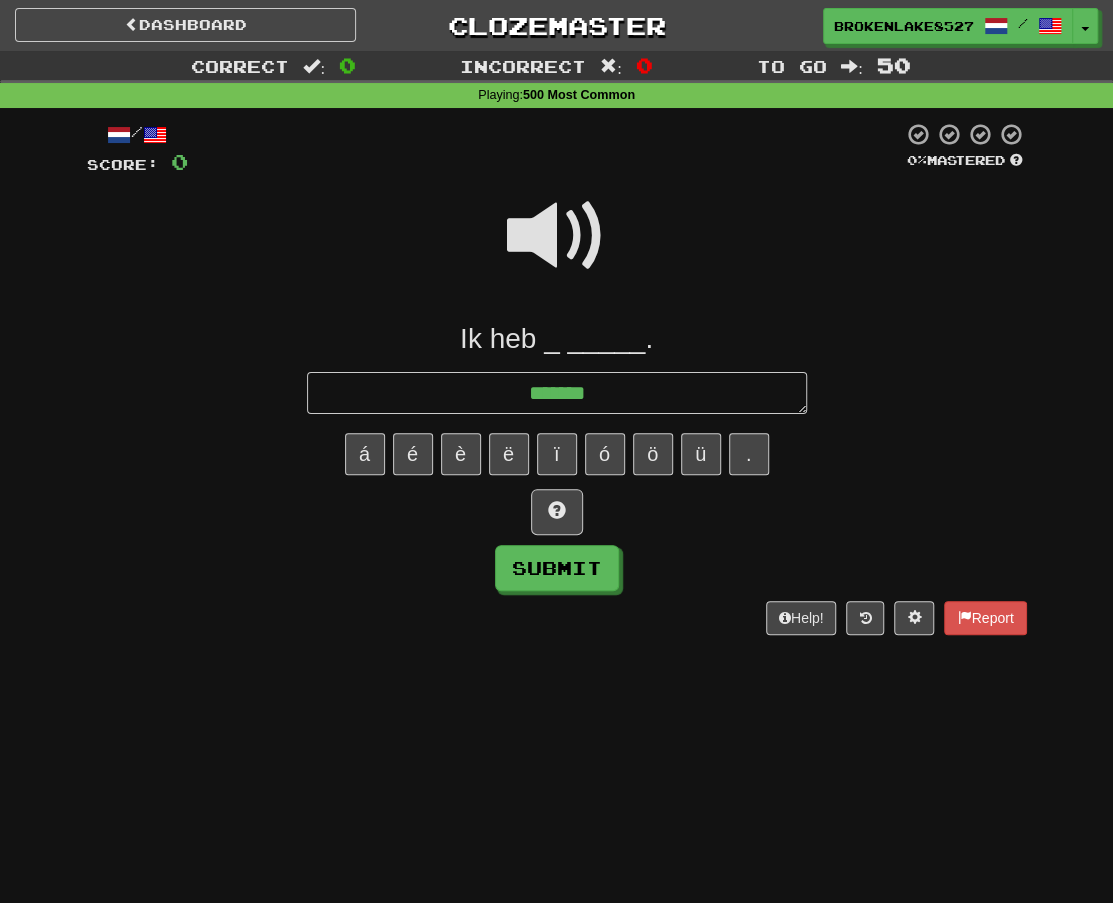type on "*" 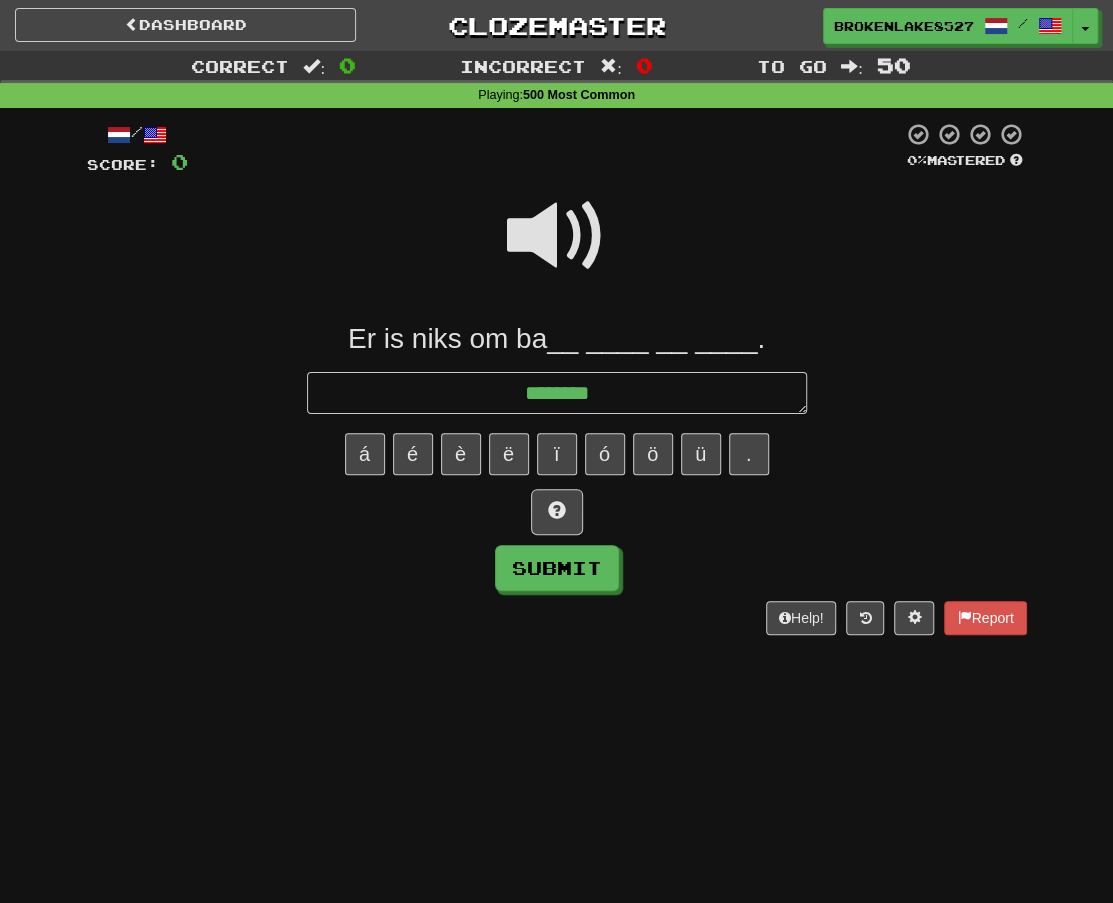 type on "*" 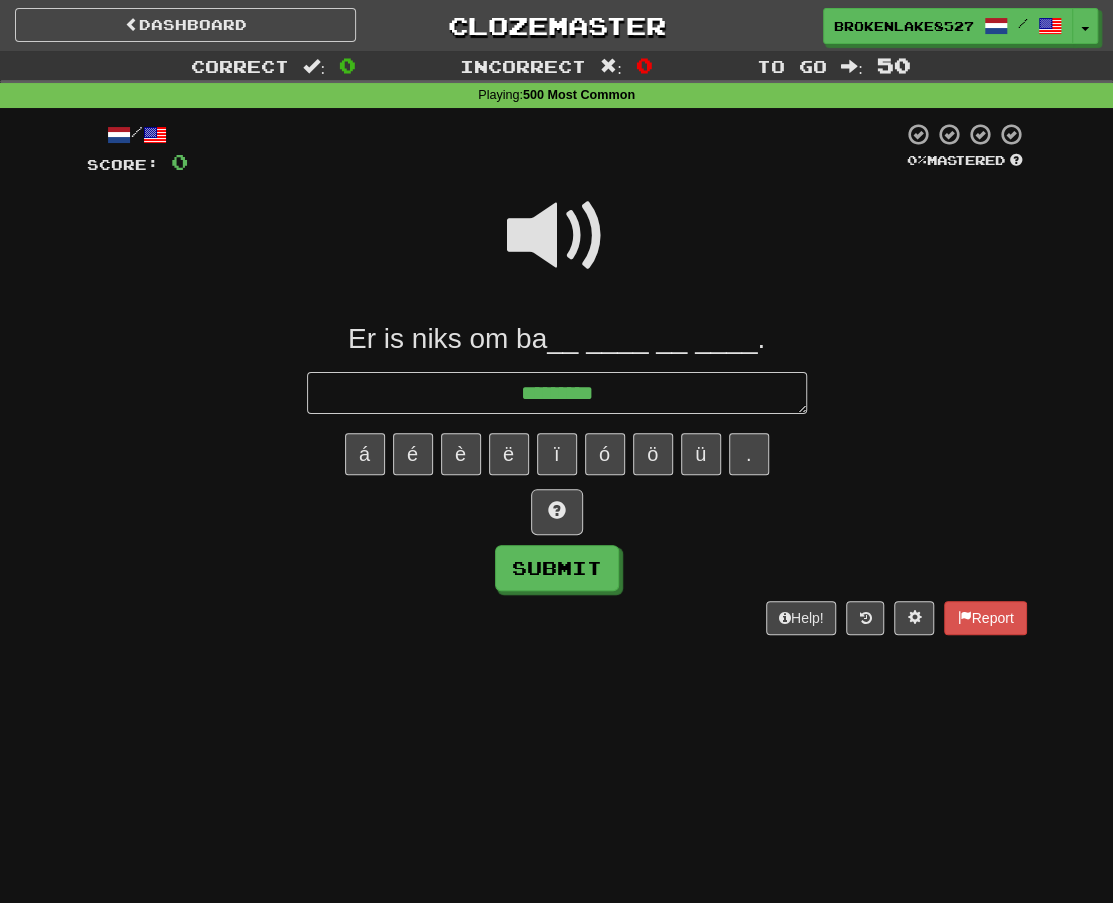 type on "*" 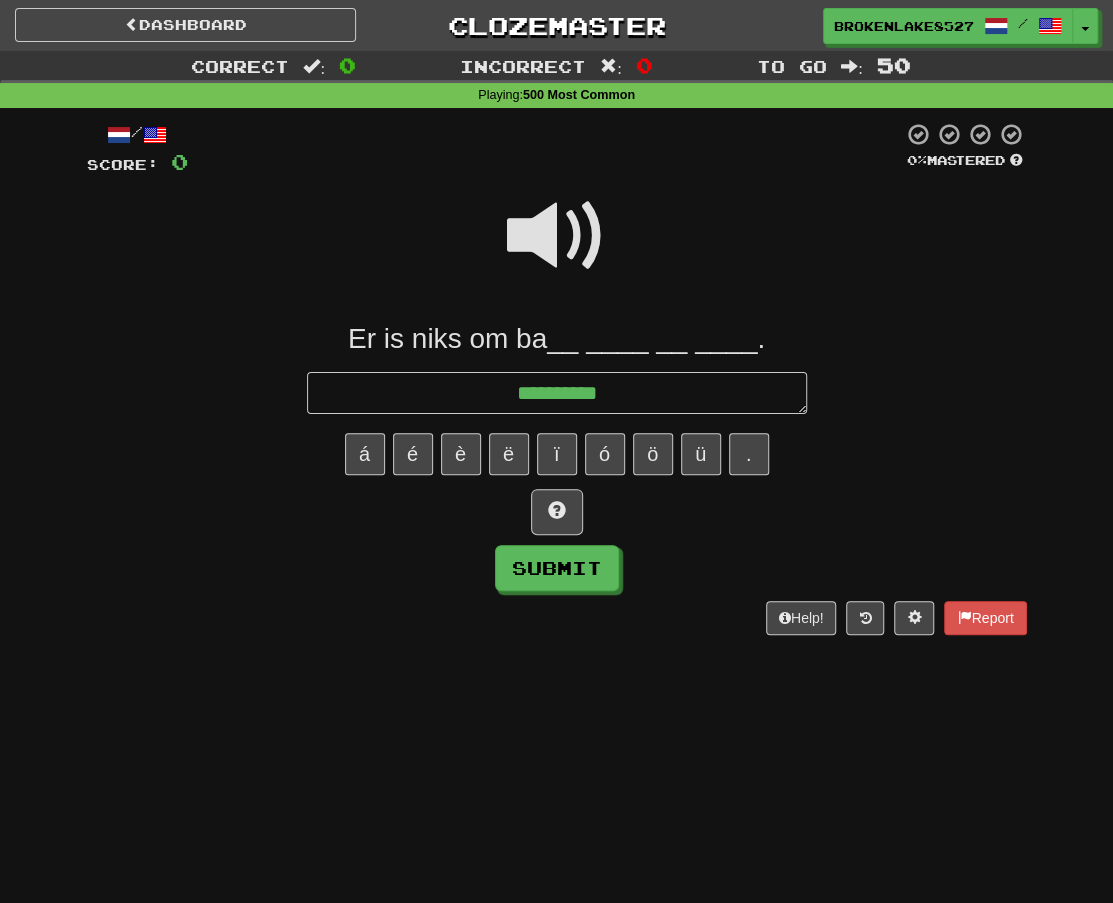 type on "*" 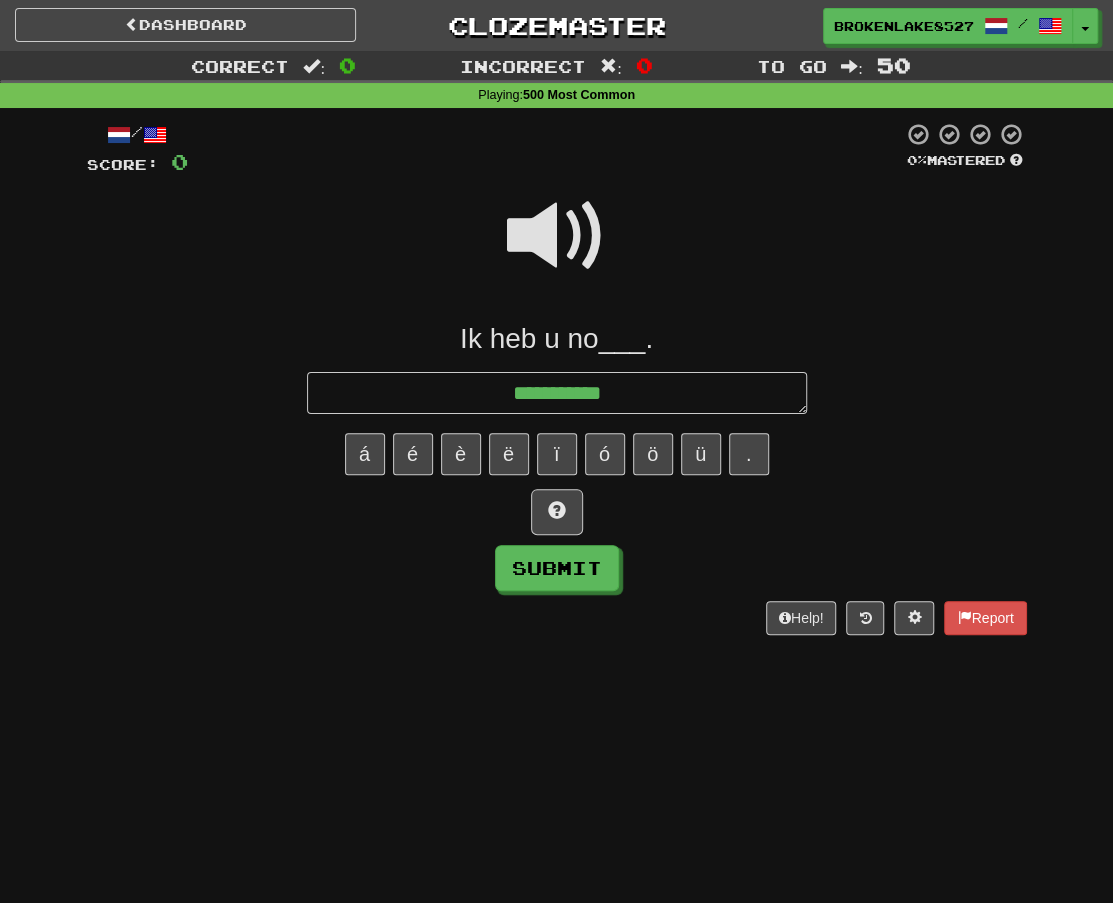 type on "*" 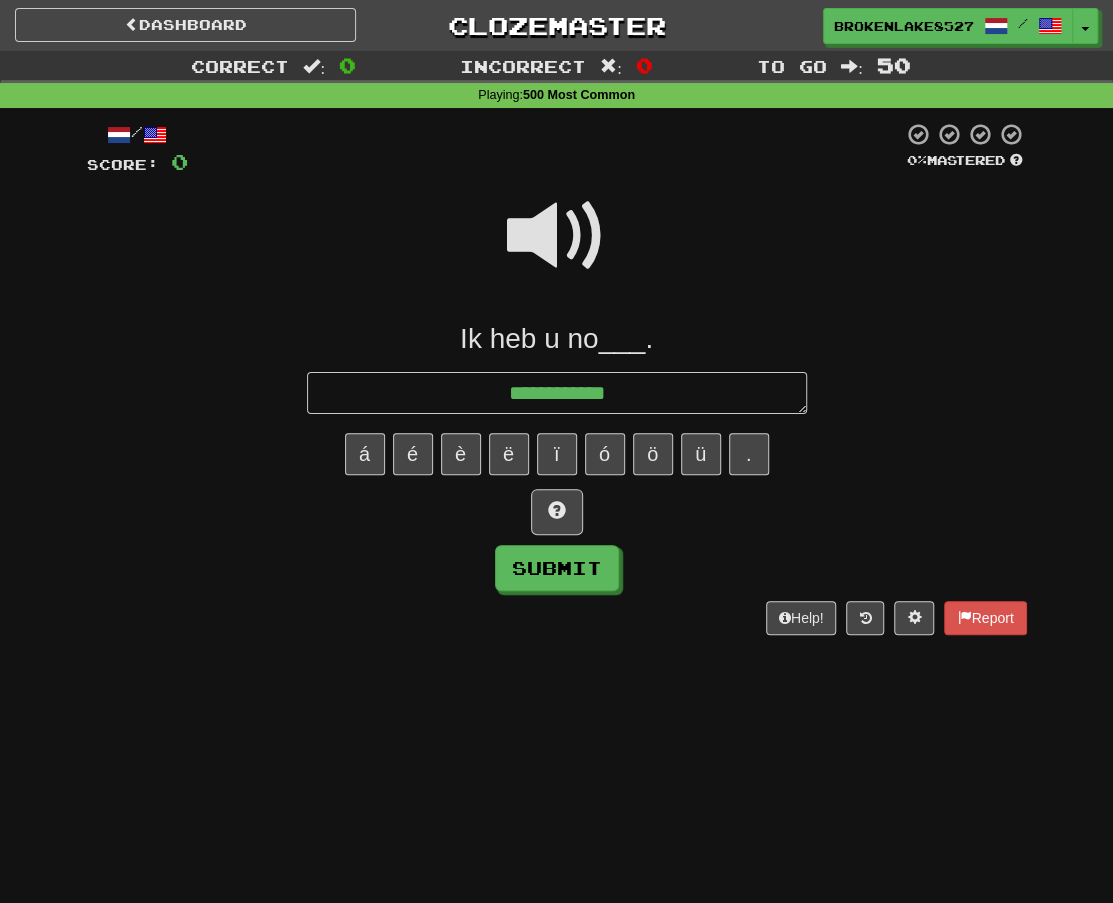 type on "*" 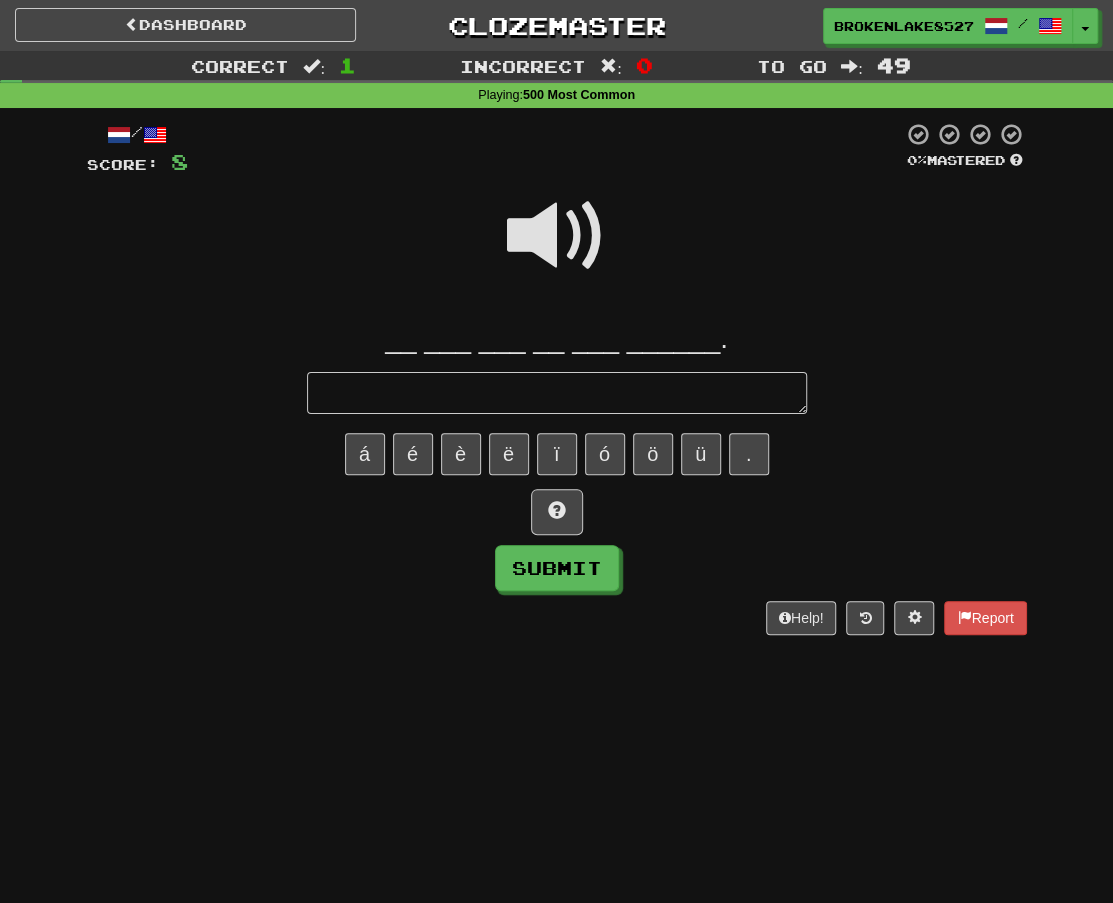 type on "*" 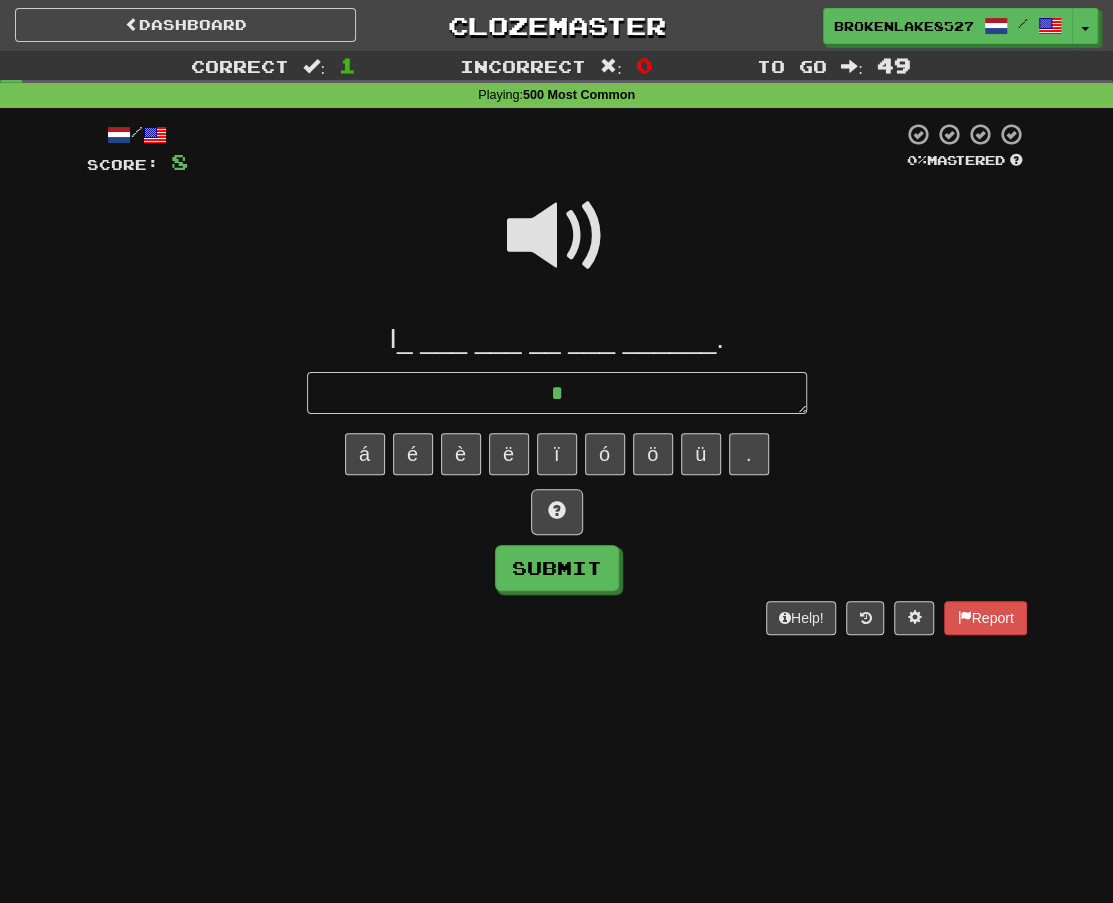 type on "*" 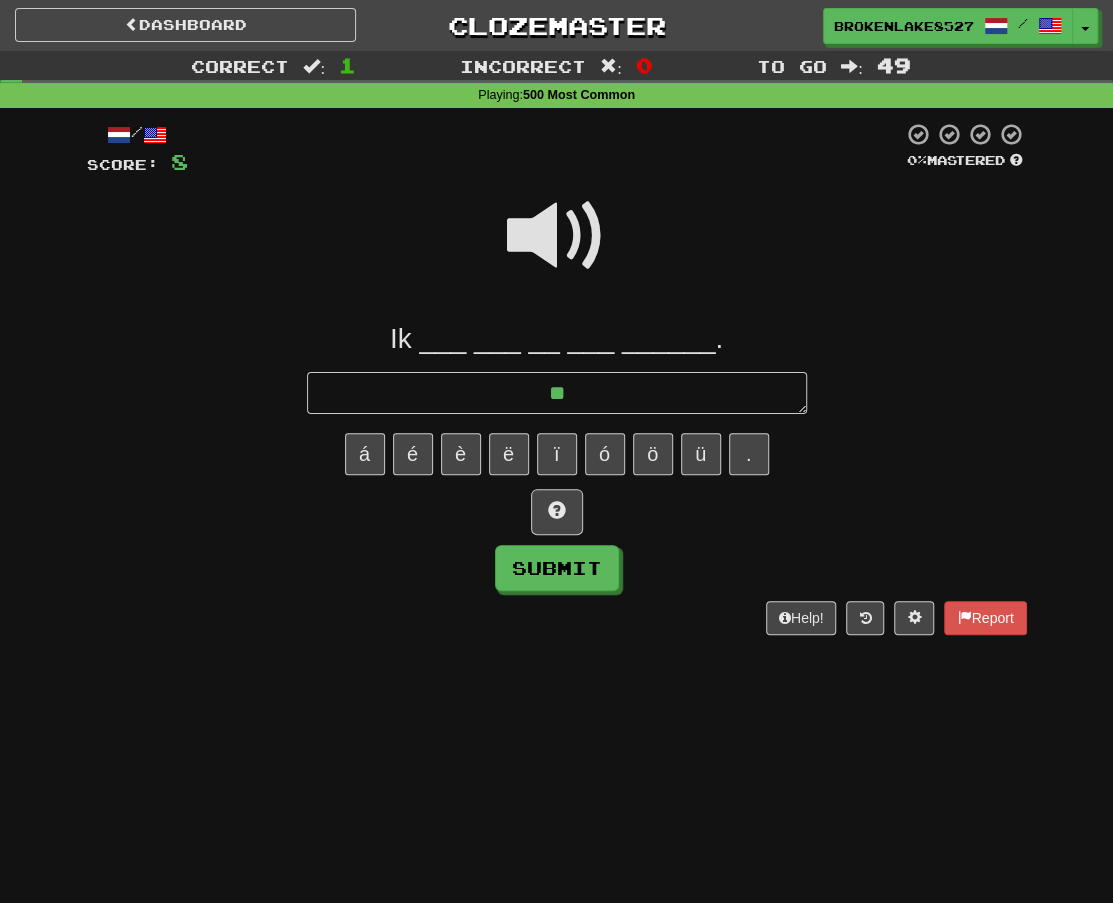 type on "*" 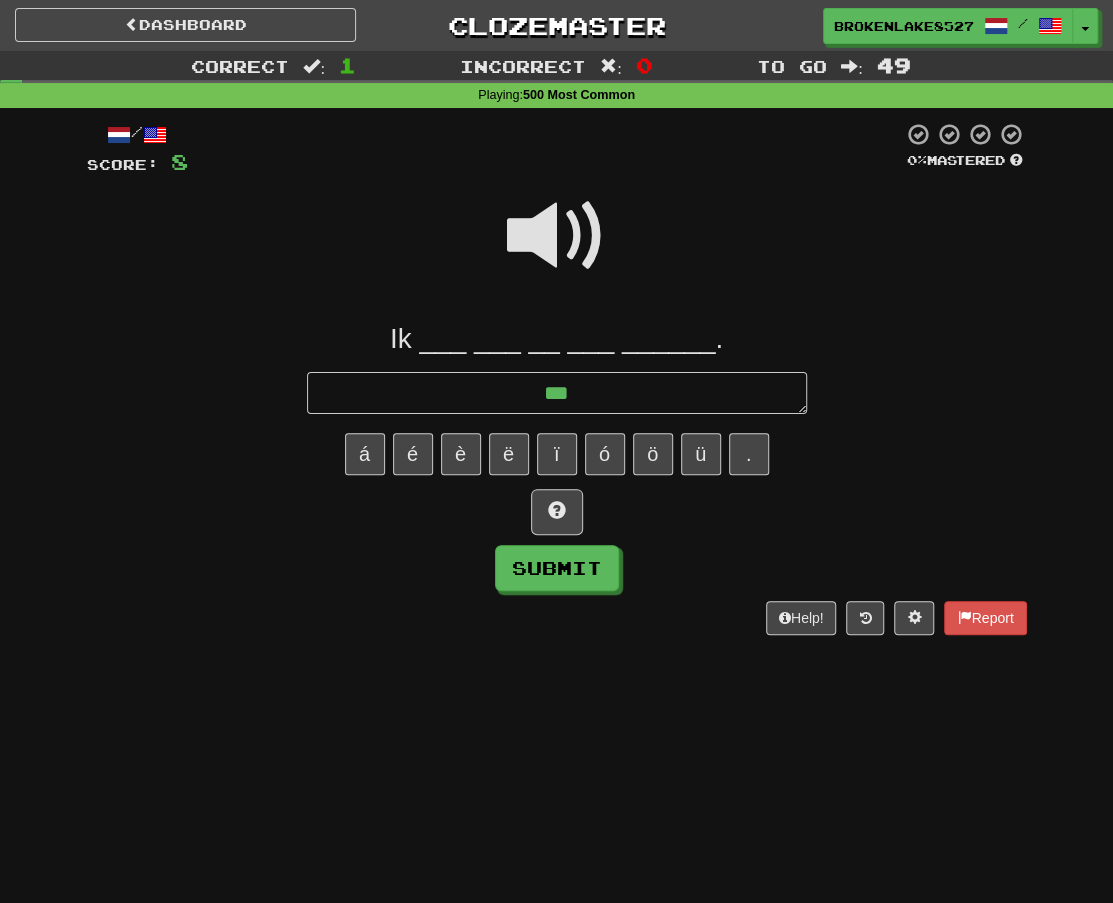 type on "*" 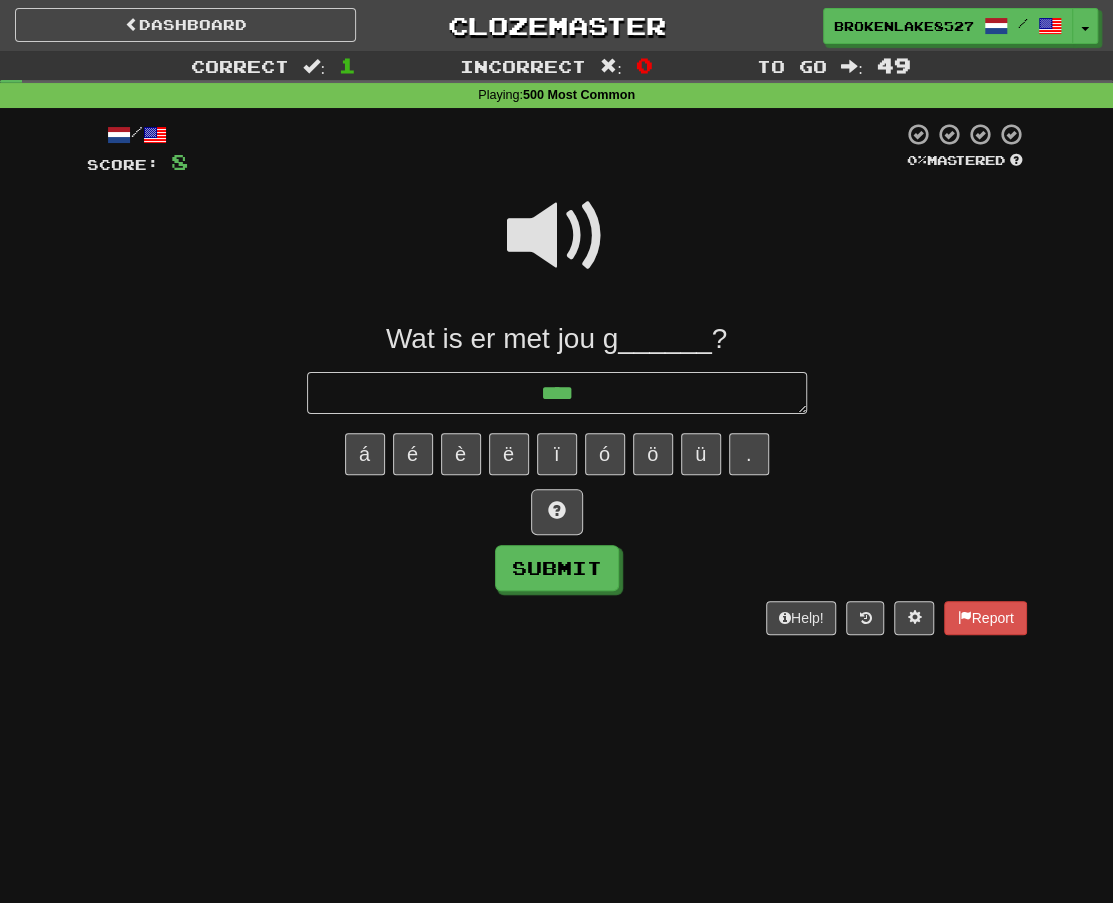 type on "*" 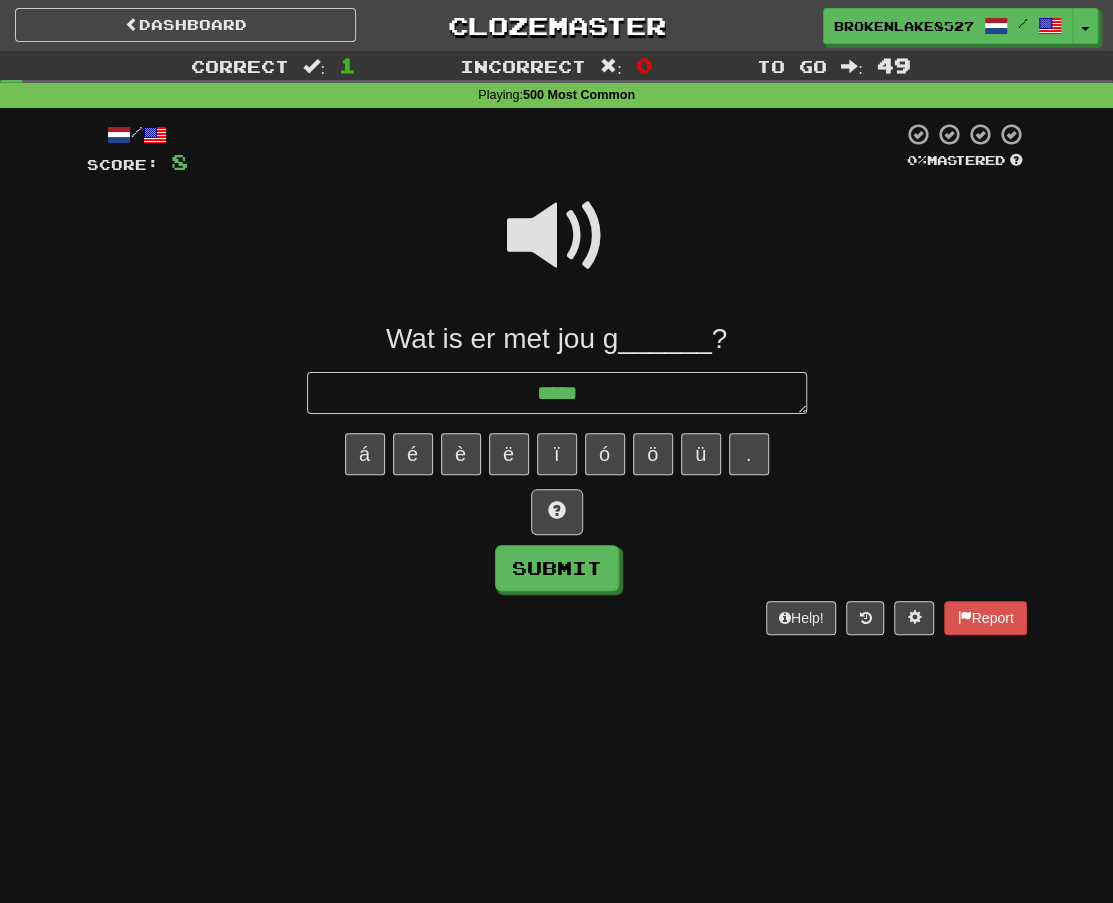 type on "*" 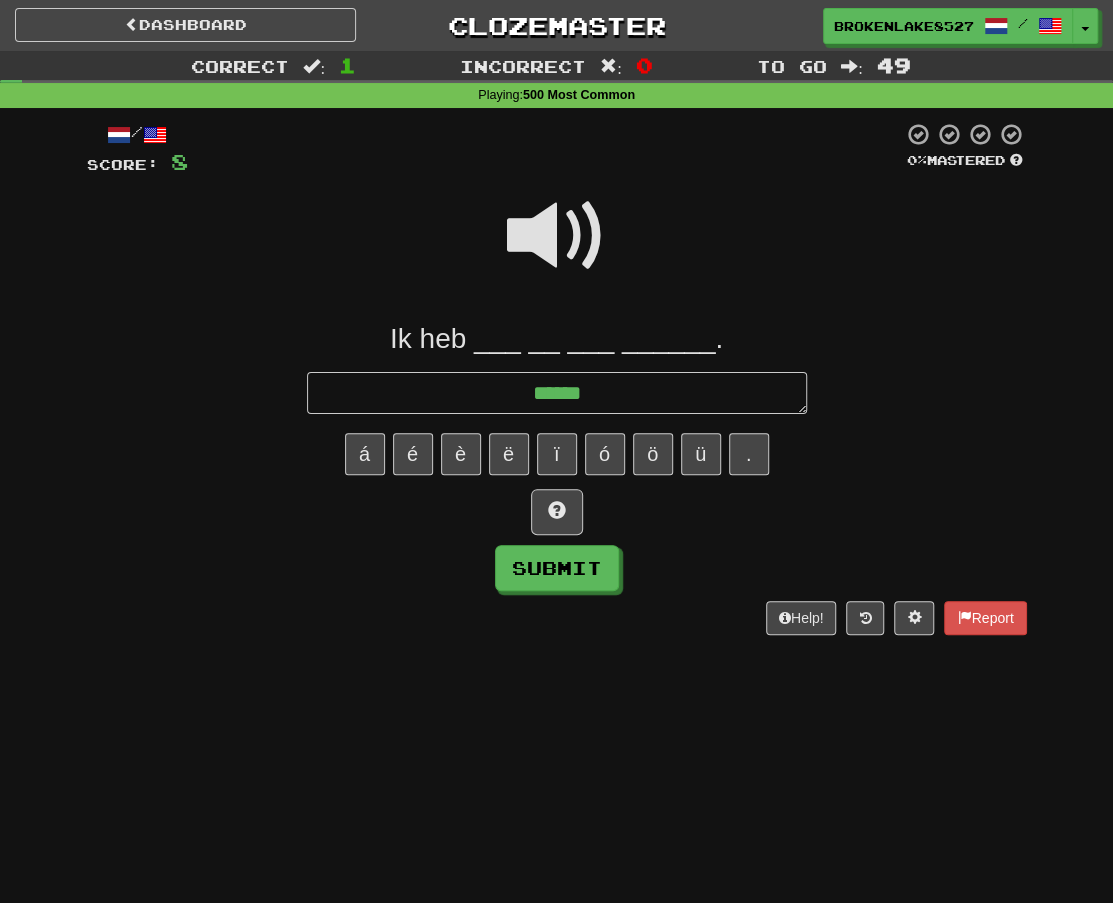 type on "*" 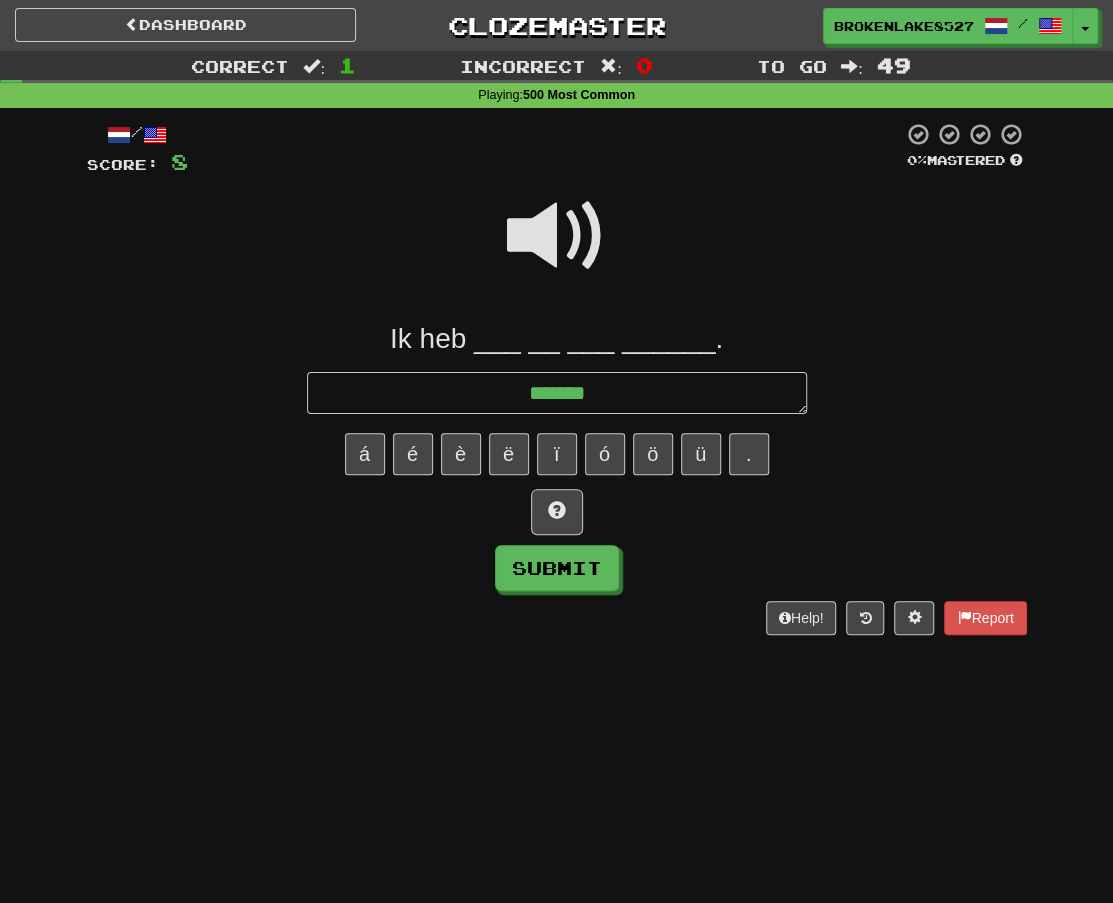 type on "*" 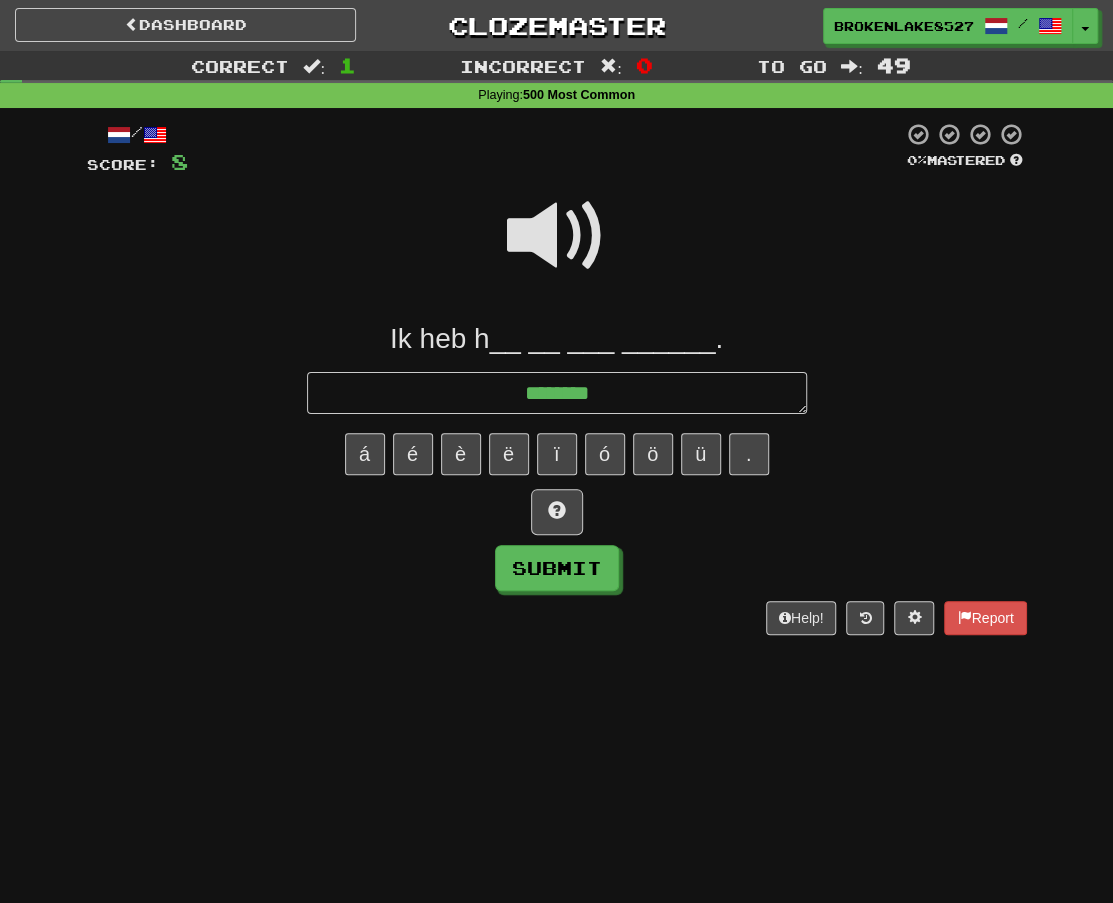 type on "*" 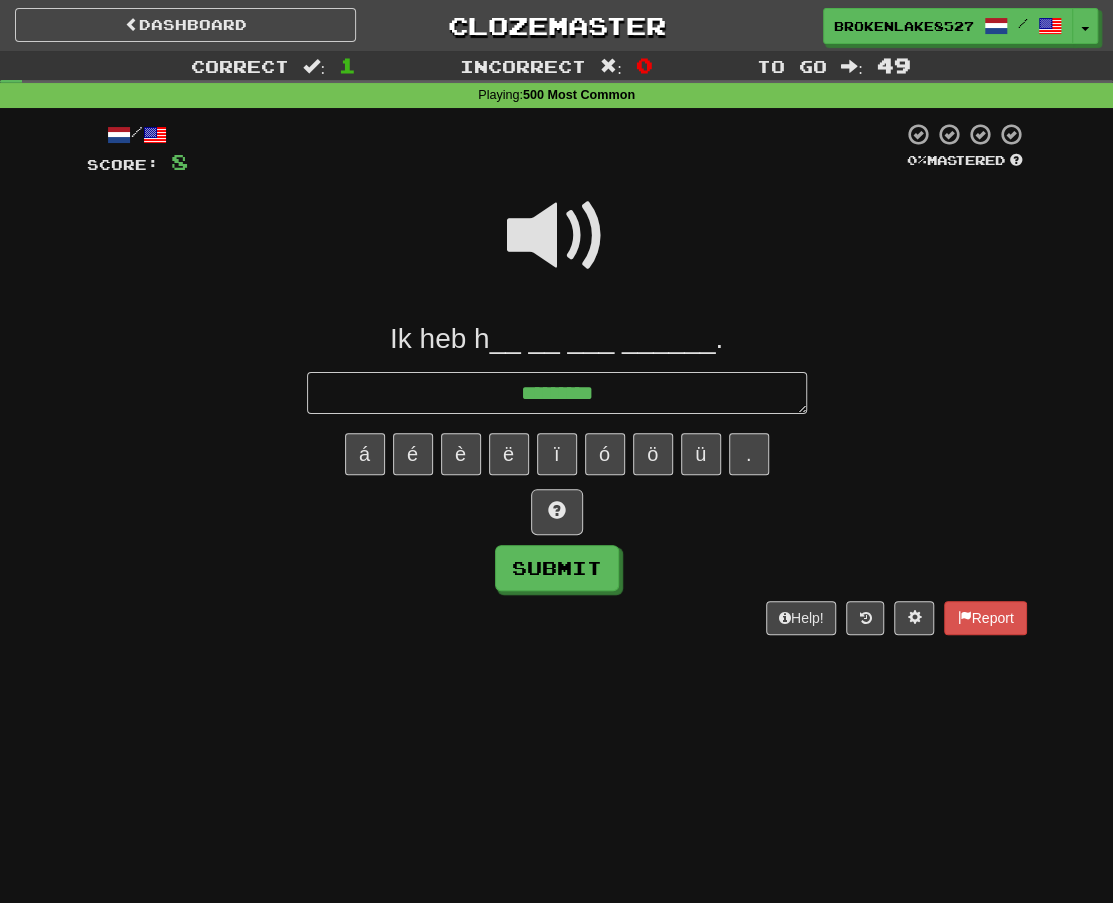 type on "*" 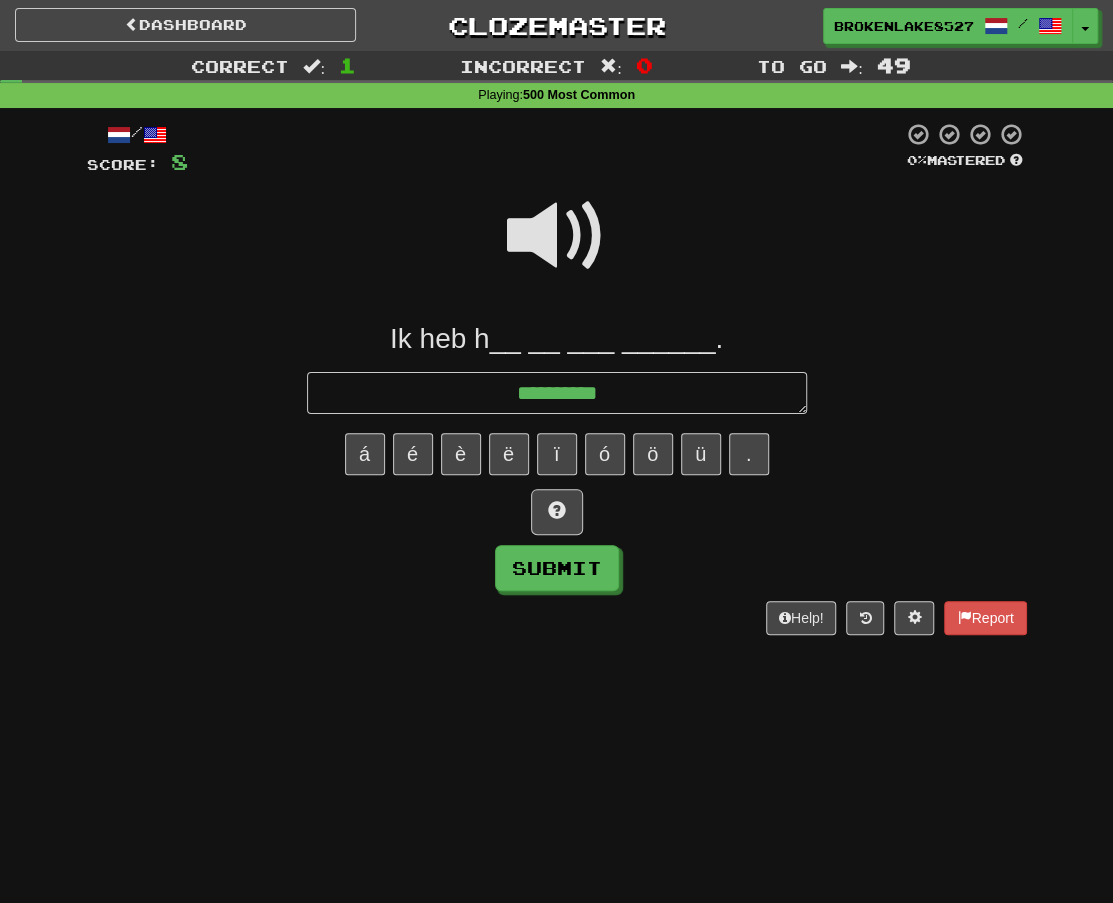 type on "*" 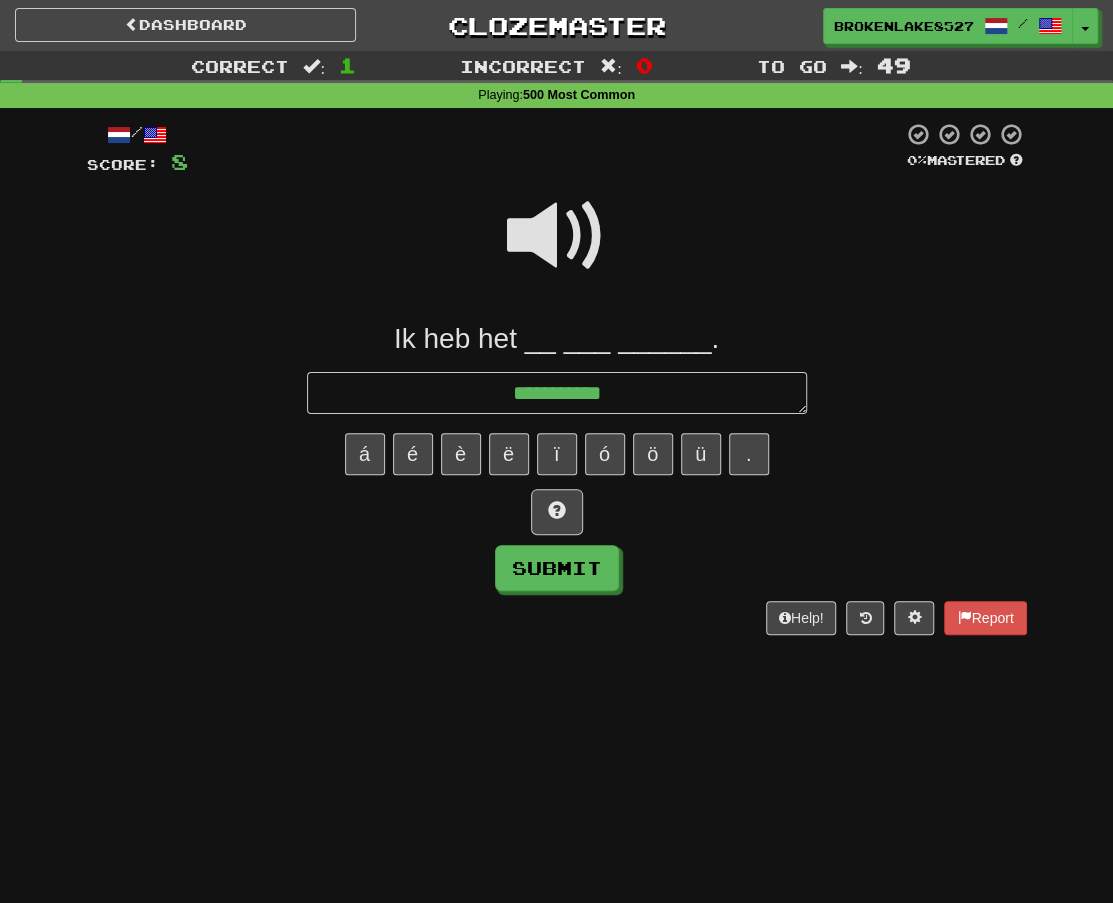 type on "*" 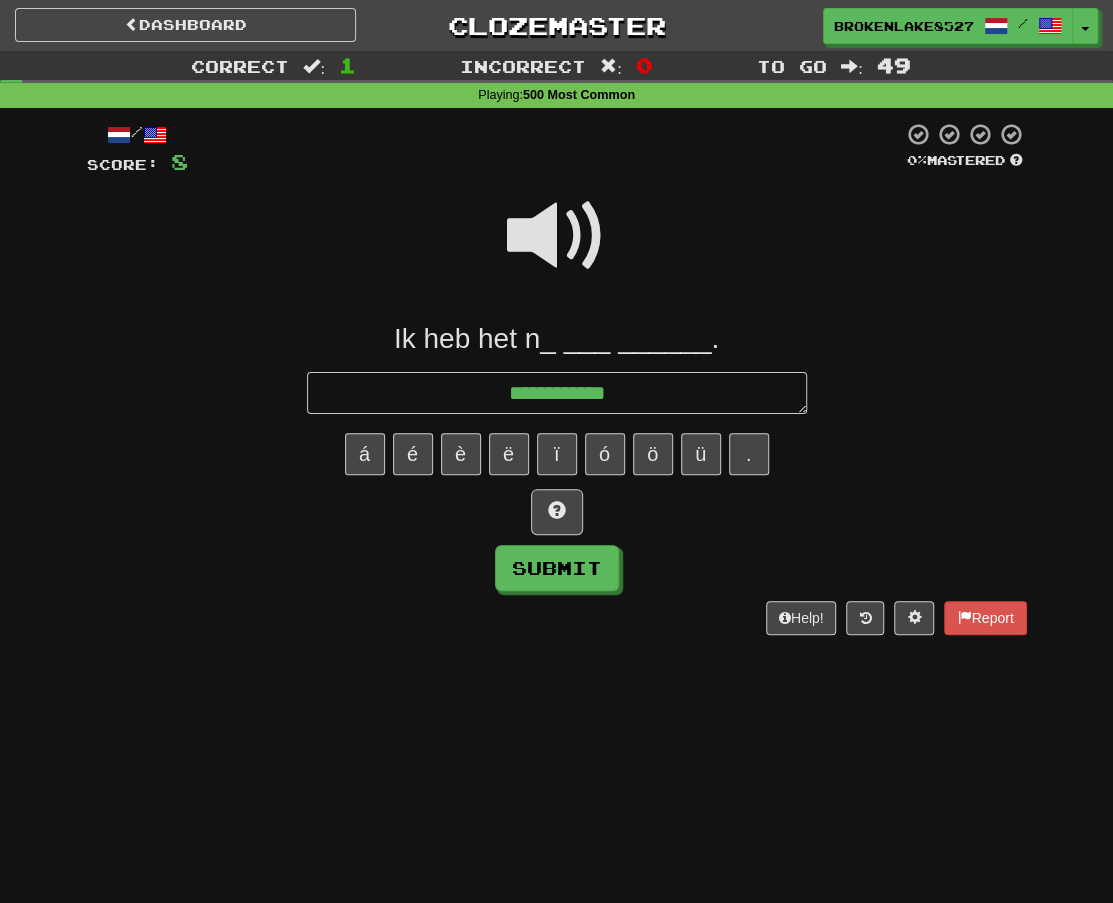 type on "*" 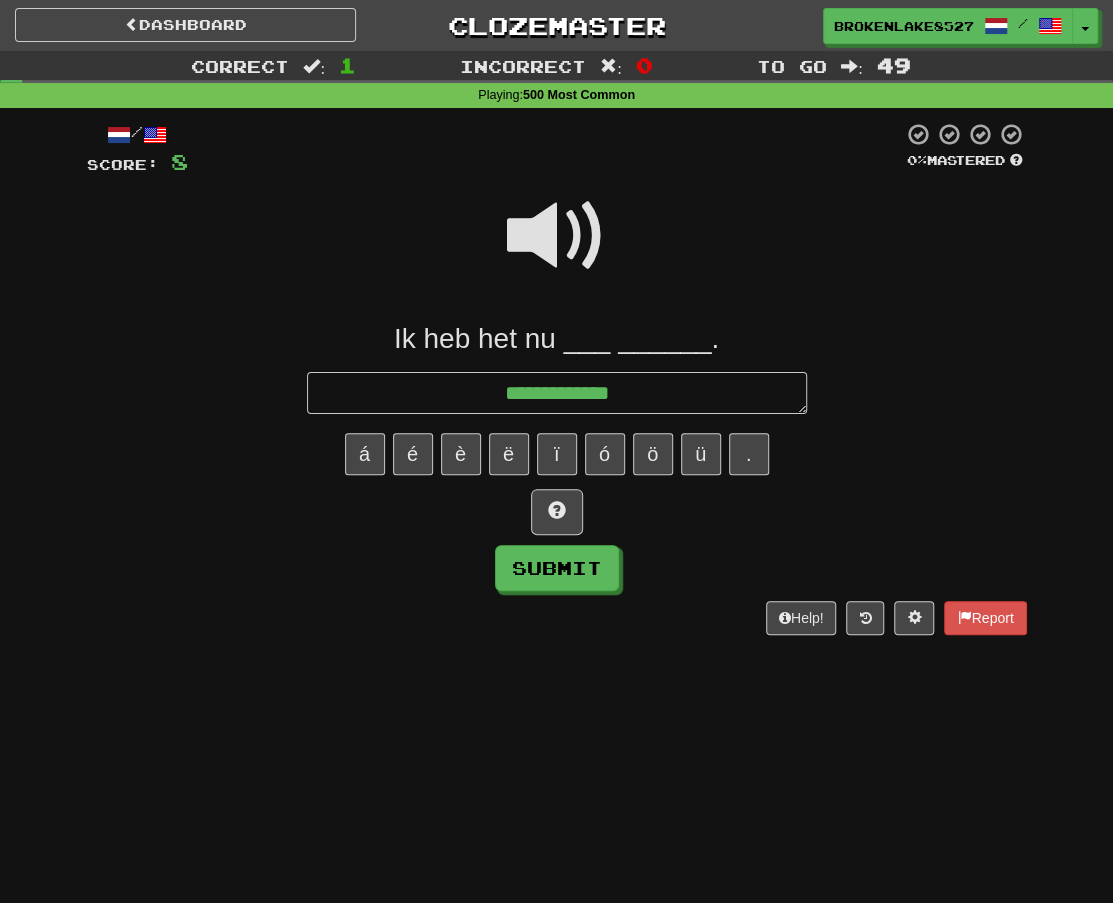 type on "*" 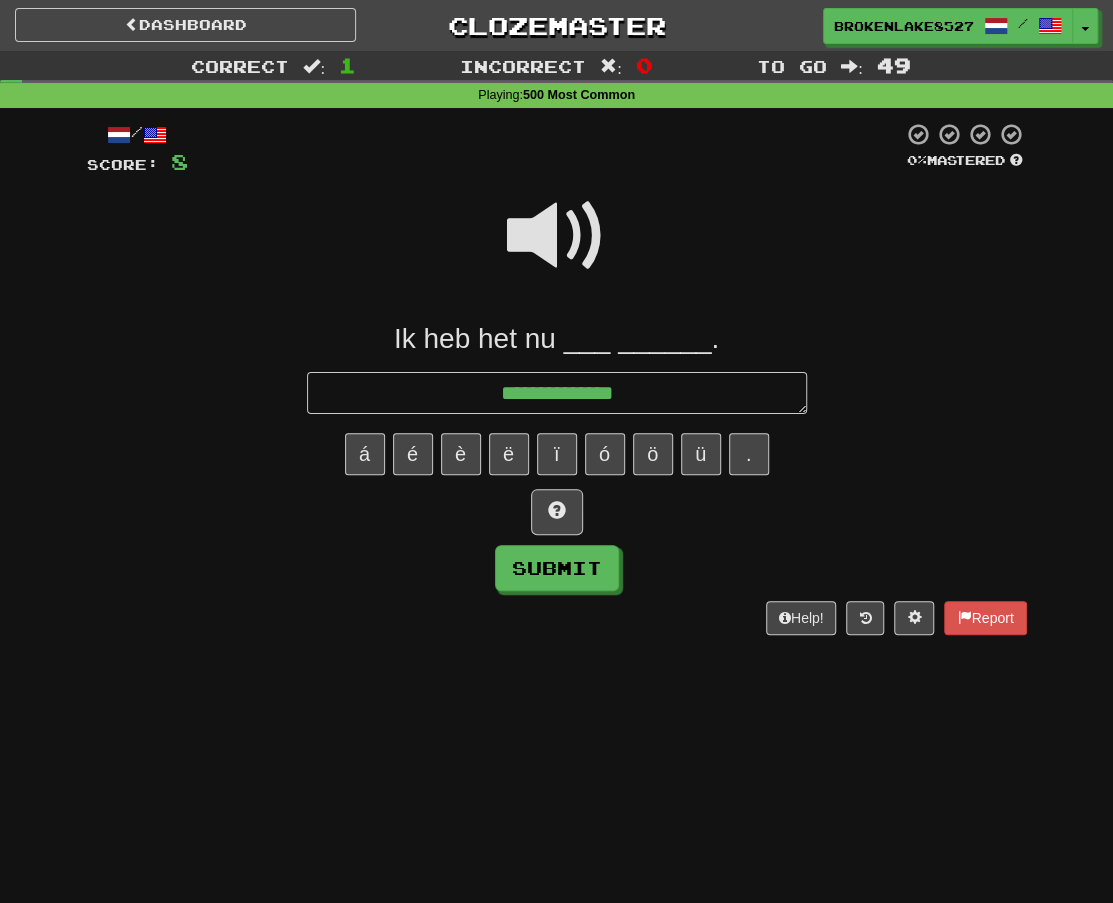 type on "*" 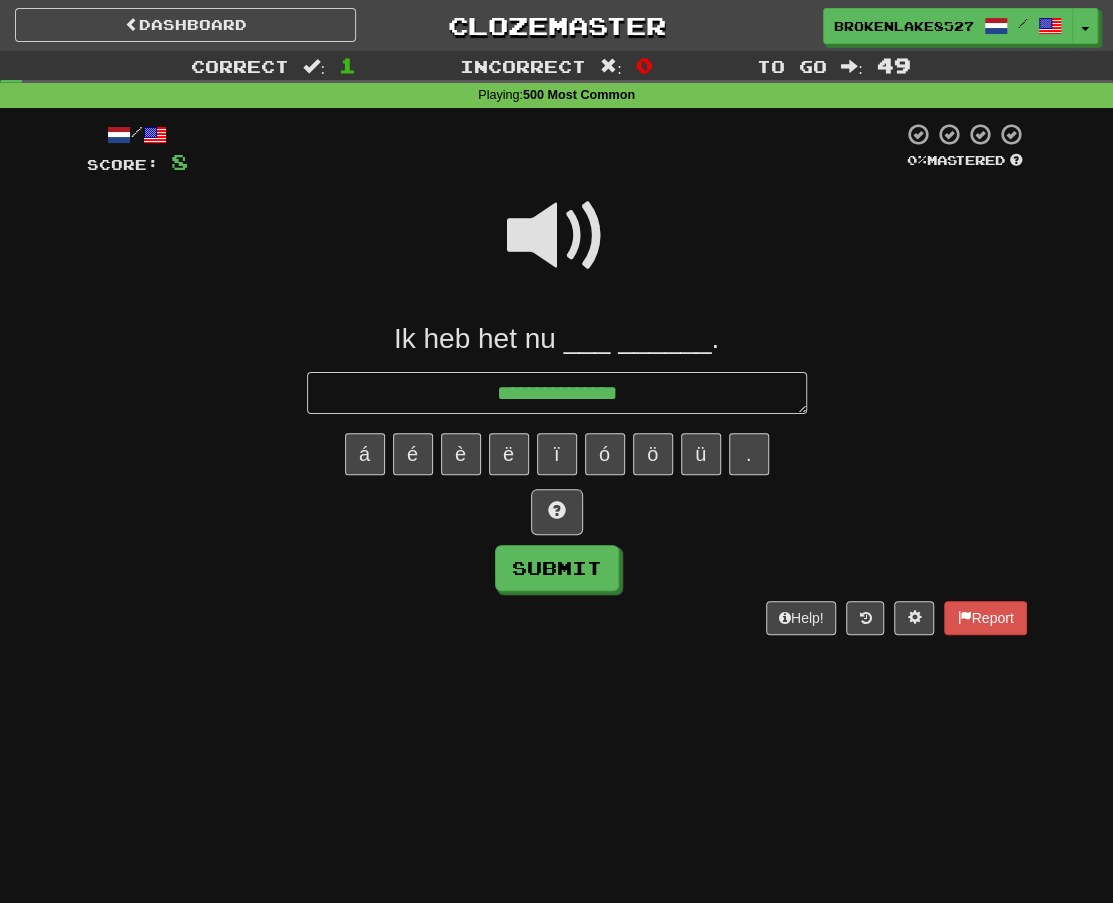 type on "*" 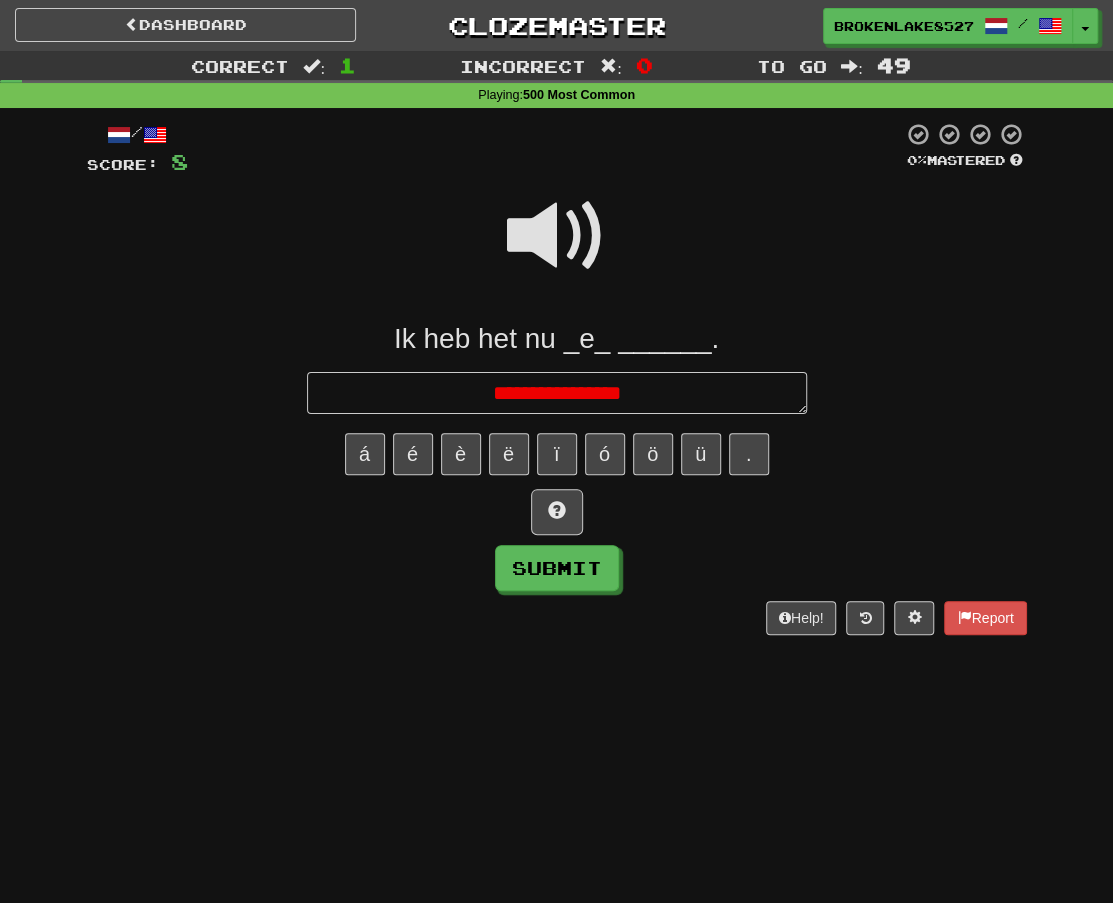 type on "*" 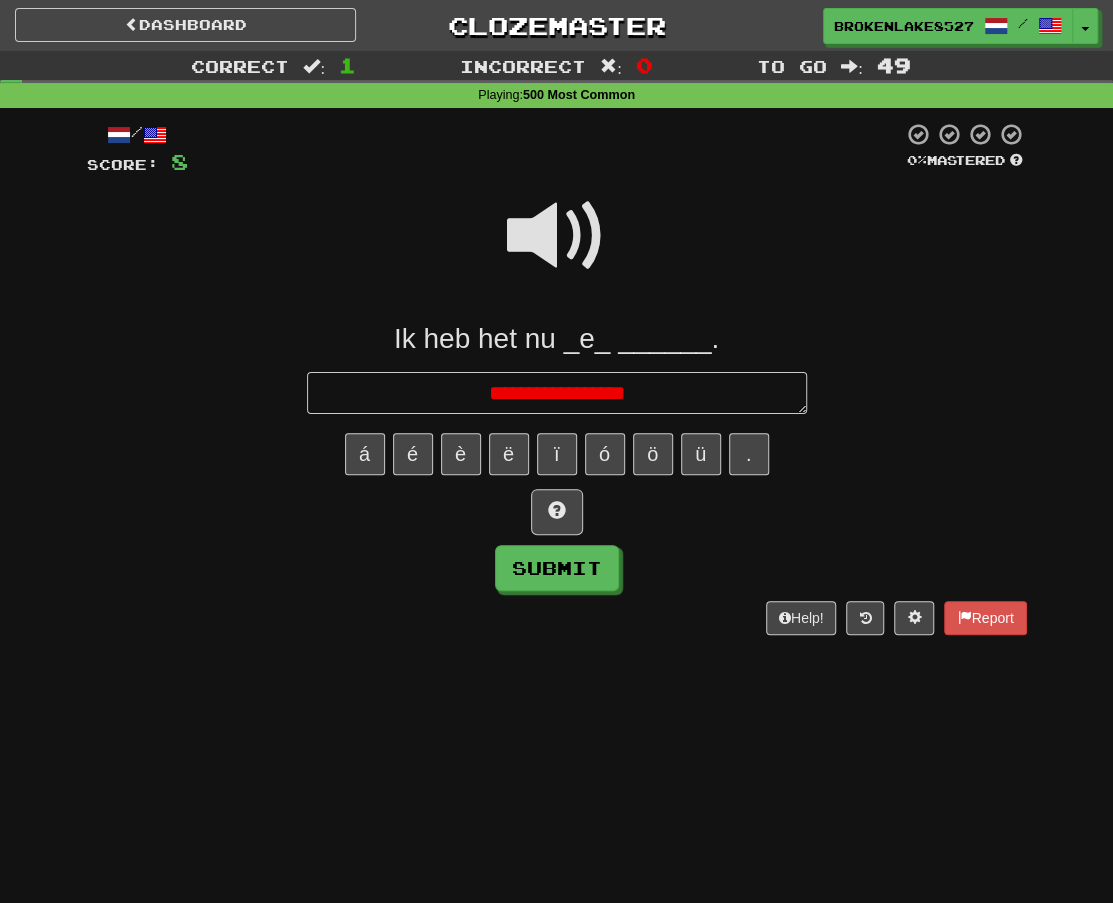 type on "*" 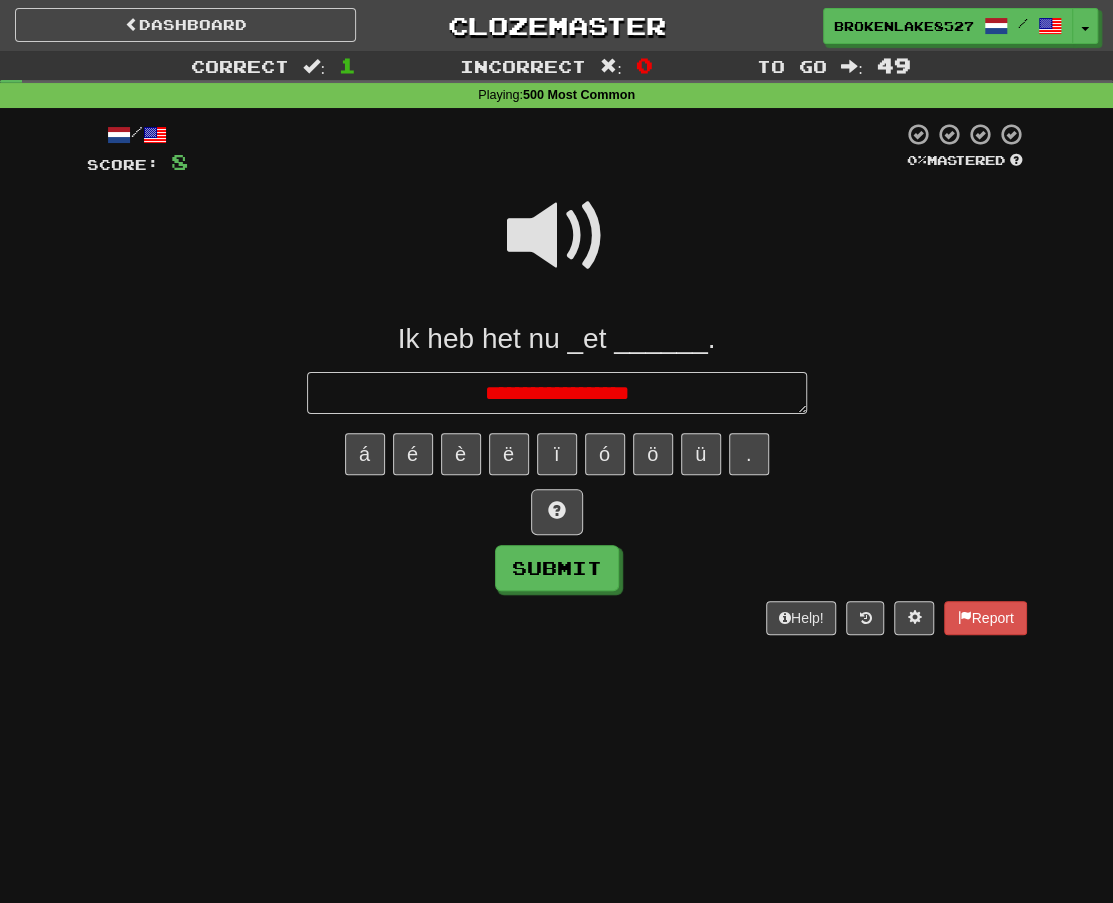 type on "*" 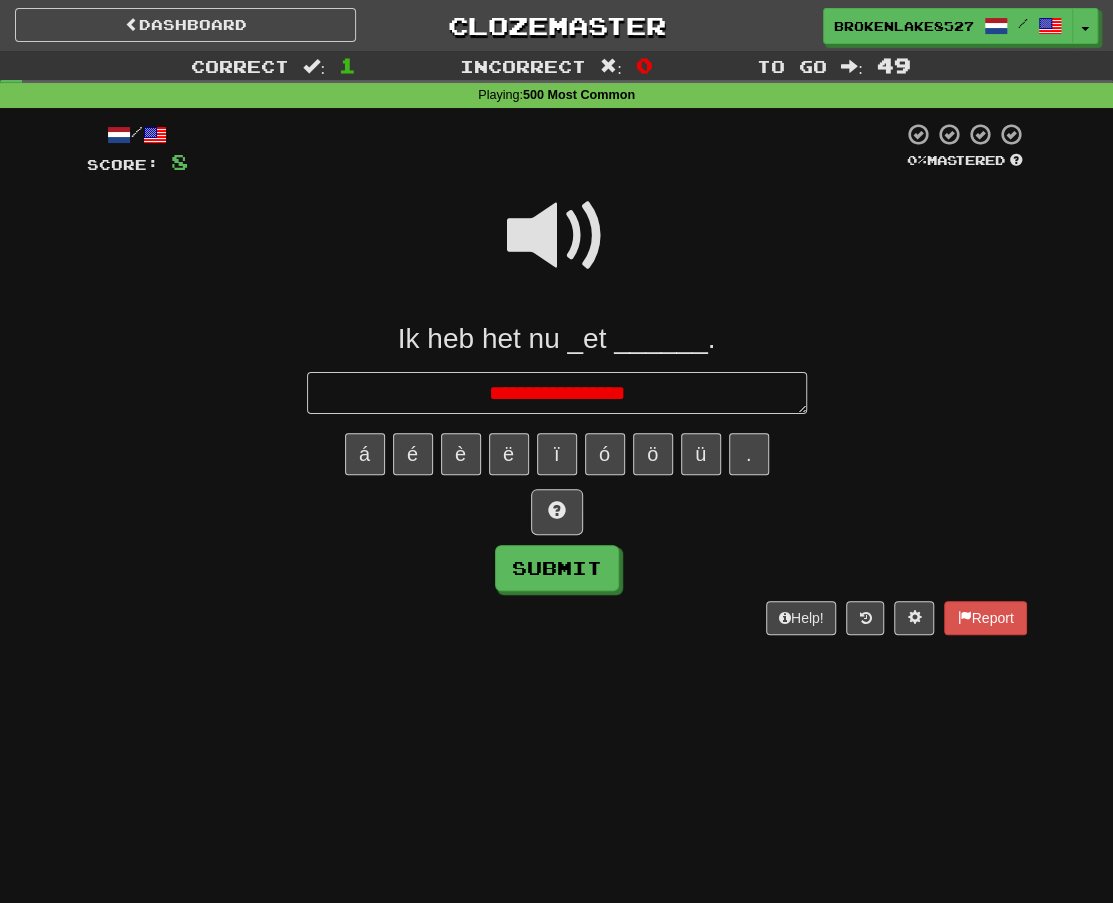 type on "*" 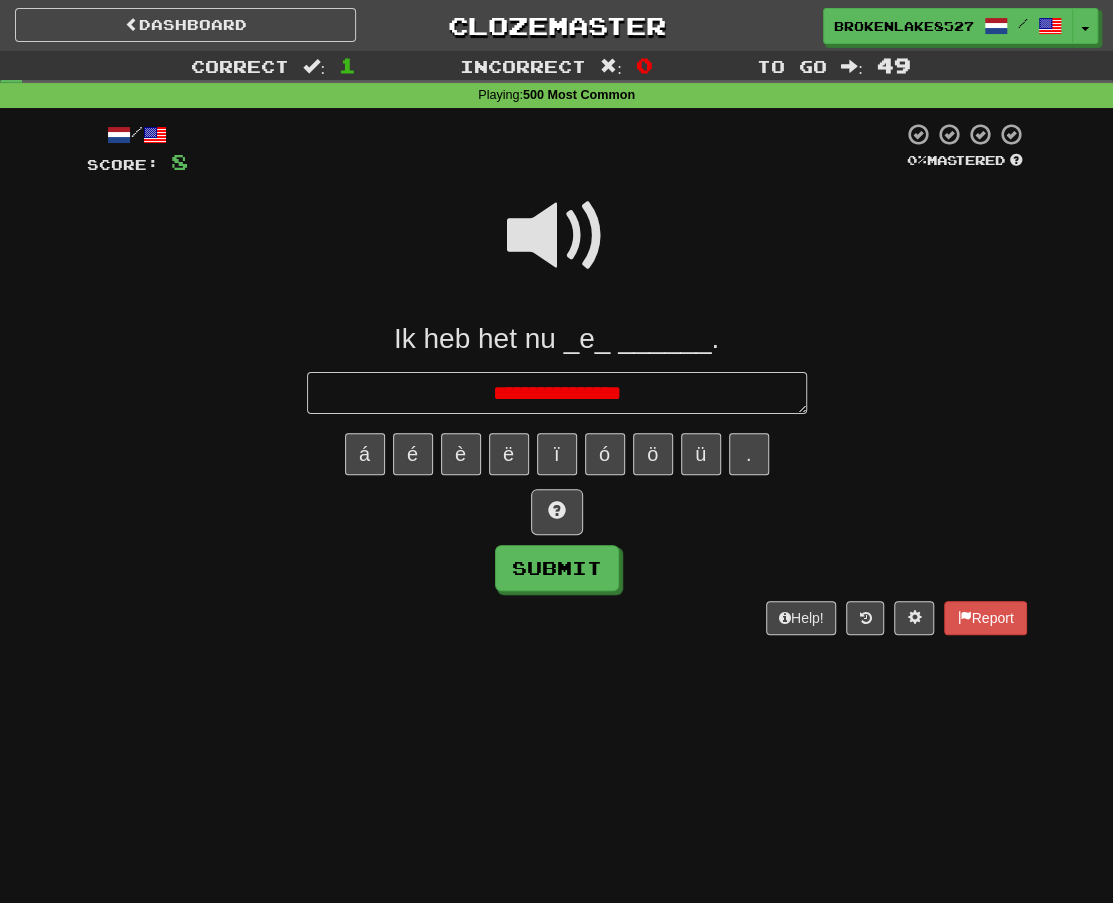 type on "*" 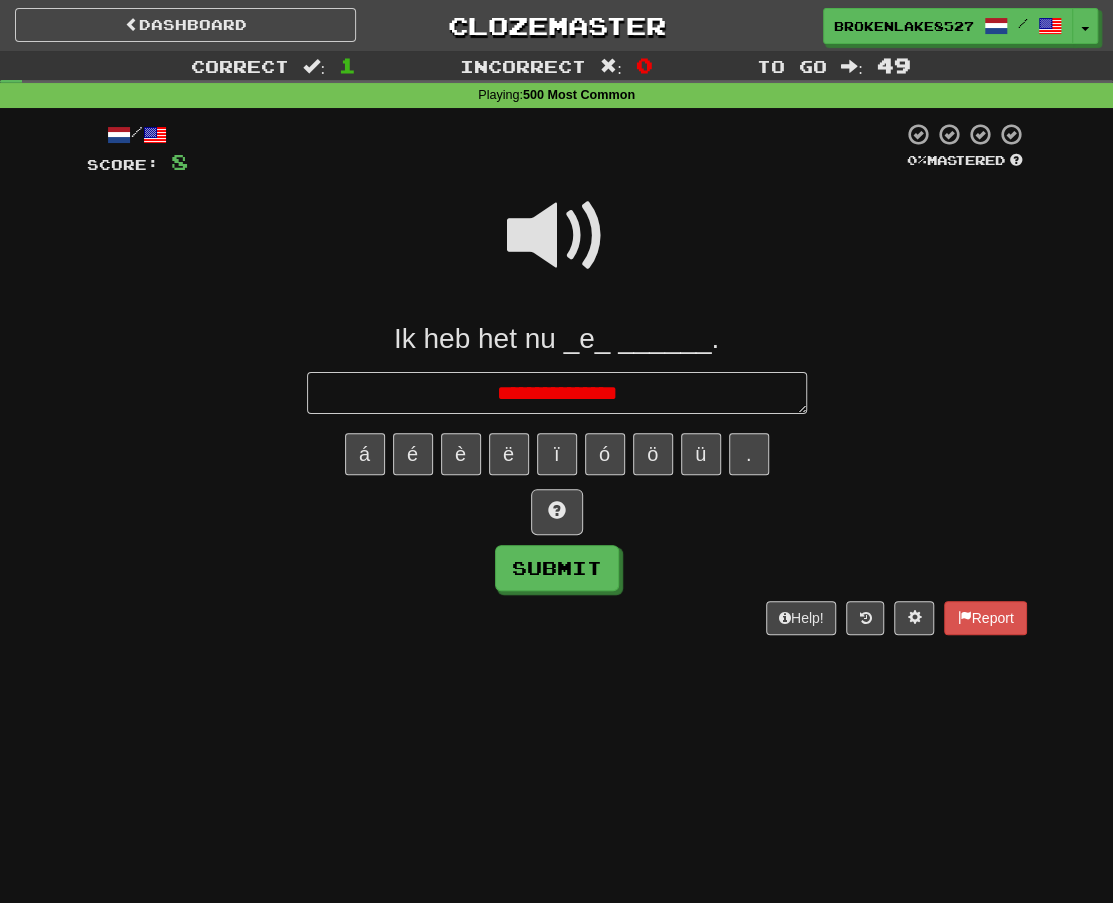 type on "*" 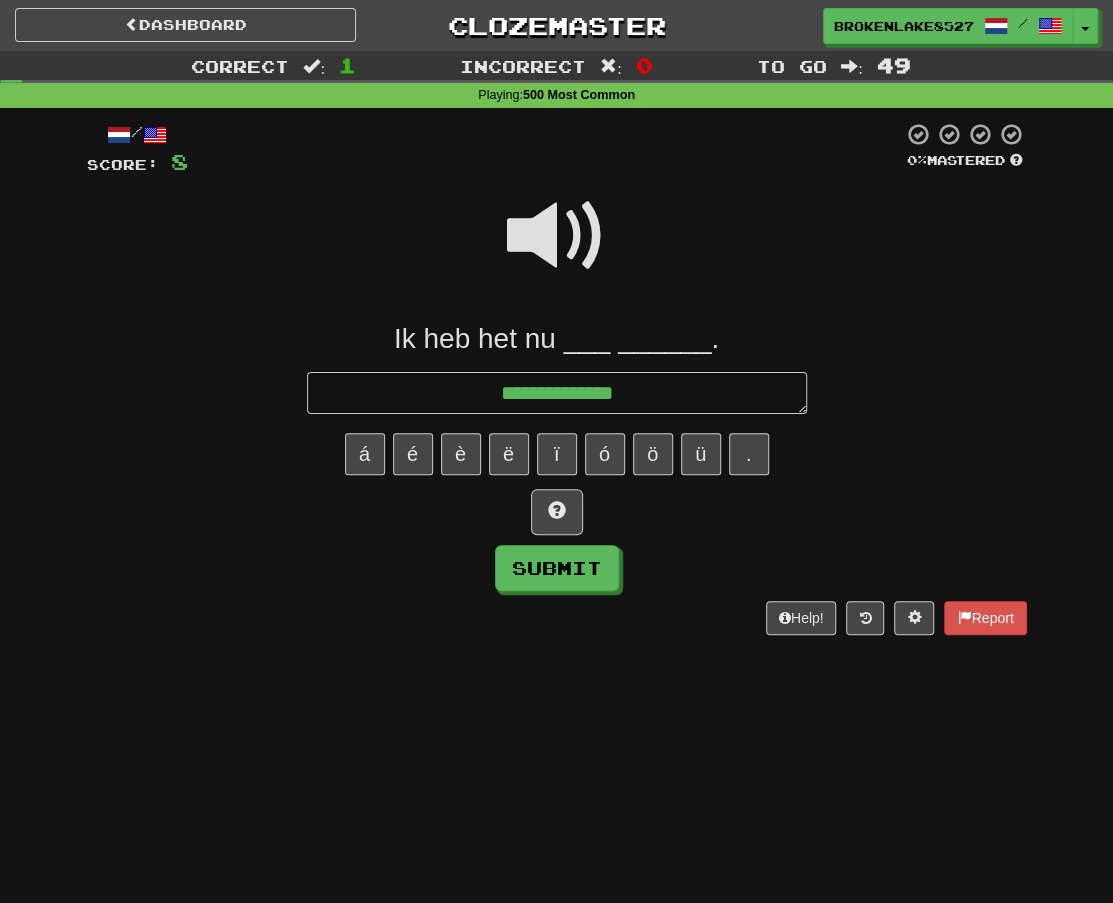 type on "*" 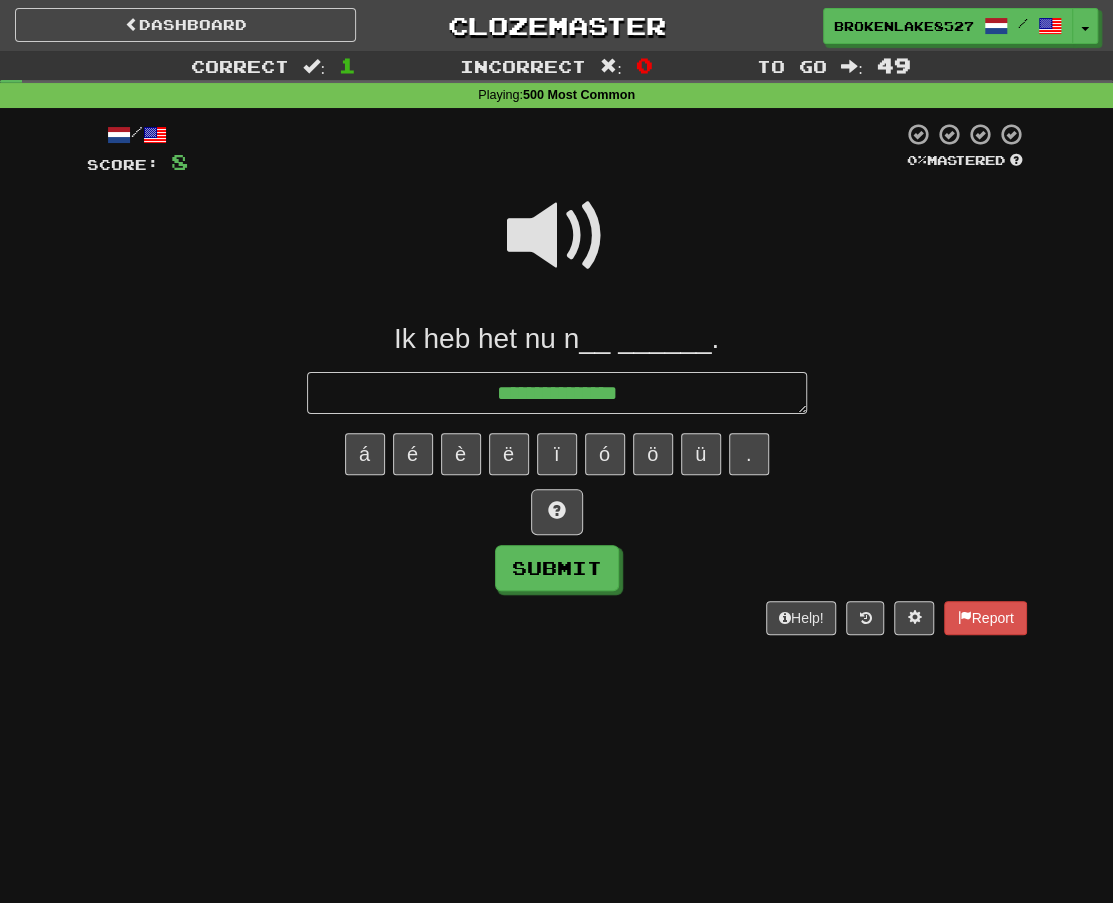 type on "*" 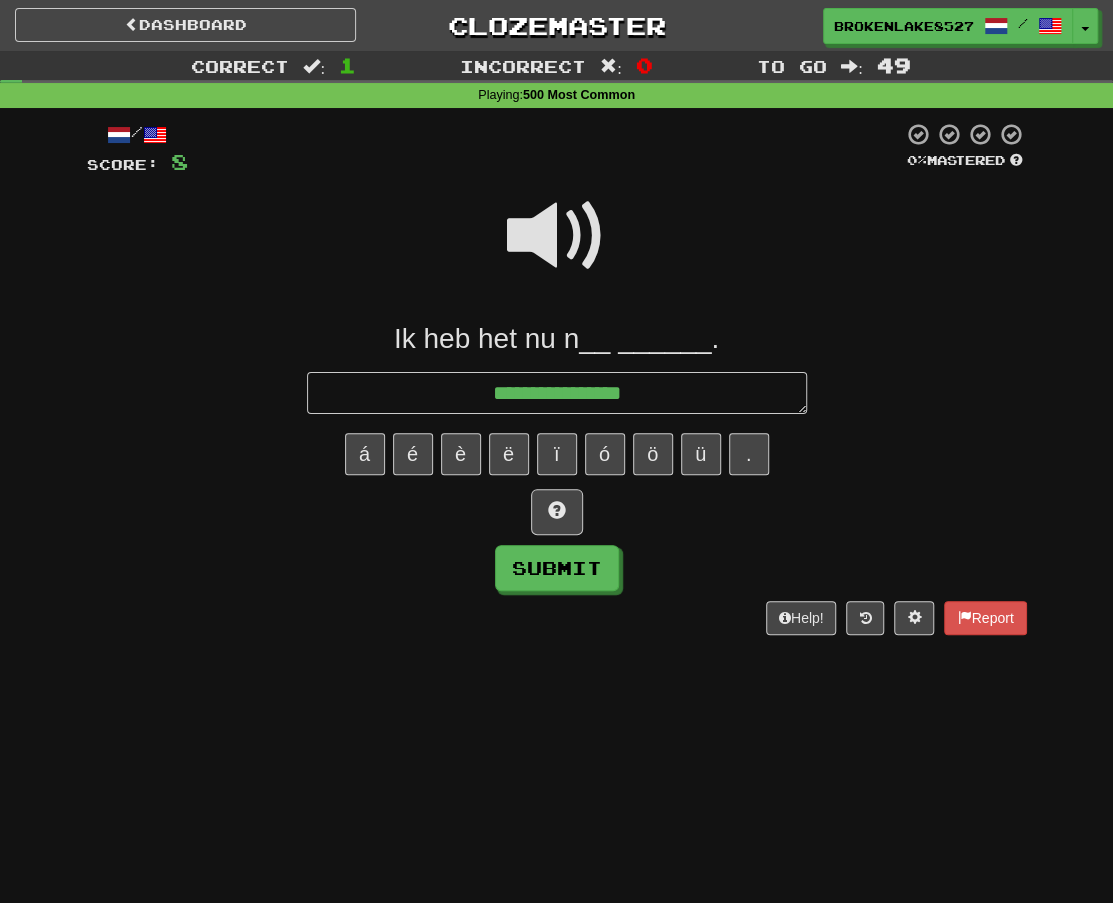 type on "*" 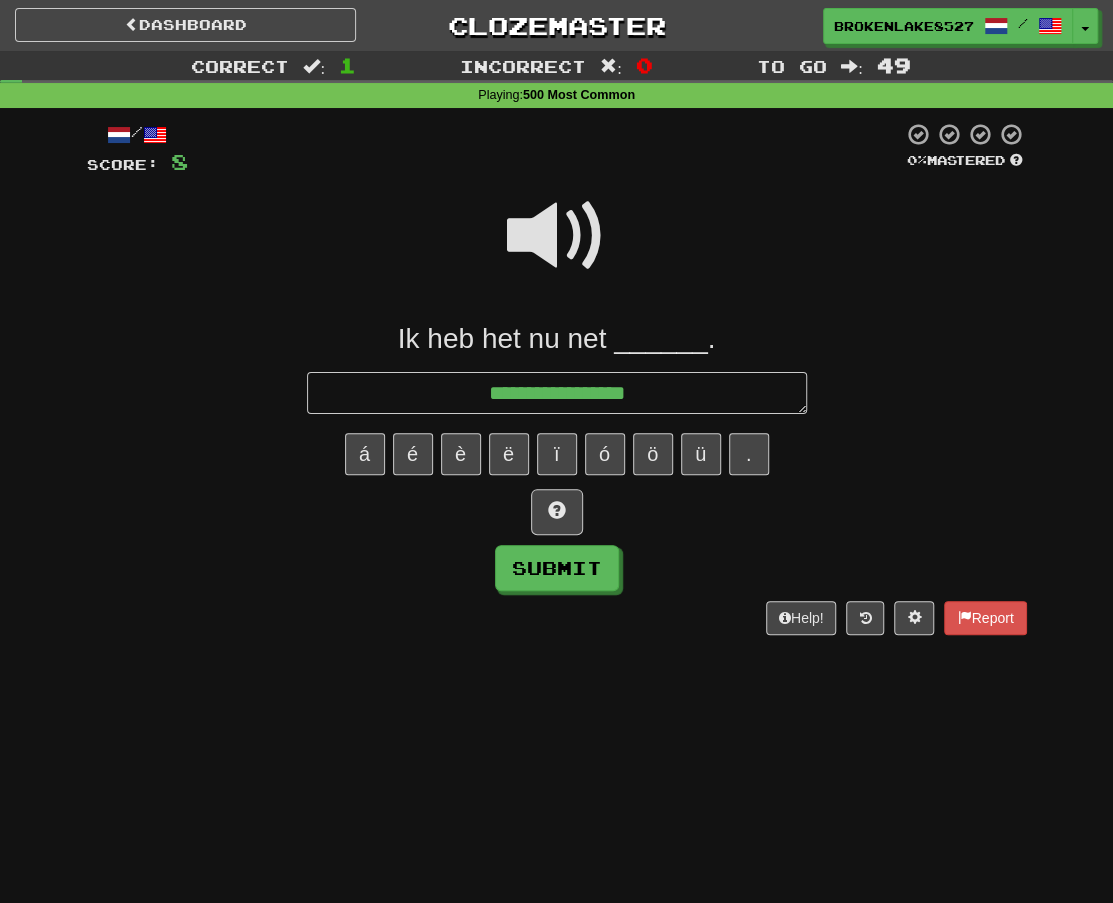 type on "*" 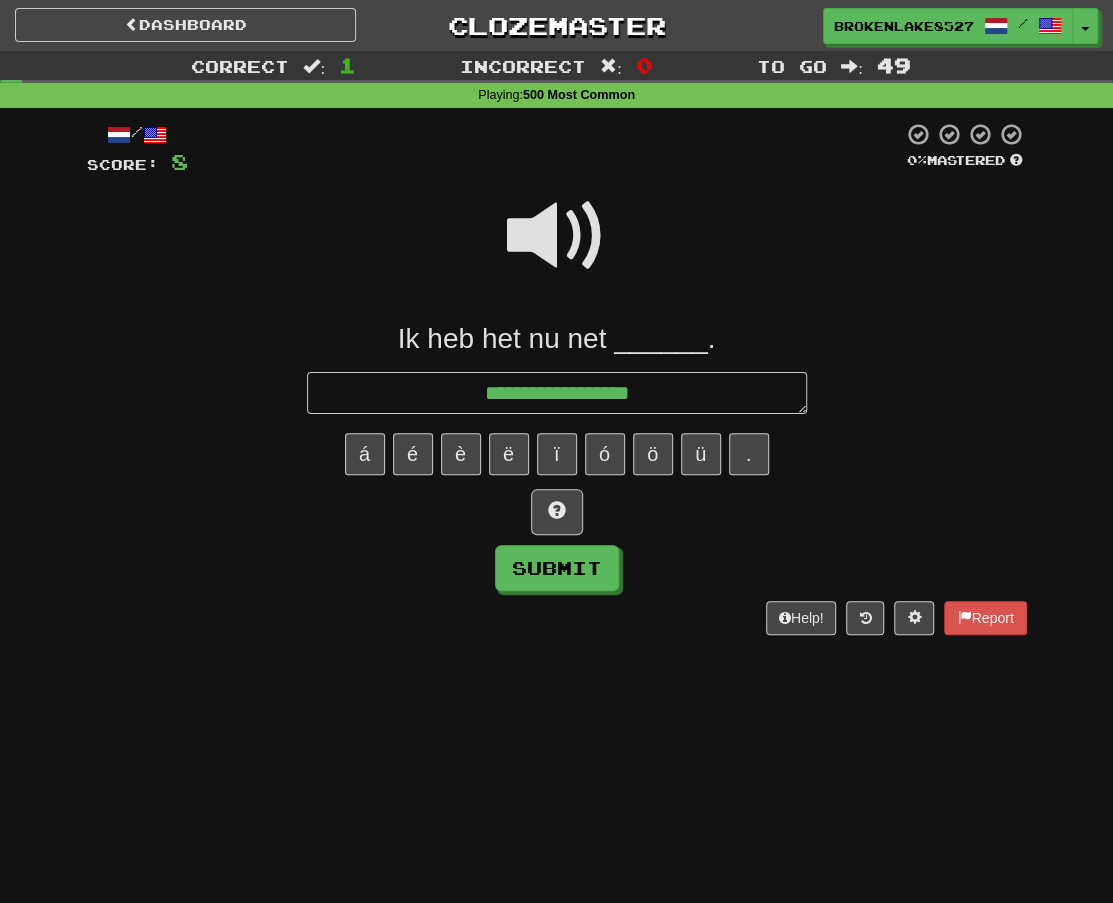 type on "*" 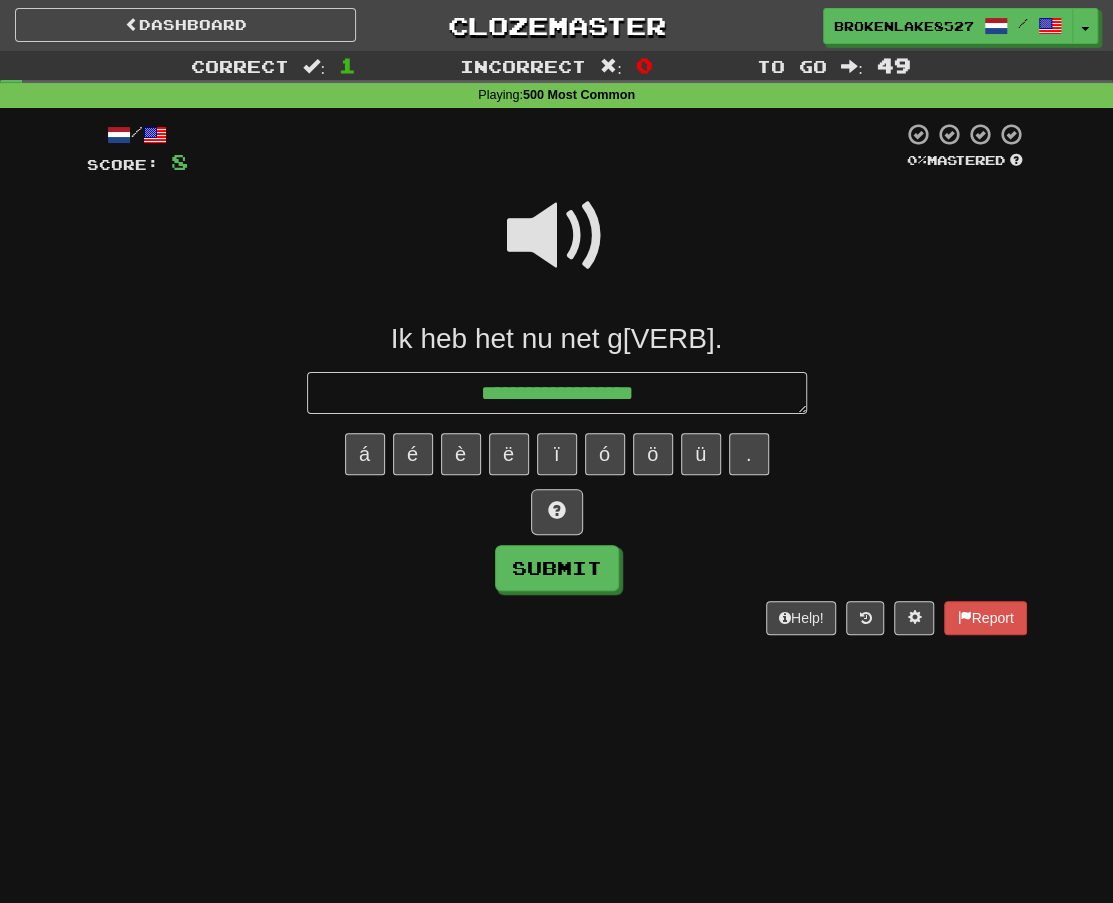type on "*" 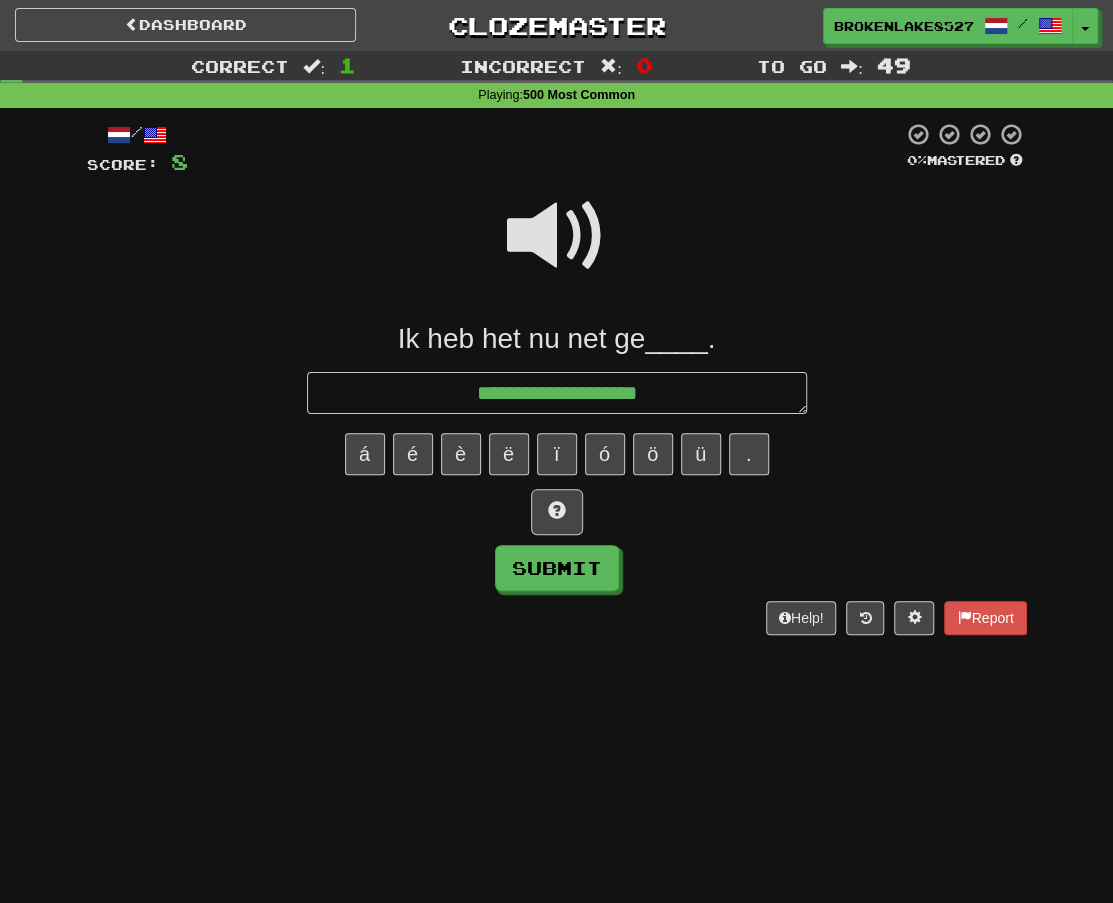 type on "*" 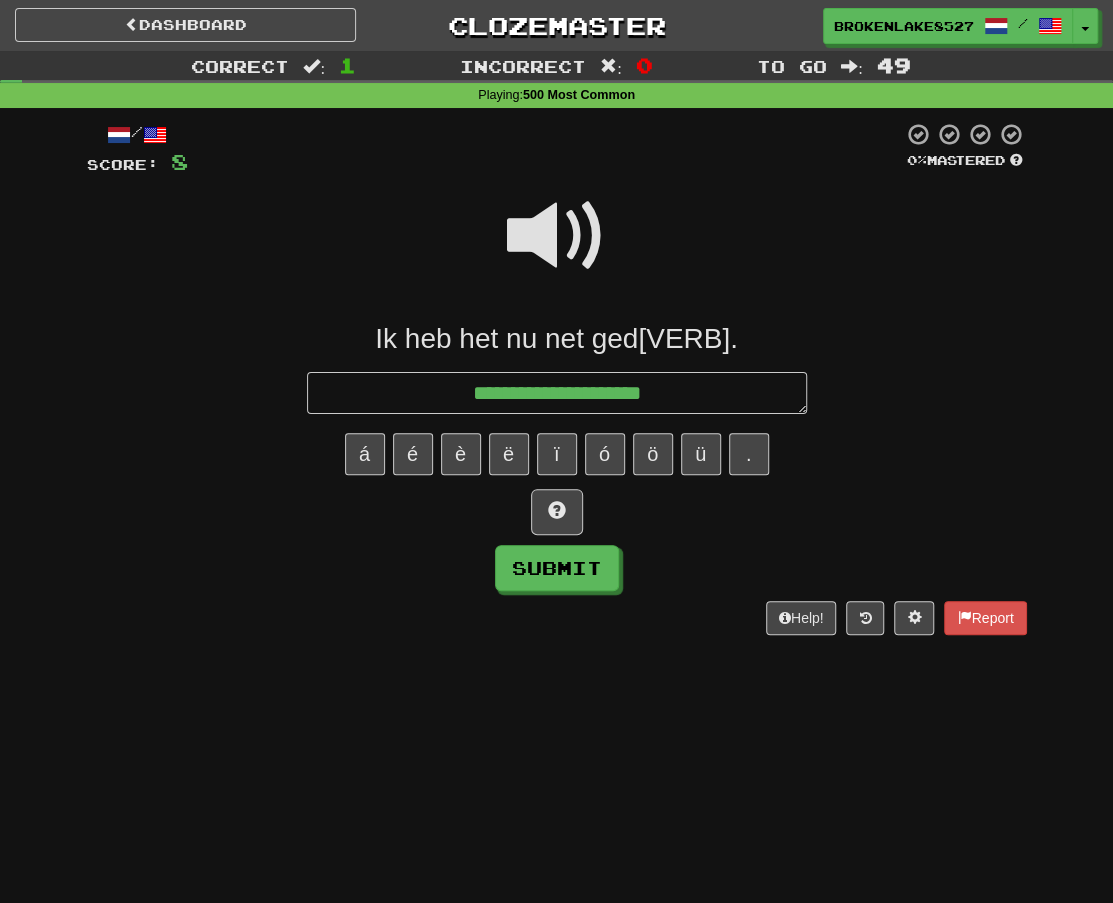 type on "*" 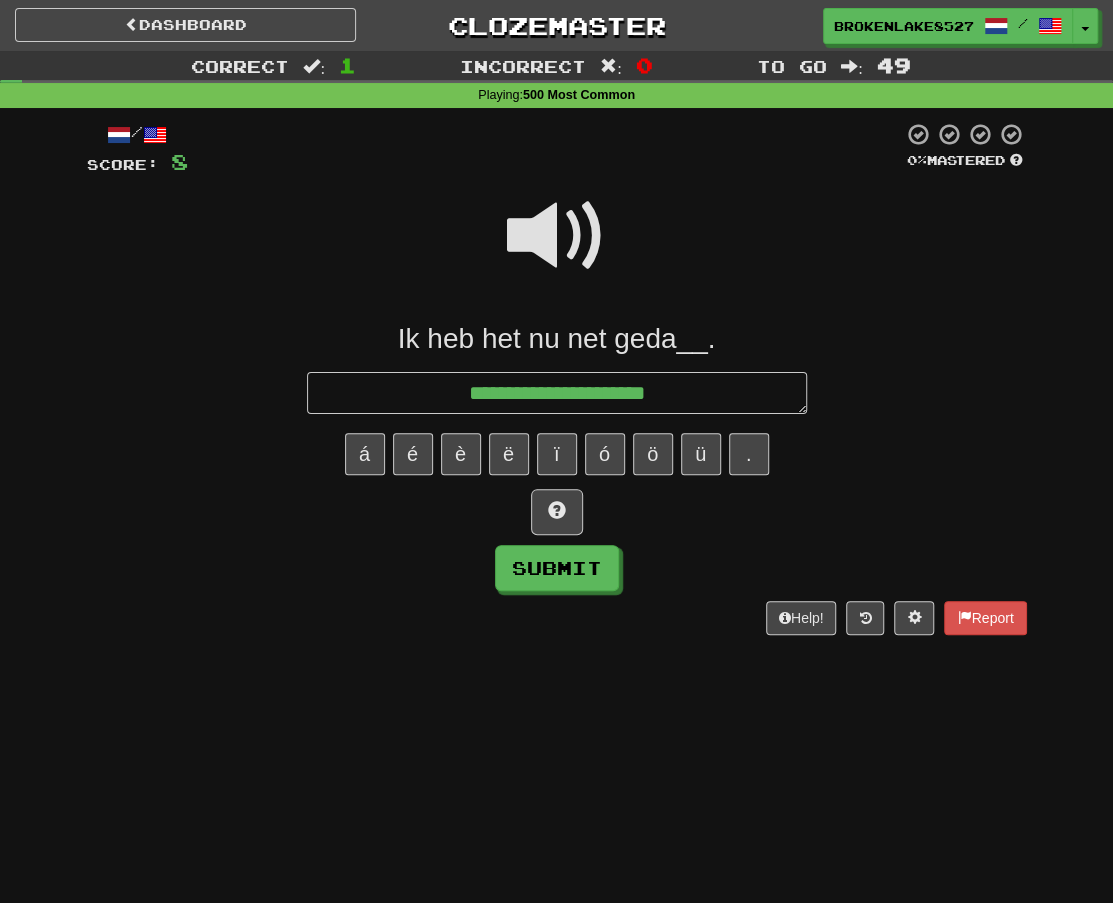 type on "*" 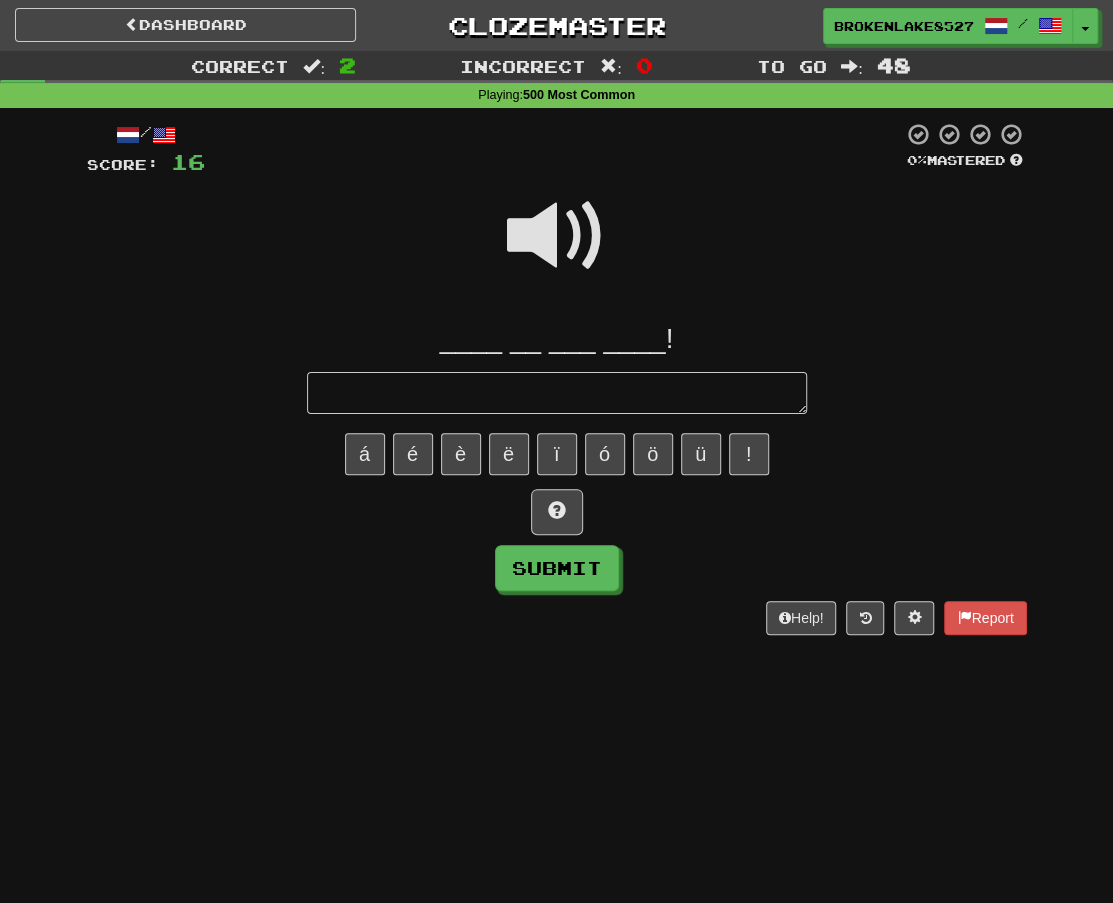type on "*" 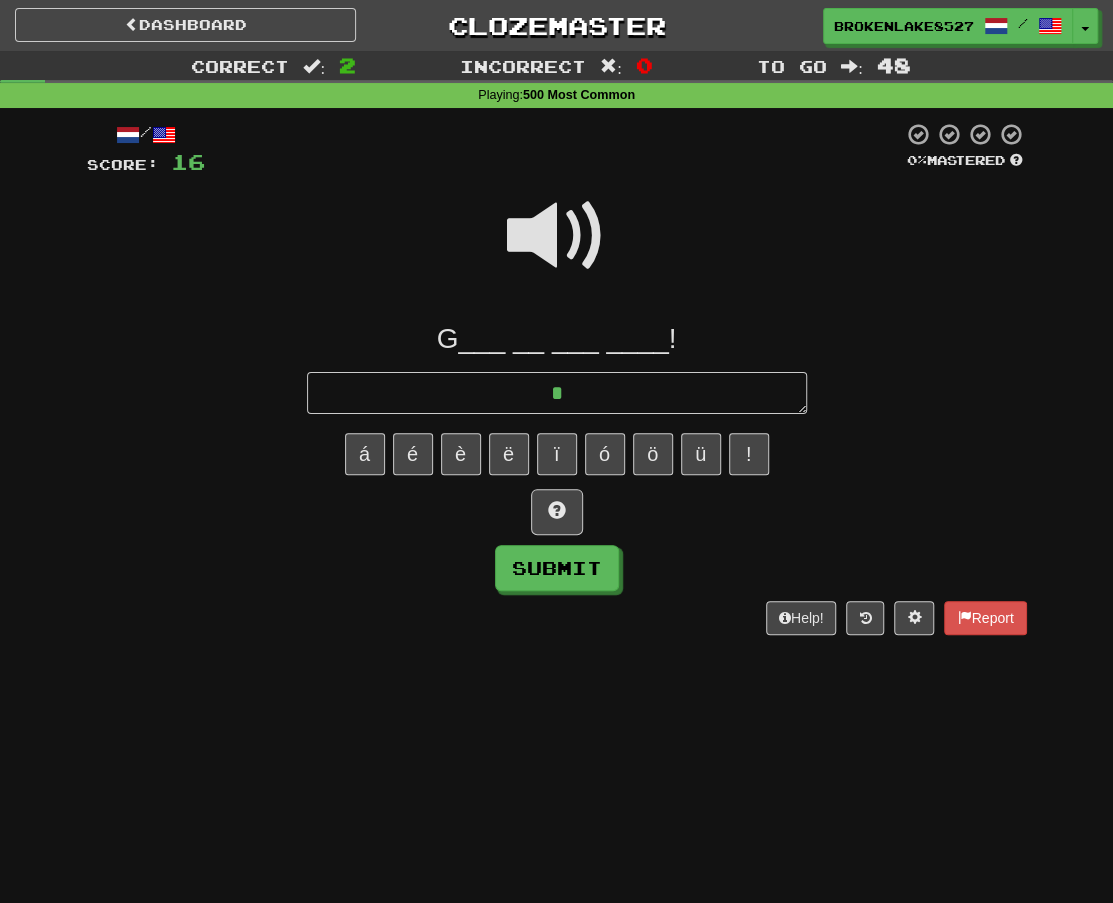 type on "*" 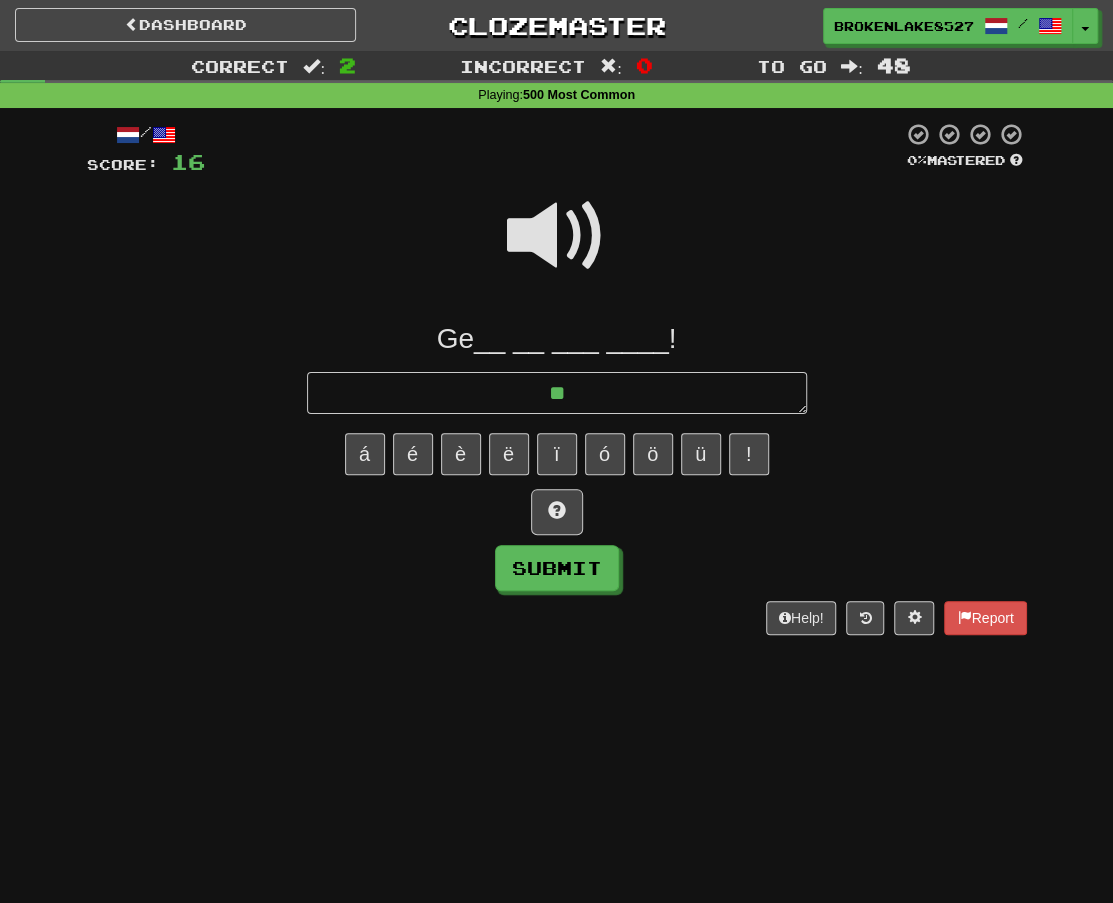 type on "*" 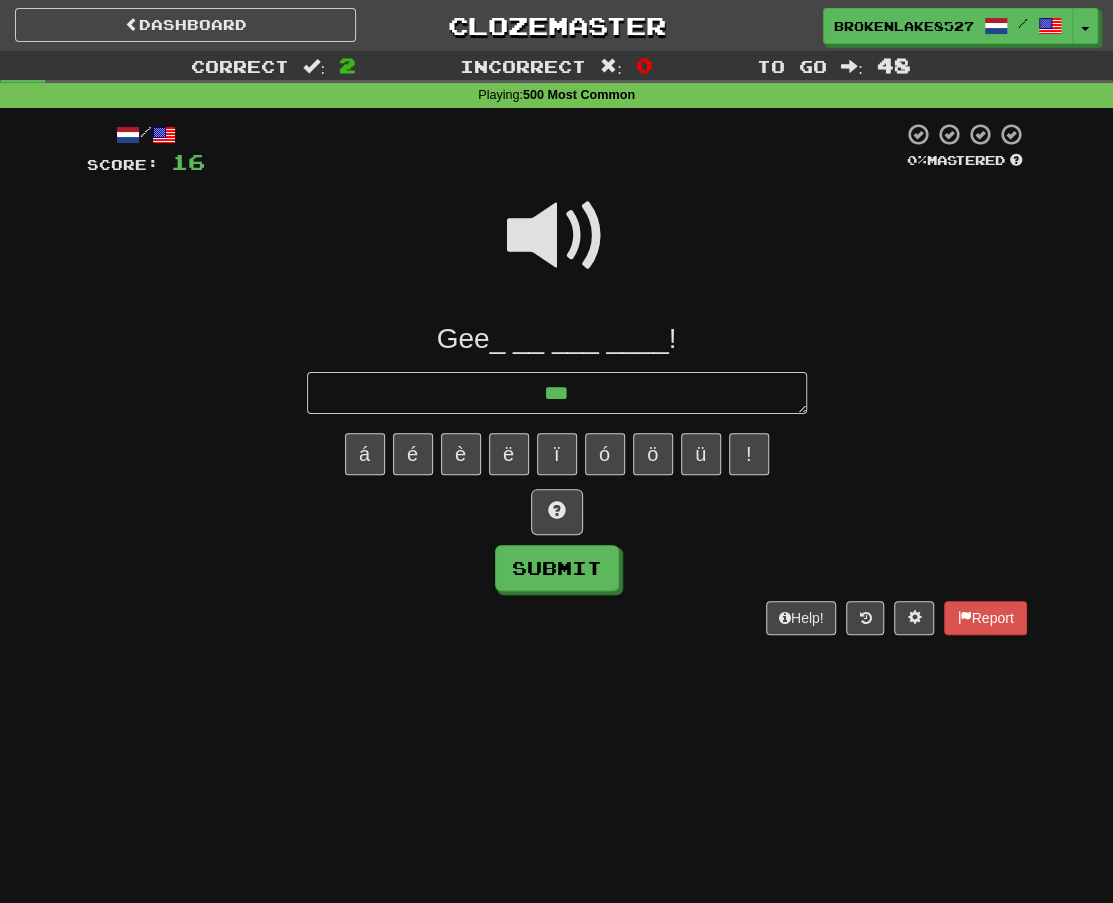 type on "*" 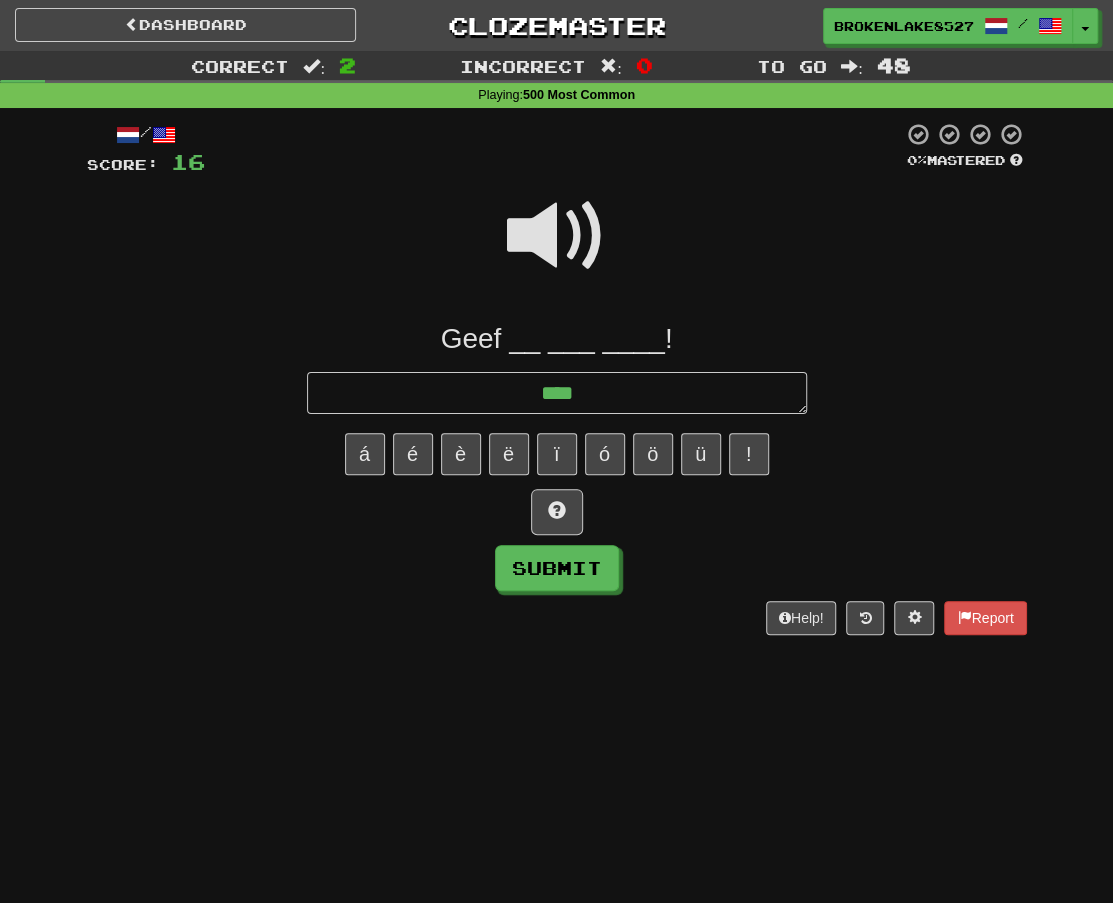 type on "*" 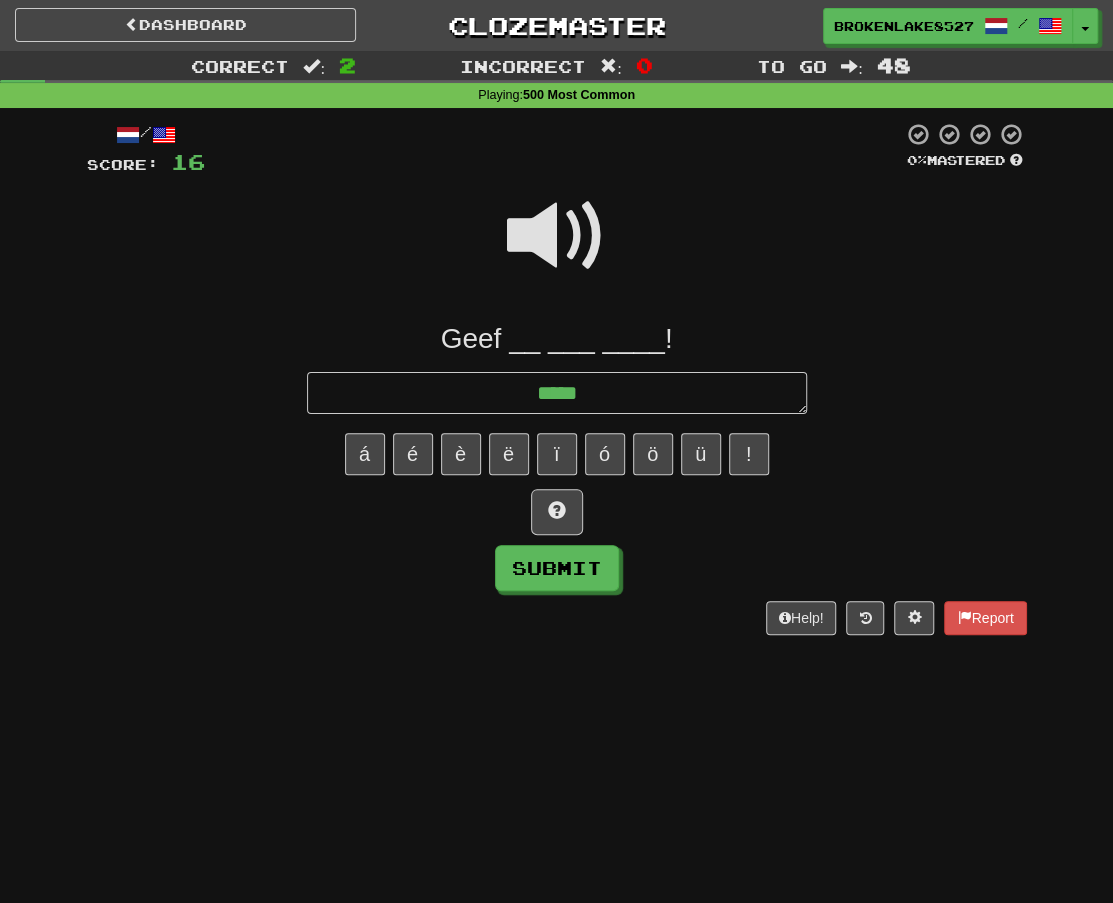 type on "*" 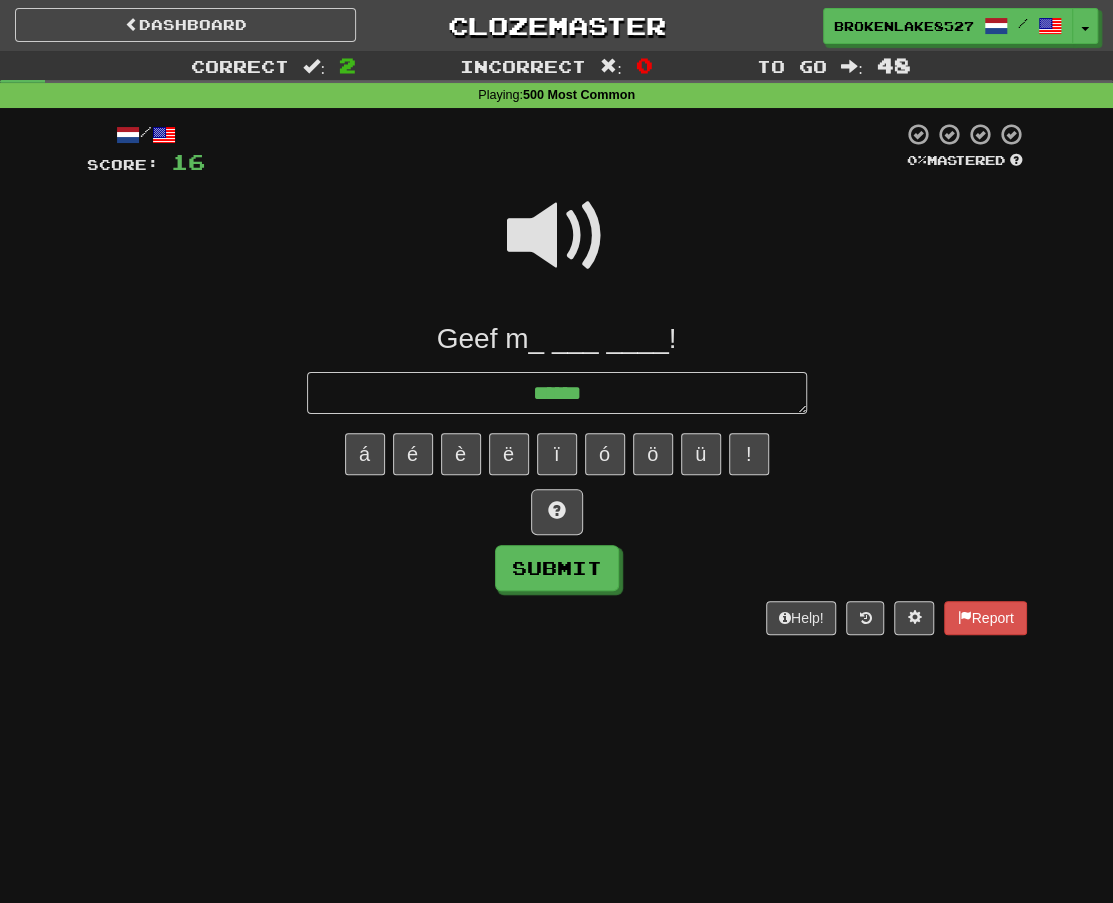 type on "*" 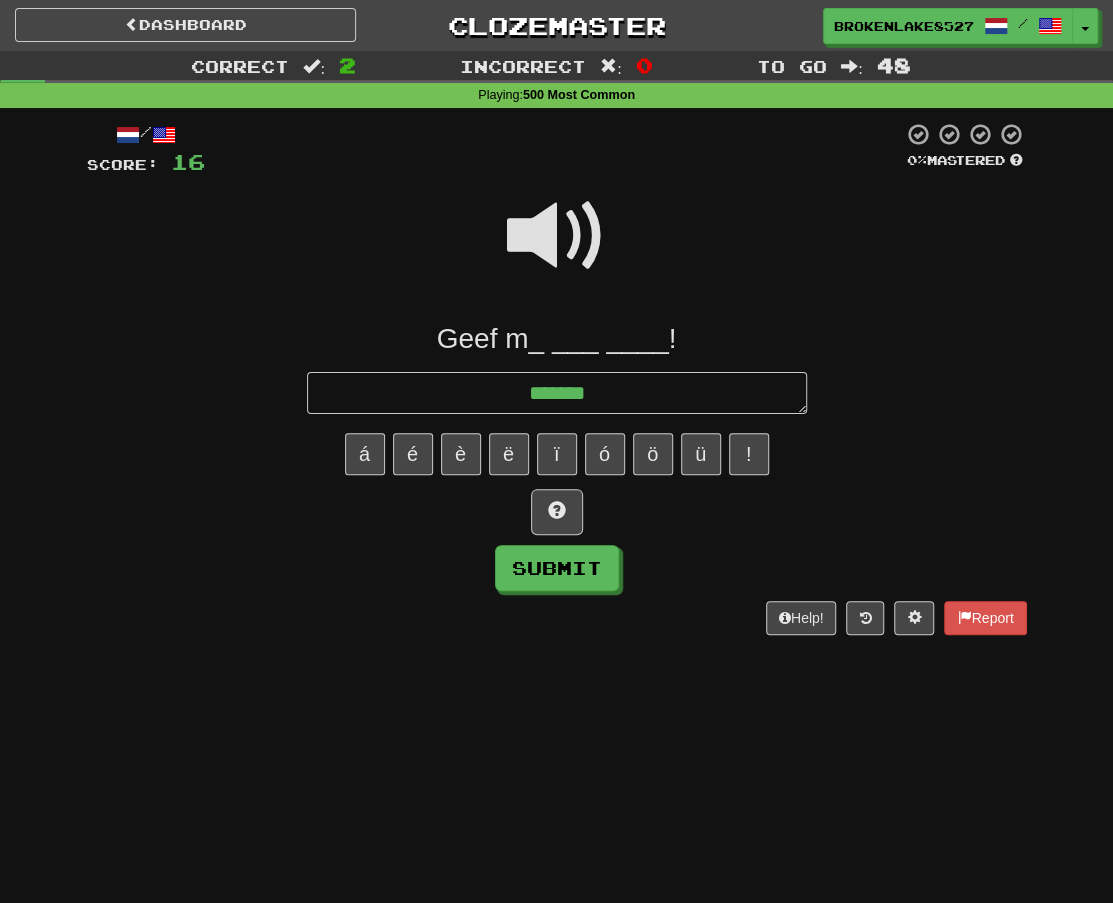 type on "*" 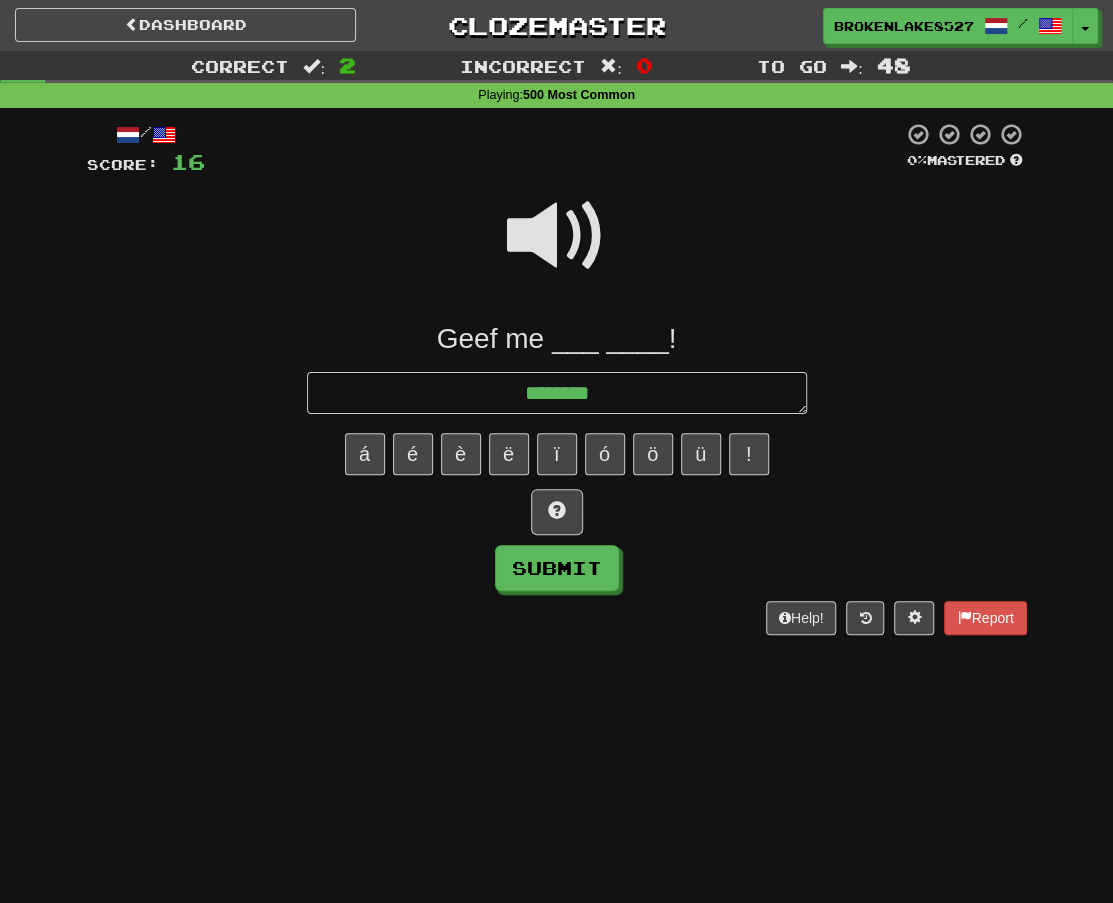 type on "*" 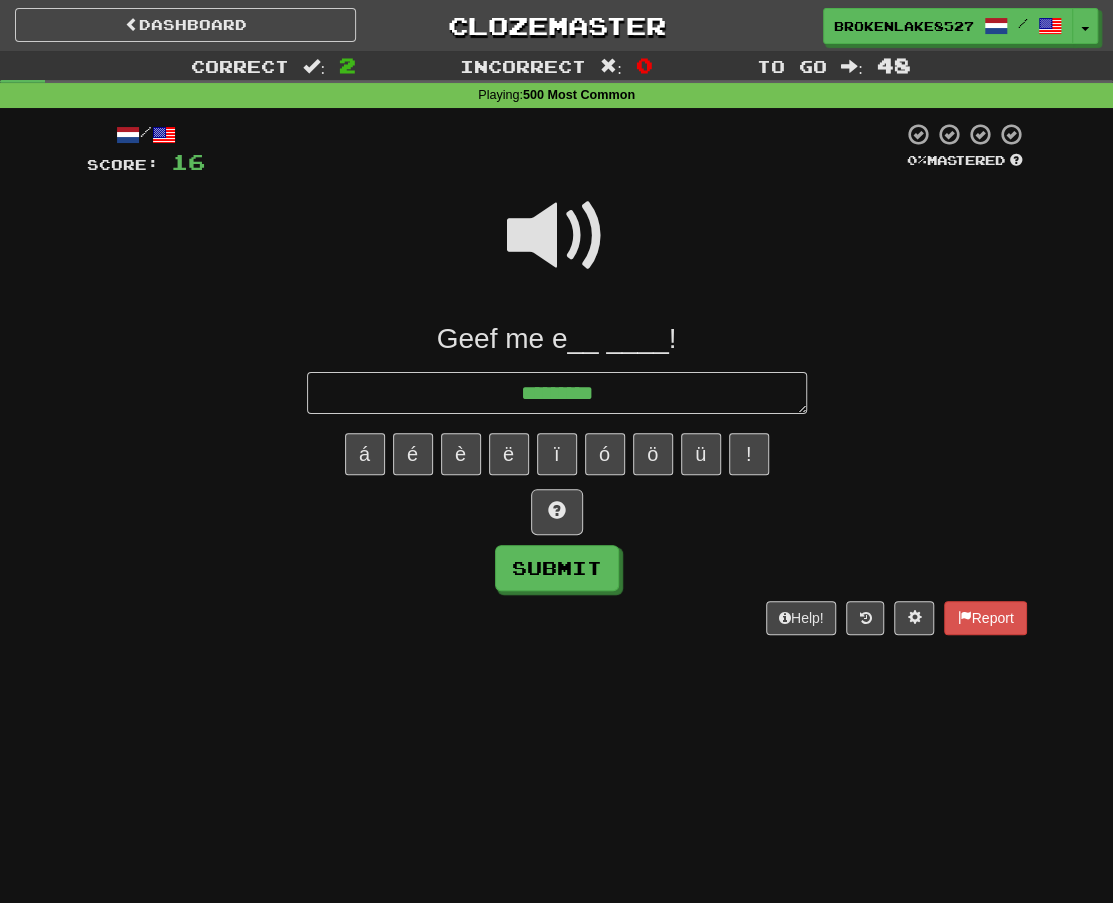 type on "*" 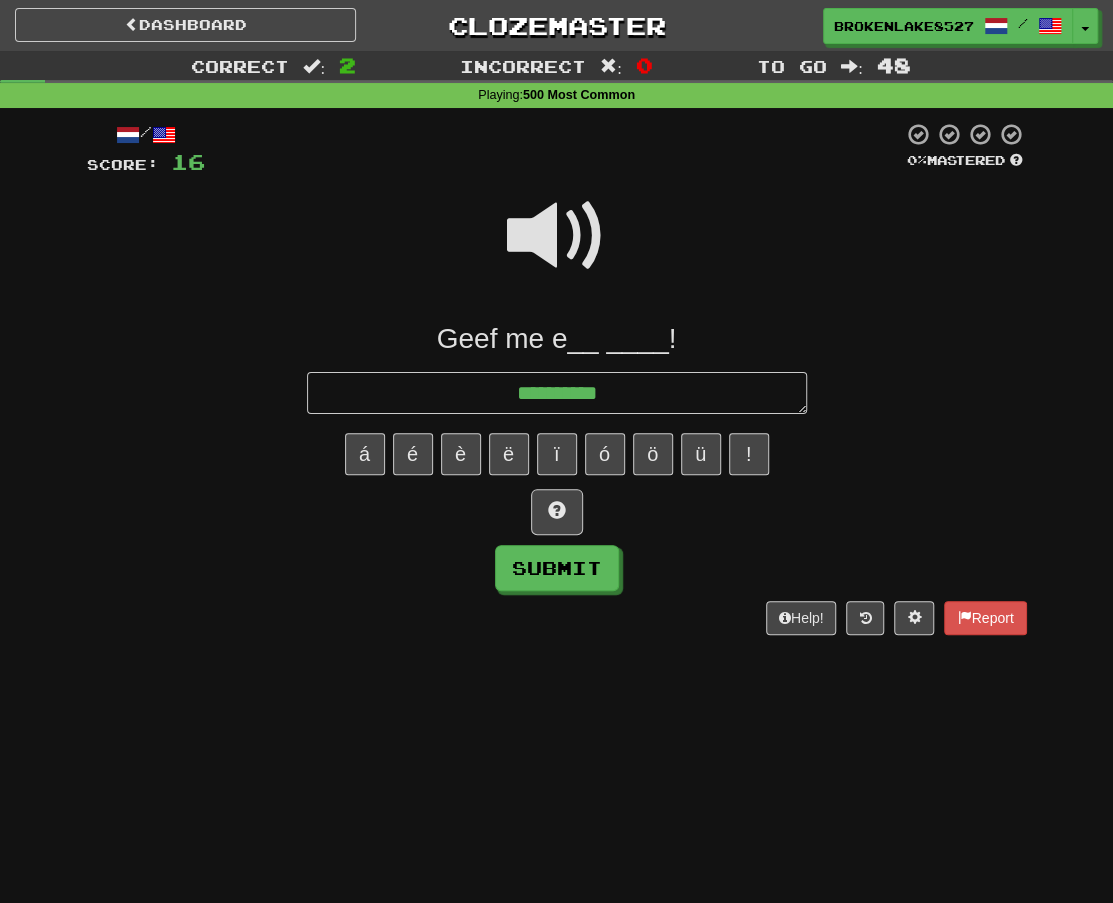 type on "*" 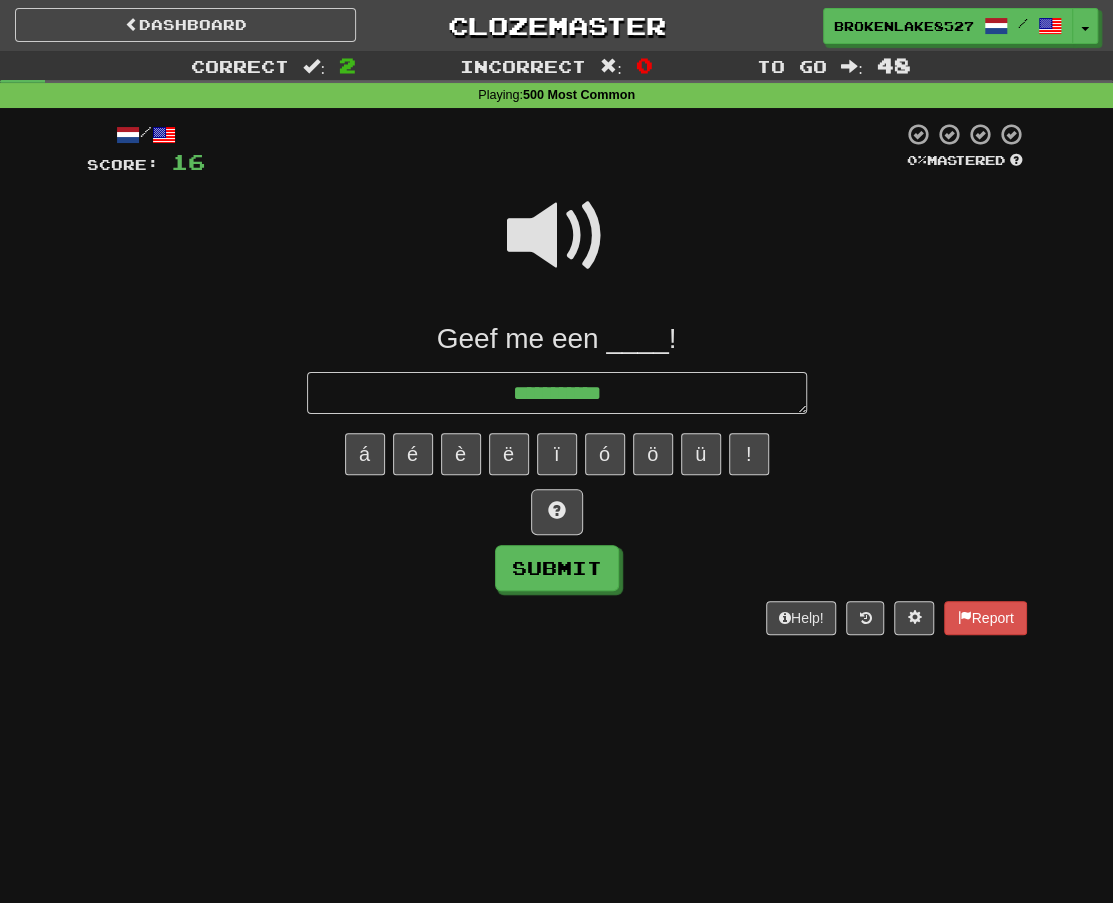 type on "*" 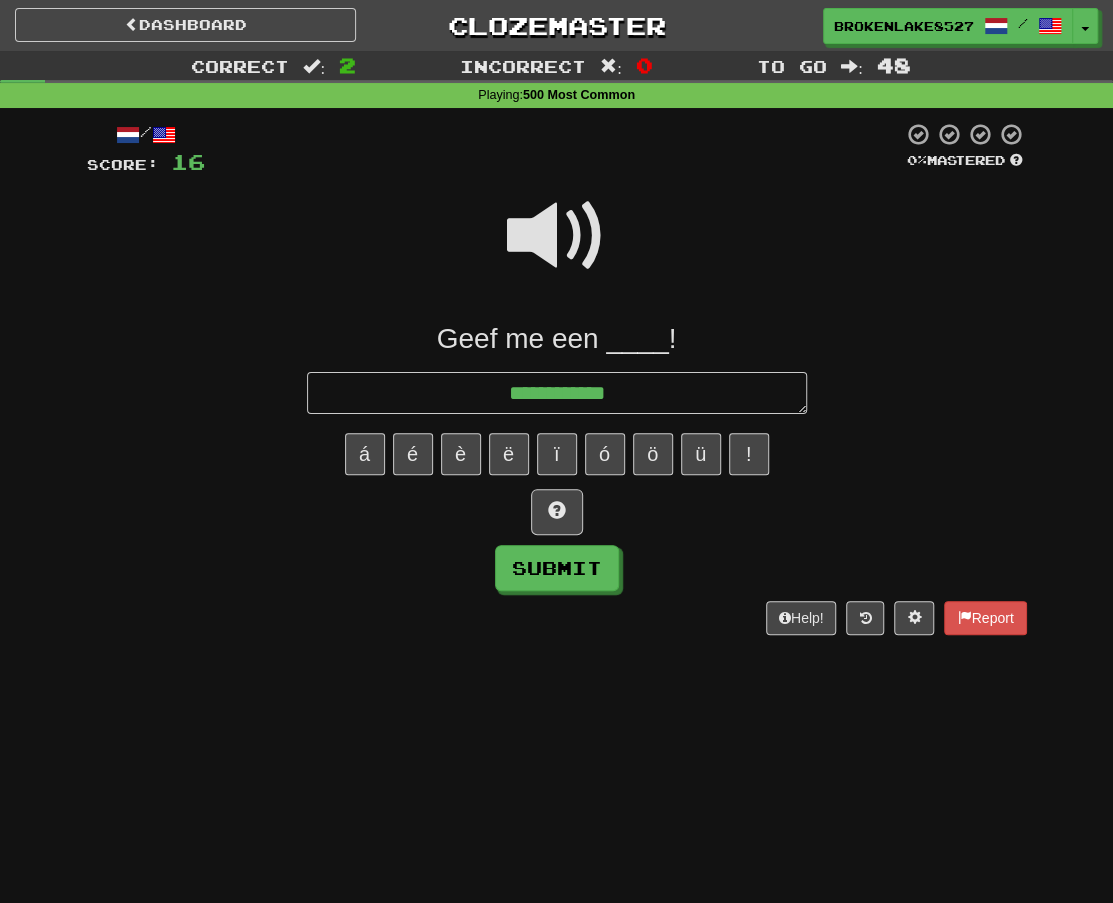 type on "*" 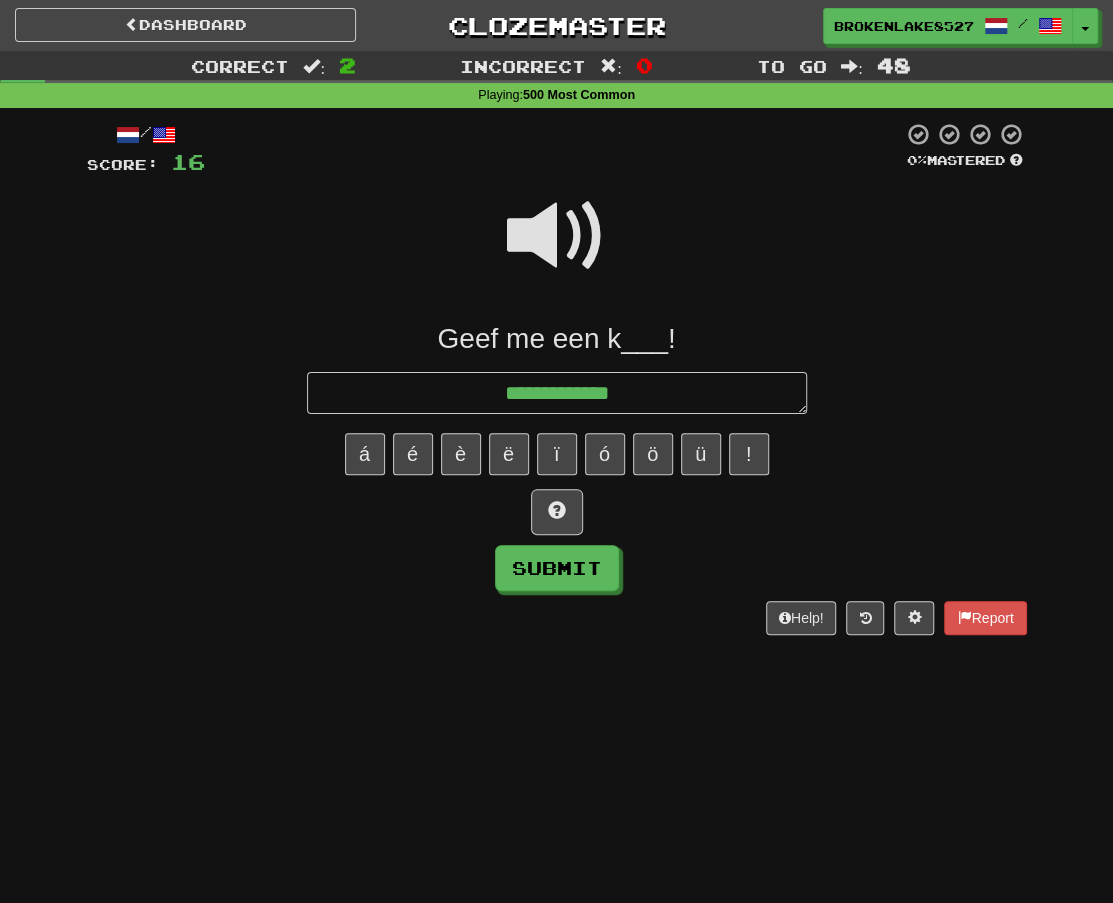 type on "*" 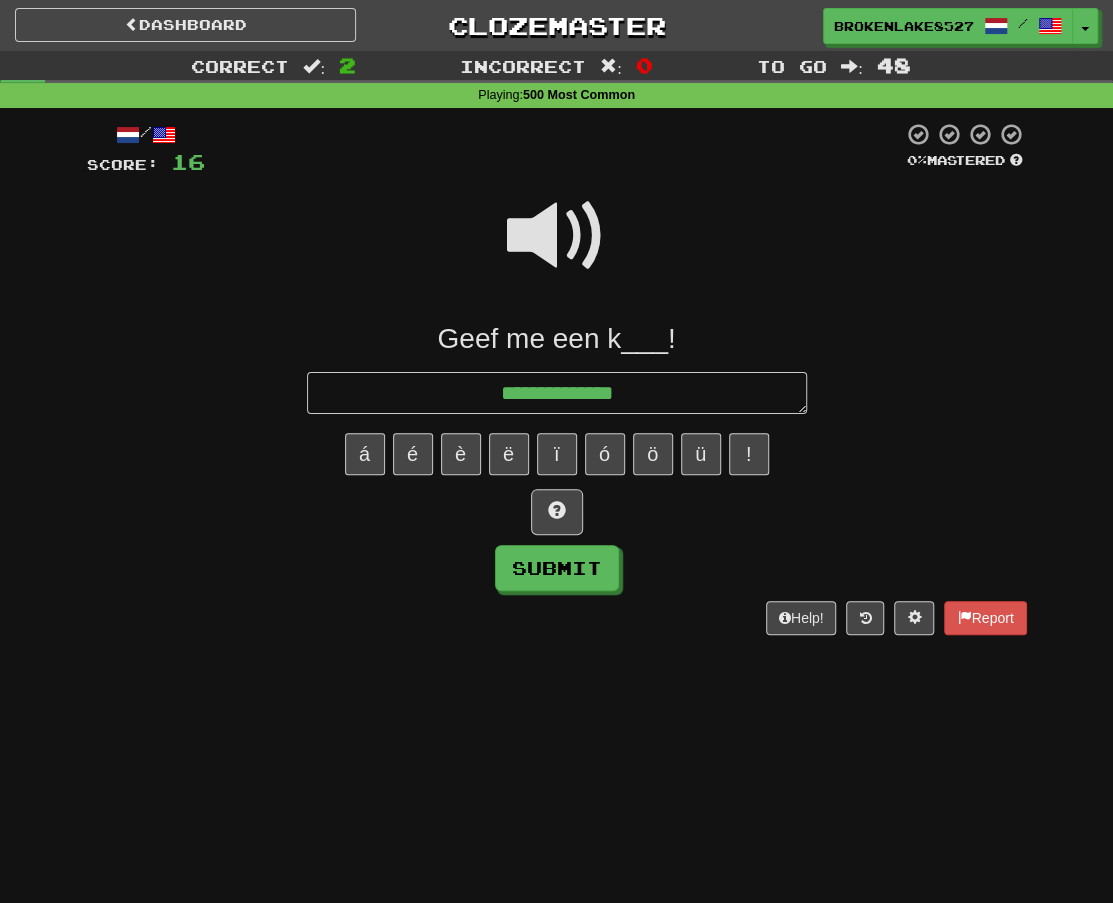 type on "*" 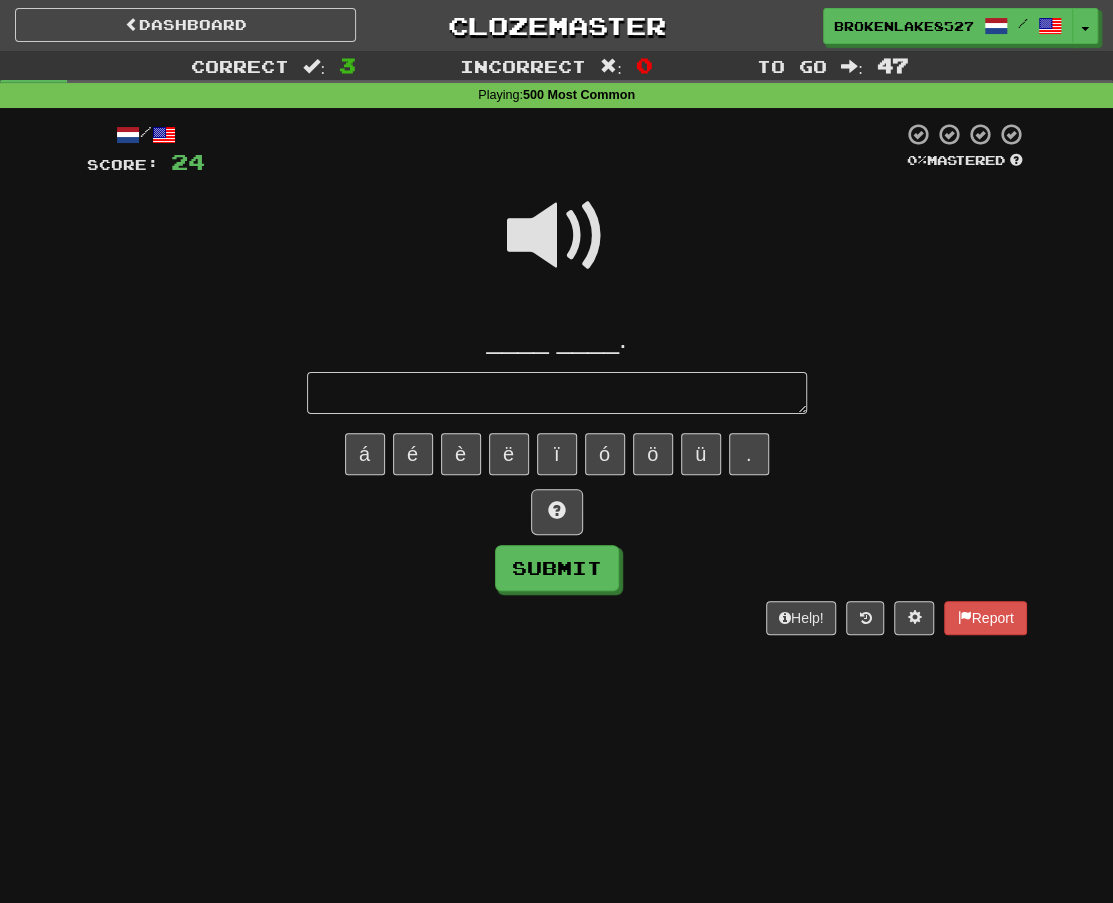 type on "*" 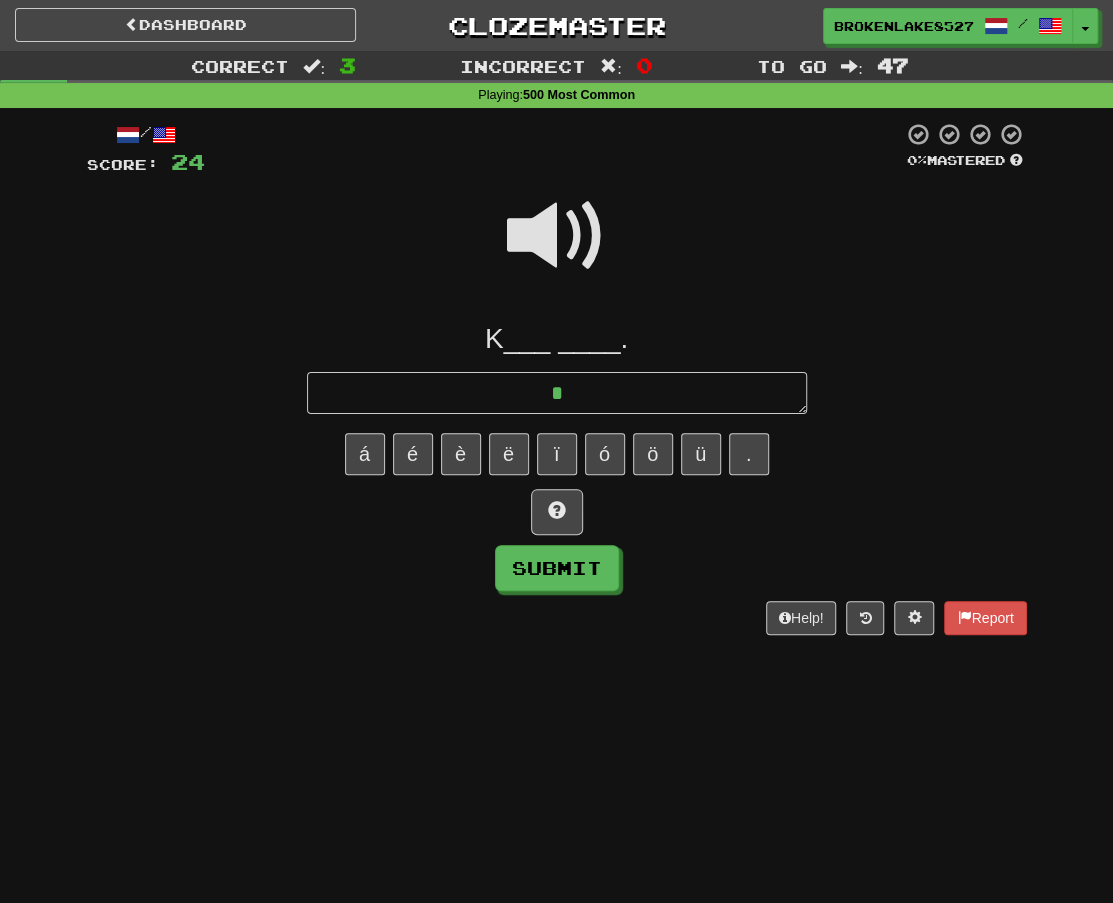 type on "*" 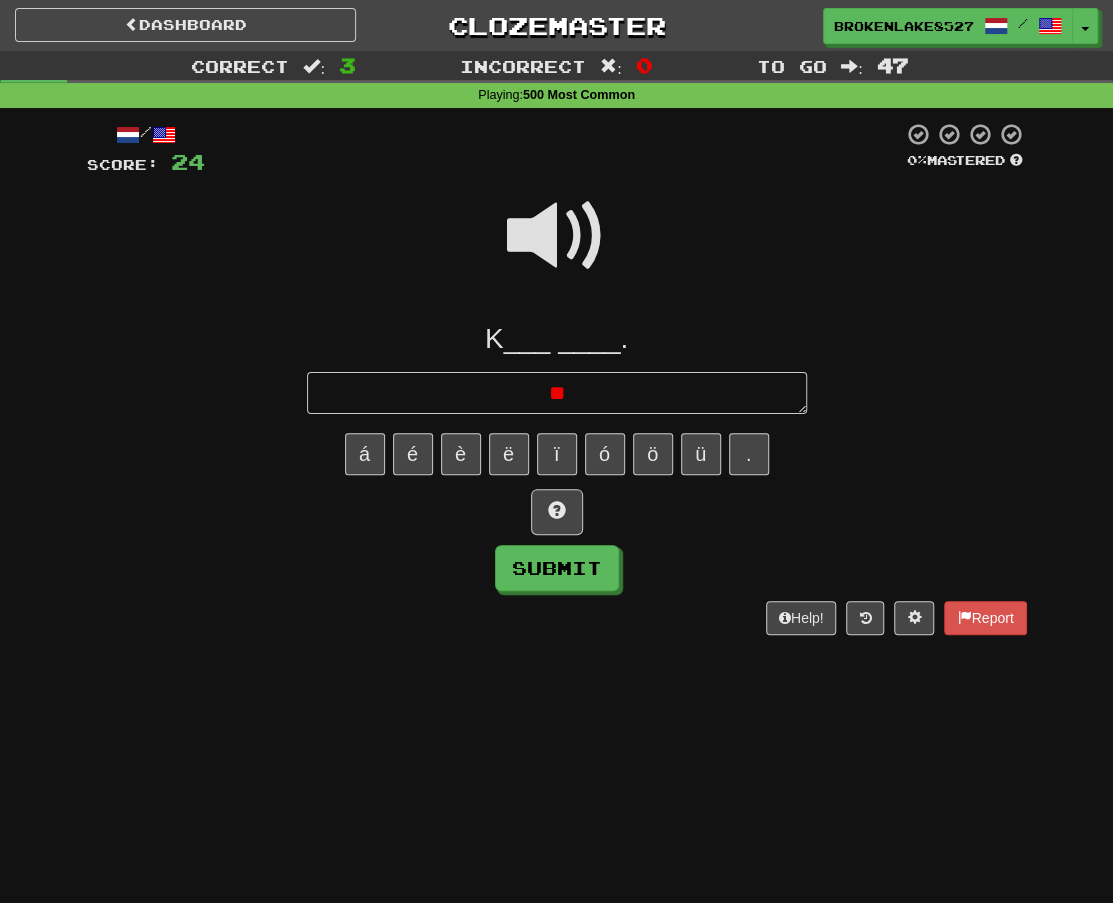 type on "*" 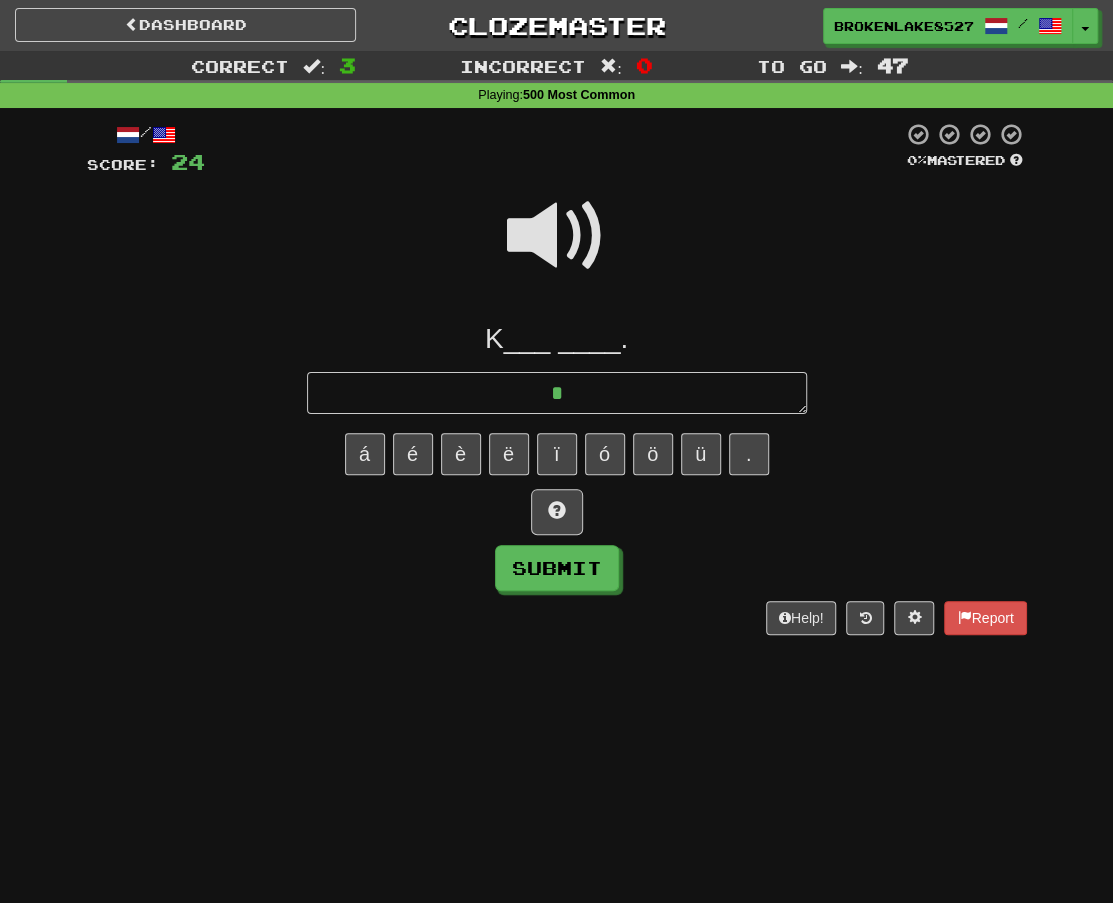 type on "*" 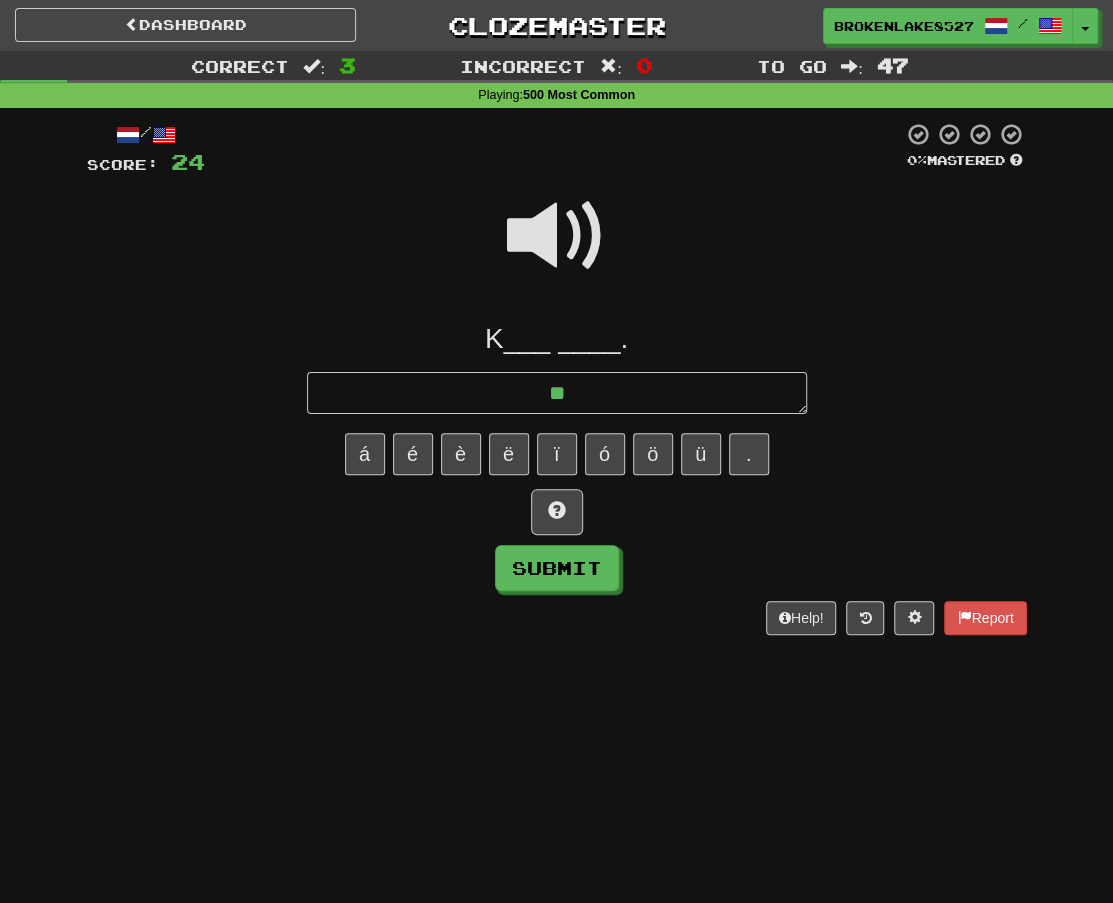 type on "*" 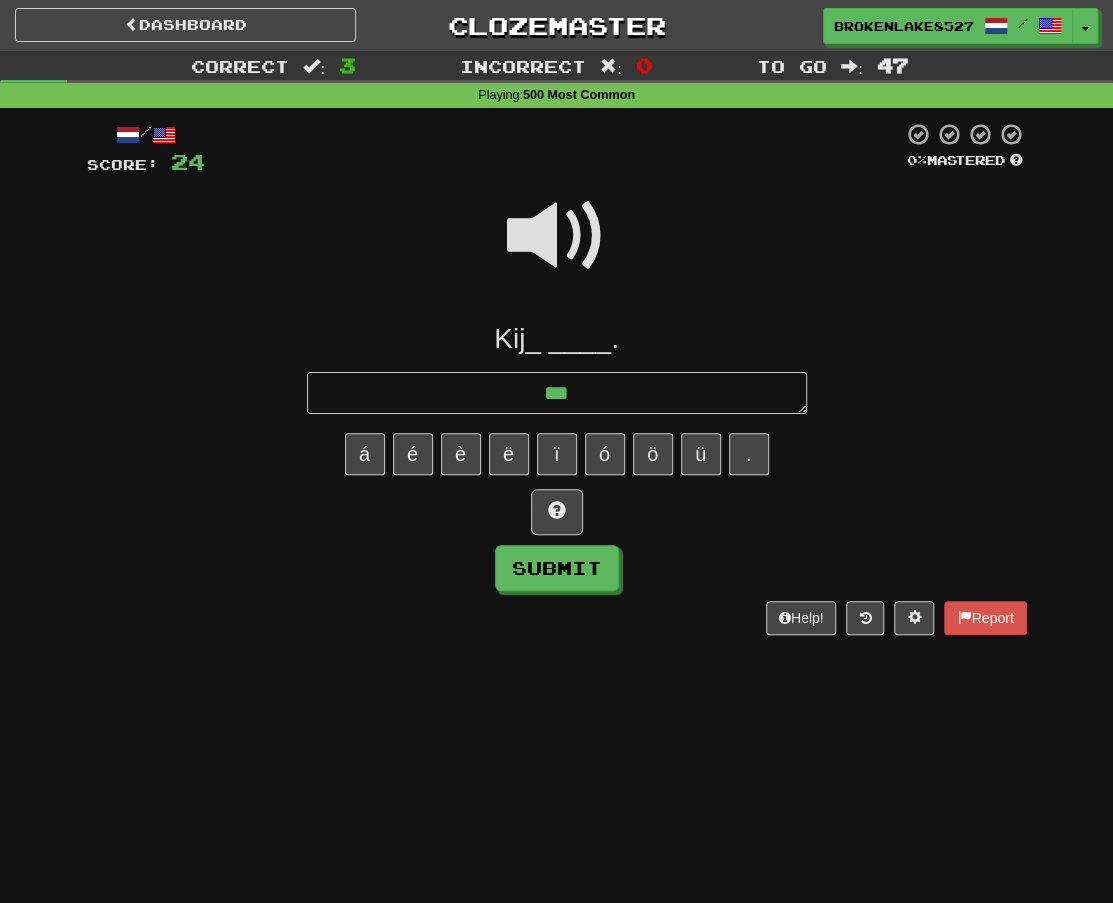 type on "*" 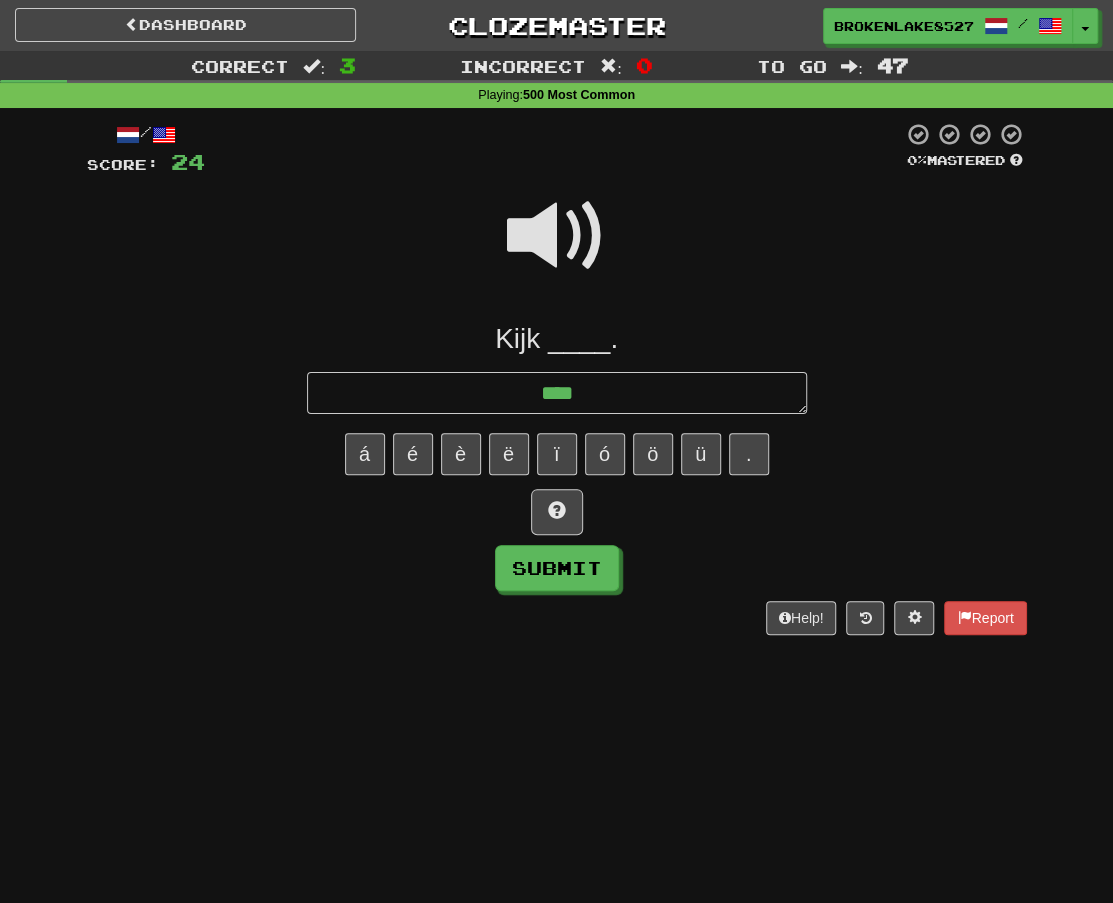 type on "*" 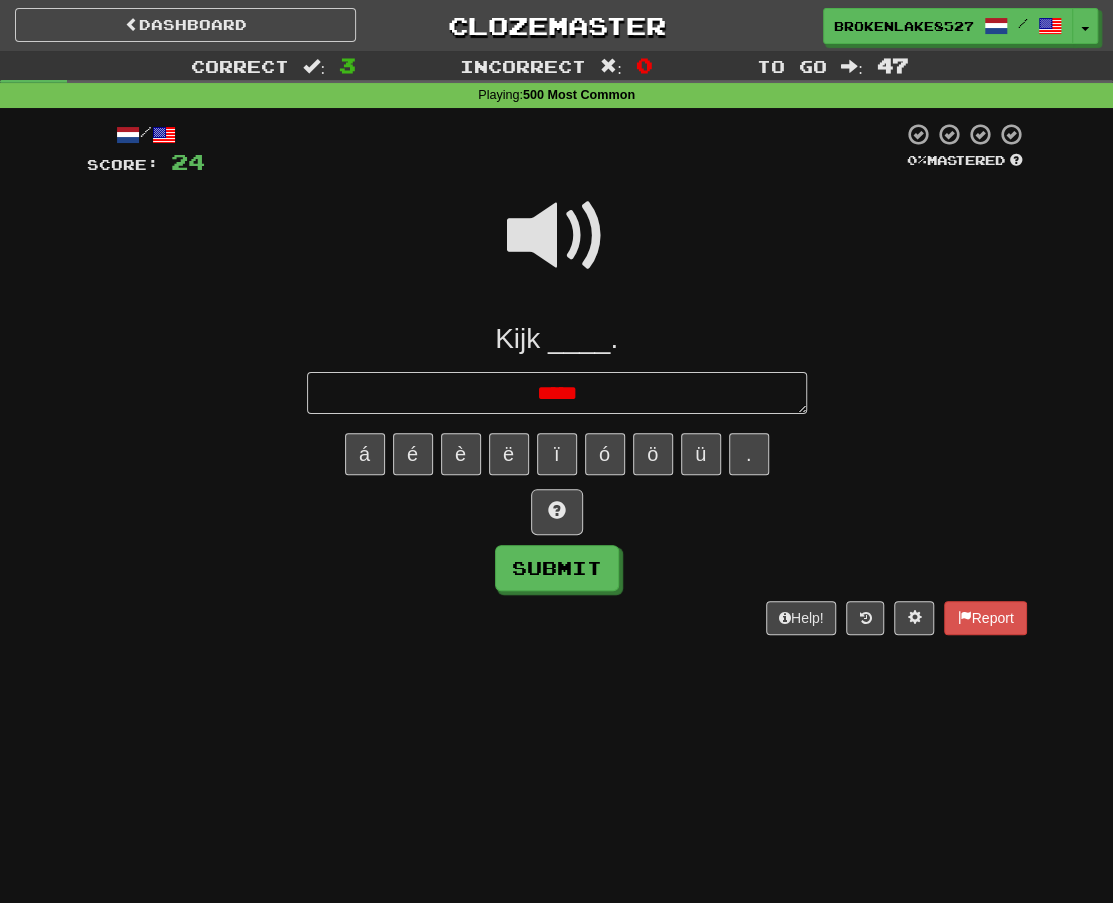 type on "*" 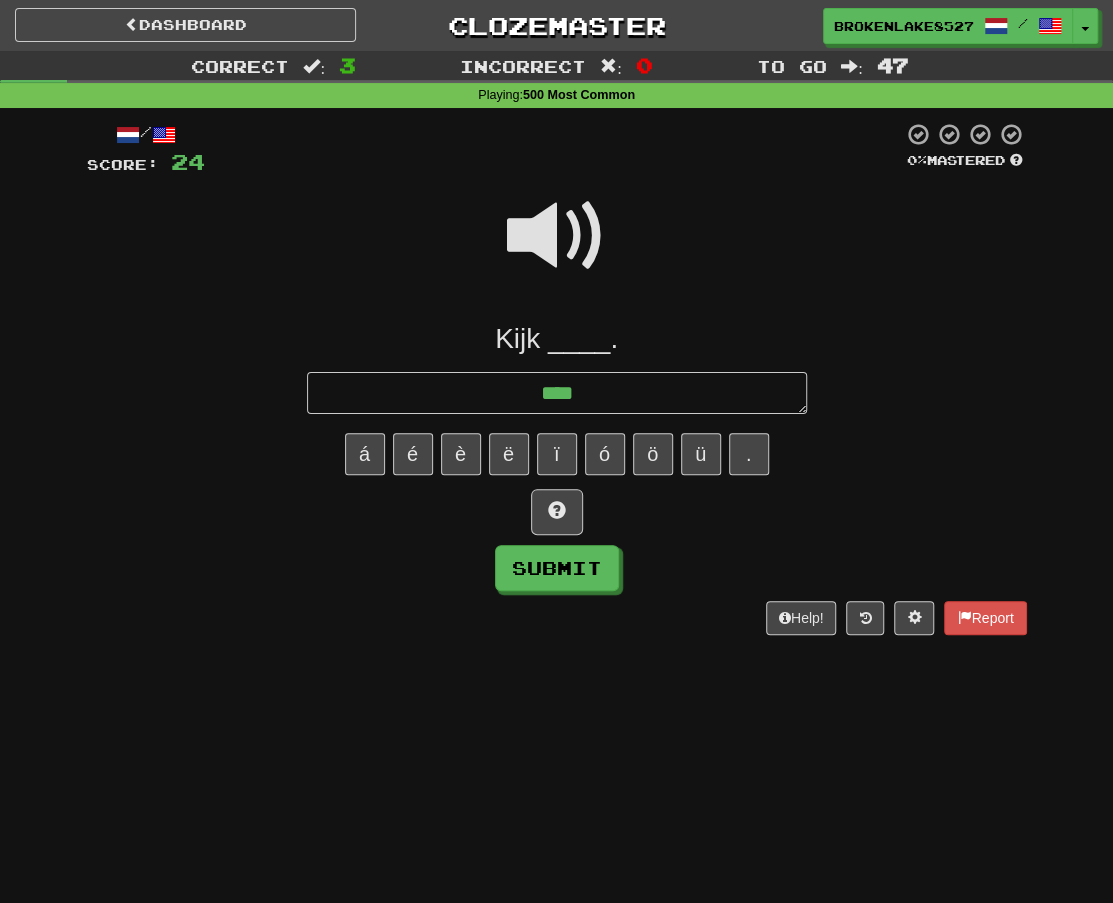 type on "*" 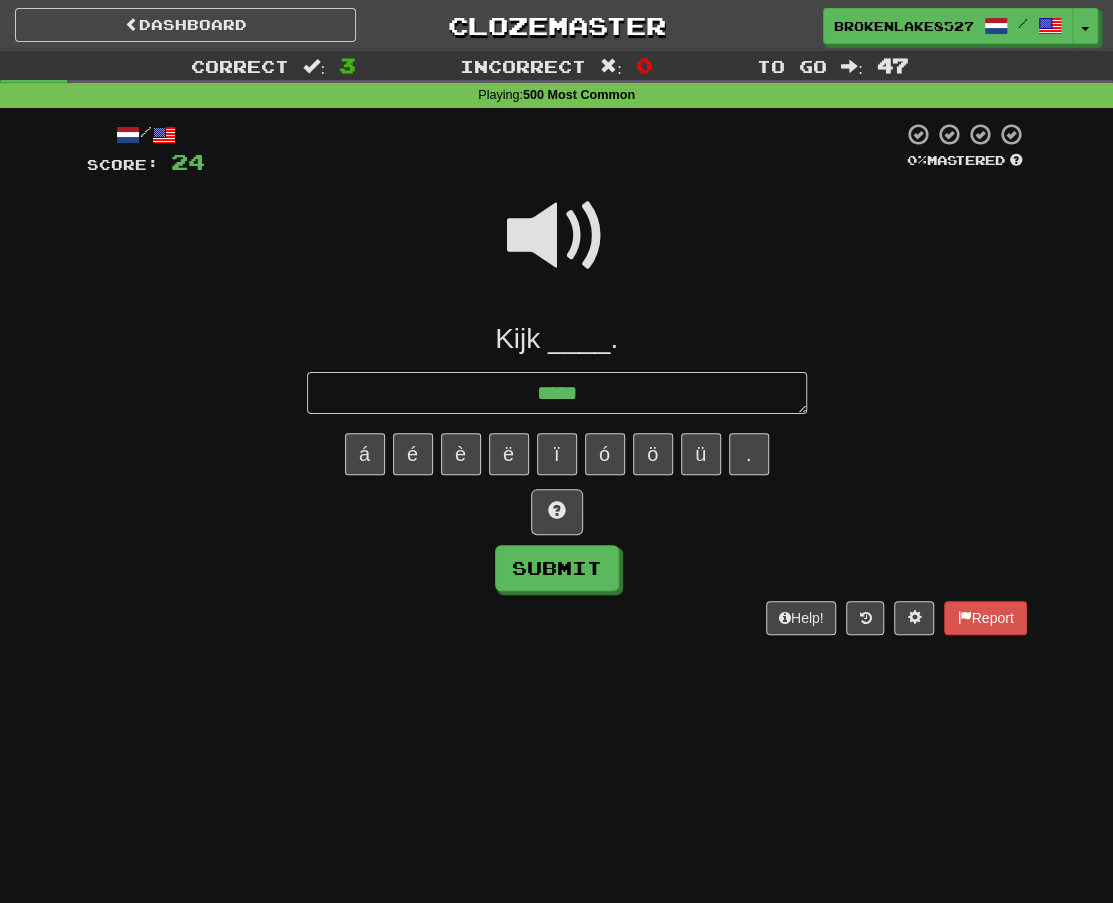 type on "*" 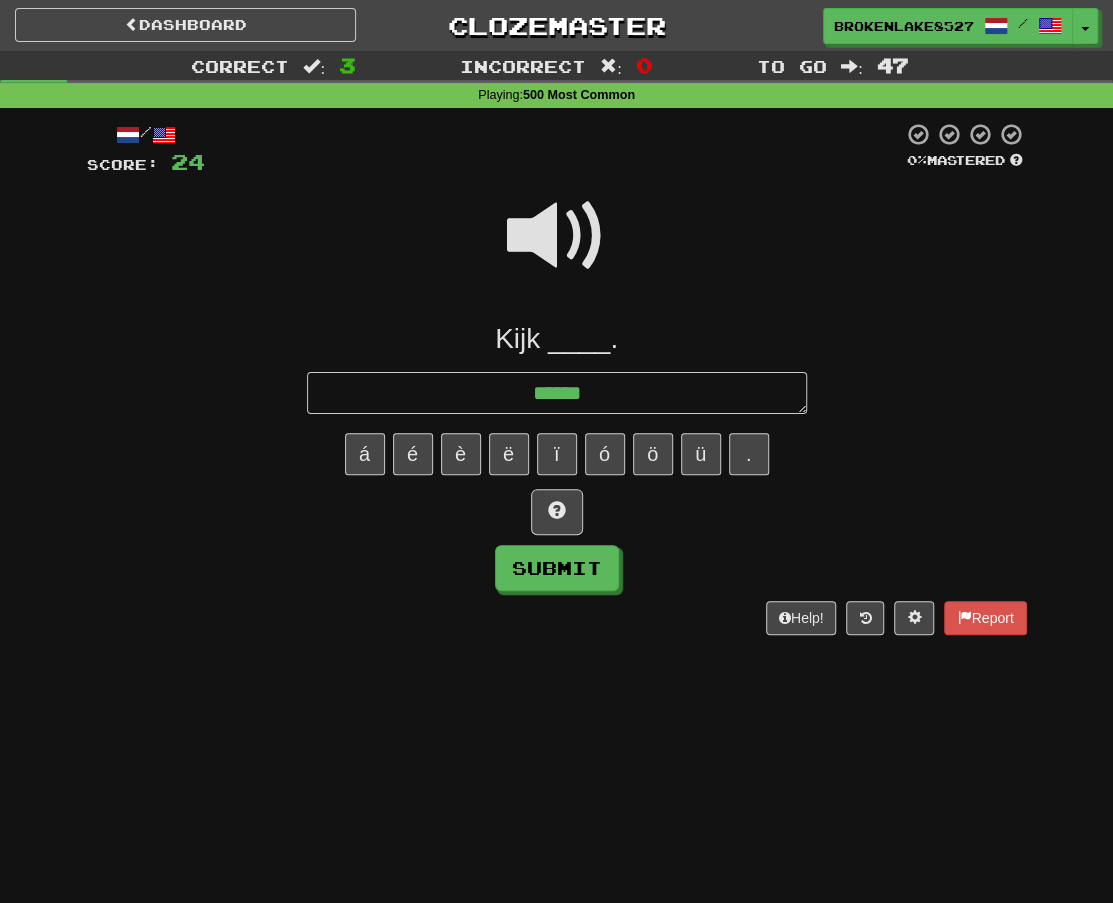 type on "*" 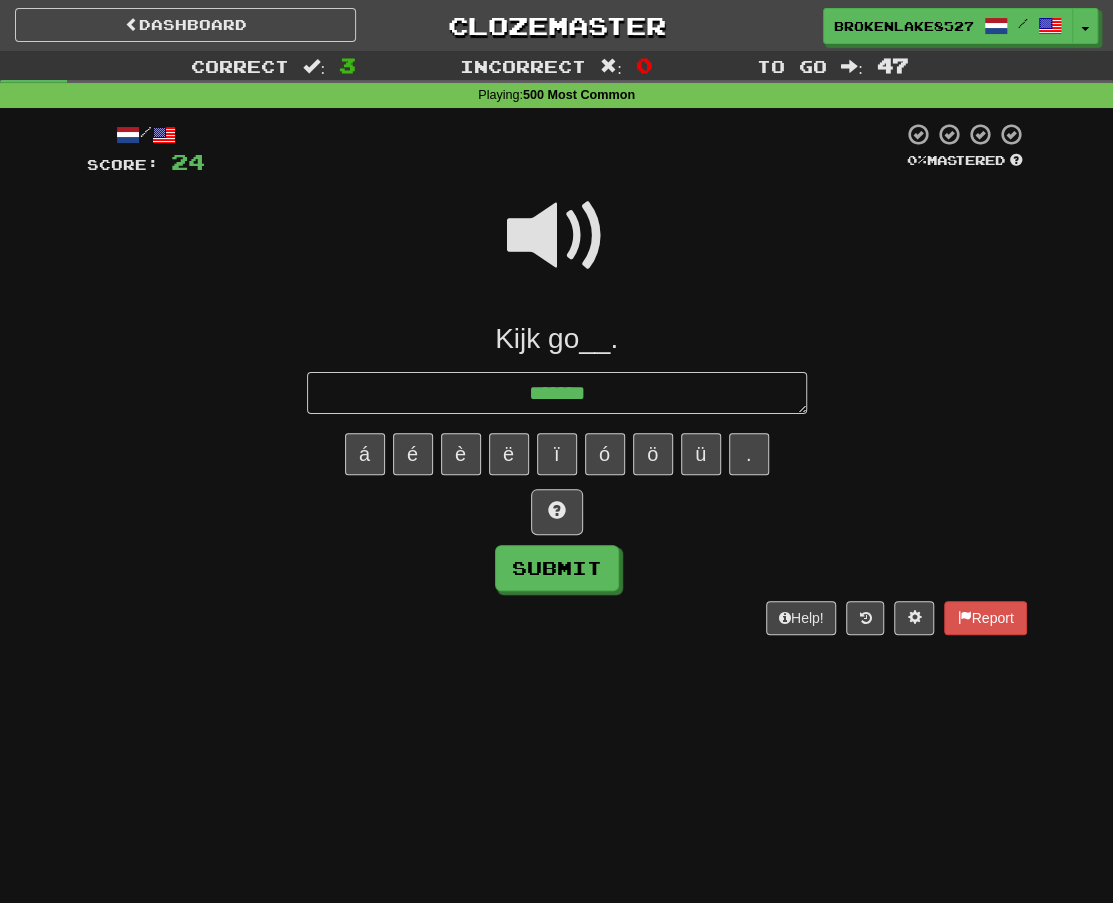 type on "*" 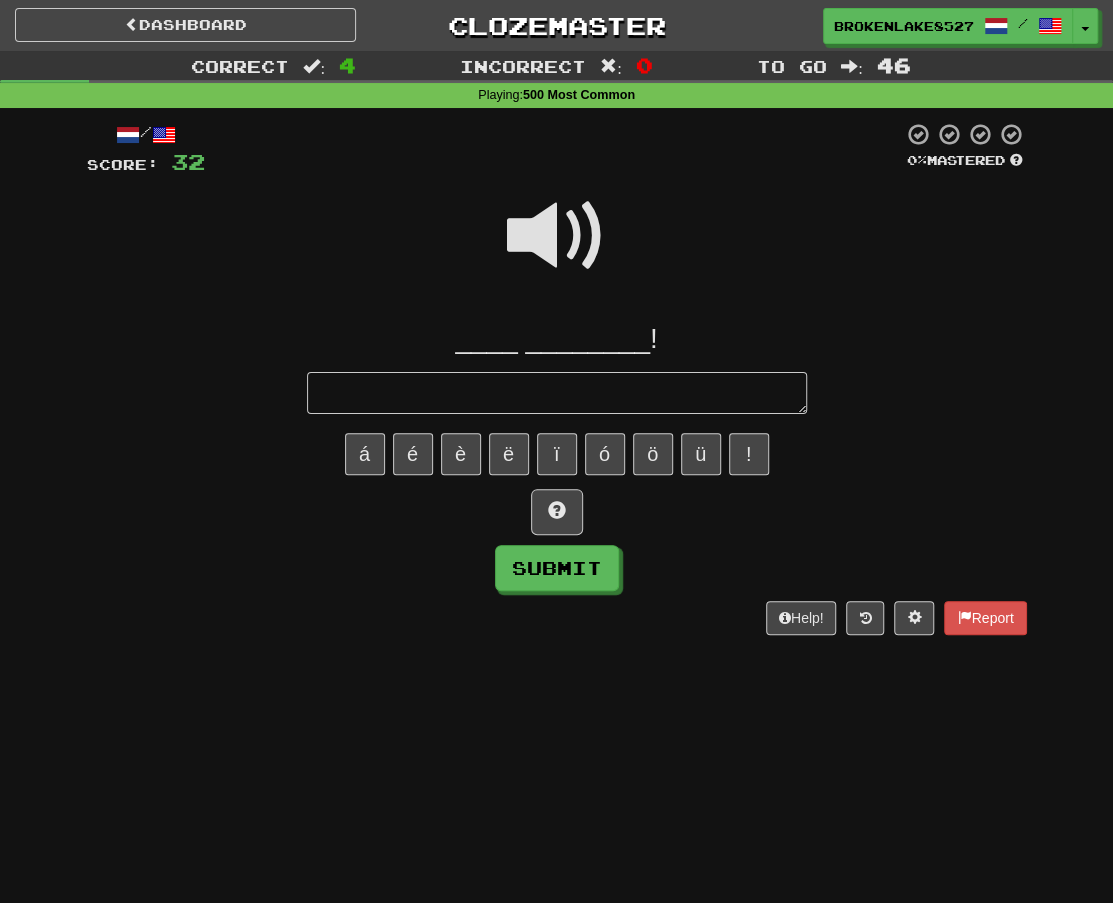 type on "*" 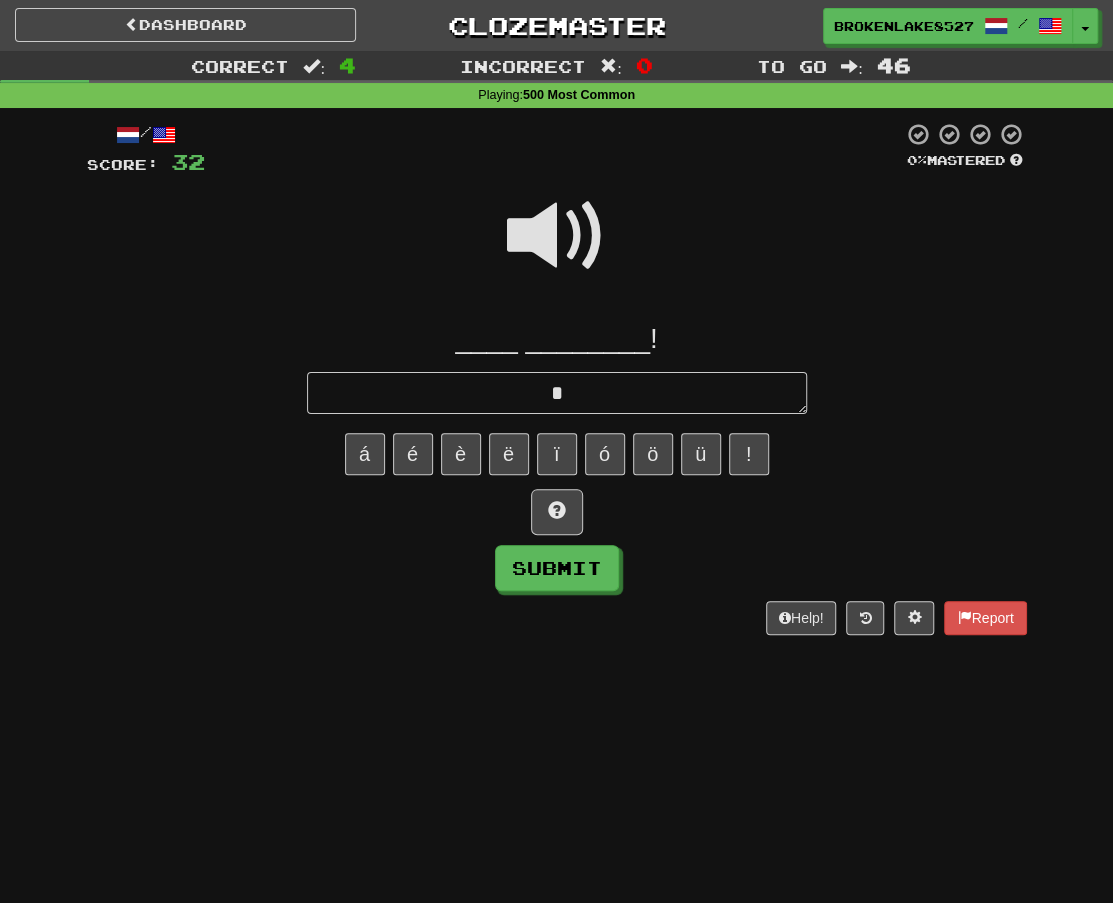 type on "*" 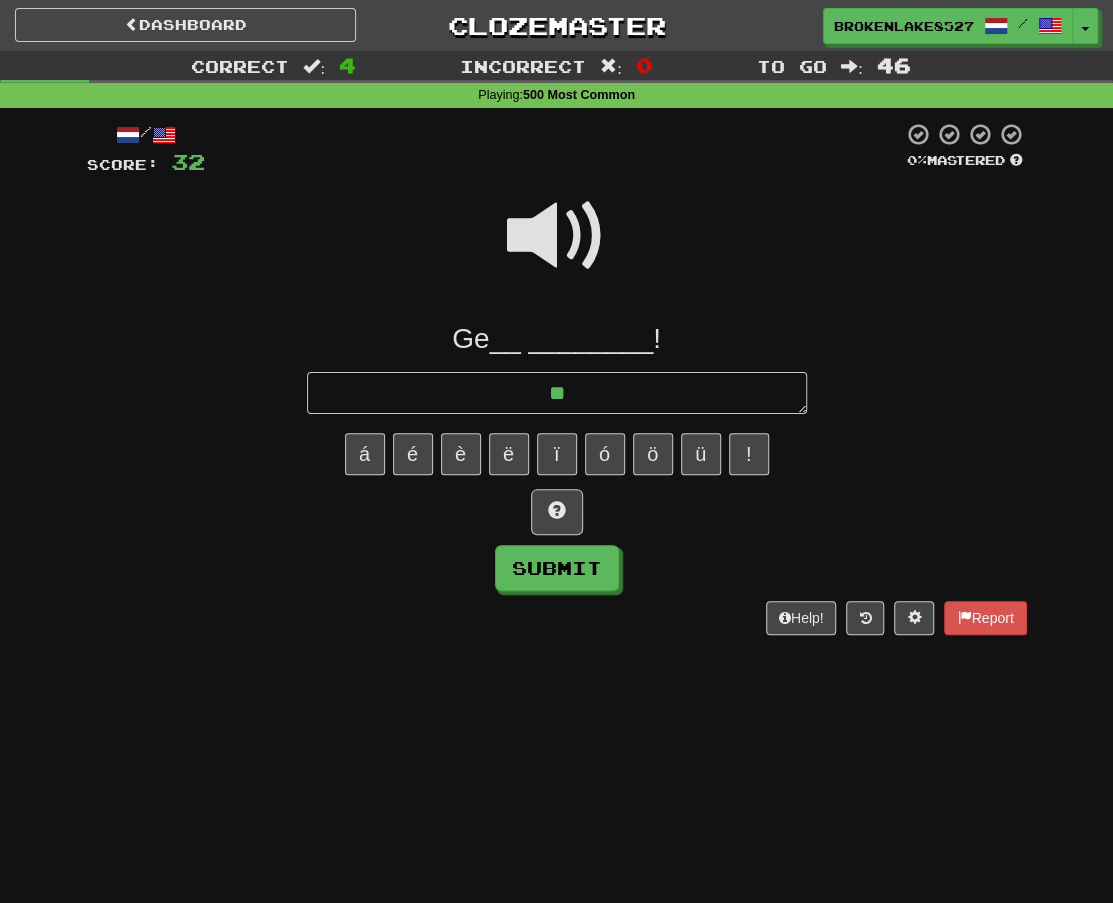 type on "*" 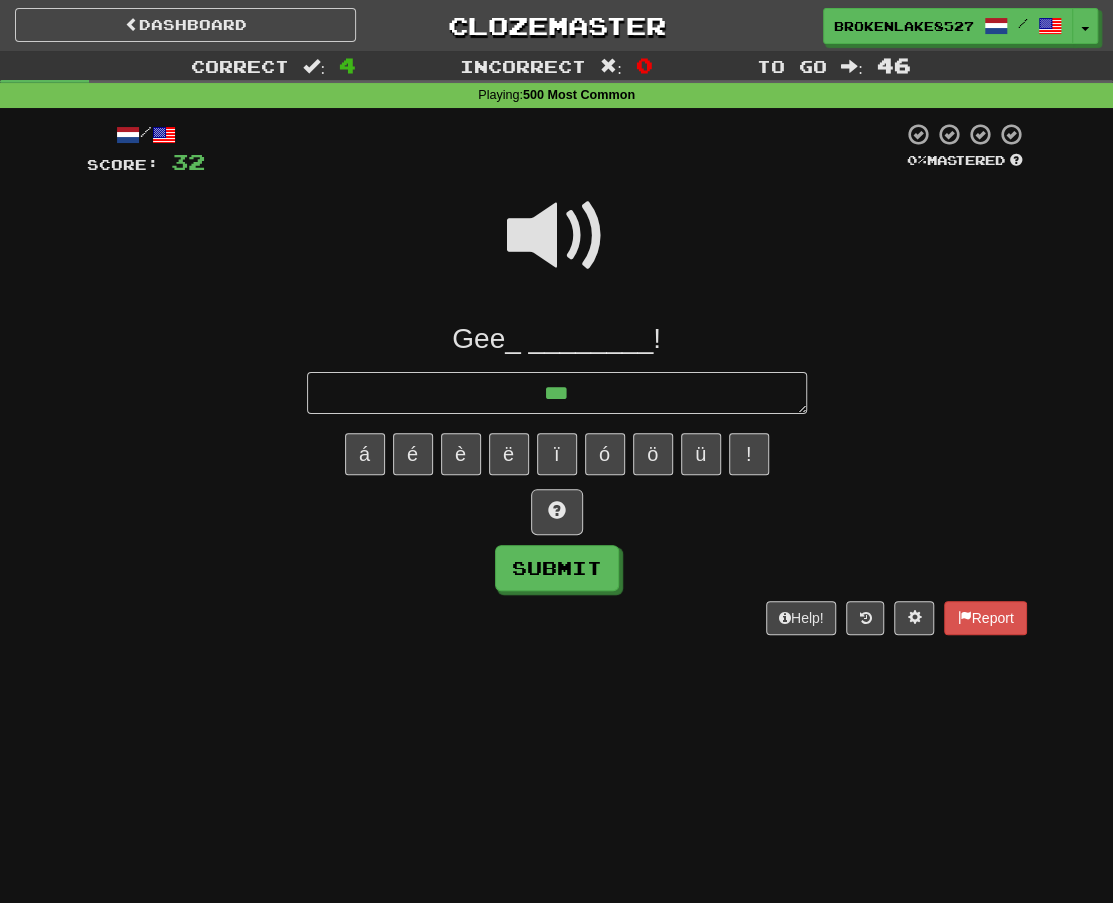 type on "*" 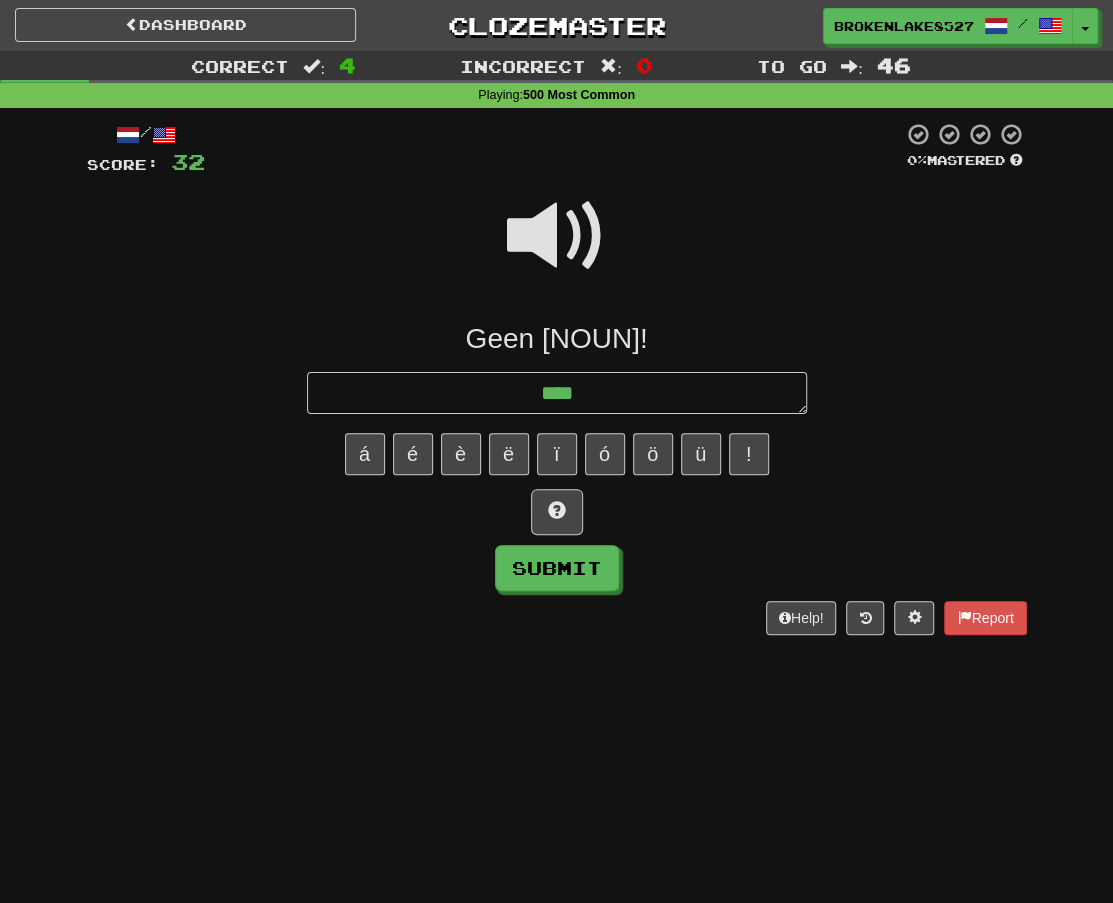 type on "*" 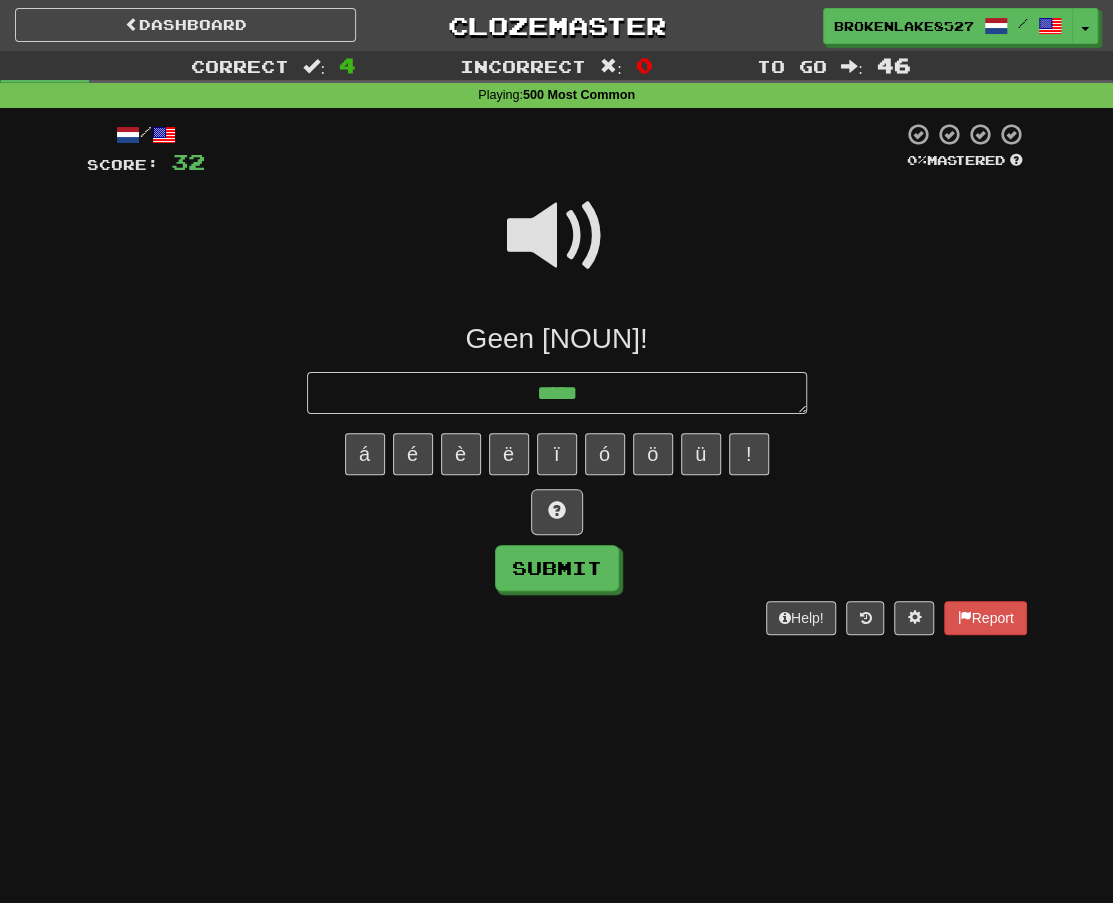 type on "*" 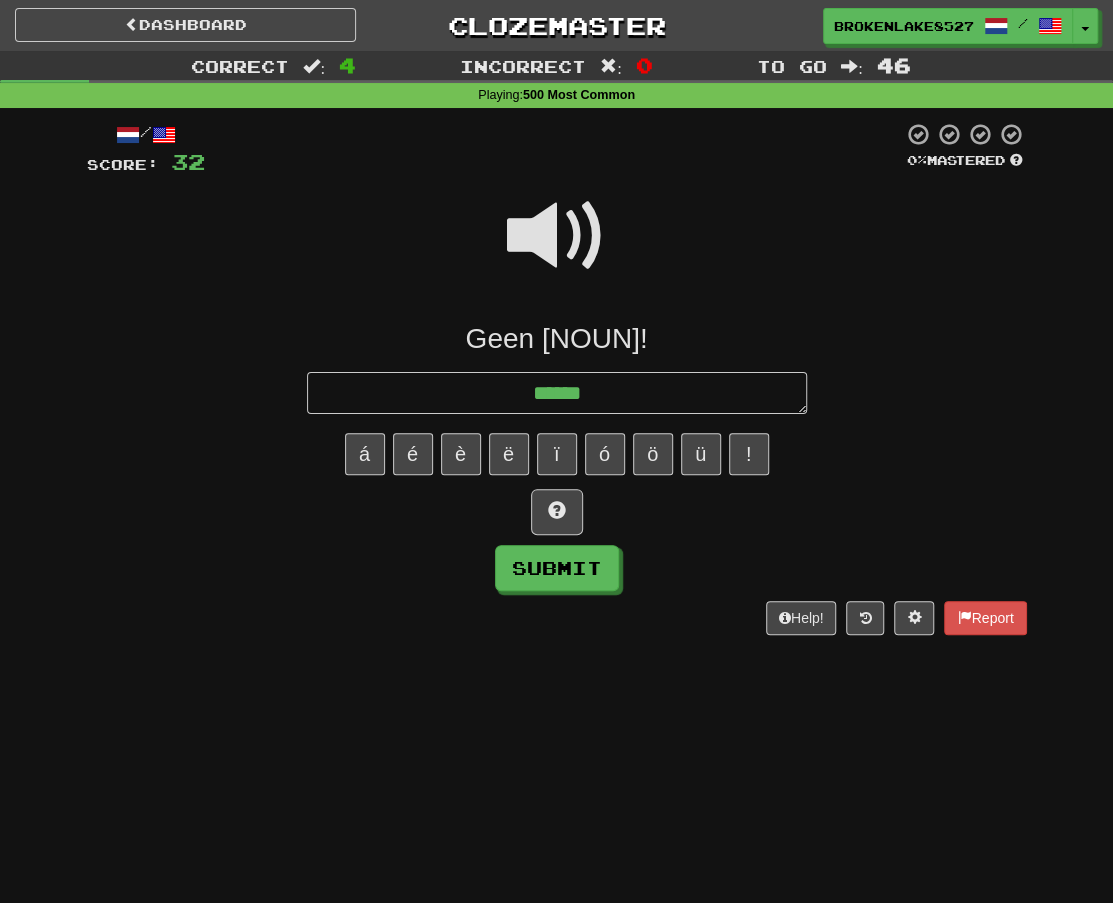 type on "*" 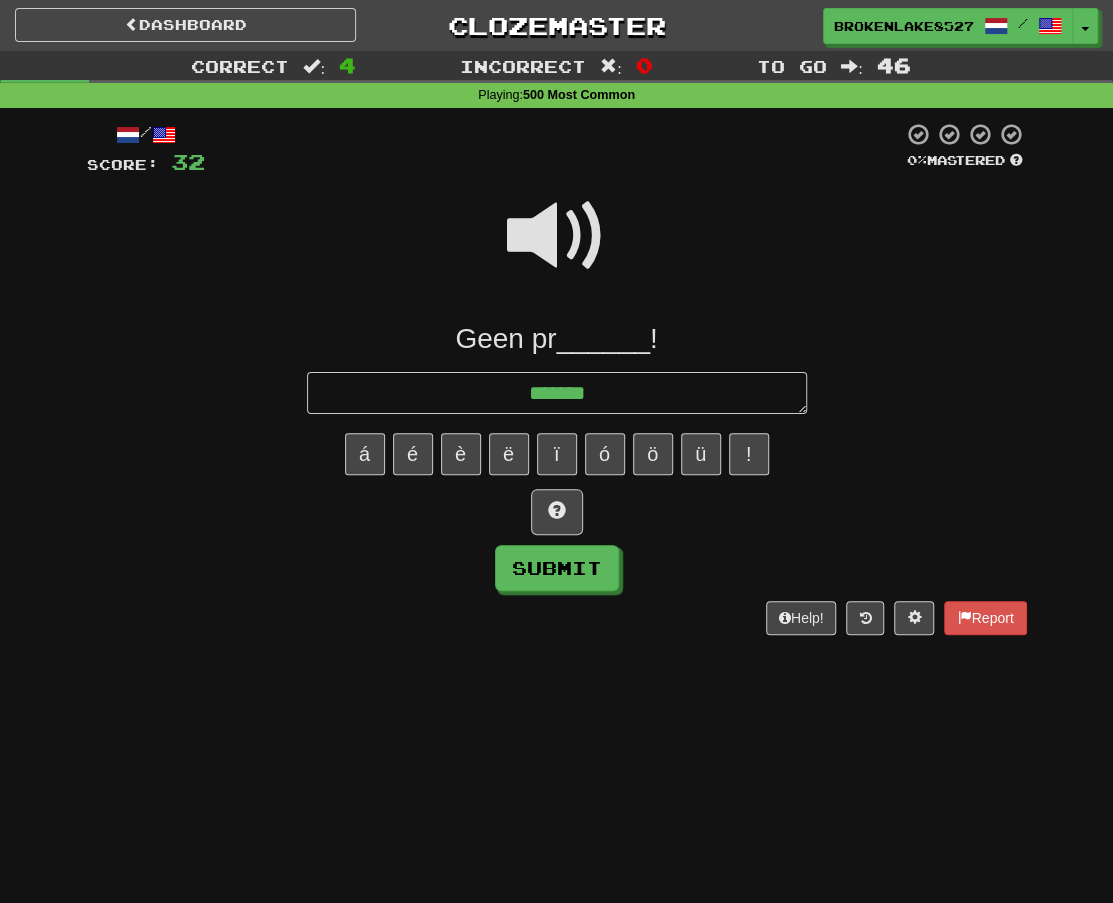 type on "*" 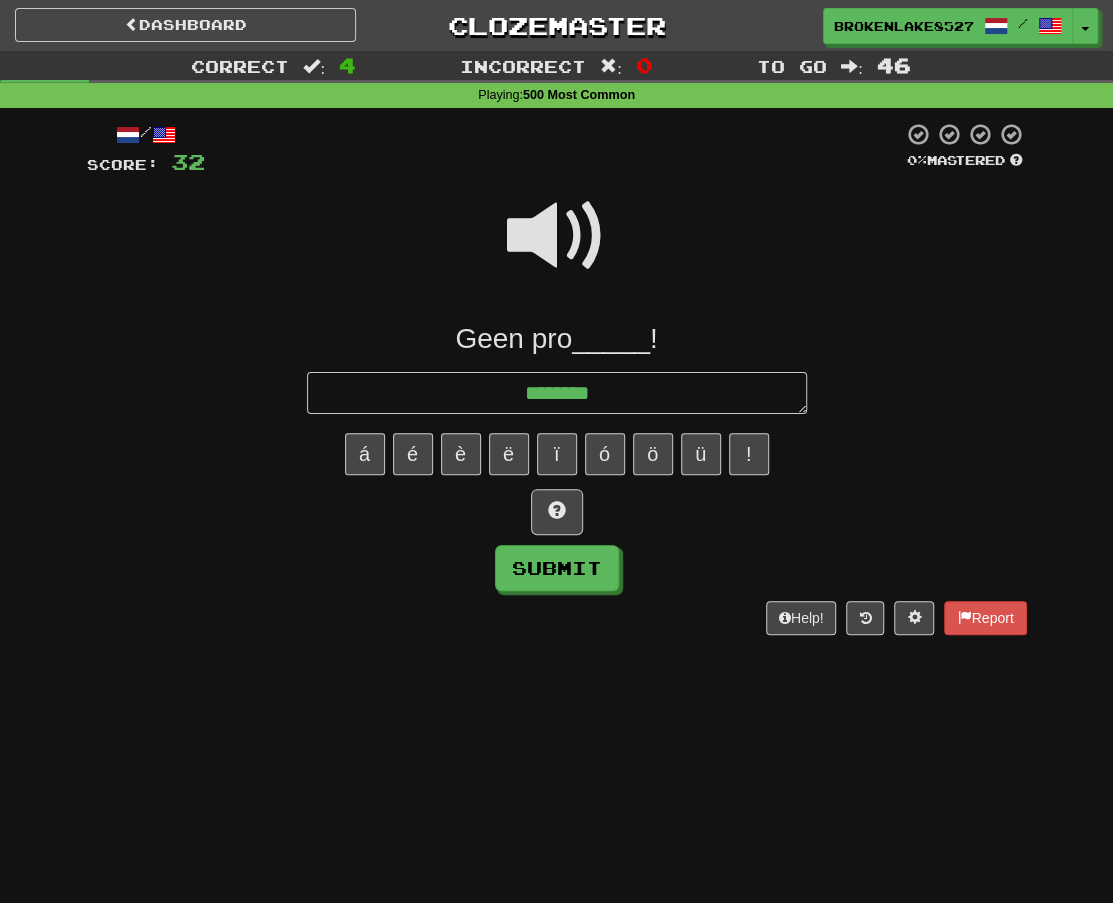 type on "*" 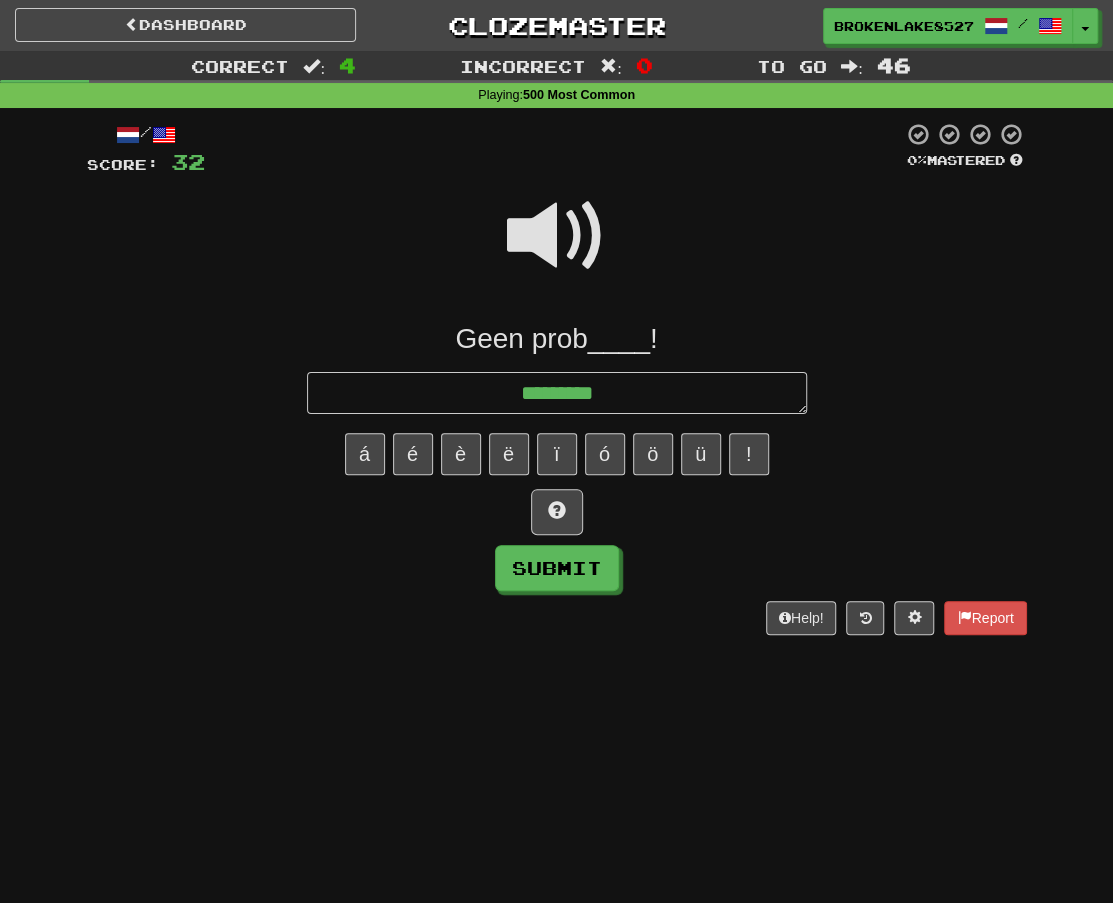 type on "*" 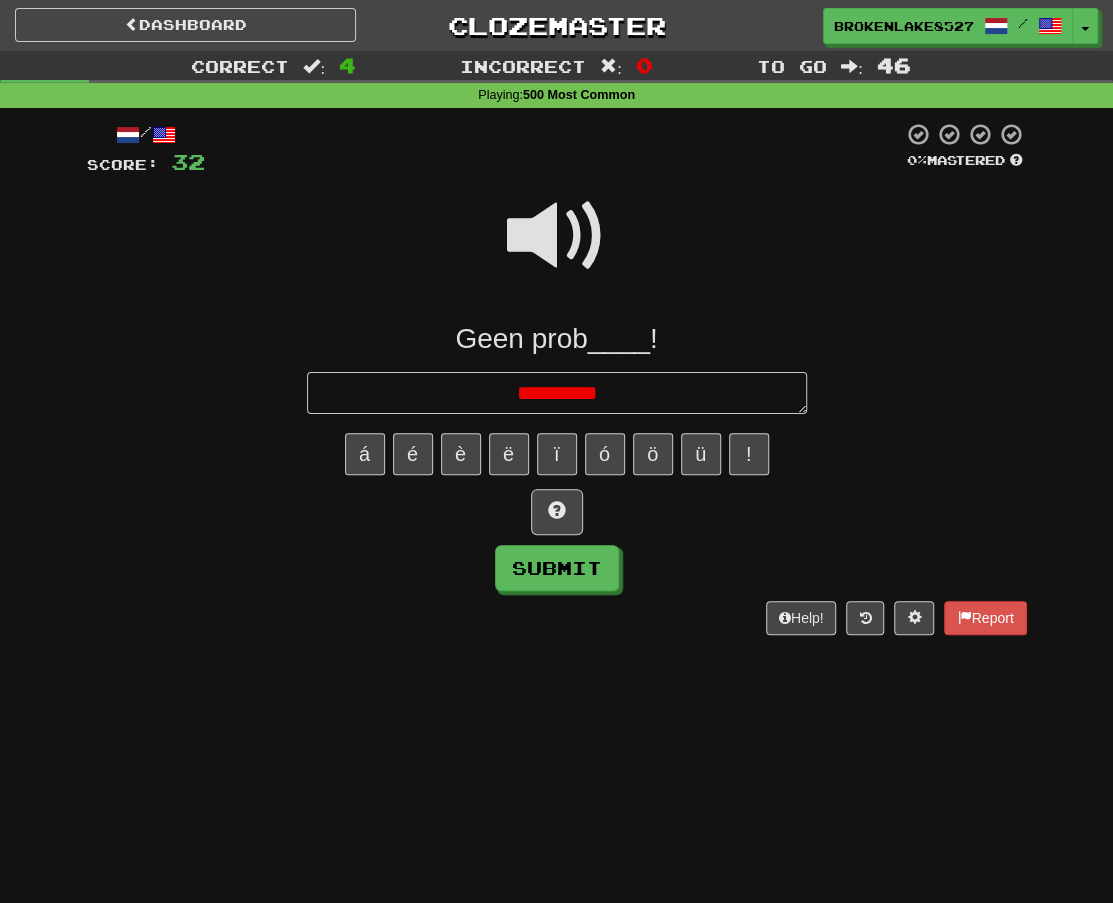type on "*" 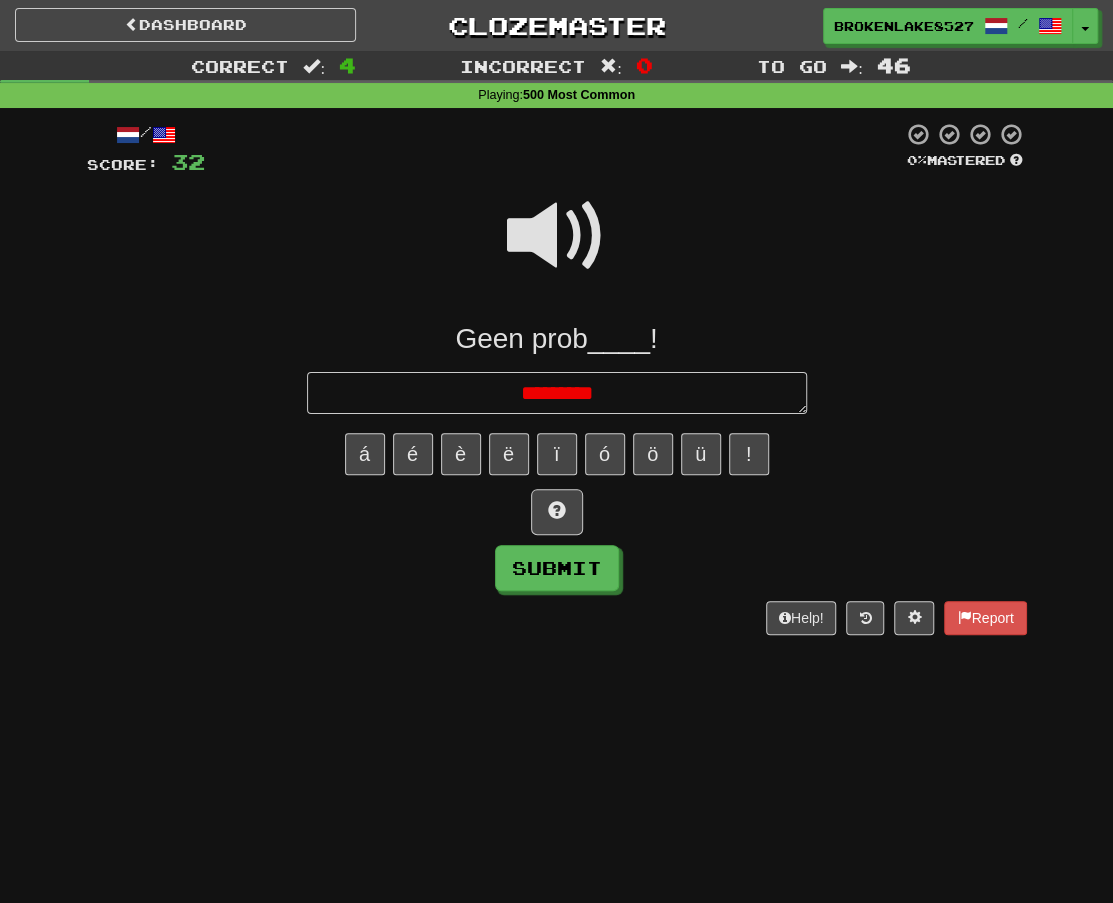 type on "*" 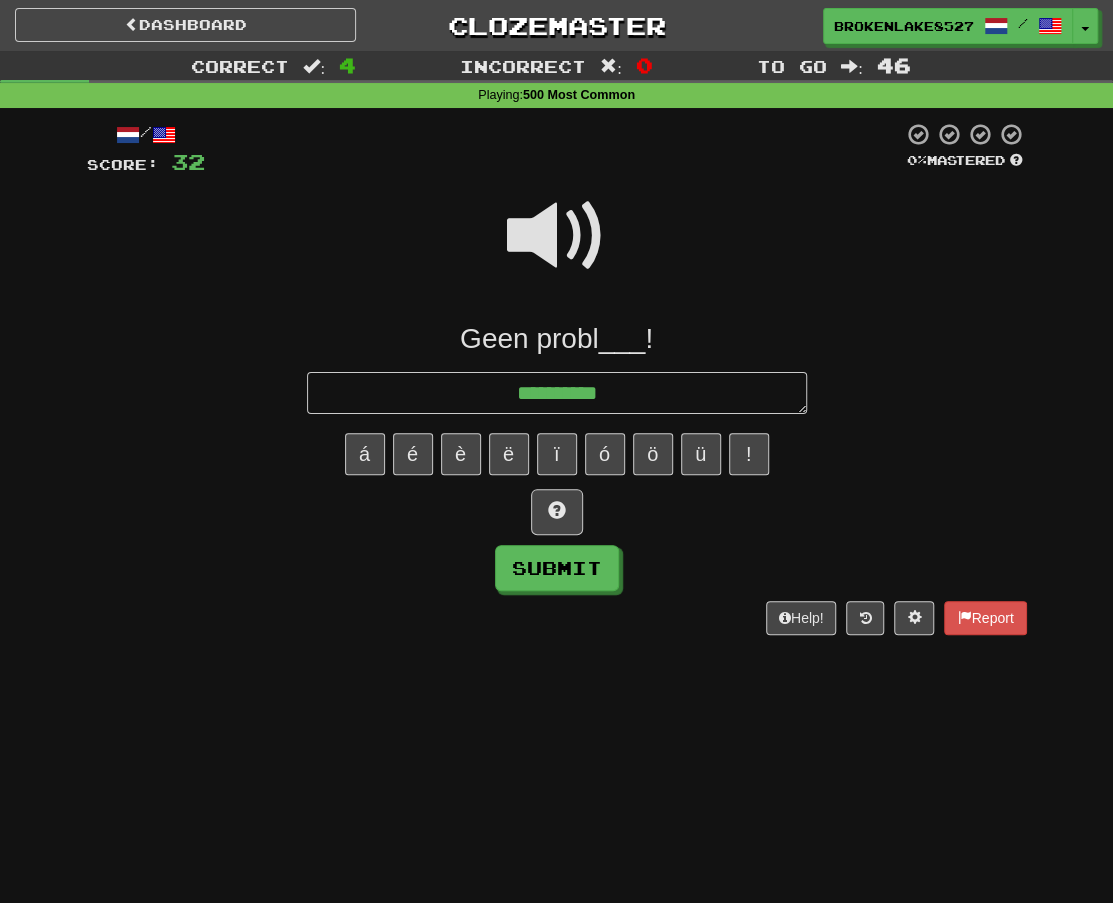 type on "*" 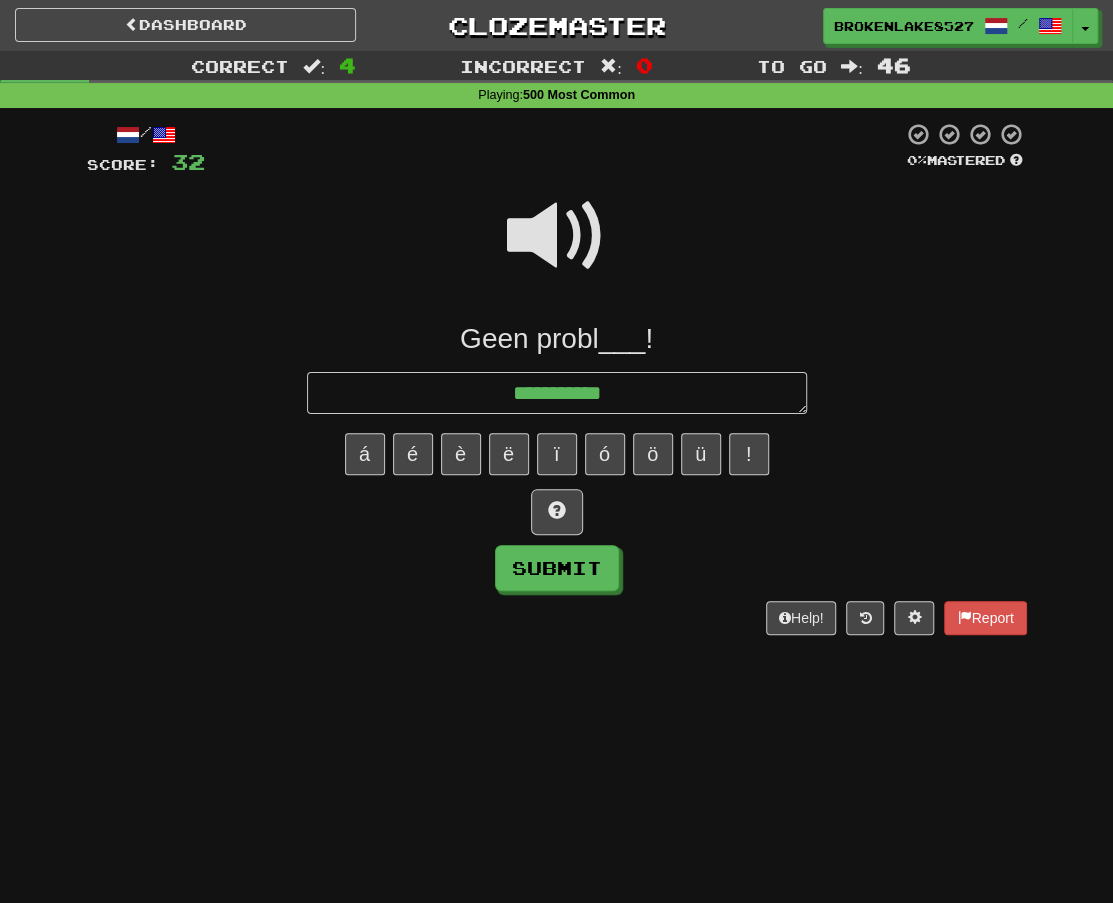 type on "*" 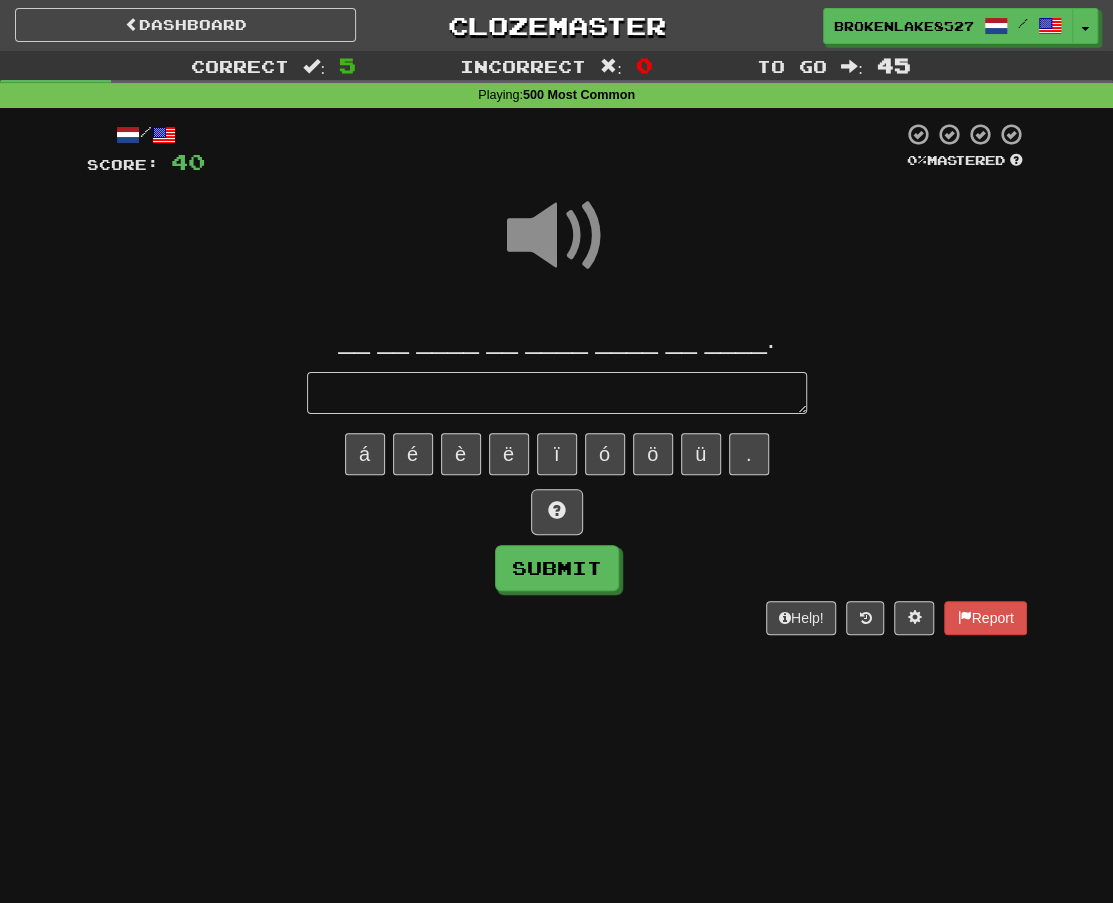type on "*" 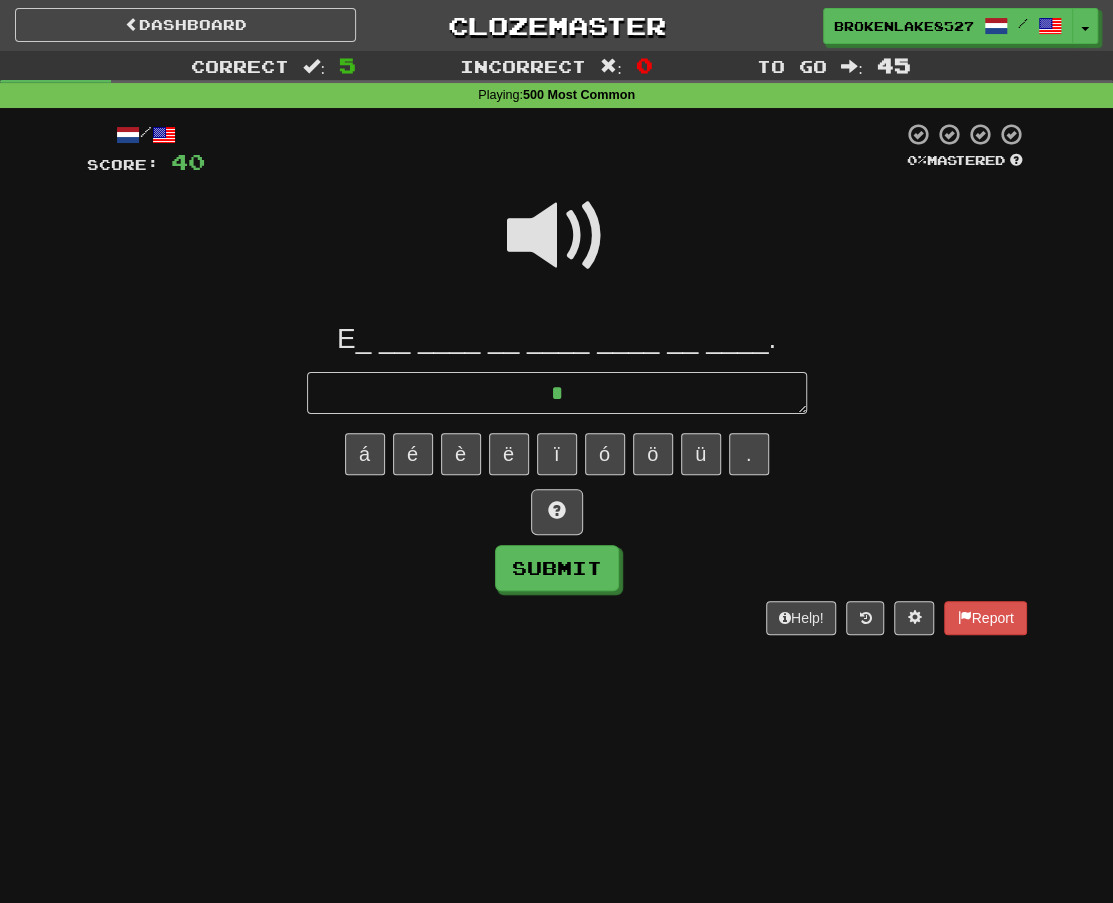 type on "*" 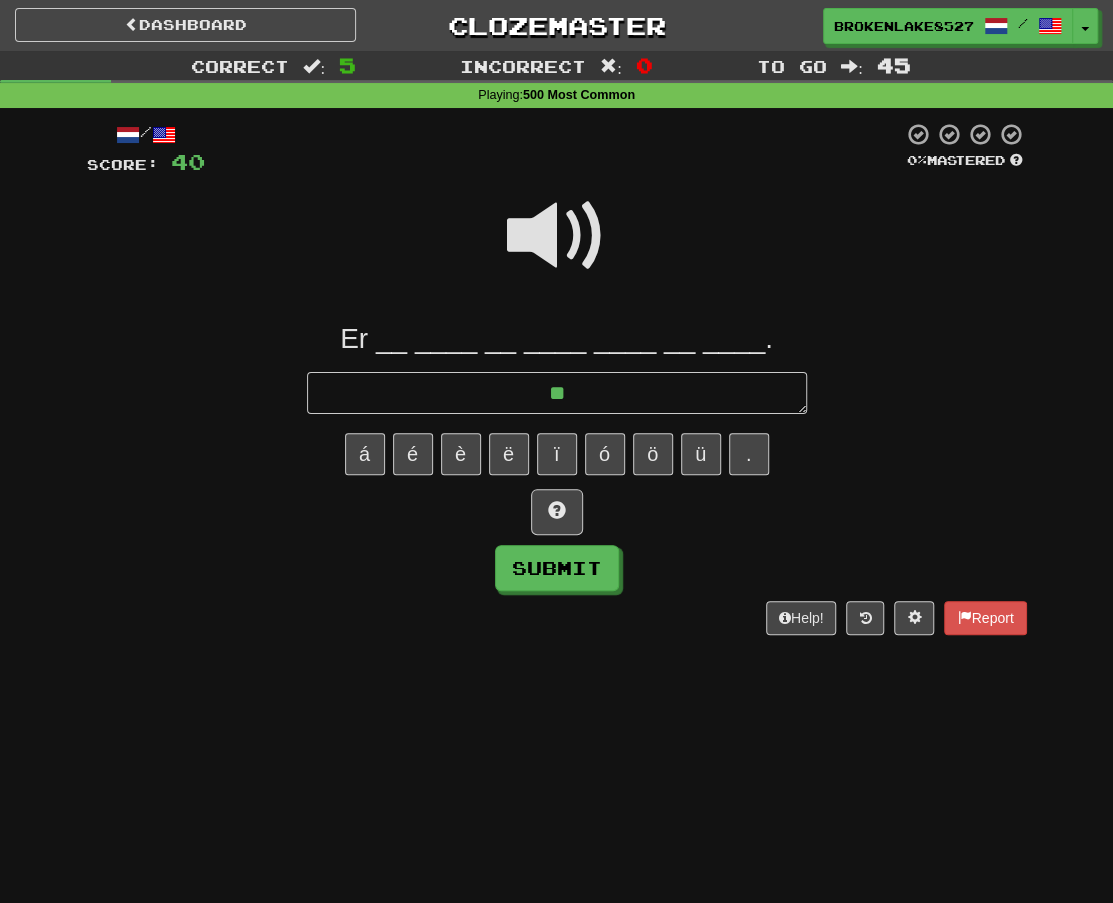 type on "*" 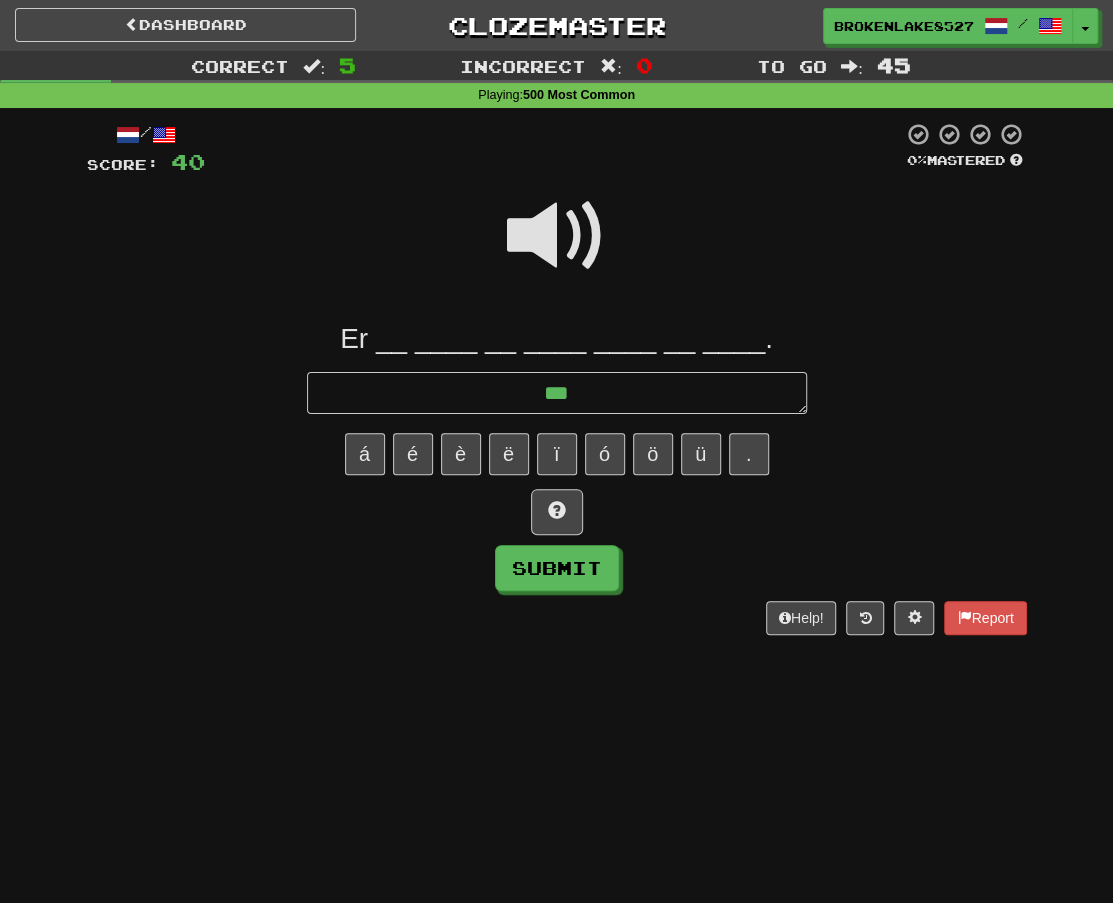 type on "*" 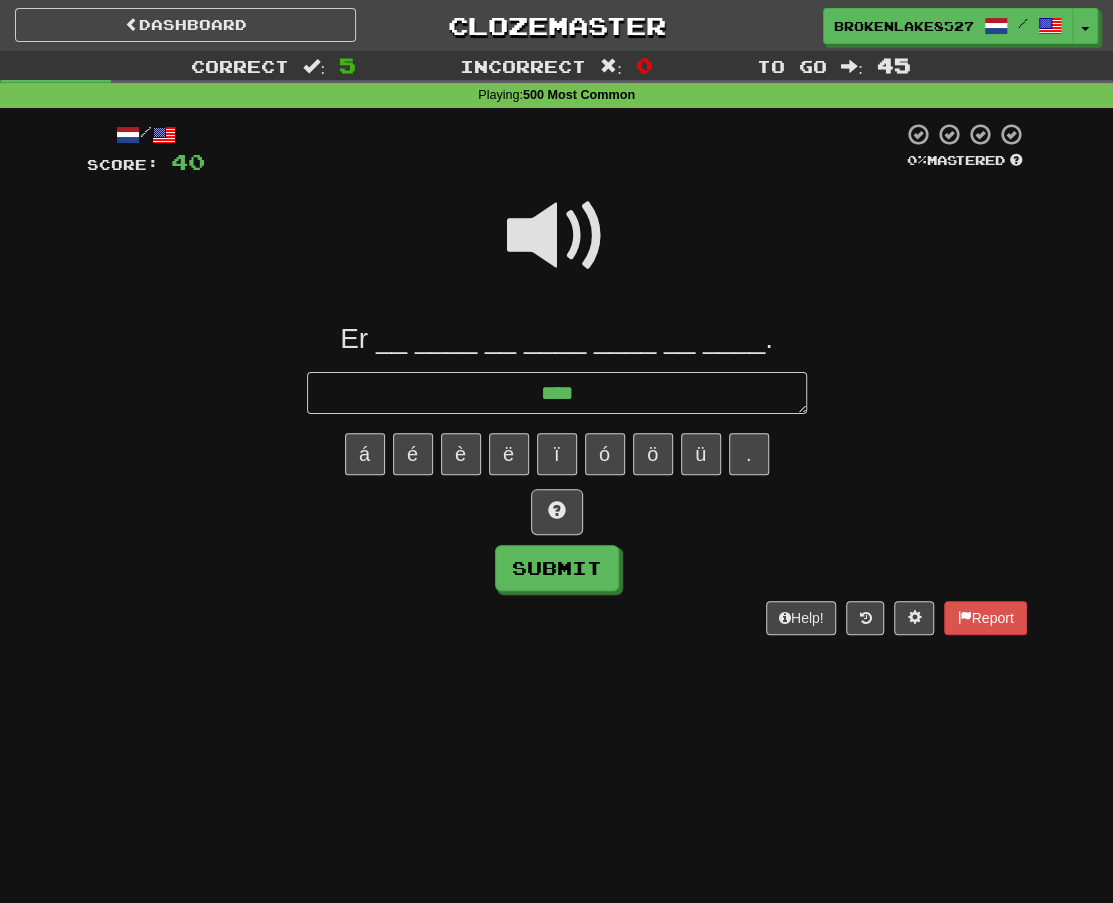 type on "*" 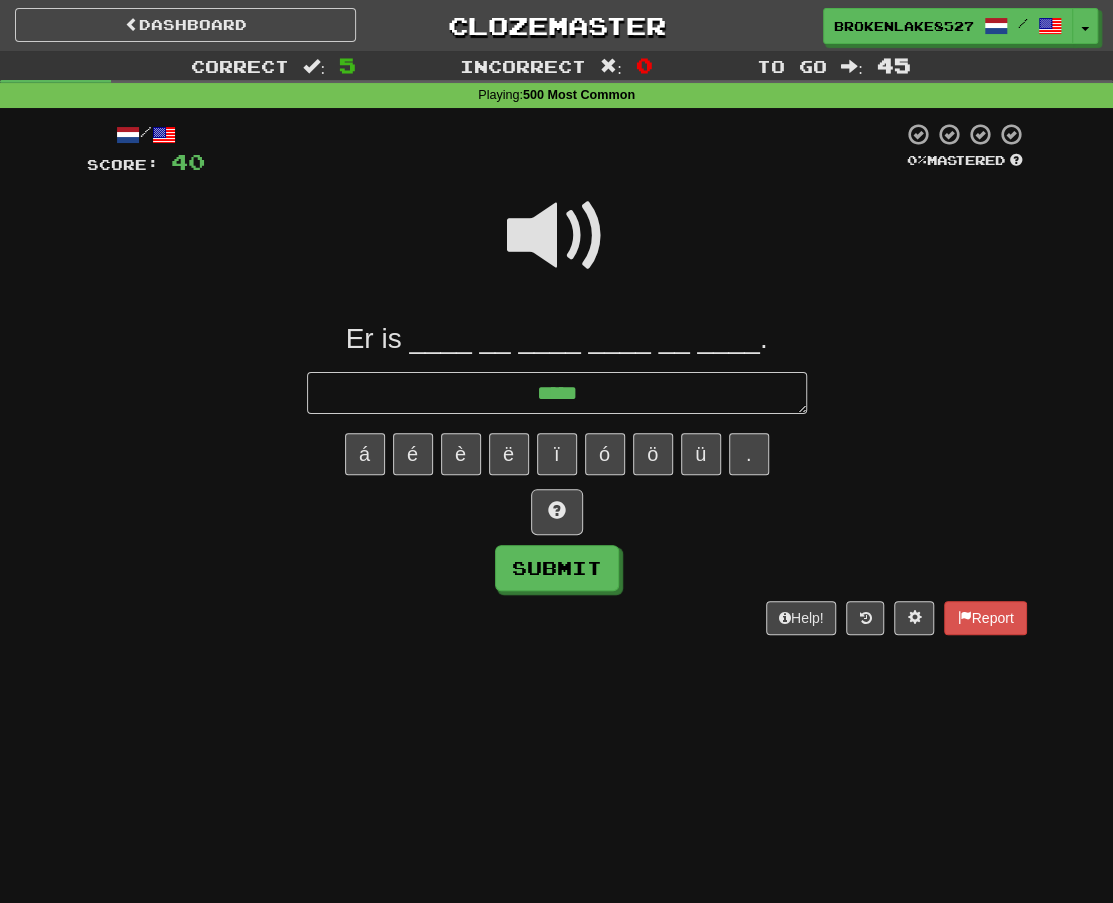 type on "*" 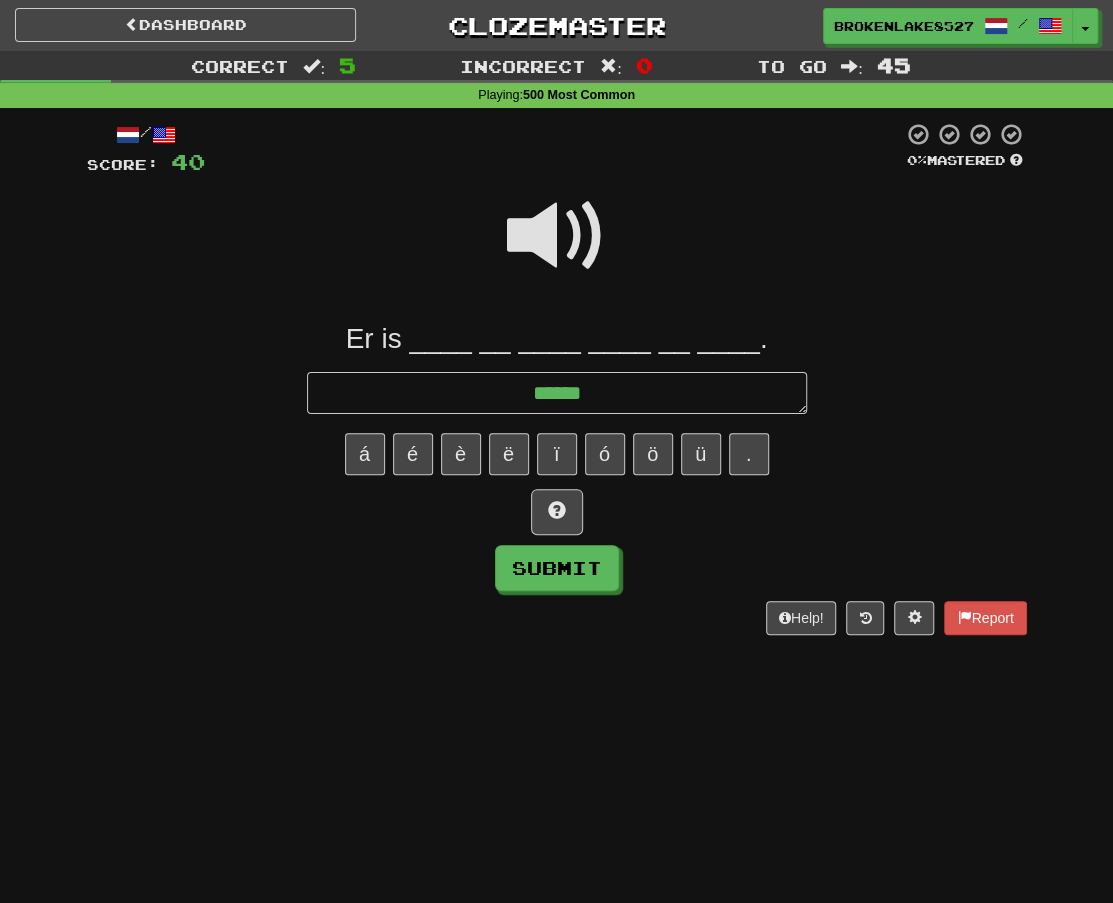 type on "*" 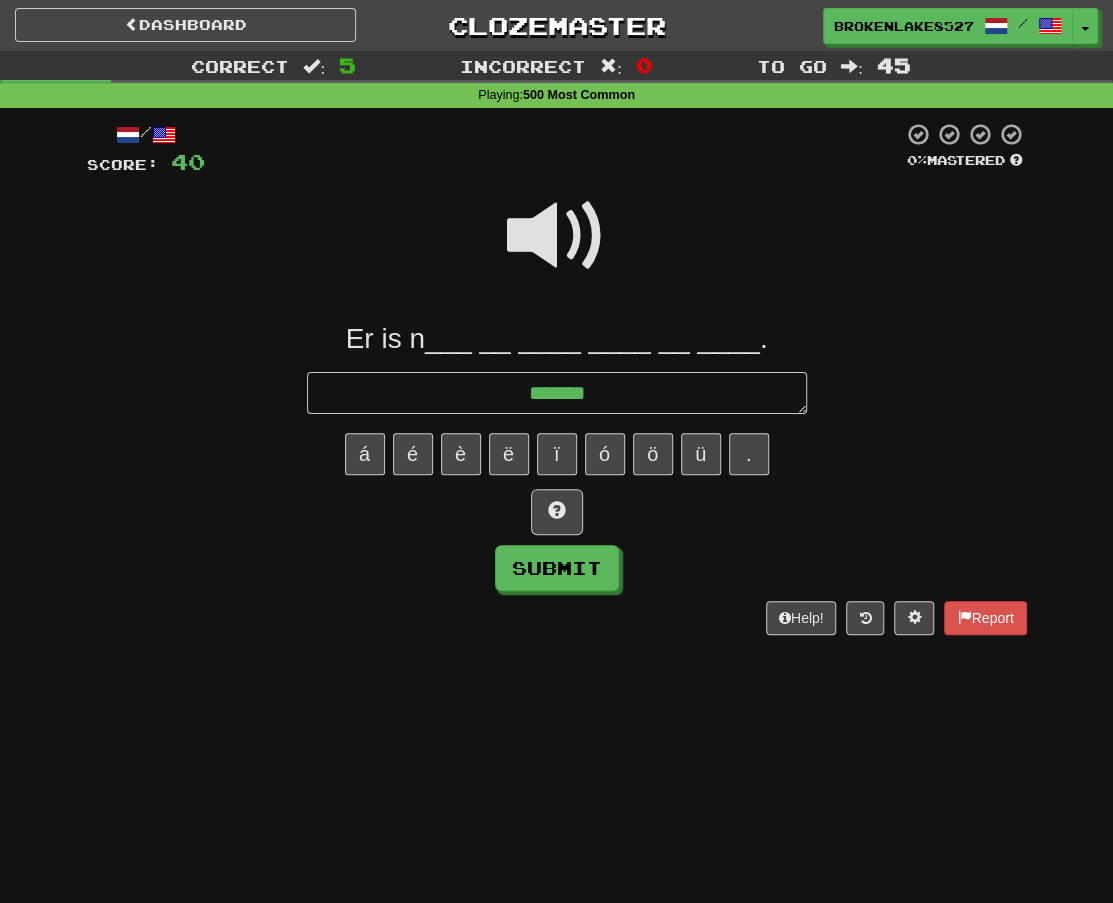 type on "*" 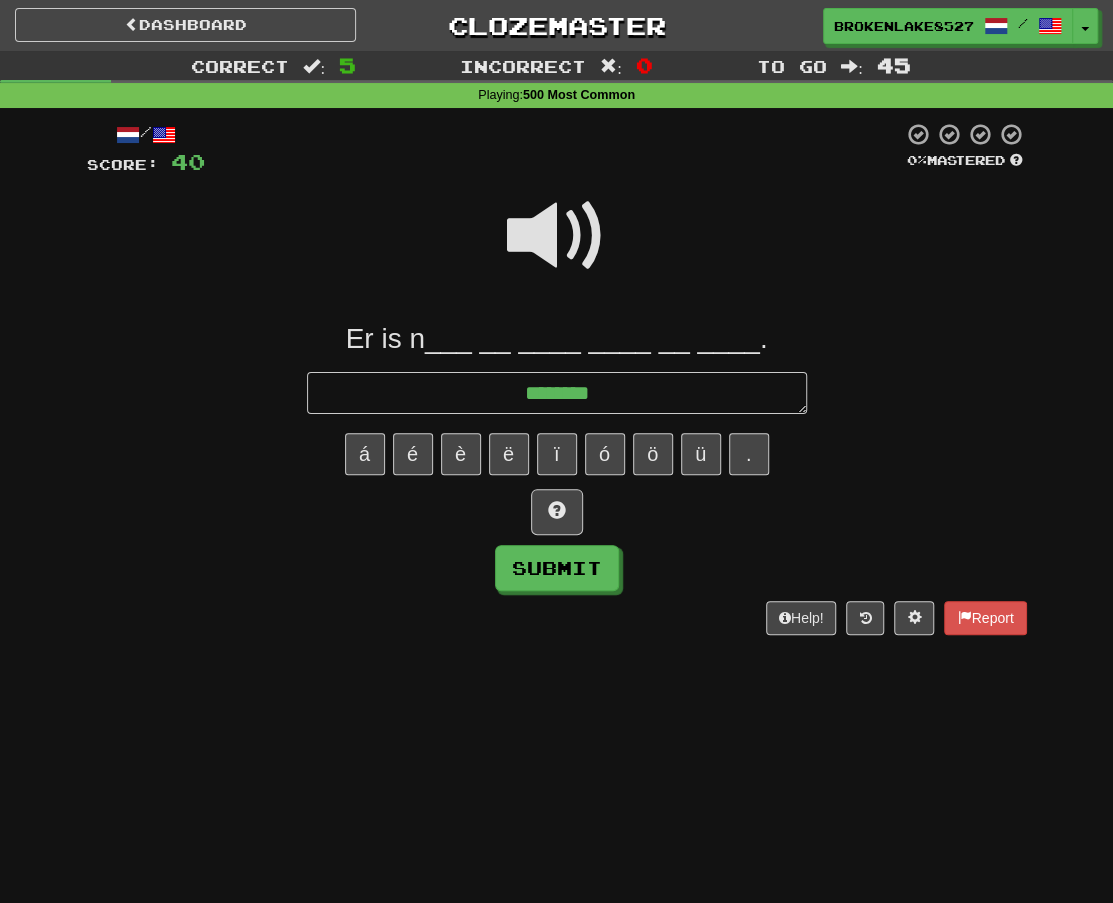 type on "*" 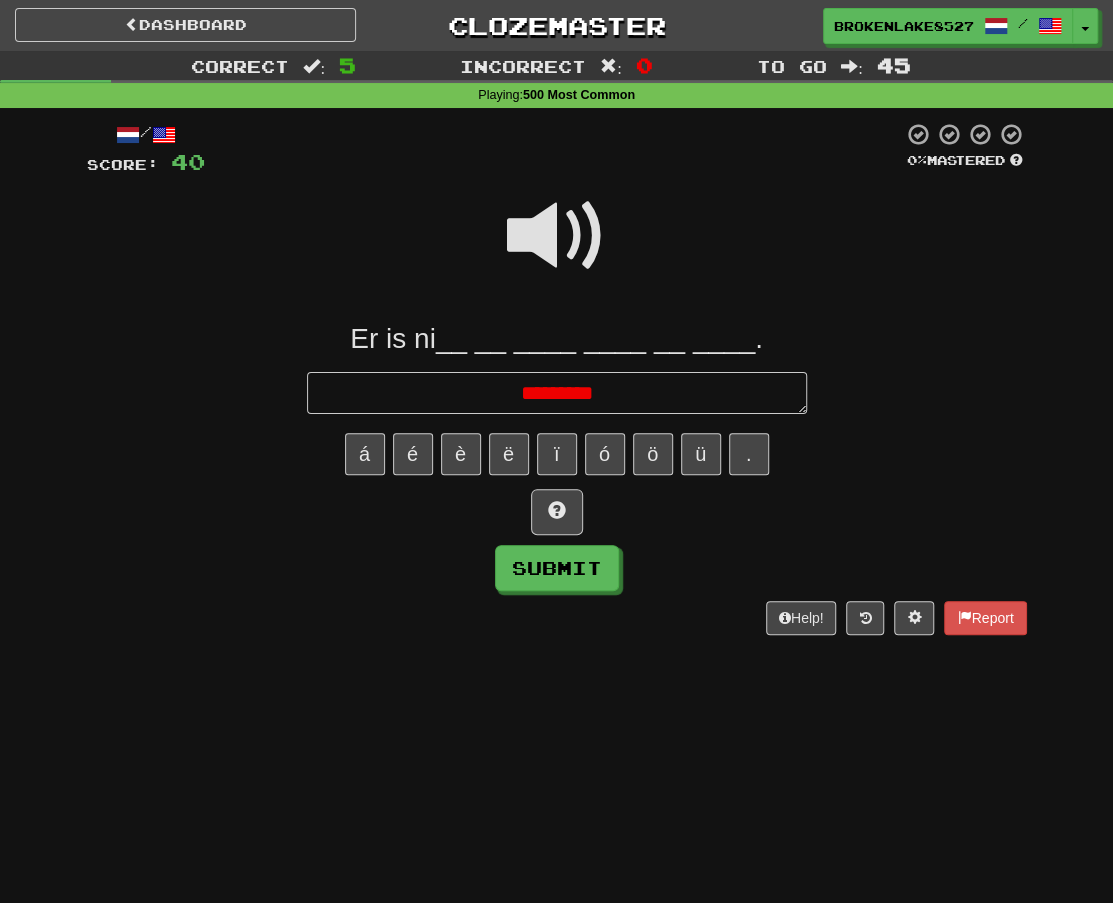 type on "*" 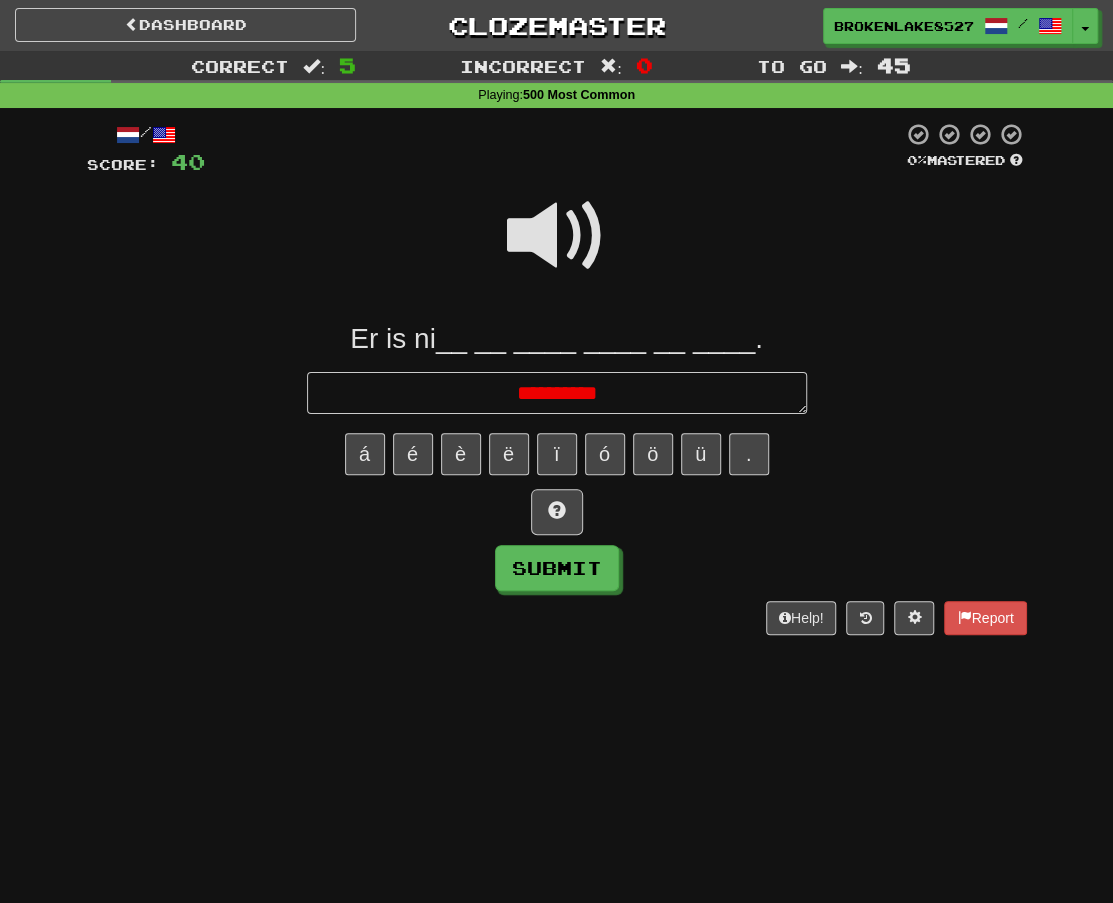 type on "*" 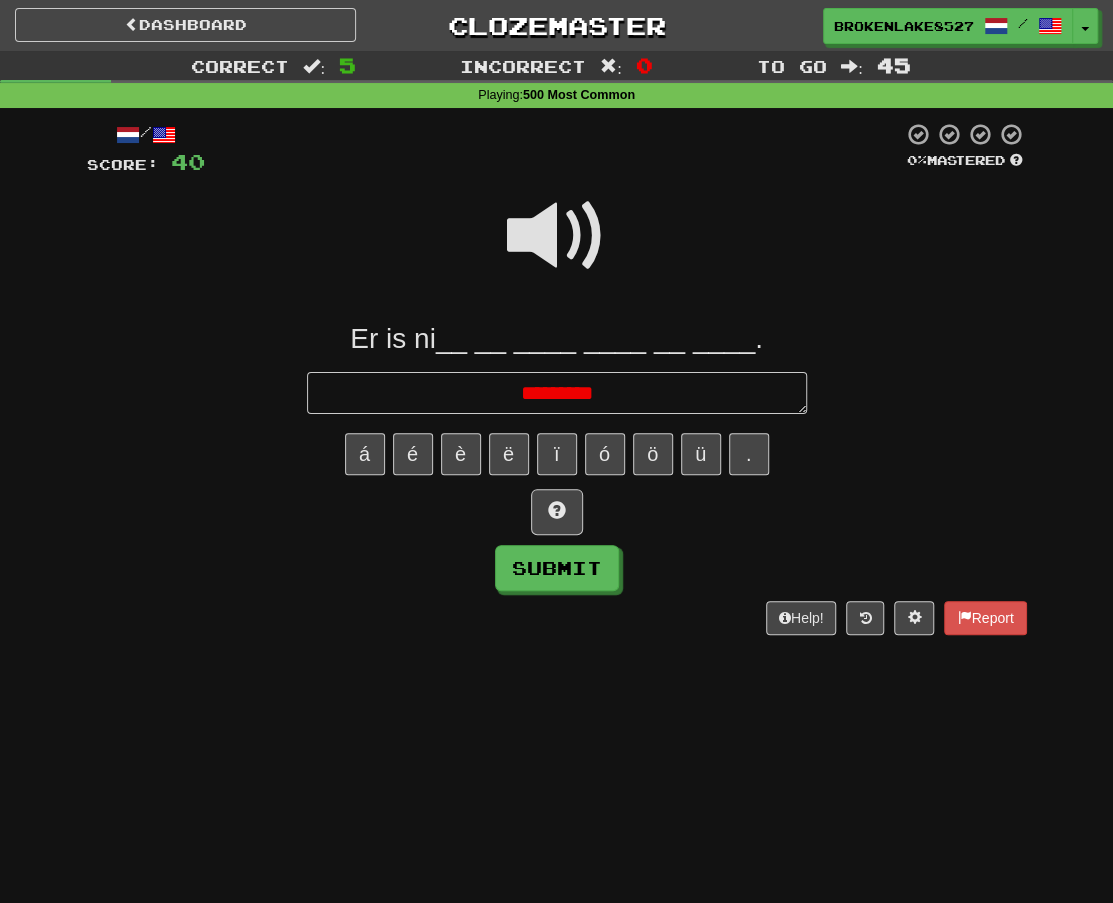 type on "*" 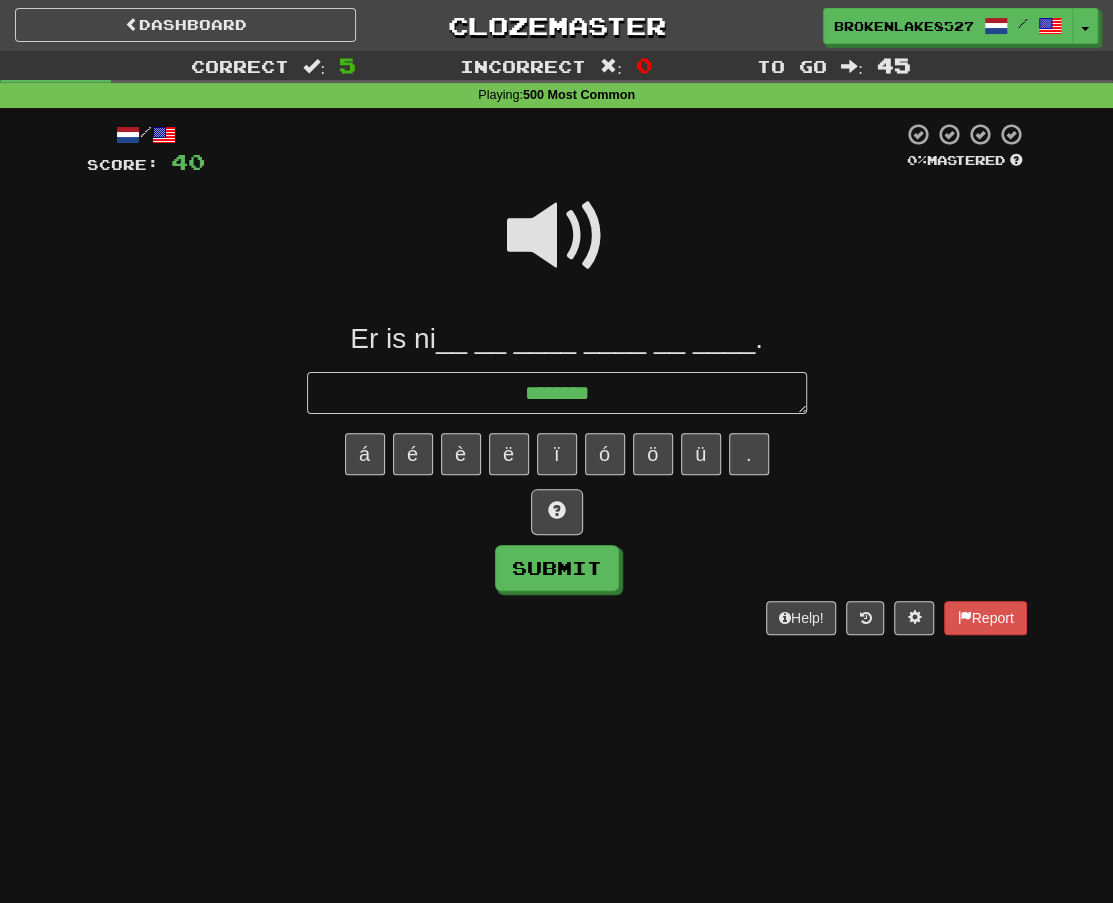 type on "*" 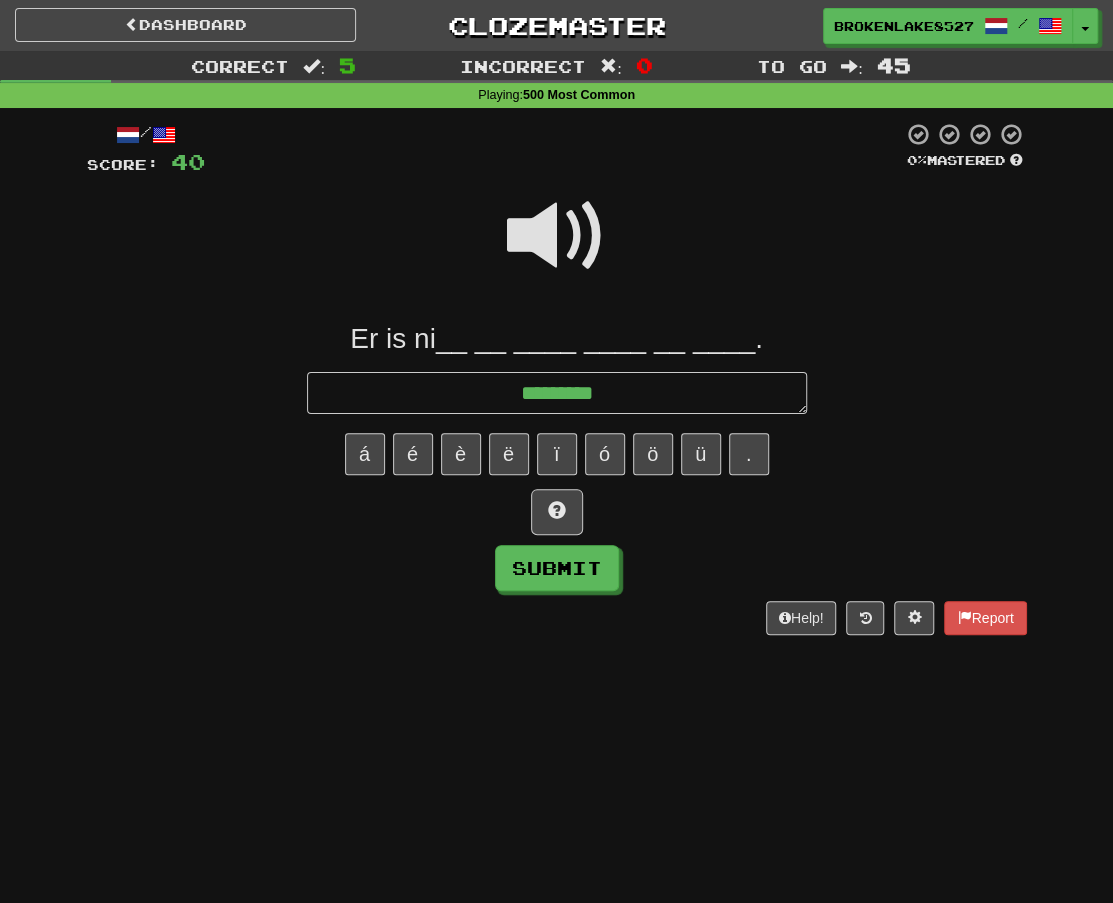 type on "*" 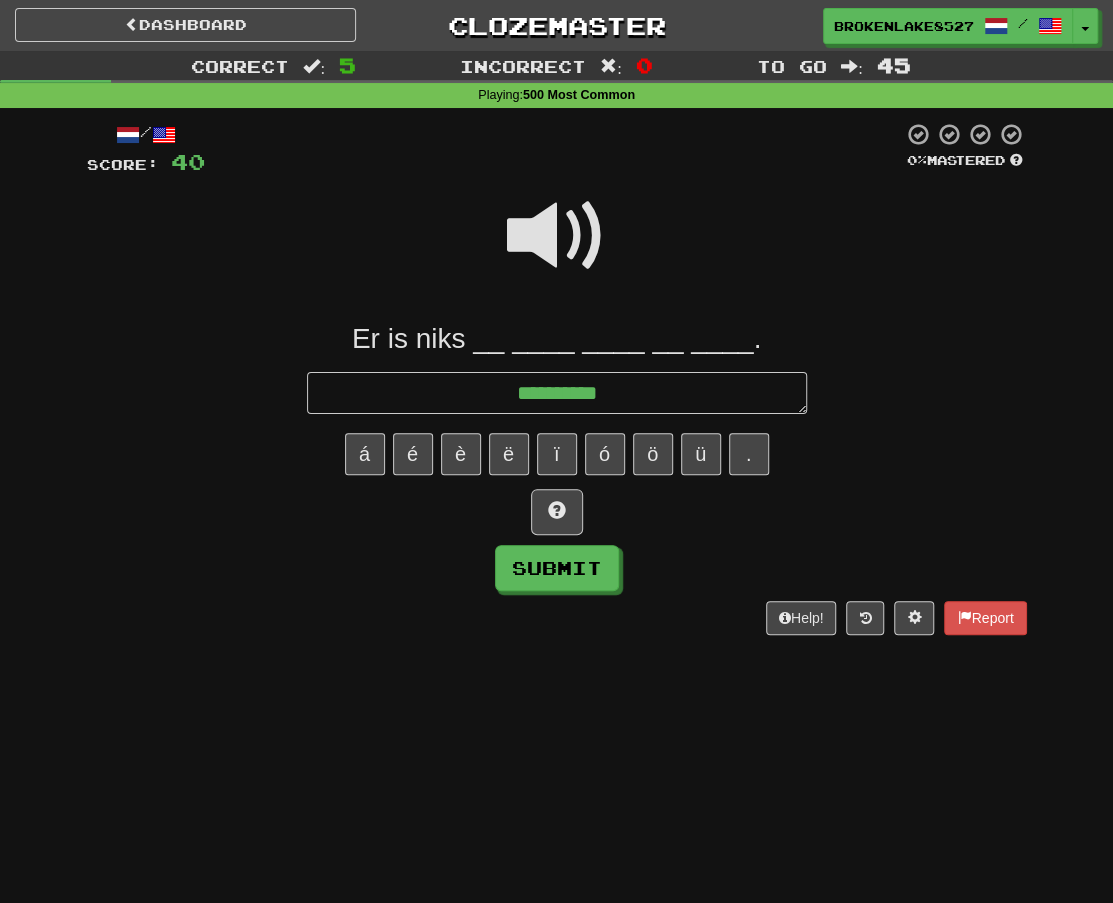 type on "*" 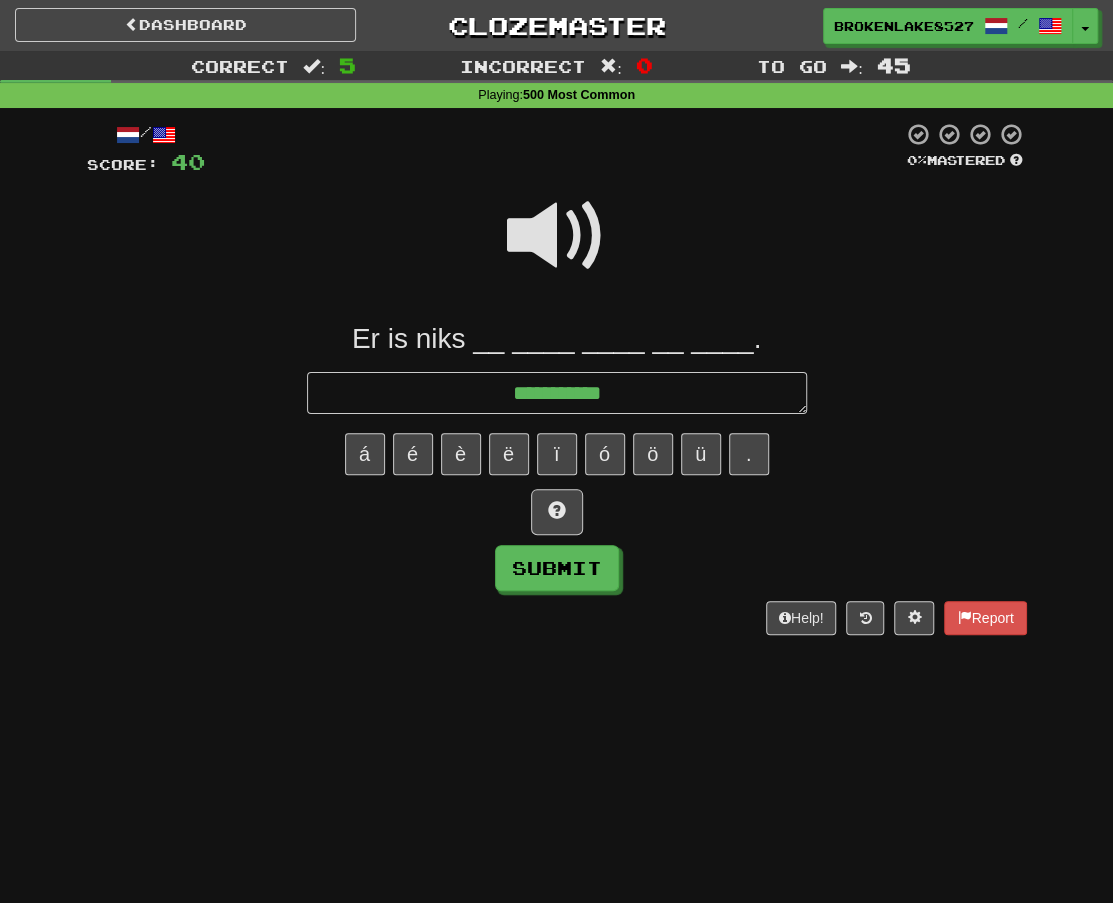 type 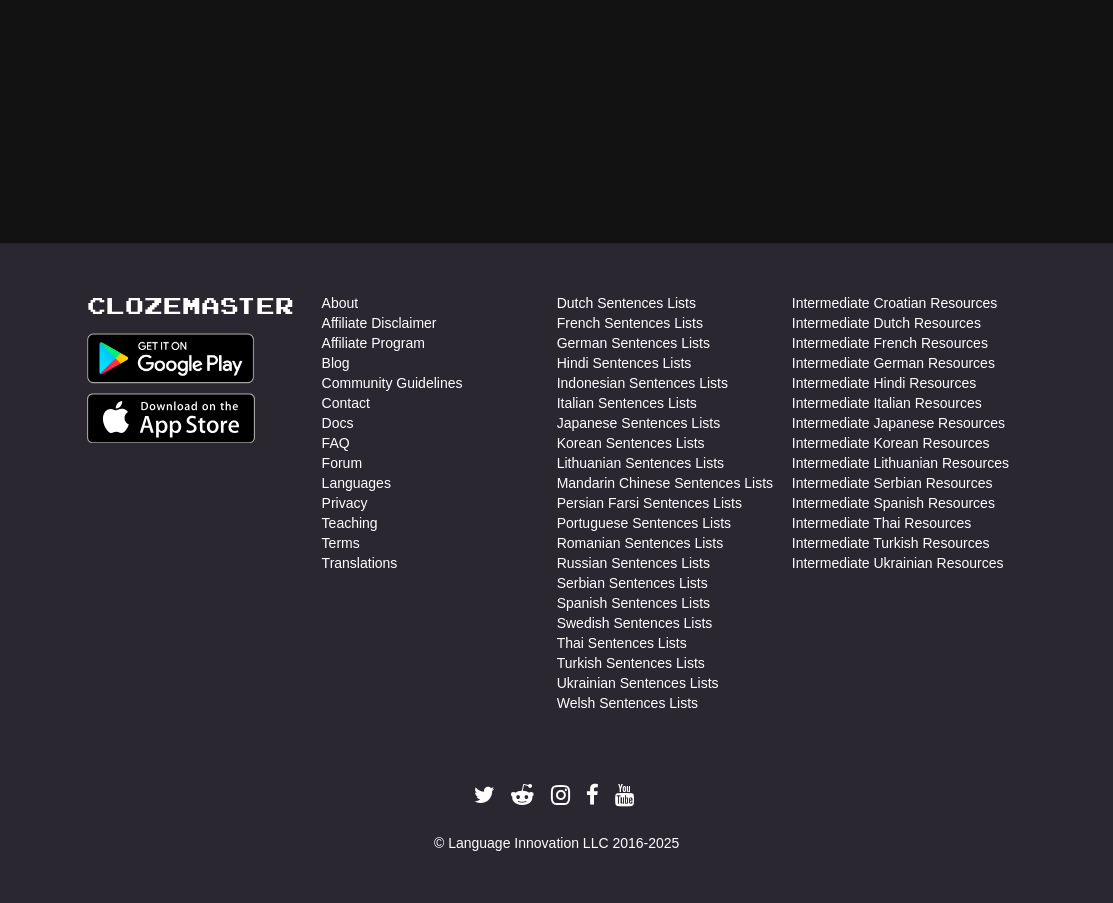 scroll, scrollTop: 0, scrollLeft: 0, axis: both 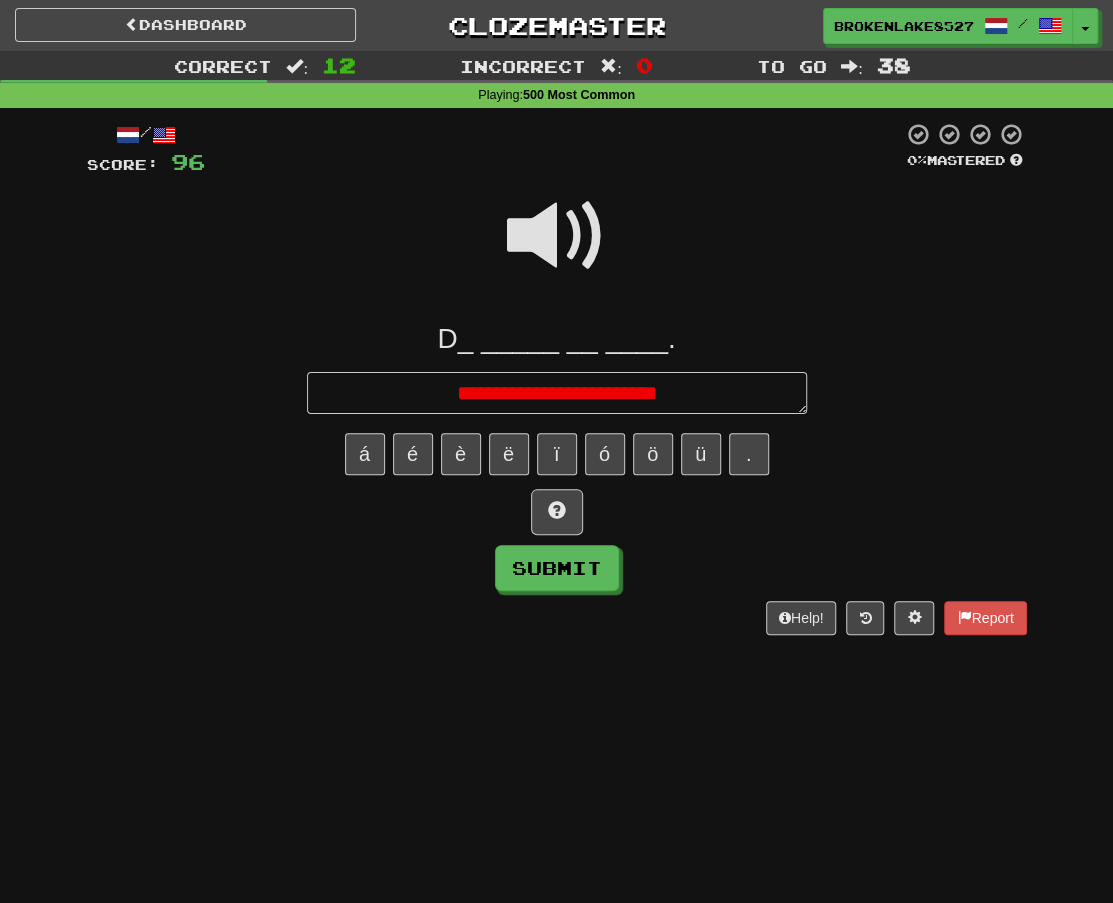 click on "**********" at bounding box center [557, 392] 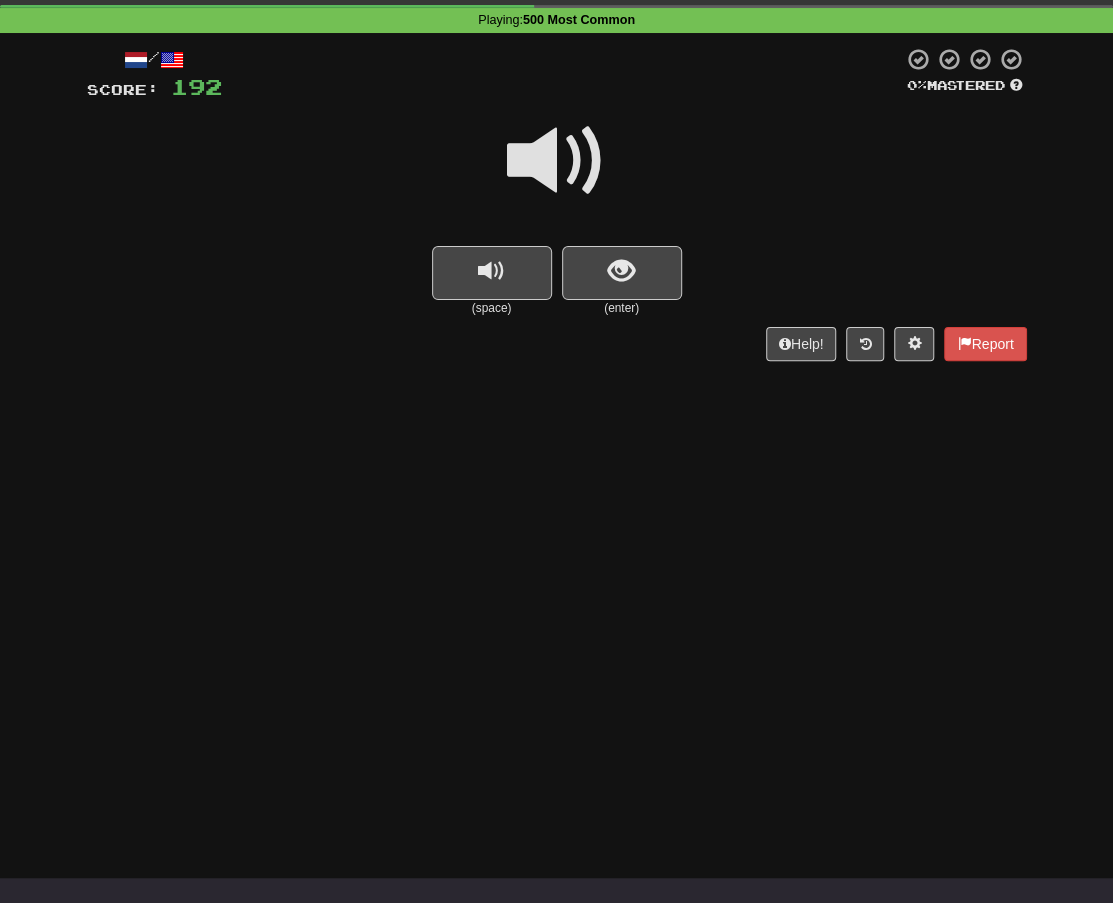 scroll, scrollTop: 0, scrollLeft: 0, axis: both 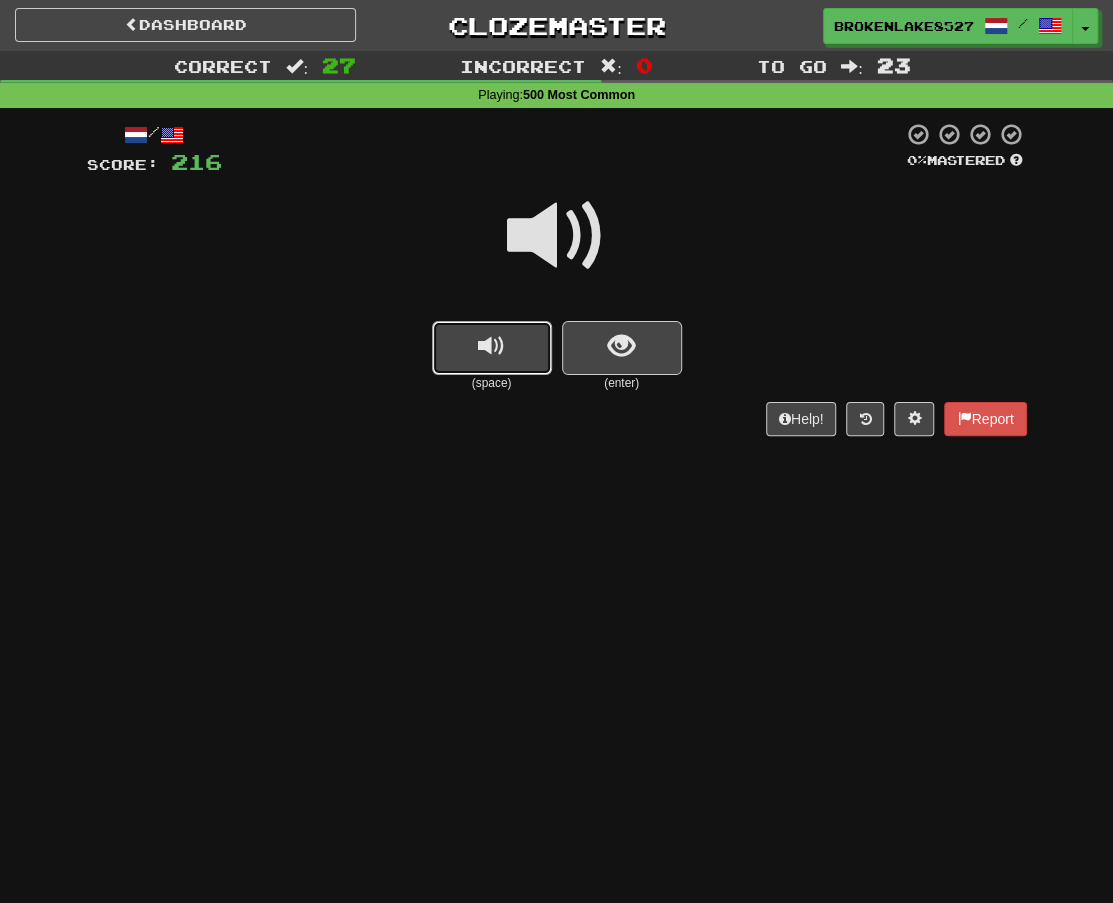 click at bounding box center (491, 346) 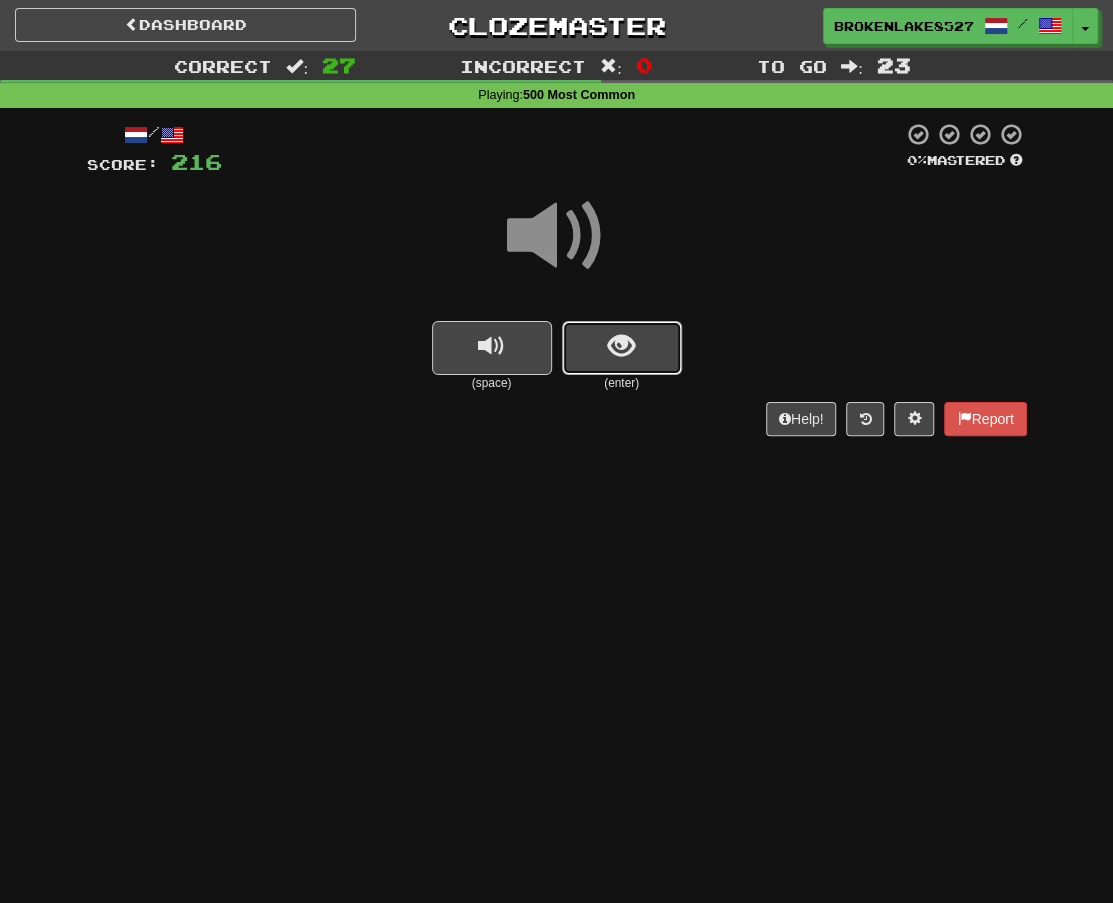 click at bounding box center [622, 348] 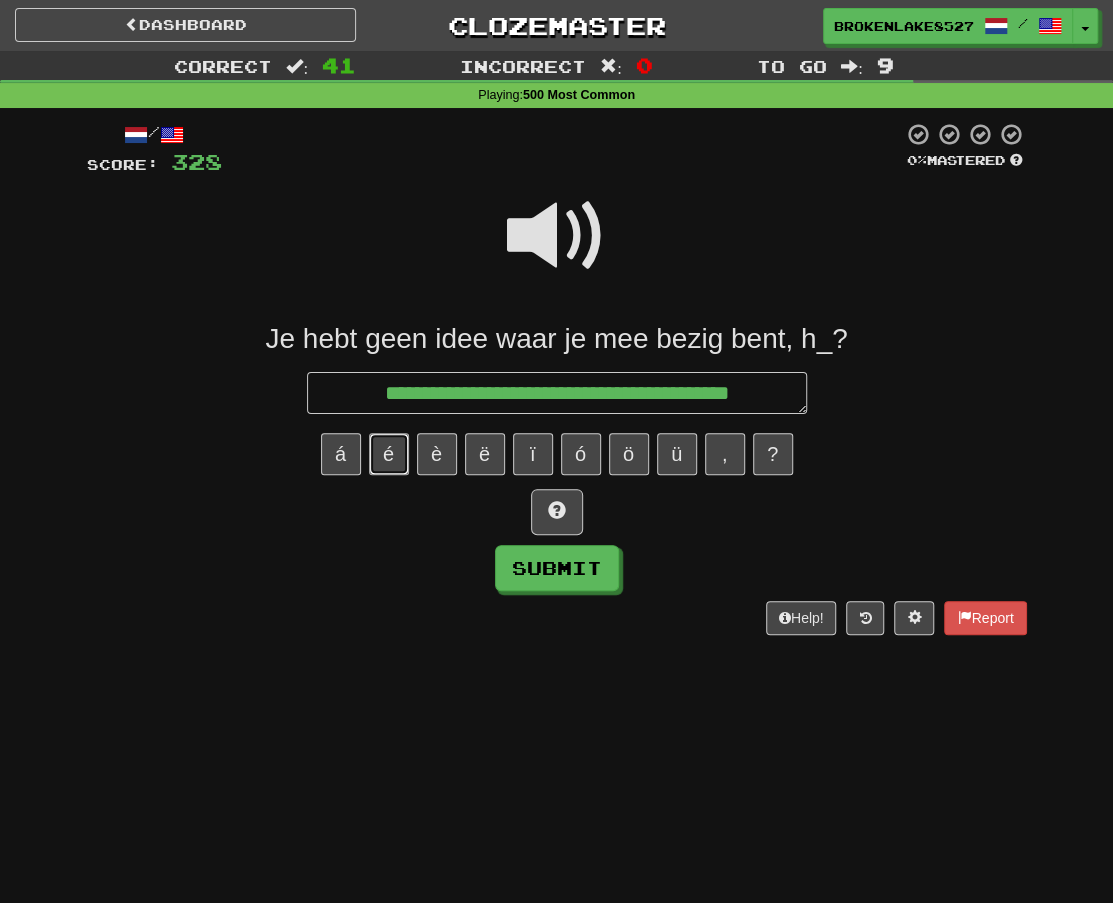 click on "é" at bounding box center (389, 454) 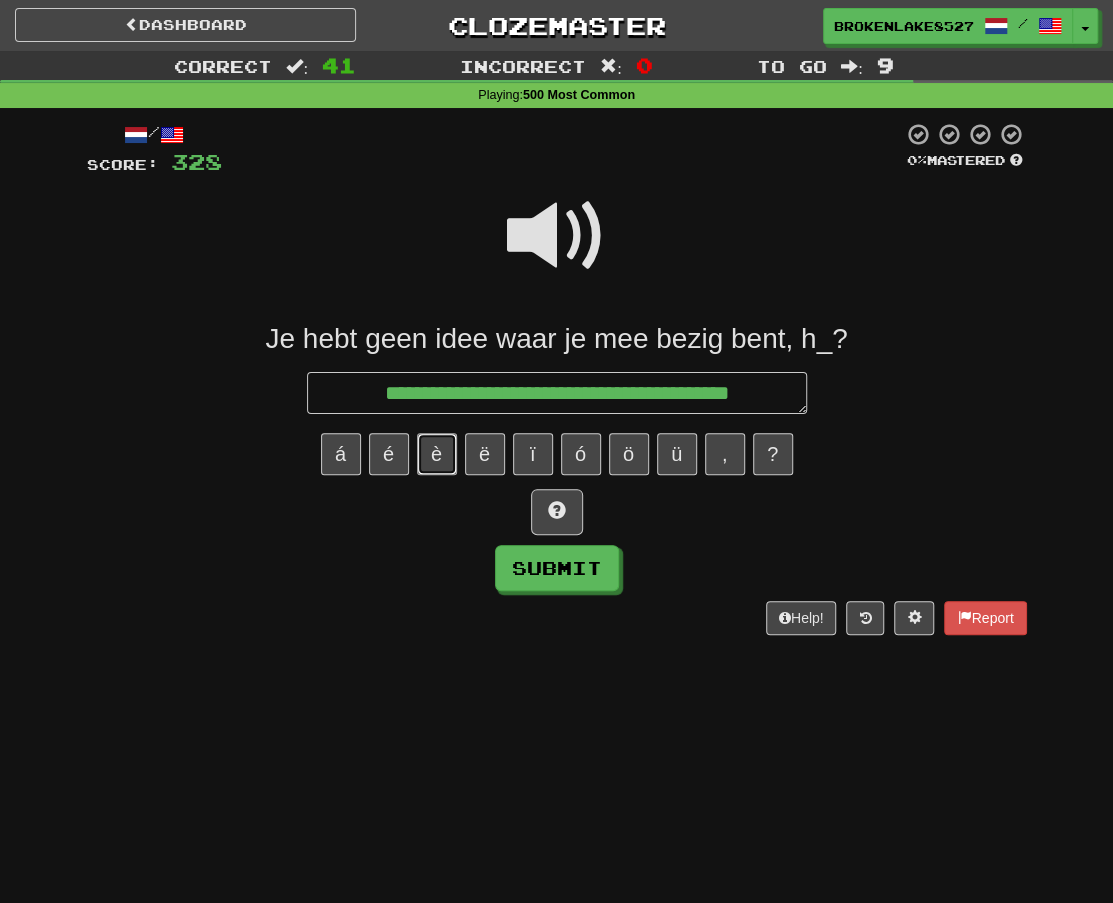 click on "è" at bounding box center (437, 454) 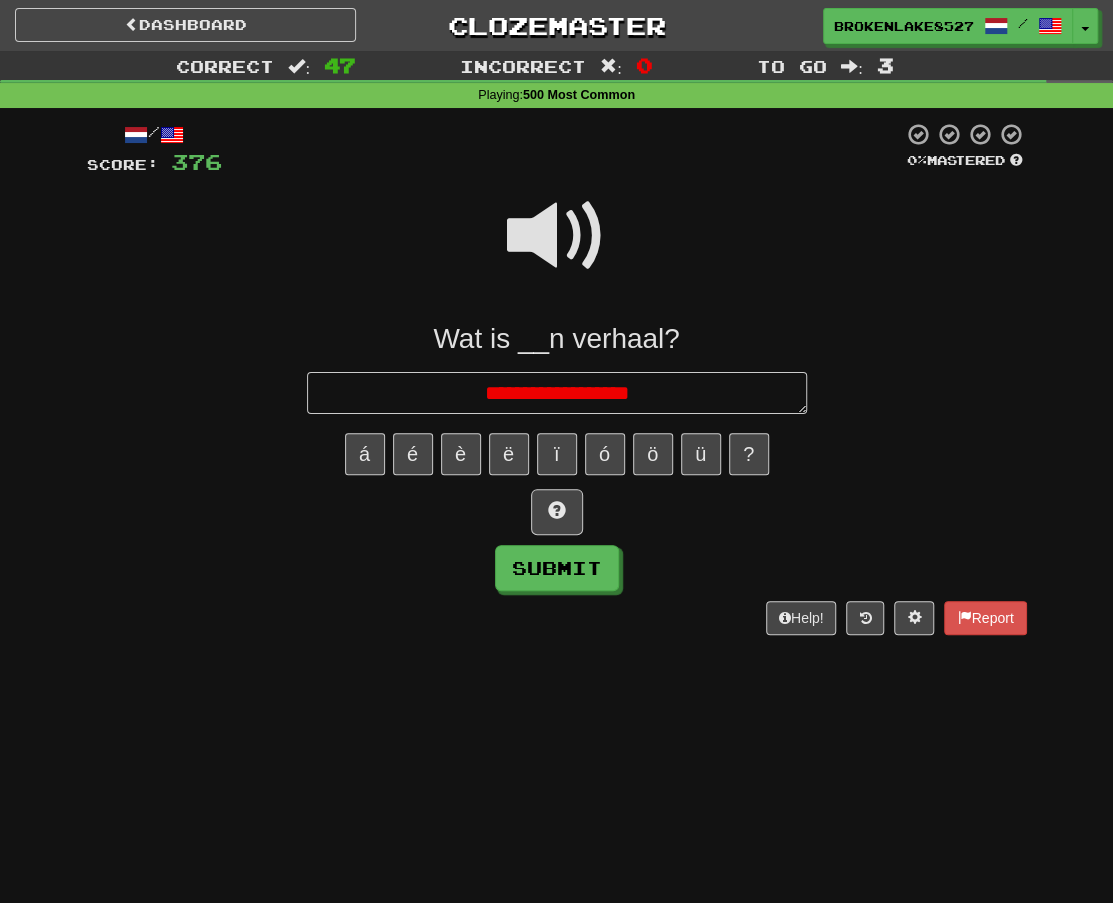 click on "**********" at bounding box center [557, 392] 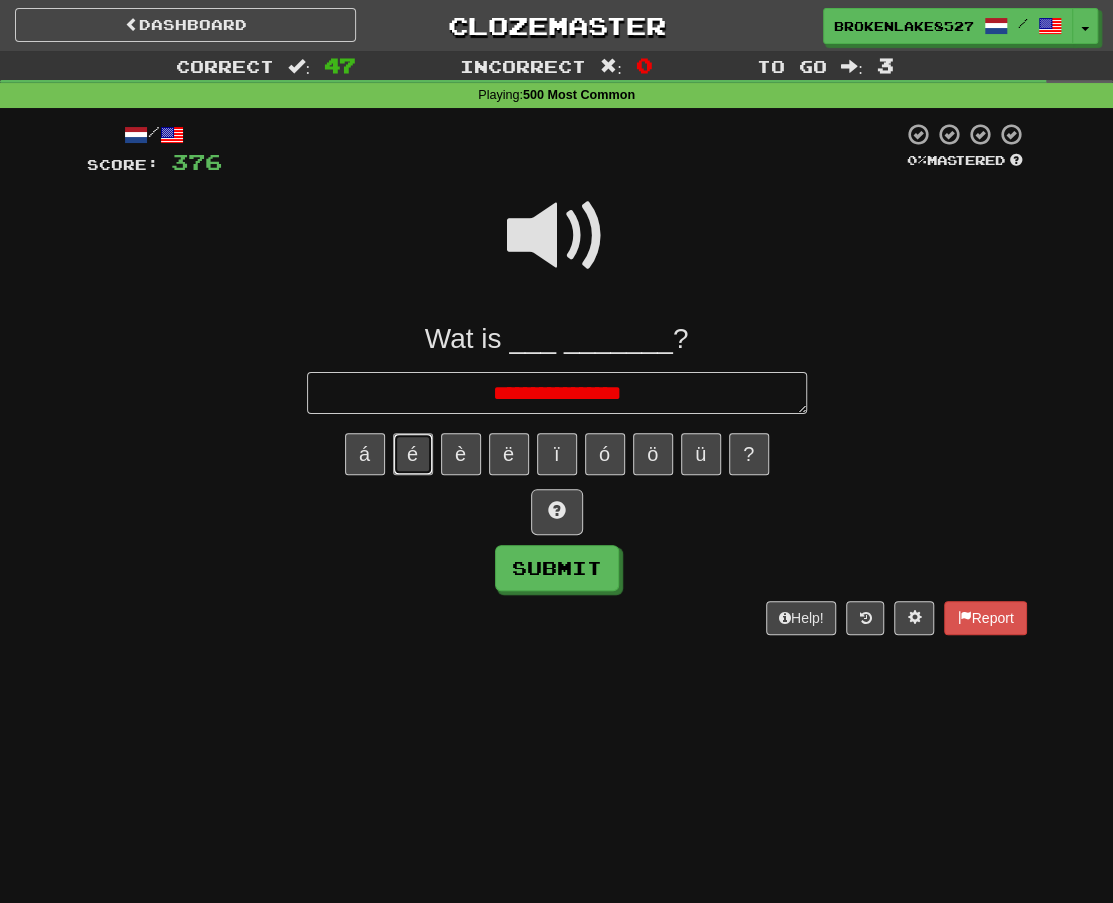 click on "é" at bounding box center (413, 454) 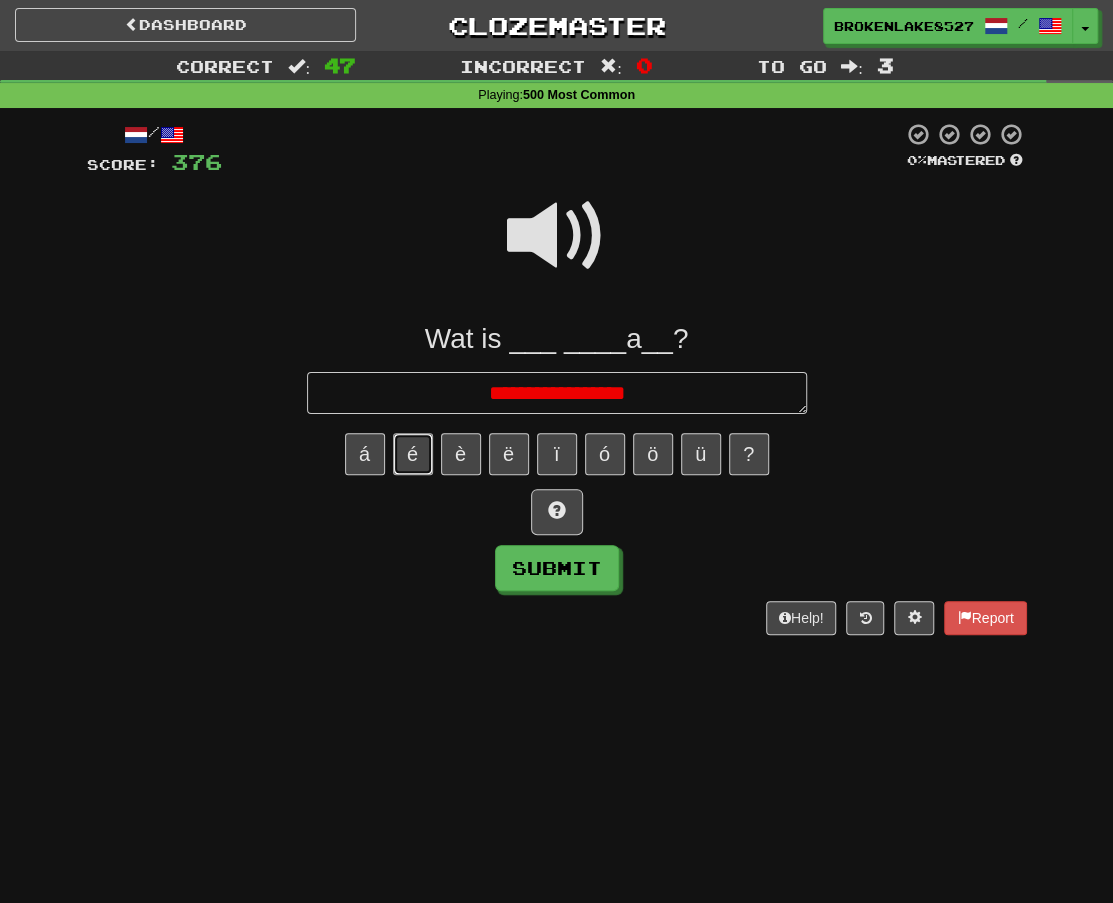 click on "é" at bounding box center [413, 454] 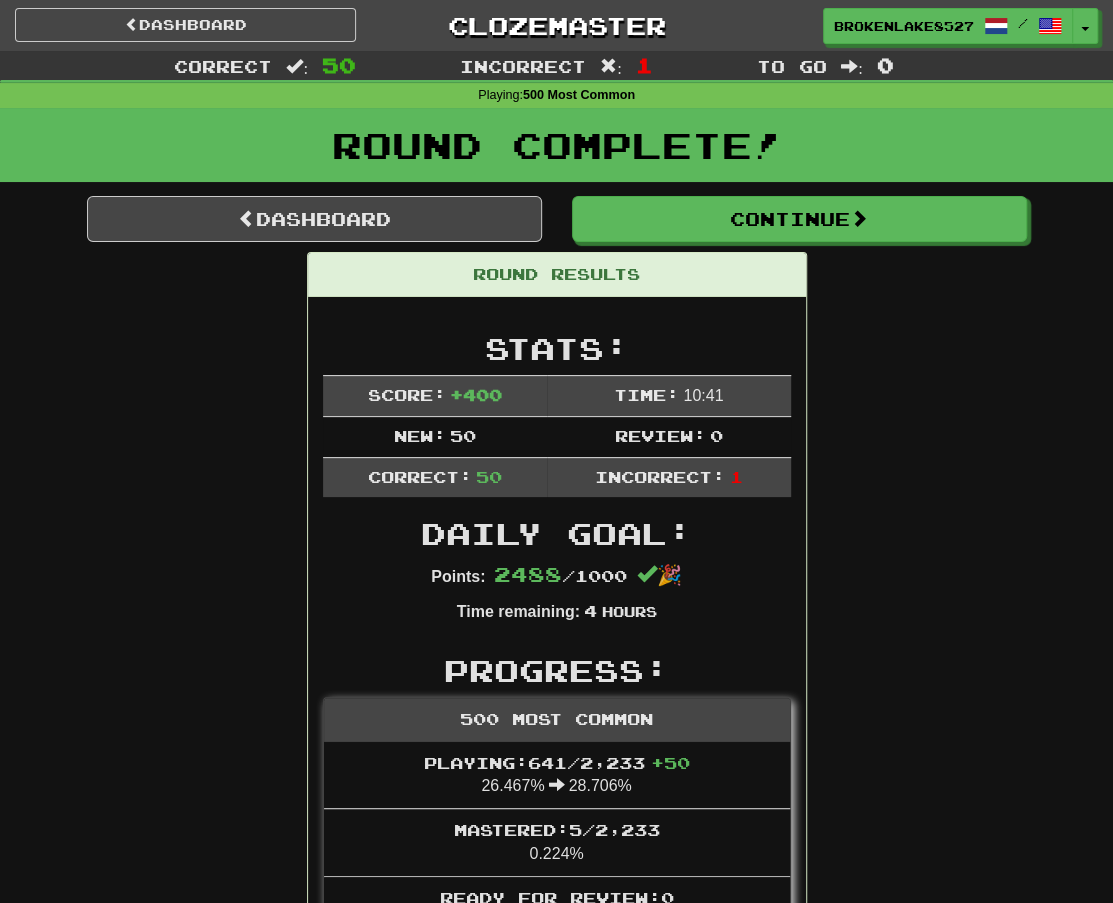 click on "Round Results Stats: Score:   + 400 Time:   10 : 41 New:   50 Review:   0 Correct:   50 Incorrect:   1 Daily Goal: Points:   2488  /  1000  🎉 Time remaining: 4   Hours Progress: 500 Most Common Playing:  641  /  2,233 + 50 26.467% 28.706% Mastered:  5  /  2,233 0.224% Ready for Review:  0  /  Level:  49 774  points to level  50  - keep going! Ranked:  7 th  this week ( 304  points to  6 th ) Sentences:  Report Ik heb u  nodig . I need you.  Report Ik heb het nu net  gedaan . I just did it.  Report Geef me een  kans ! Give me a chance!  Report Kijk  goed. Watch closely.  Report Geen  probleem ! No problem!  Report Er is niks om  bang  voor te zijn. There's nothing to be afraid of.  Report Wees  daar zo snel als je kan. Please get there as fast as you can.  Report Ik  begrijp  niet waarom ze niet komt. I don't understand why she doesn't come.  Report Ik denk de  hele  tijd aan jullie. I think of you all the time.  Report Dit is mijn  dochter . This is my daughter.  Report kleine  dingen.  Report gebeuren ? ." at bounding box center (557, 2979) 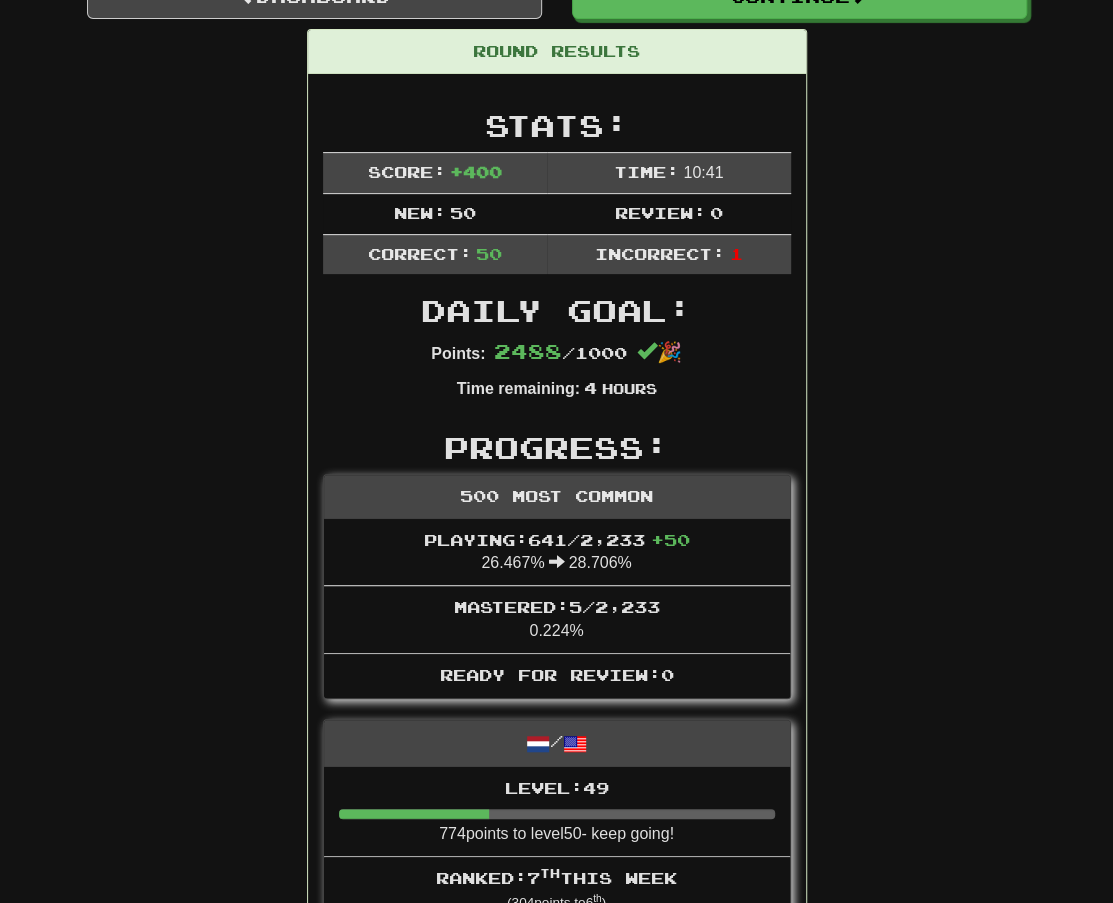 scroll, scrollTop: 0, scrollLeft: 0, axis: both 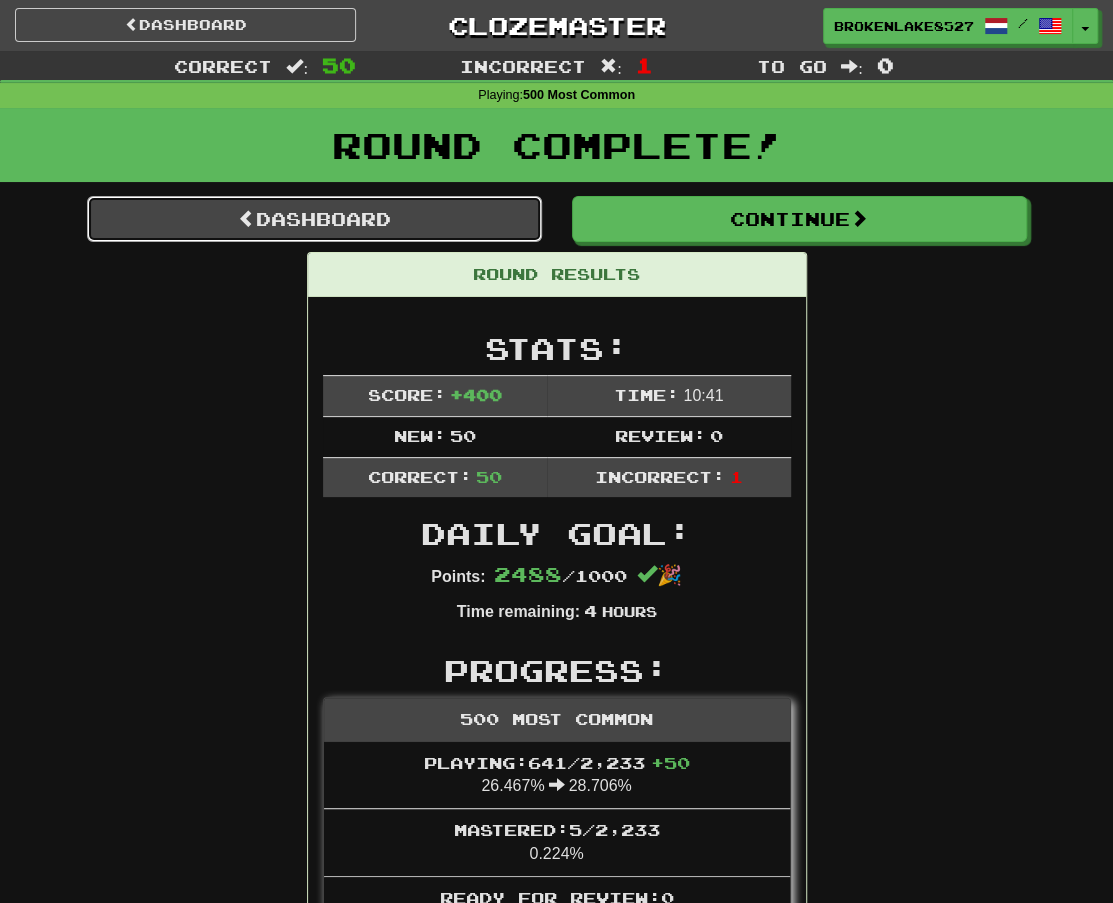 click on "Dashboard" at bounding box center [314, 219] 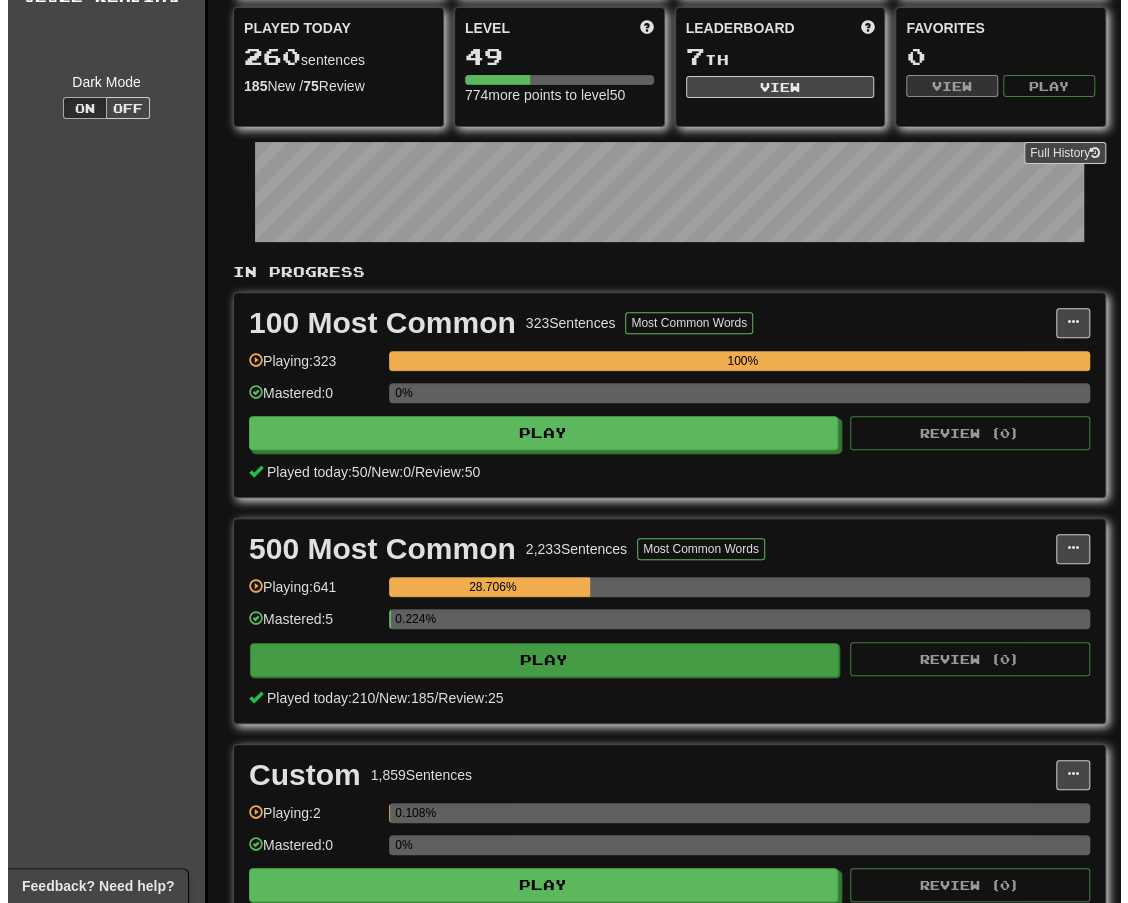 scroll, scrollTop: 185, scrollLeft: 0, axis: vertical 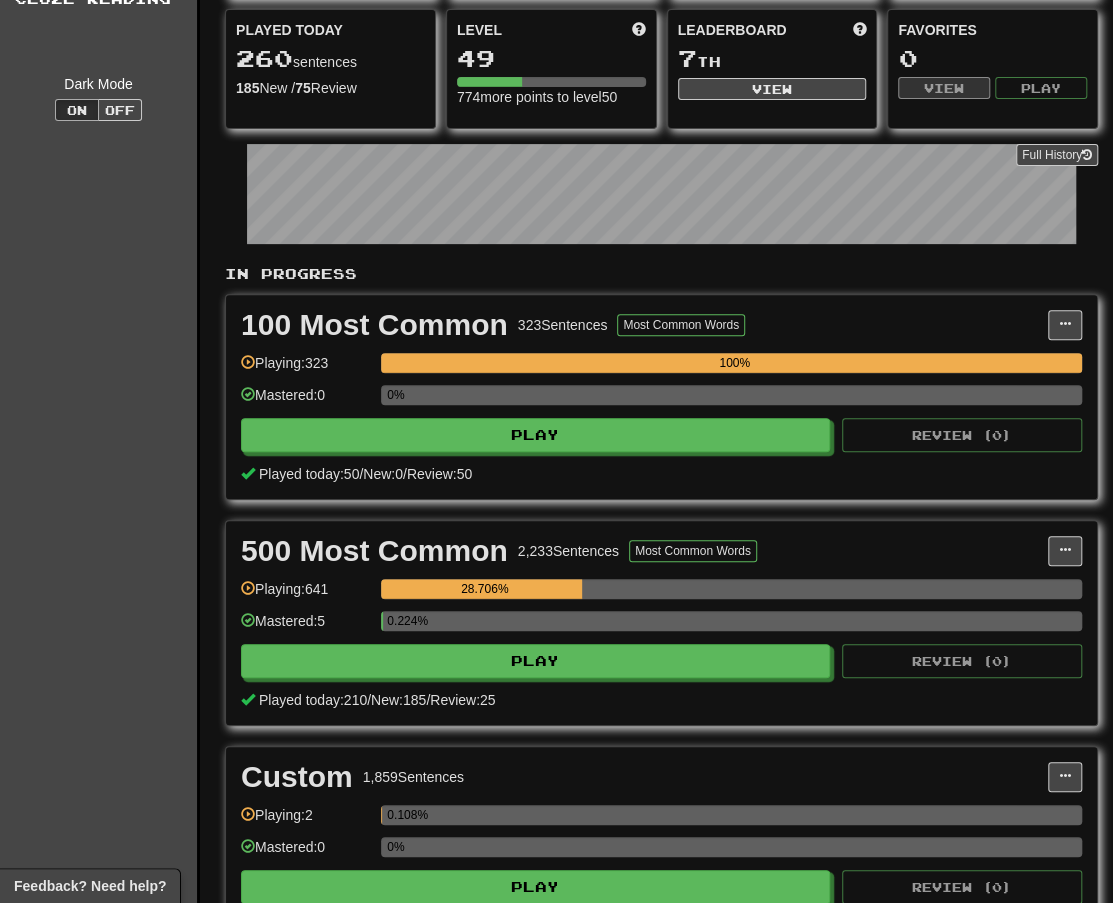 click on "500 Most Common 2,233  Sentences Most Common Words Manage Sentences Unpin from Dashboard  Playing:  641 28.706%  Mastered:  5 0.224% Play Review ( 0 )   Played today:  210  /  New:  185  /  Review:  25" at bounding box center [661, 623] 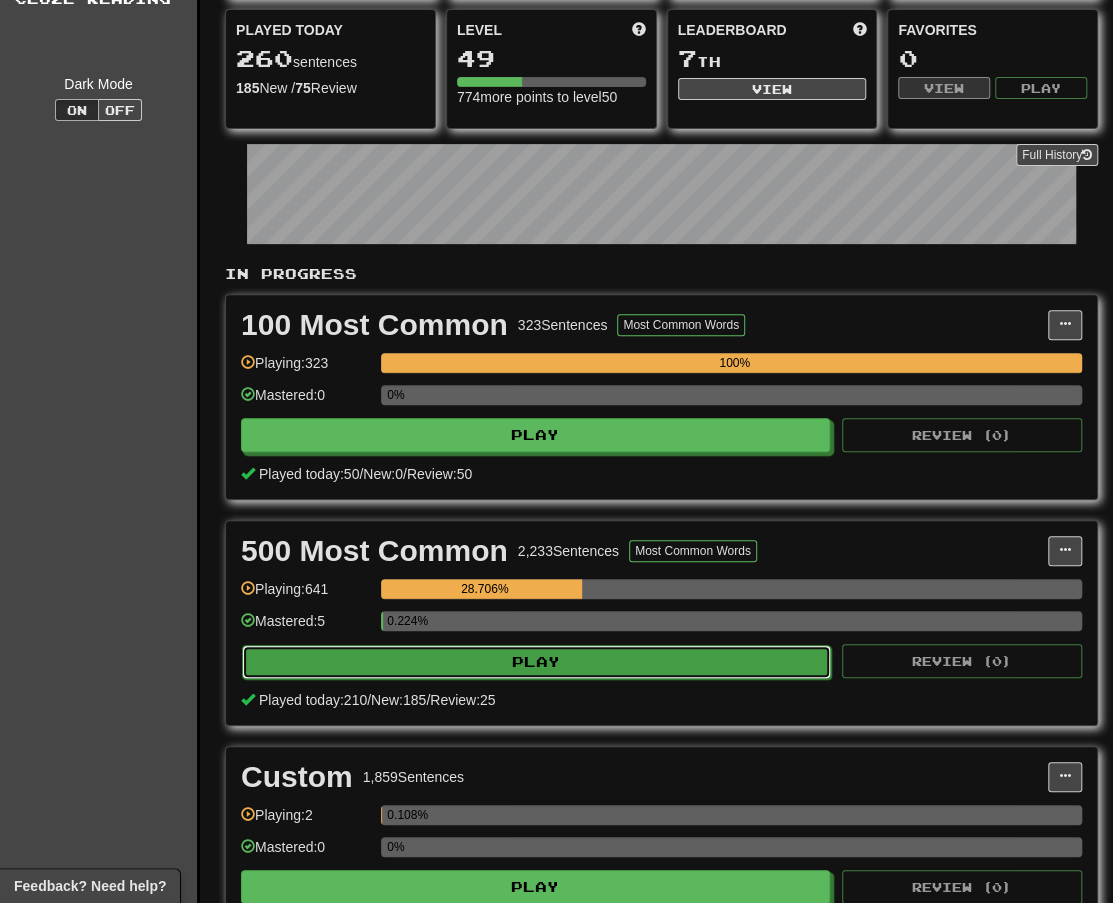 click on "Play" at bounding box center [536, 662] 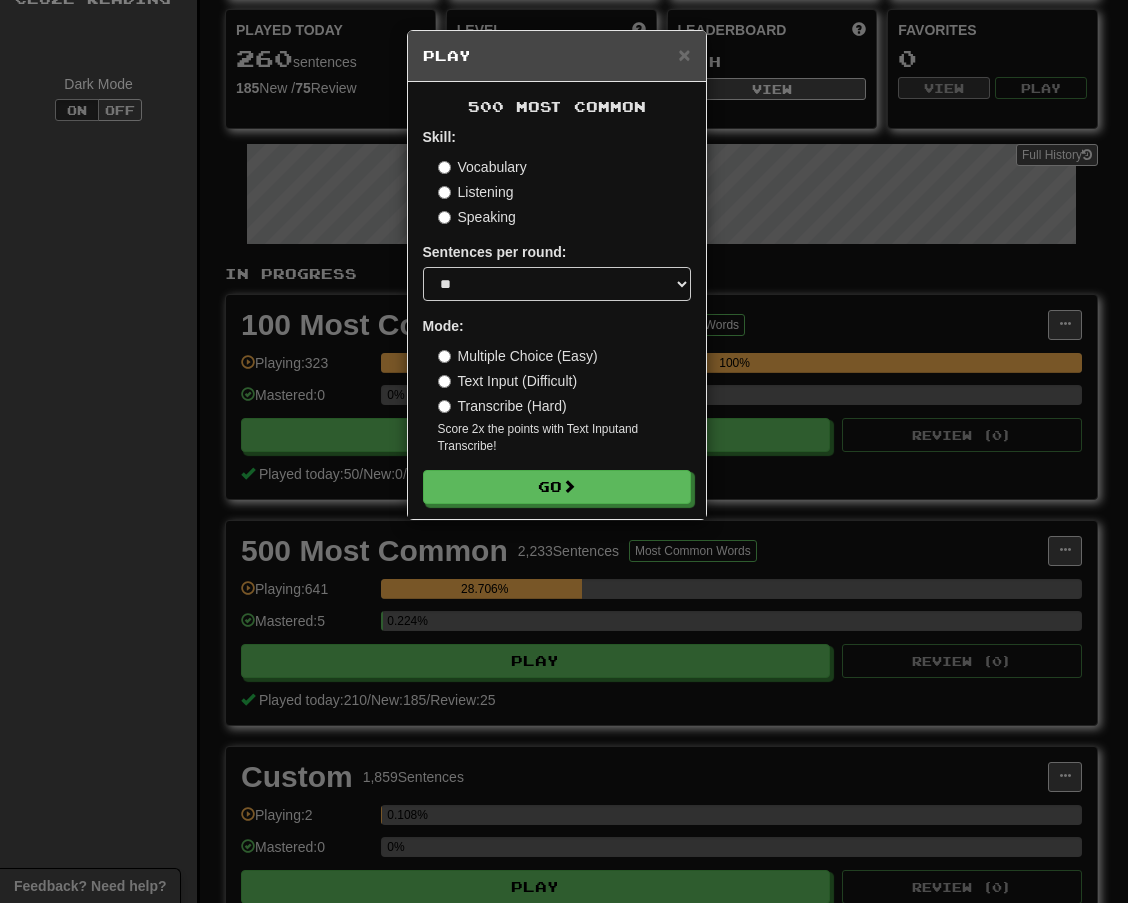 click on "Transcribe (Hard)" at bounding box center (502, 406) 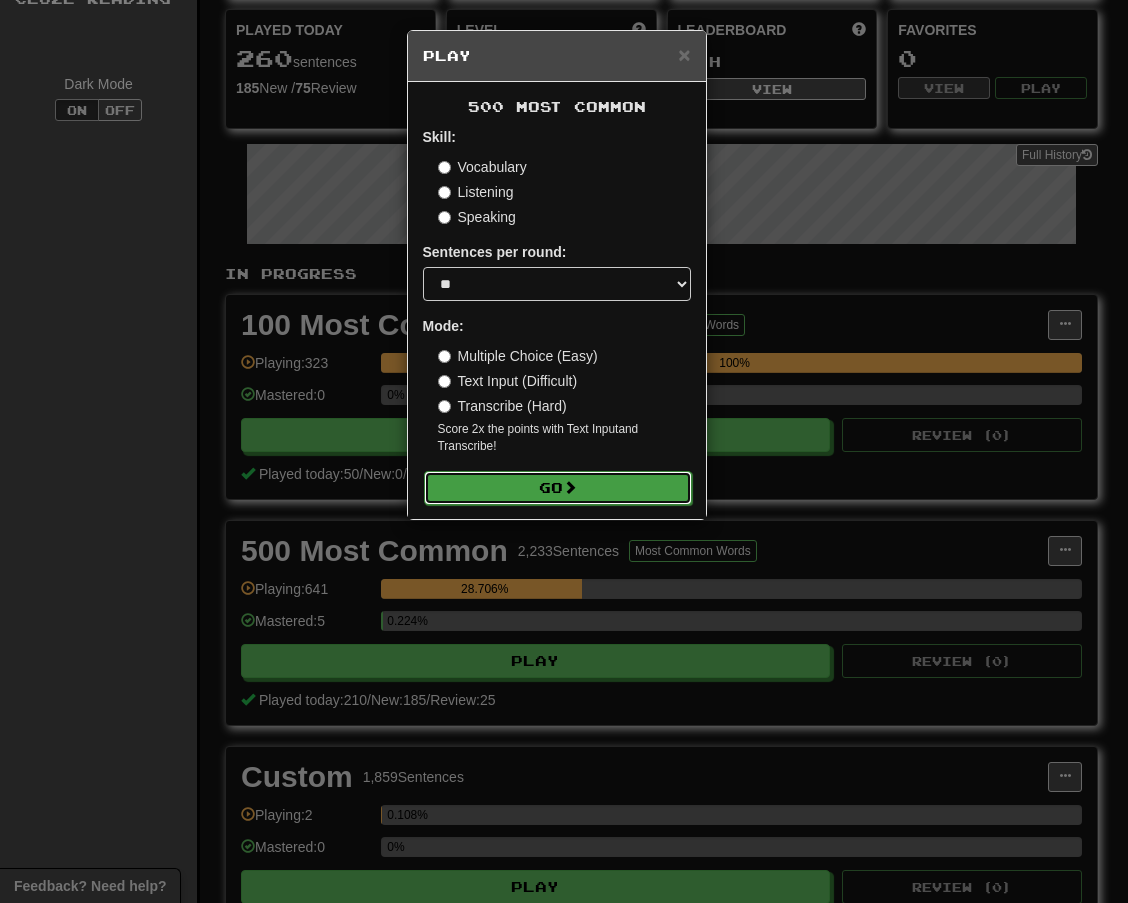 click on "Go" at bounding box center (558, 488) 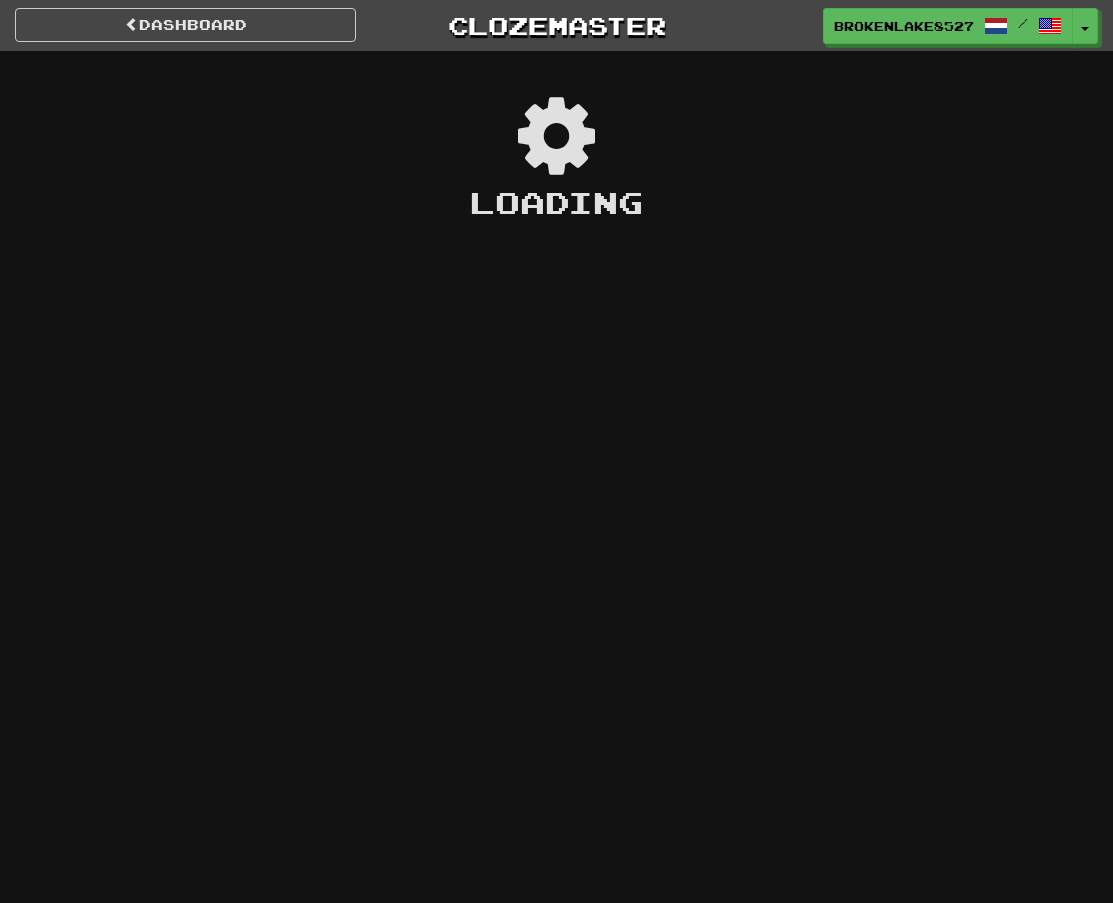 scroll, scrollTop: 0, scrollLeft: 0, axis: both 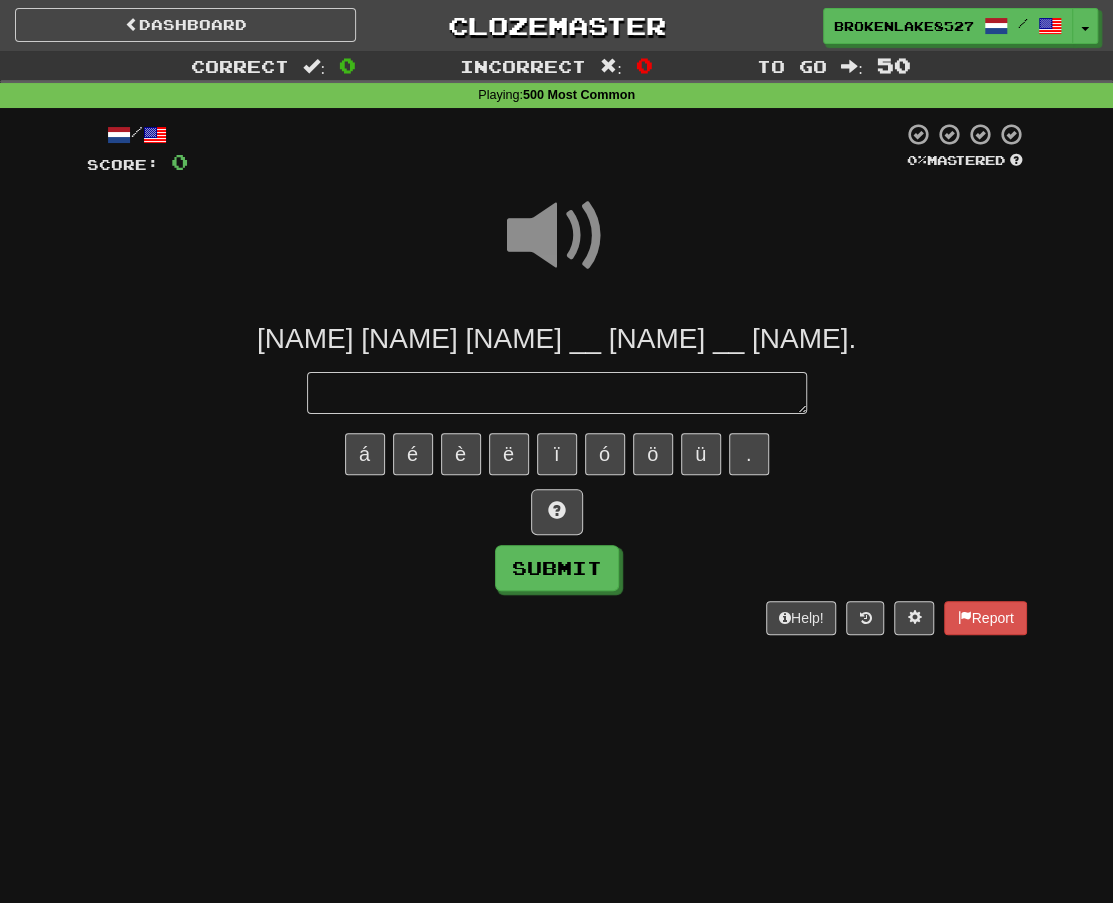 type on "*" 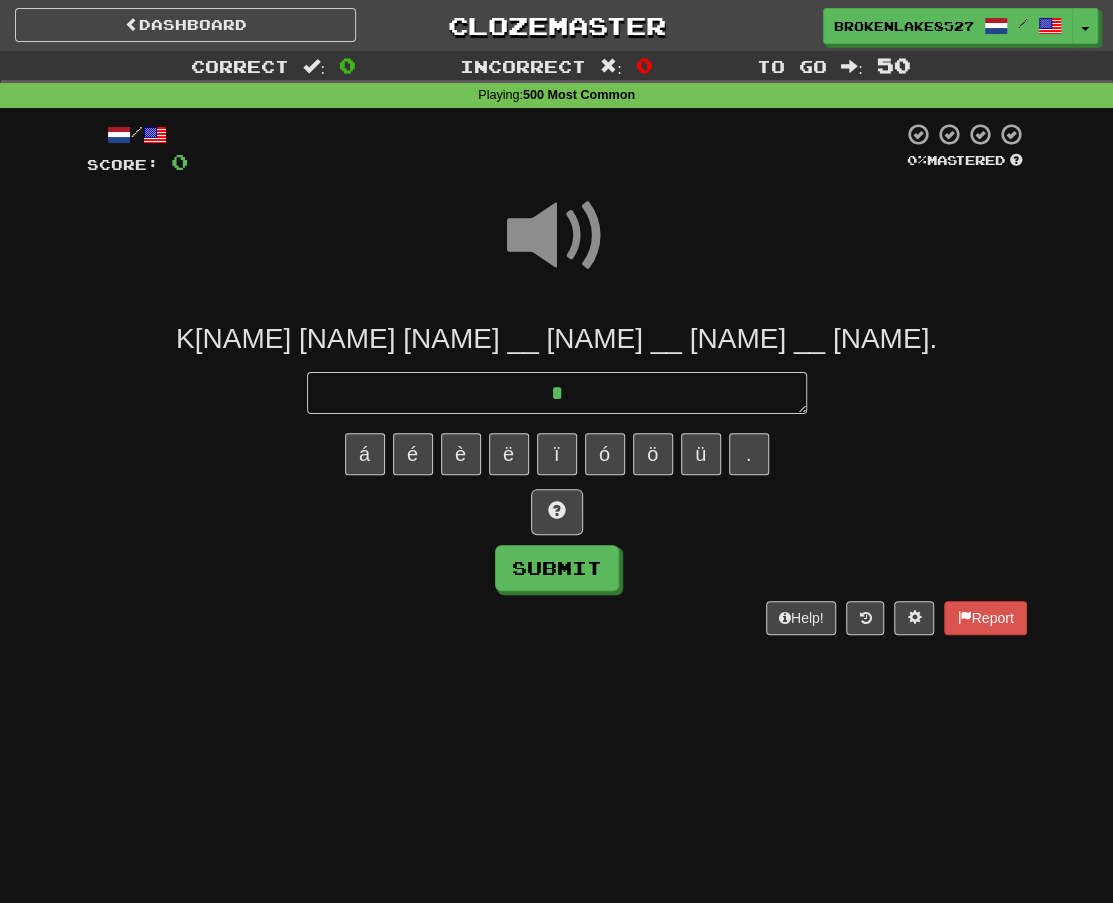 type on "*" 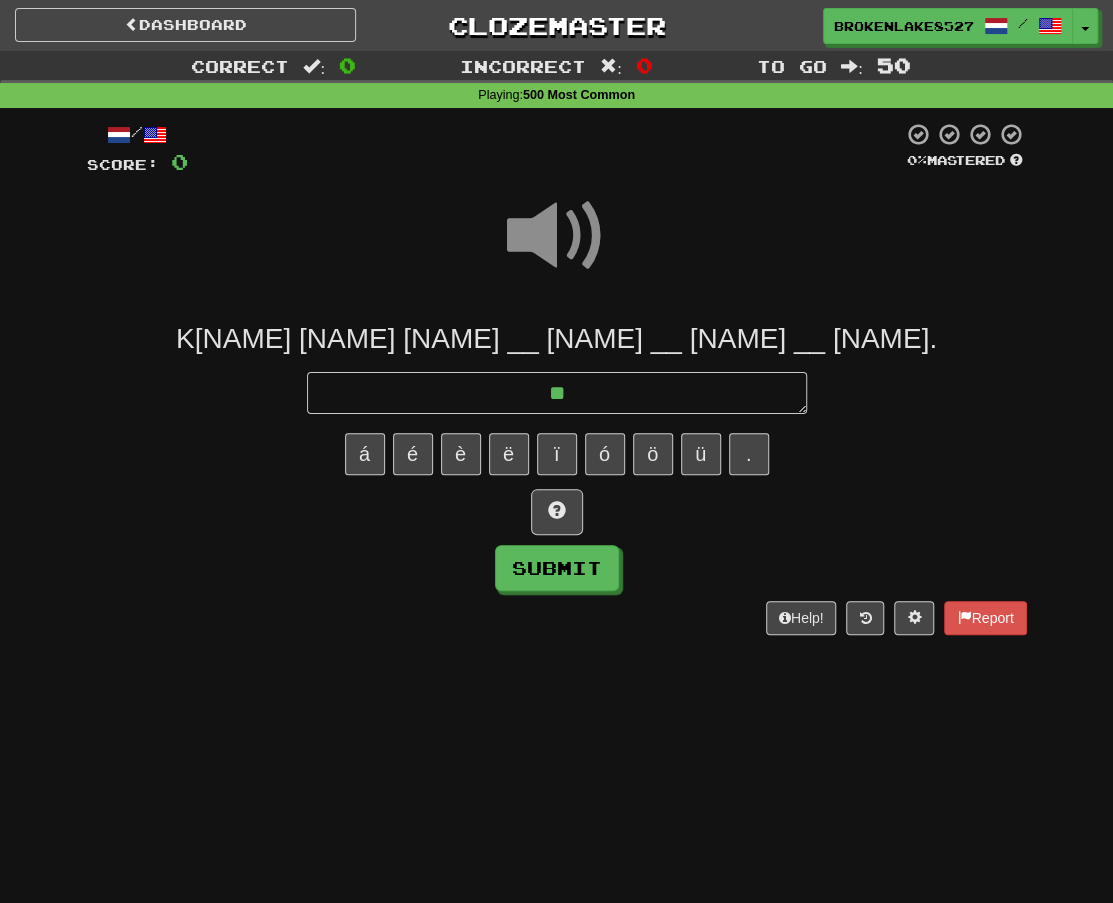 type on "*" 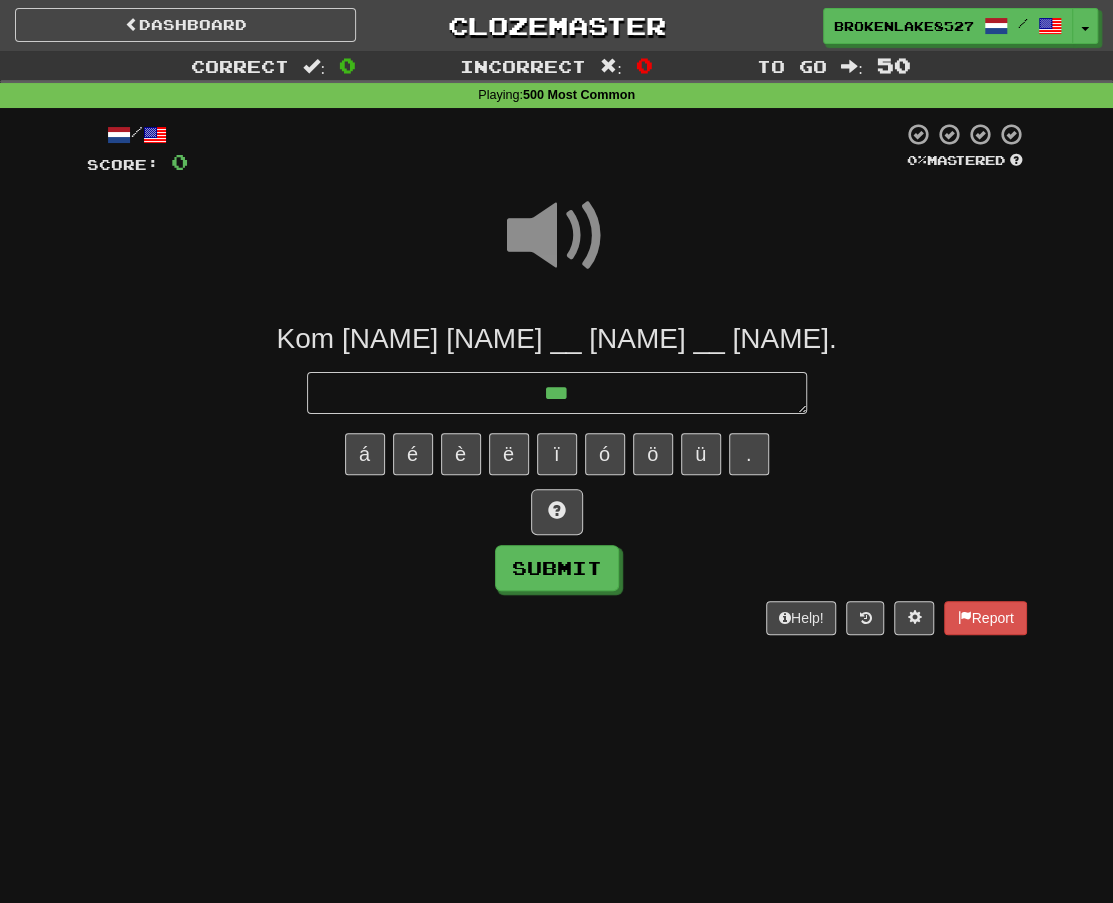 type on "*" 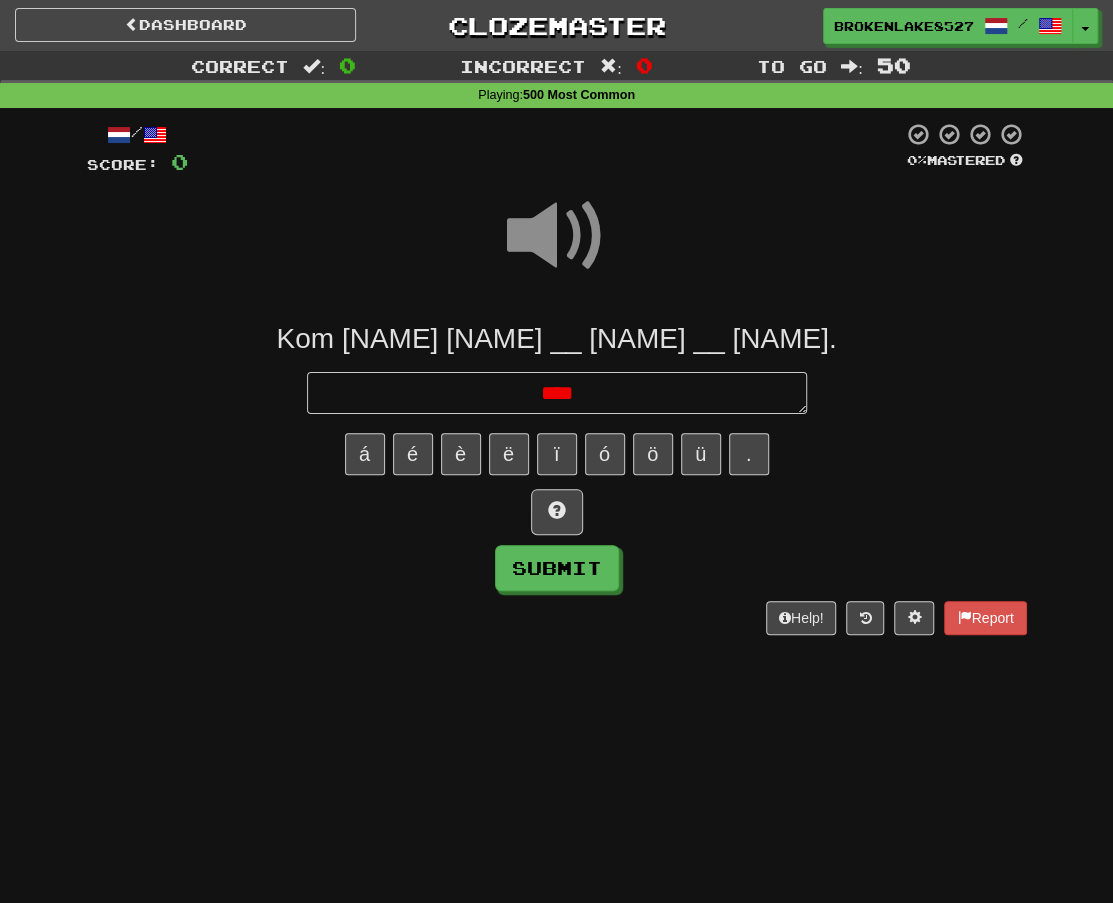 type on "*" 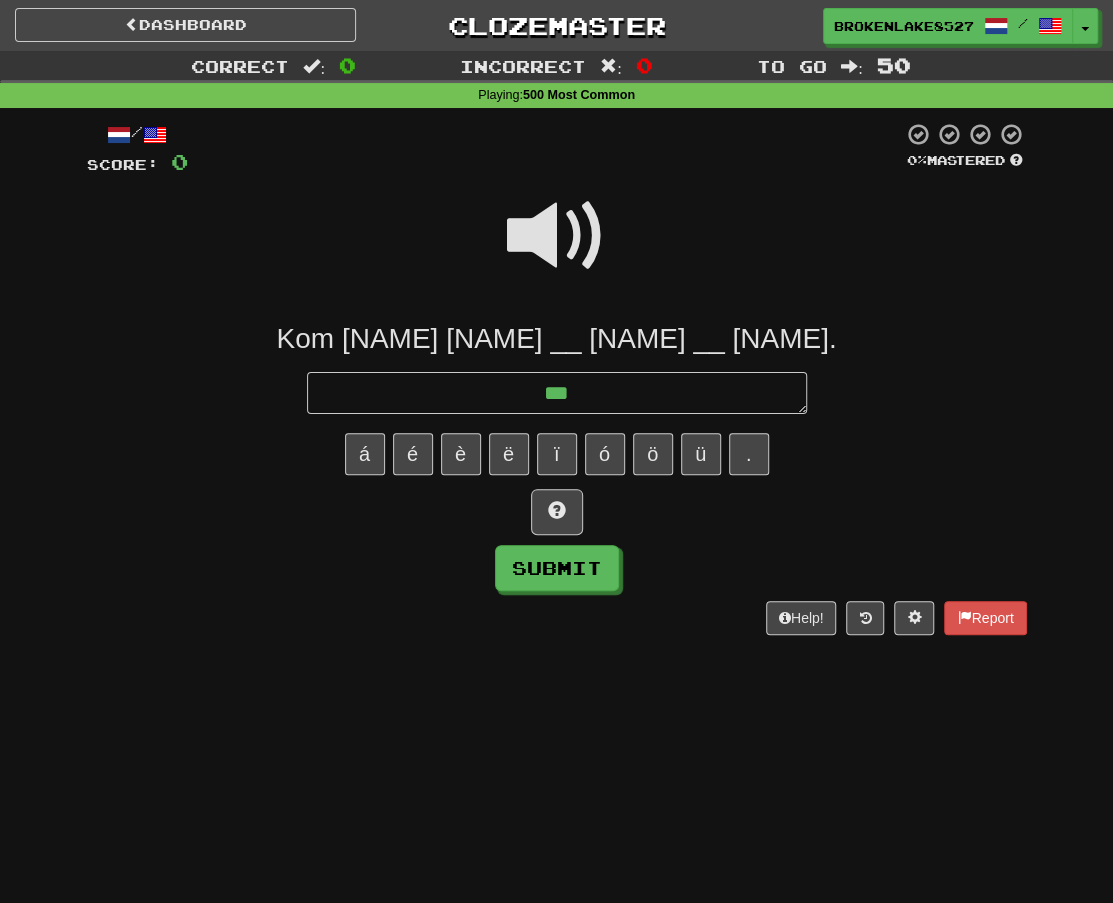 type on "*" 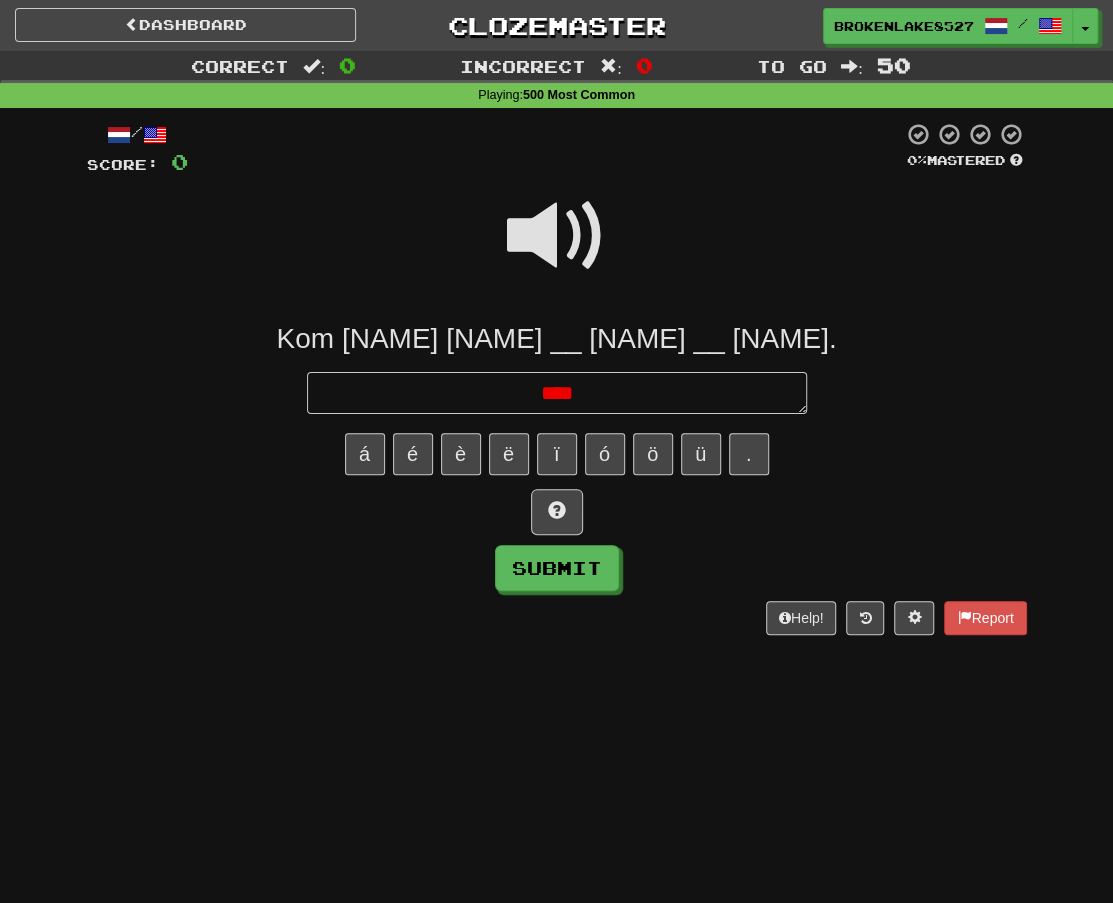 type on "*" 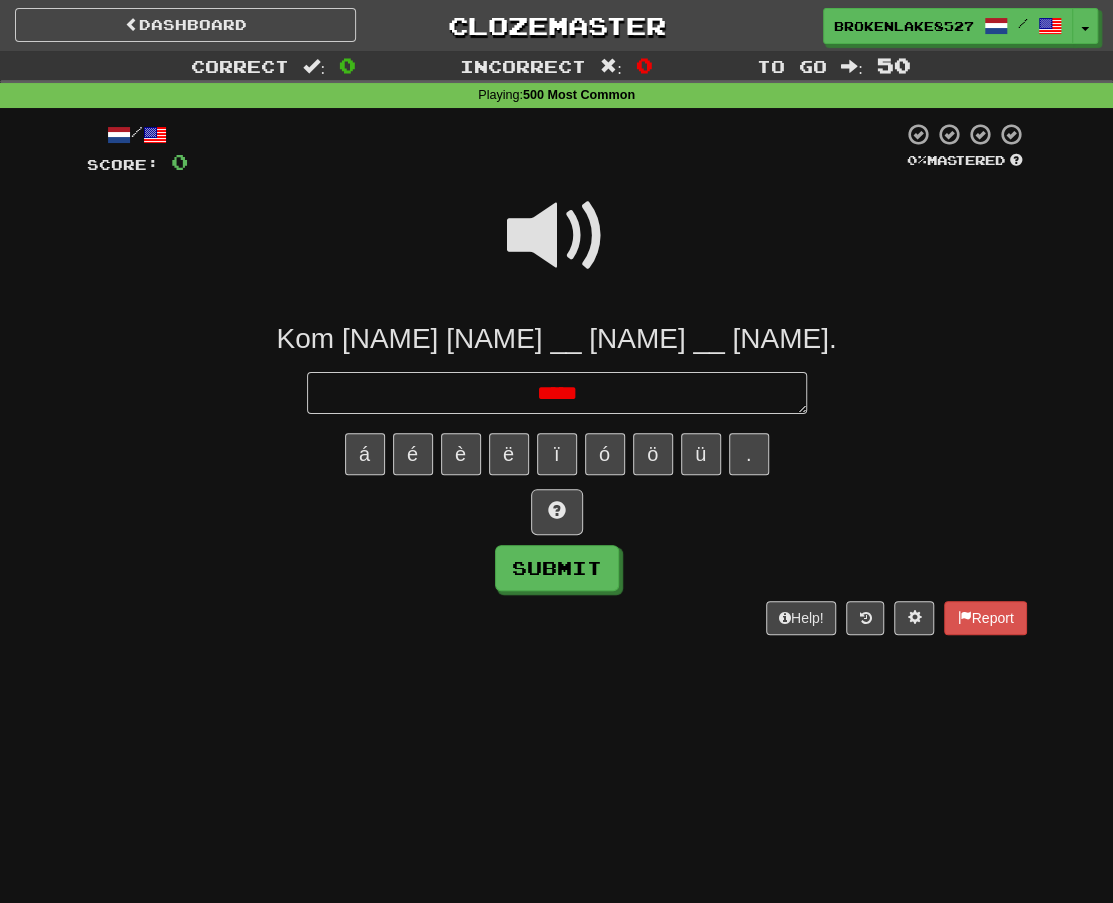 type on "*" 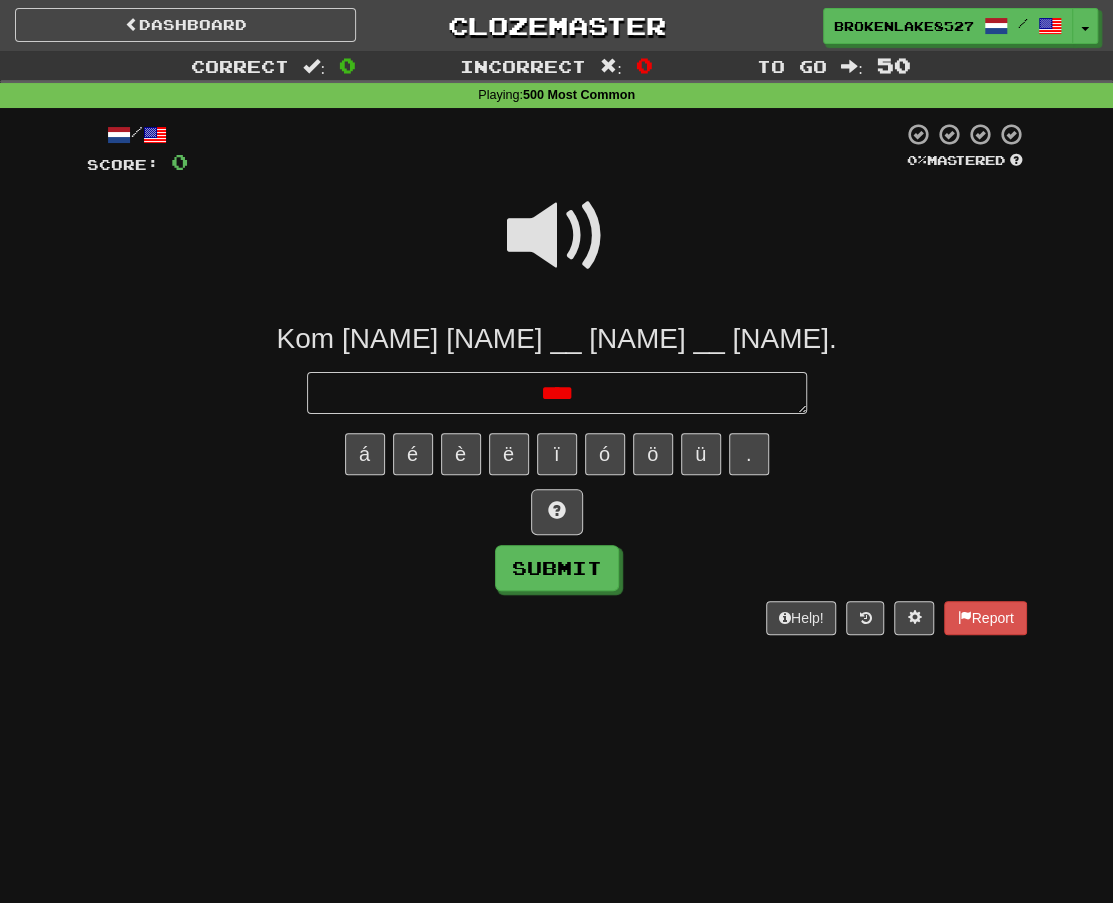 type on "*" 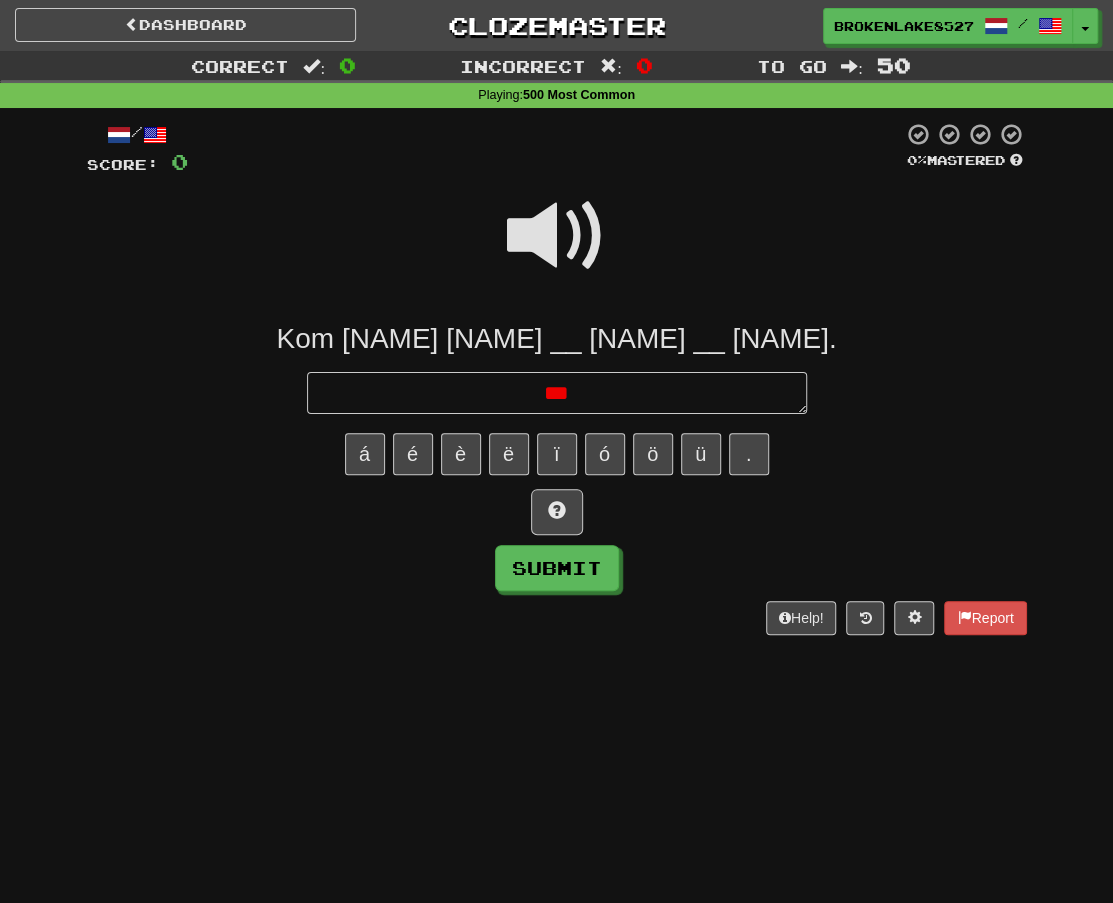 type on "*" 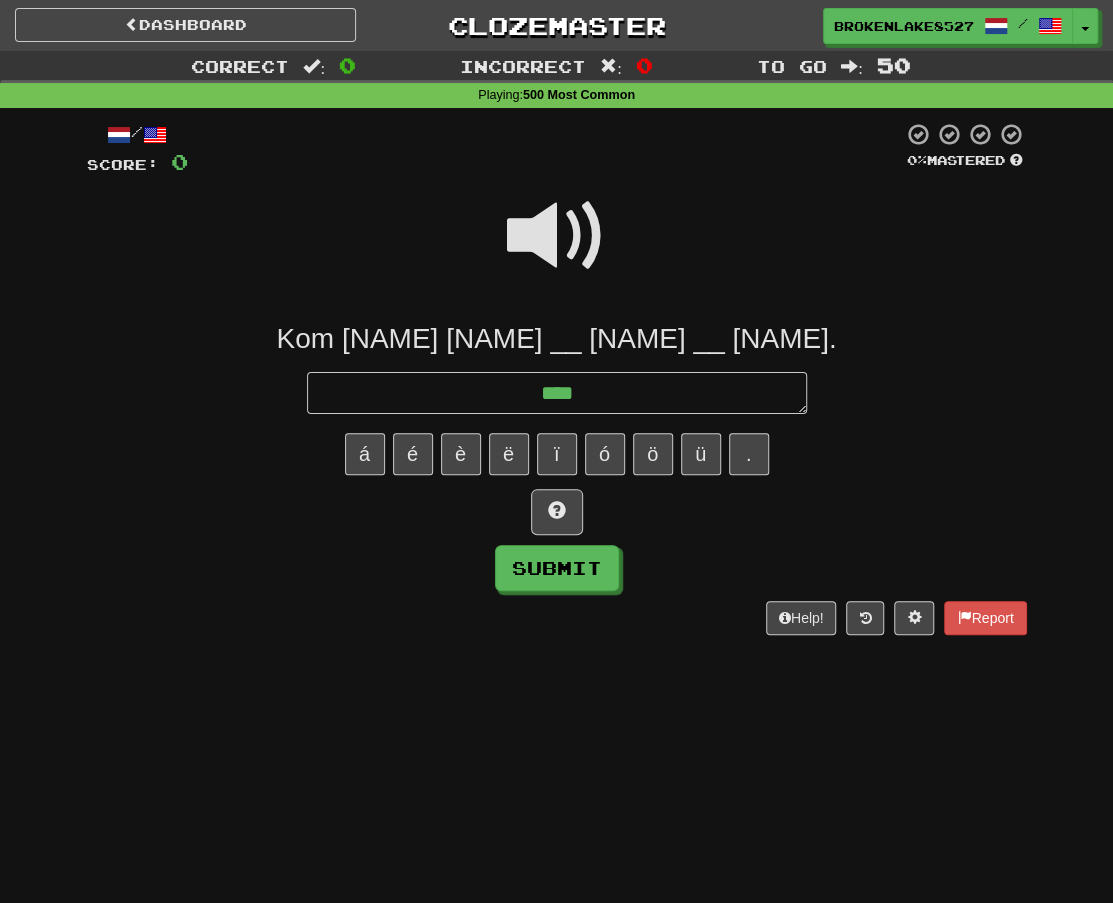 type on "*" 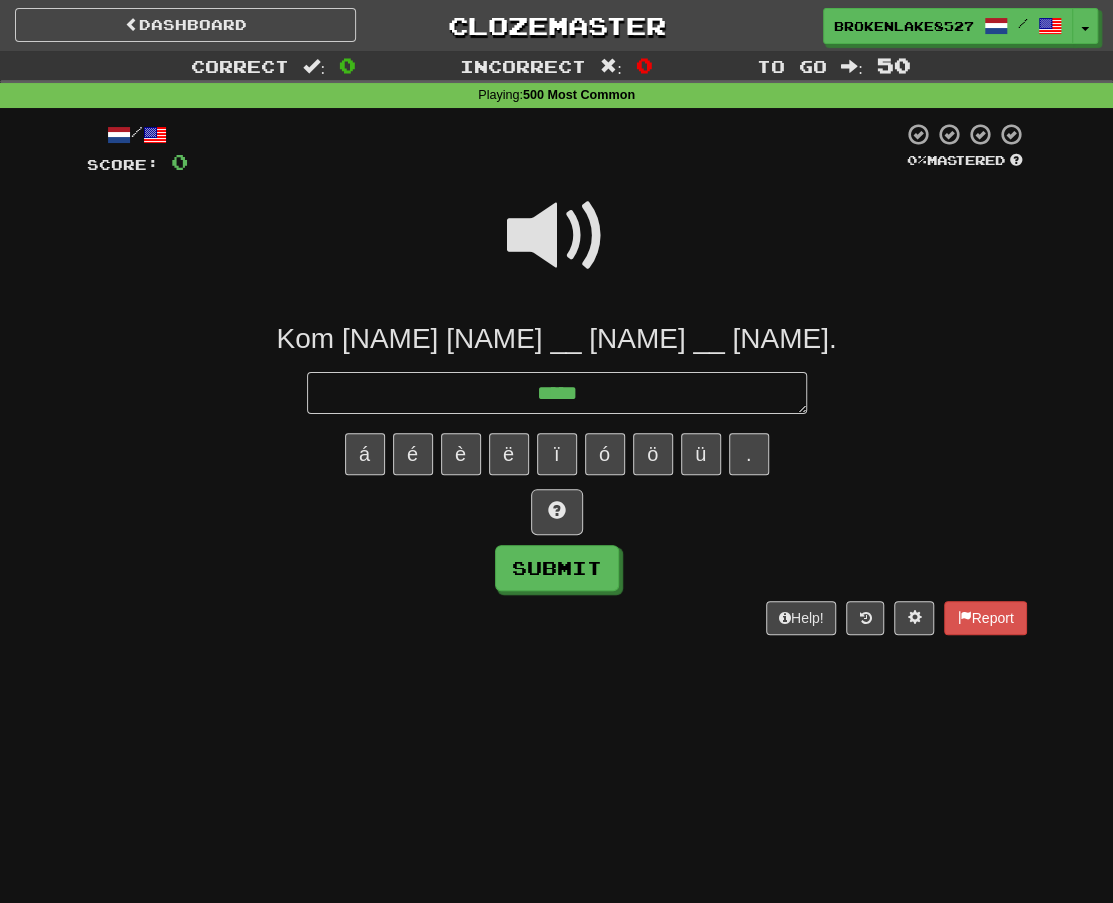 type on "*" 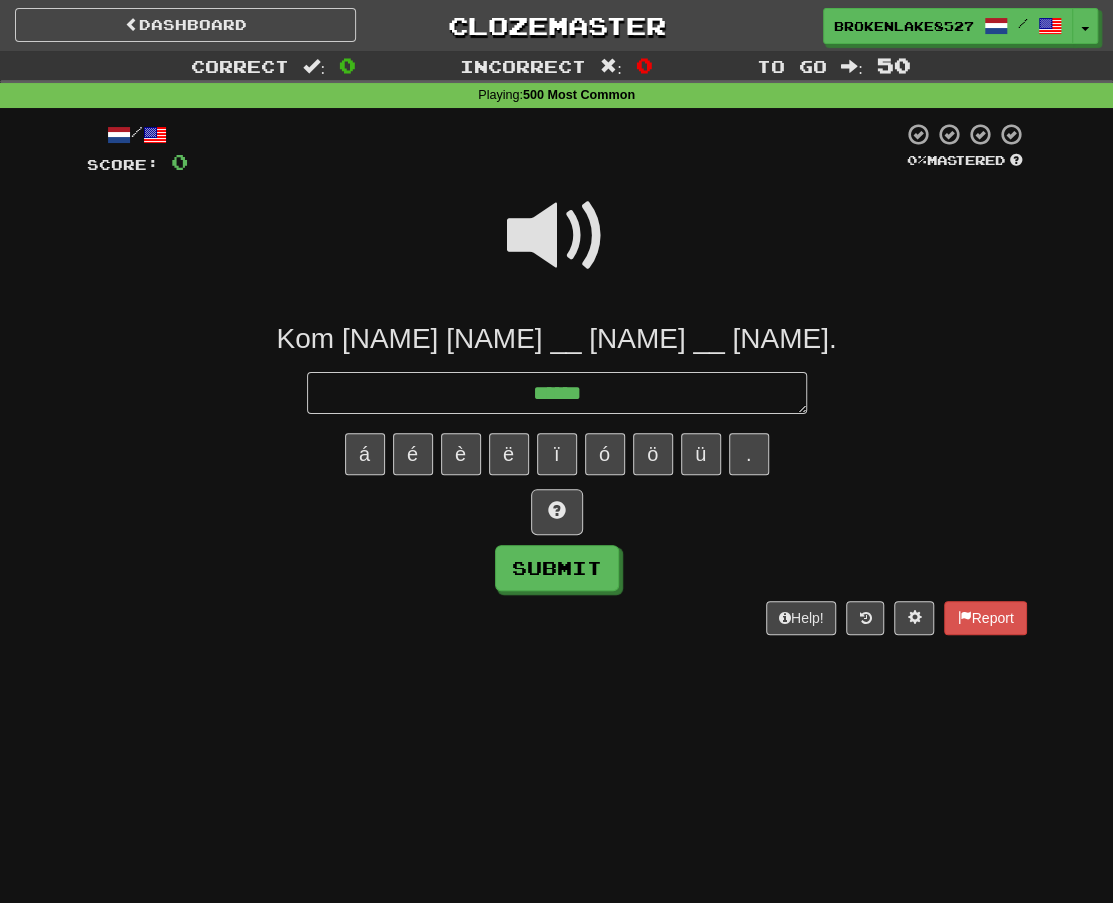 type on "*" 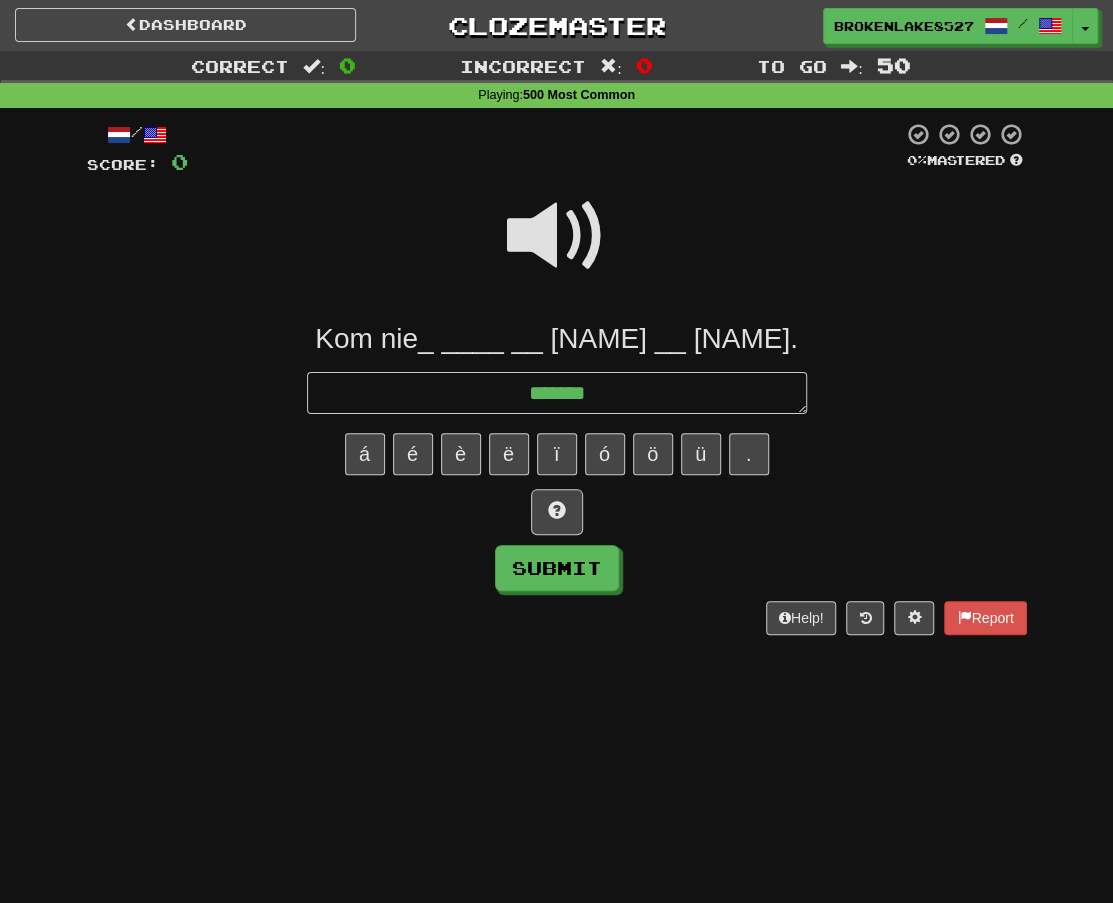 type on "*" 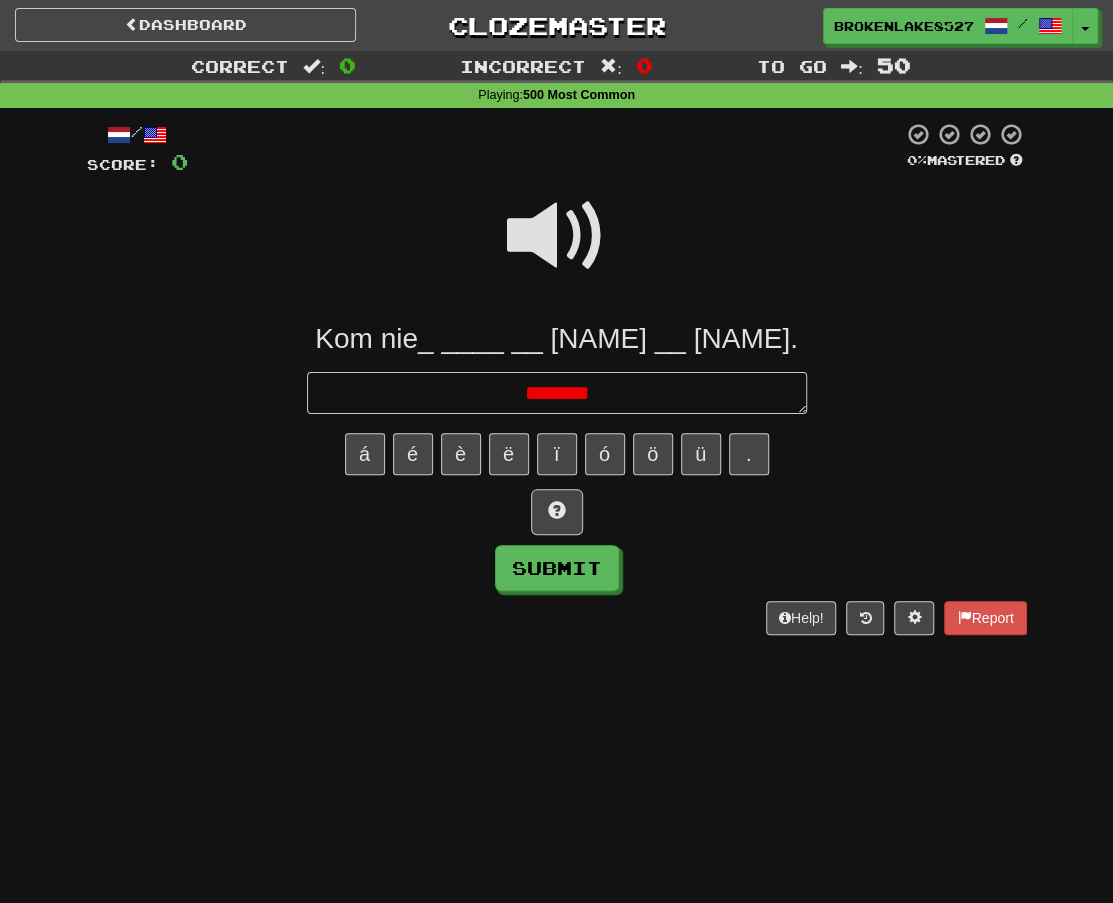 type on "*" 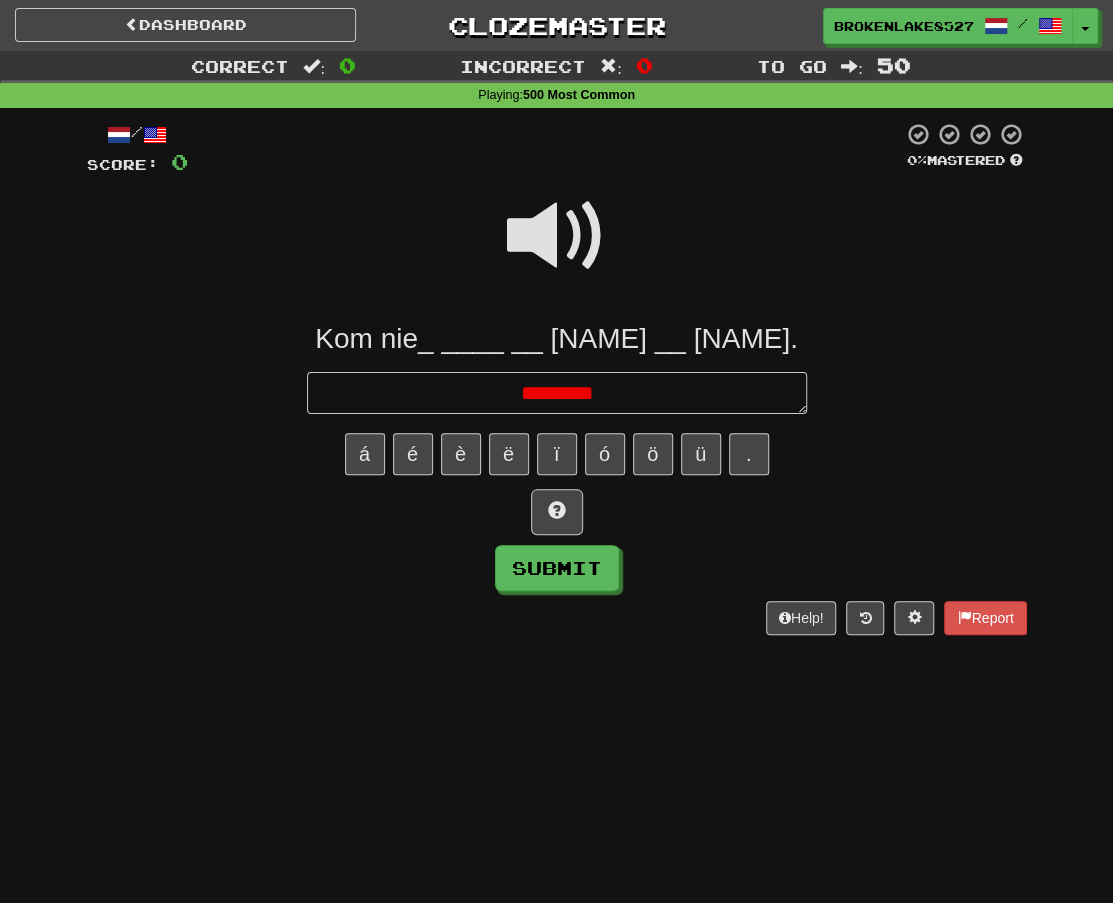 type on "*" 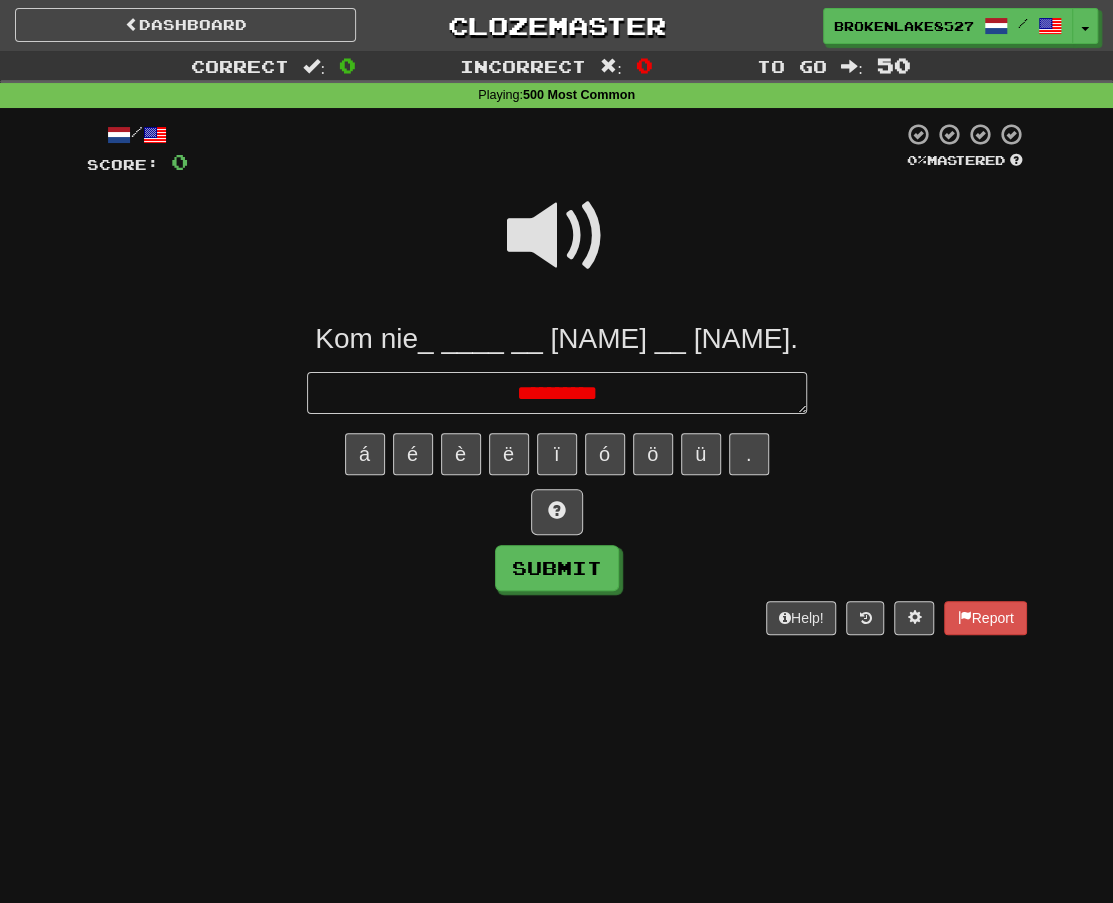 type on "*" 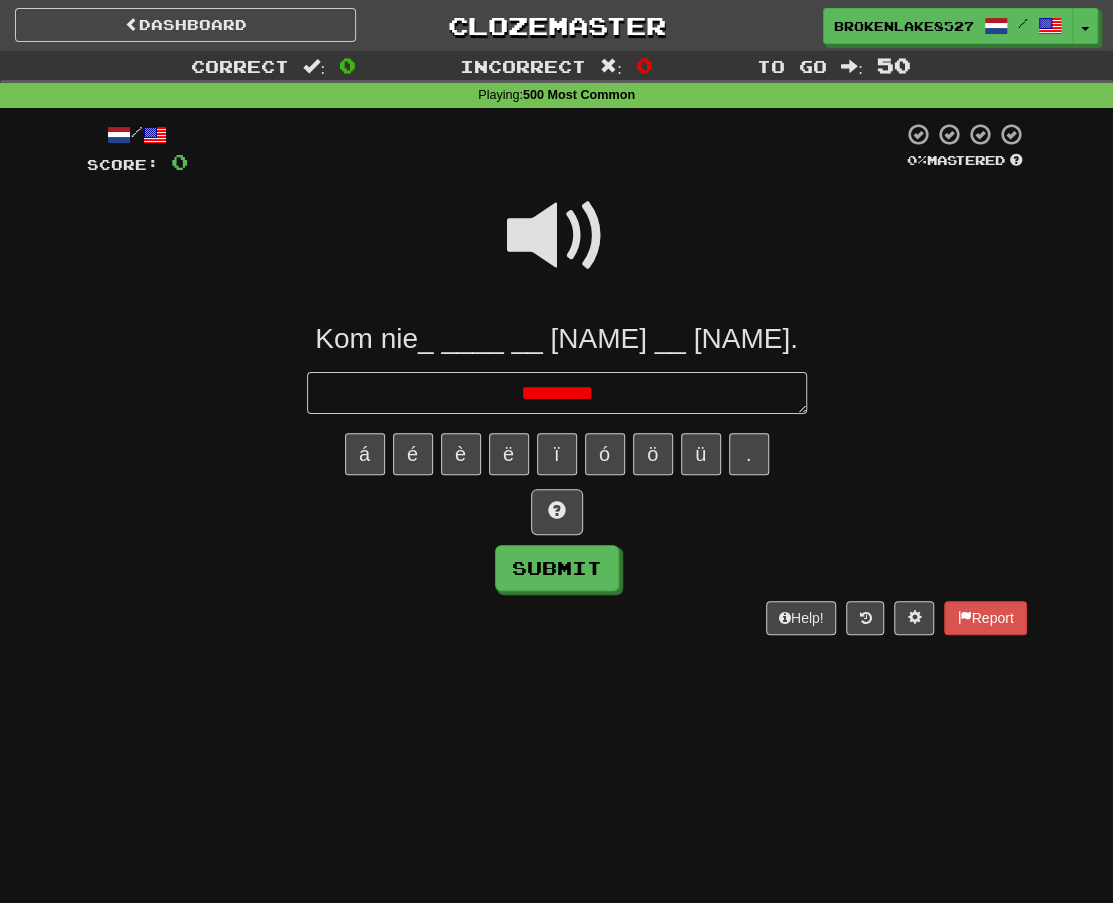 type on "*" 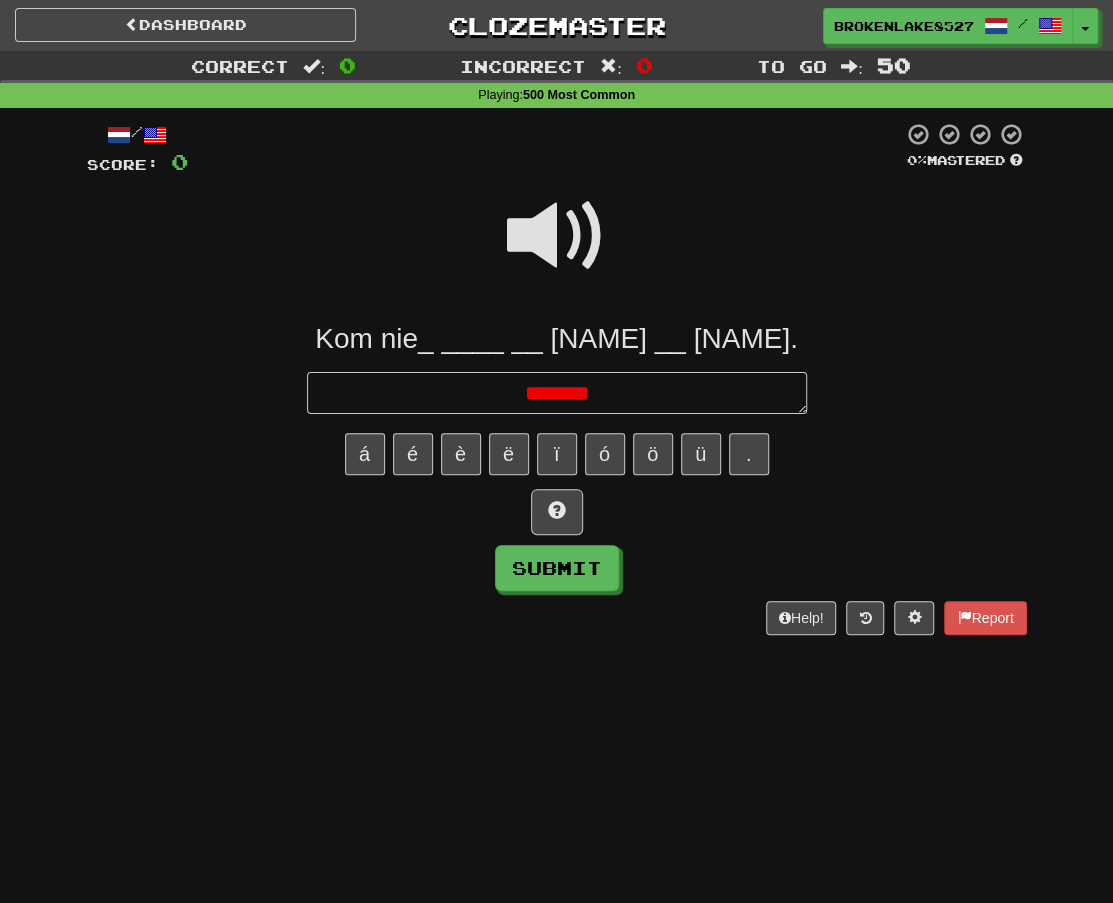 type on "*" 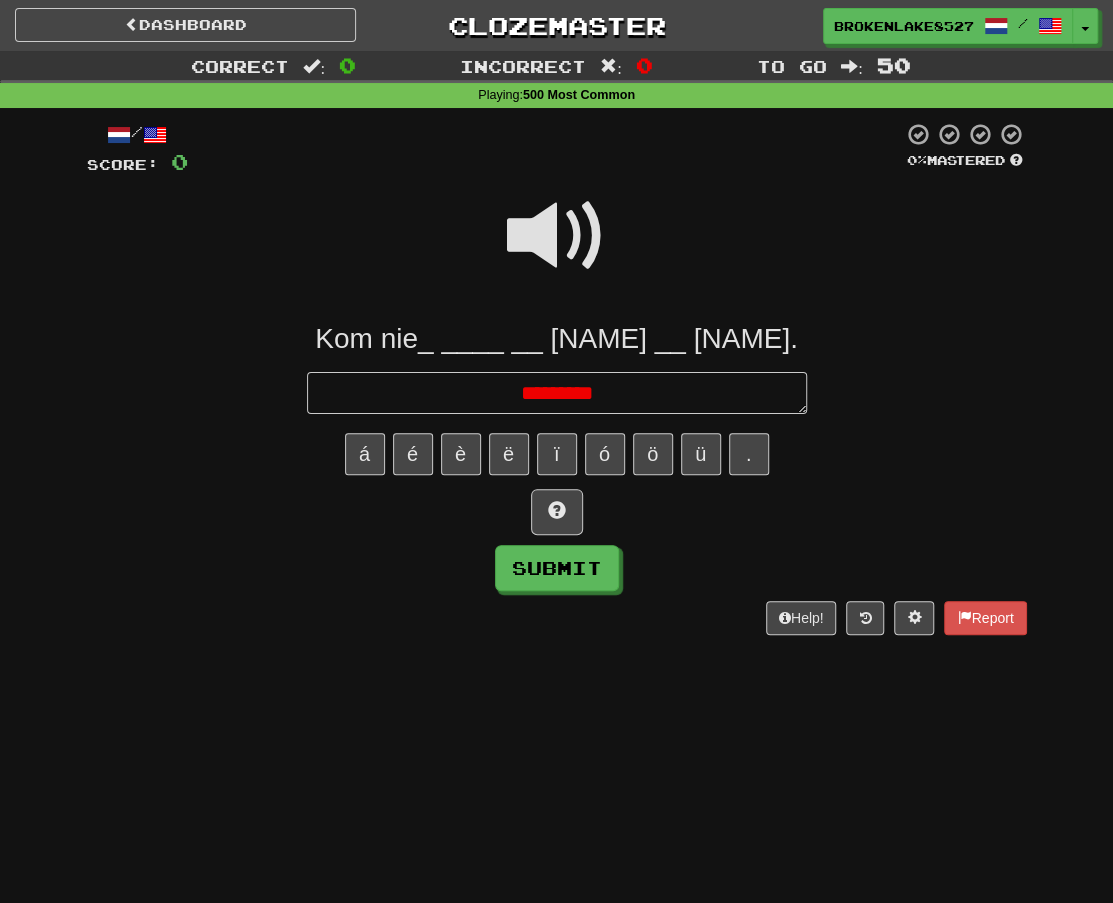 type on "*" 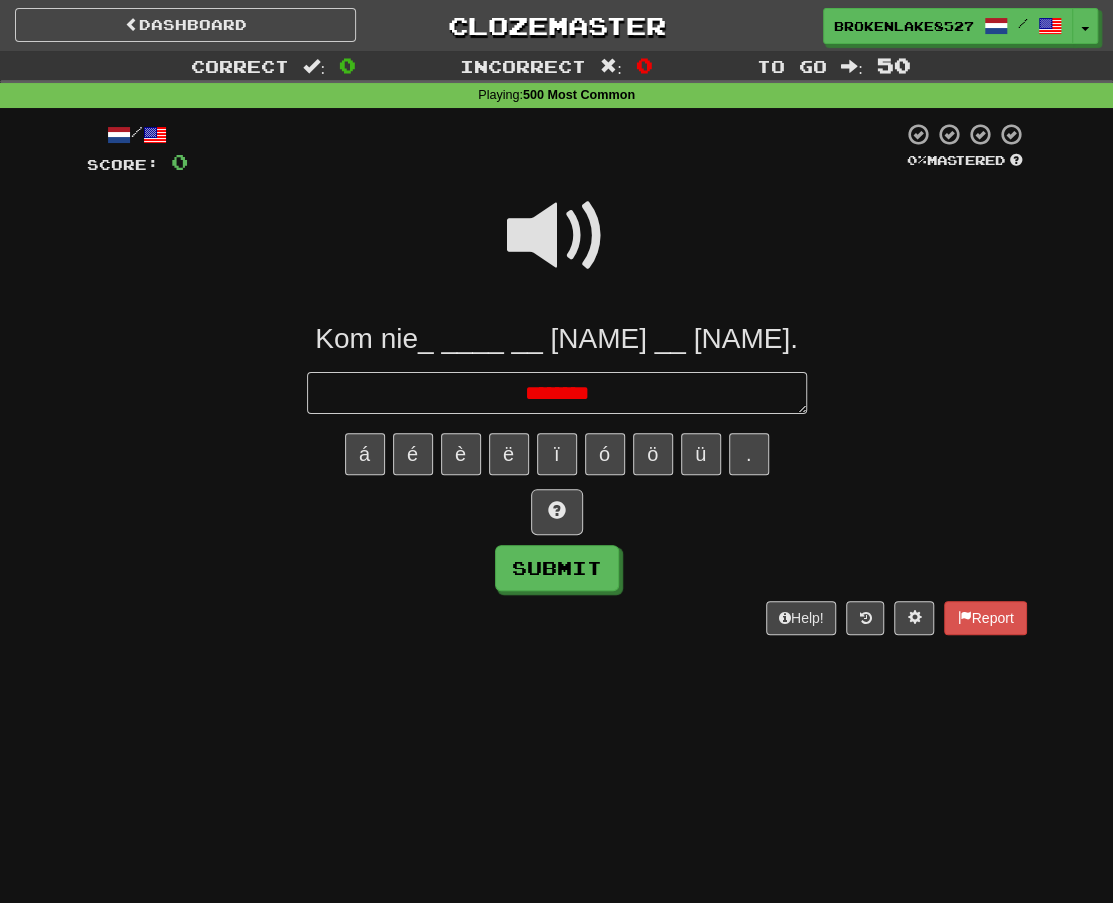 type on "*" 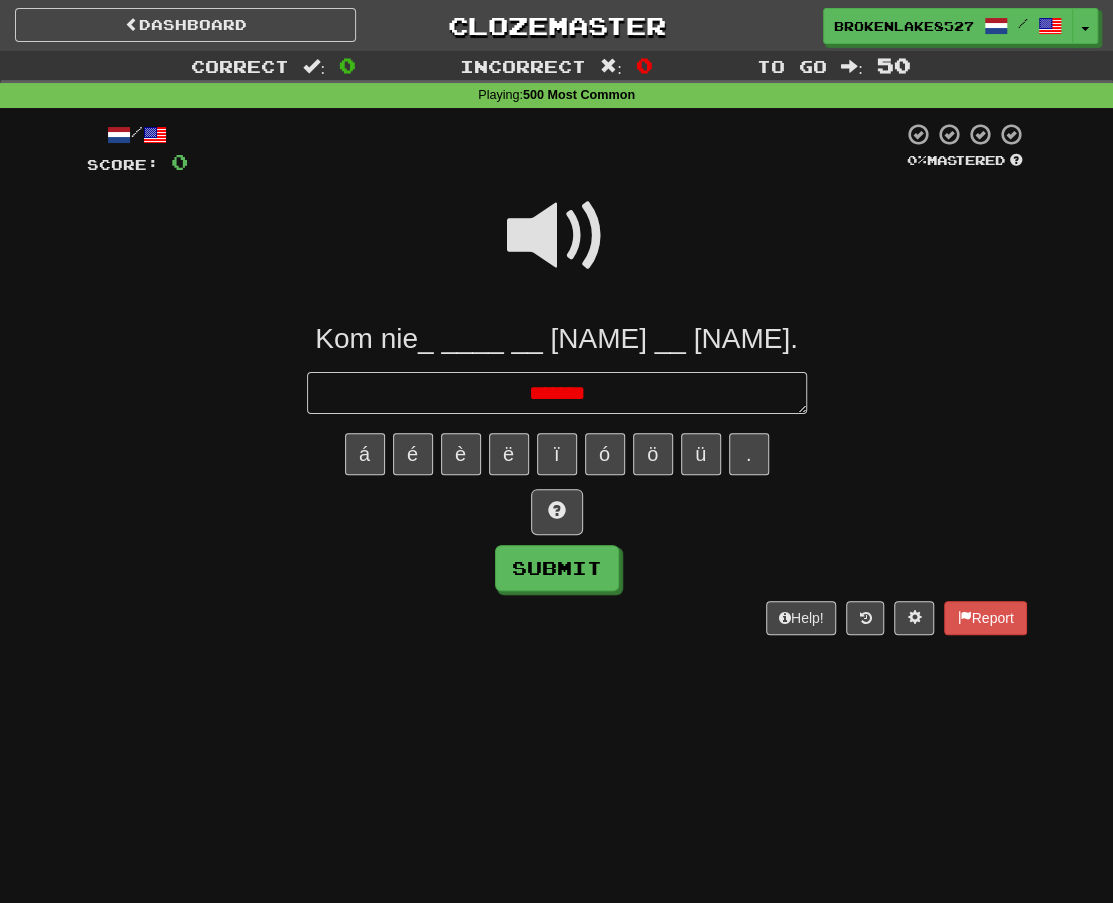 type on "*" 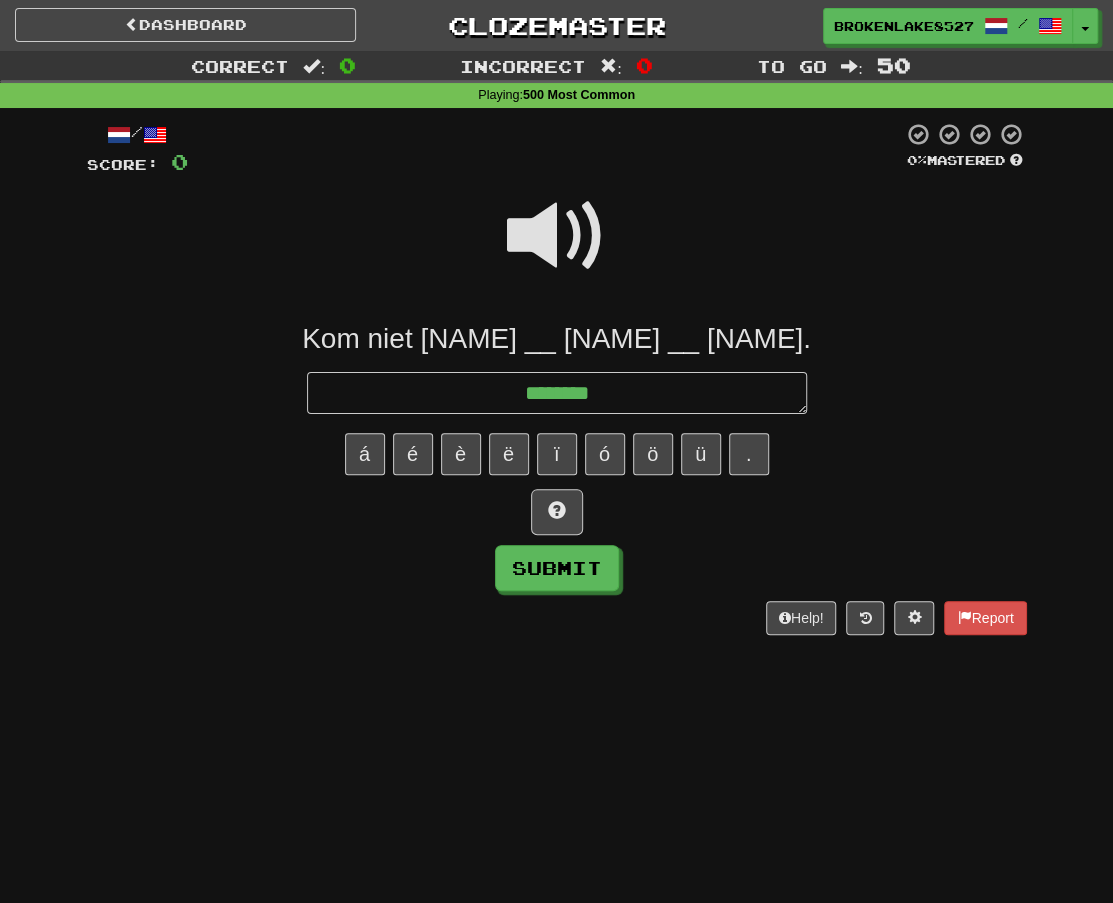 type on "*" 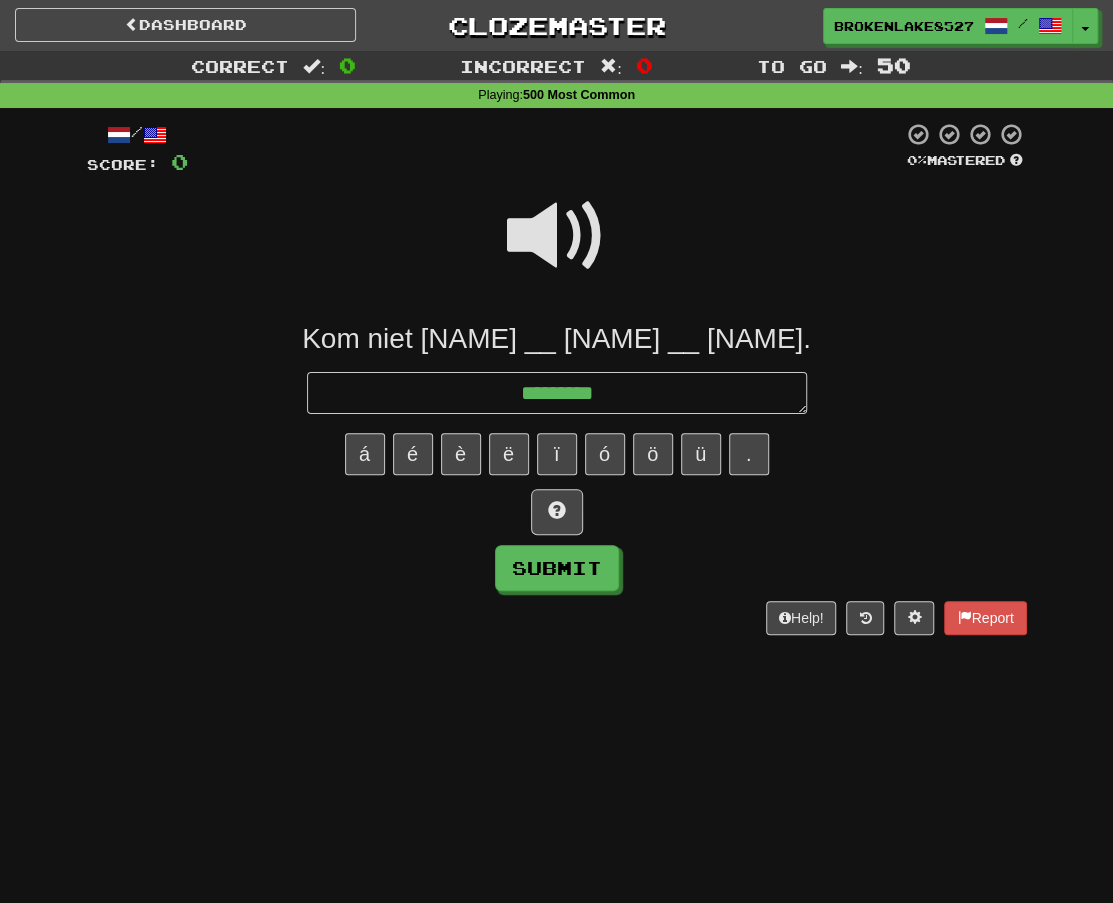 type on "*" 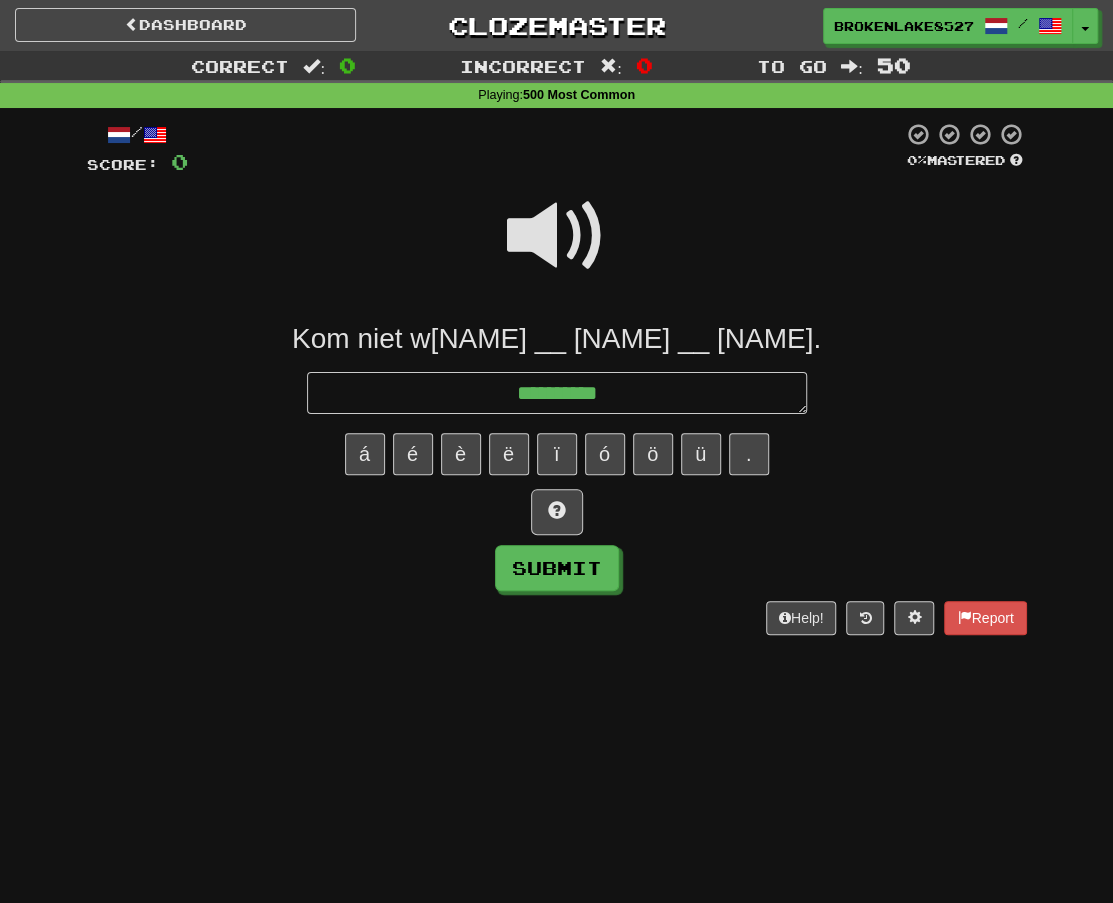 type on "*" 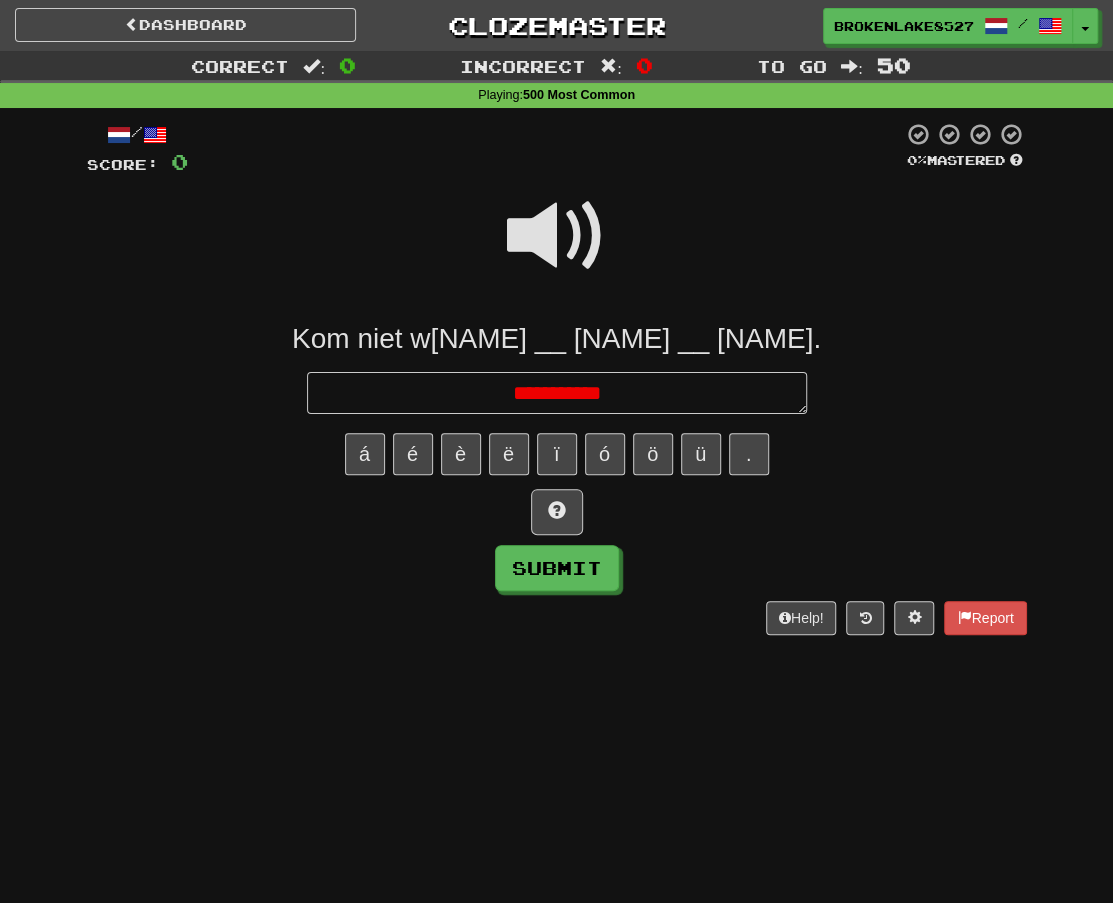 type on "*" 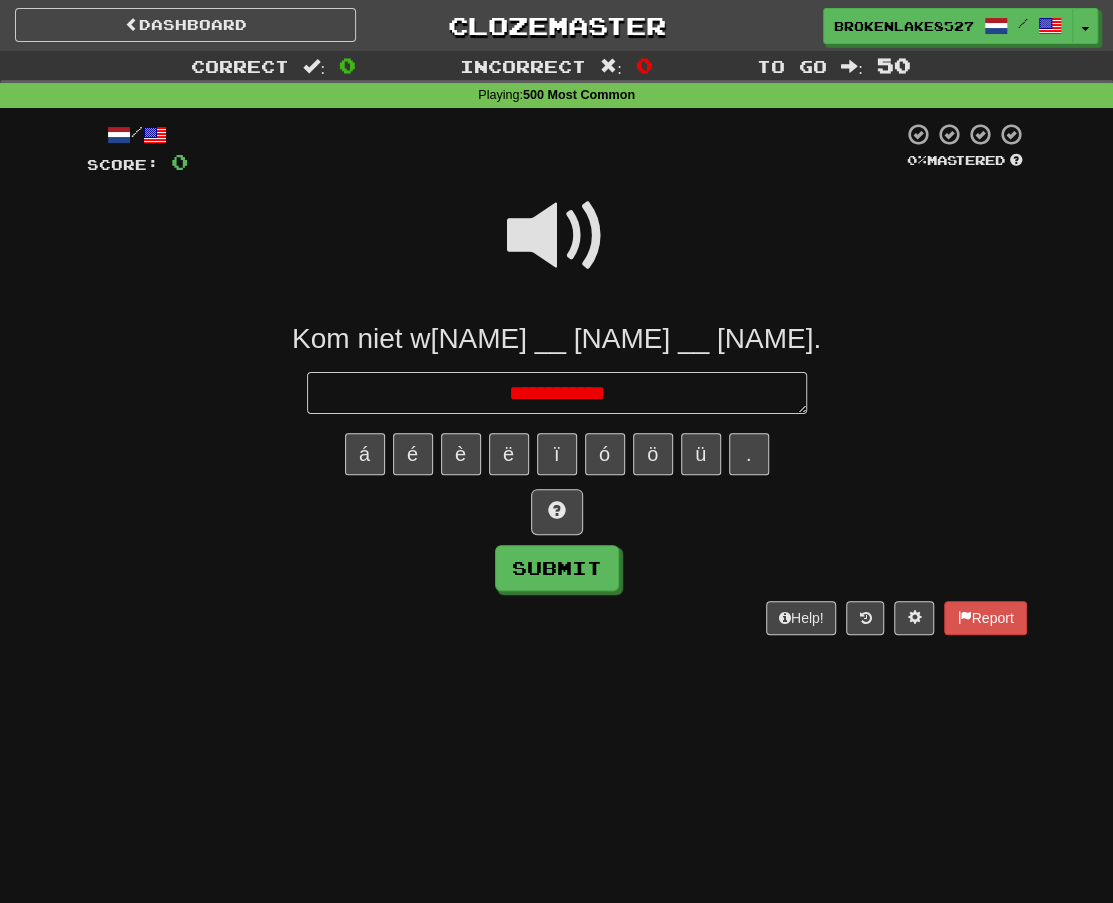 type on "*" 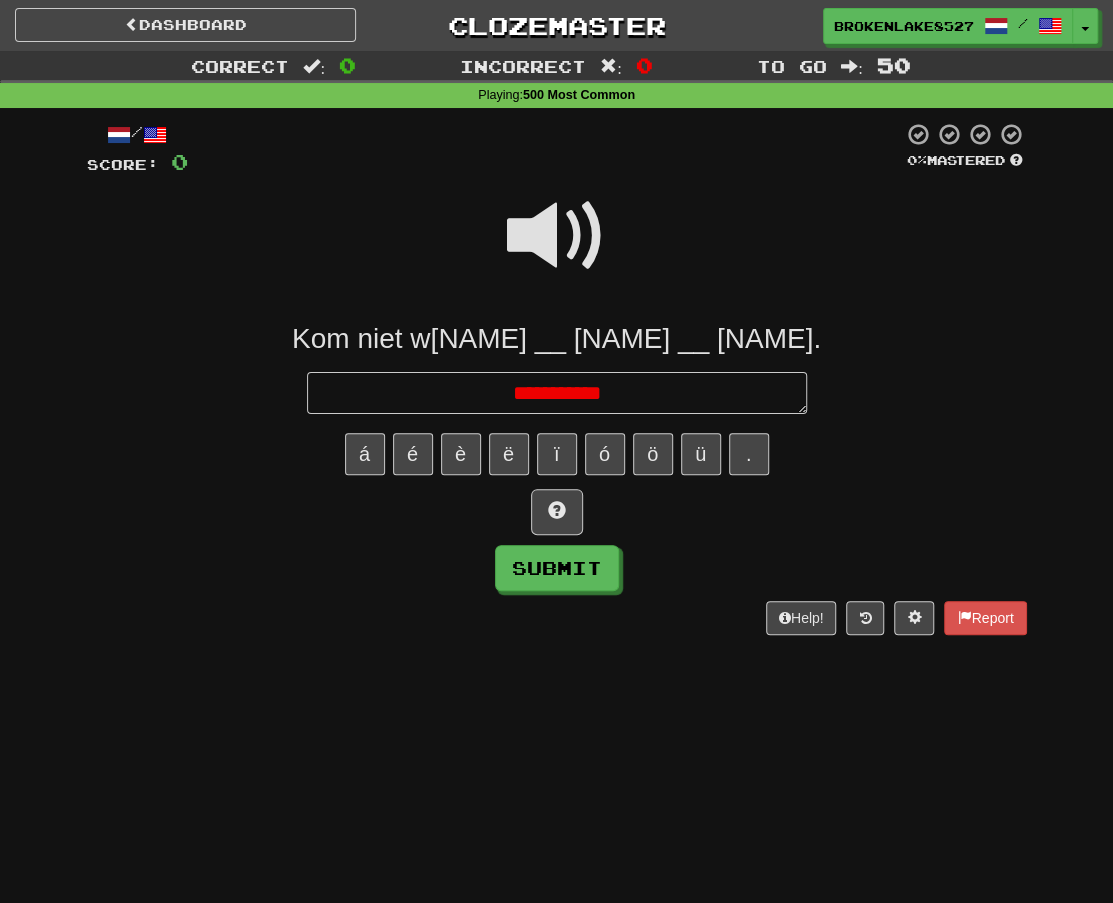 type on "*" 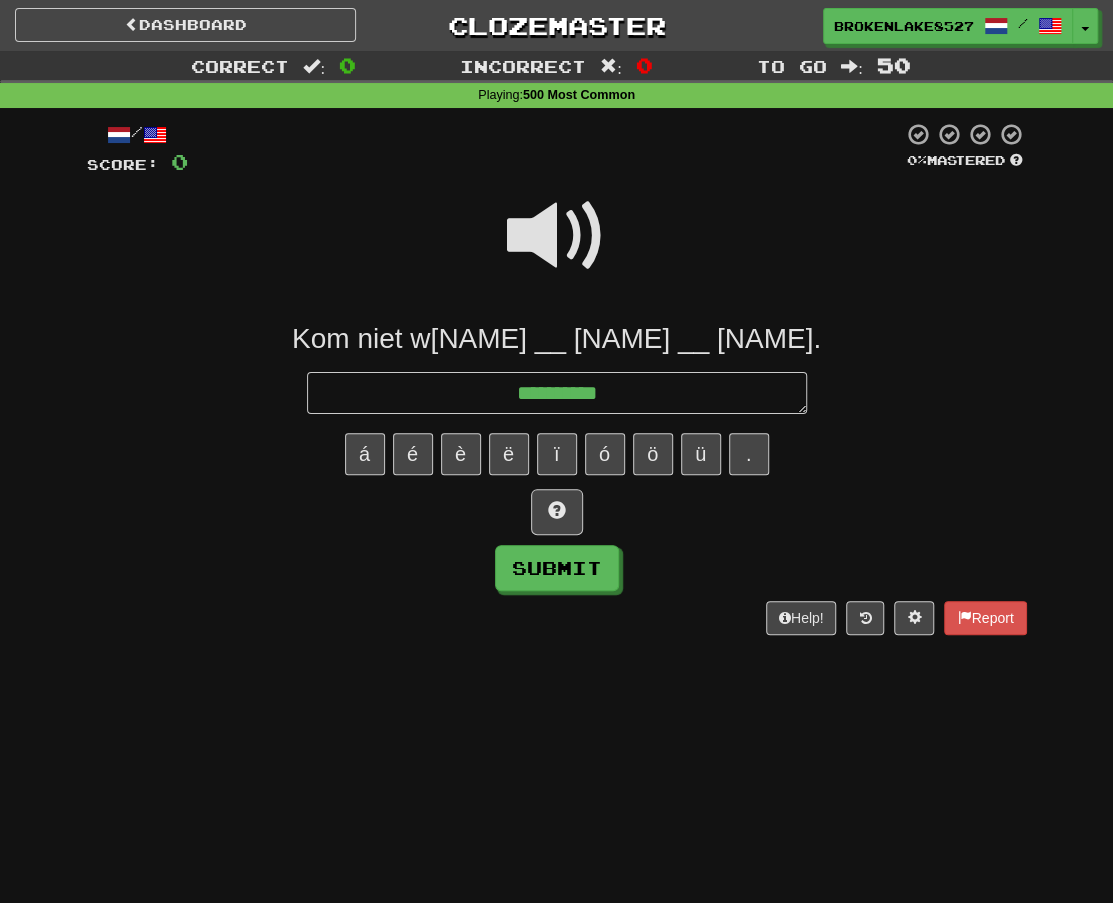 type on "*" 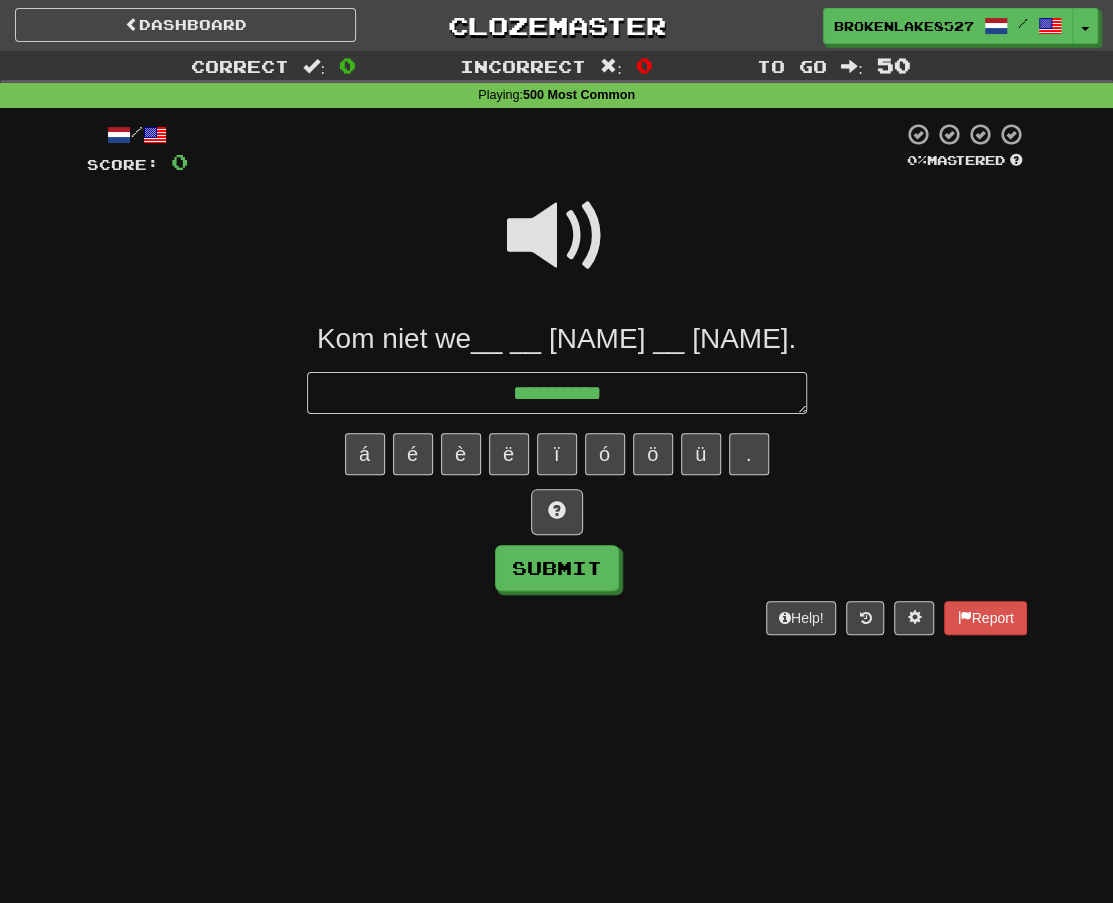 type on "*" 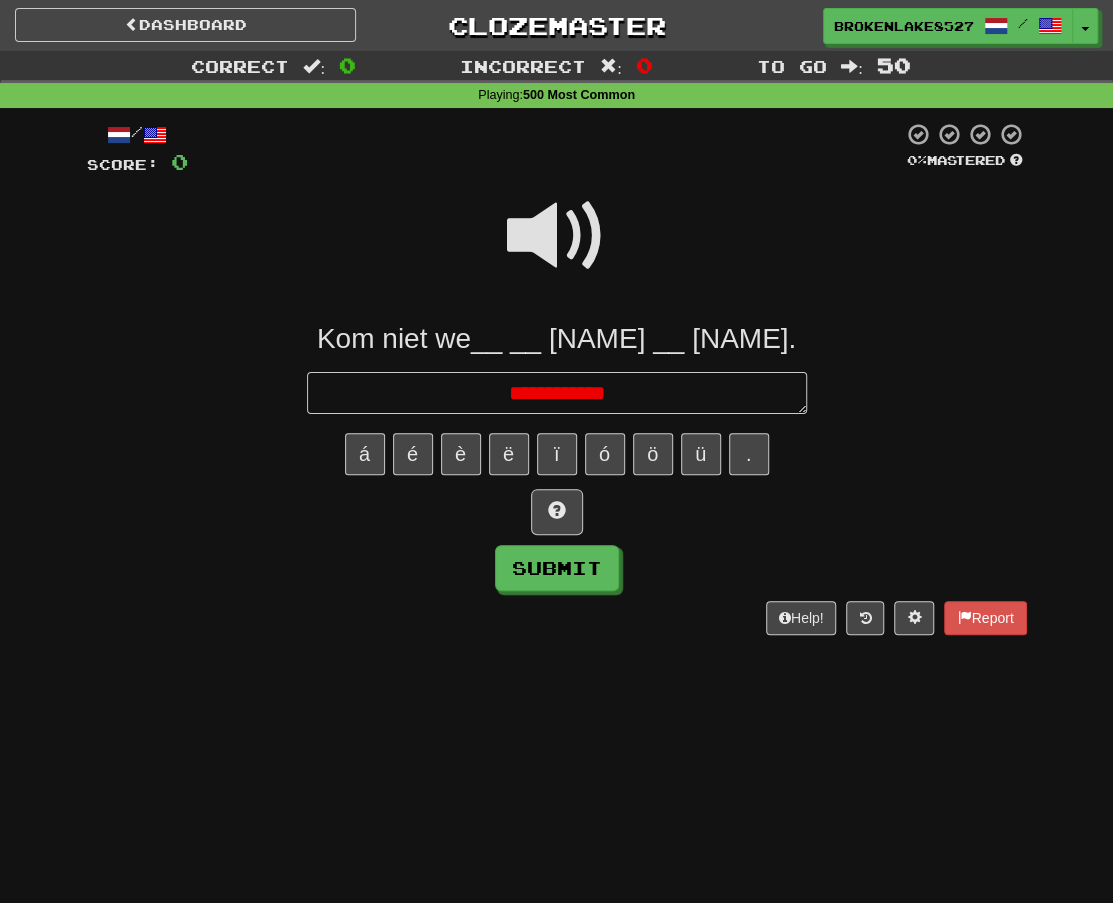 type on "*" 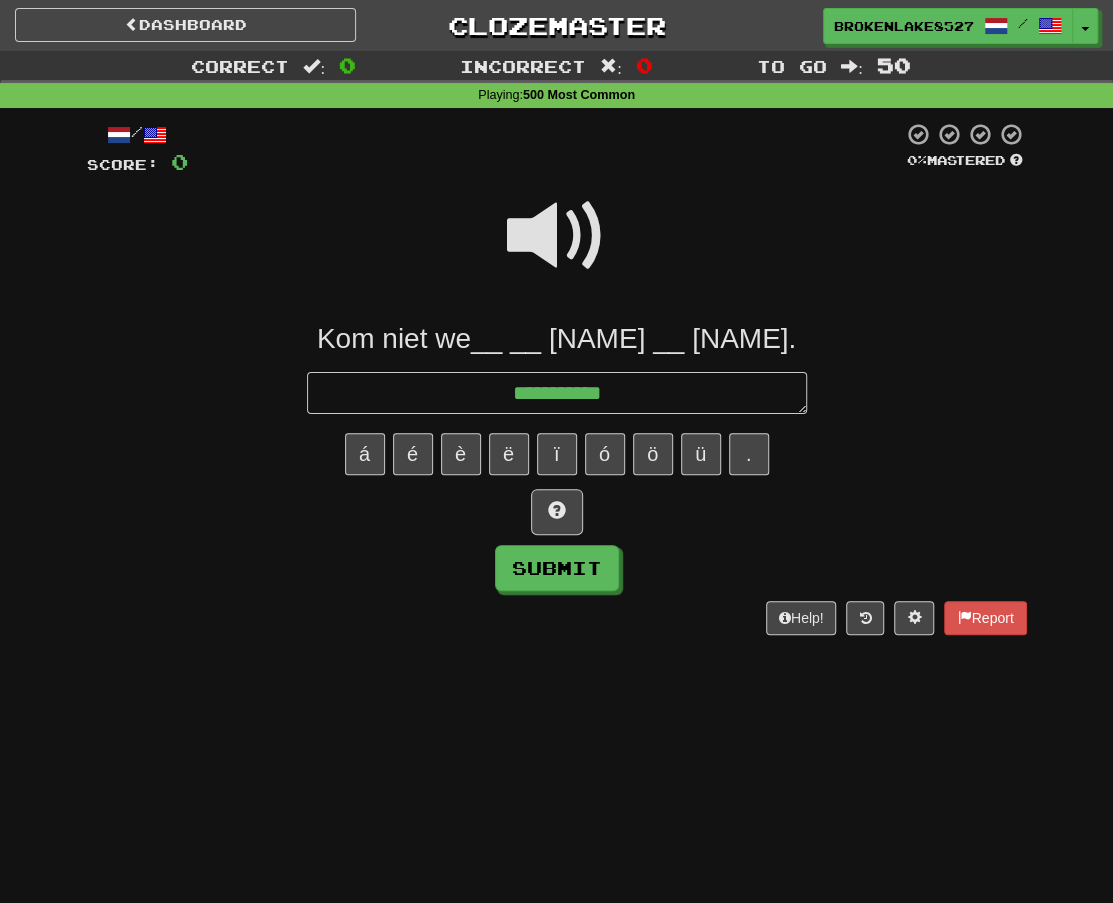 type on "*" 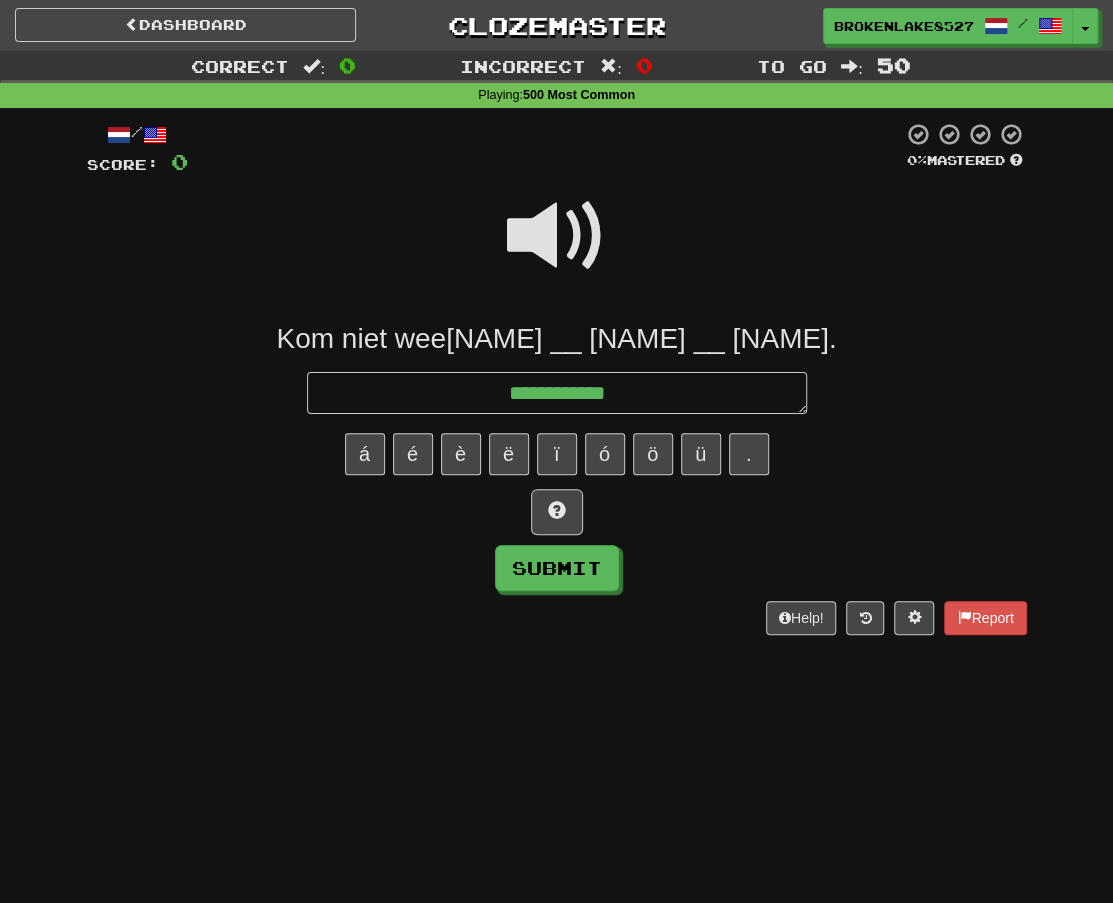 type on "*" 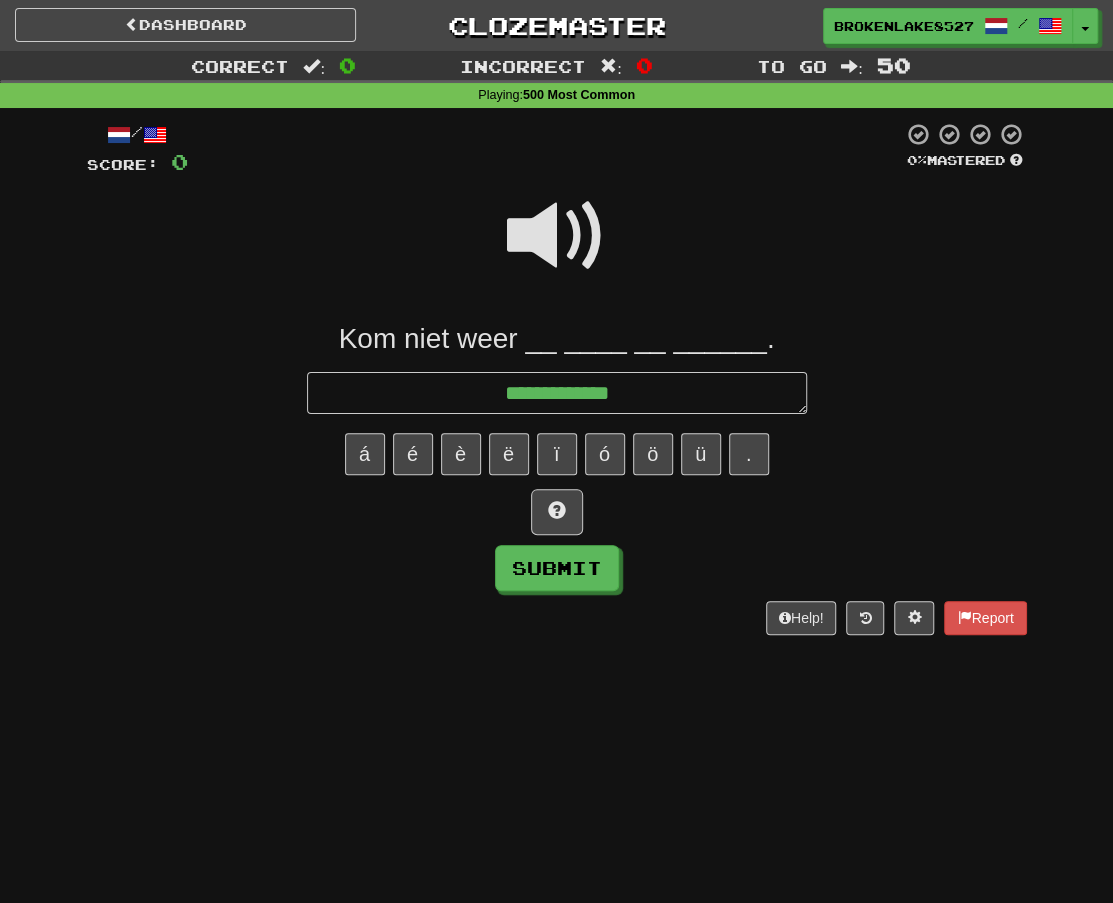 type on "*" 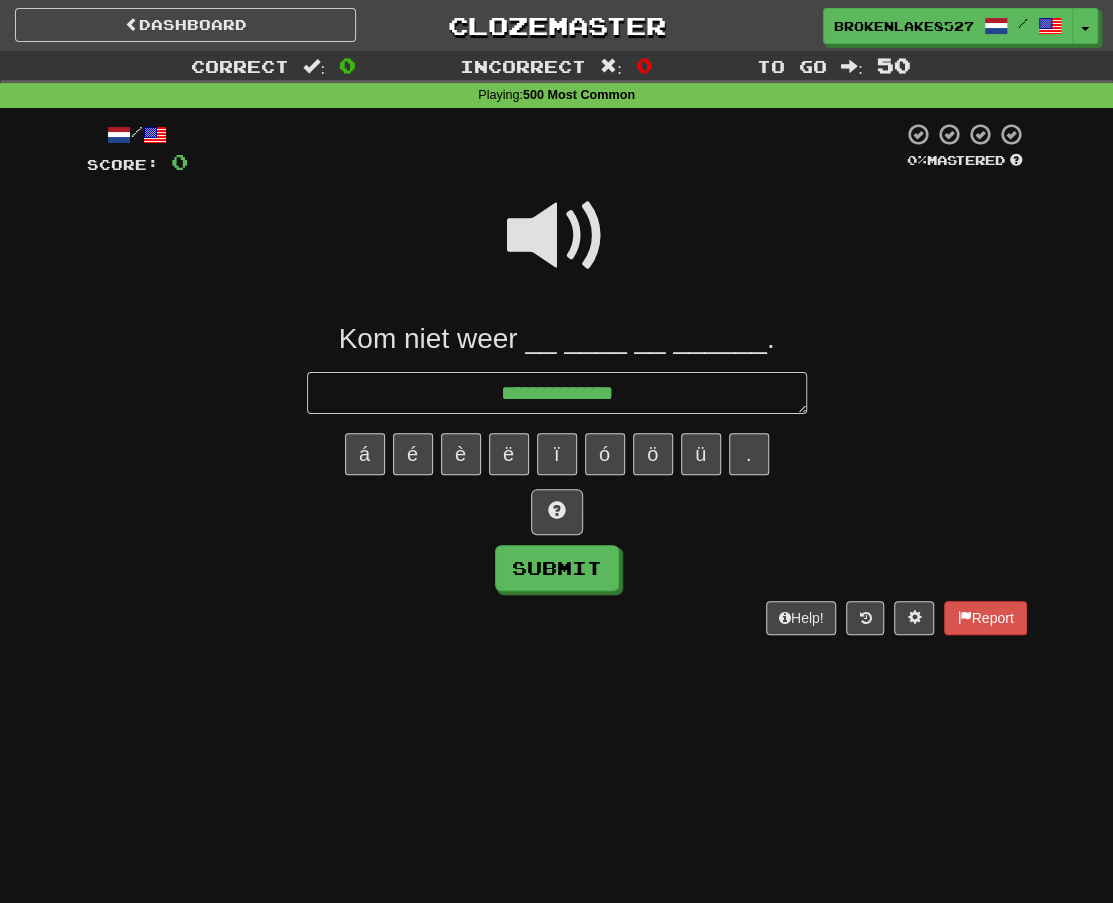 type on "*" 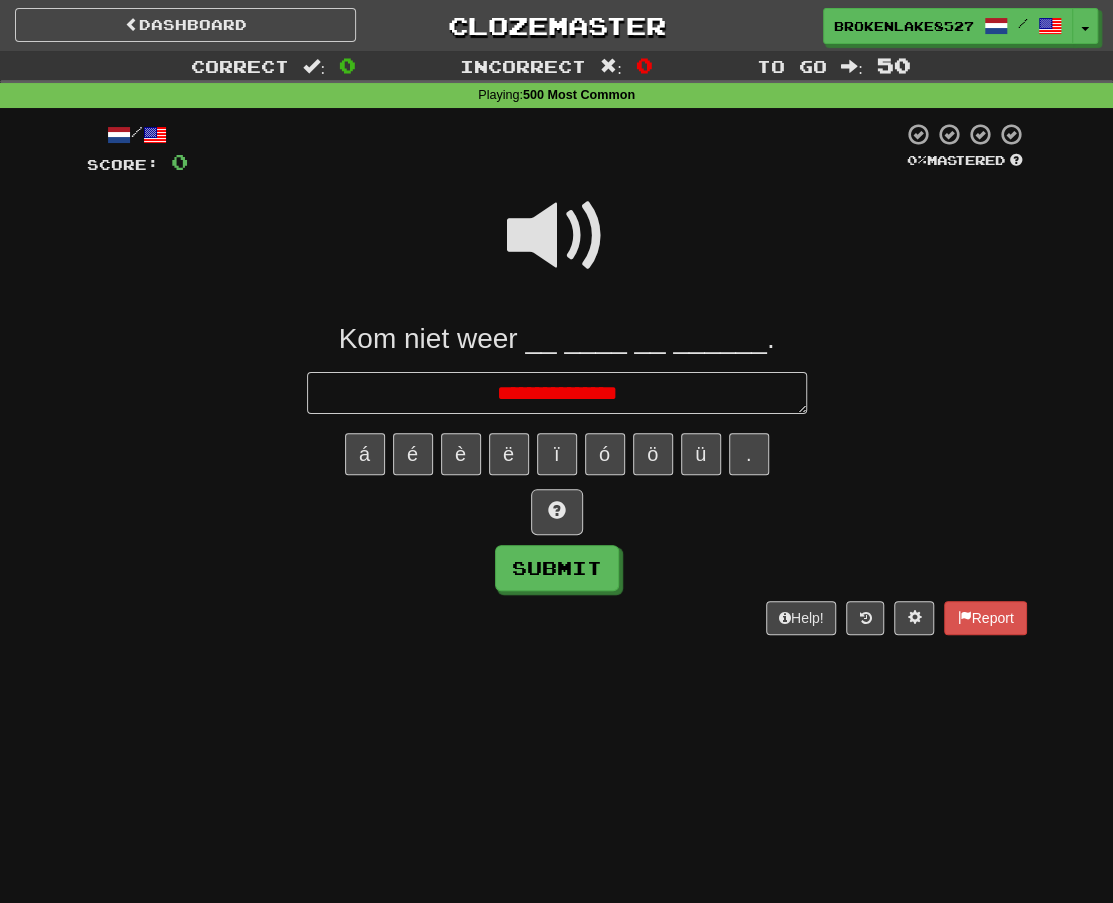type on "*" 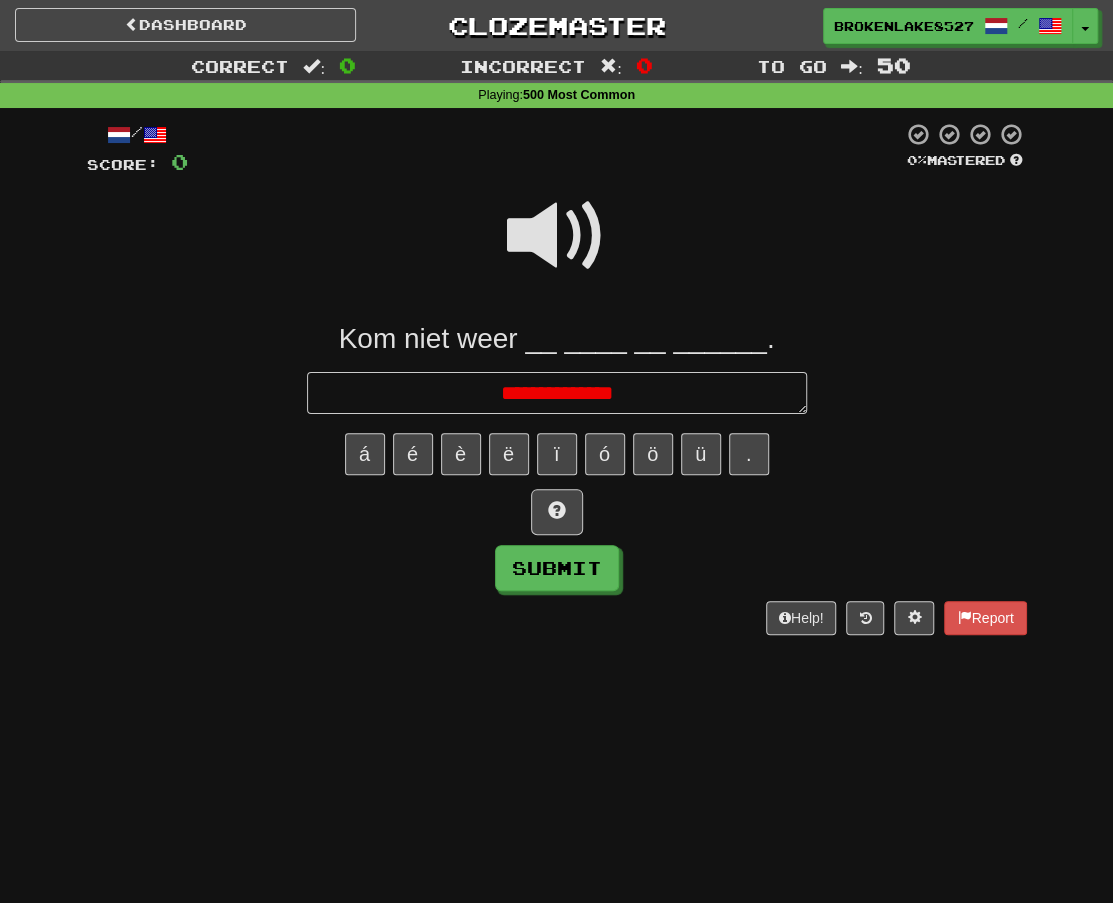 type on "*" 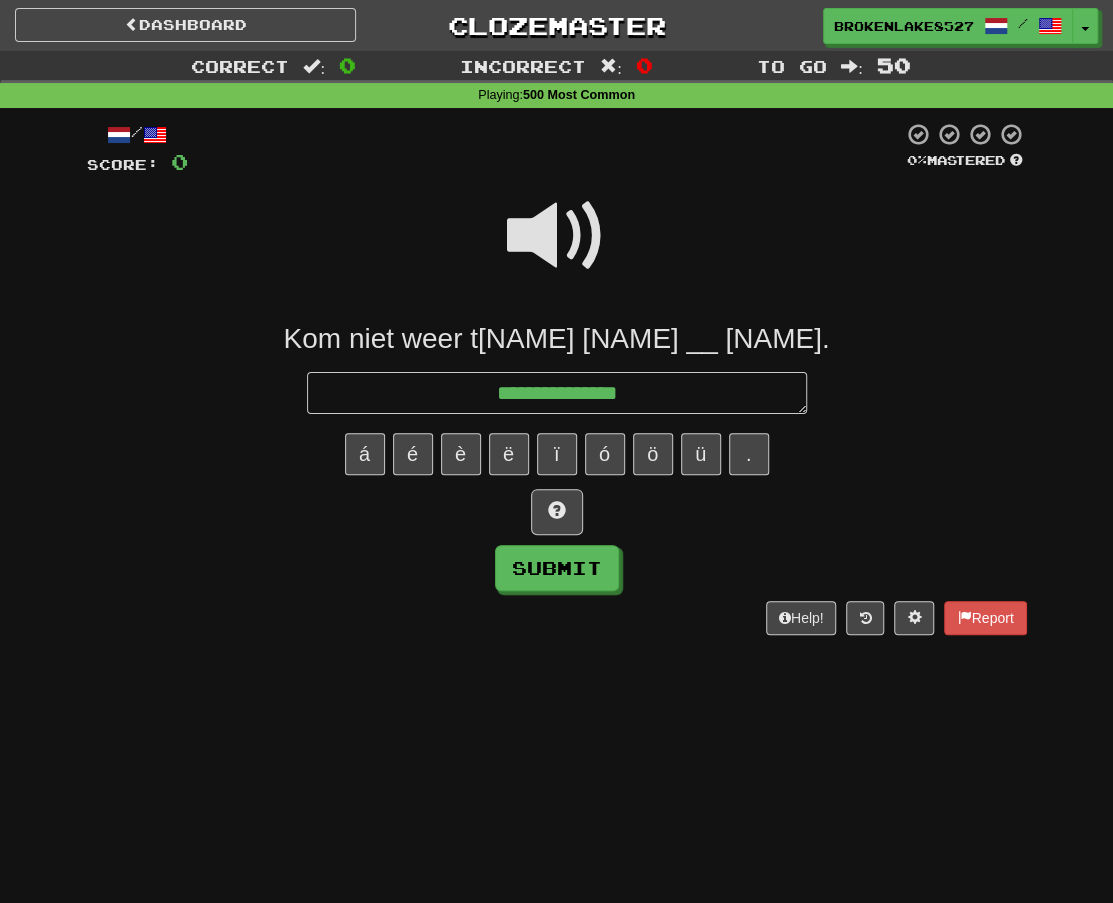 type on "*" 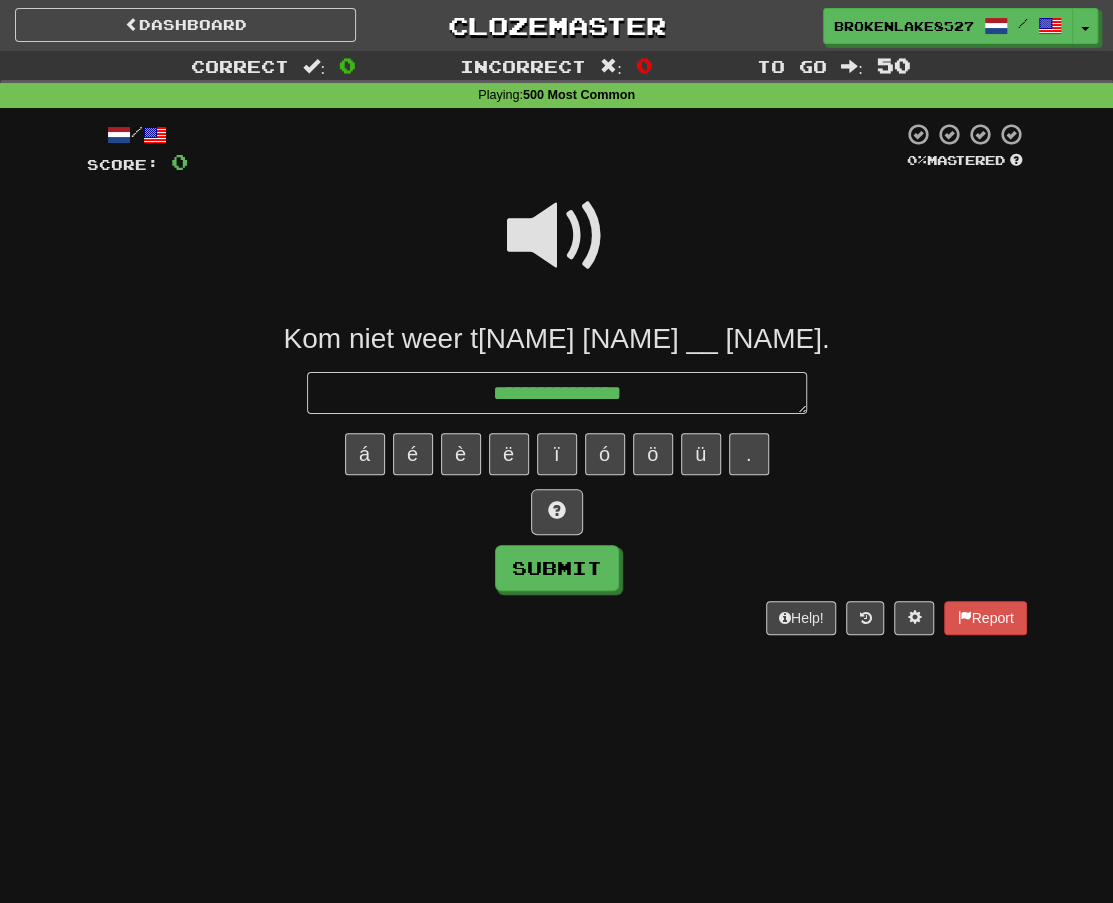 type on "*" 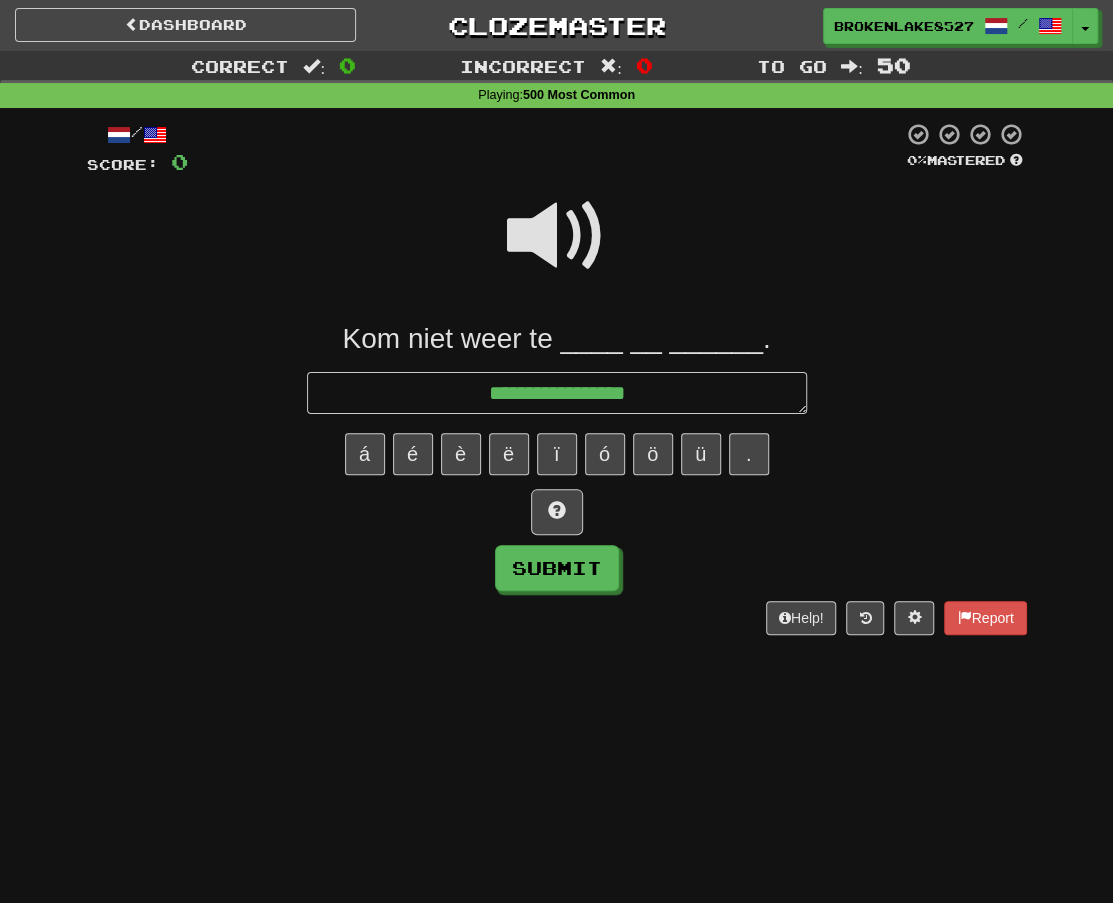 type on "*" 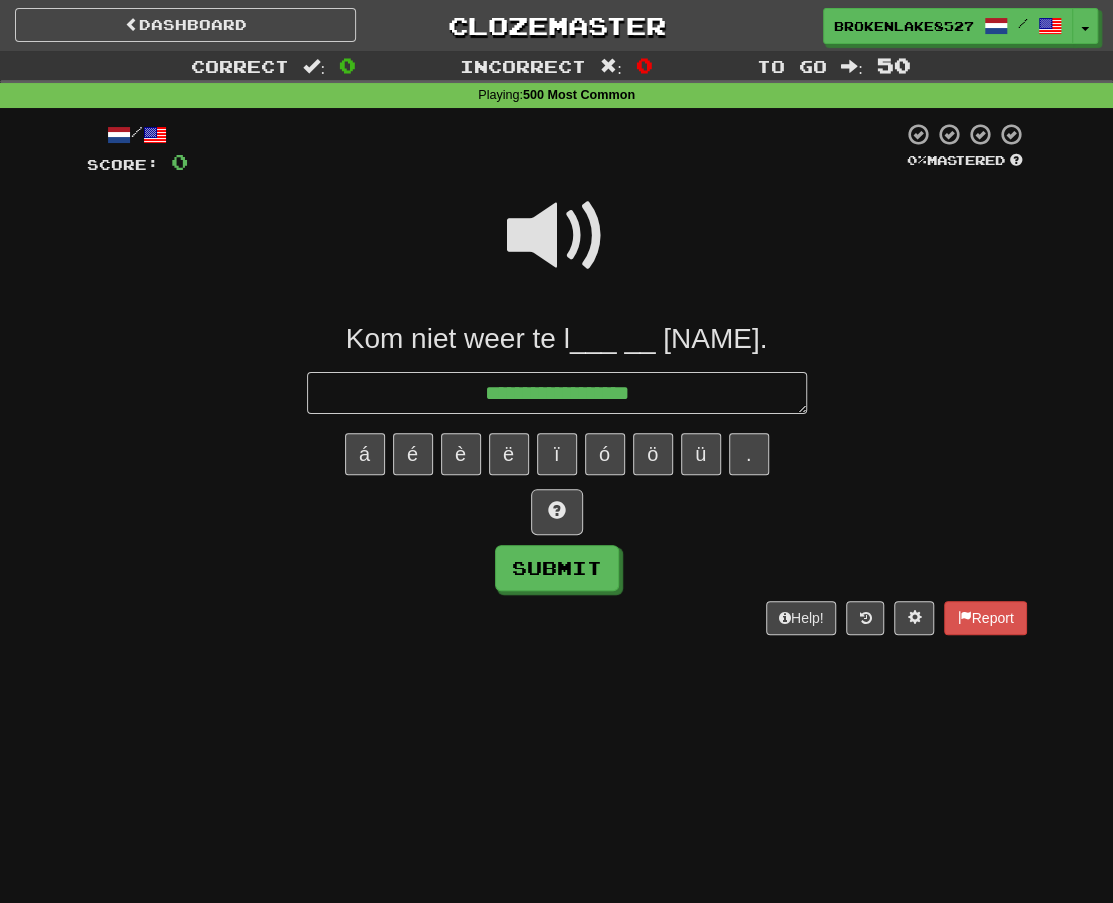 type on "*" 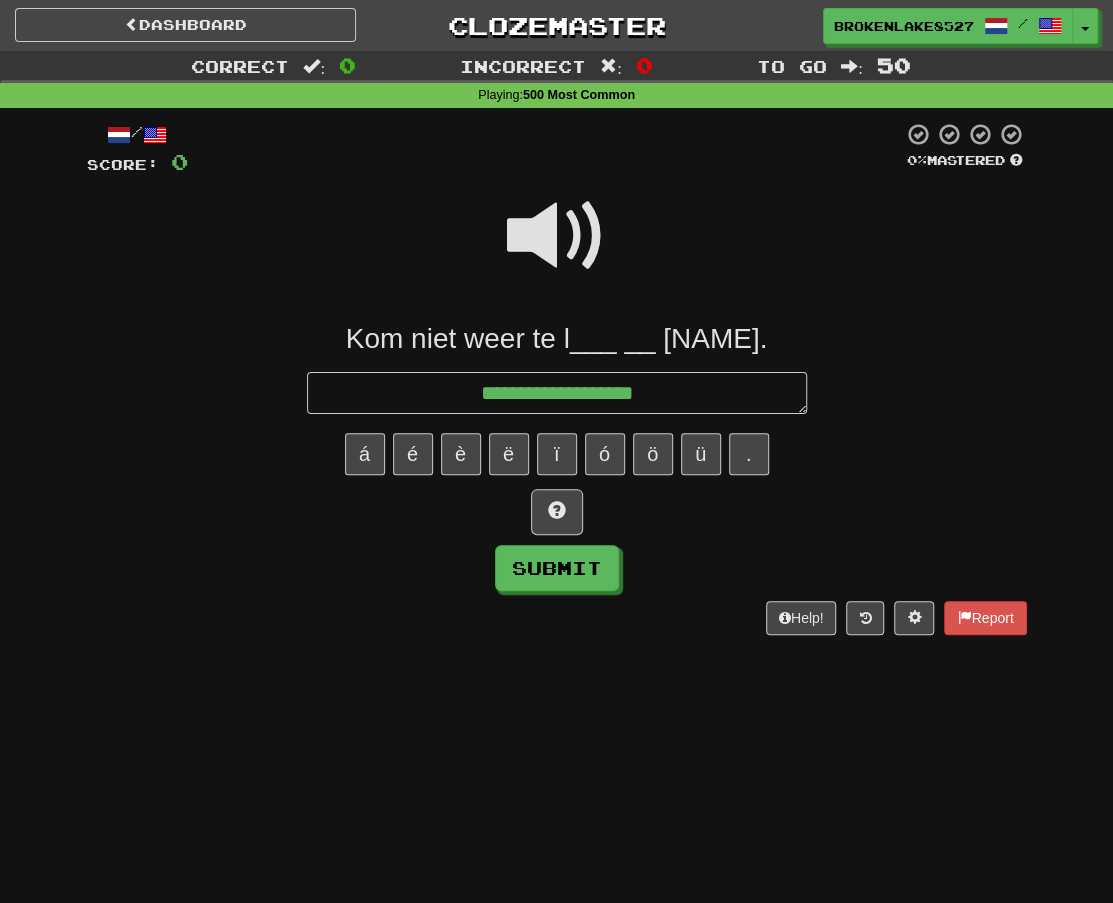 type on "*" 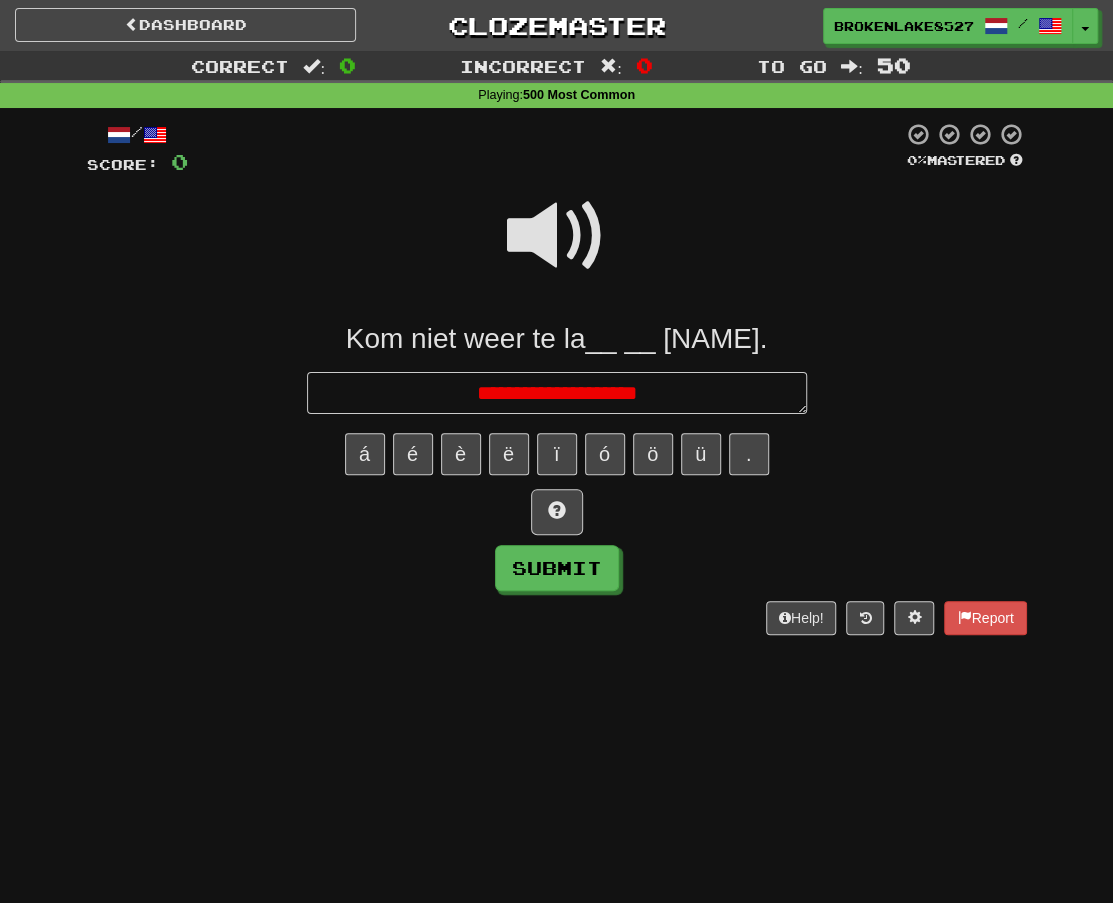 type on "*" 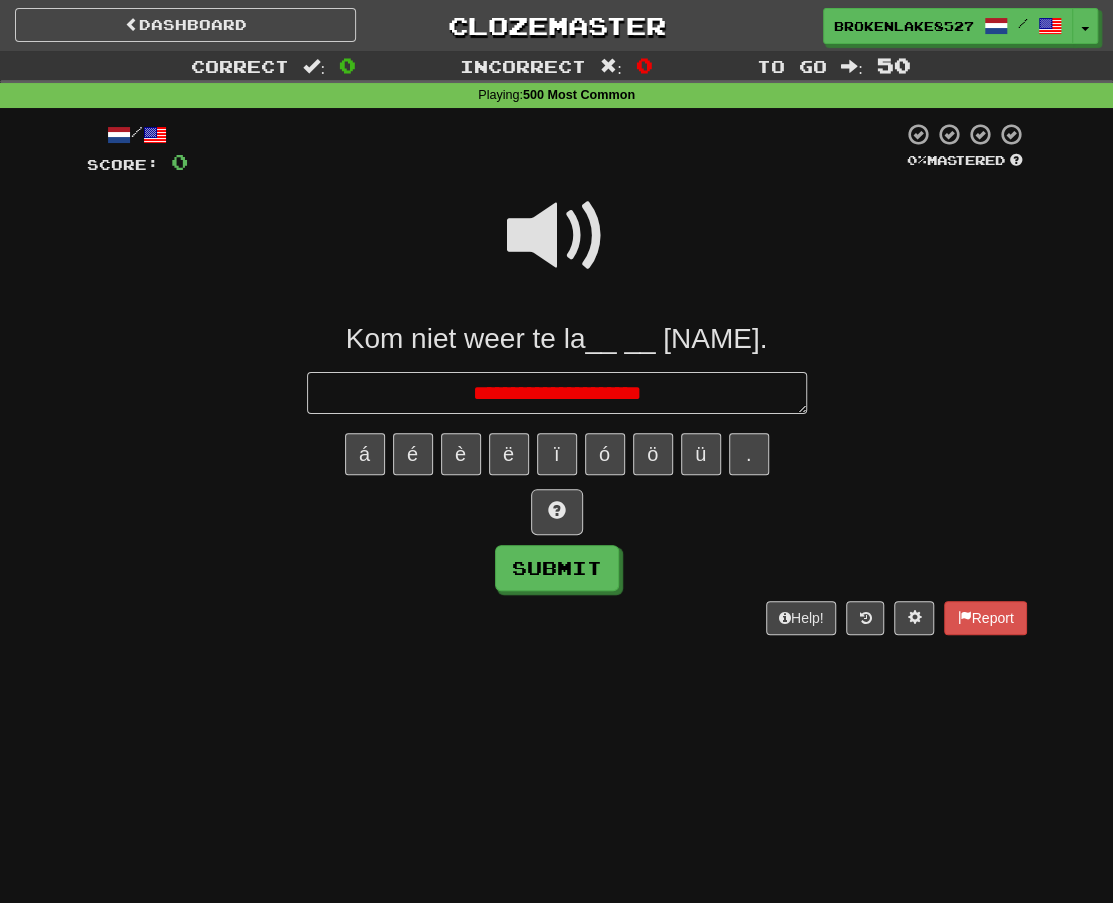 type on "**********" 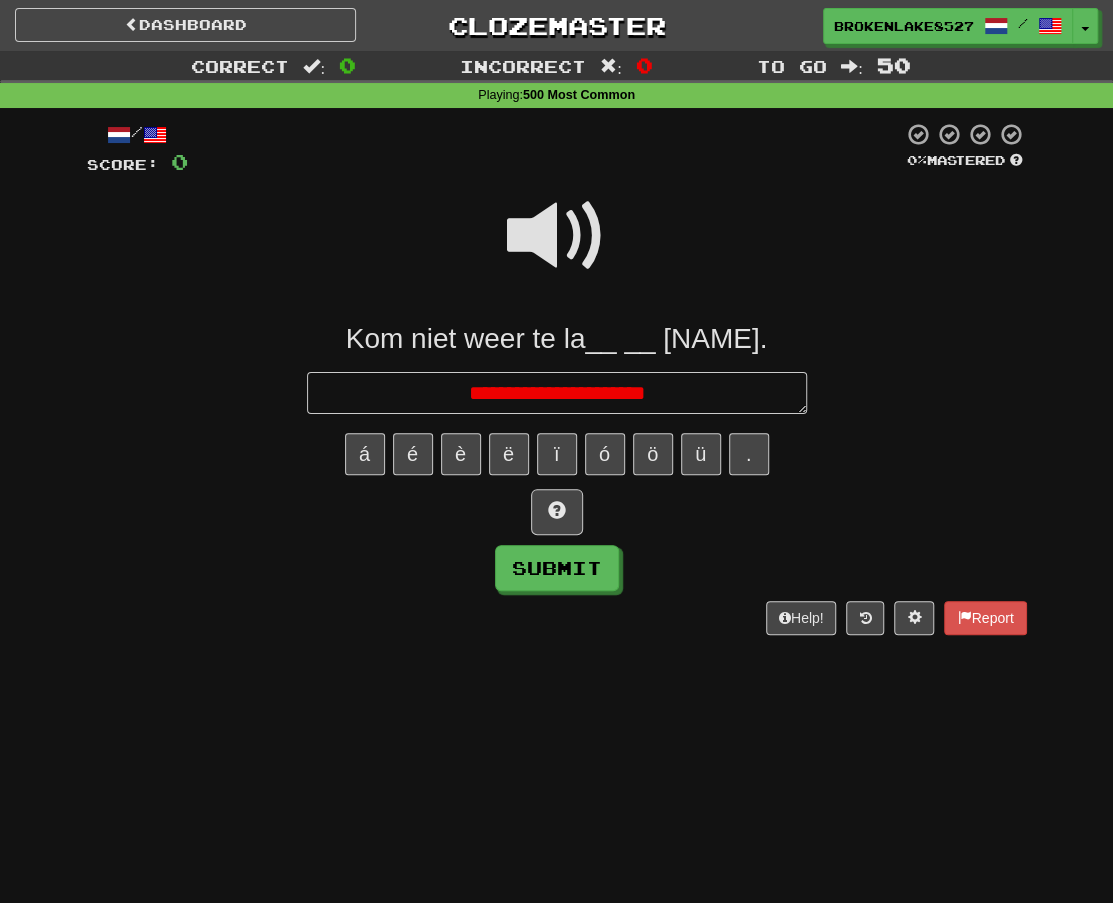 type on "*" 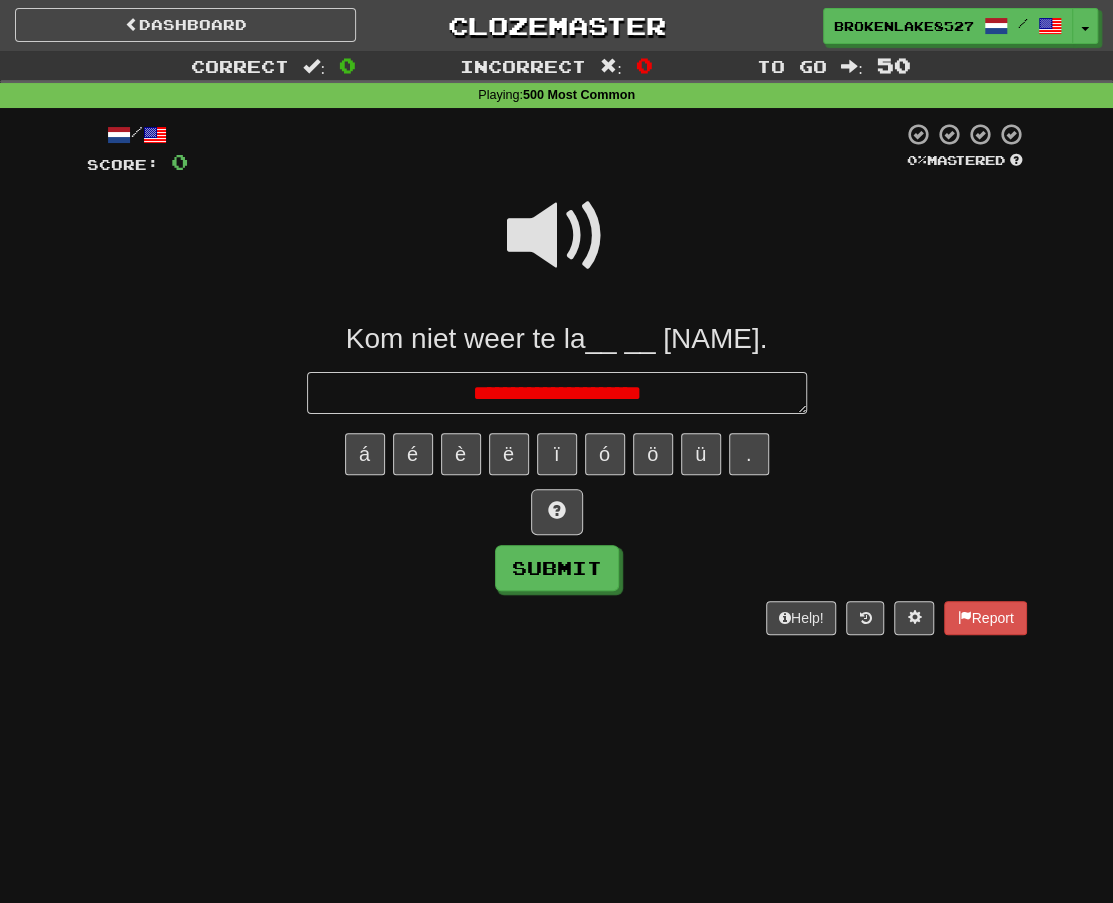 type on "*" 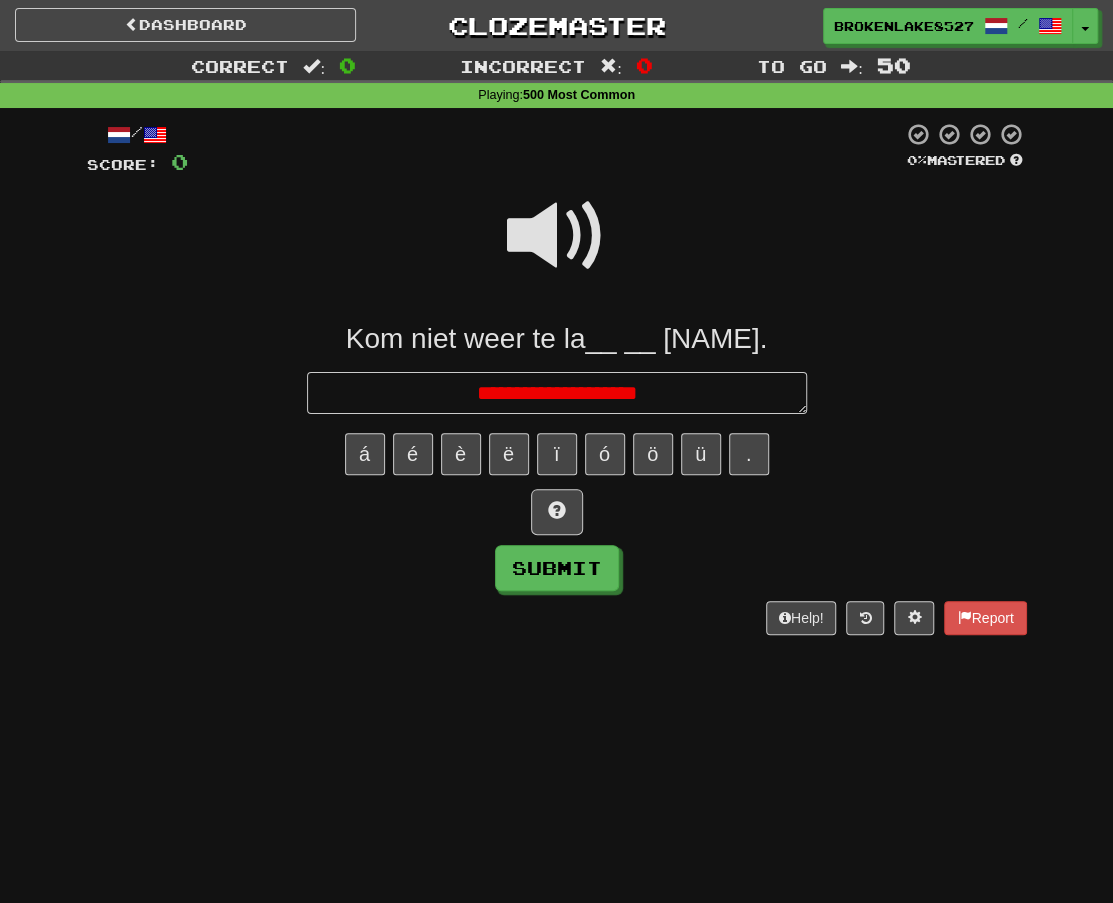 type on "*" 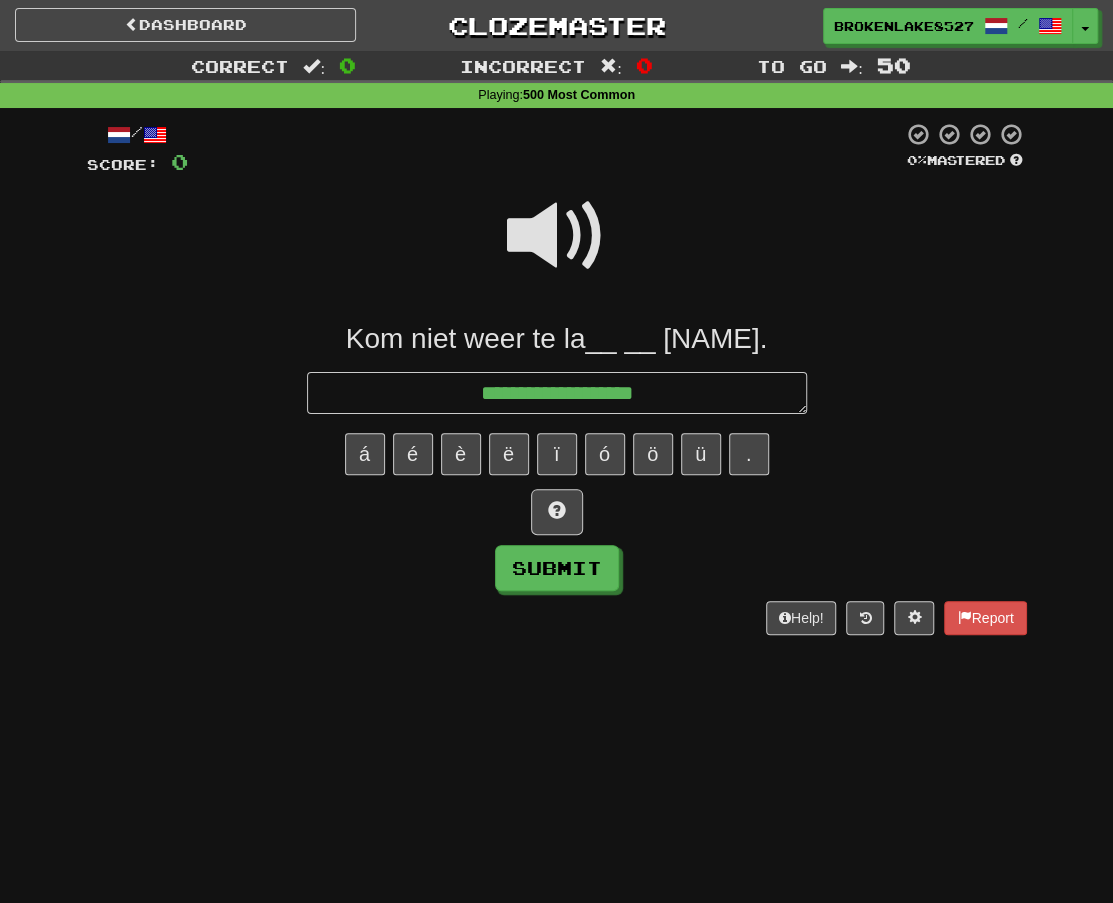 type on "*" 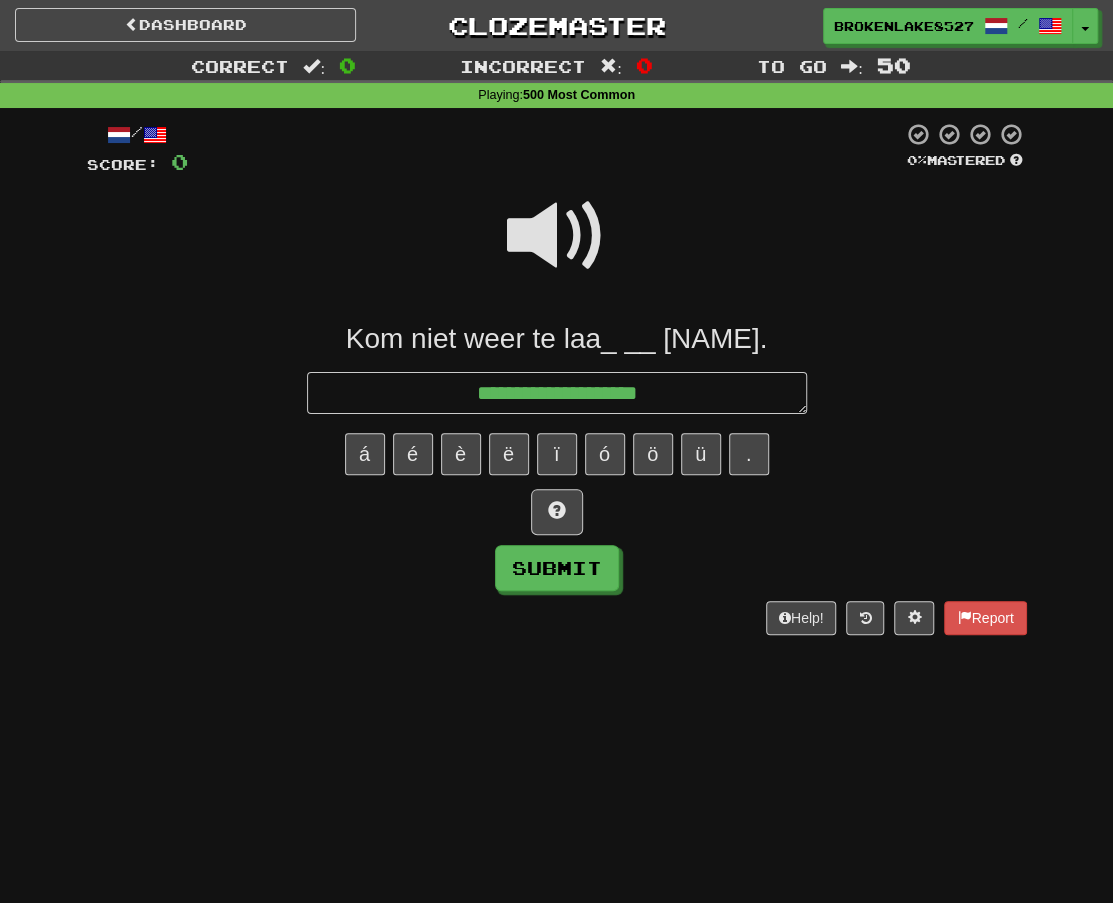 type on "*" 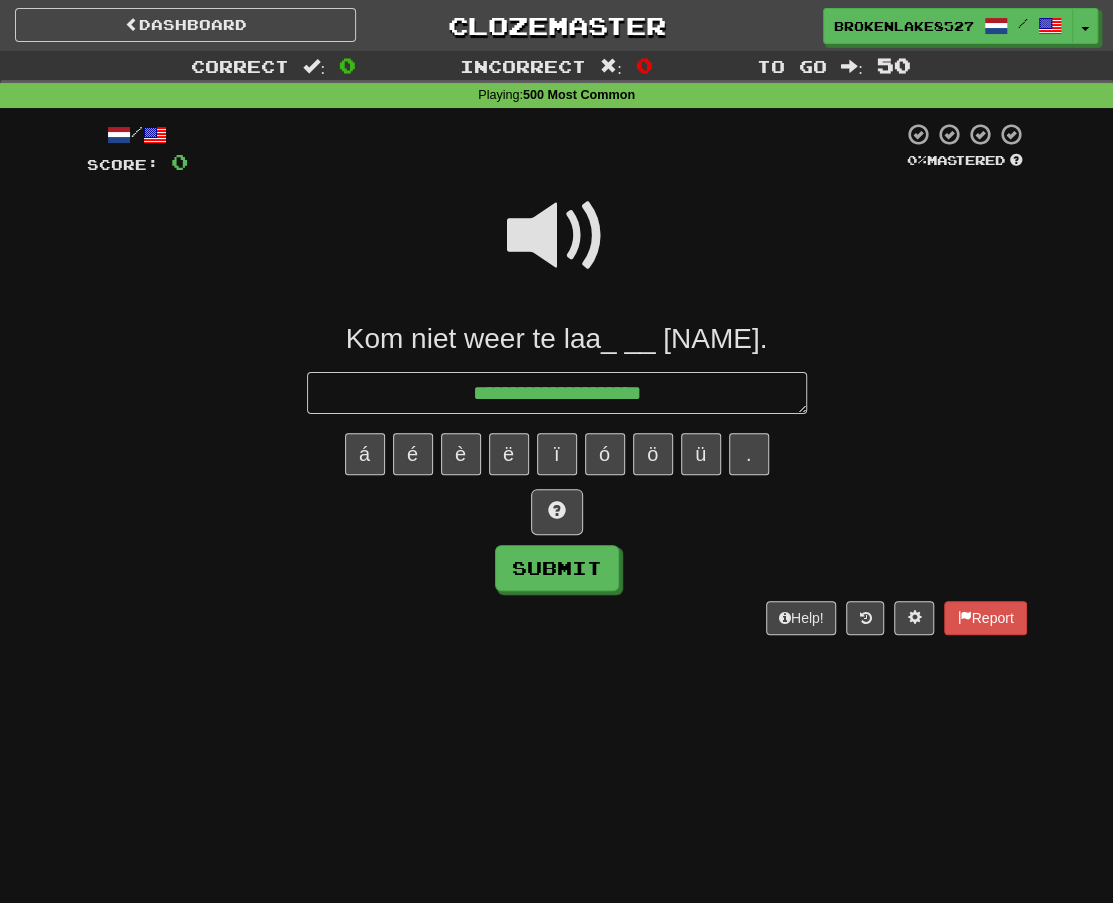 type on "*" 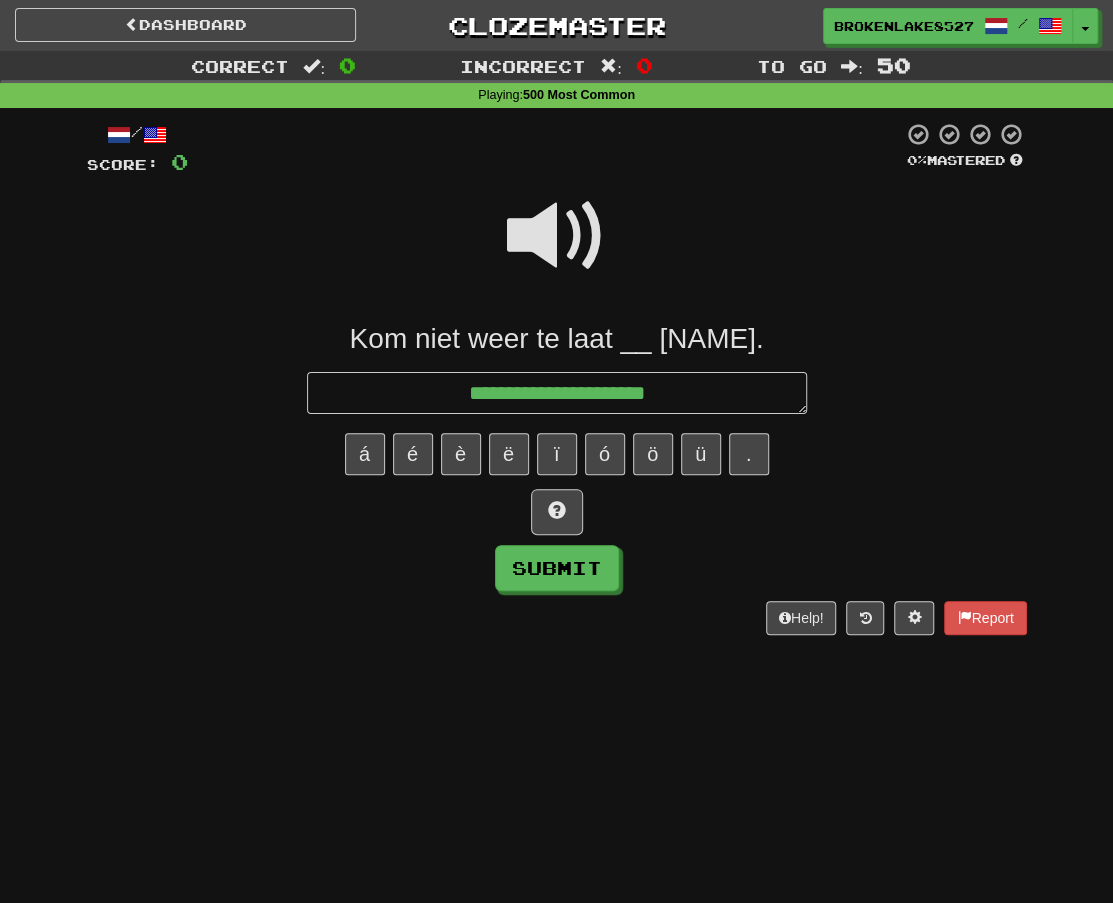type on "*" 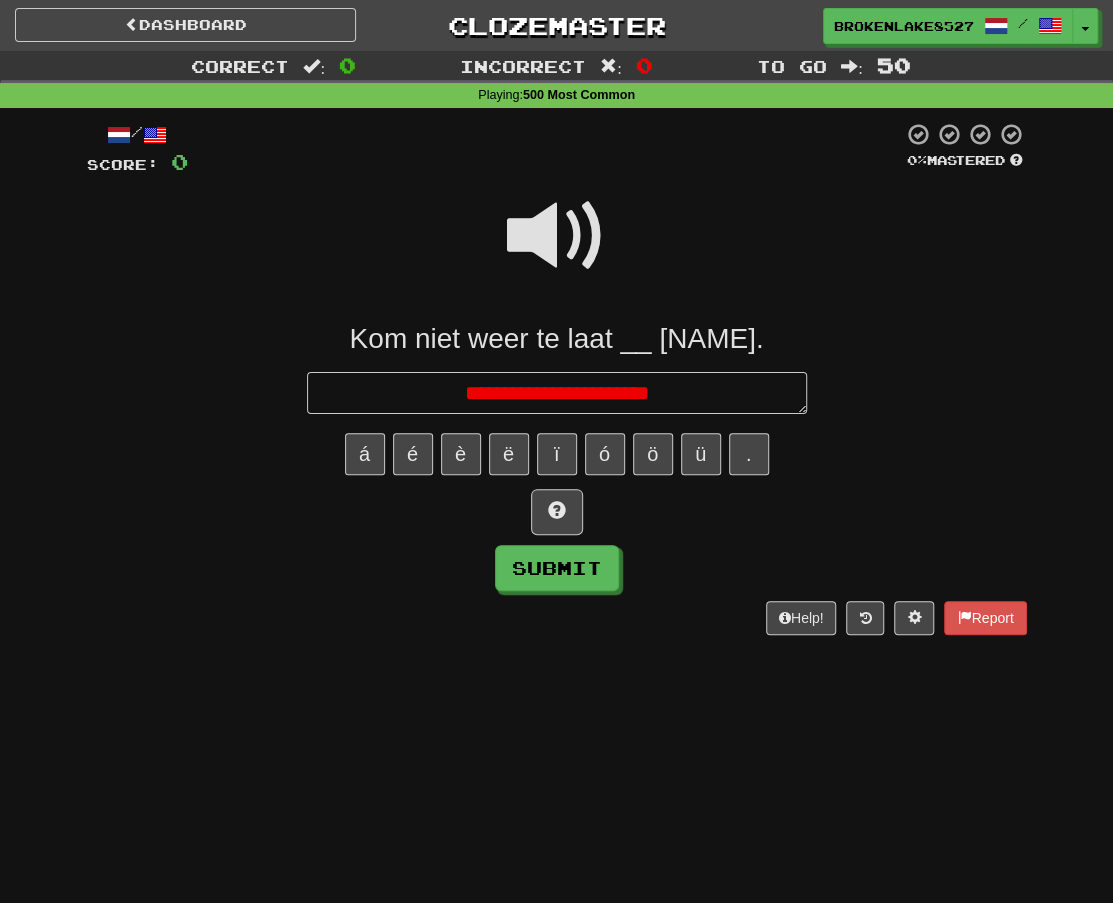 type on "*" 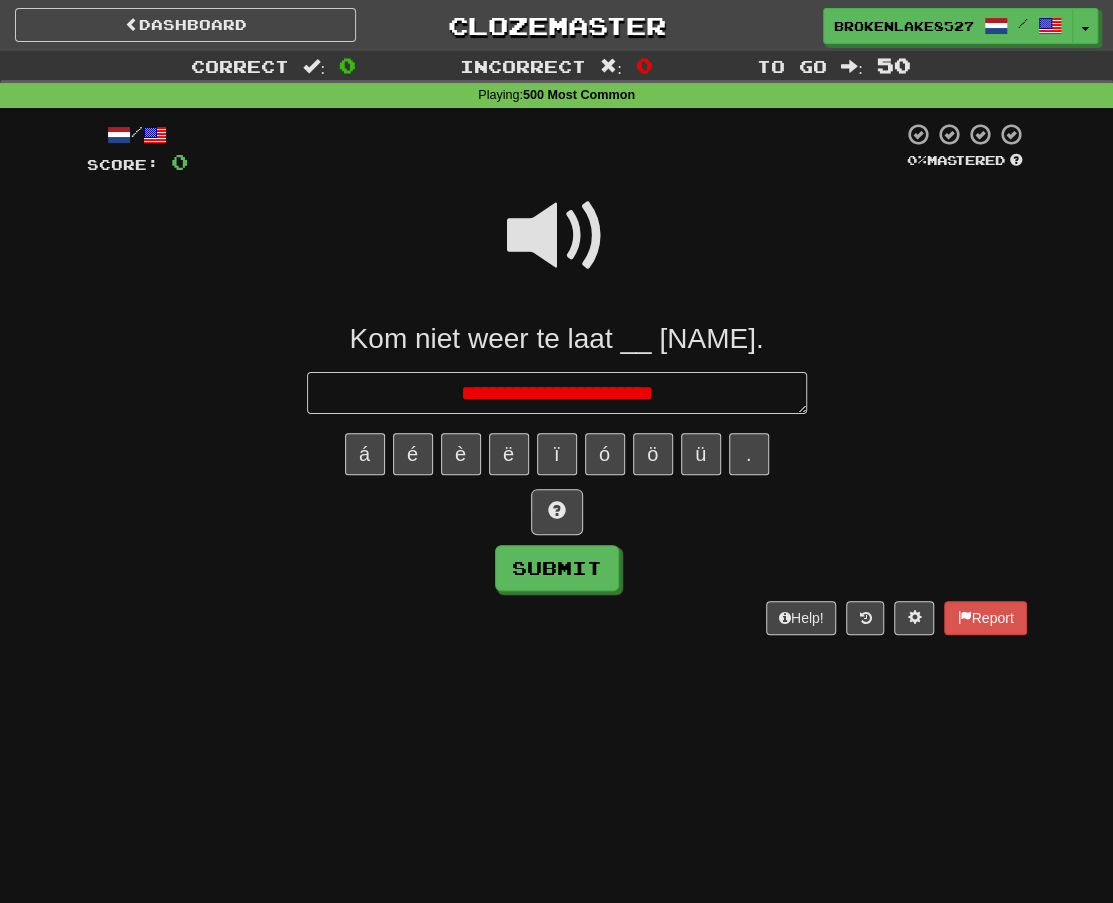 type on "*" 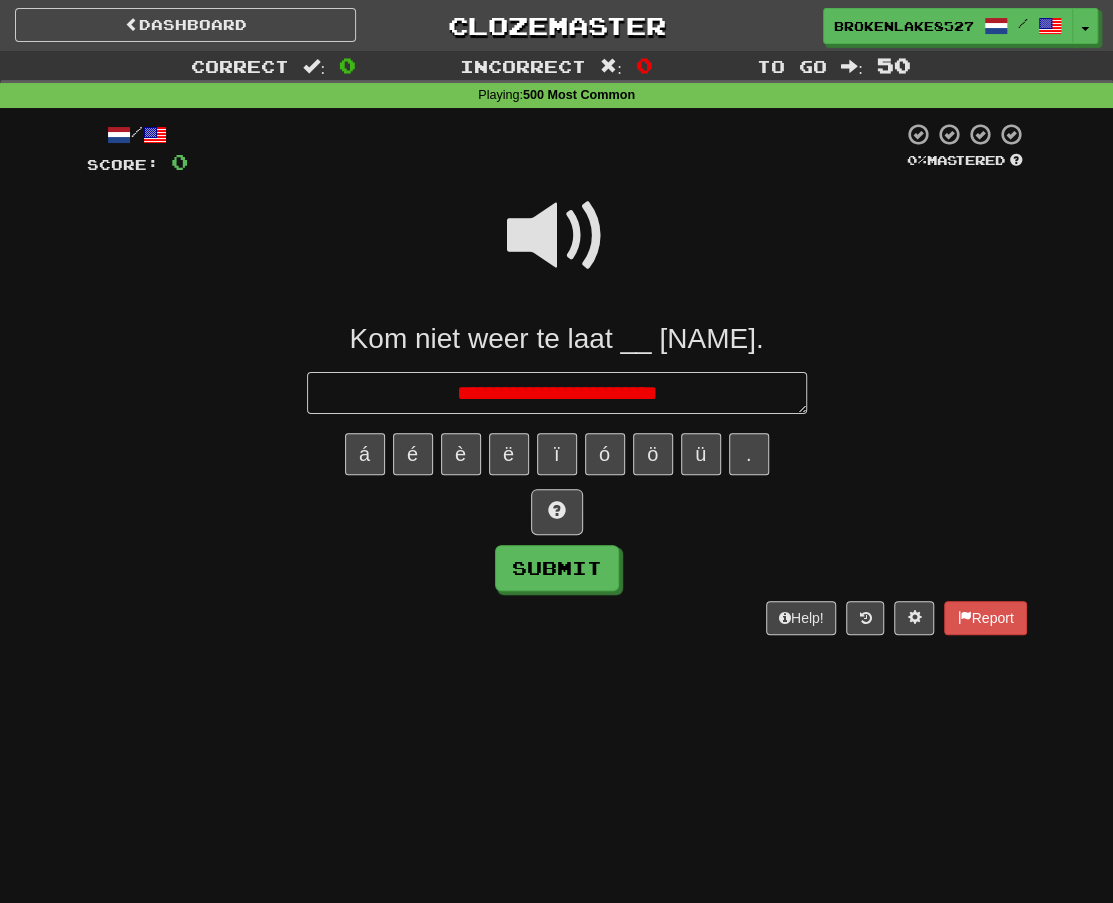 type on "*" 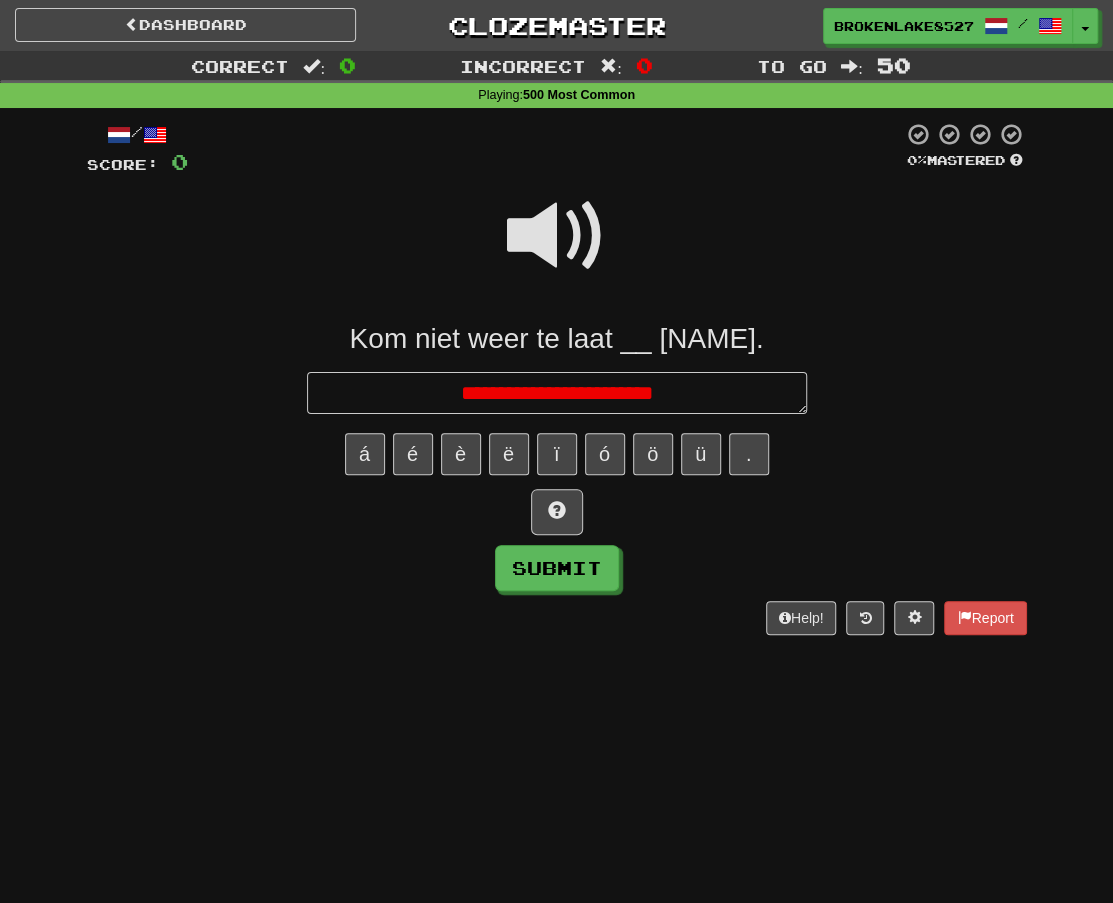 type on "*" 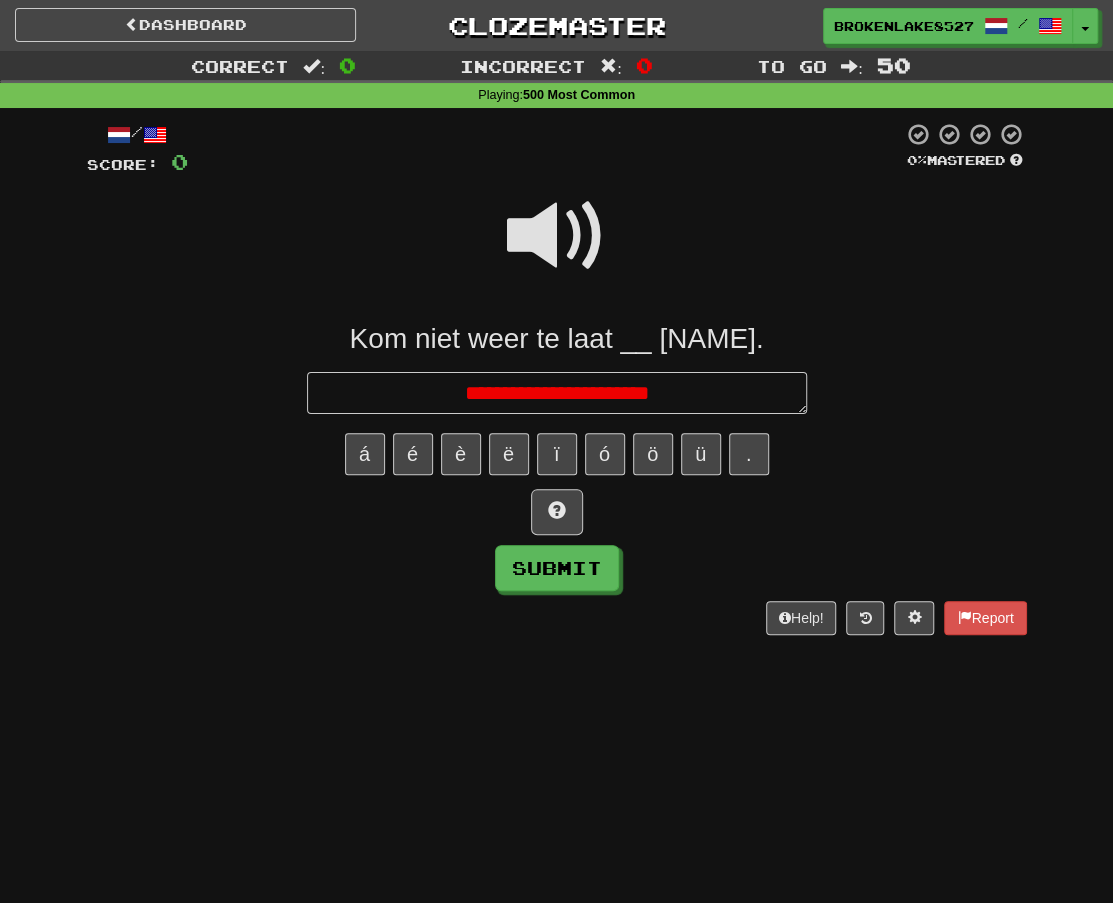 type on "*" 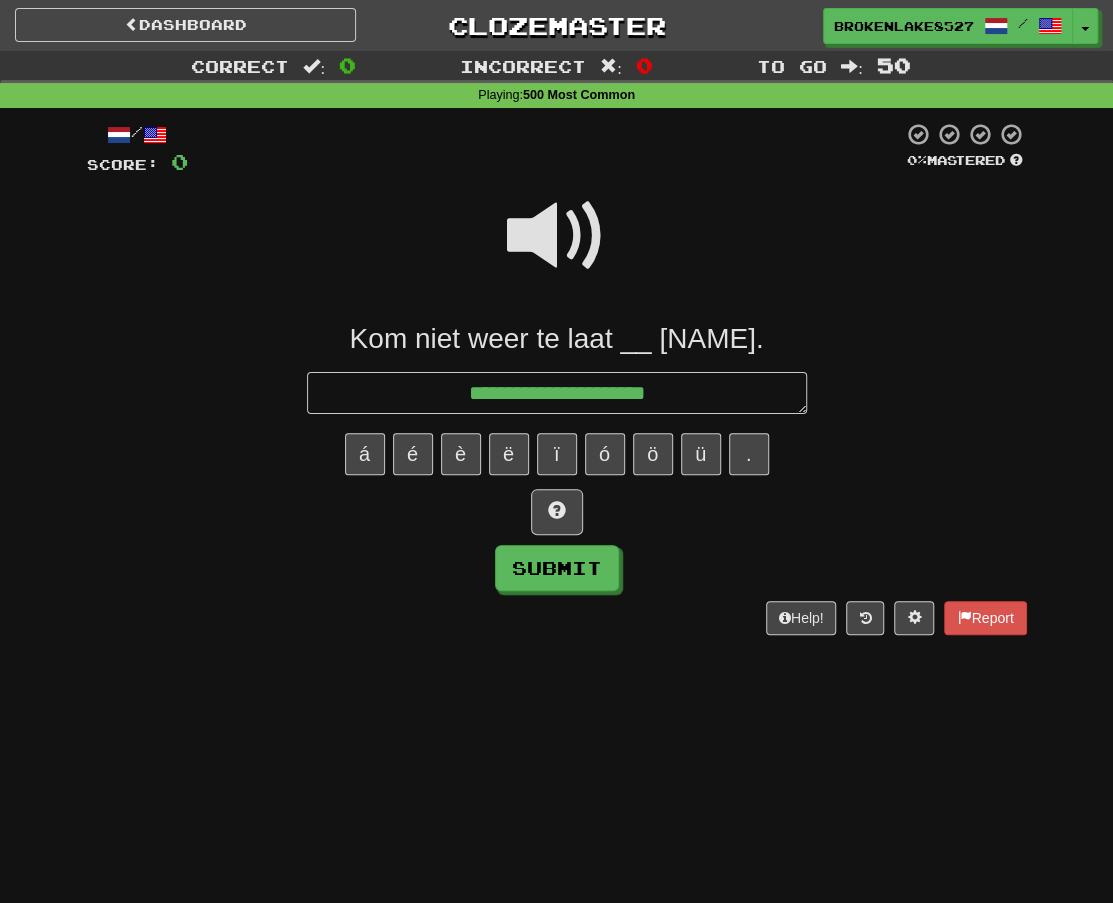 type on "*" 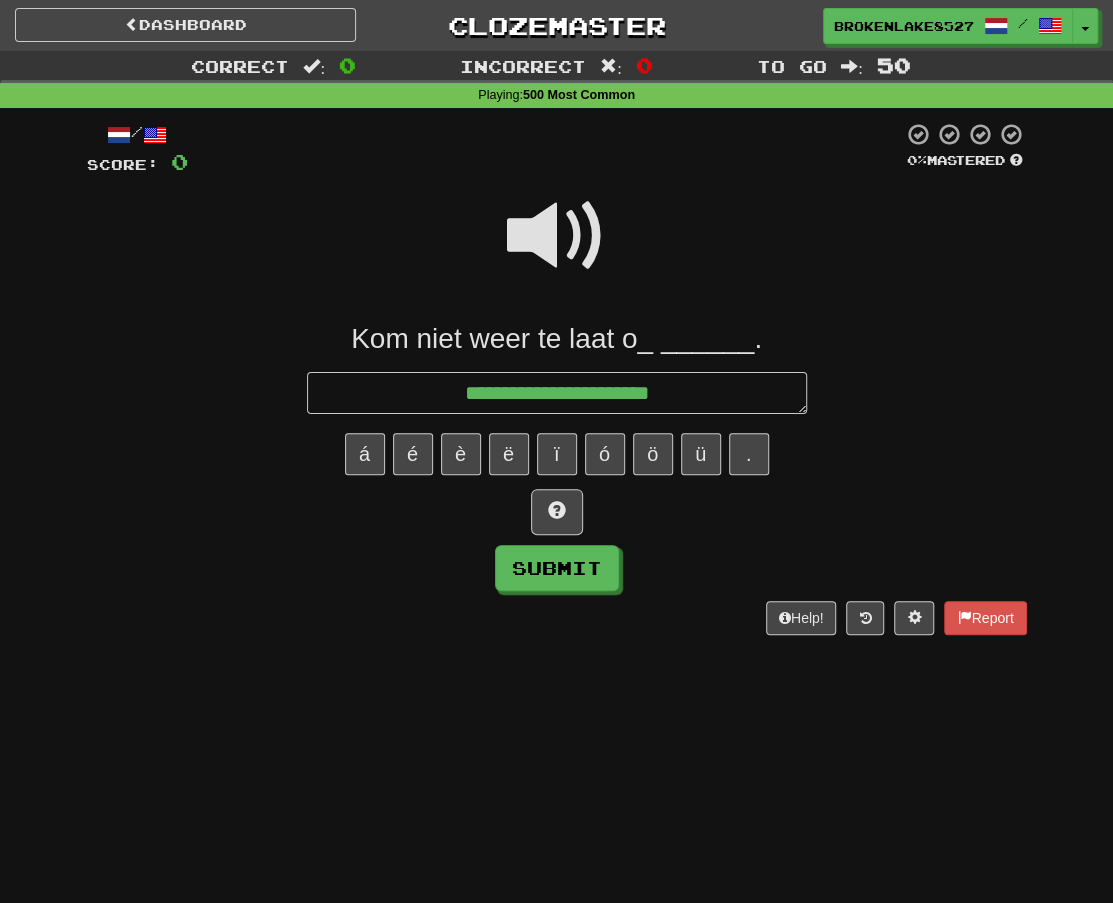 type on "*" 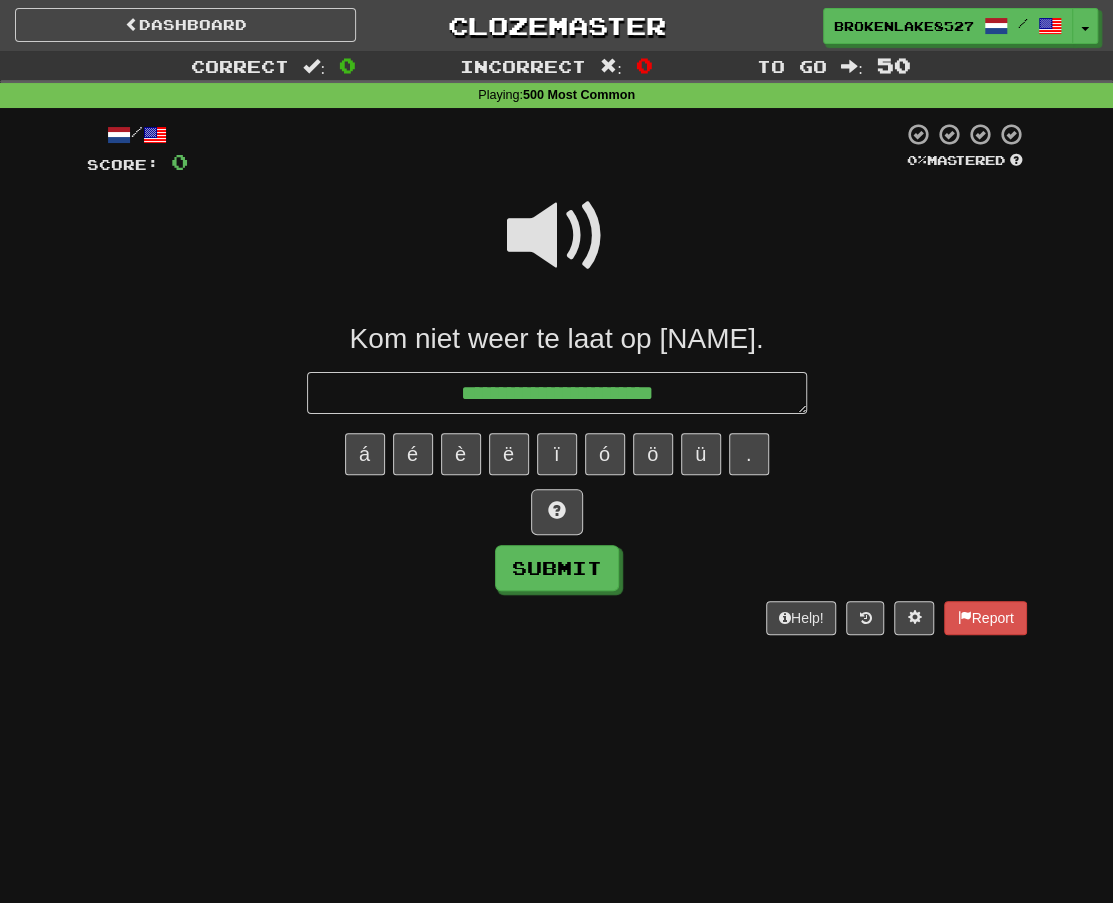 type on "*" 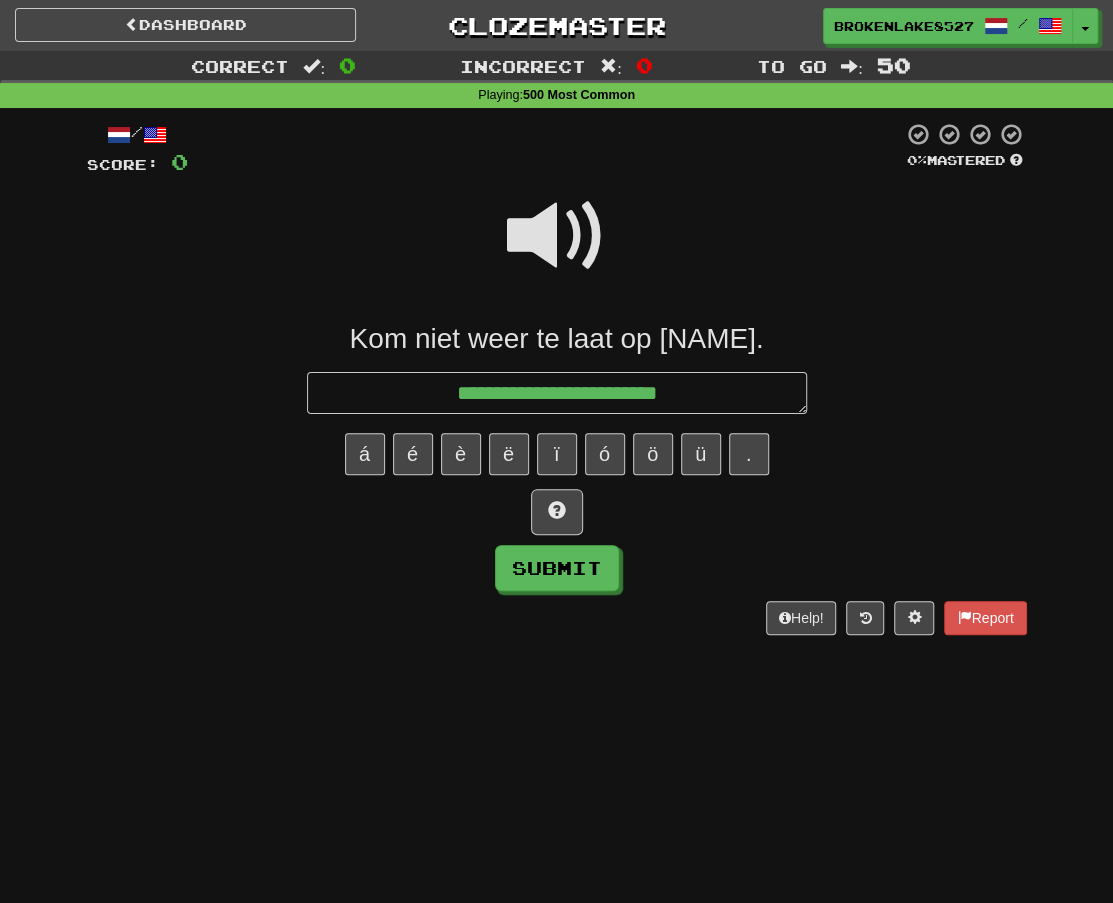 type on "*" 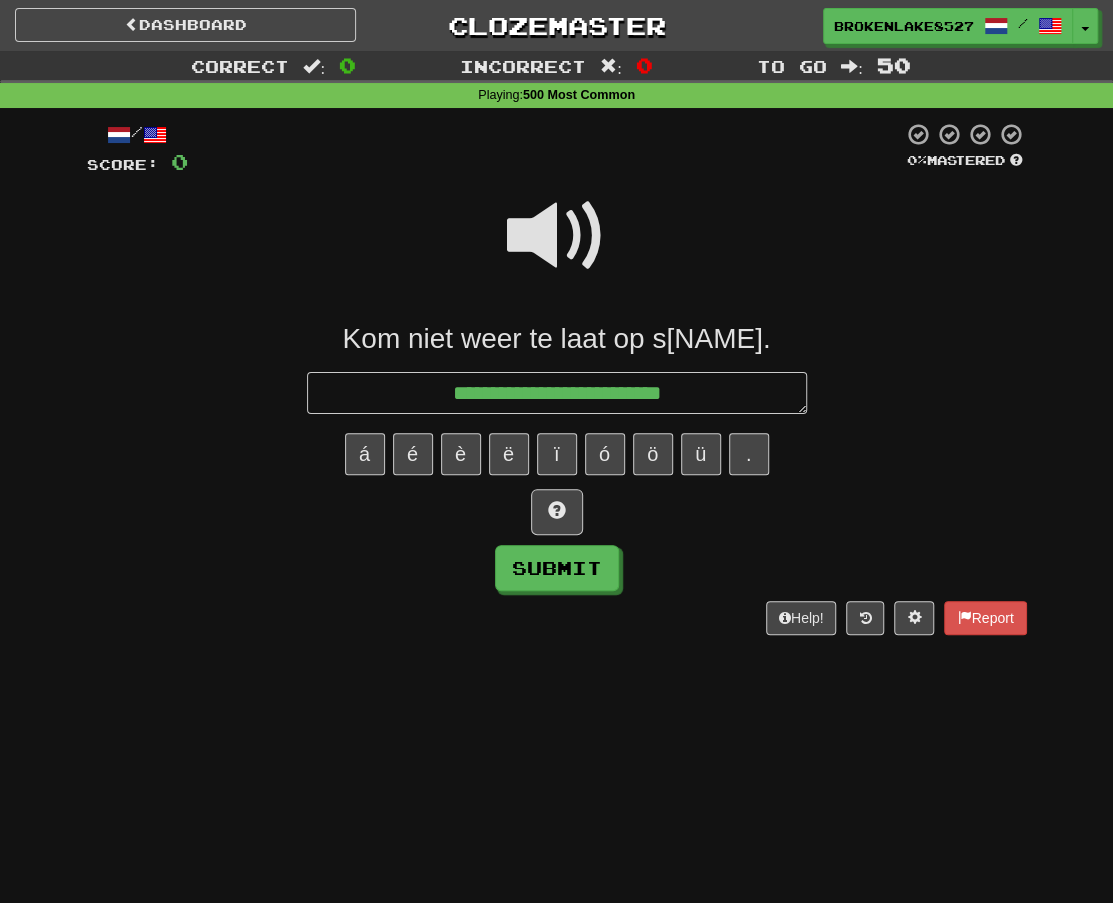 type on "*" 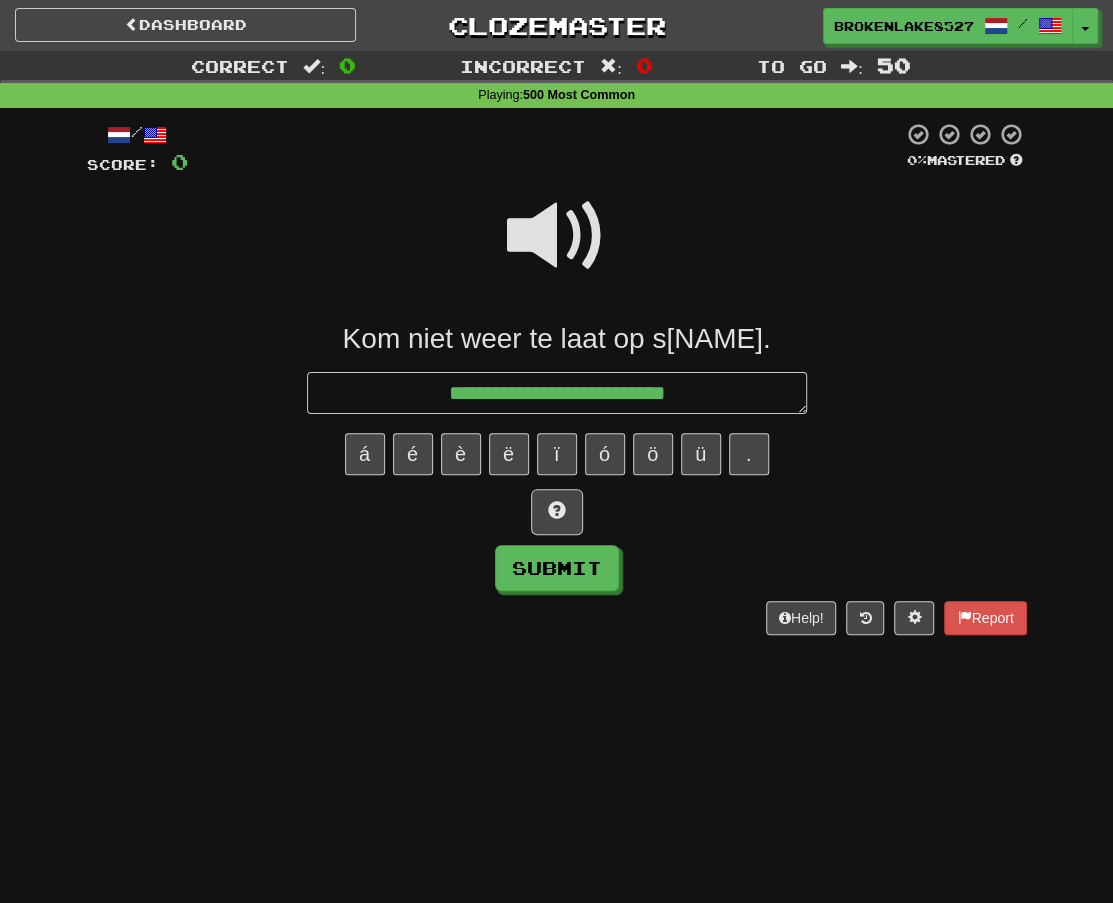 type on "**********" 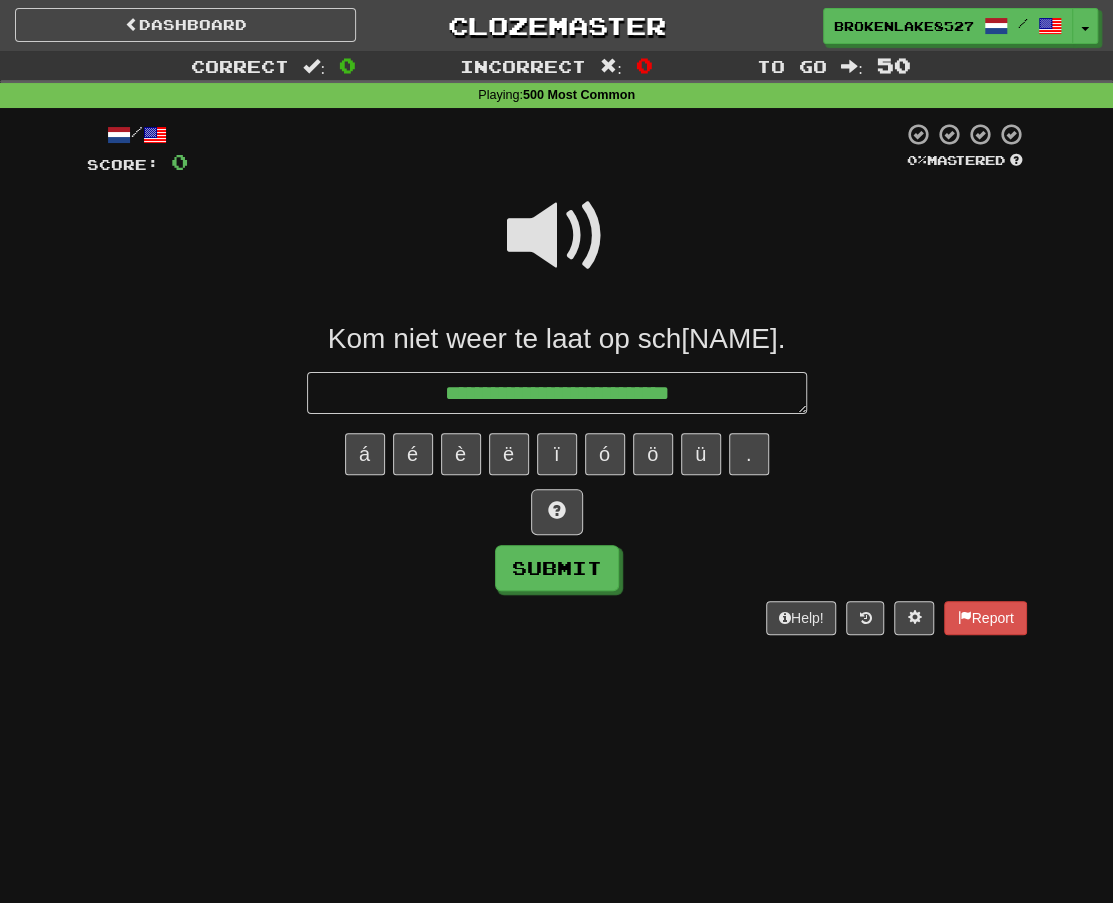 type on "*" 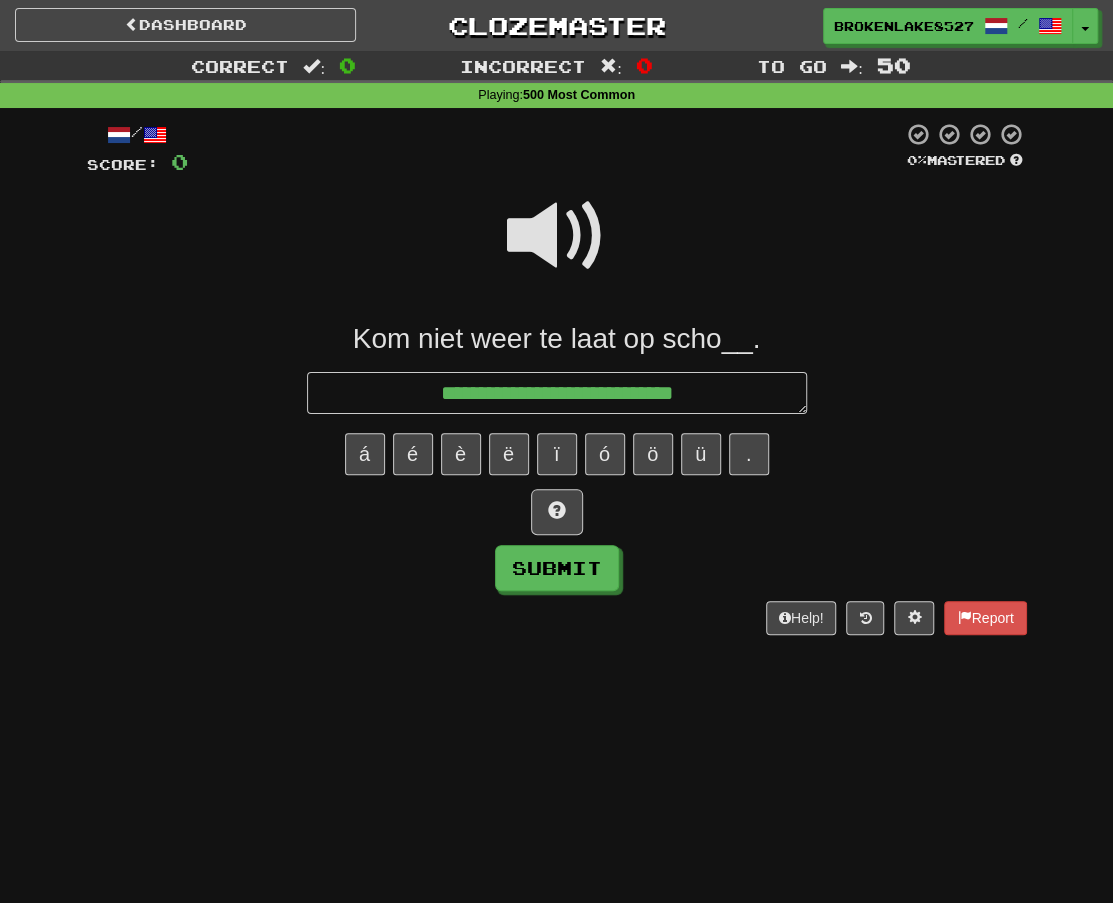 type on "*" 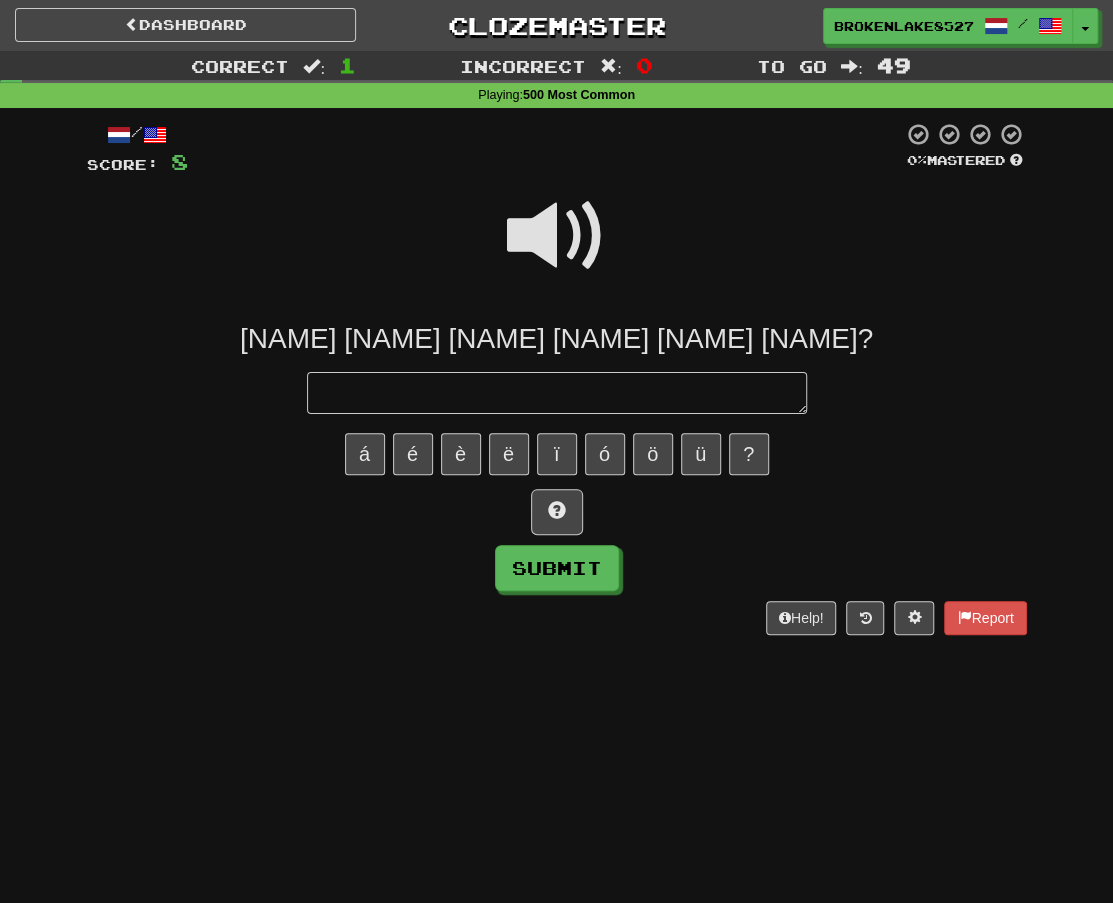 type on "*" 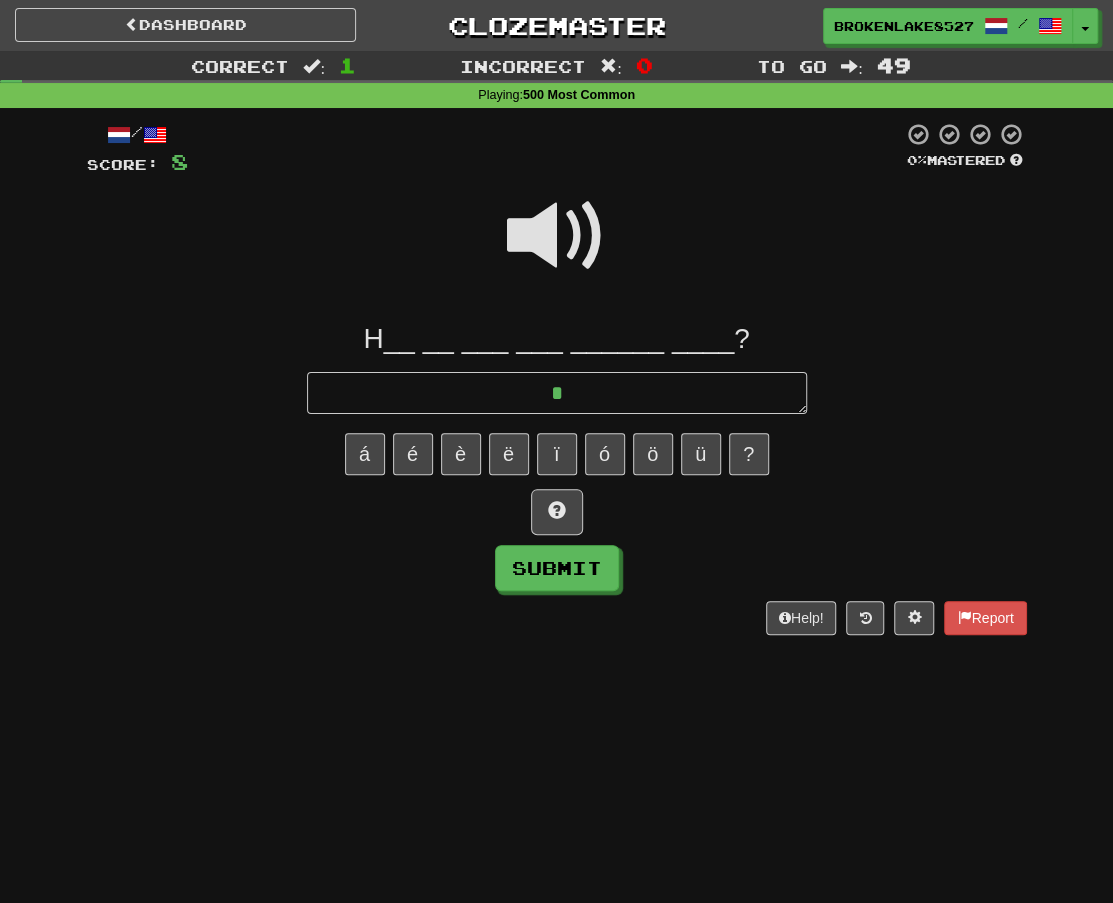 type on "*" 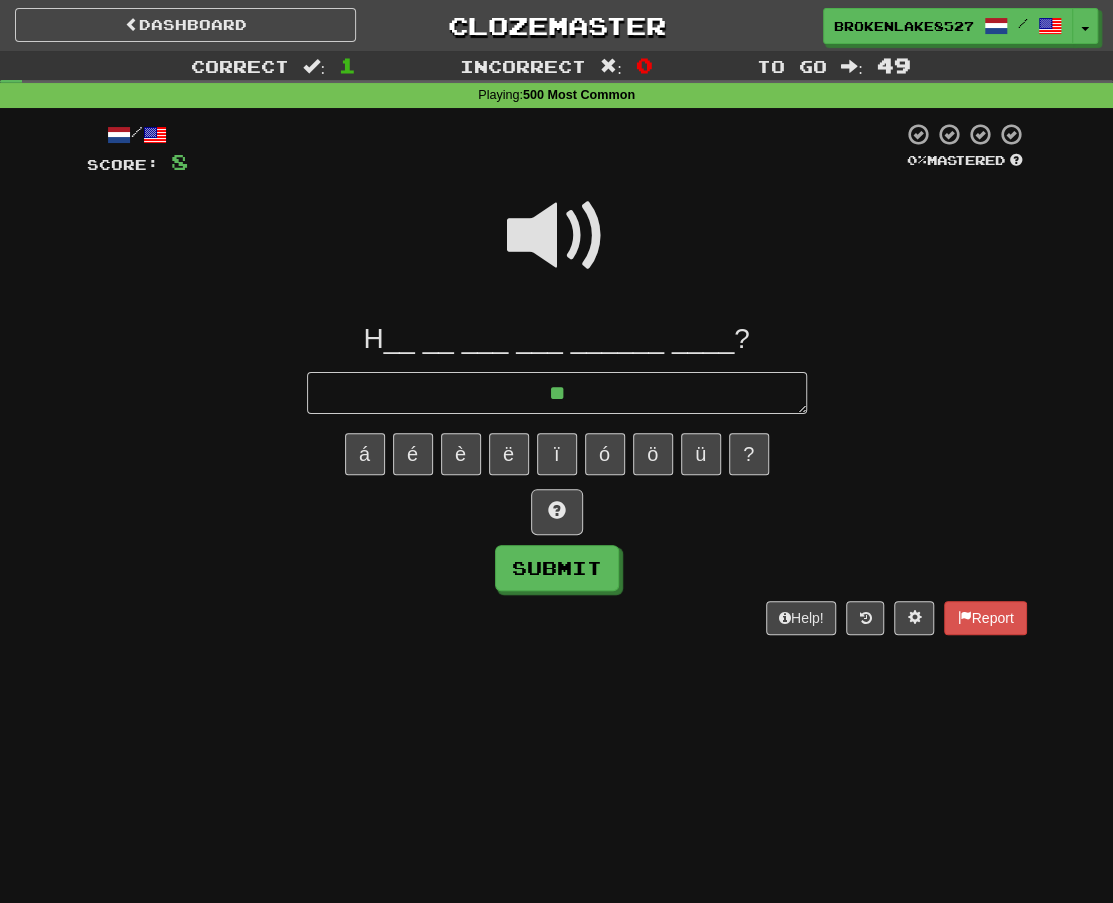 type on "*" 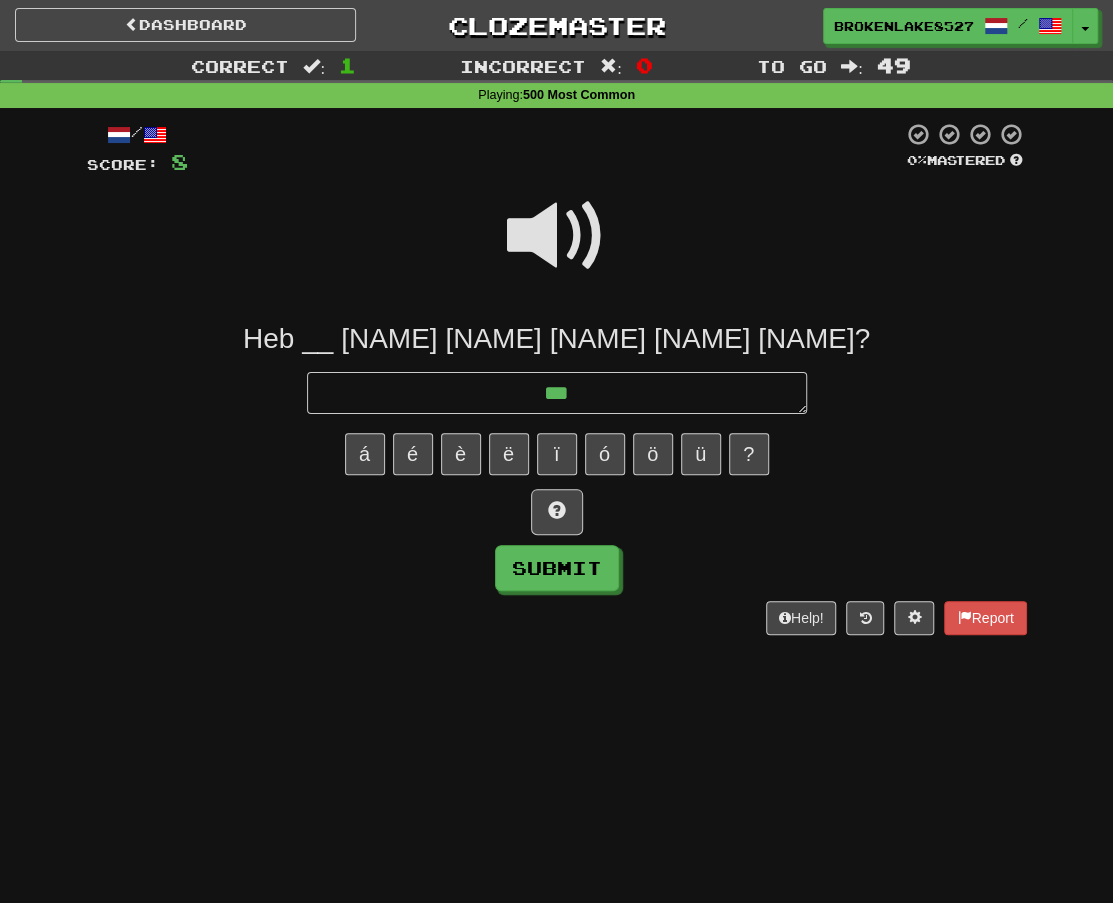 type on "*" 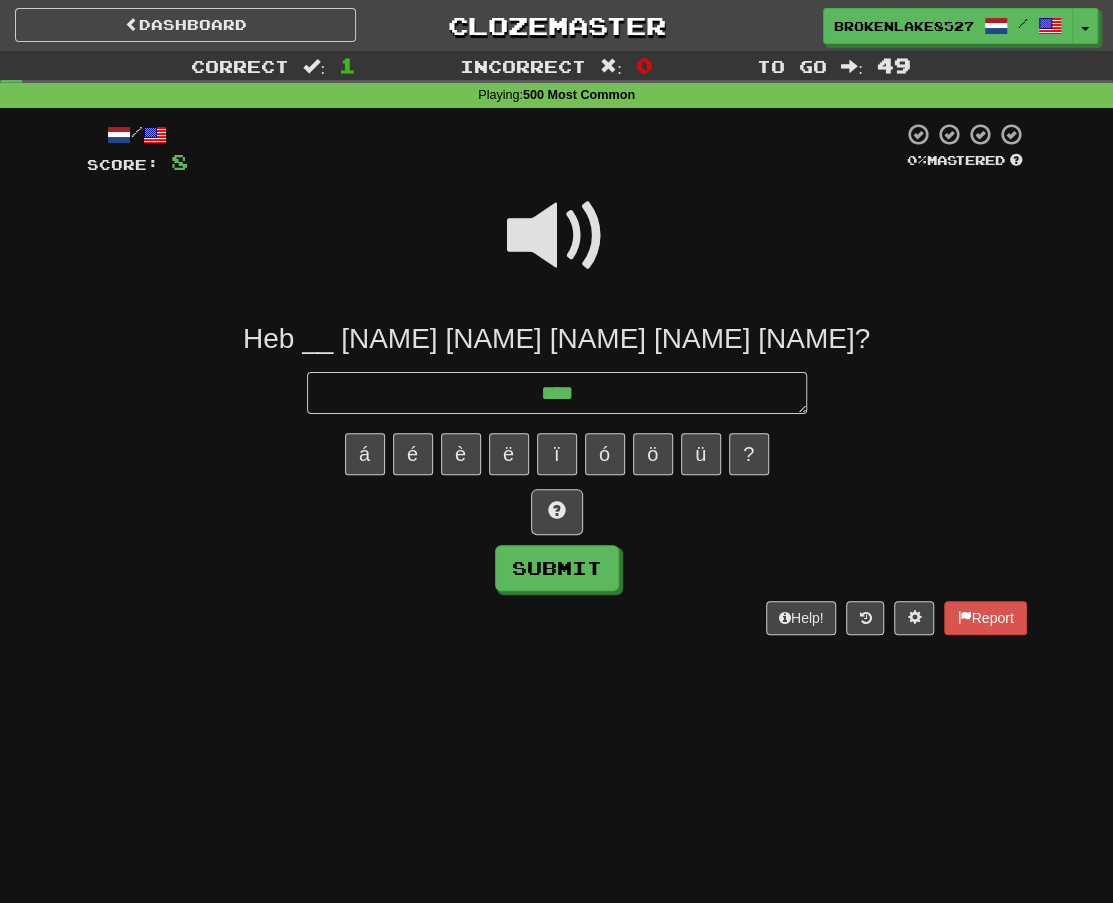 type on "*" 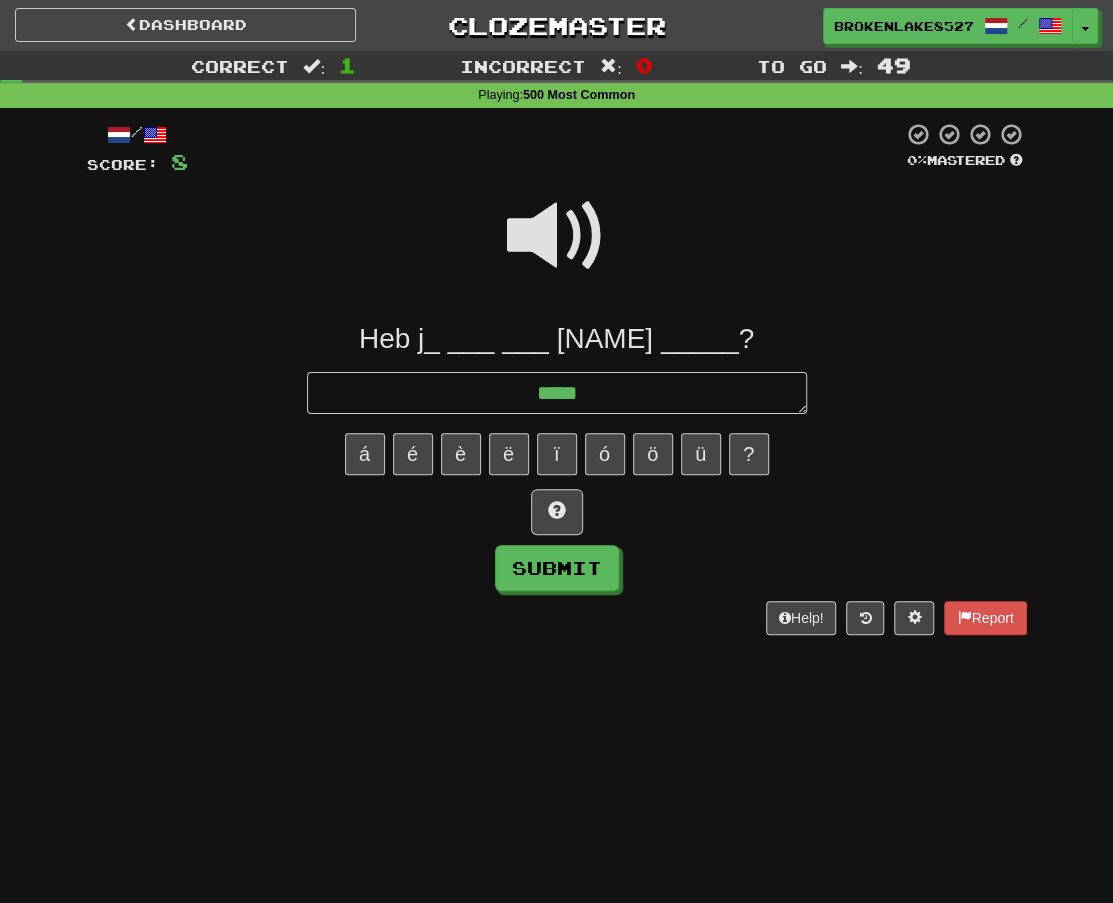 type on "*" 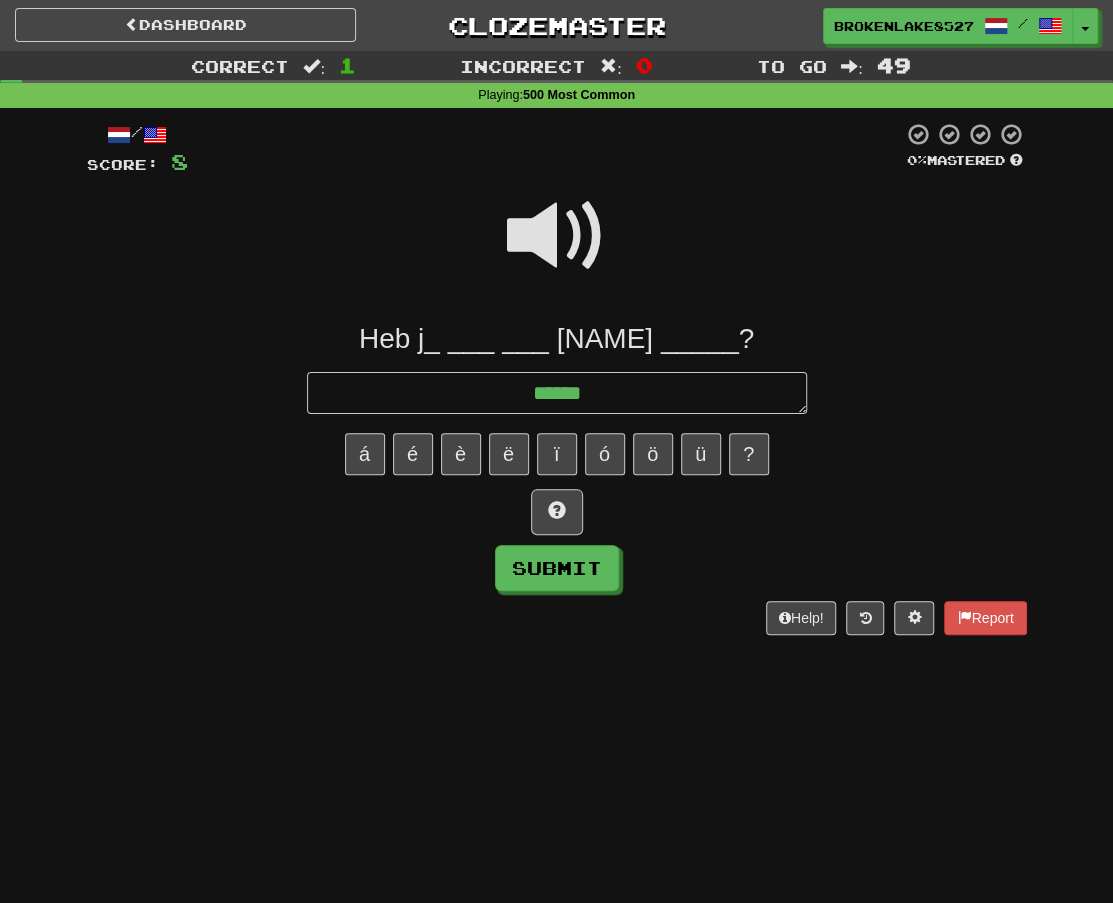 type on "*" 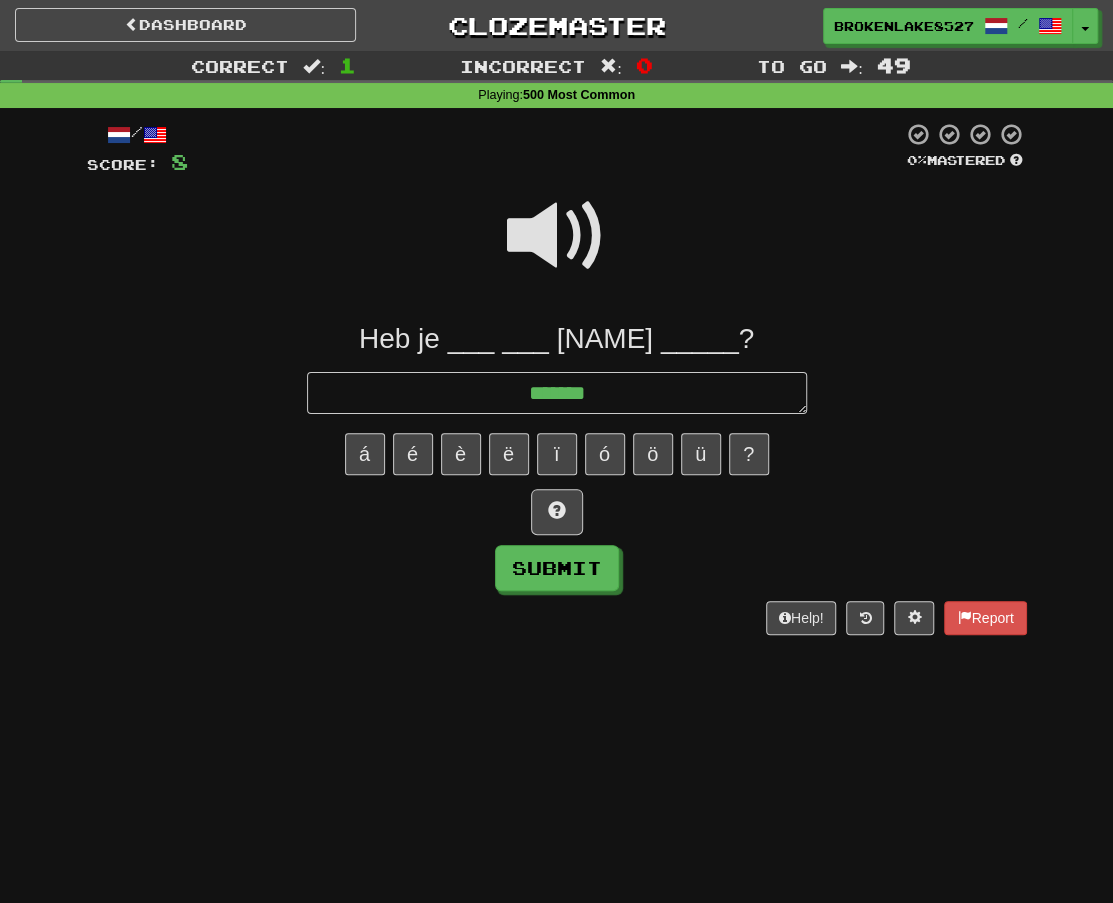 type on "*" 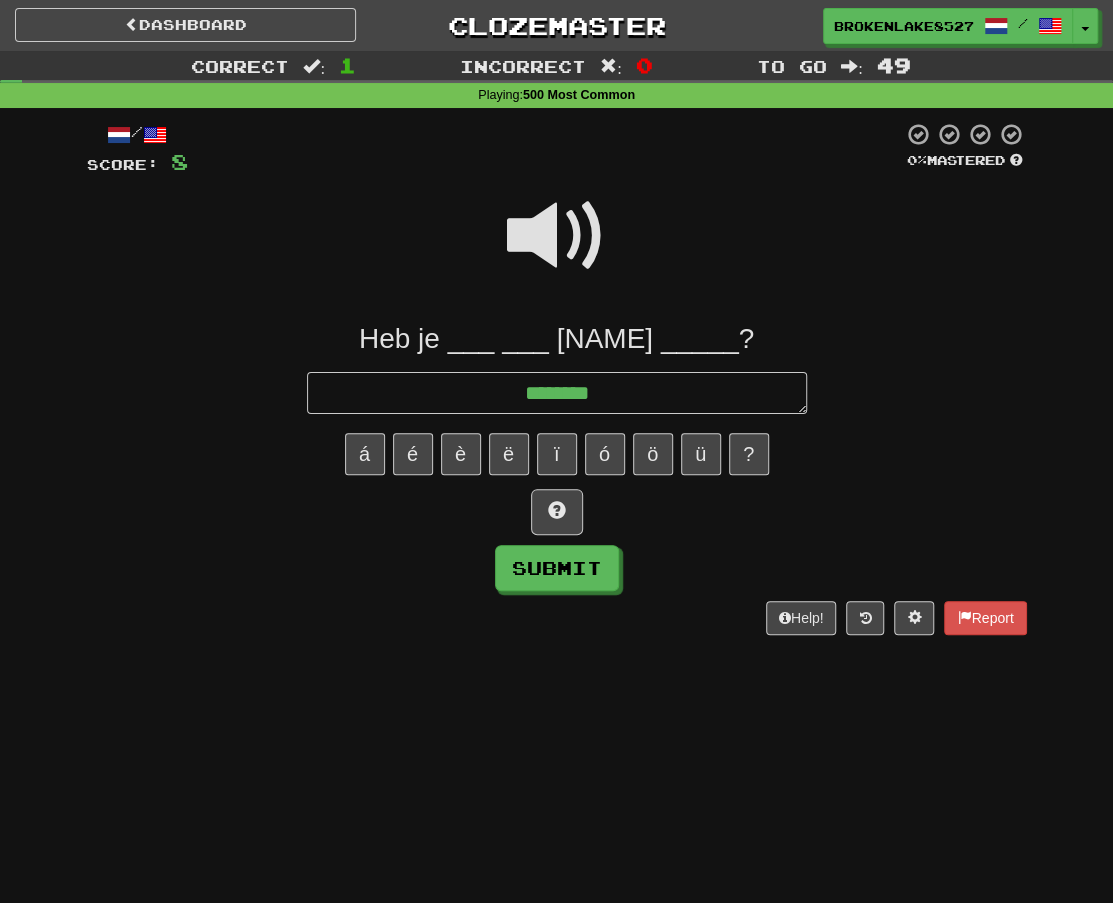 type on "*" 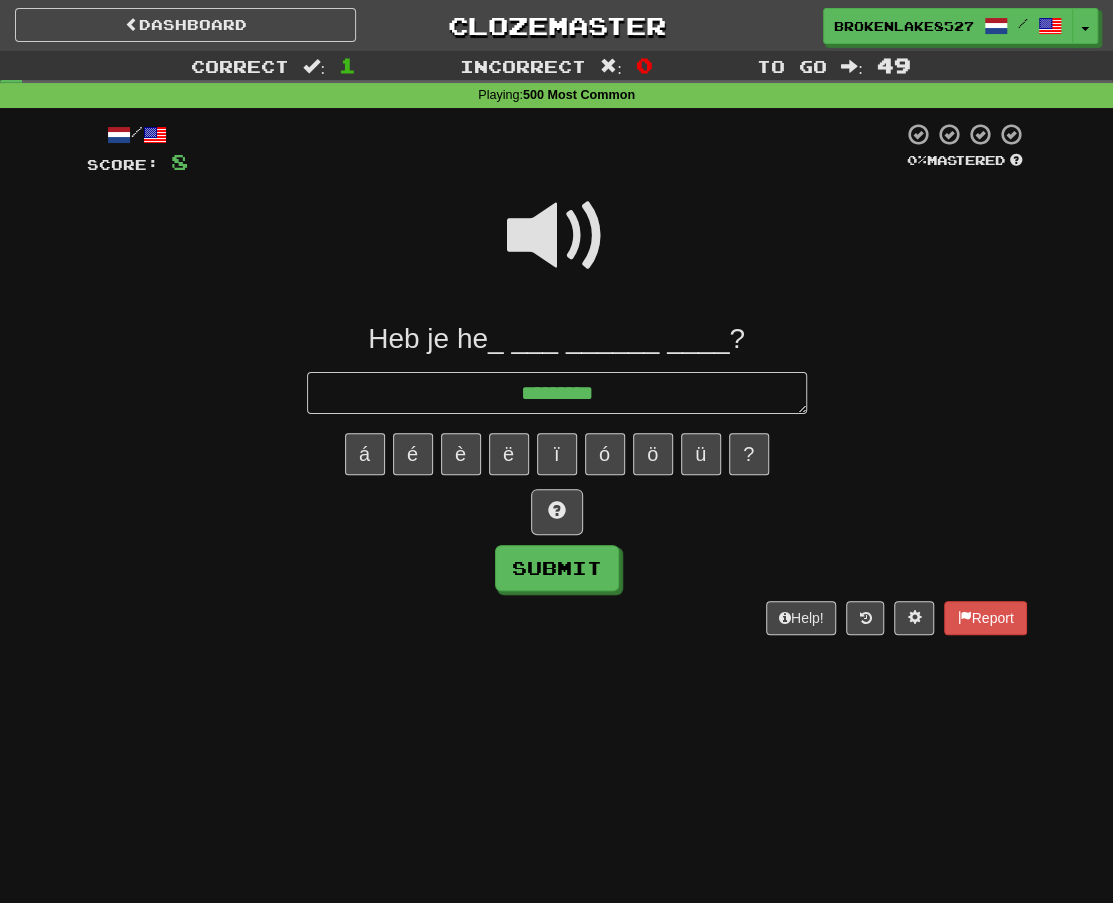 type on "*" 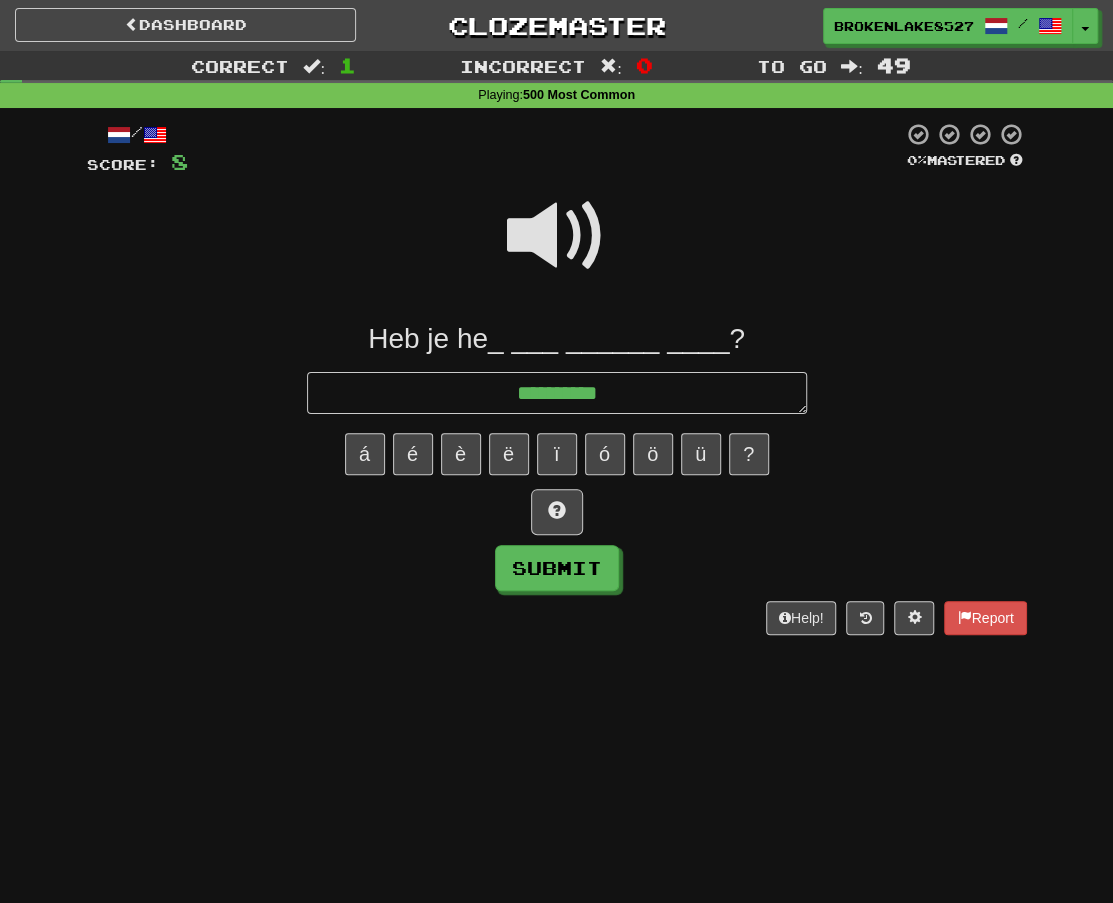 type on "*" 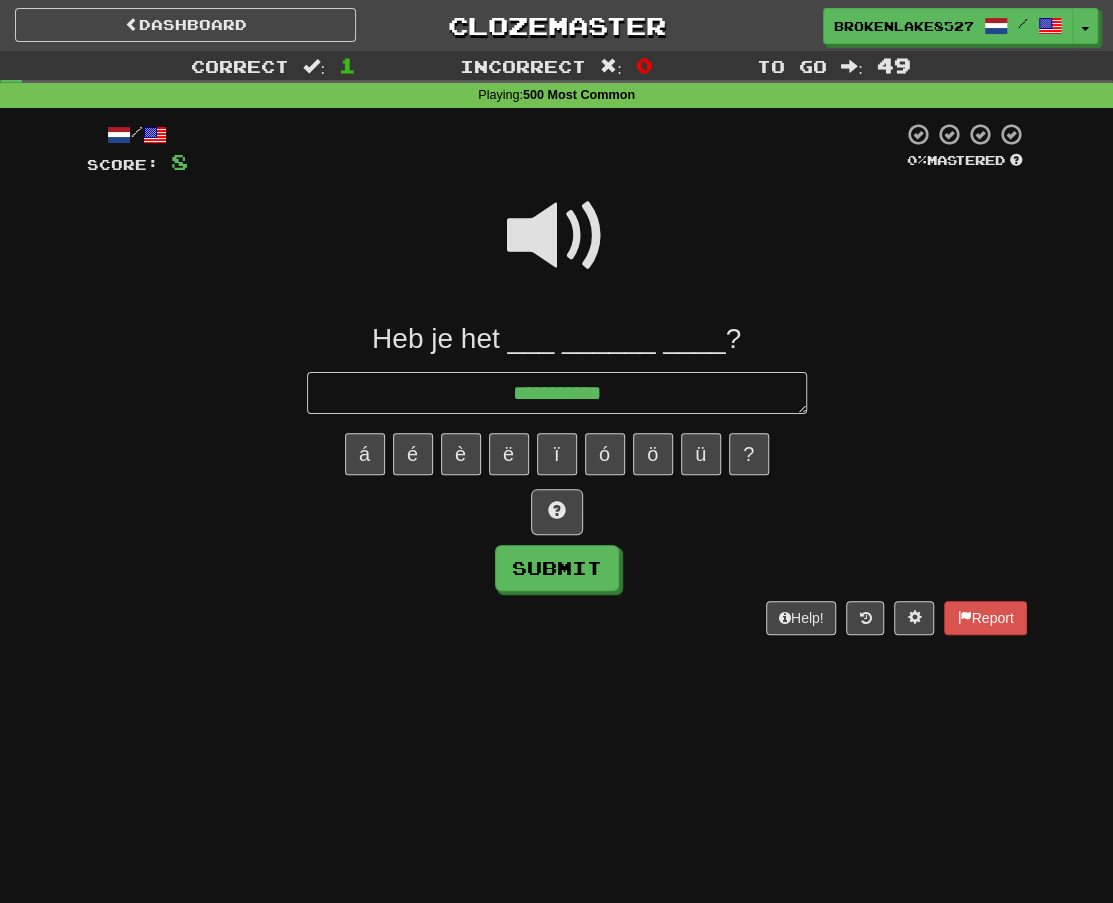 type on "*" 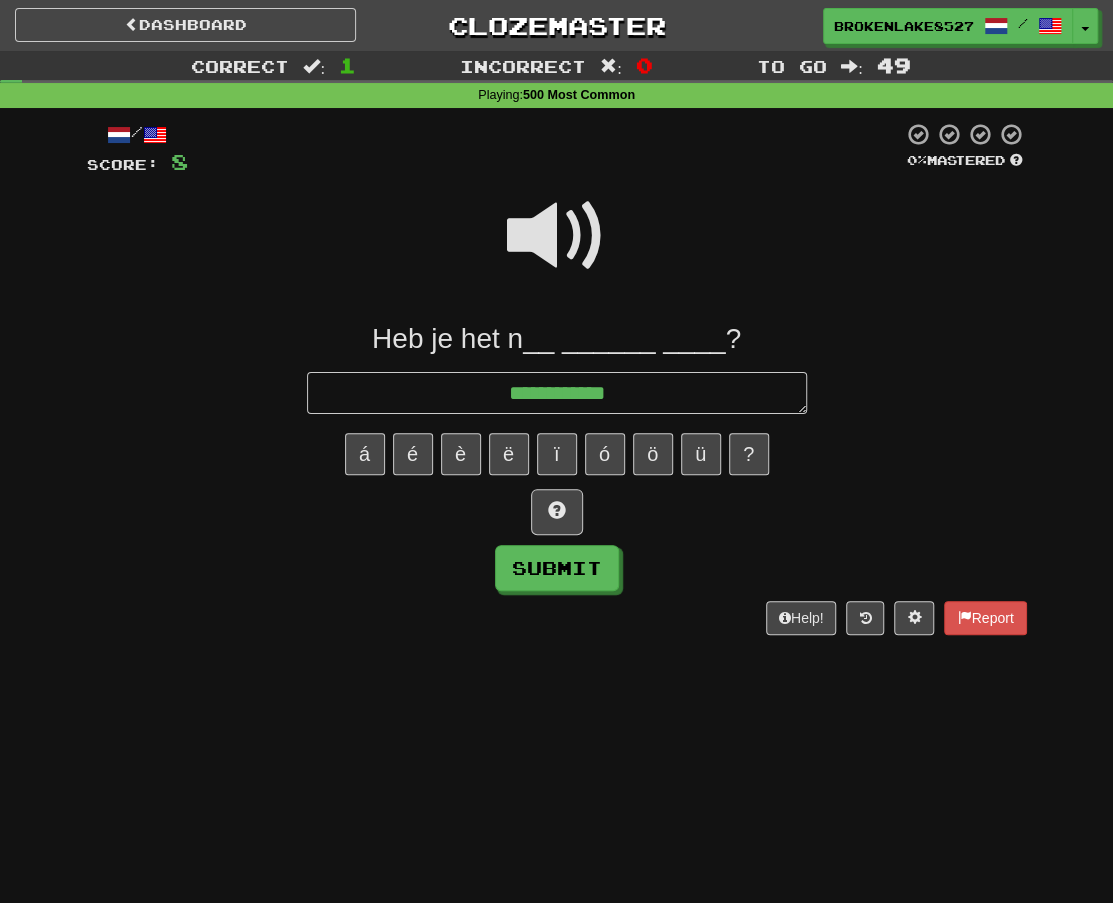 type on "*" 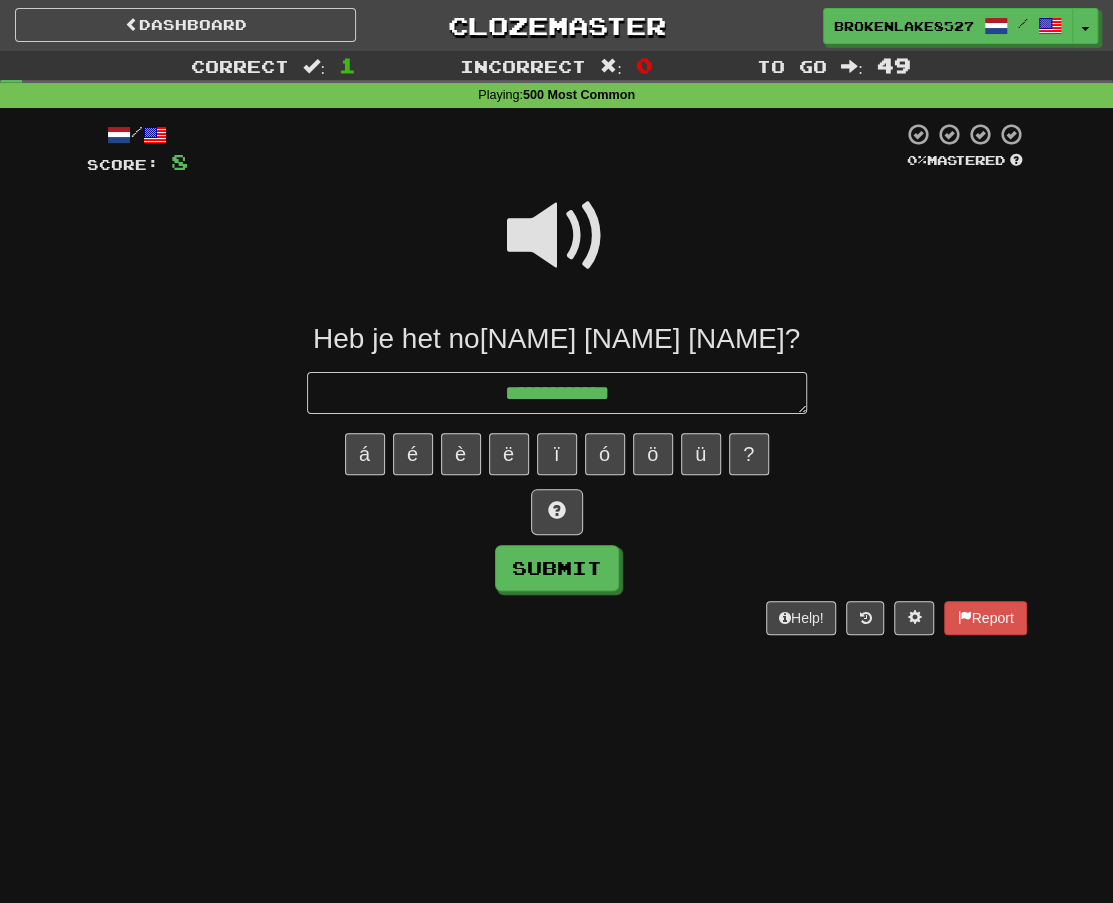 type on "*" 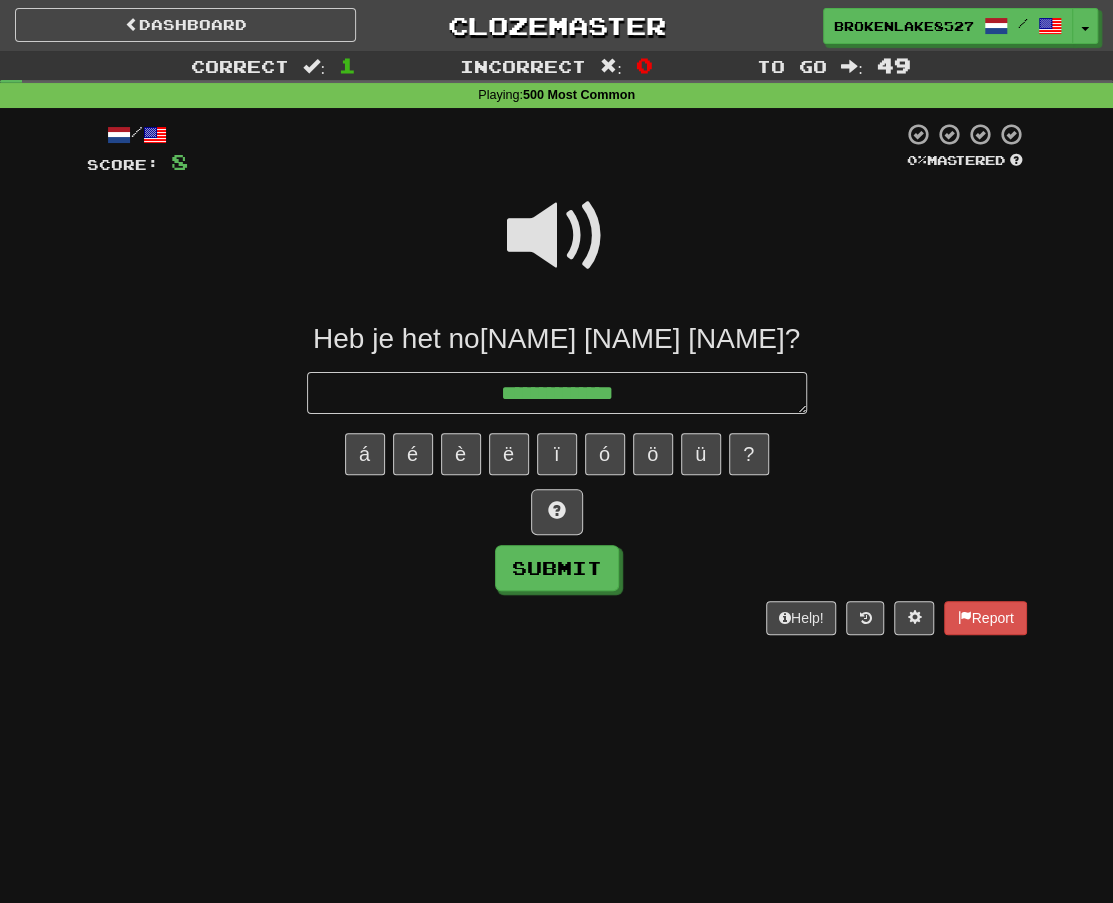 type on "*" 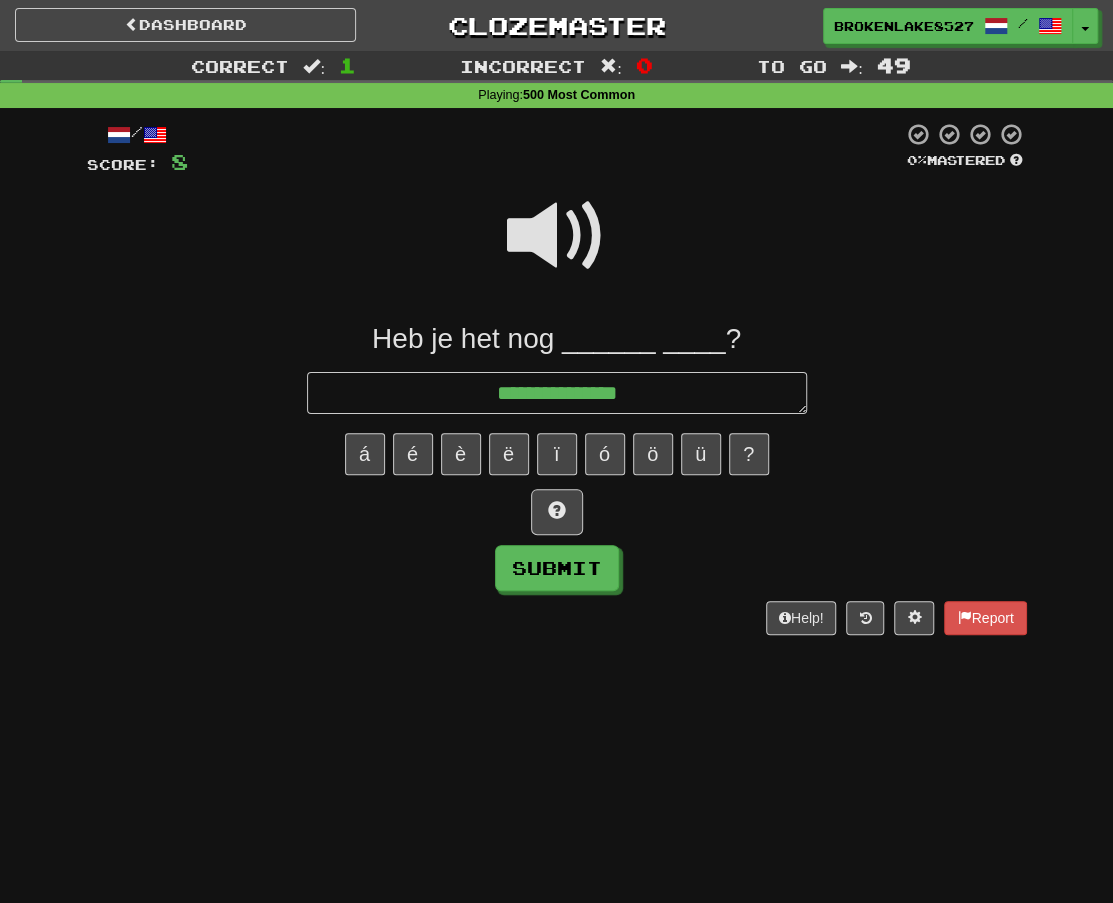 type on "*" 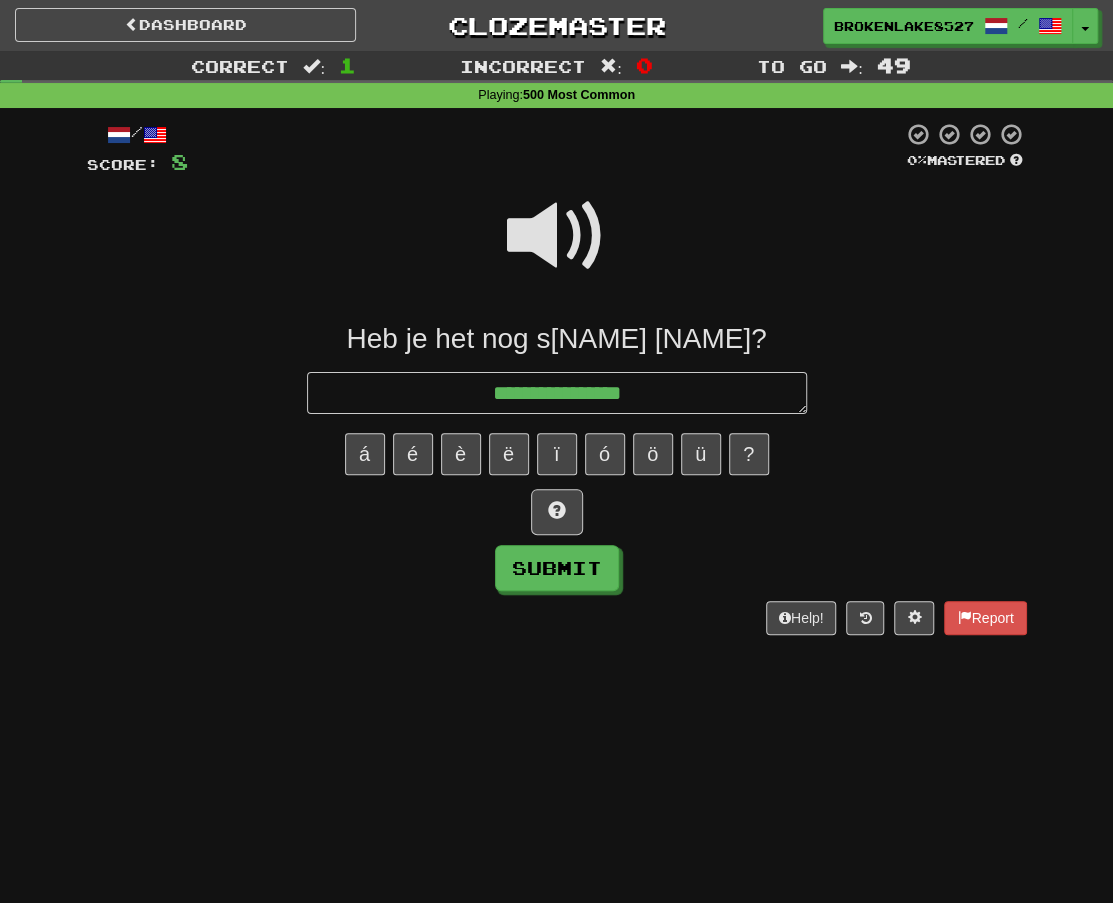 type on "*" 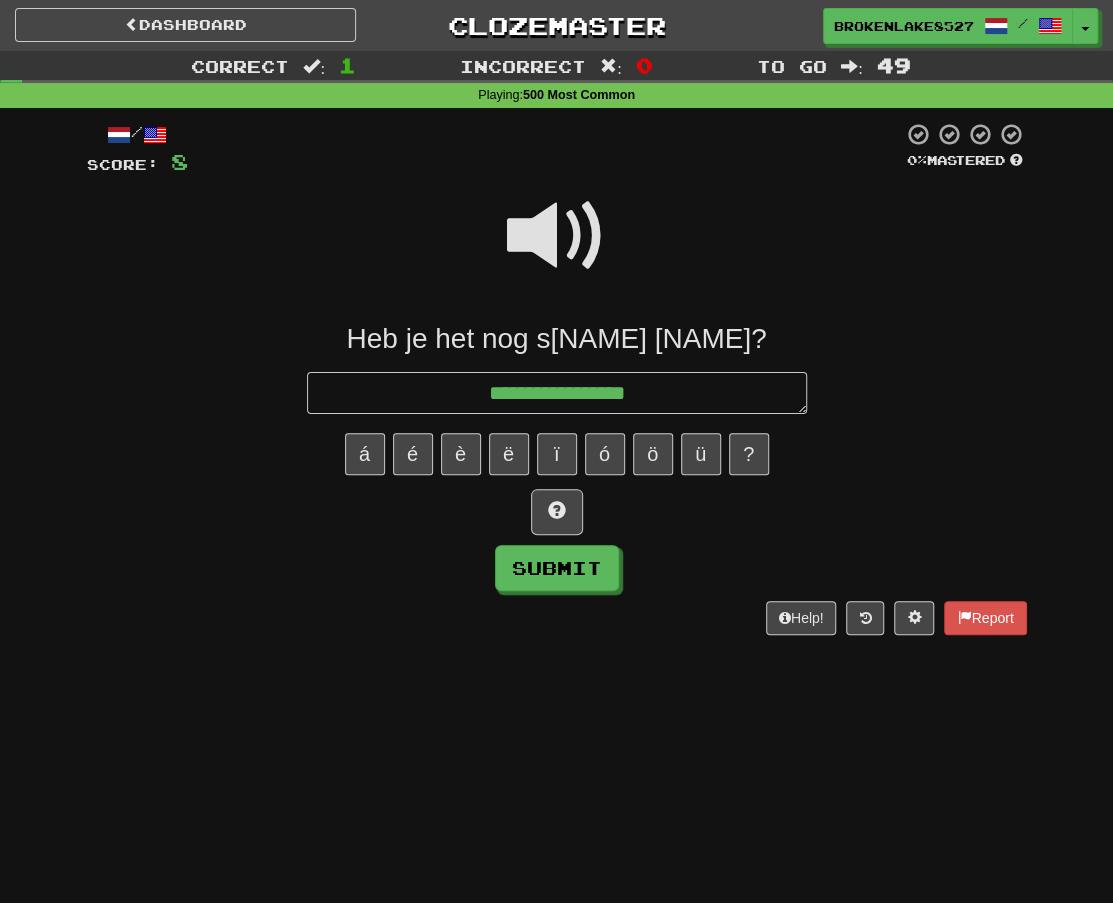 type on "*" 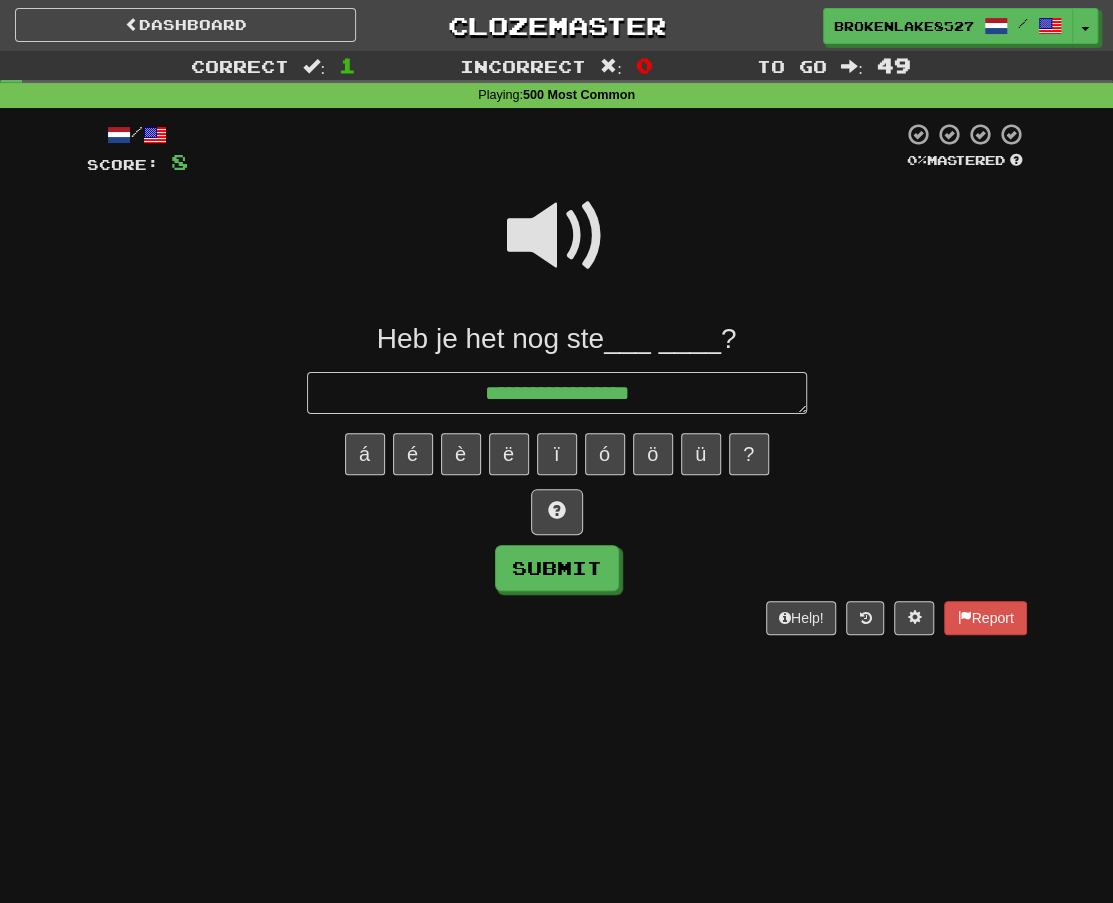 type on "*" 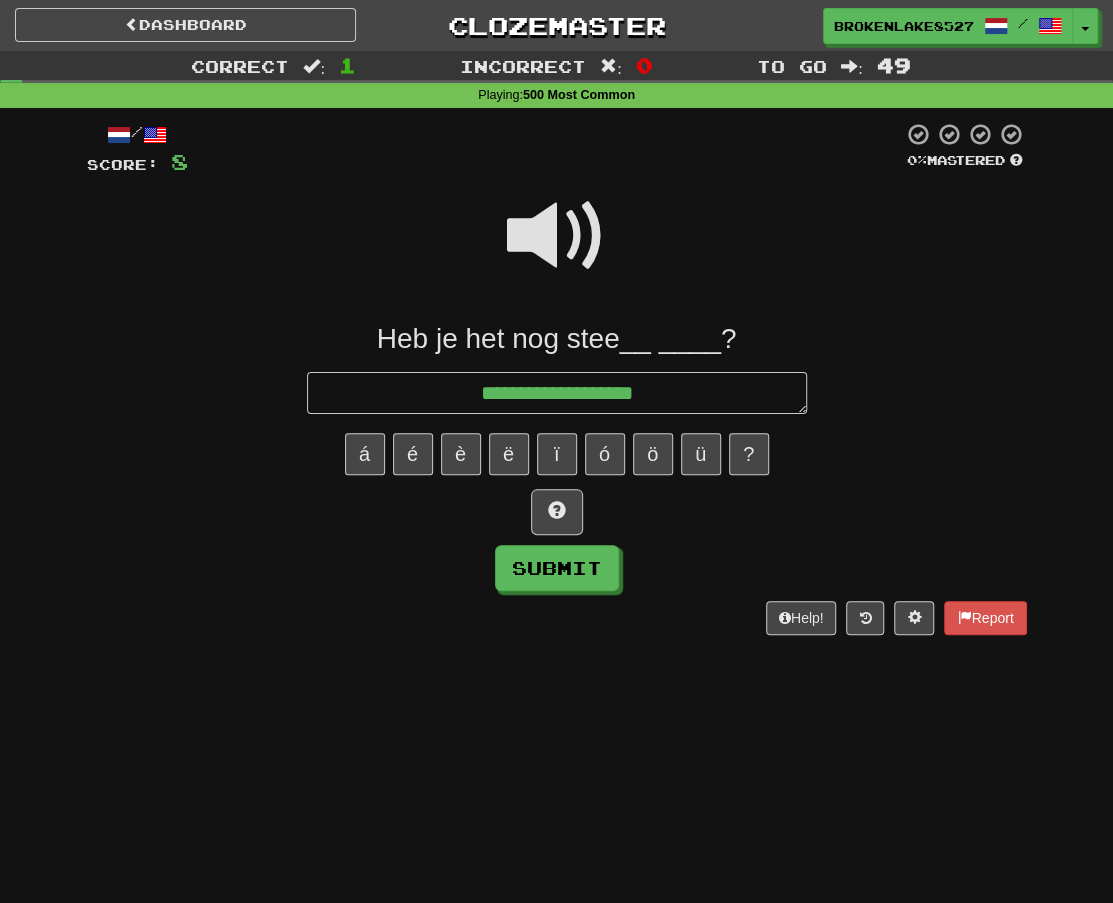 type on "*" 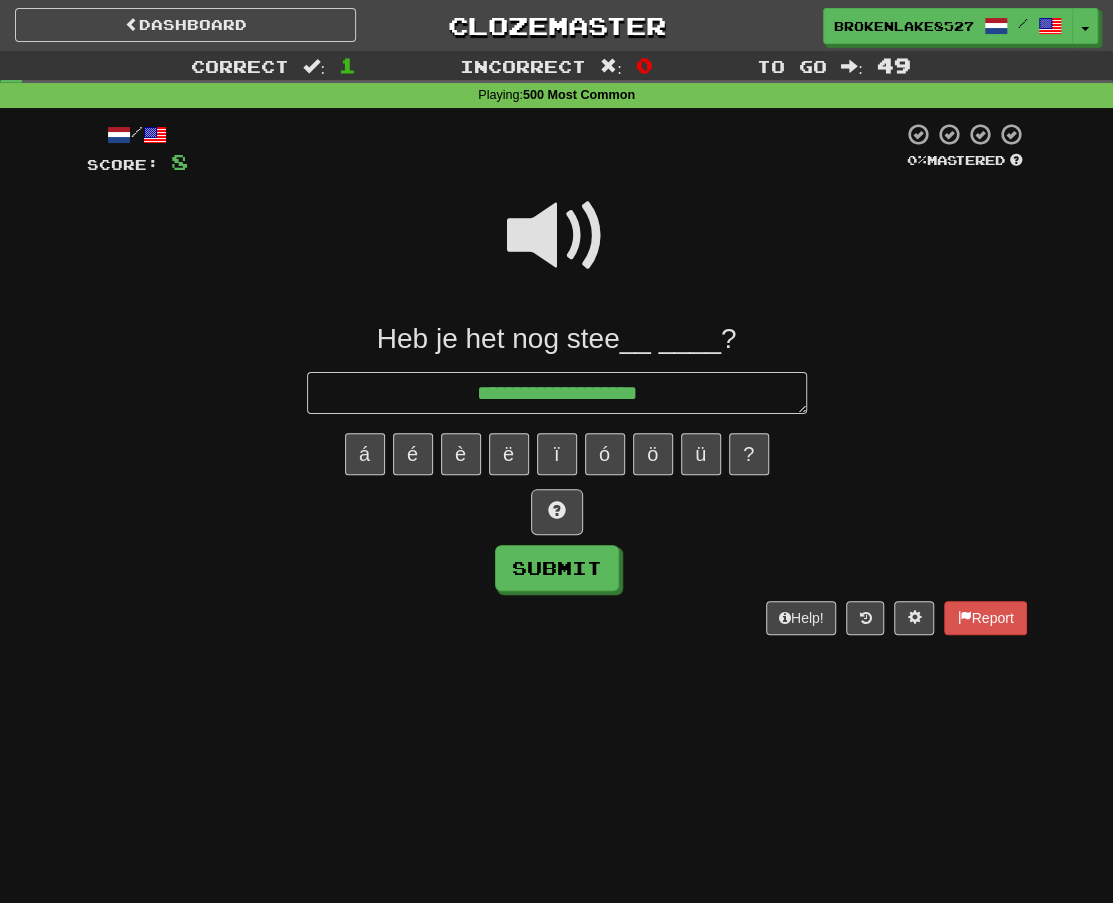 type on "*" 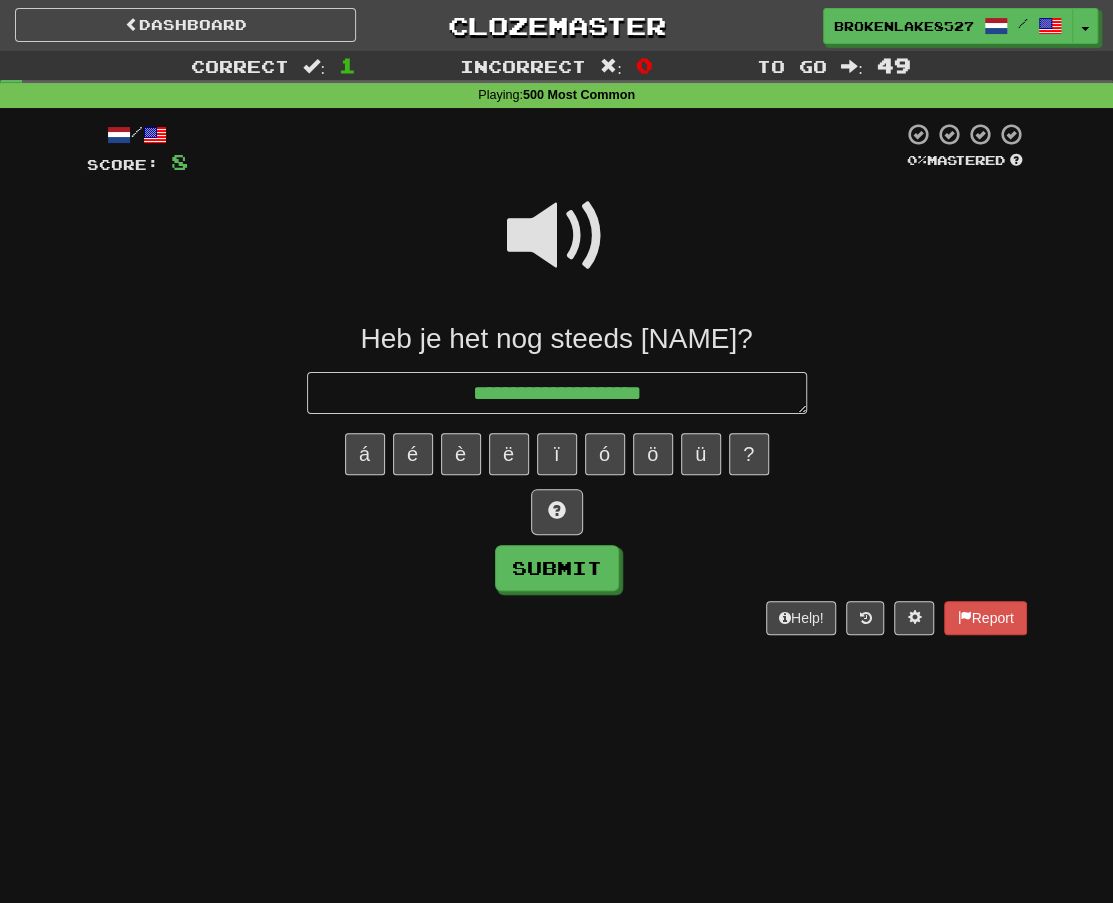 type on "*" 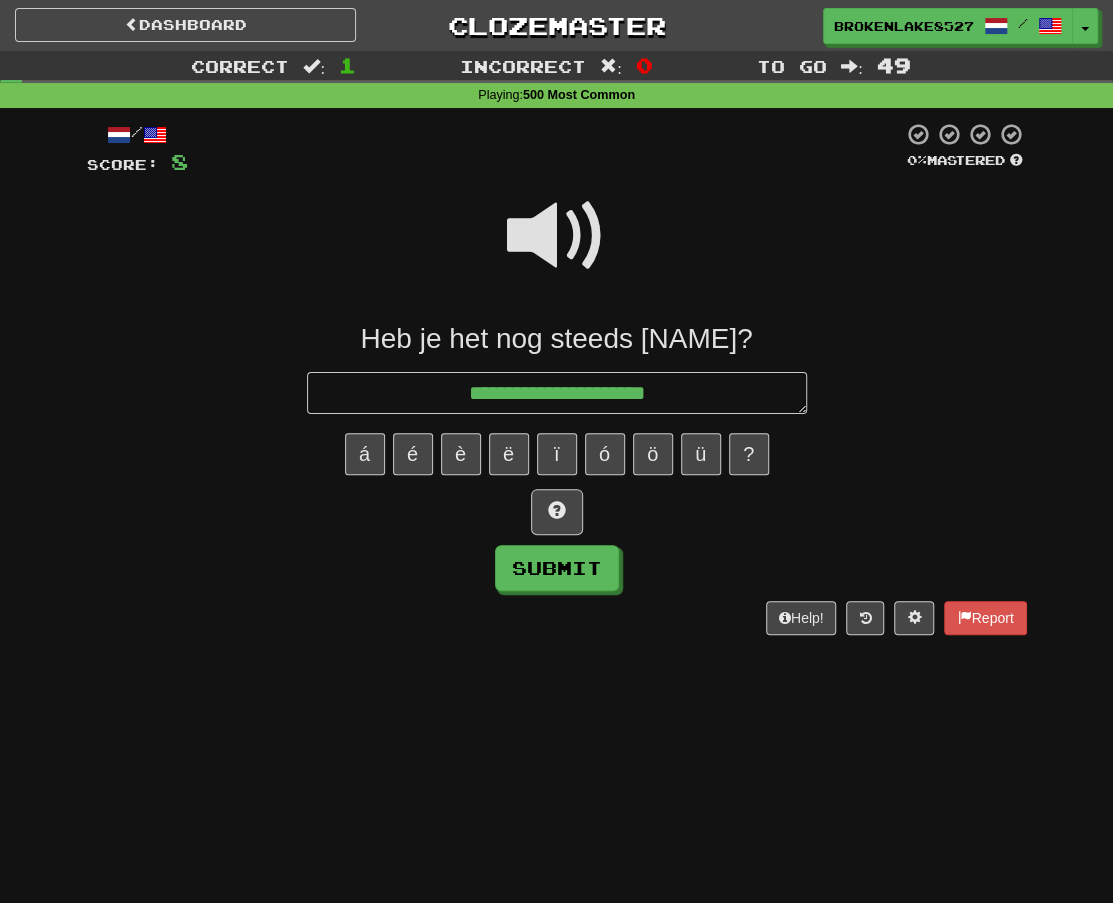 type on "*" 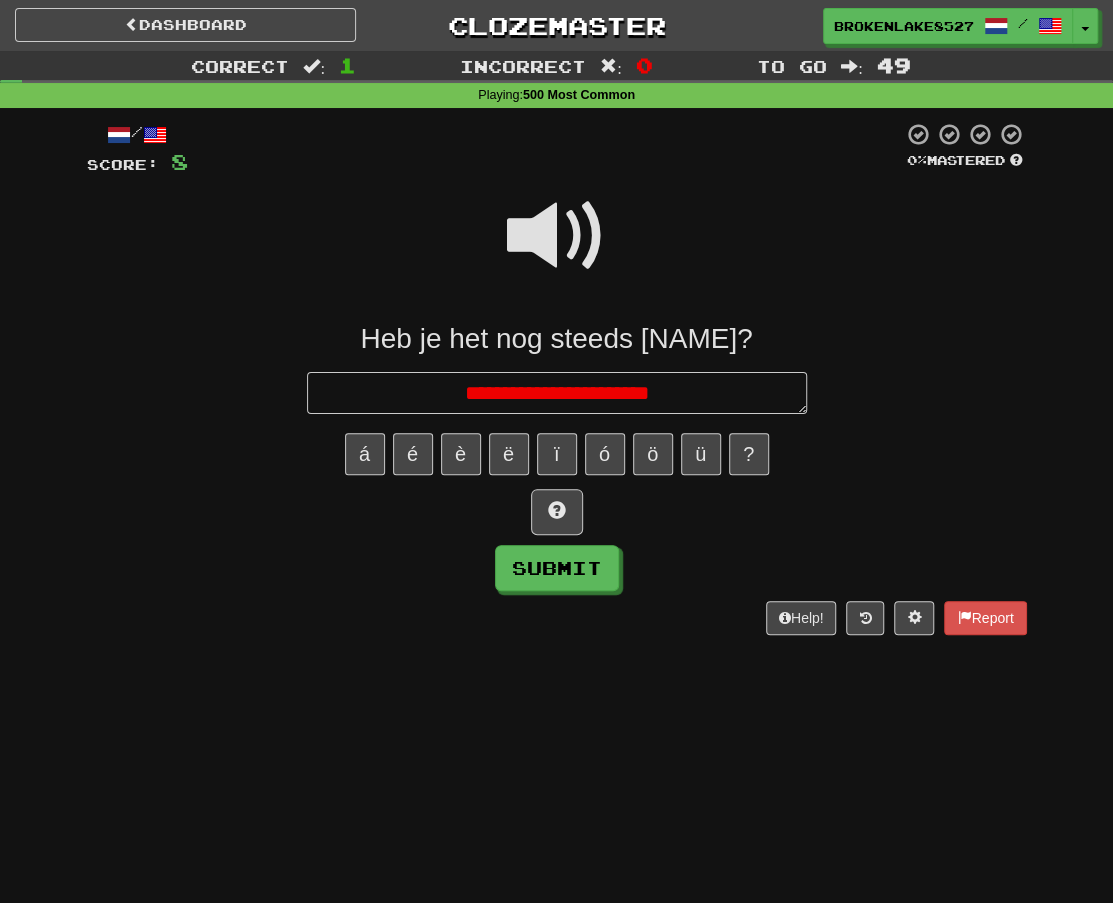 type on "*" 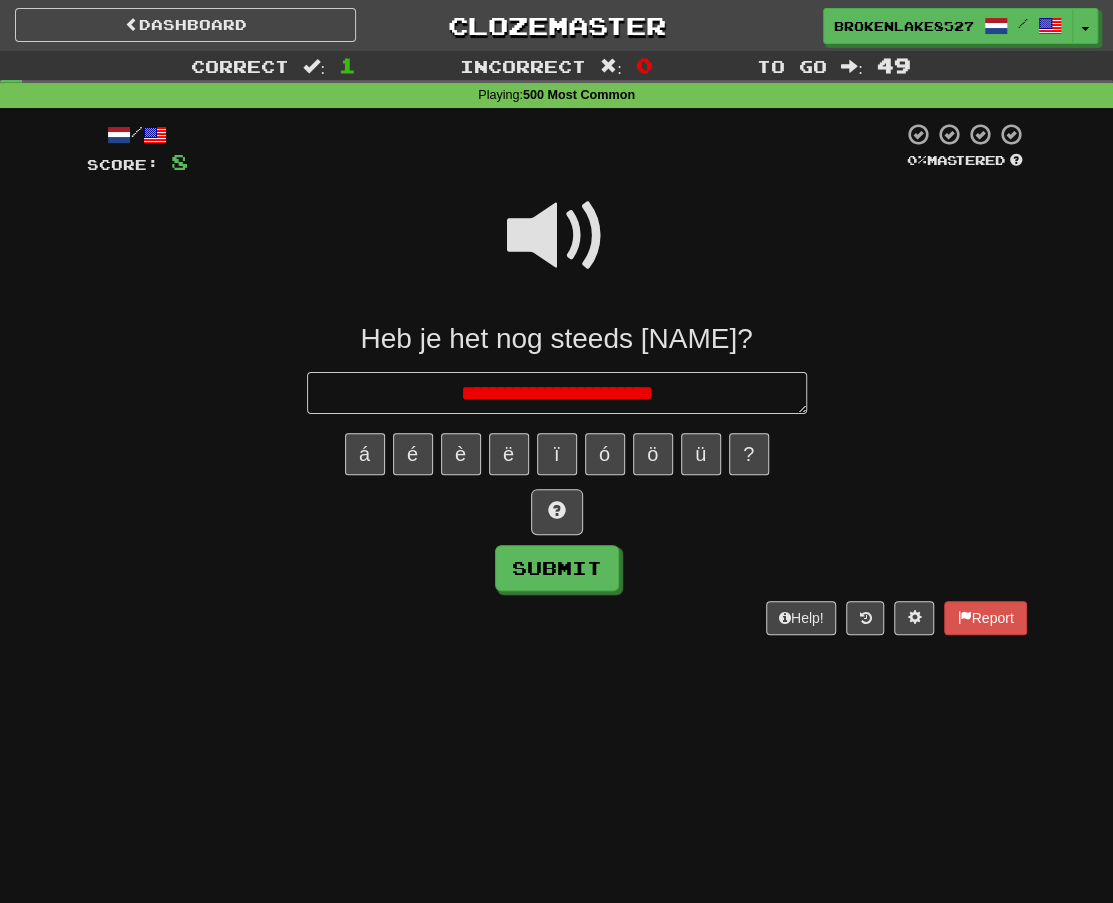 type on "*" 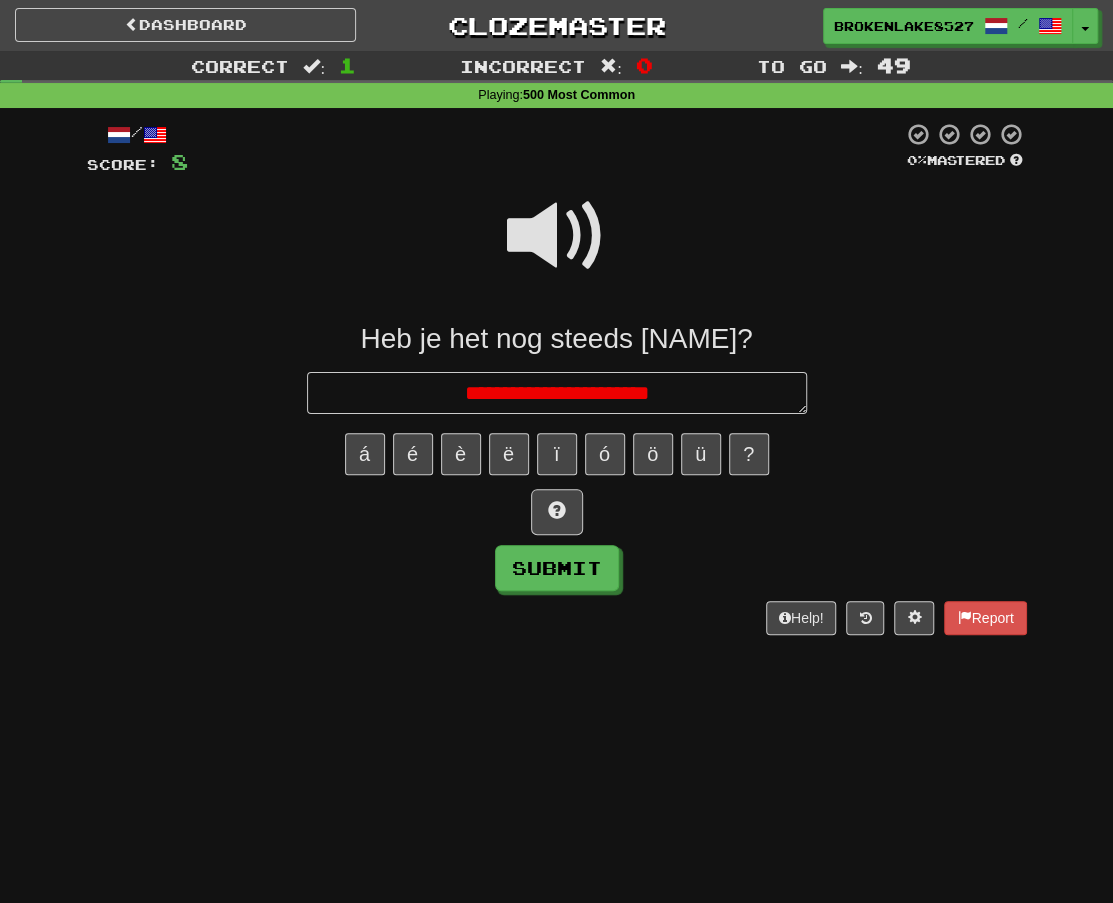 type on "*" 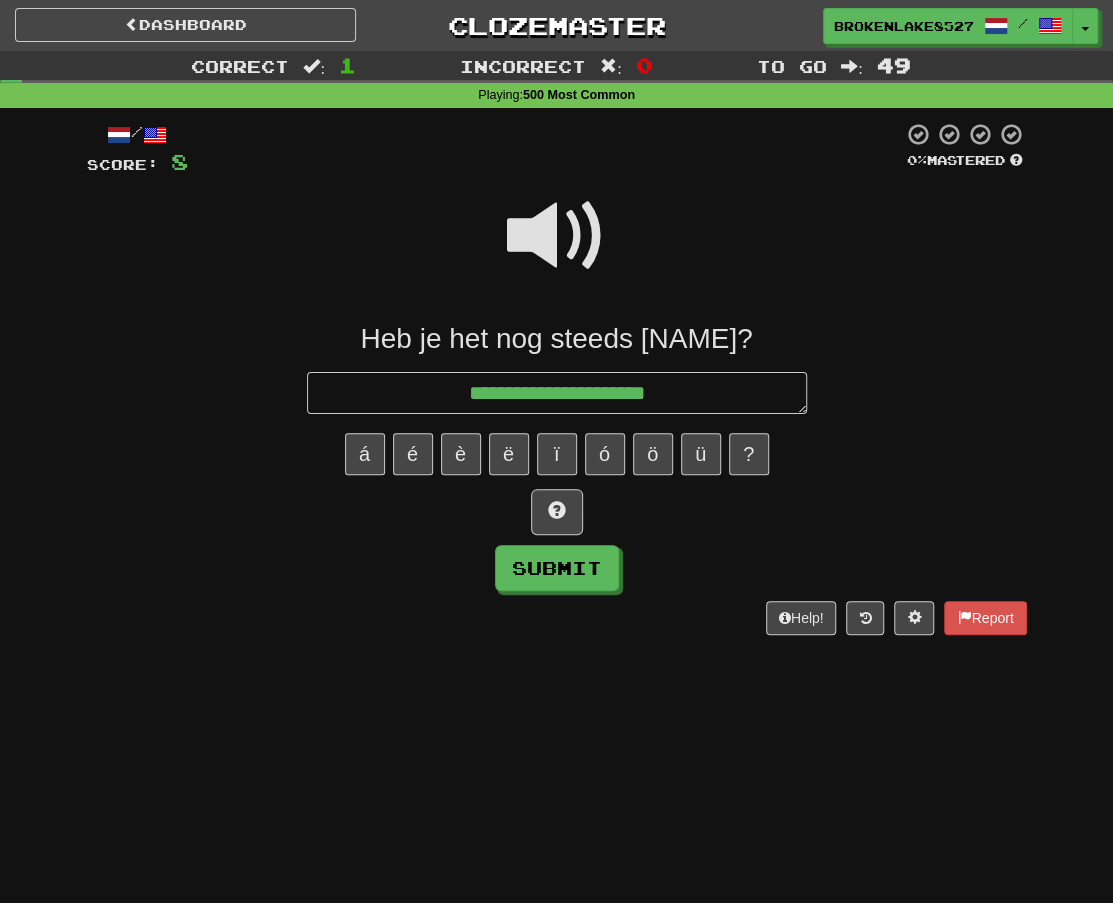 type on "*" 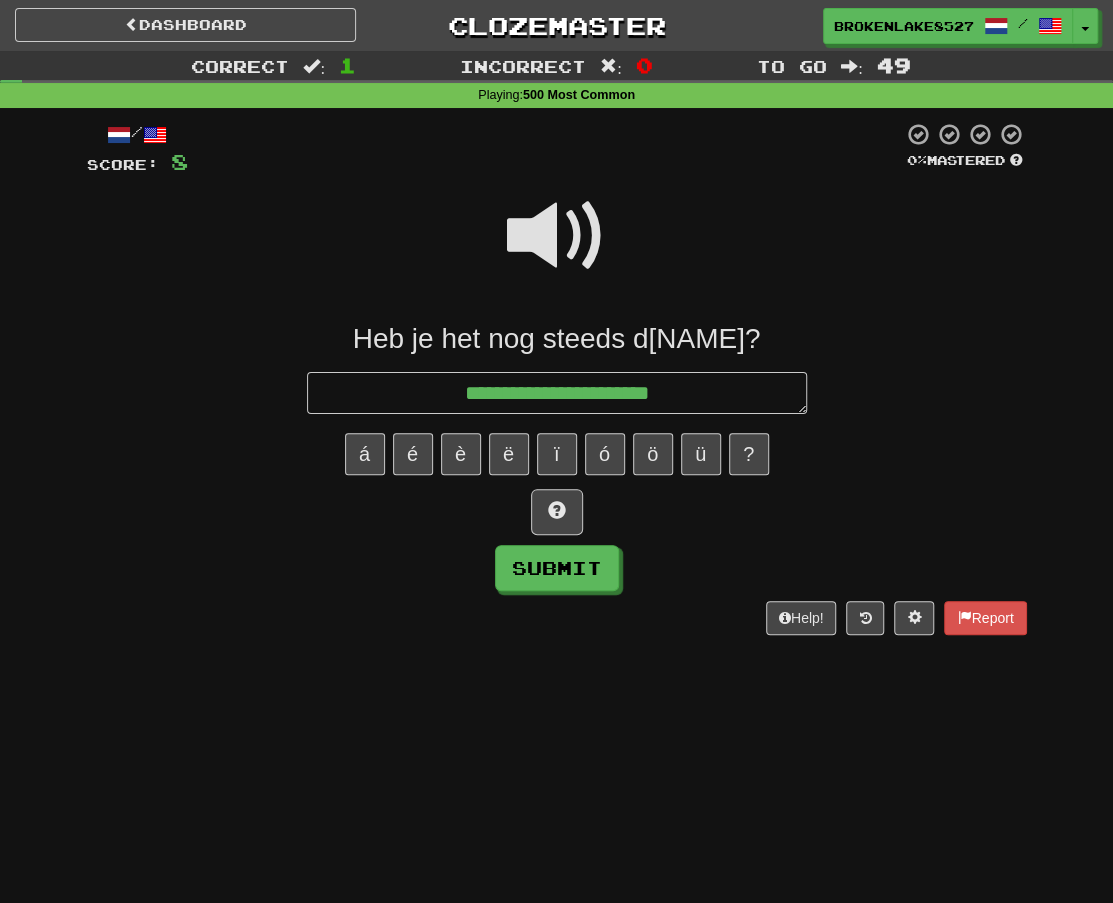 type on "*" 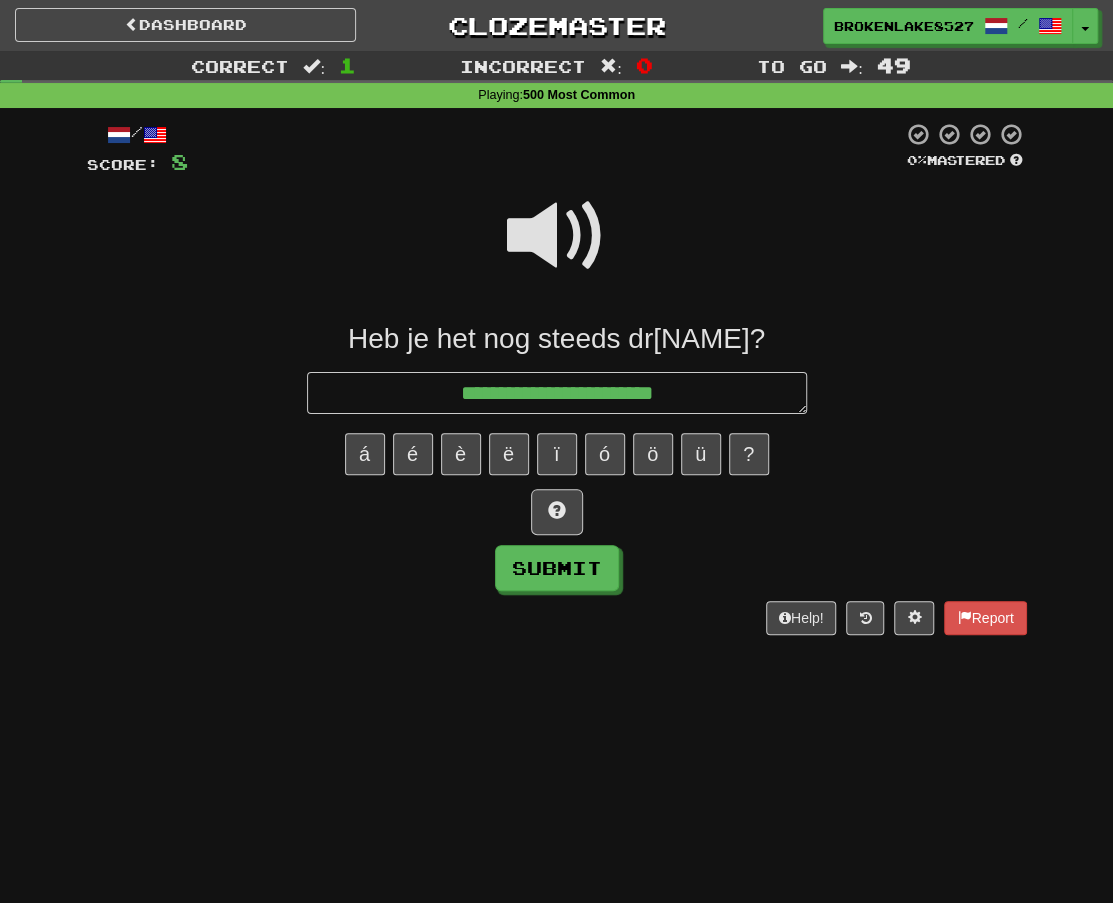type on "*" 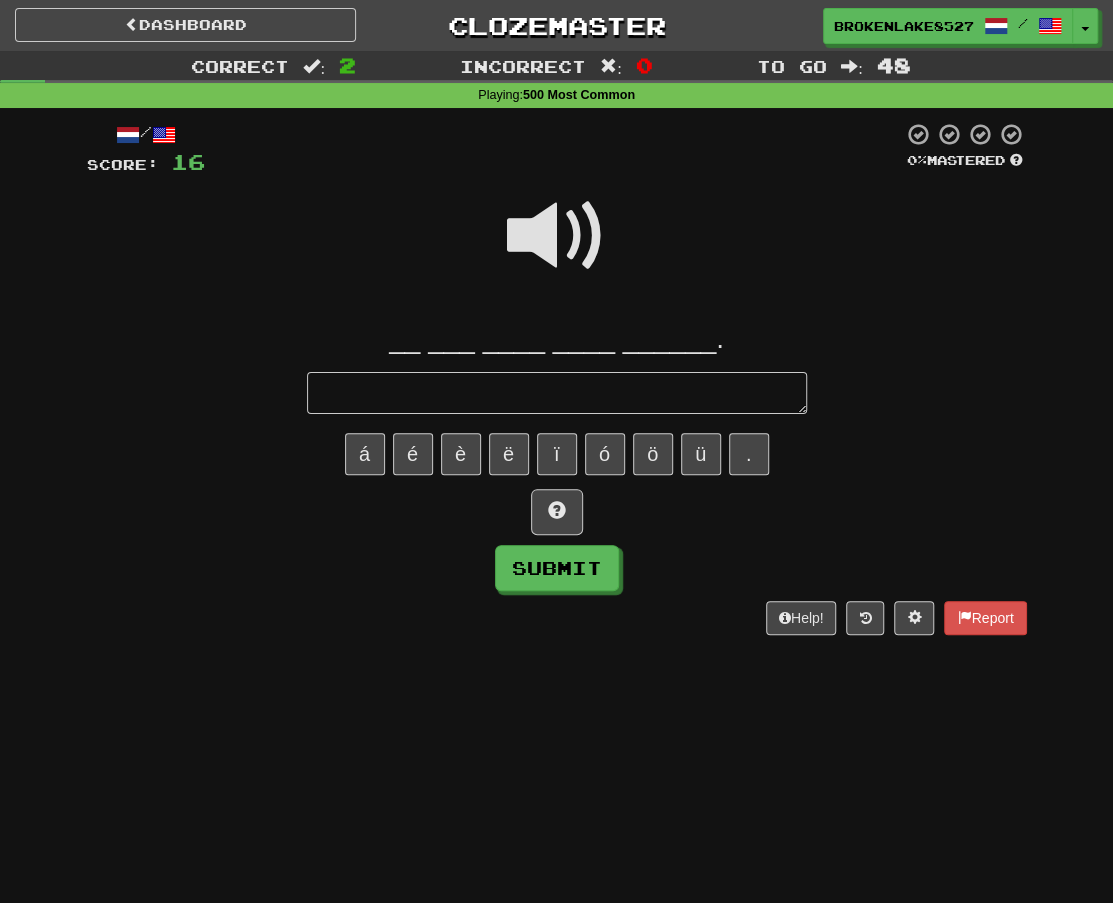 type on "*" 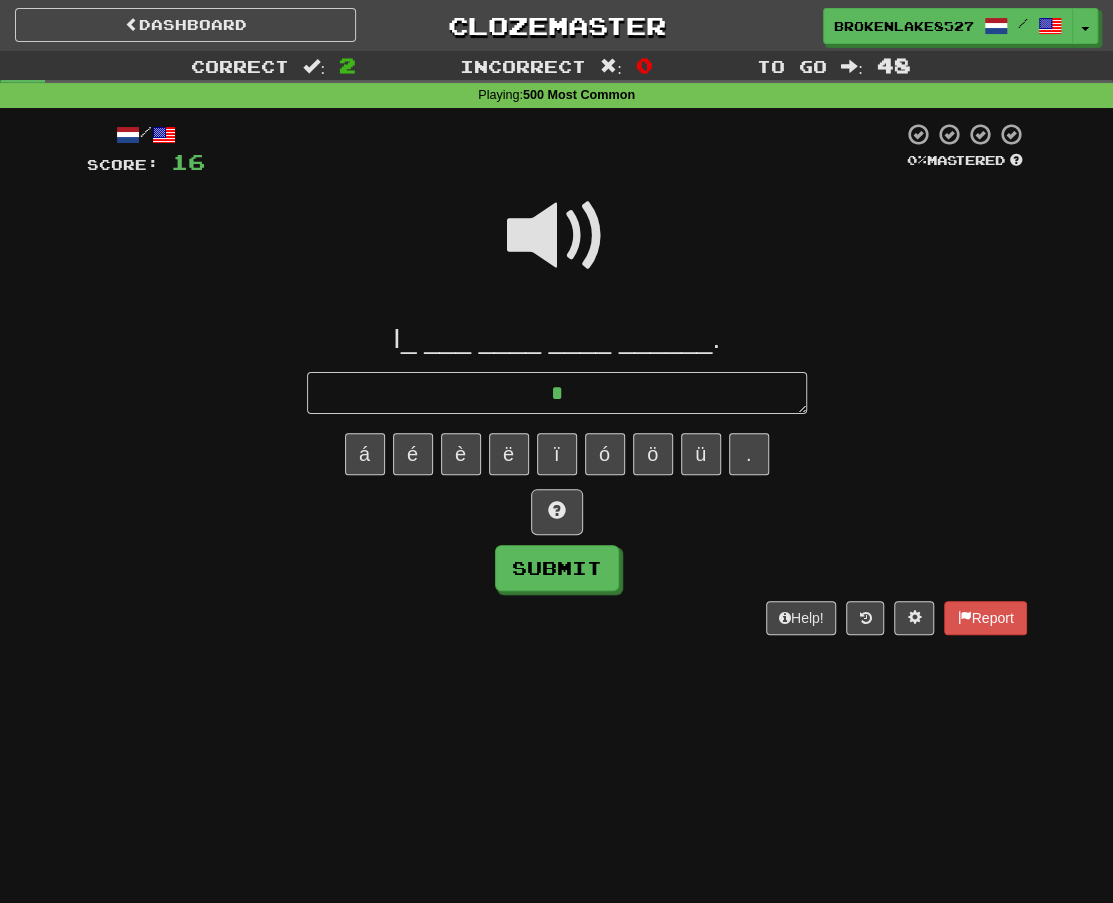 type on "*" 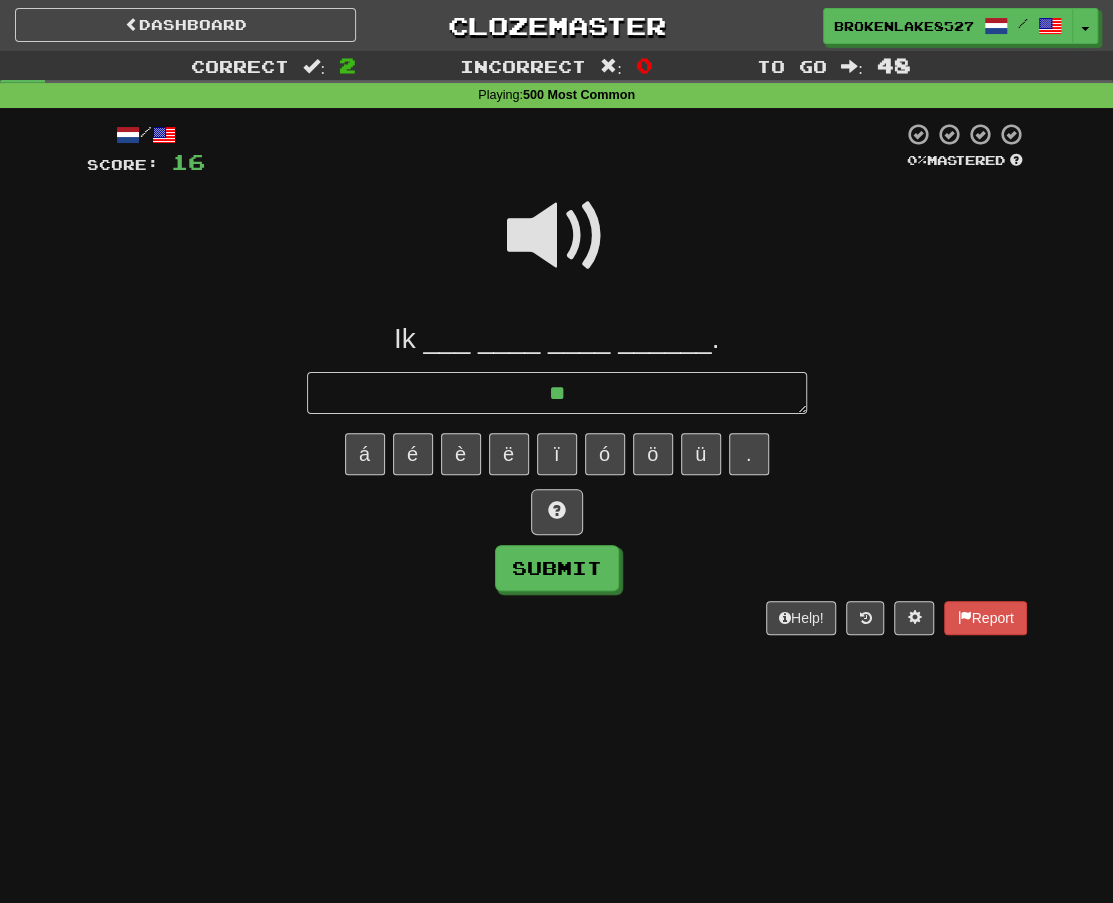 type on "*" 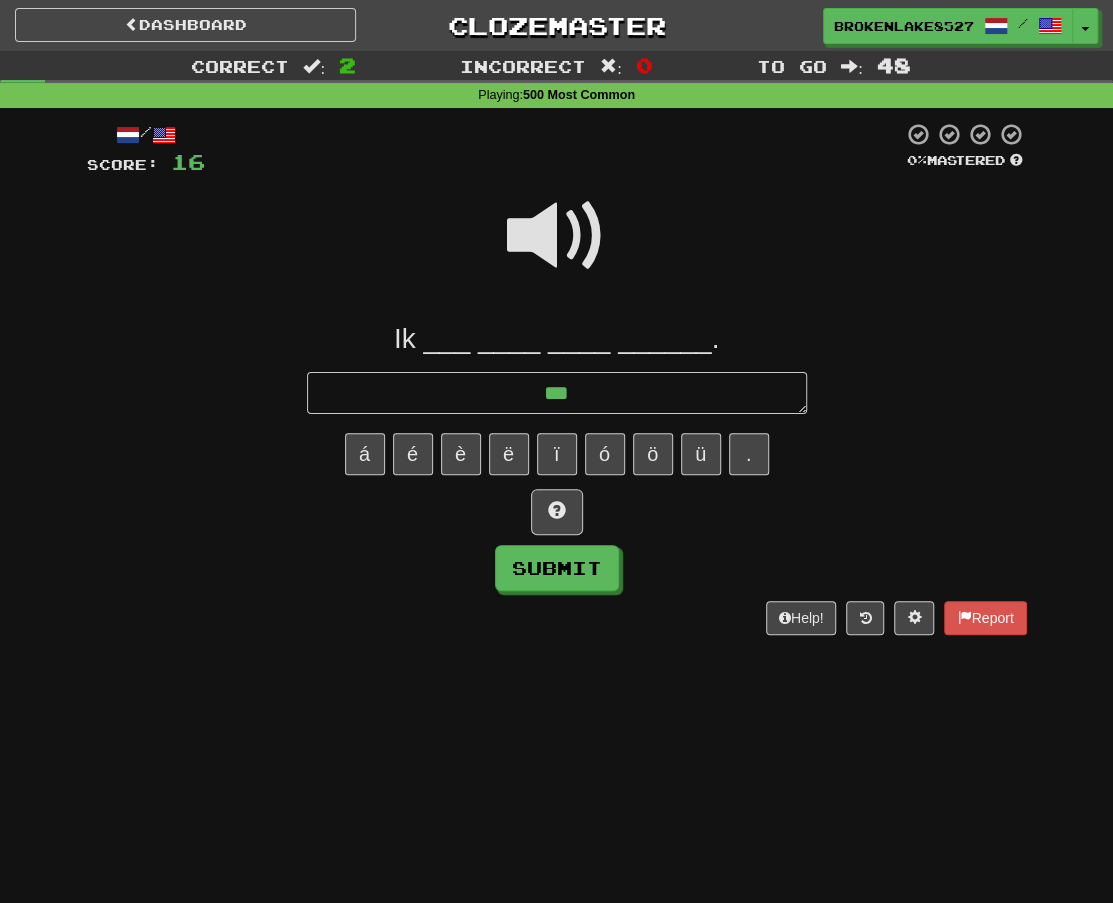 type on "*" 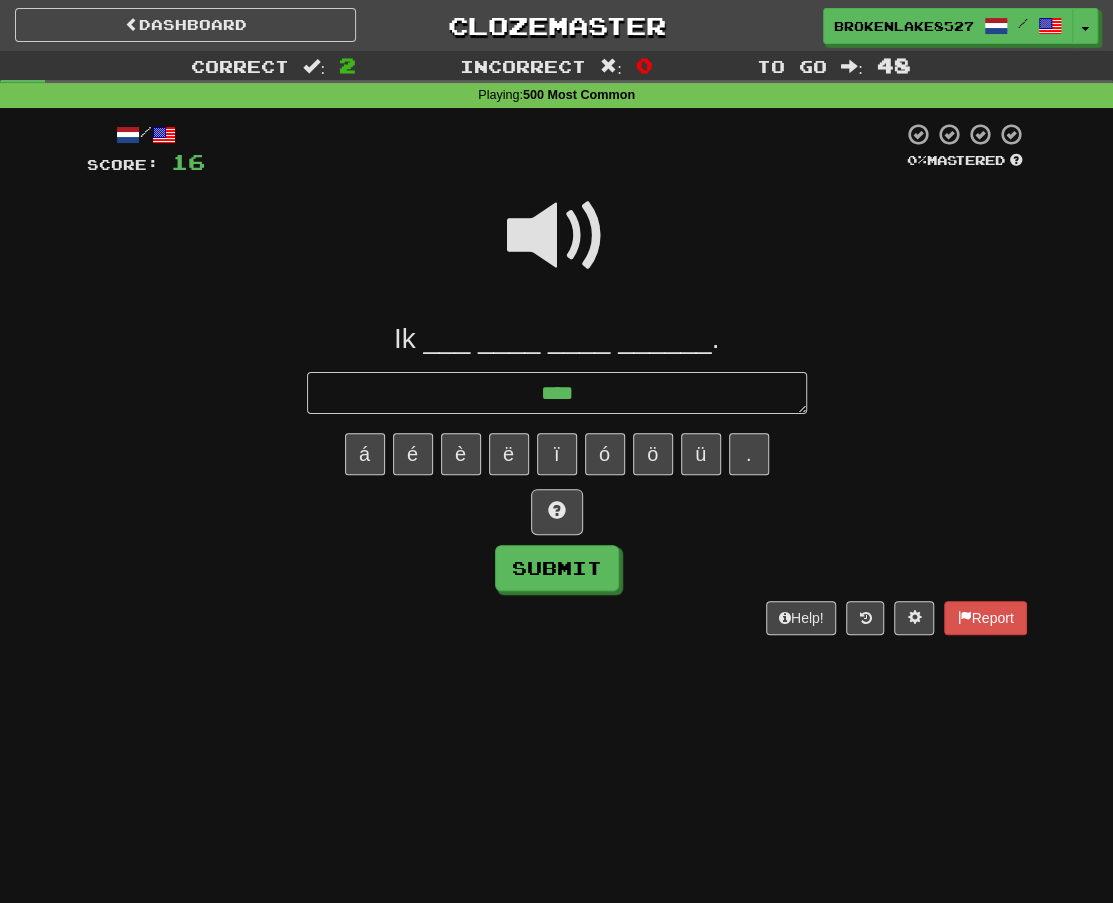type on "*" 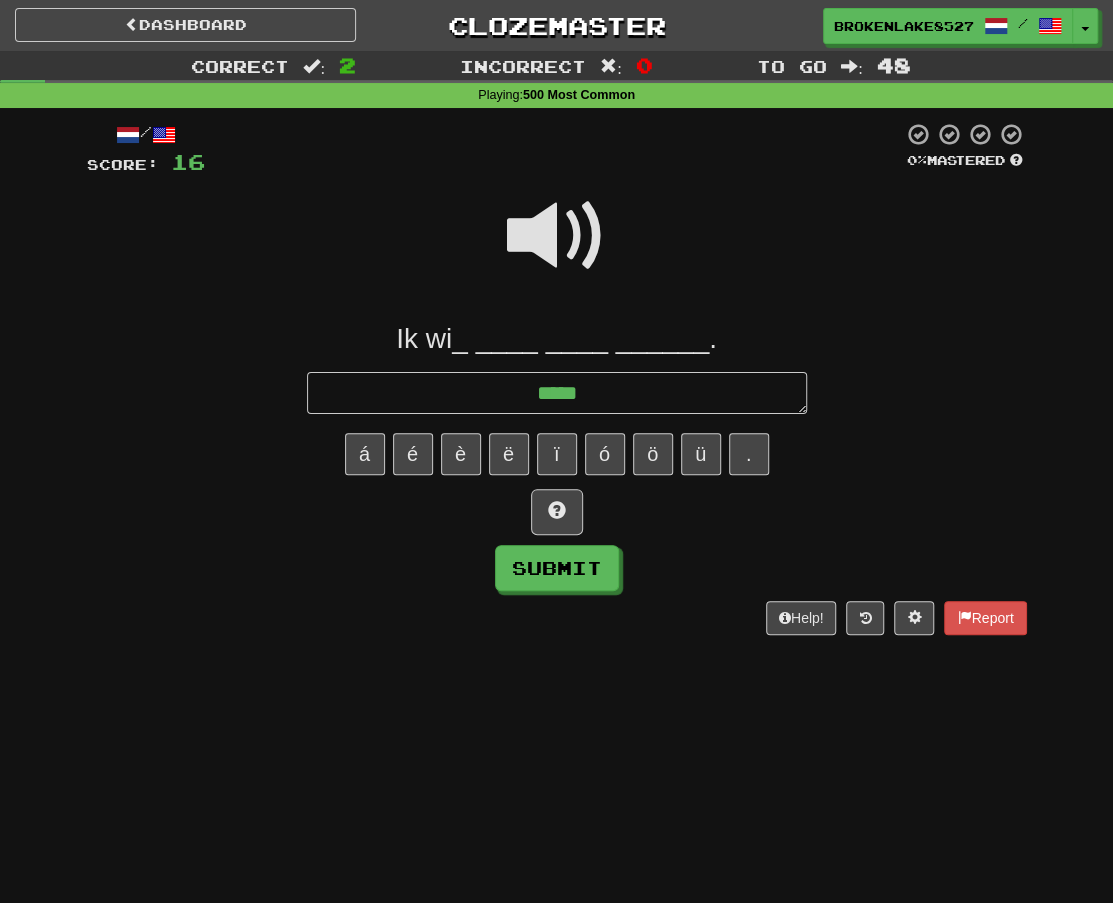 type on "*" 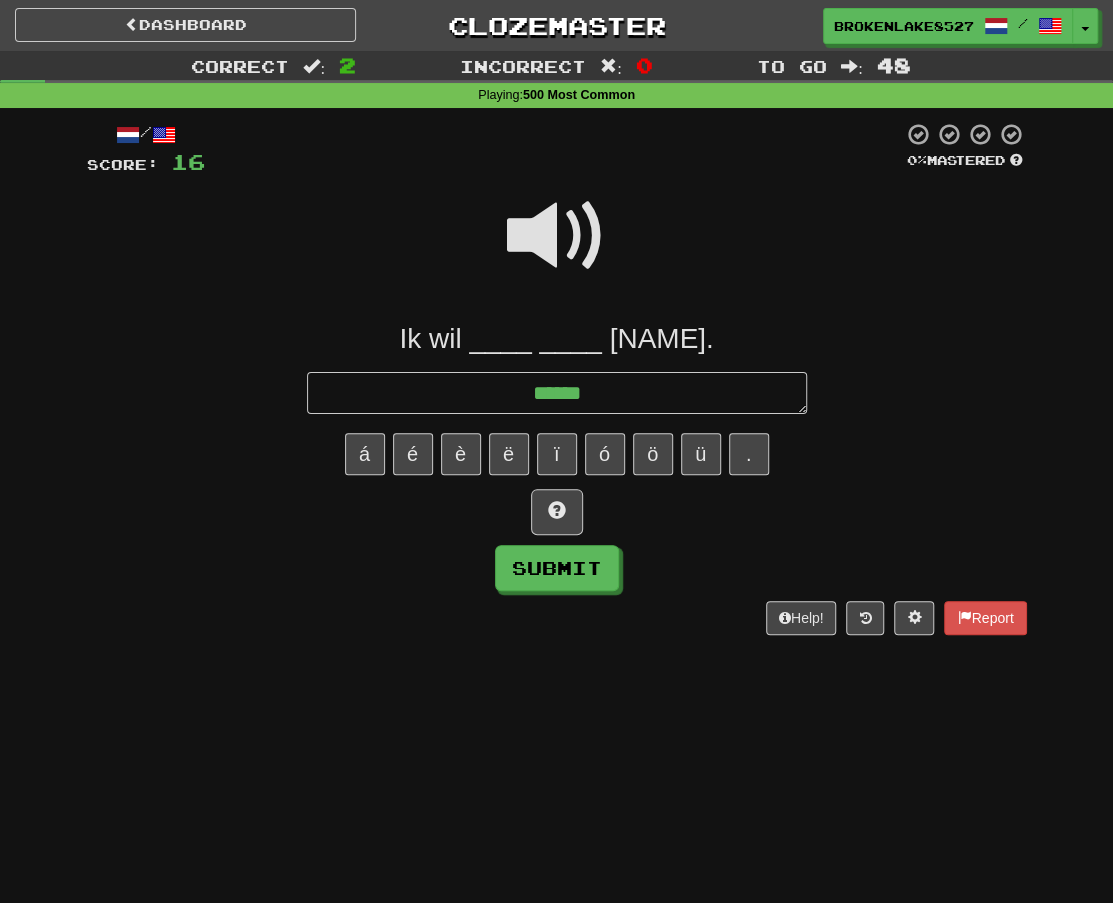 type on "*" 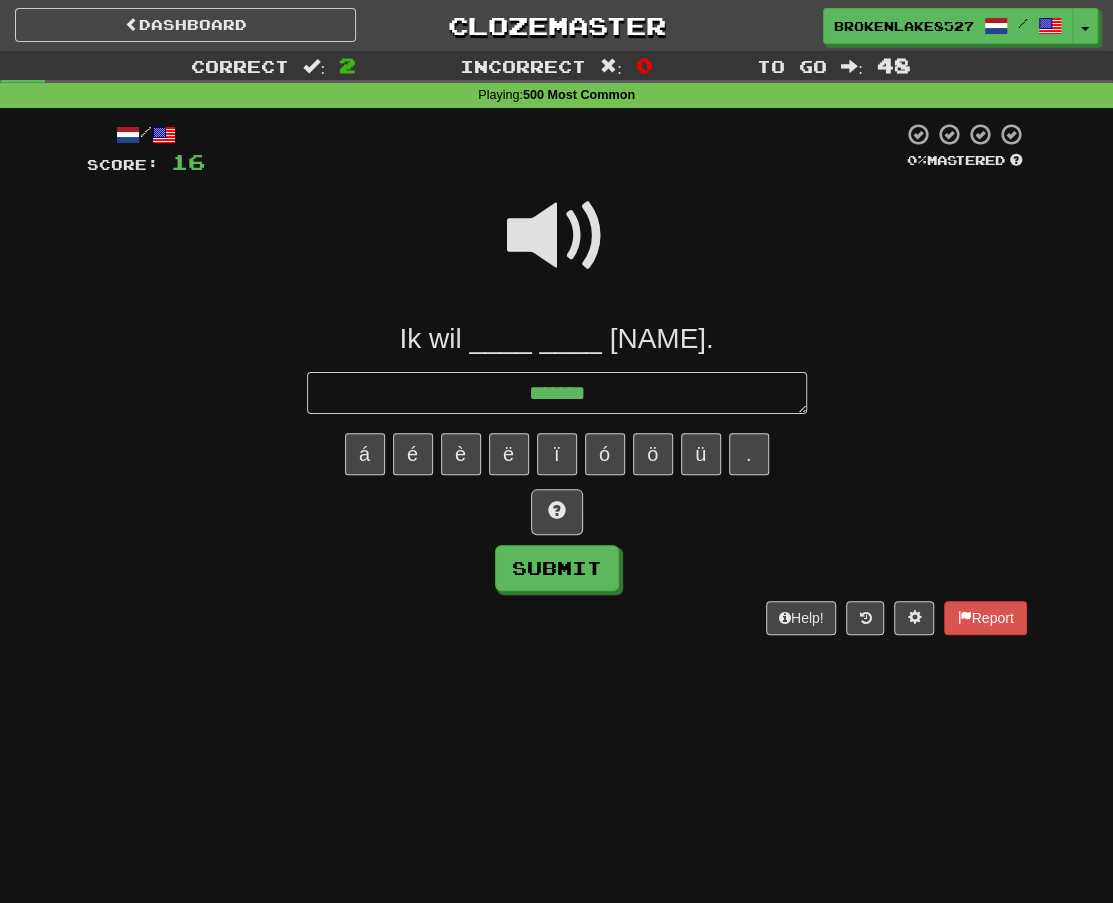 type on "*" 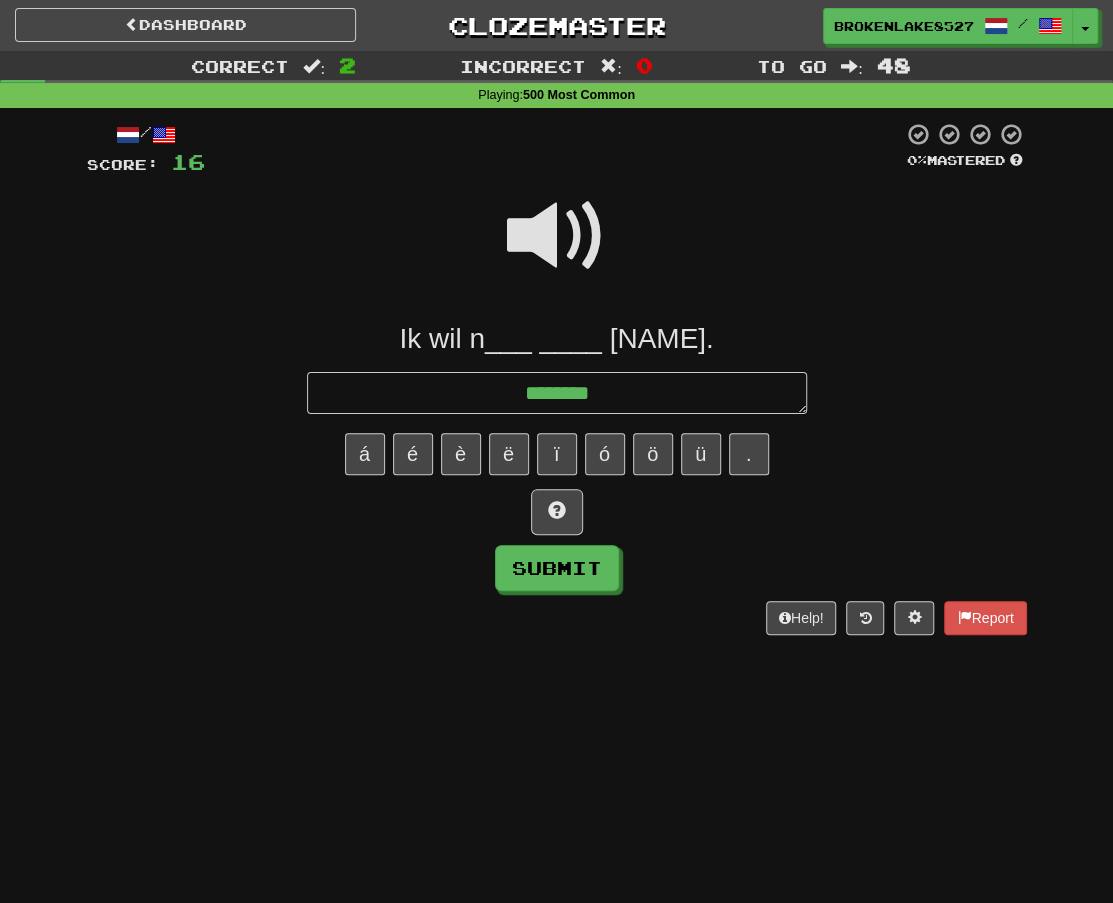type on "*" 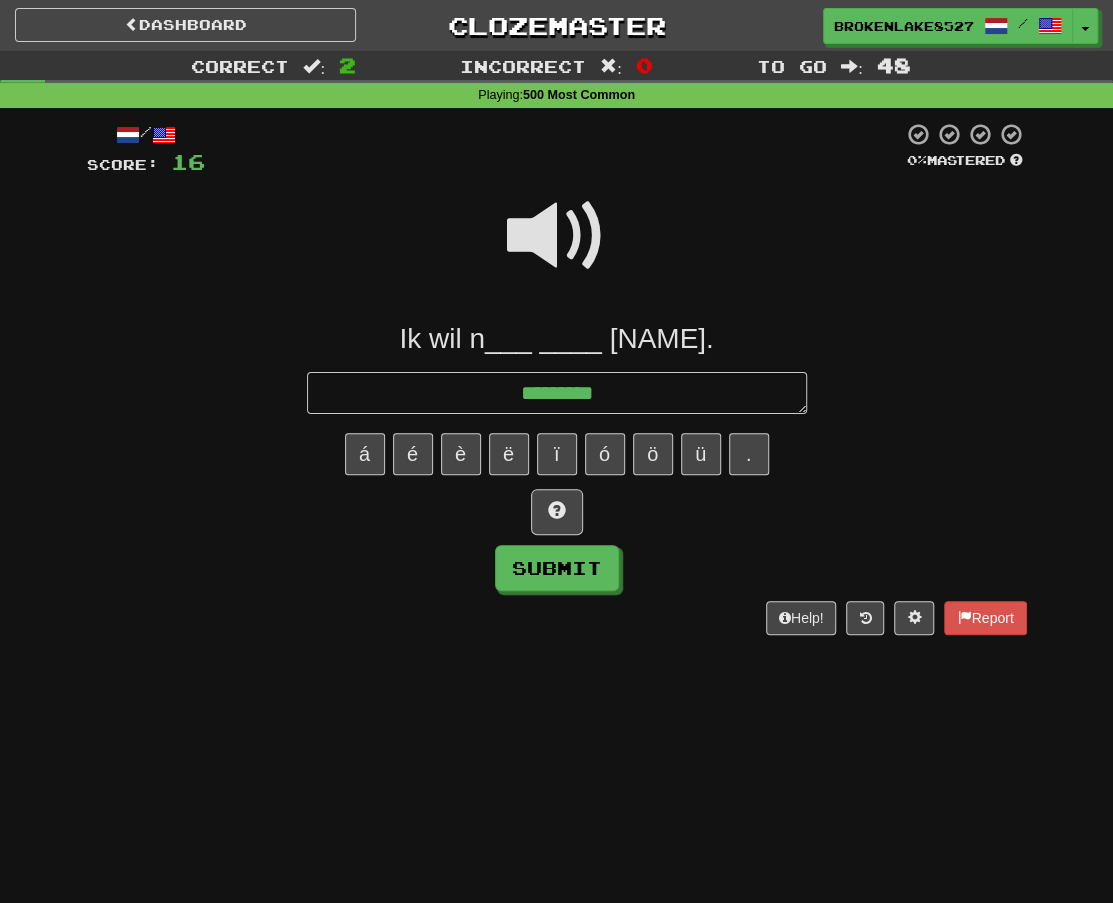 type 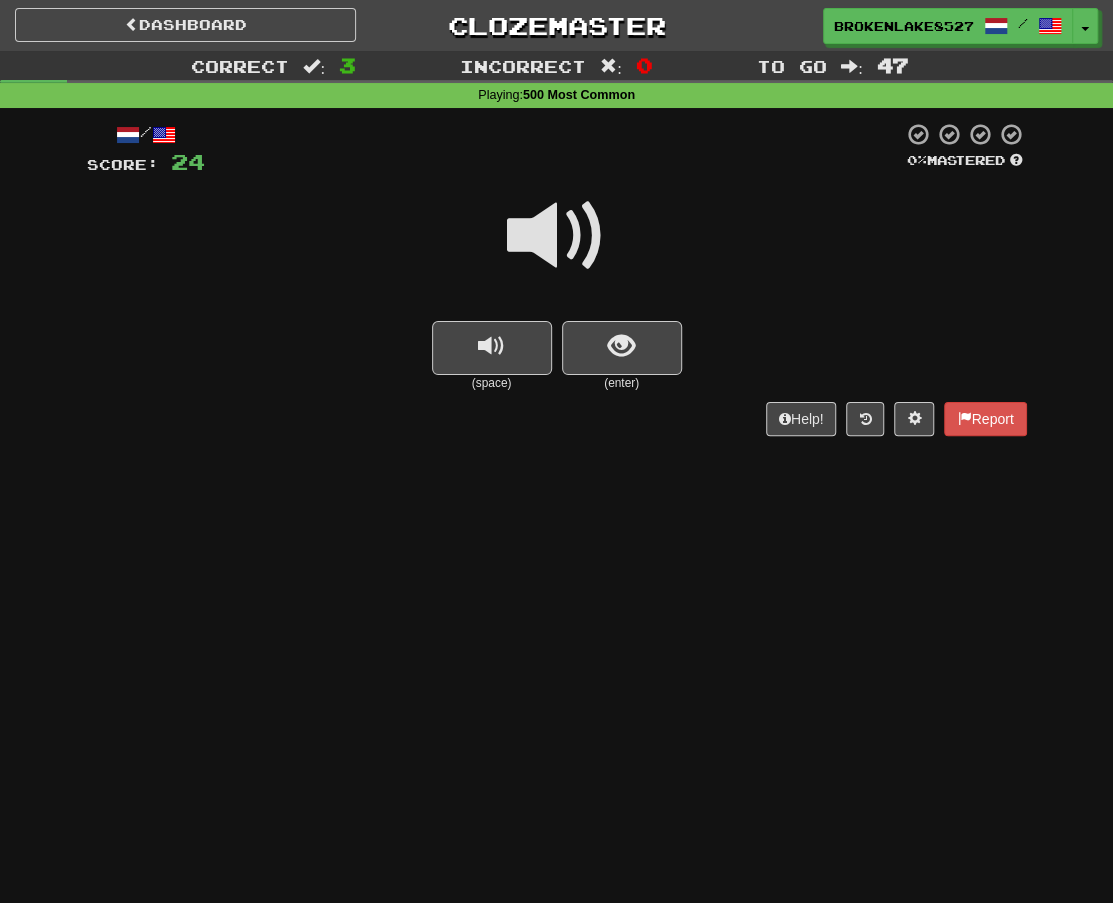 click on "Dashboard
Clozemaster
[USERNAME]
/
Toggle Dropdown
Dashboard
Leaderboard
Activity Feed
Notifications
Profile
Discussions
Nederlands
/
English
Streak:
10
Review:
40
Daily Goal:  2488 /1000
Languages
Account
Logout
[USERNAME]
/
Toggle Dropdown
Dashboard
Leaderboard
Activity Feed
Notifications
Profile
Discussions
Nederlands
/
English
Streak:
10
Review:
40
Daily Goal:  2488 /1000
Languages
Account
Logout
clozemaster
Correct   :   3 Incorrect   :   0 To go   :   47 Playing :  500 Most Common  /  Score:   24 0 %  Mastered (space) (enter)  Help!  Report" at bounding box center (556, 451) 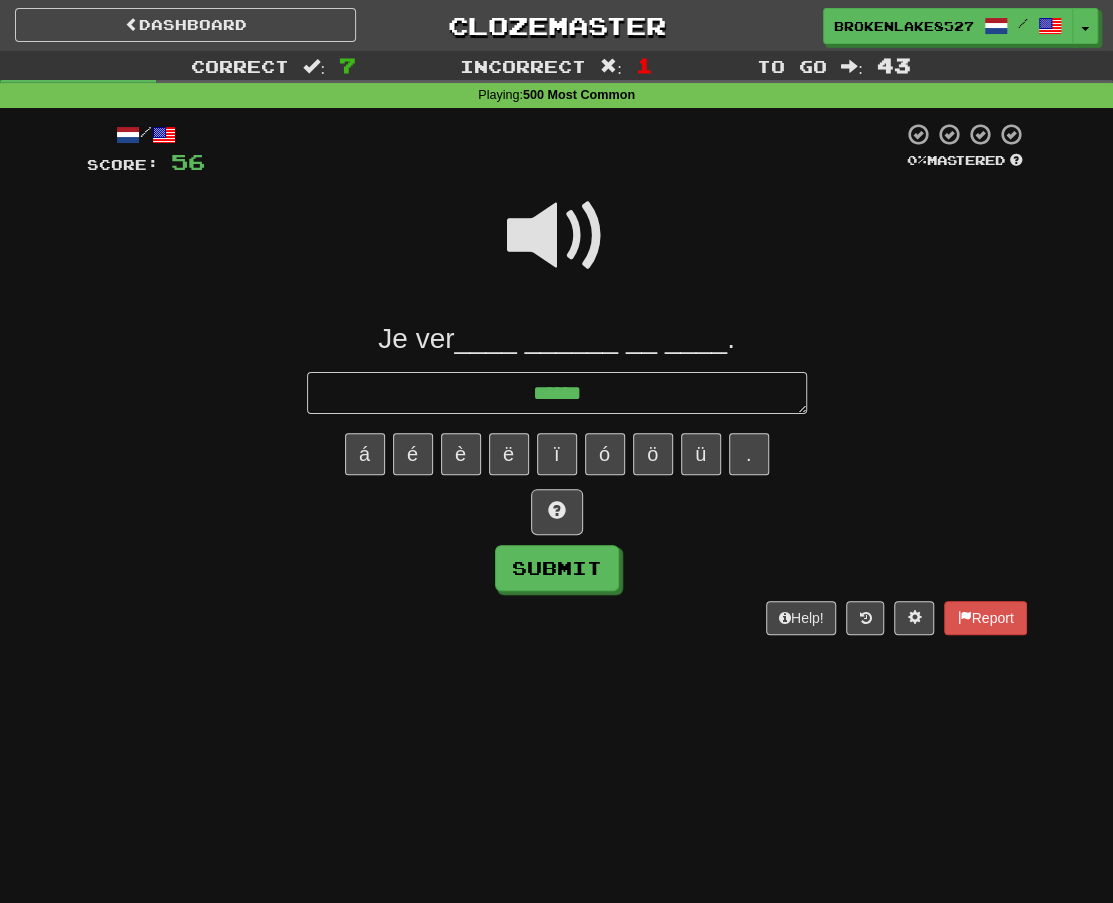 click on "á é è ë ï ó ö ü ." at bounding box center (557, 454) 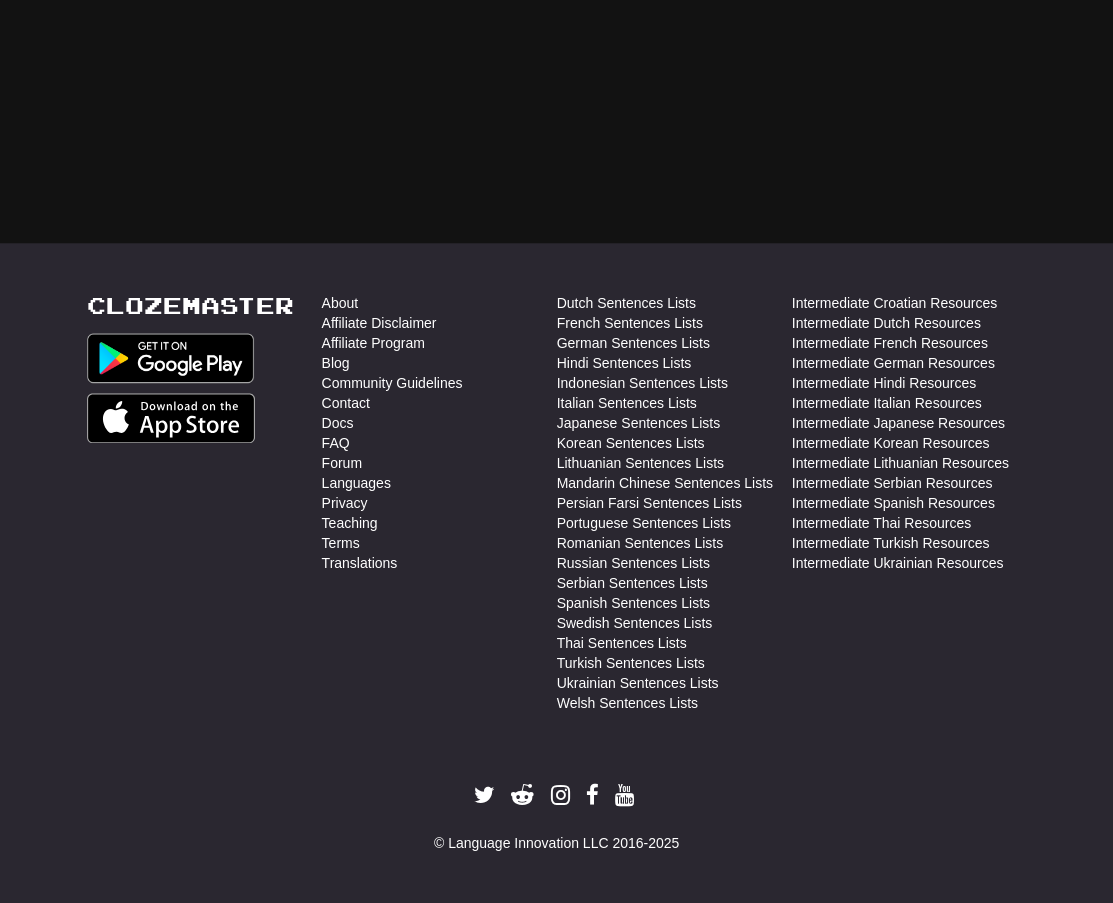 scroll, scrollTop: 0, scrollLeft: 0, axis: both 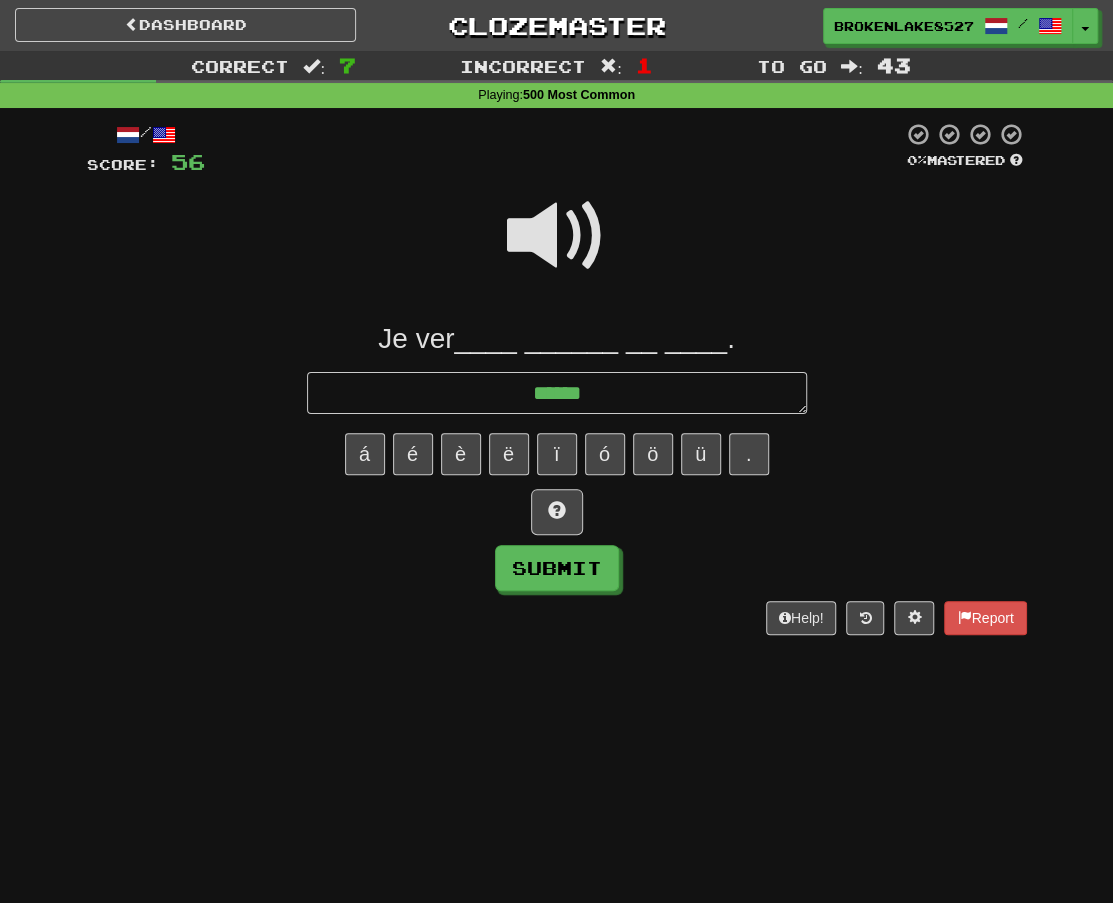 click at bounding box center (557, 236) 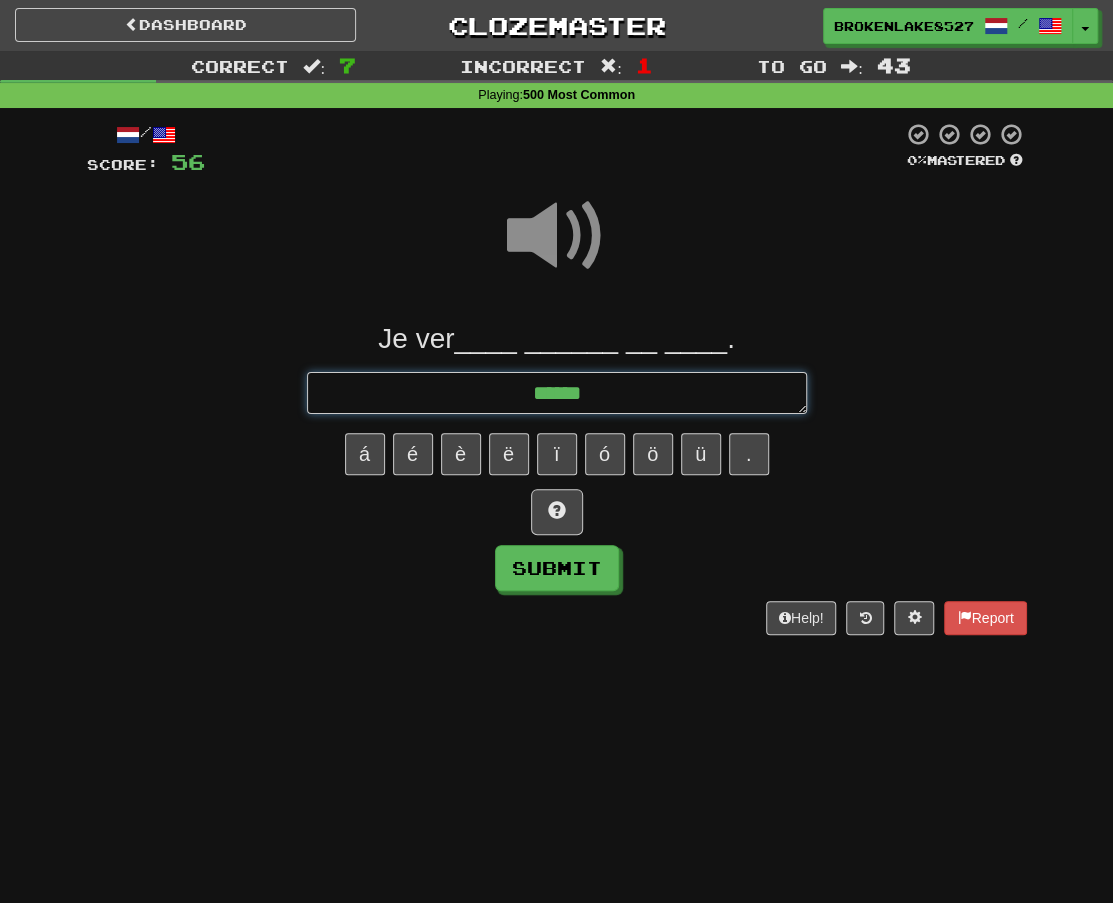 click on "******" at bounding box center (557, 392) 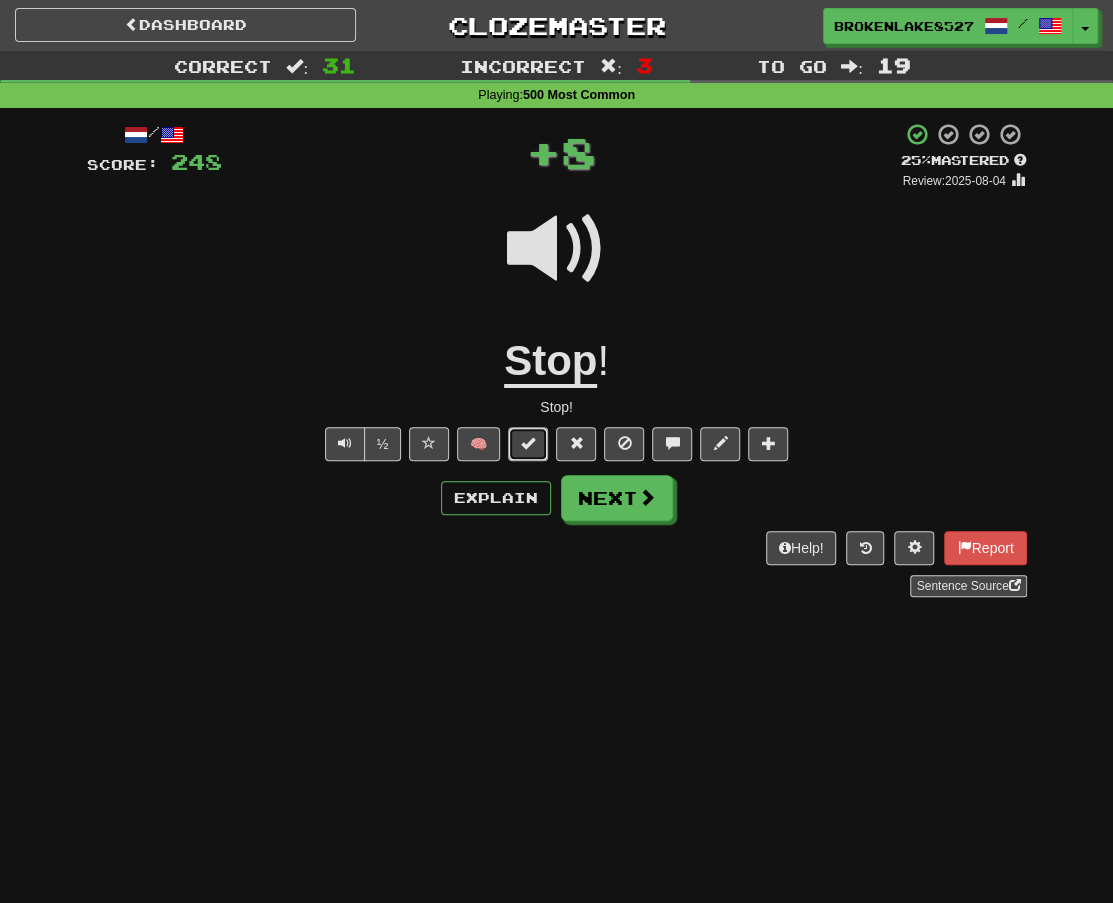click at bounding box center (528, 443) 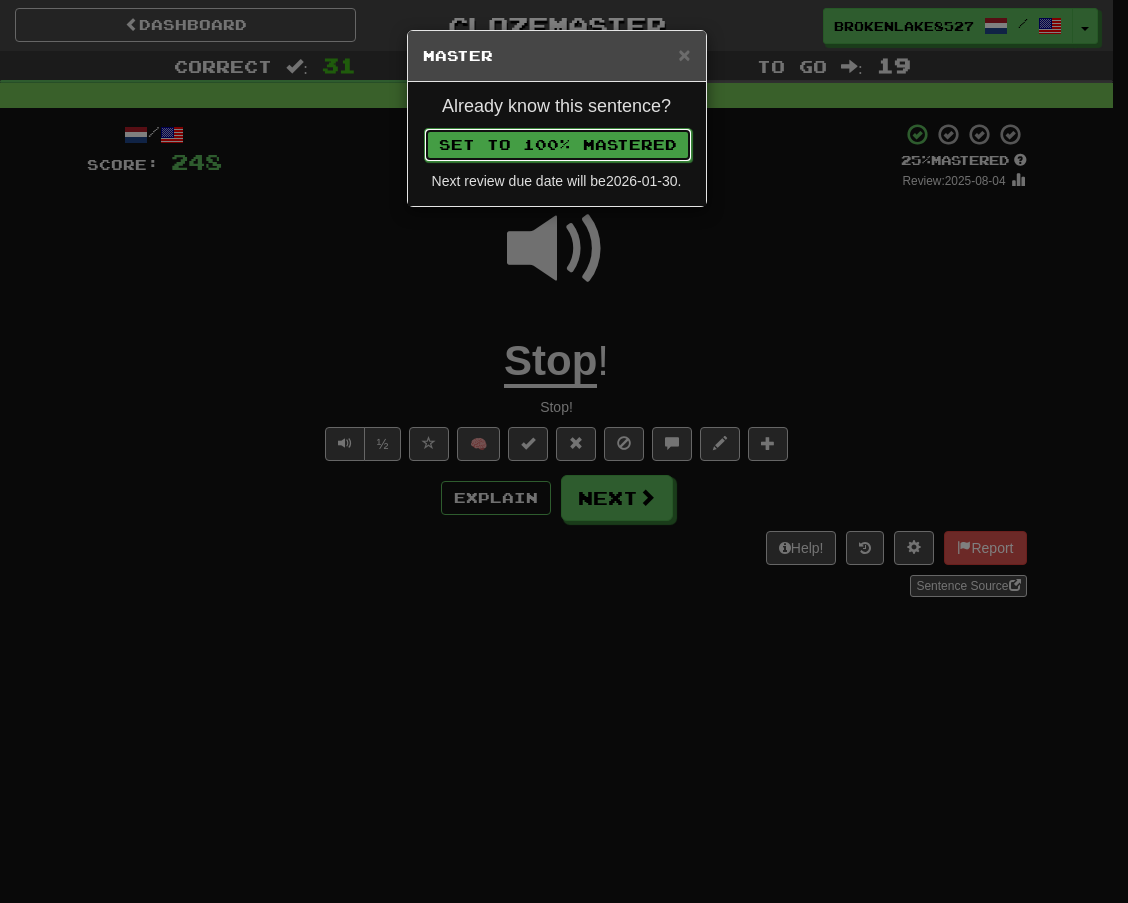 click on "Set to 100% Mastered" at bounding box center [558, 145] 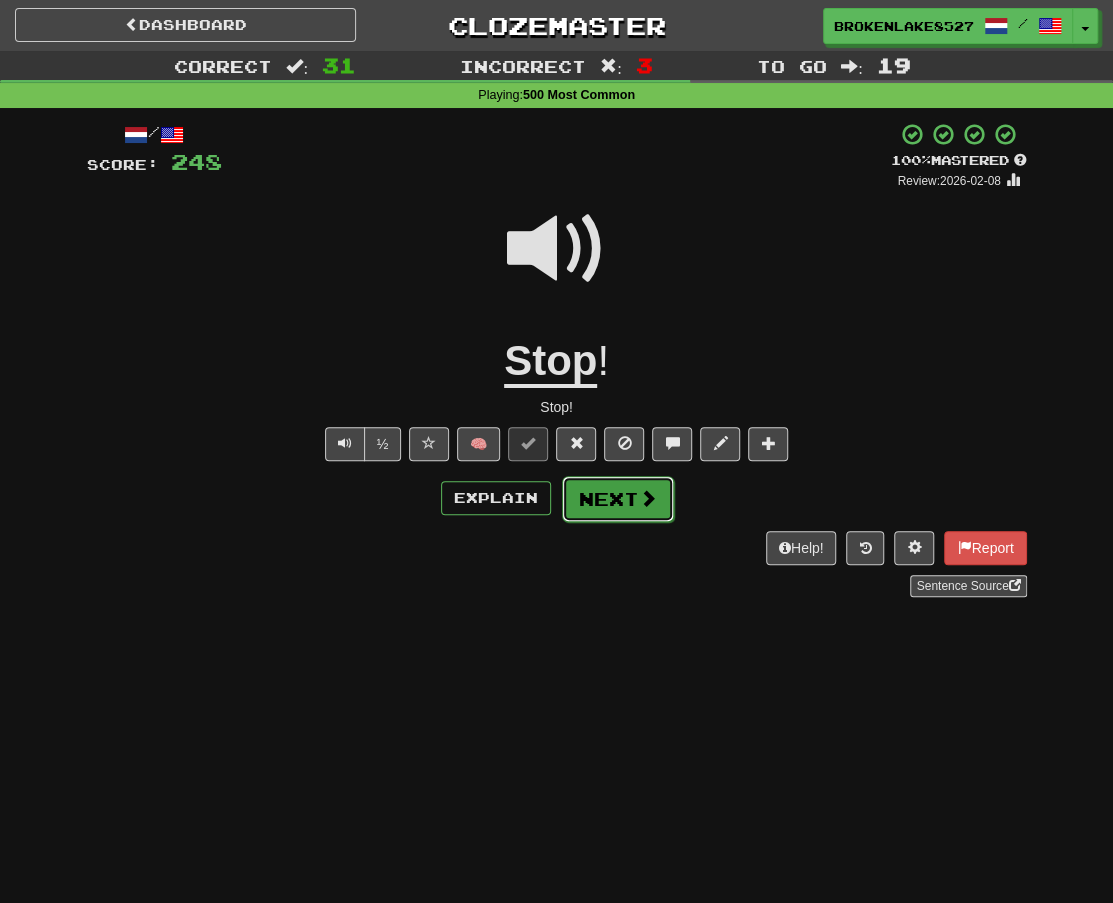 click on "Next" at bounding box center (618, 499) 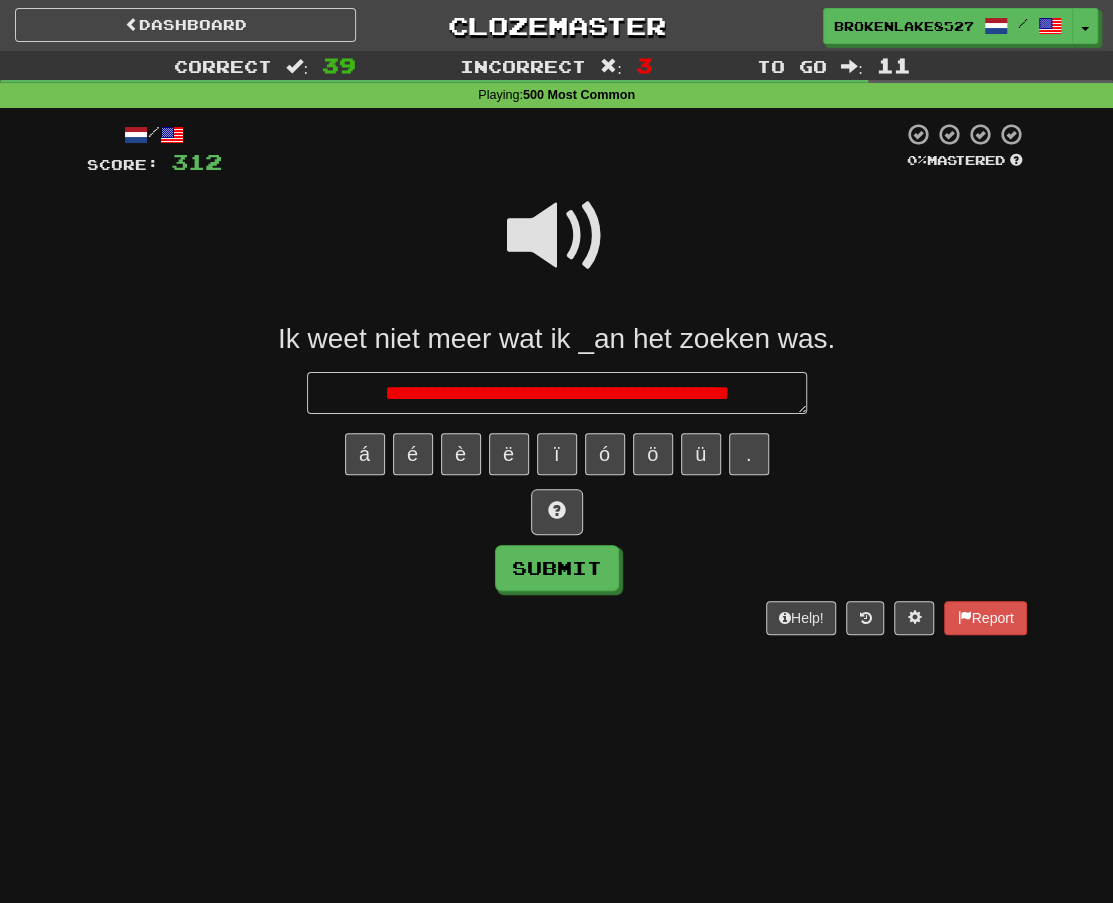 click on "**********" at bounding box center [557, 392] 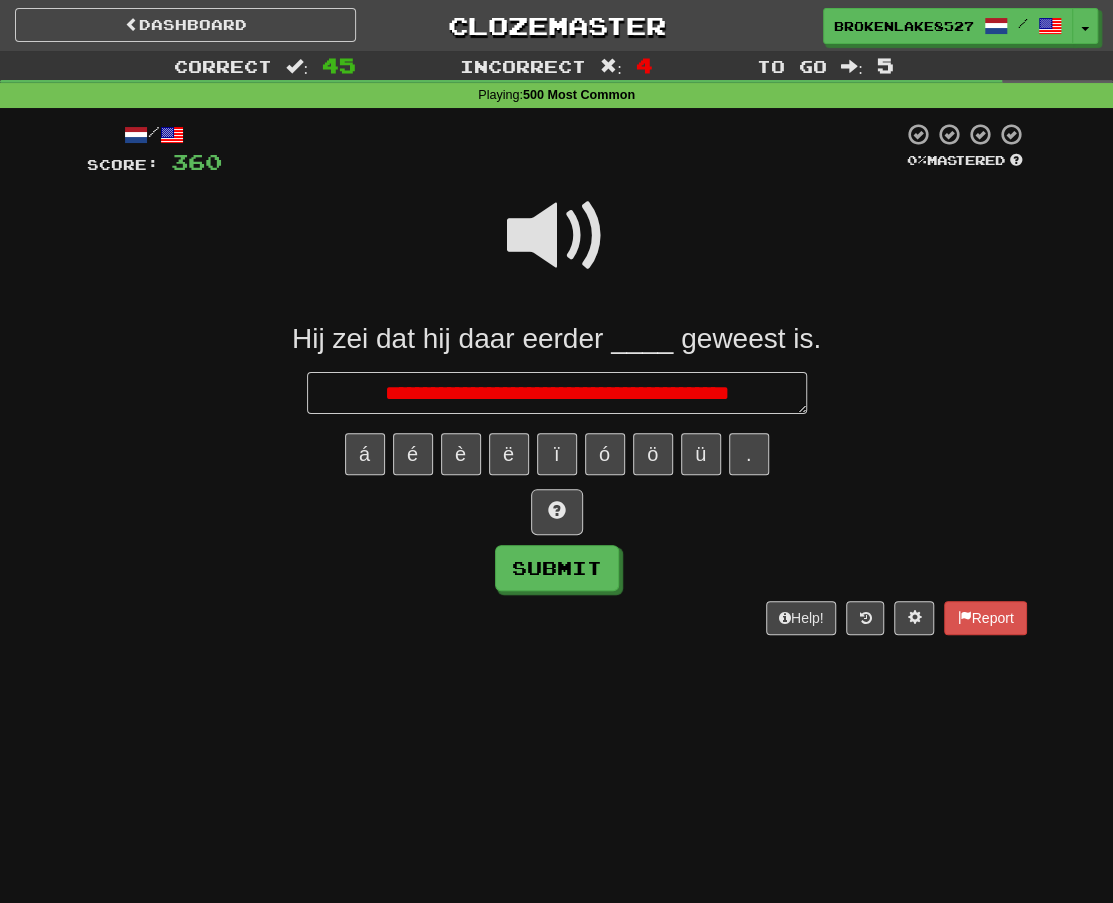 click on "**********" at bounding box center [557, 392] 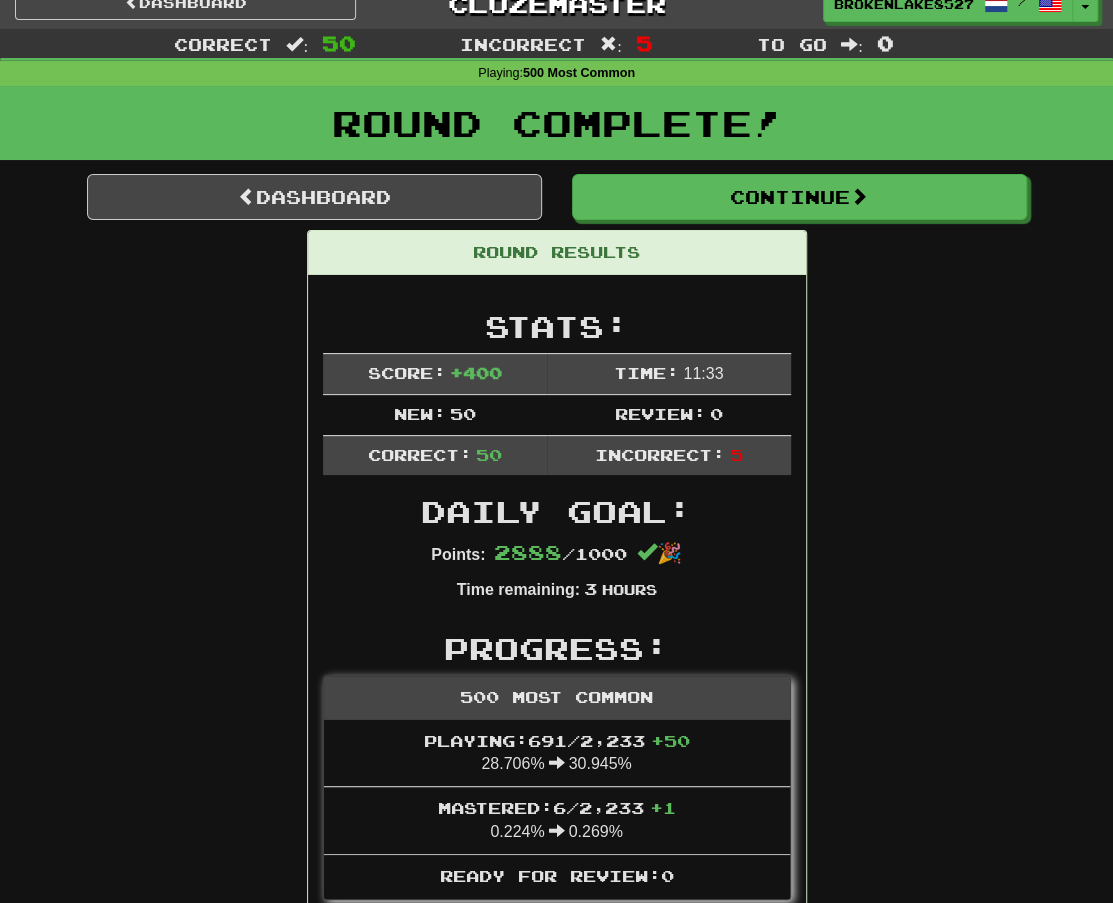 scroll, scrollTop: 0, scrollLeft: 0, axis: both 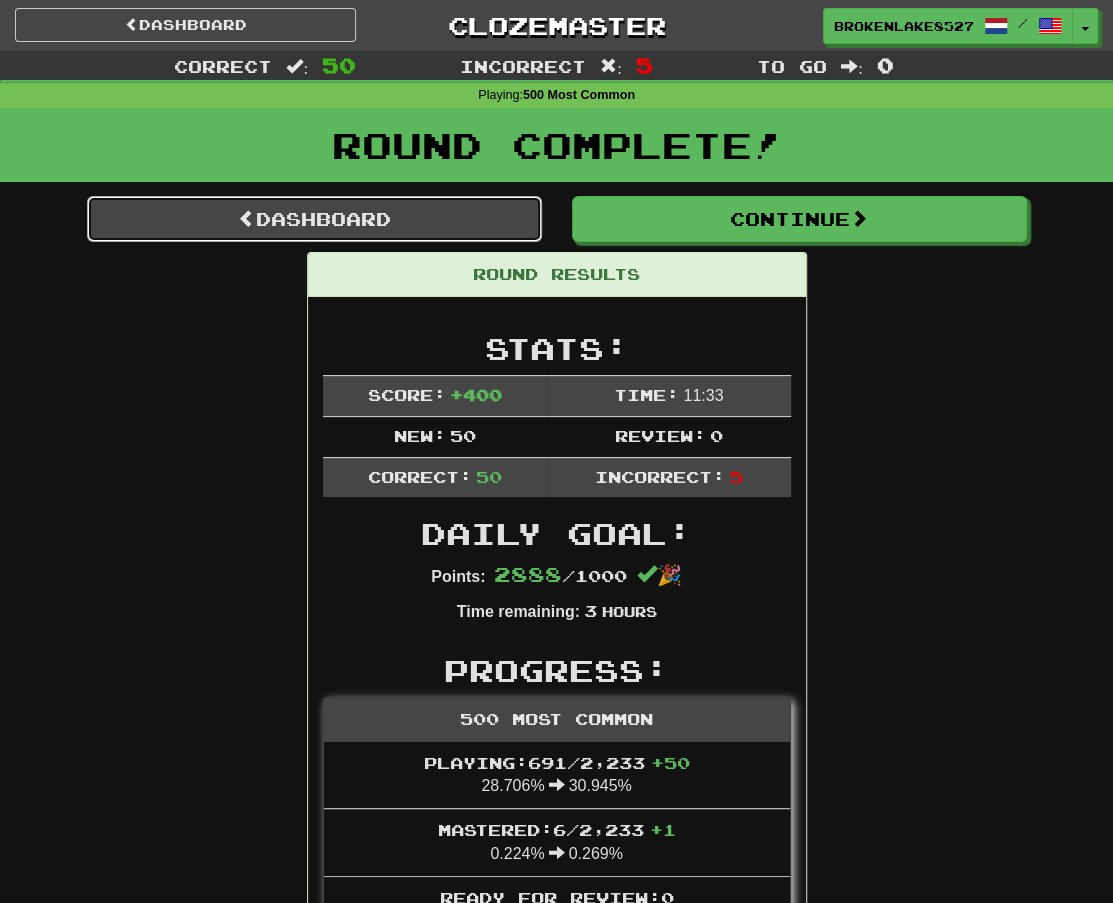 click on "Dashboard" at bounding box center (314, 219) 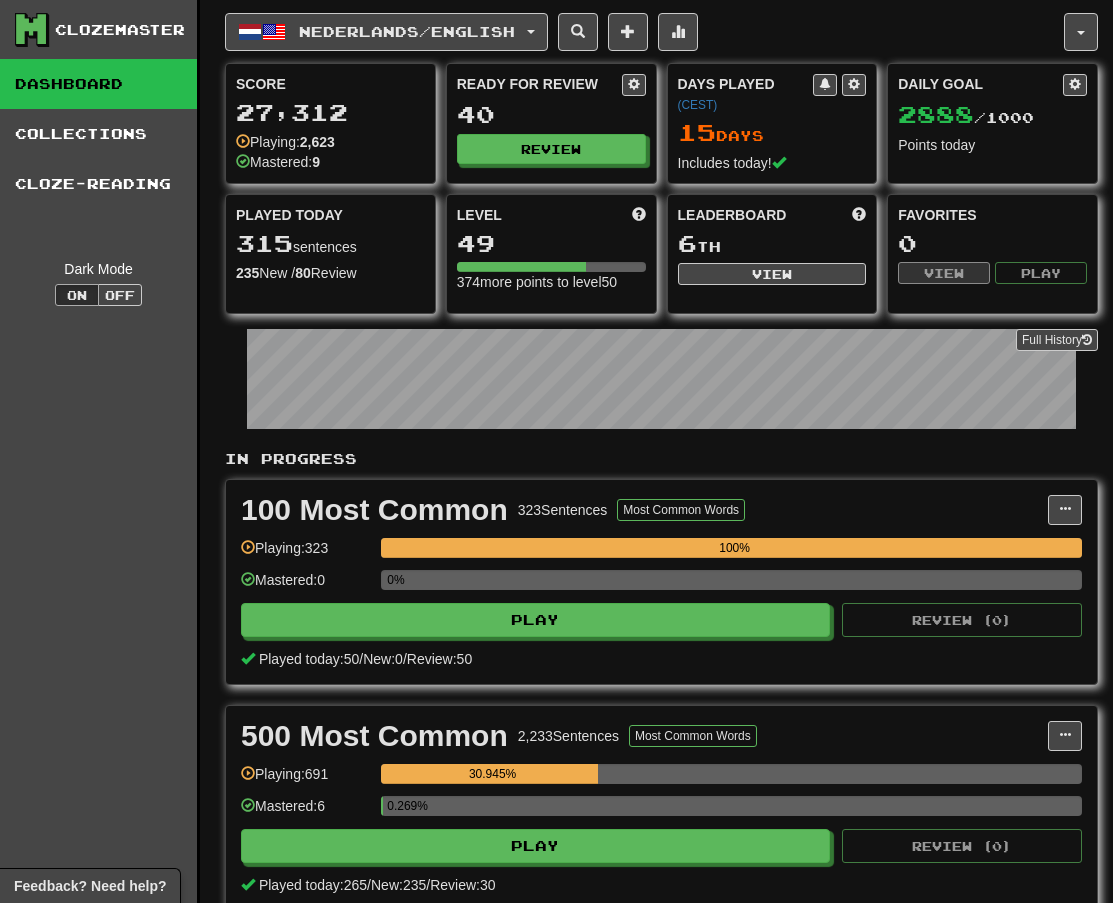 scroll, scrollTop: 0, scrollLeft: 0, axis: both 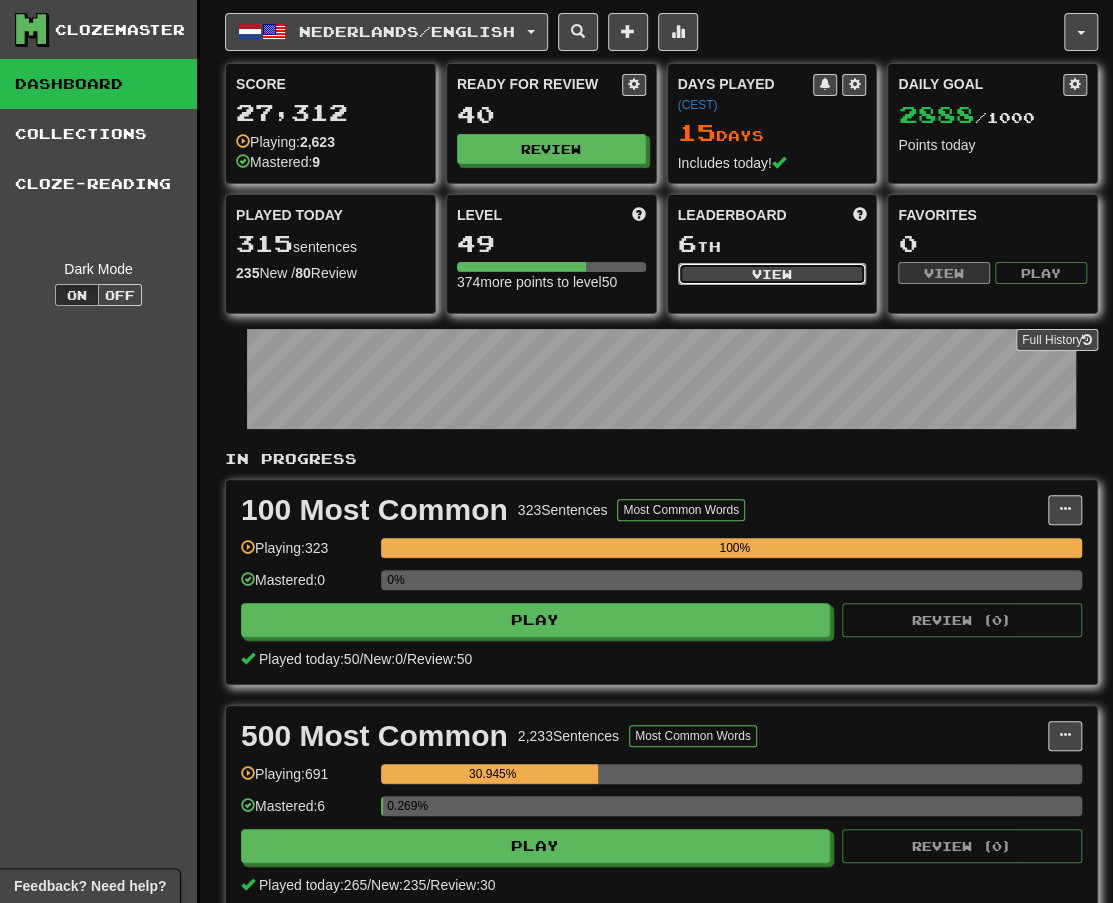 click on "View" at bounding box center [772, 274] 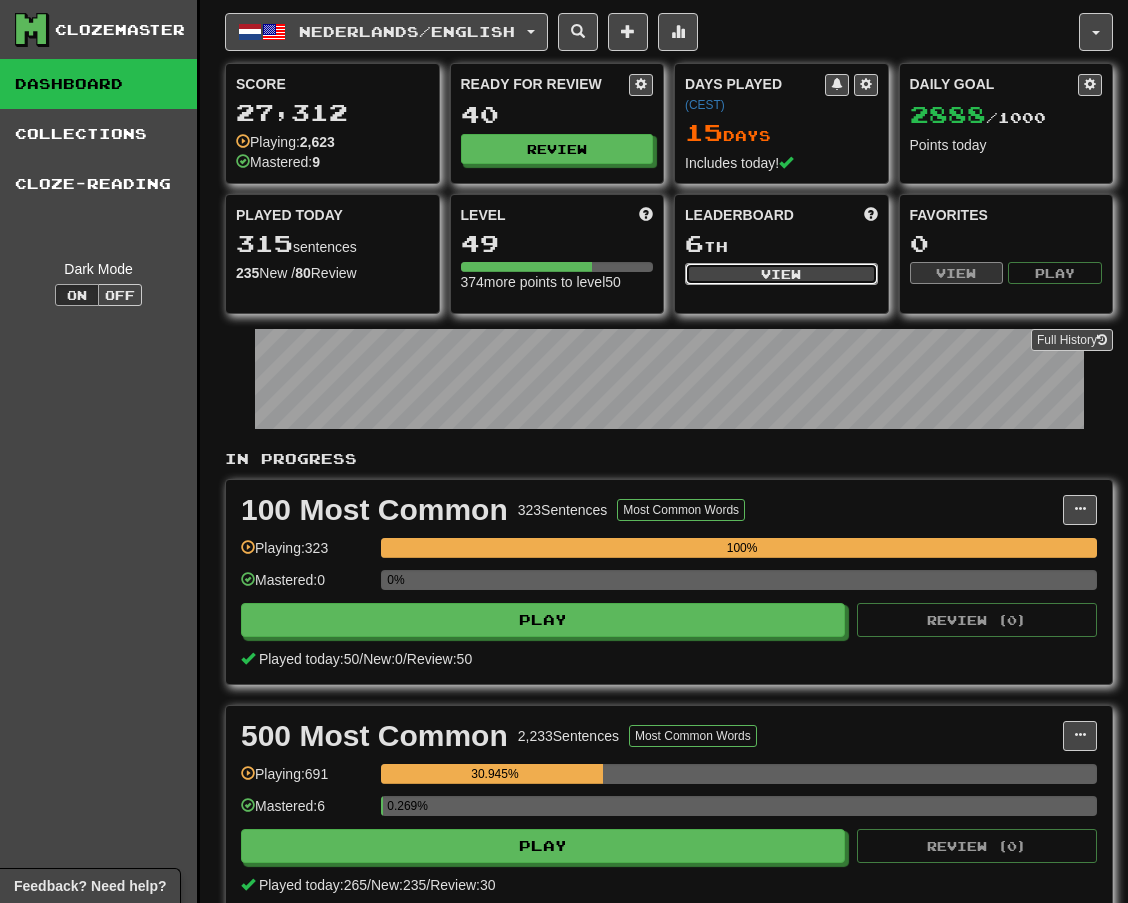 select on "**********" 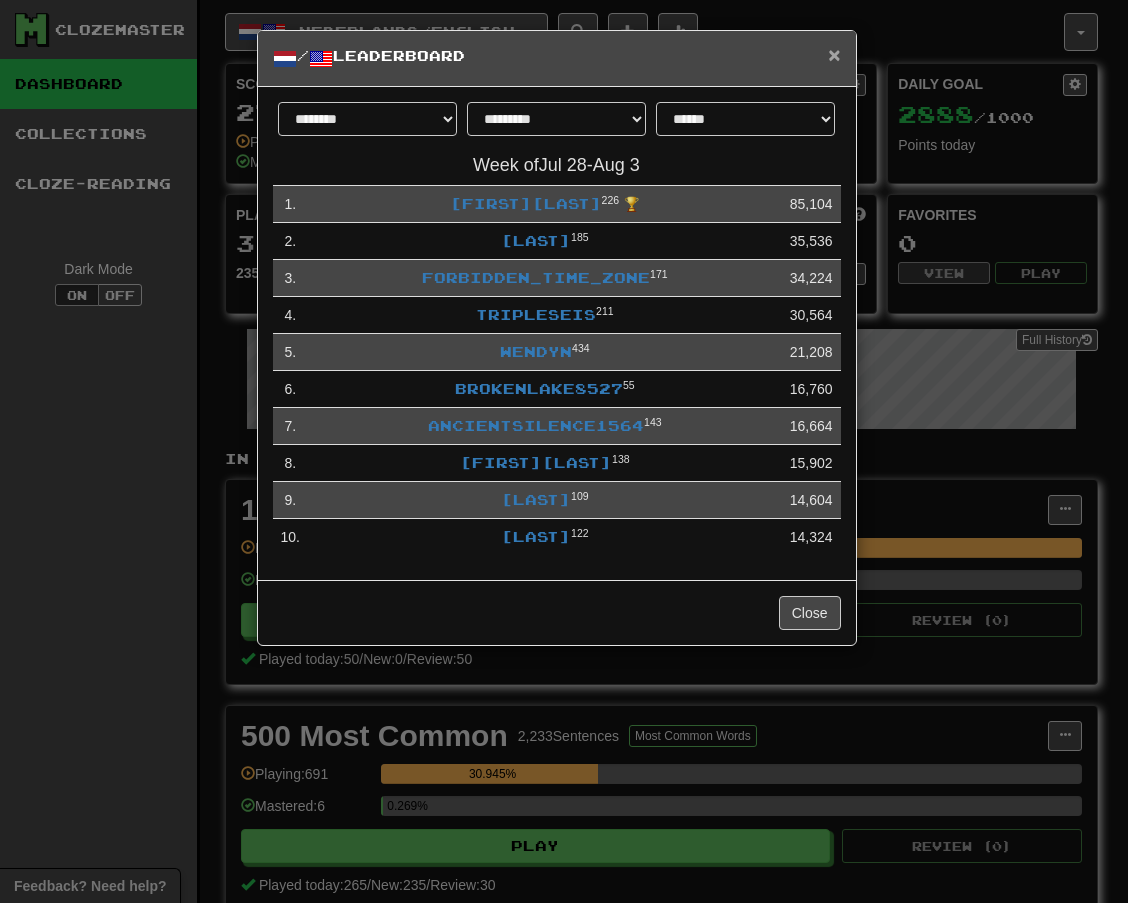 click on "×" at bounding box center [834, 54] 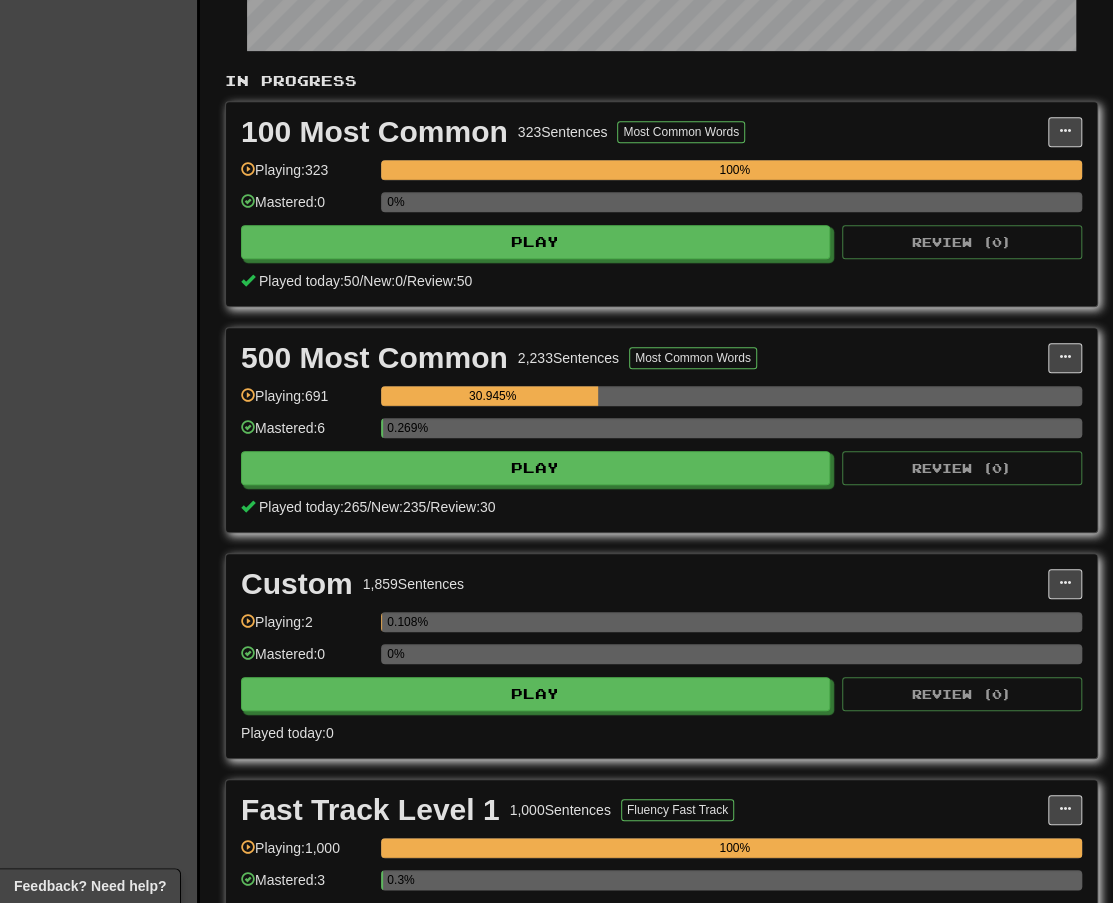 scroll, scrollTop: 380, scrollLeft: 0, axis: vertical 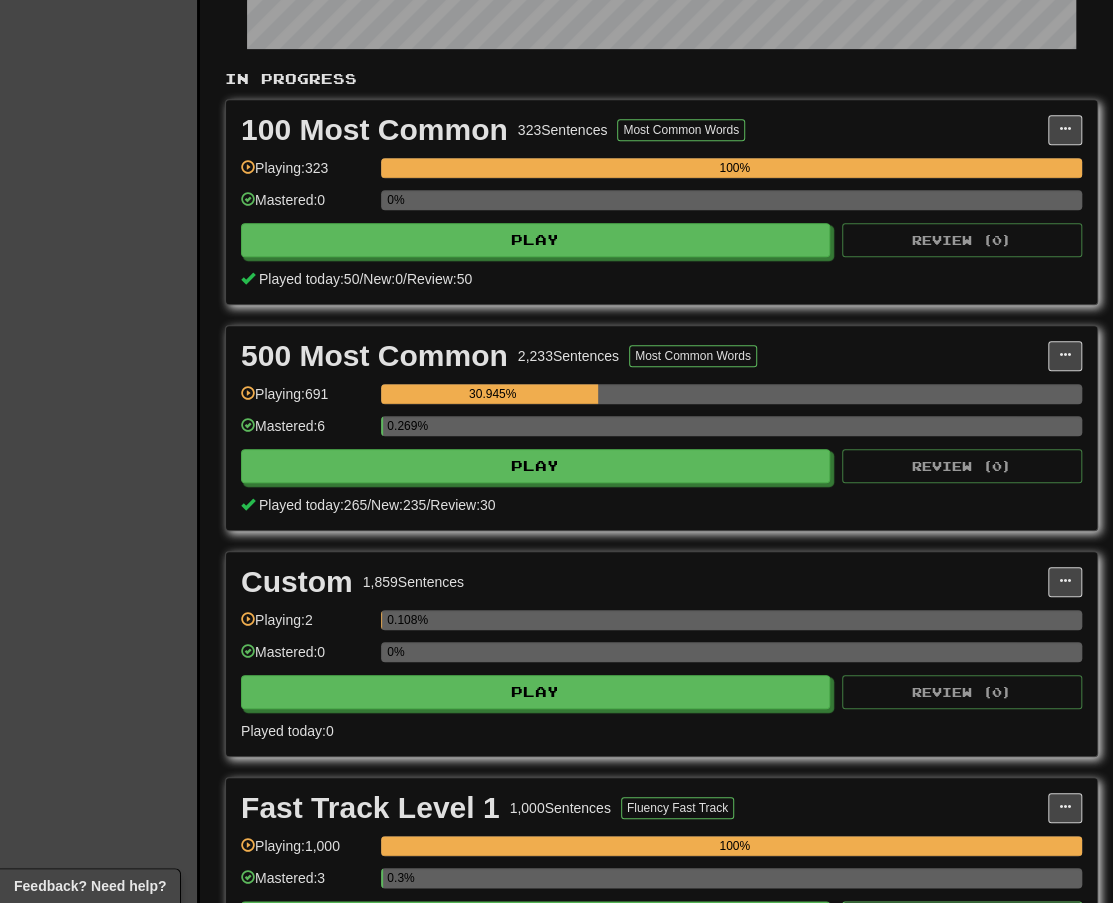 drag, startPoint x: 670, startPoint y: 459, endPoint x: 34, endPoint y: 522, distance: 639.1127 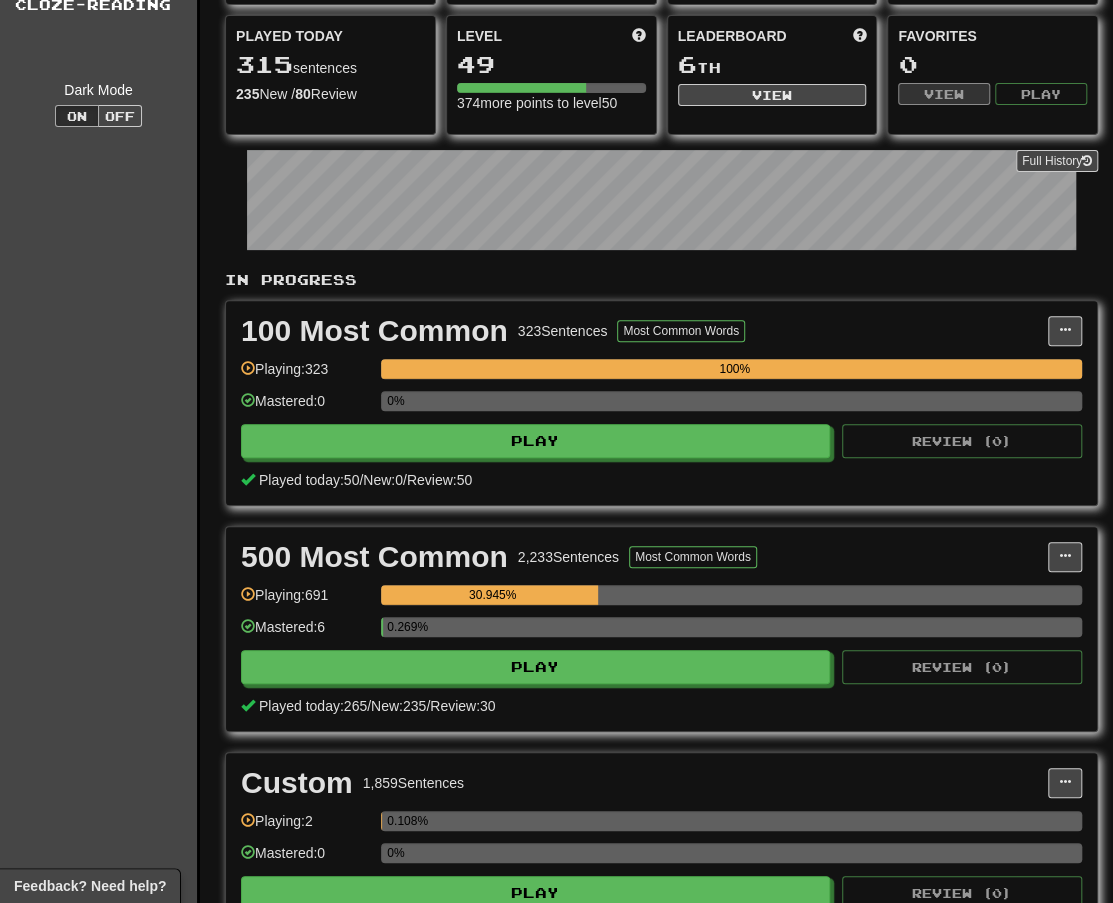 scroll, scrollTop: 180, scrollLeft: 0, axis: vertical 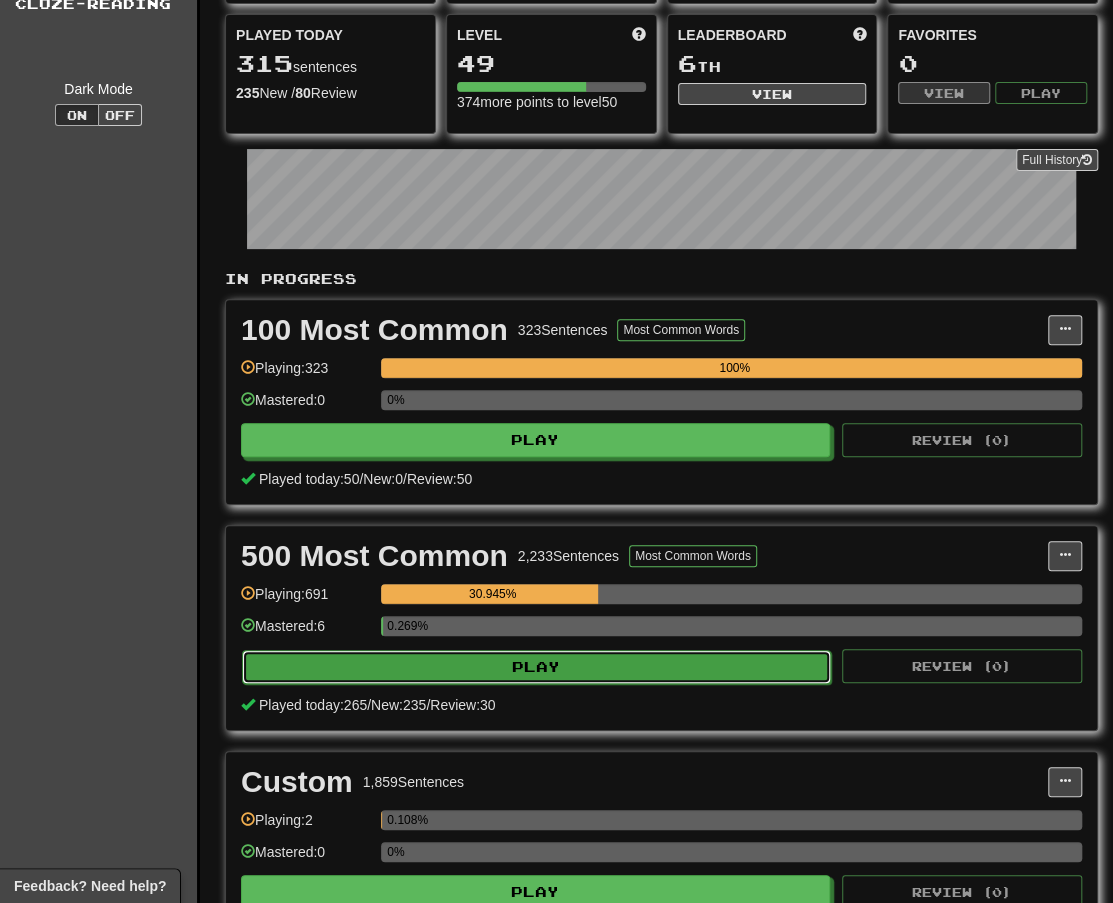 click on "Play" at bounding box center [536, 667] 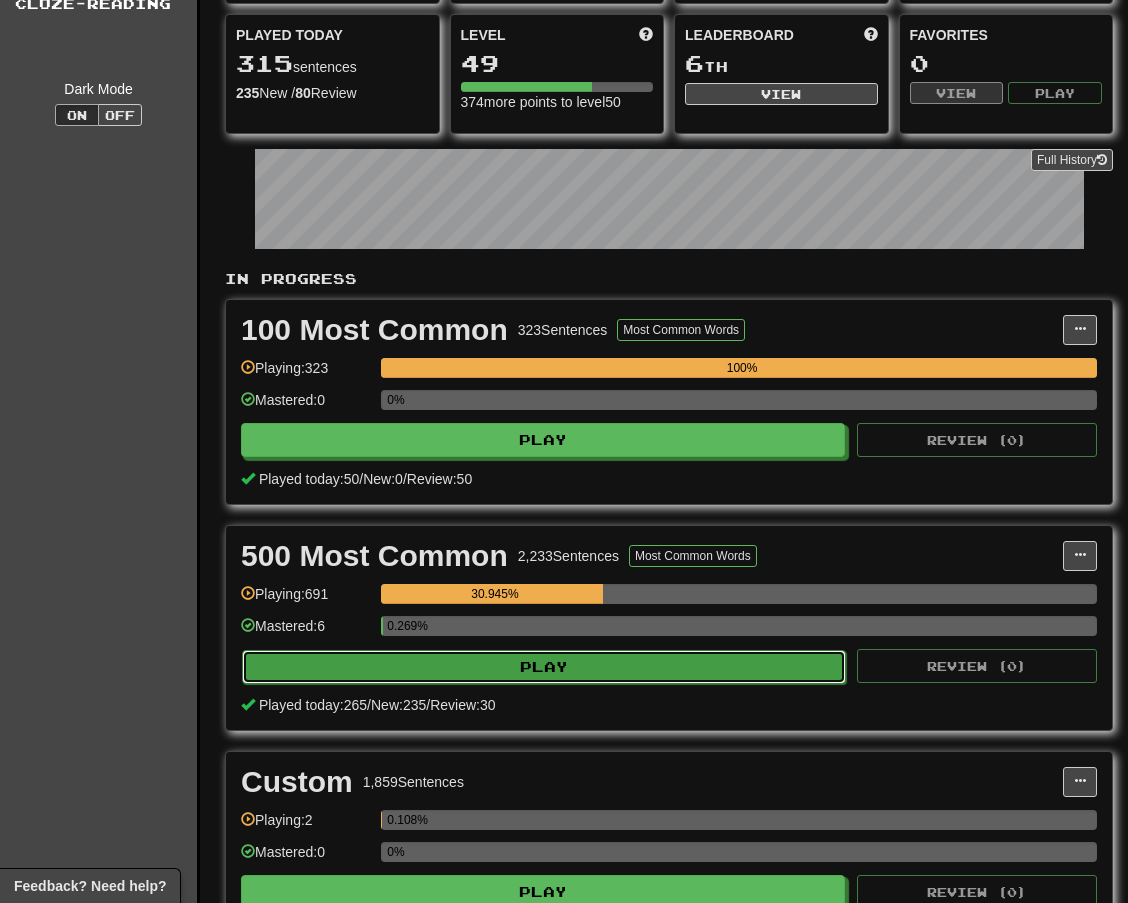 select on "**" 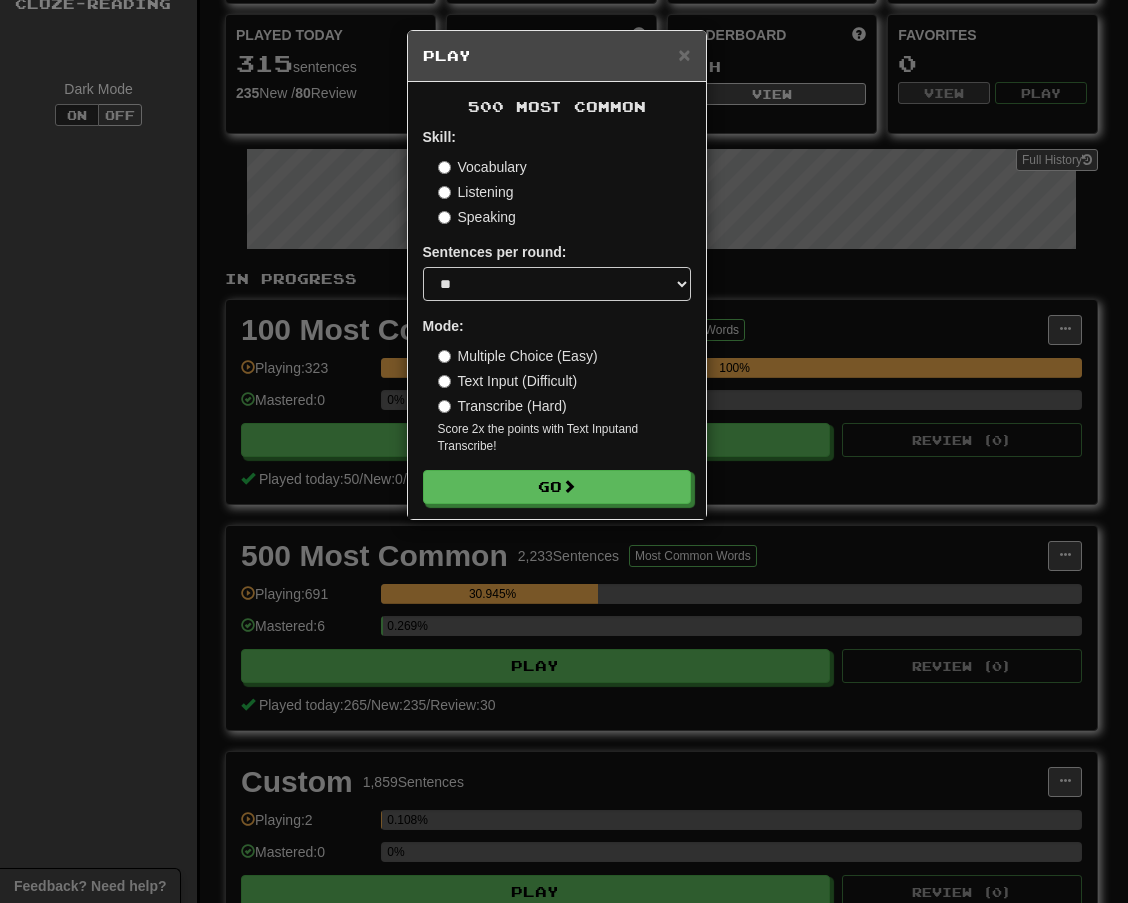 click on "Transcribe (Hard)" at bounding box center [502, 406] 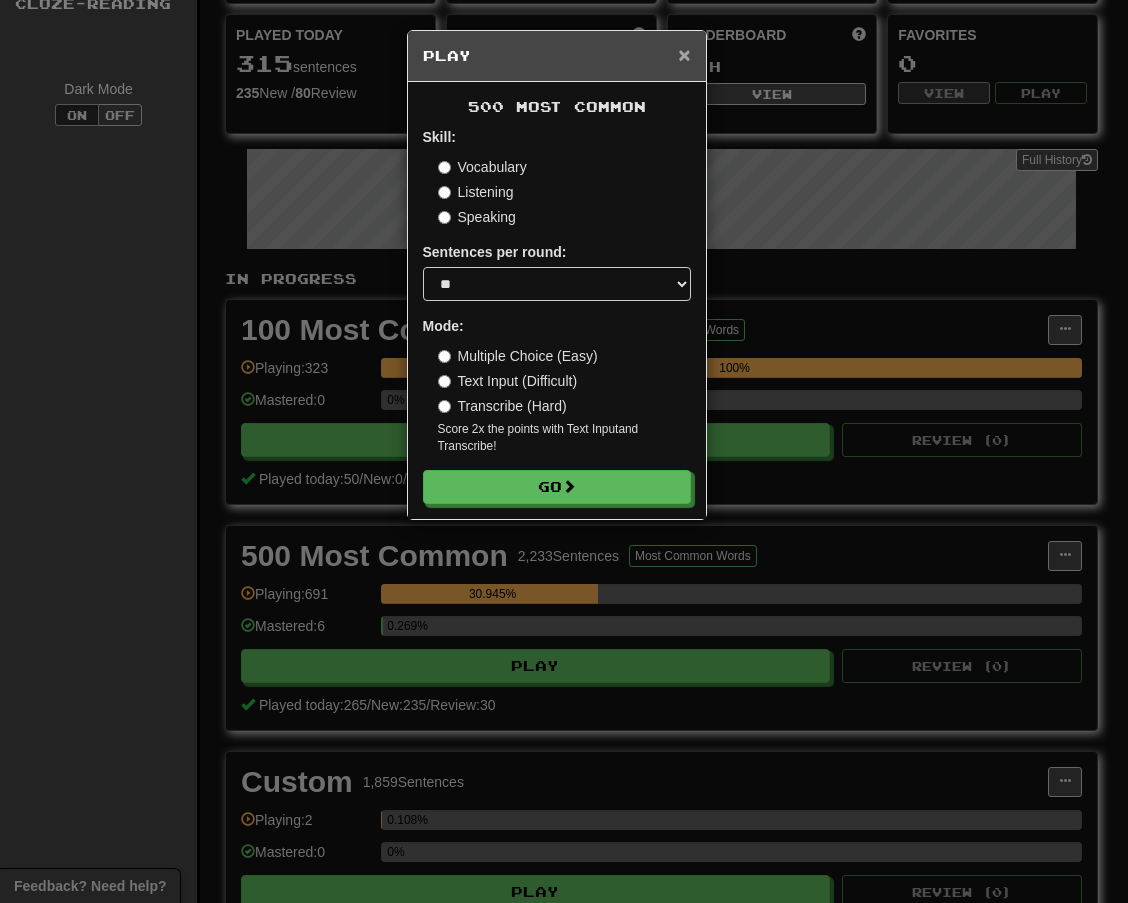 click on "×" at bounding box center [684, 54] 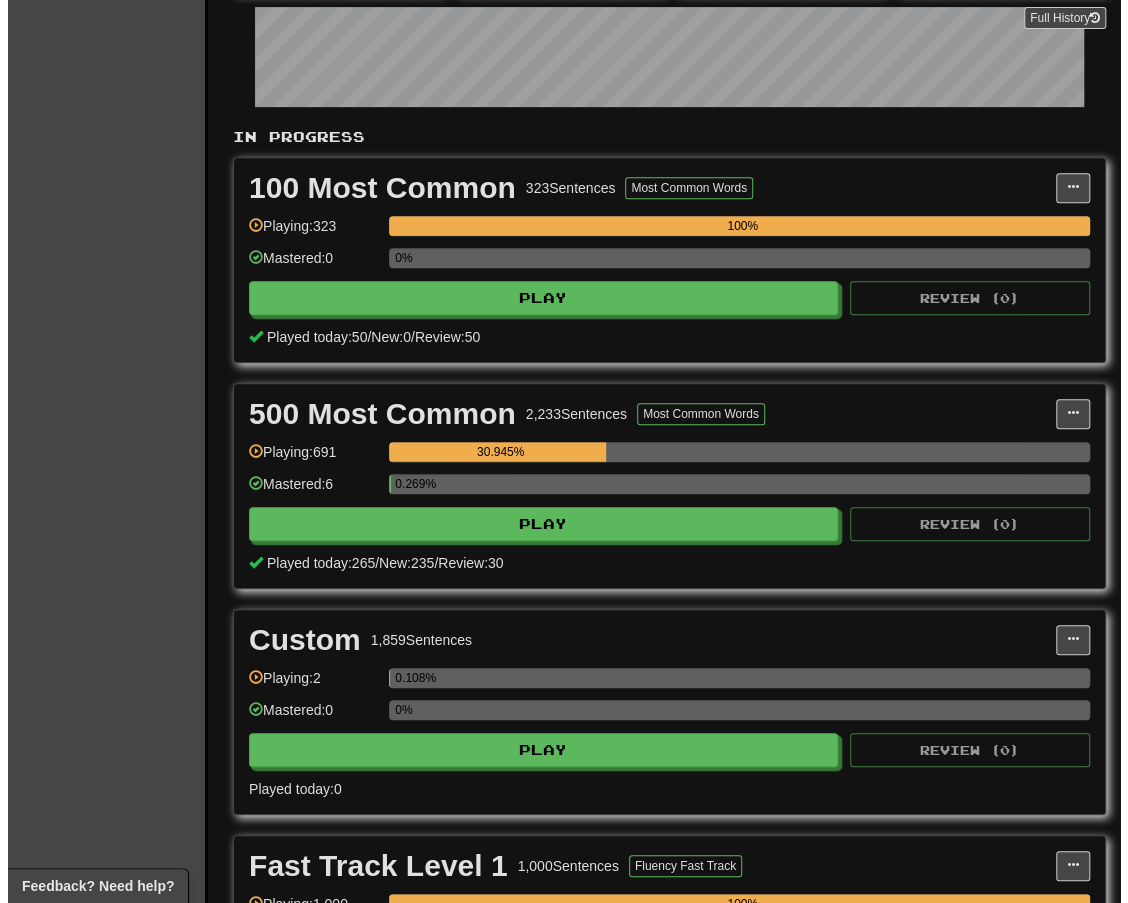 scroll, scrollTop: 315, scrollLeft: 0, axis: vertical 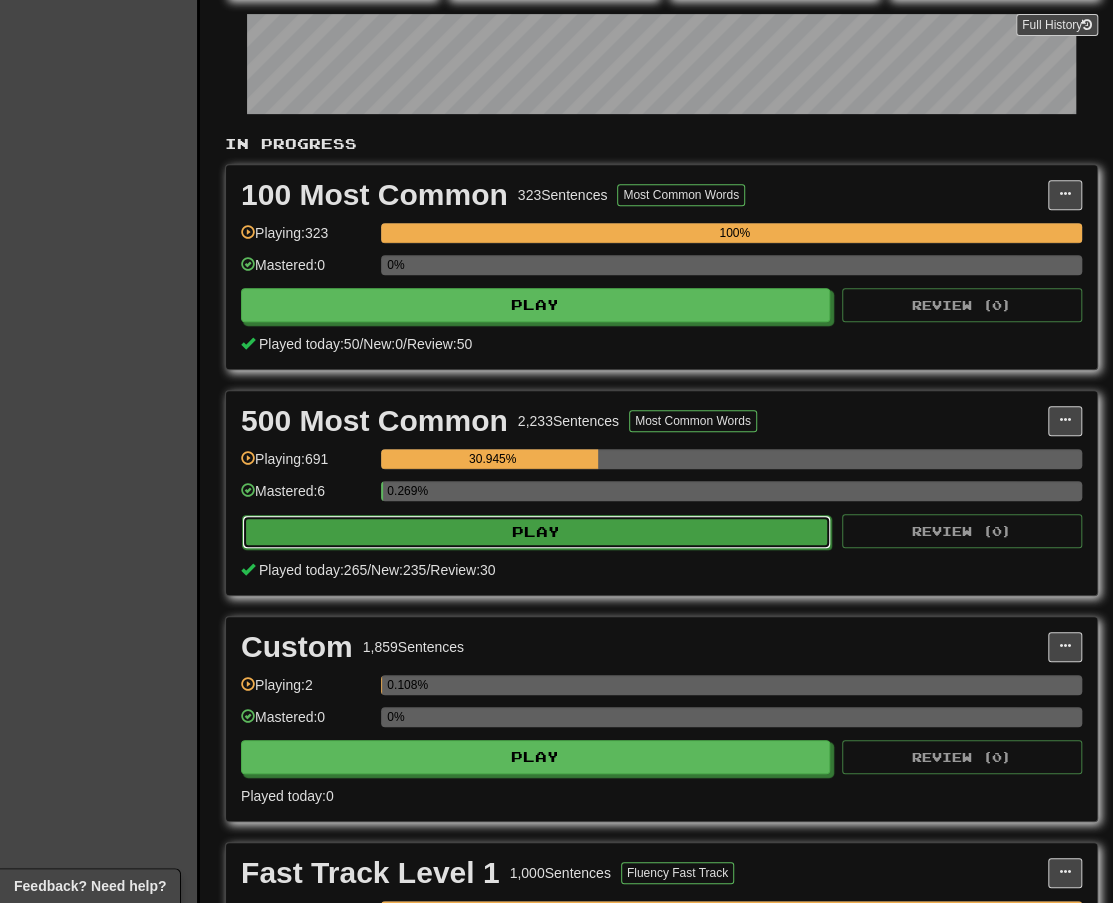 click on "Play" at bounding box center [536, 532] 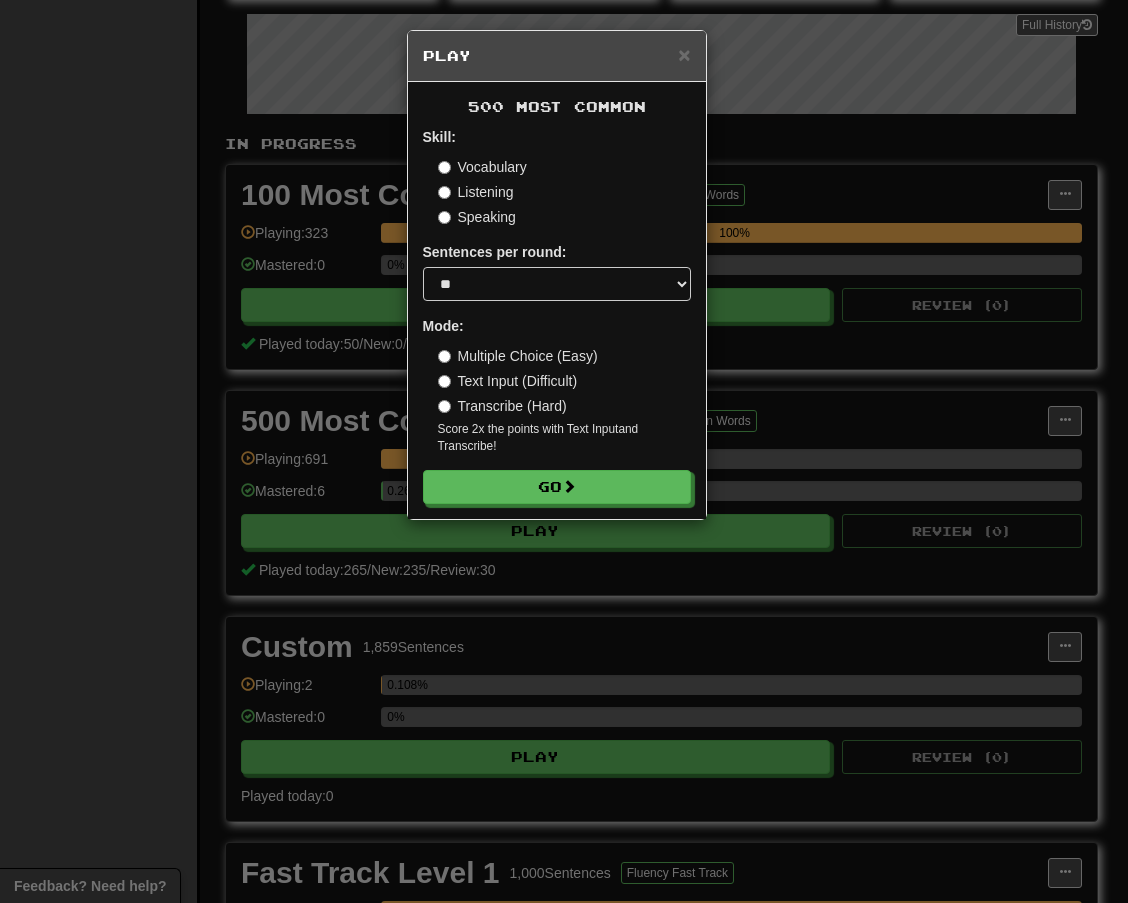 click on "Transcribe (Hard)" at bounding box center [502, 406] 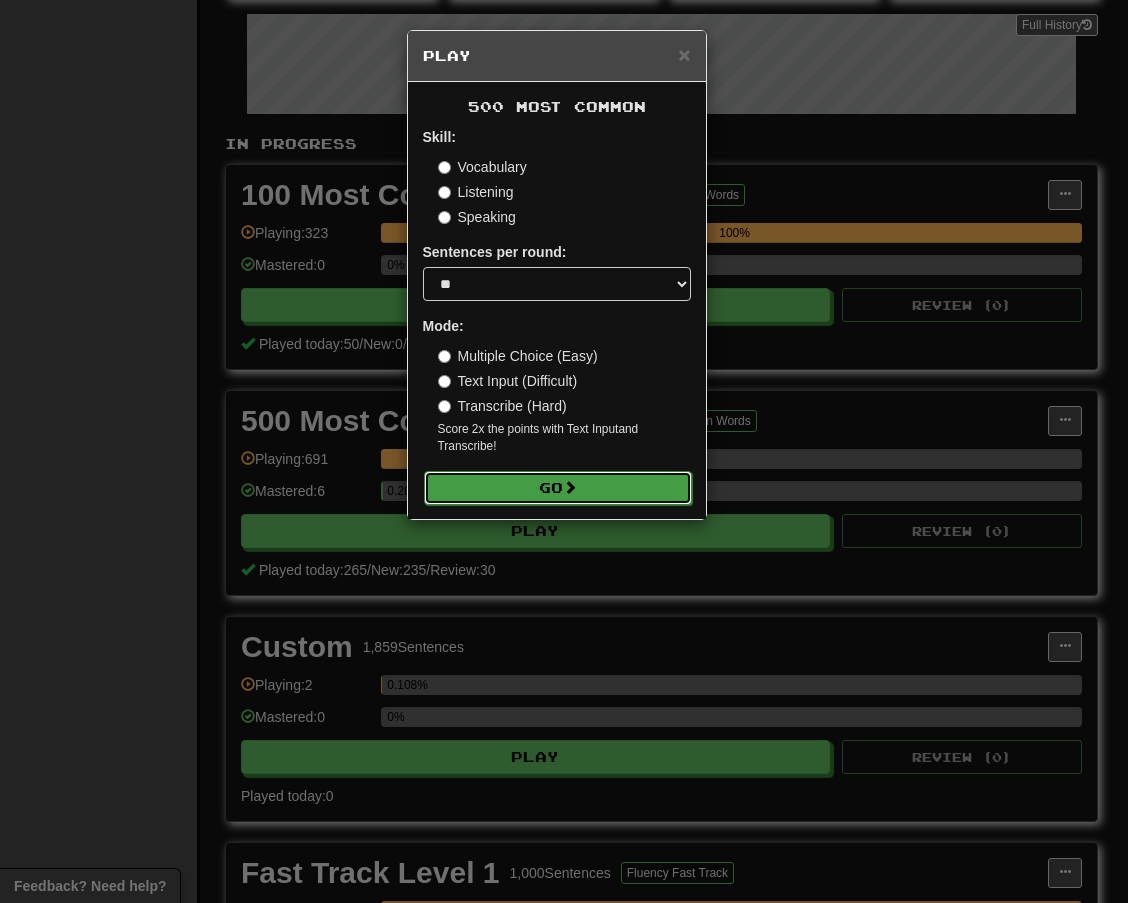 click on "Go" at bounding box center [558, 488] 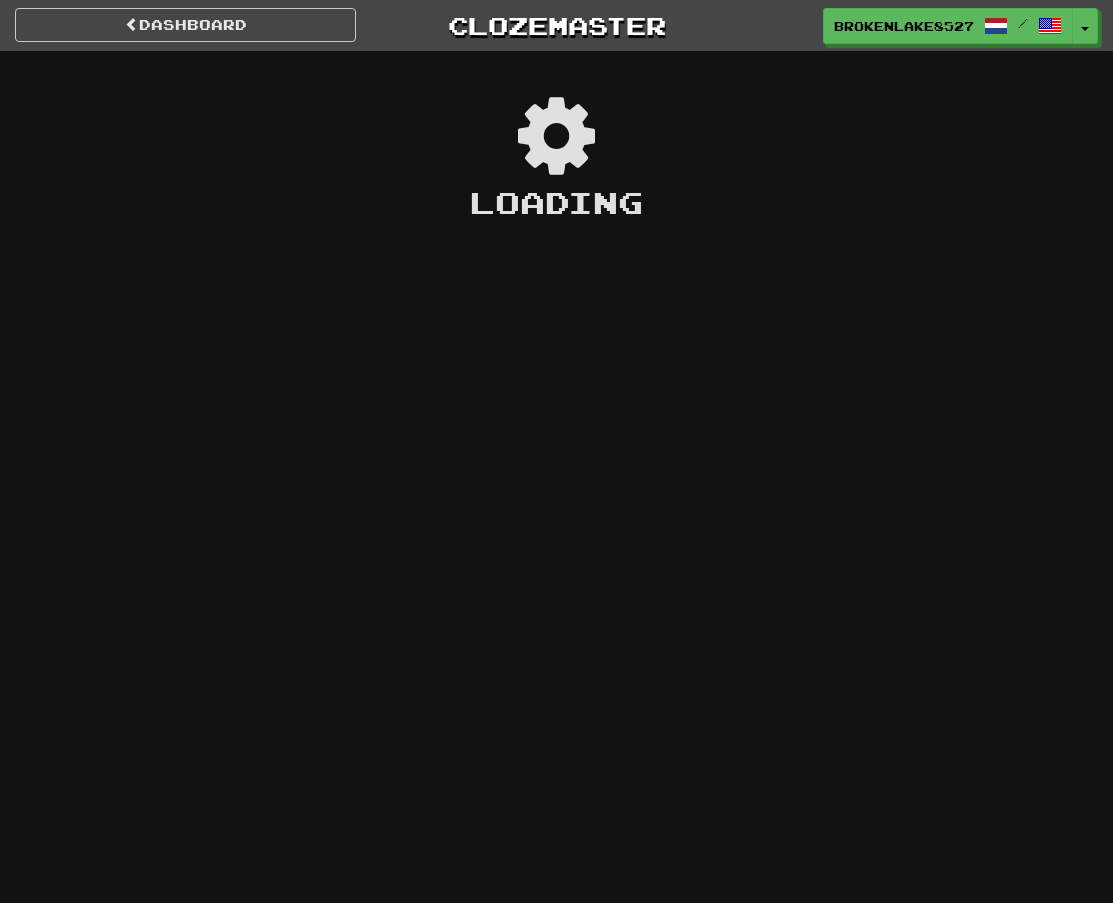 scroll, scrollTop: 0, scrollLeft: 0, axis: both 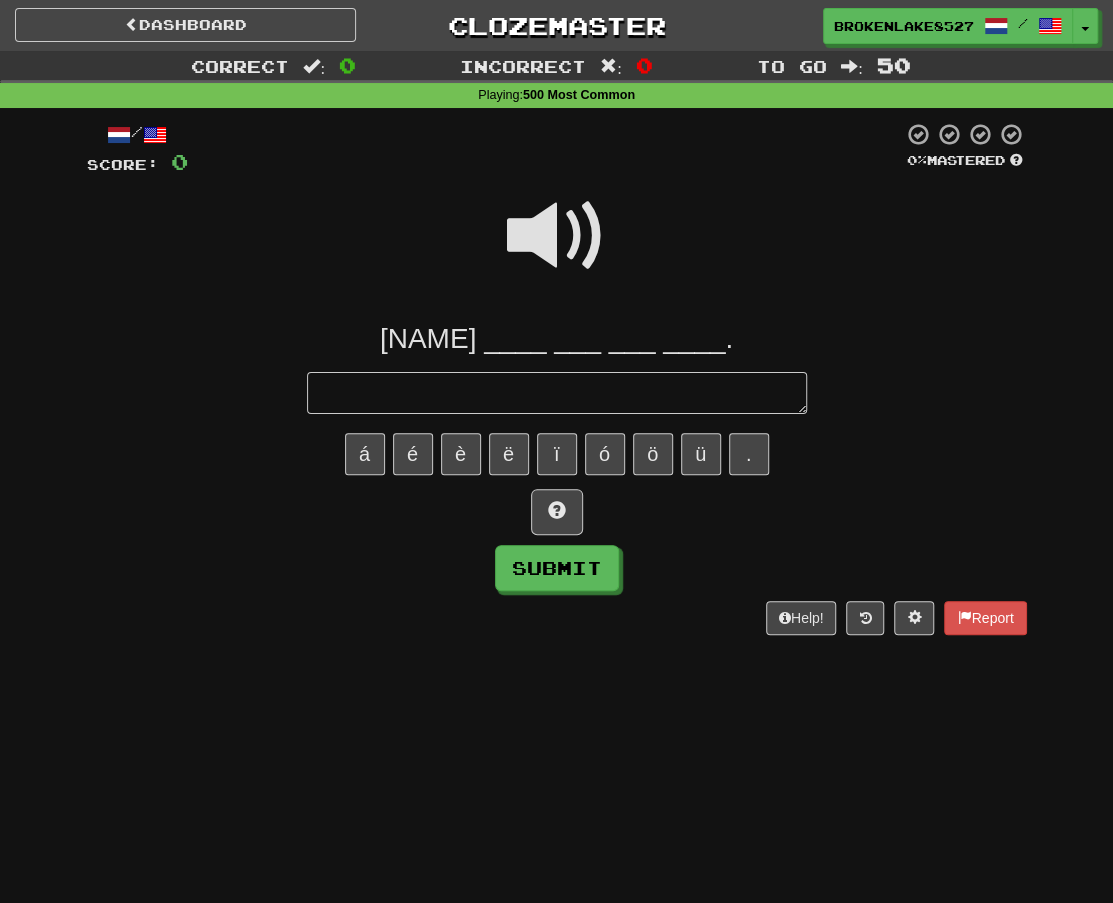 type on "*" 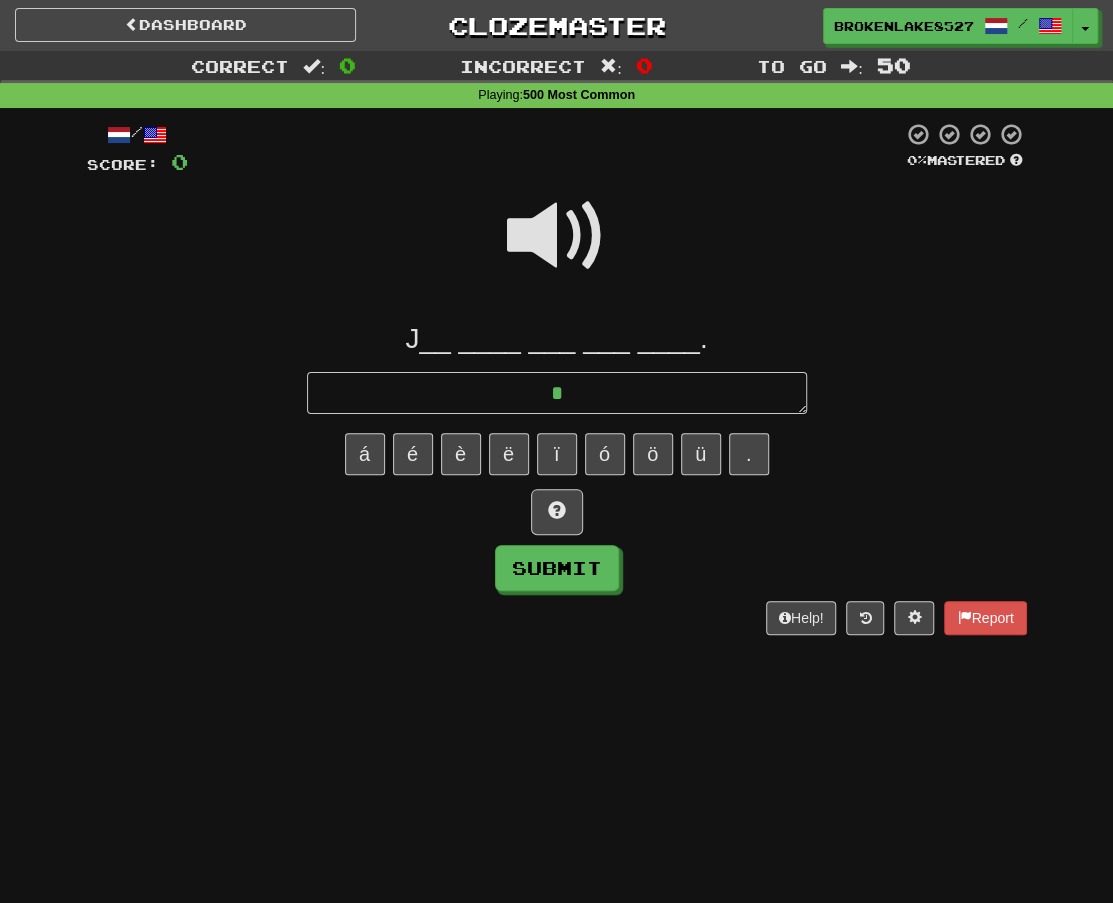type on "*" 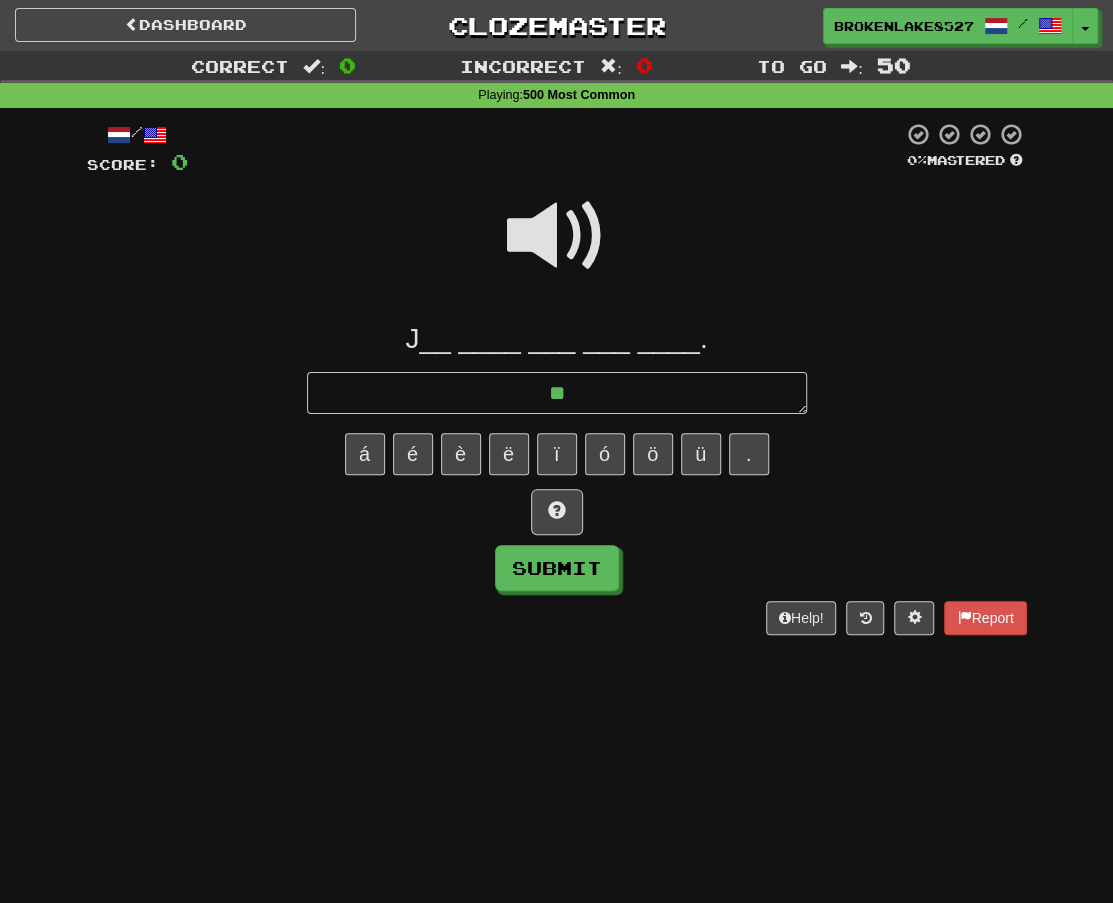 type on "*" 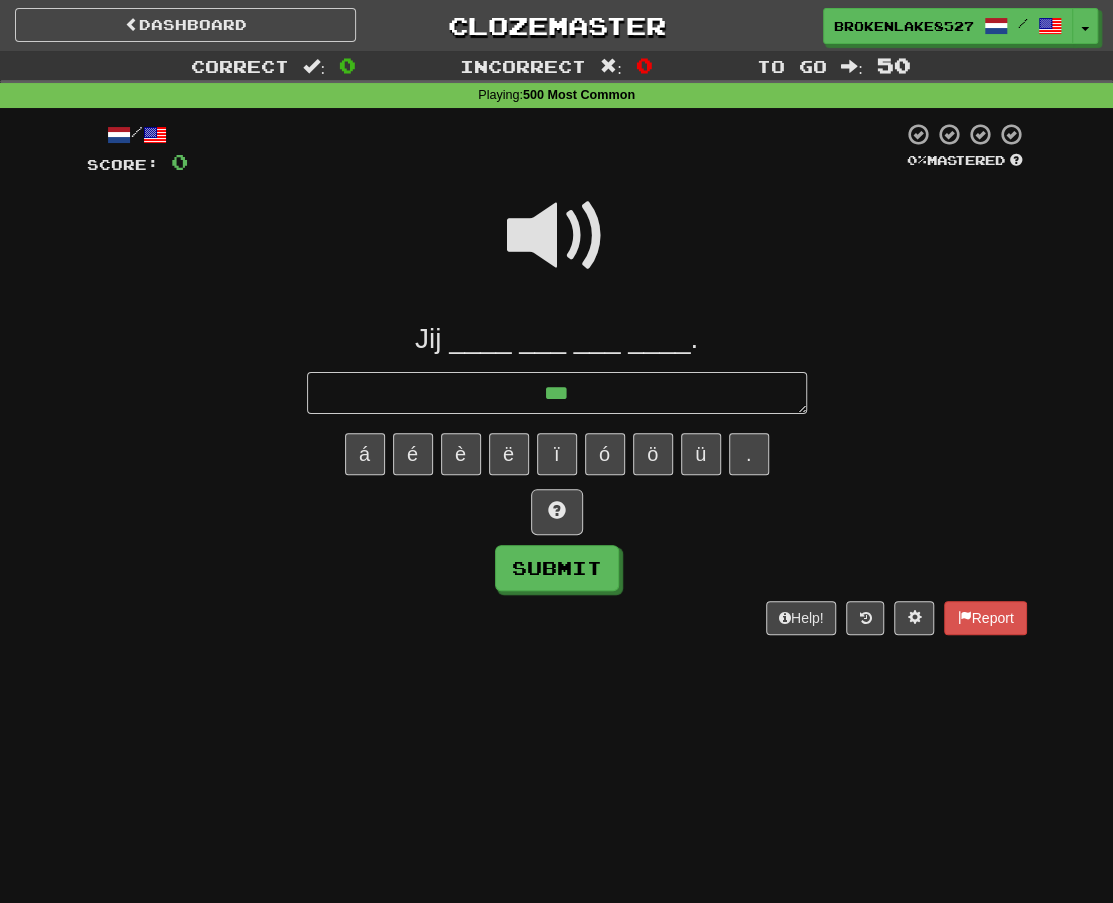 type on "*" 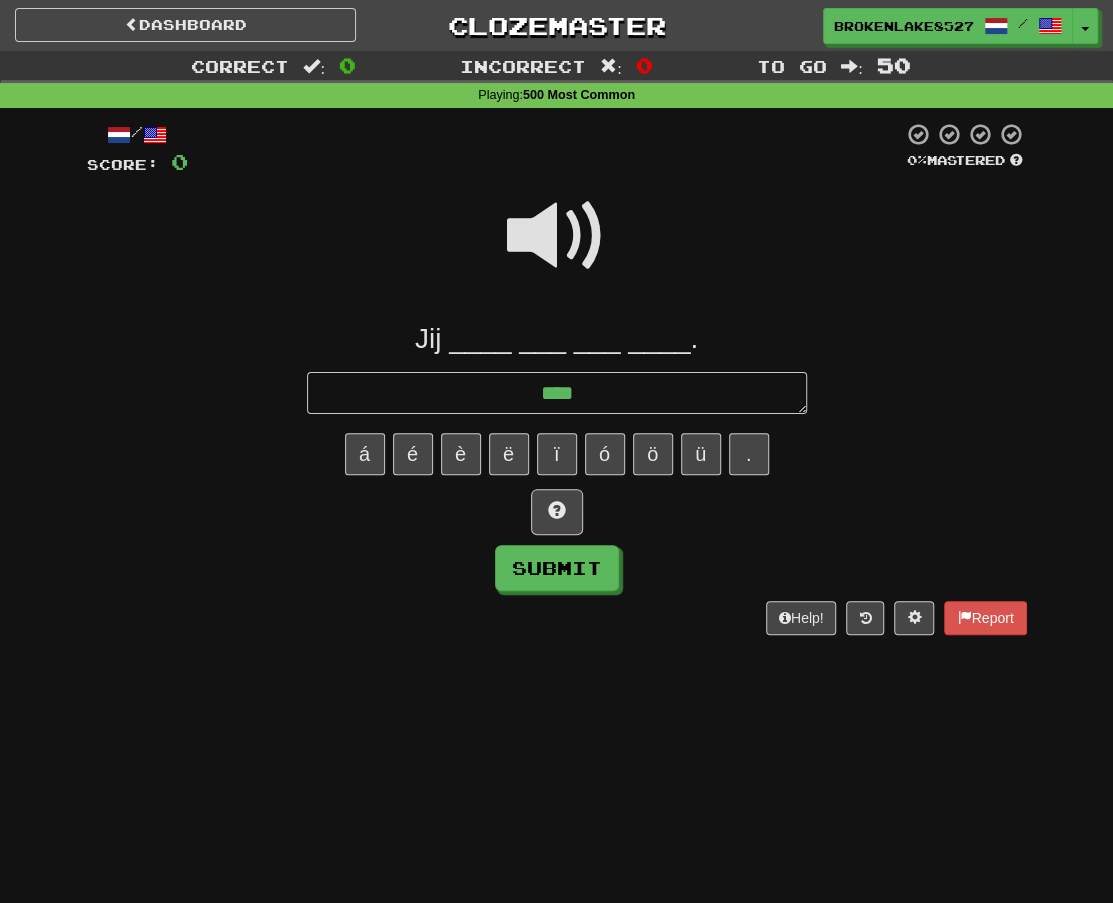 type on "*" 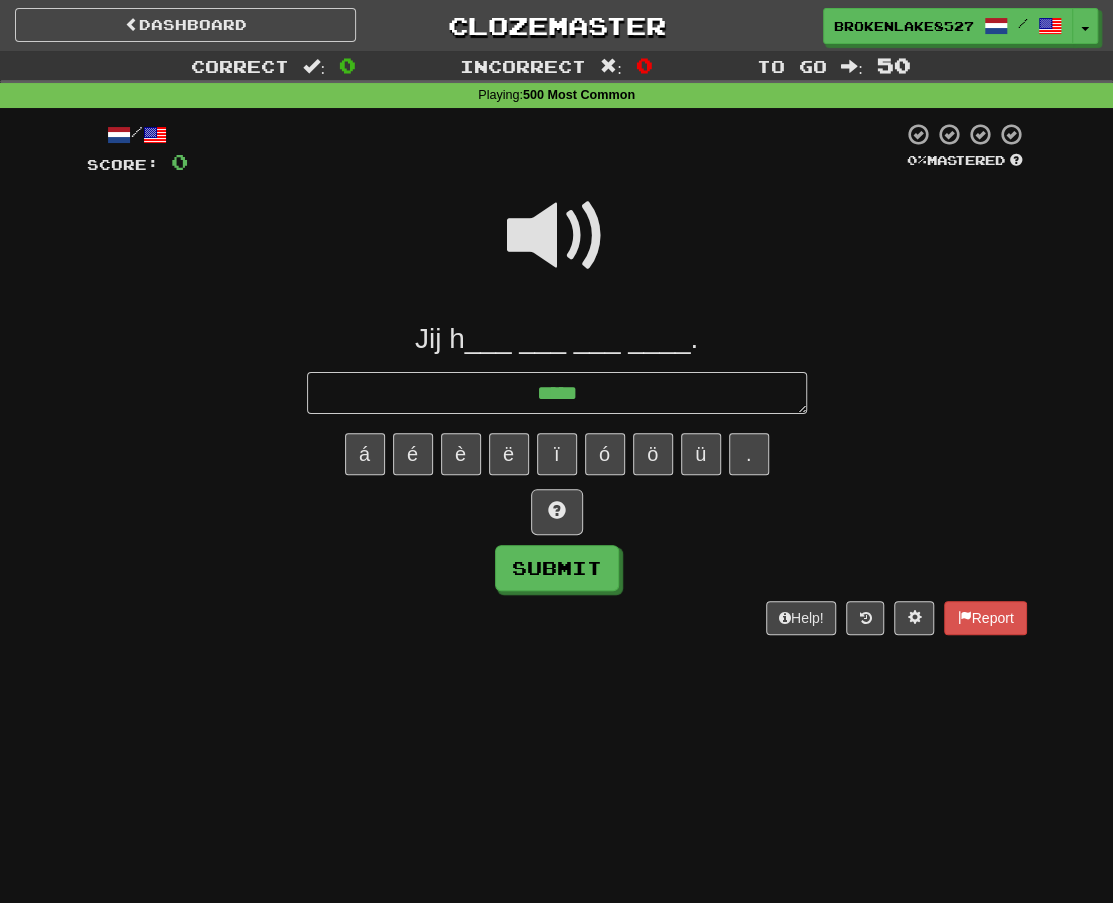 type on "*" 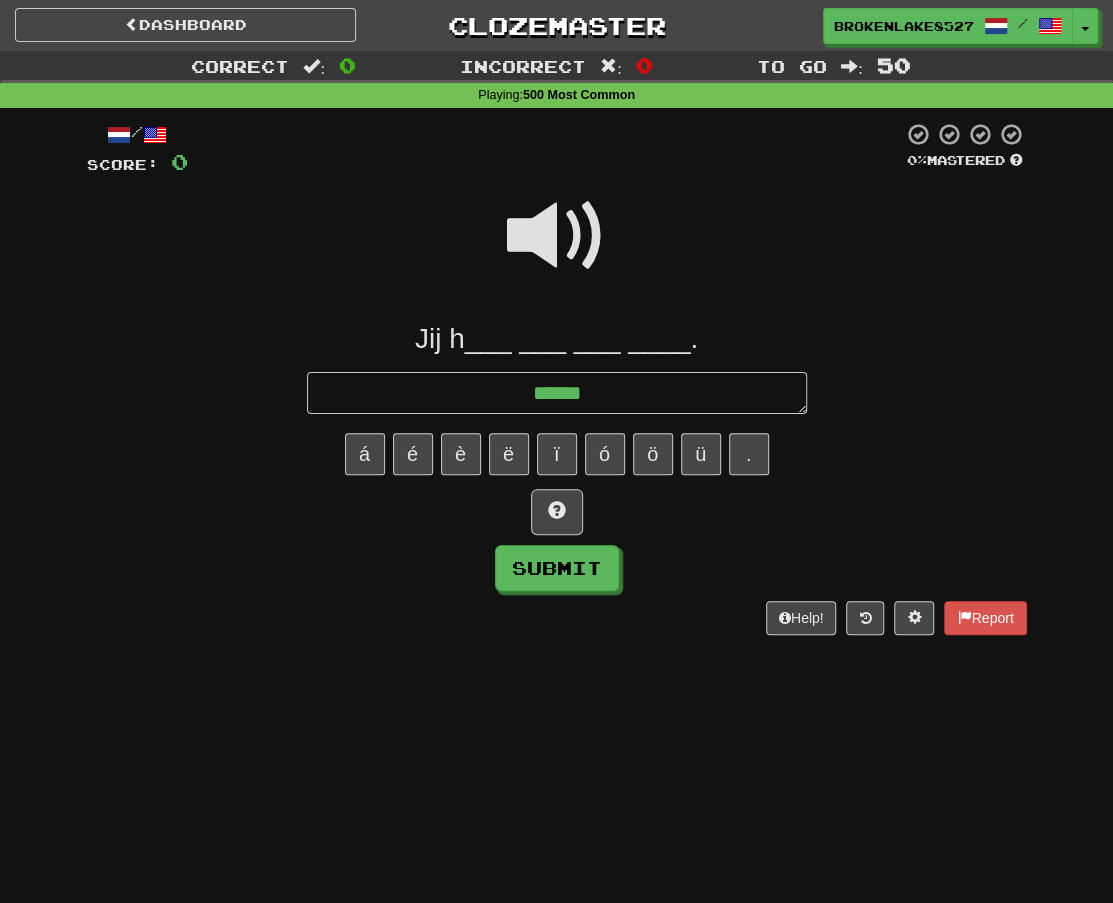 type on "*" 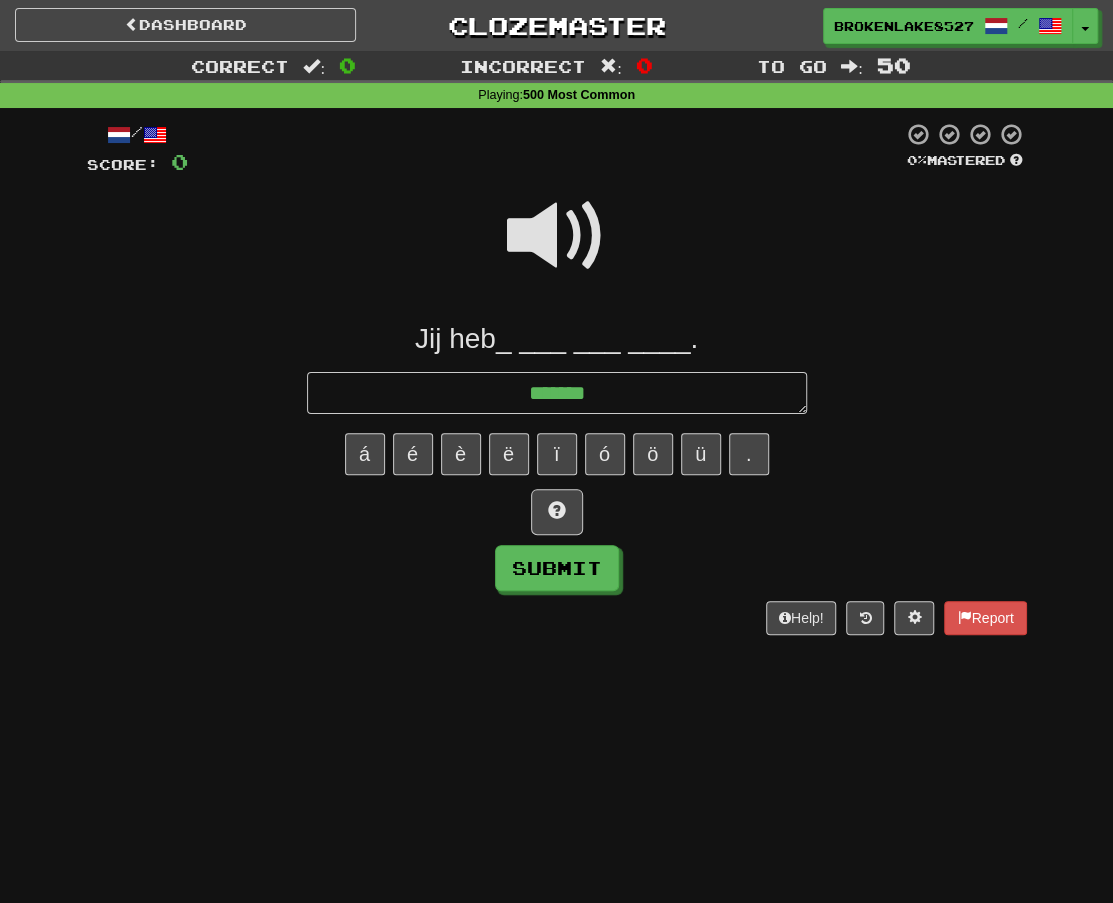 type on "*" 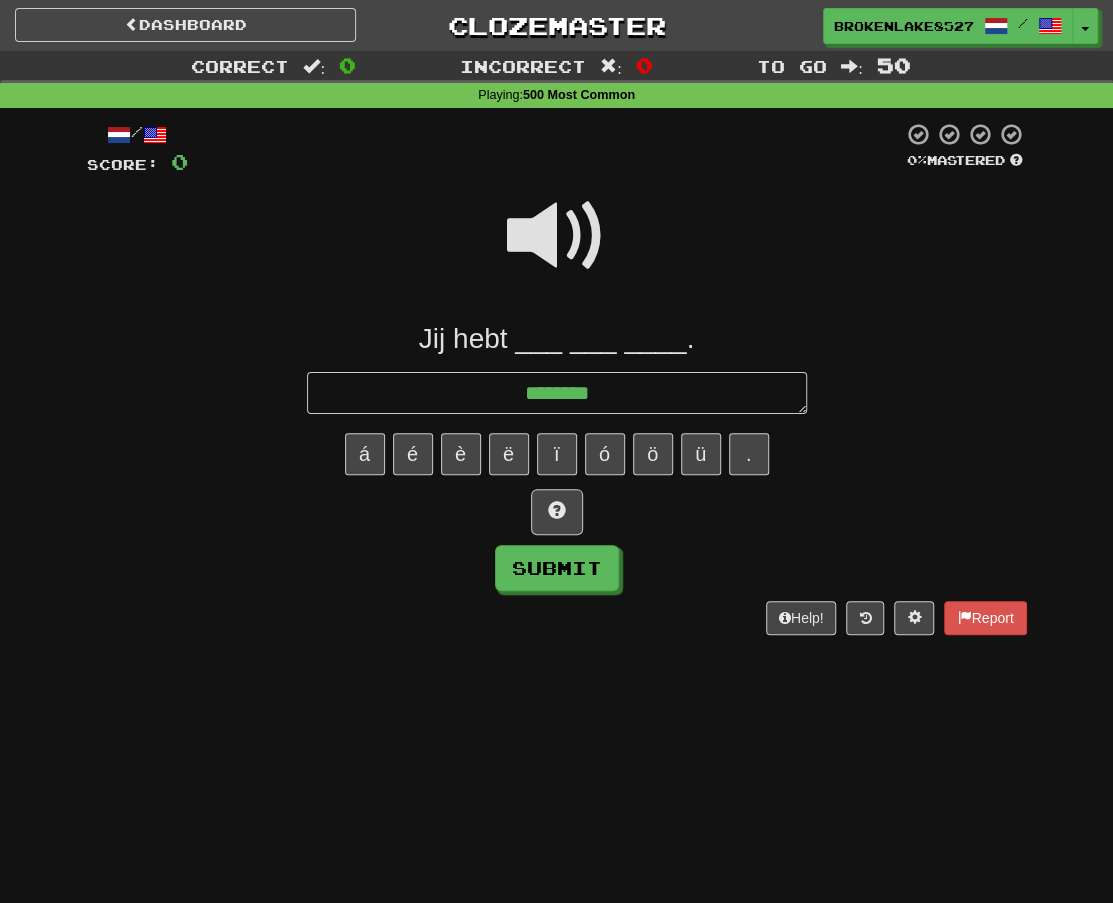 type on "*" 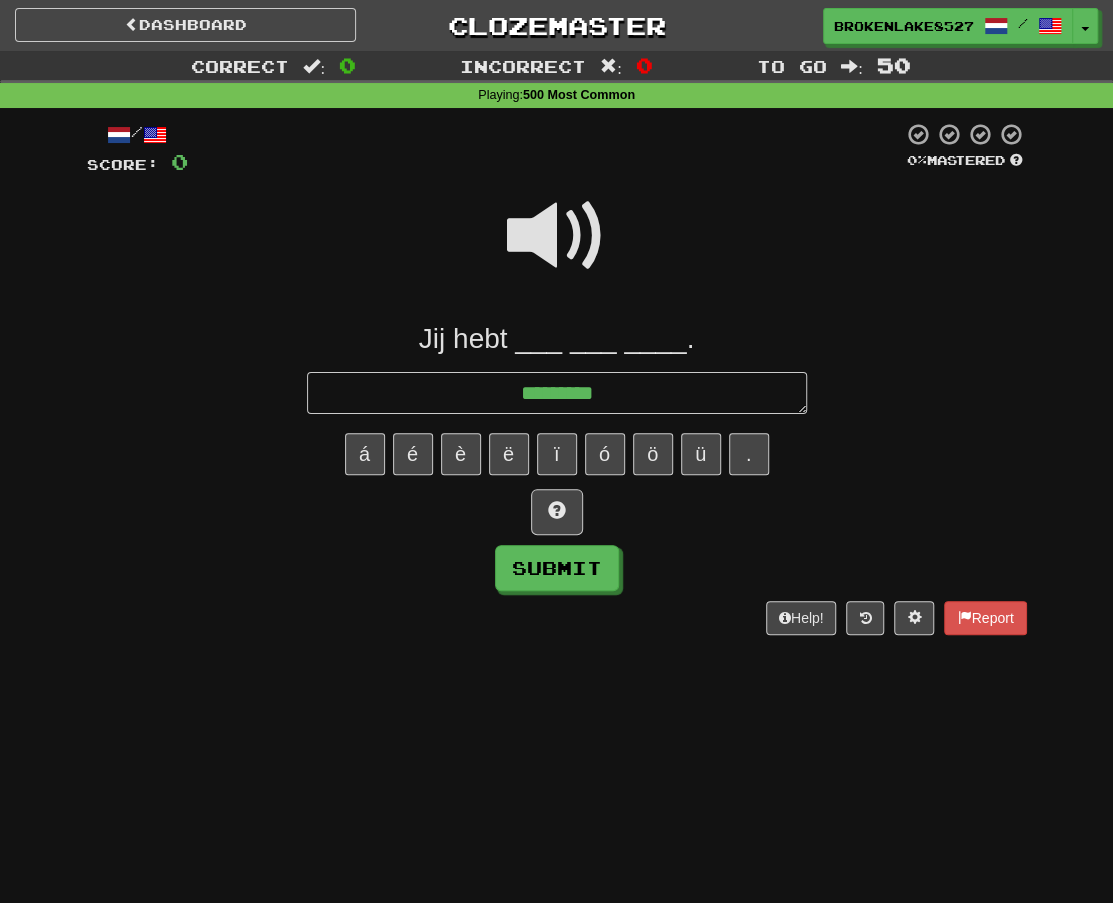 type on "*" 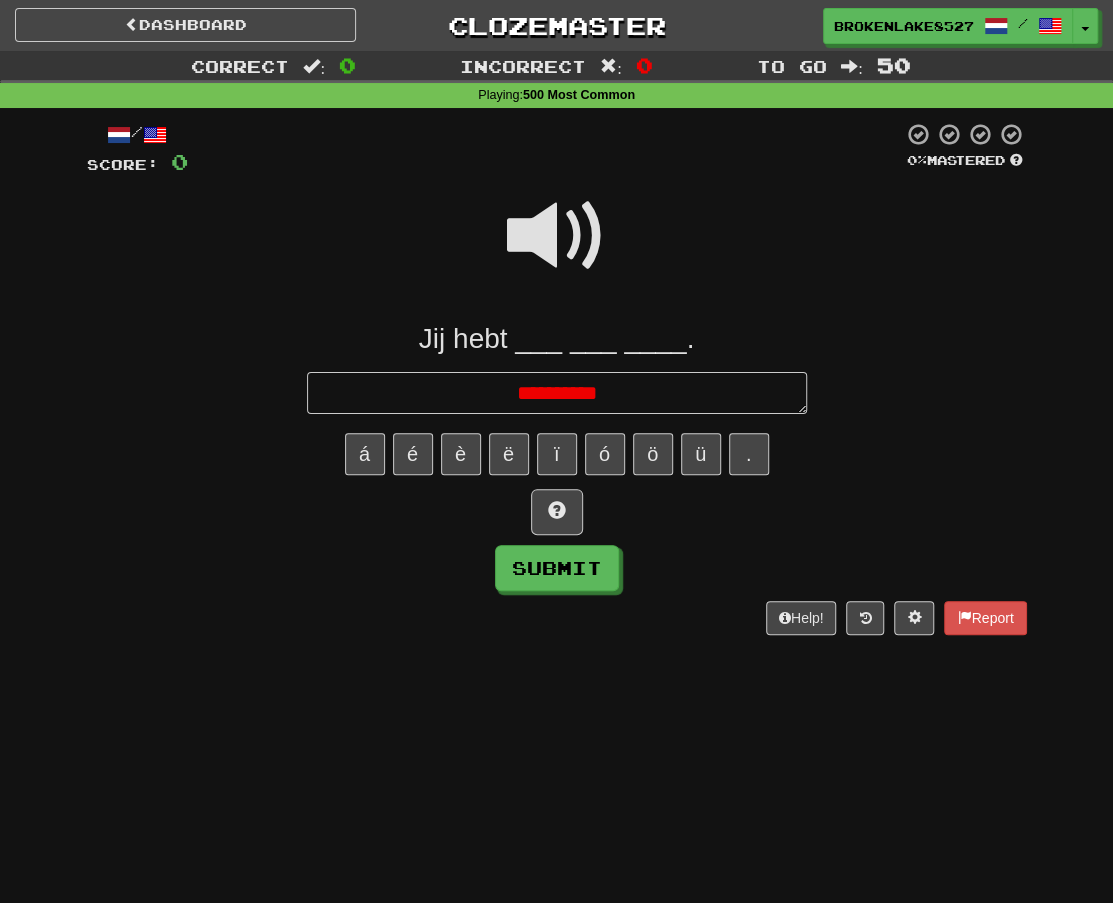 type on "*" 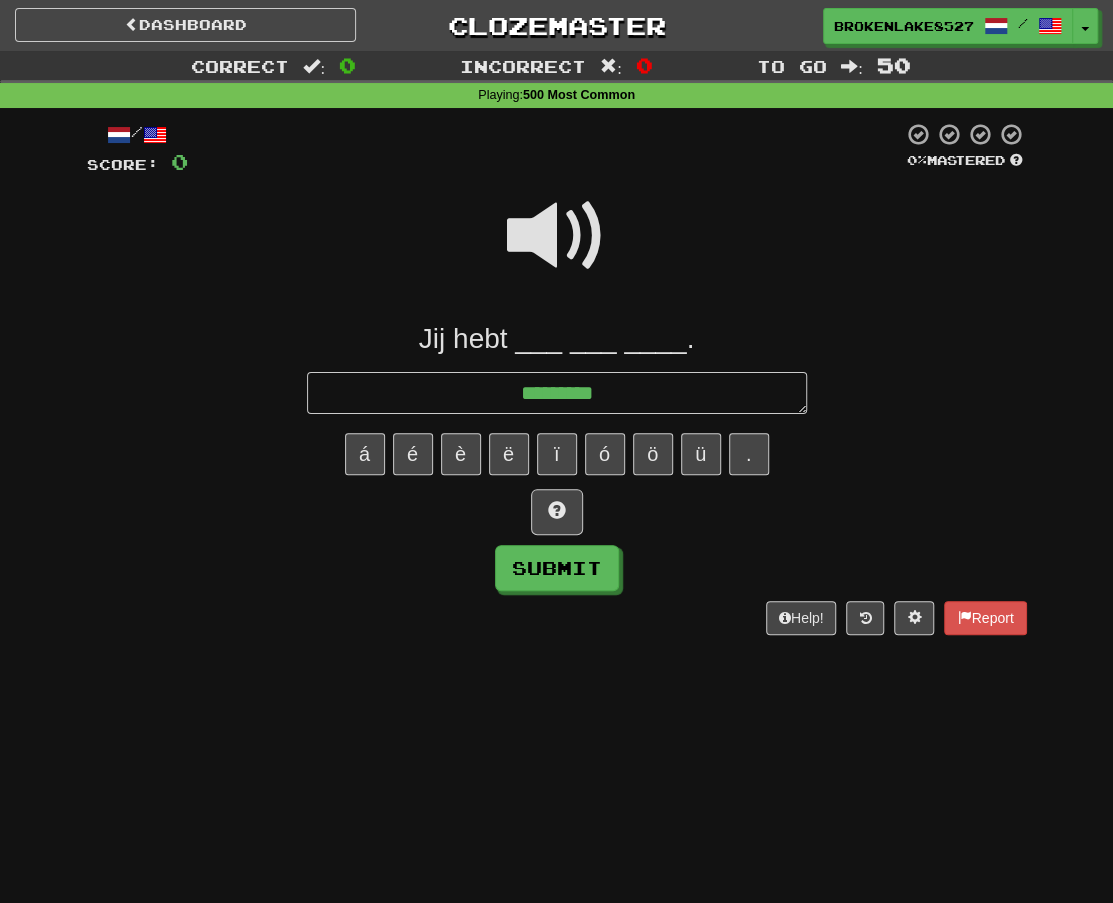 type on "*" 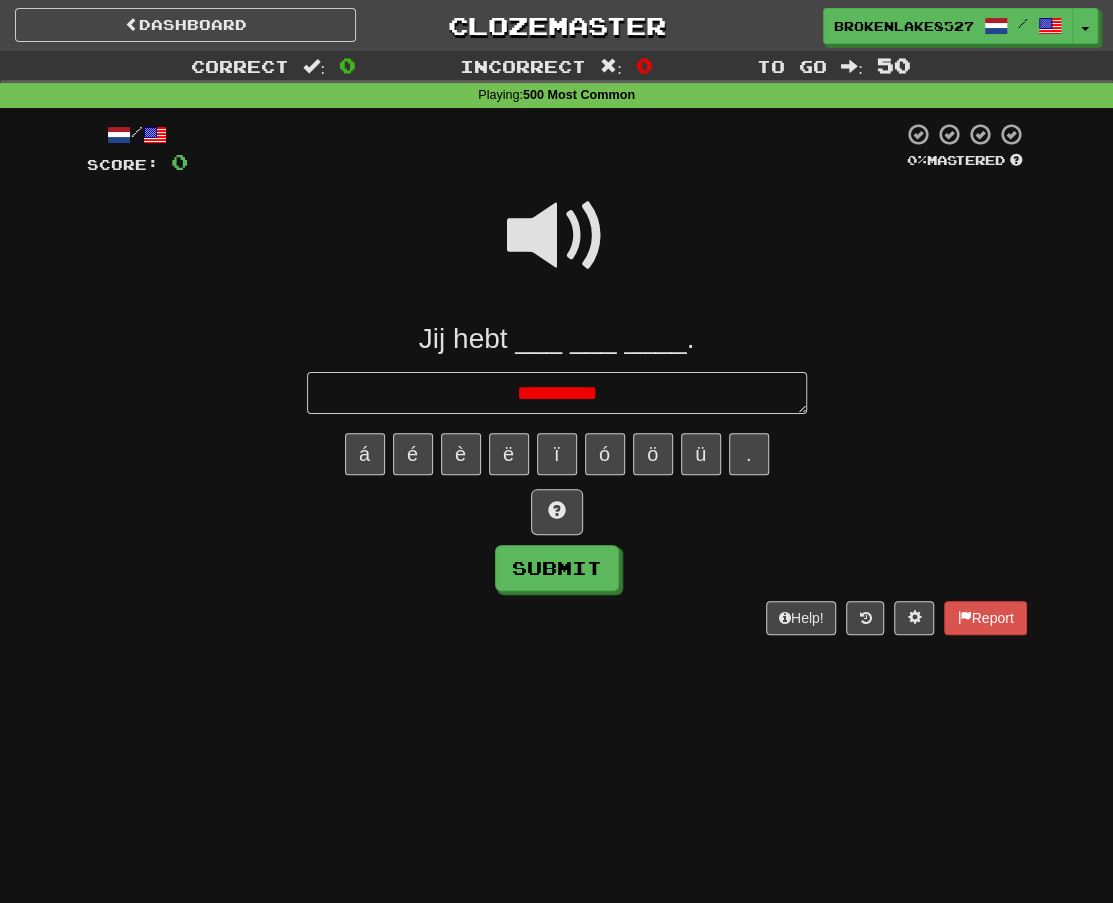 type on "*" 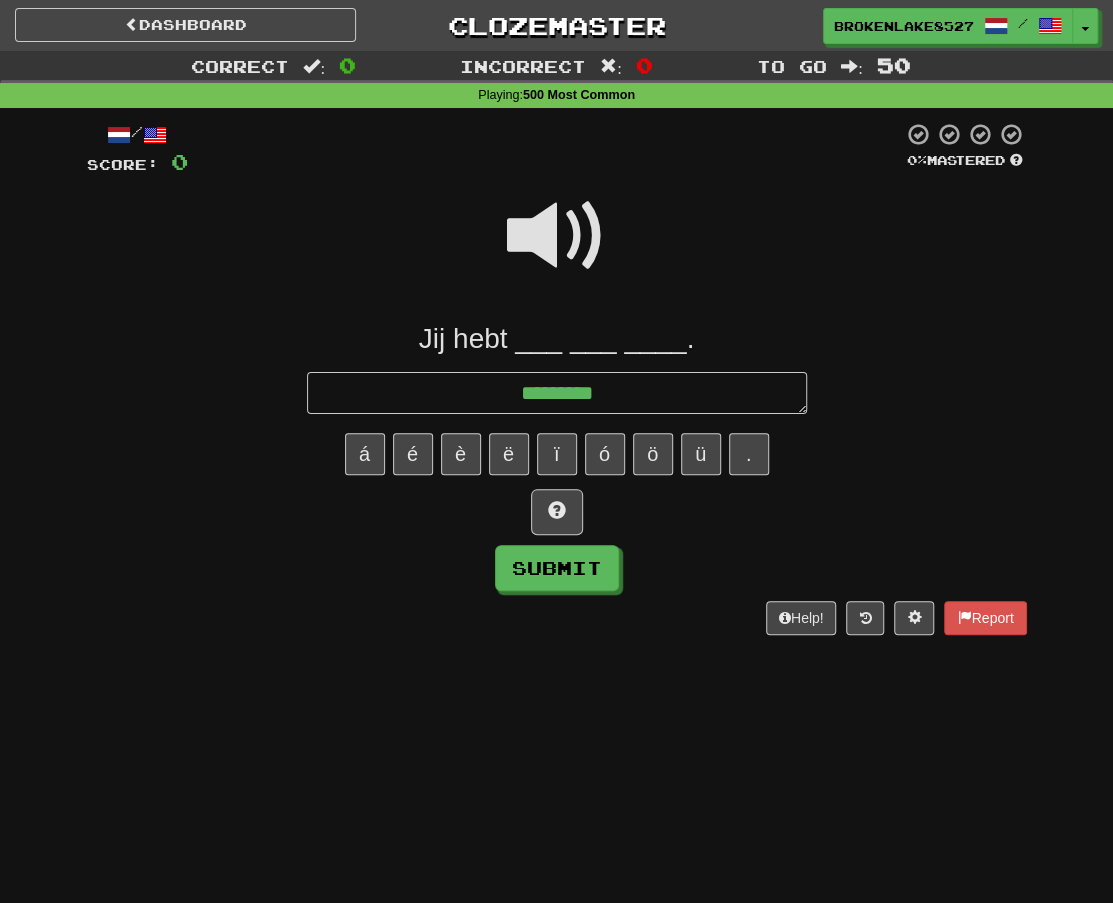 type on "*" 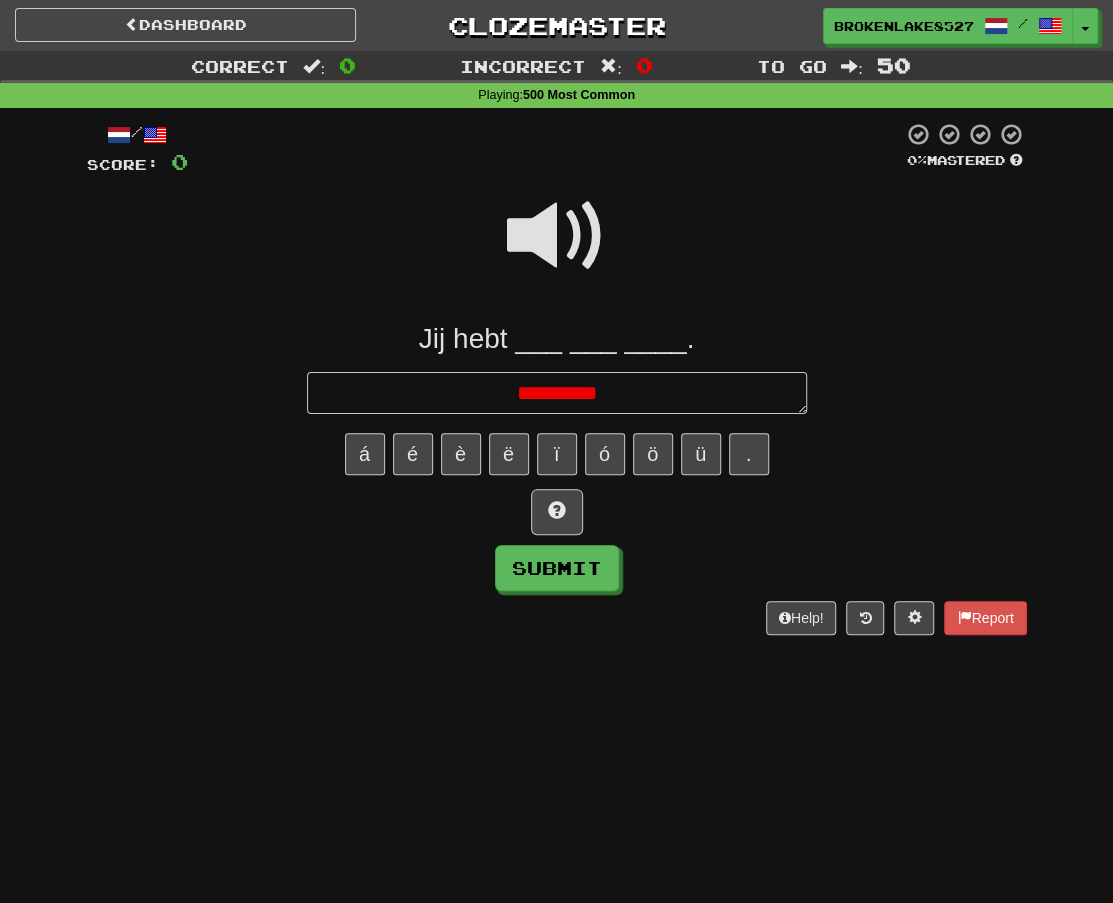 type on "*" 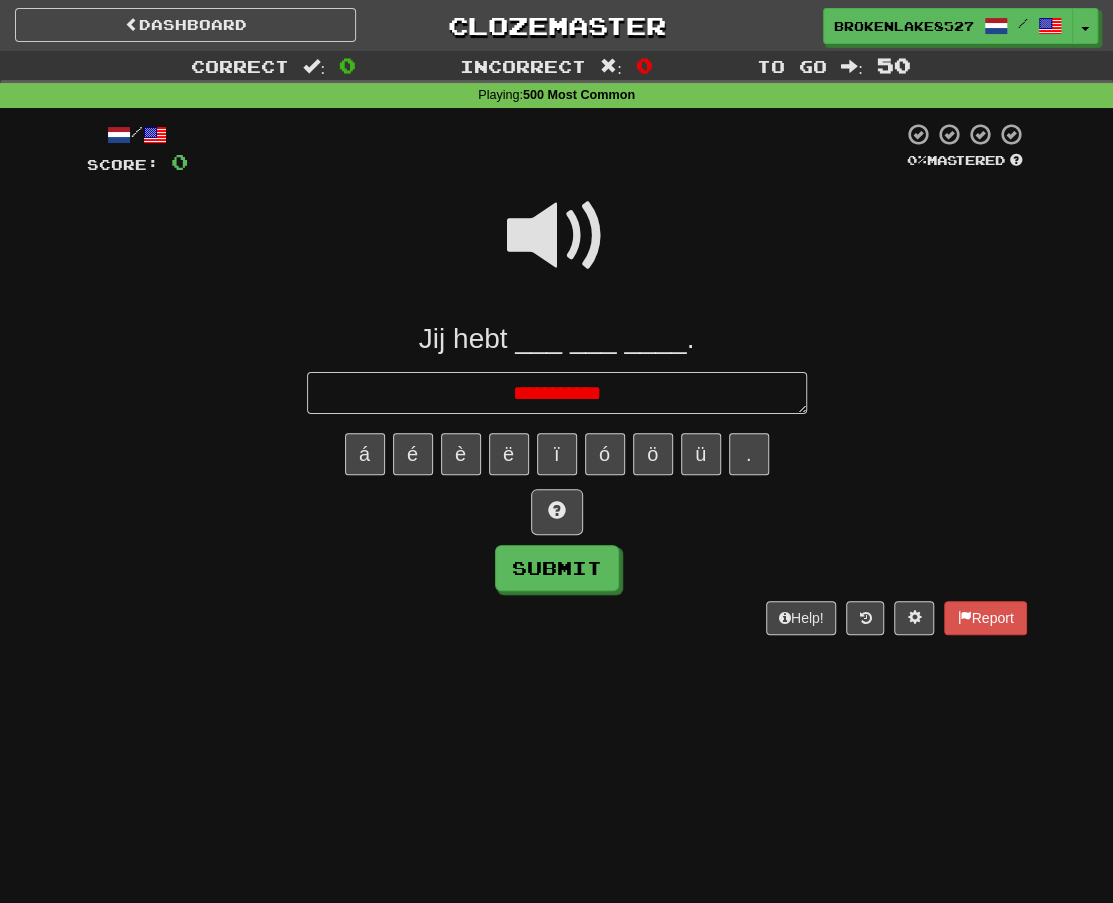 type on "*" 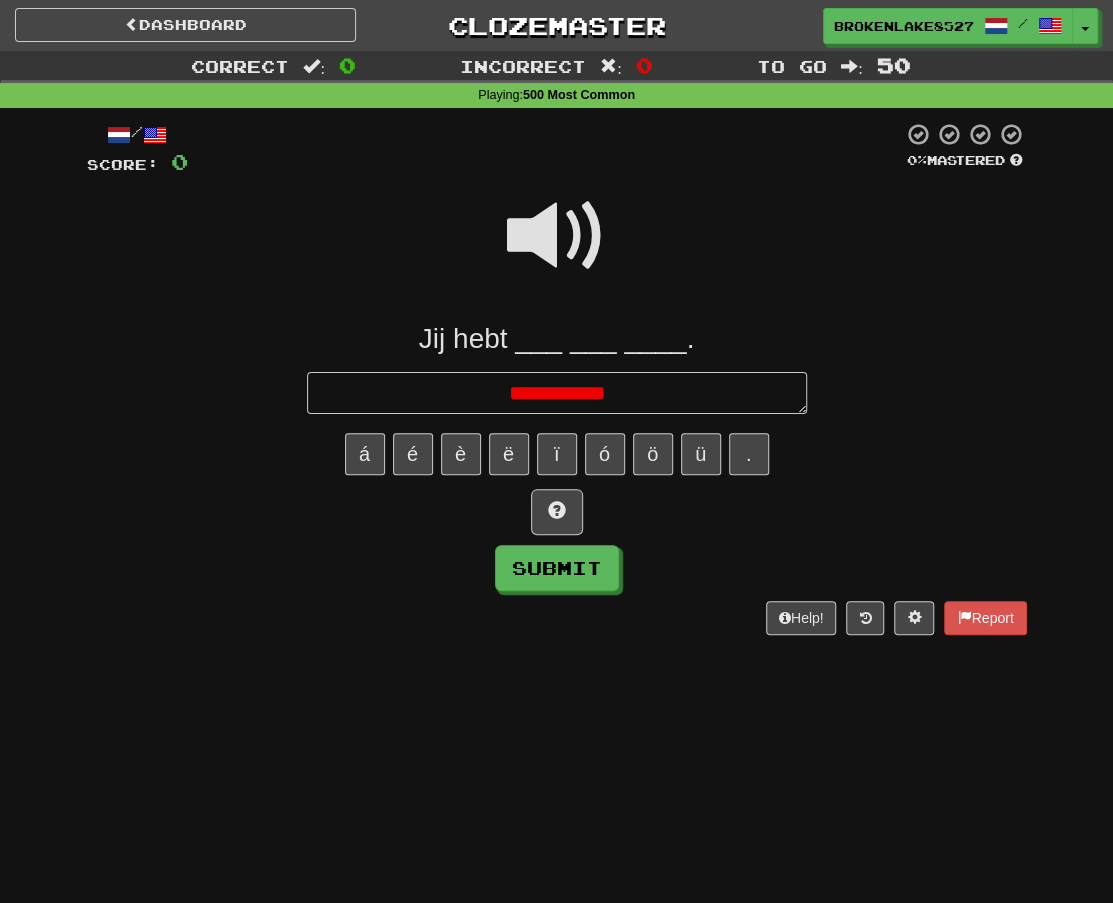 type on "*" 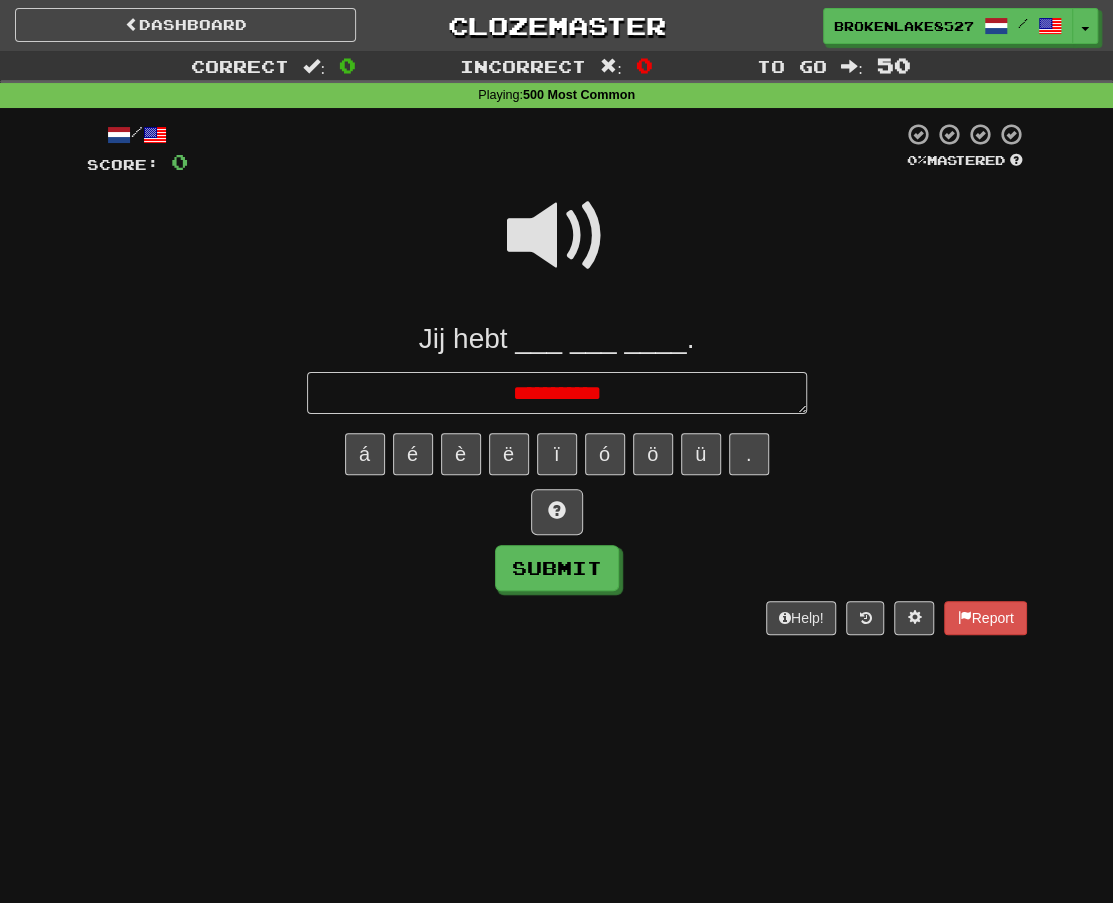 type on "*" 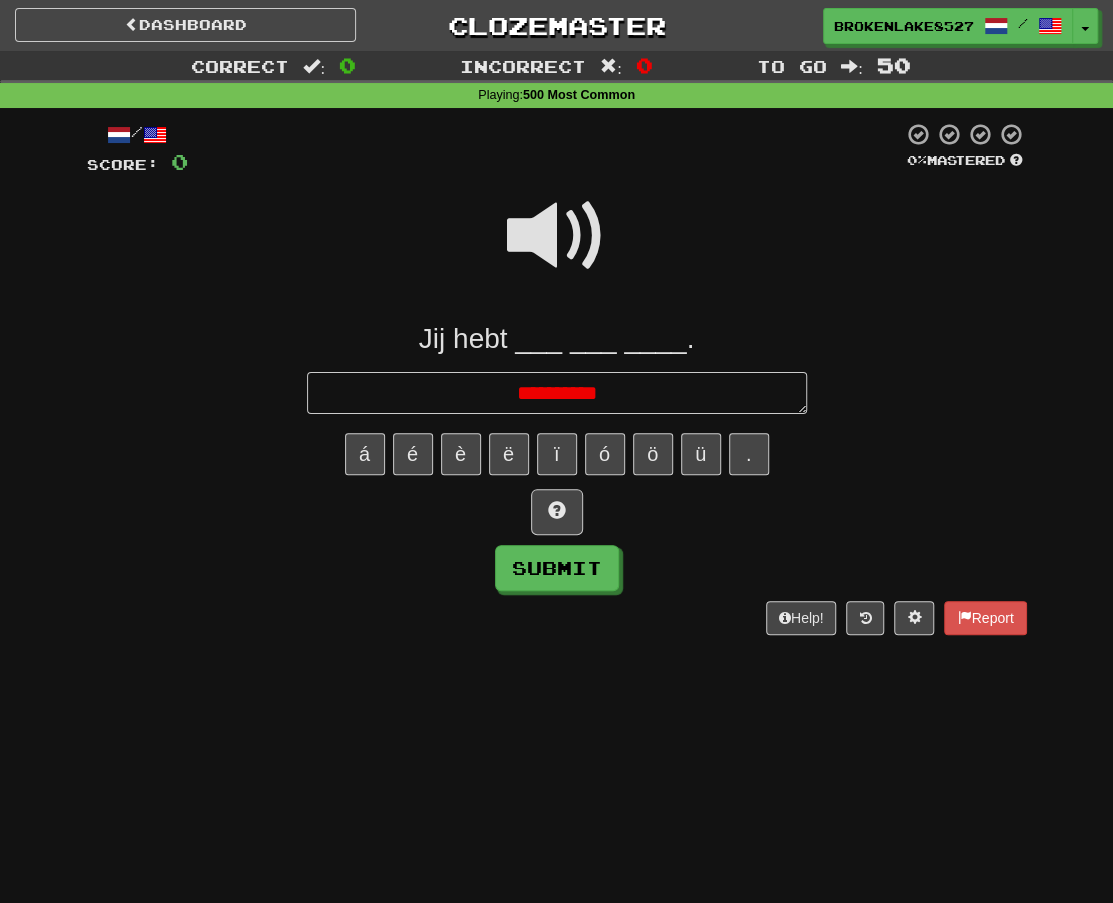 type on "*" 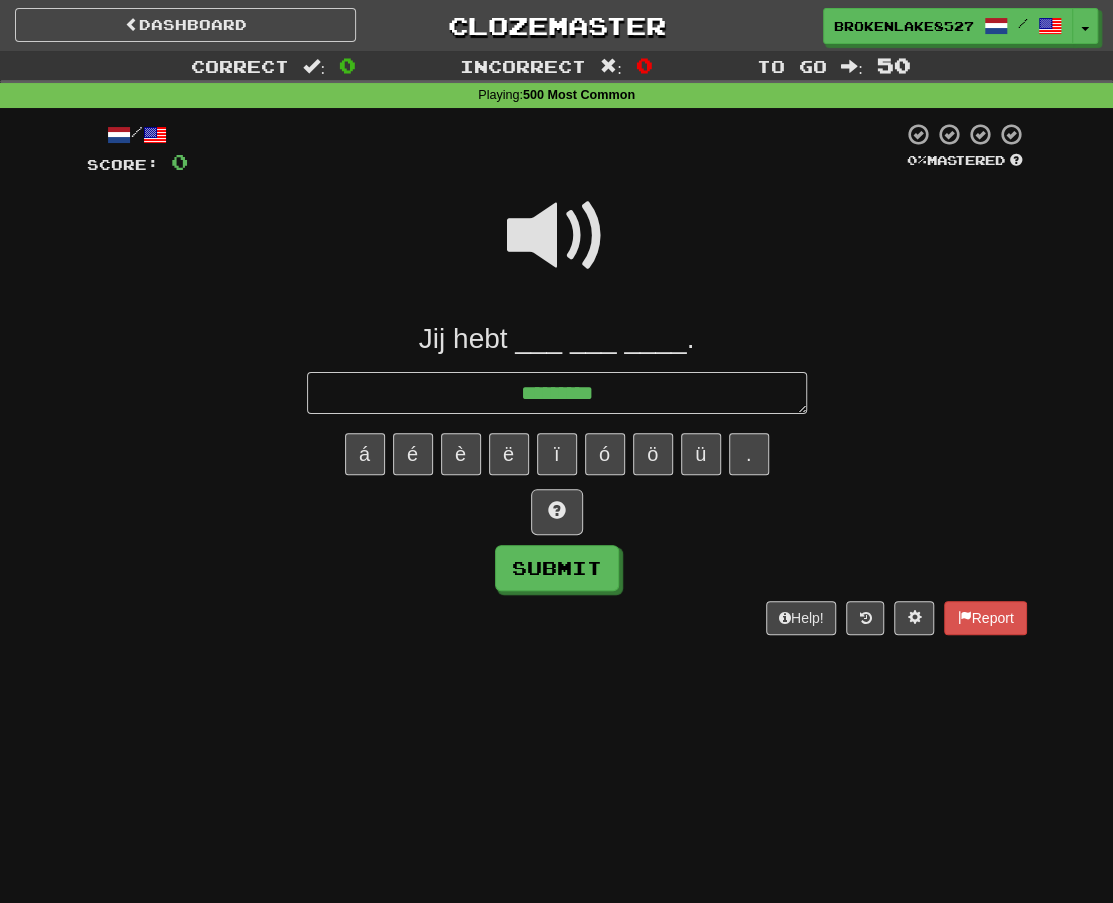 type on "*" 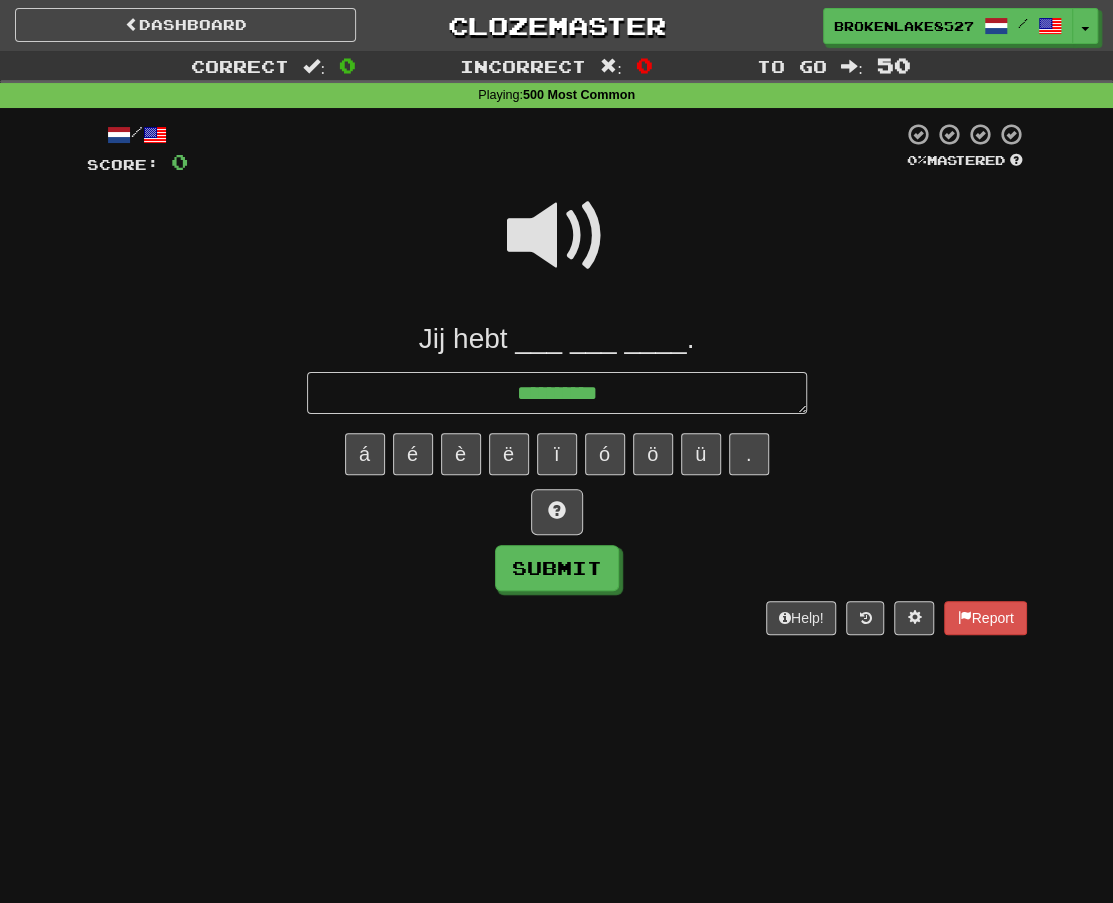 type on "*" 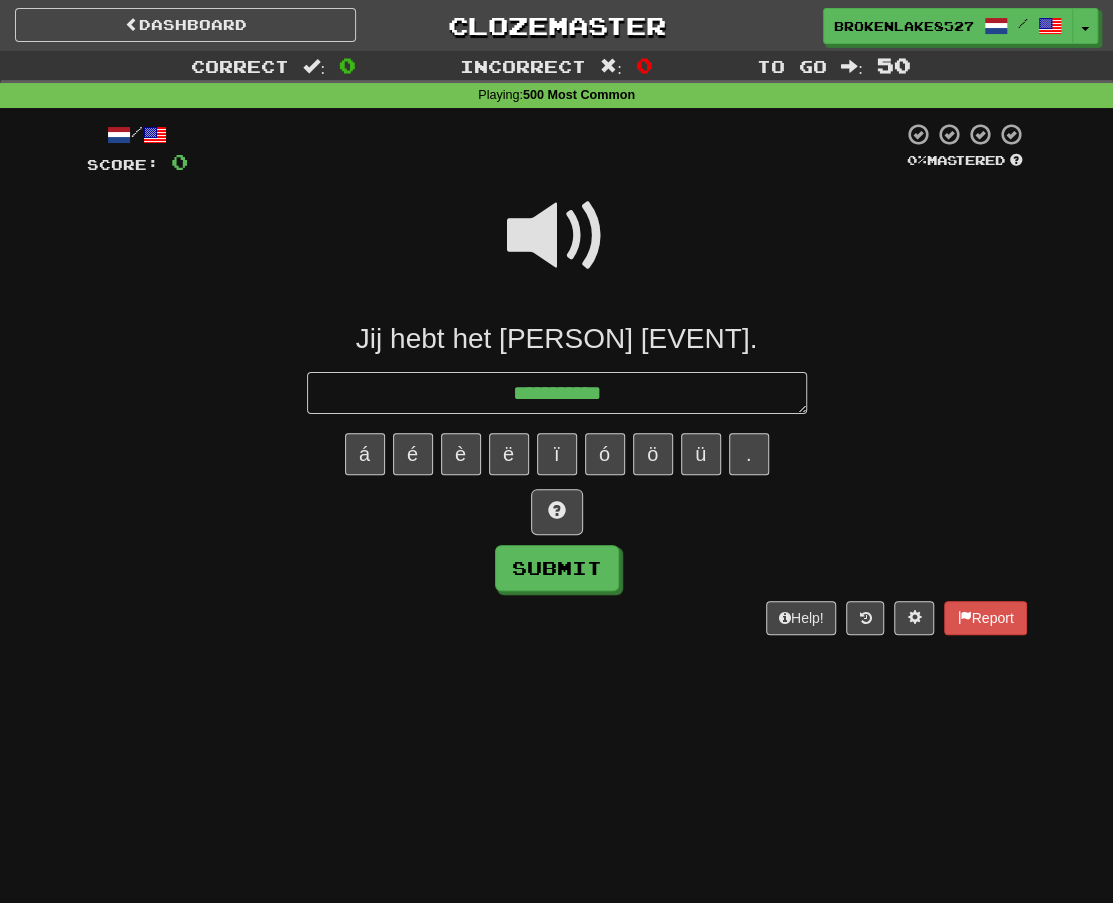 type on "*" 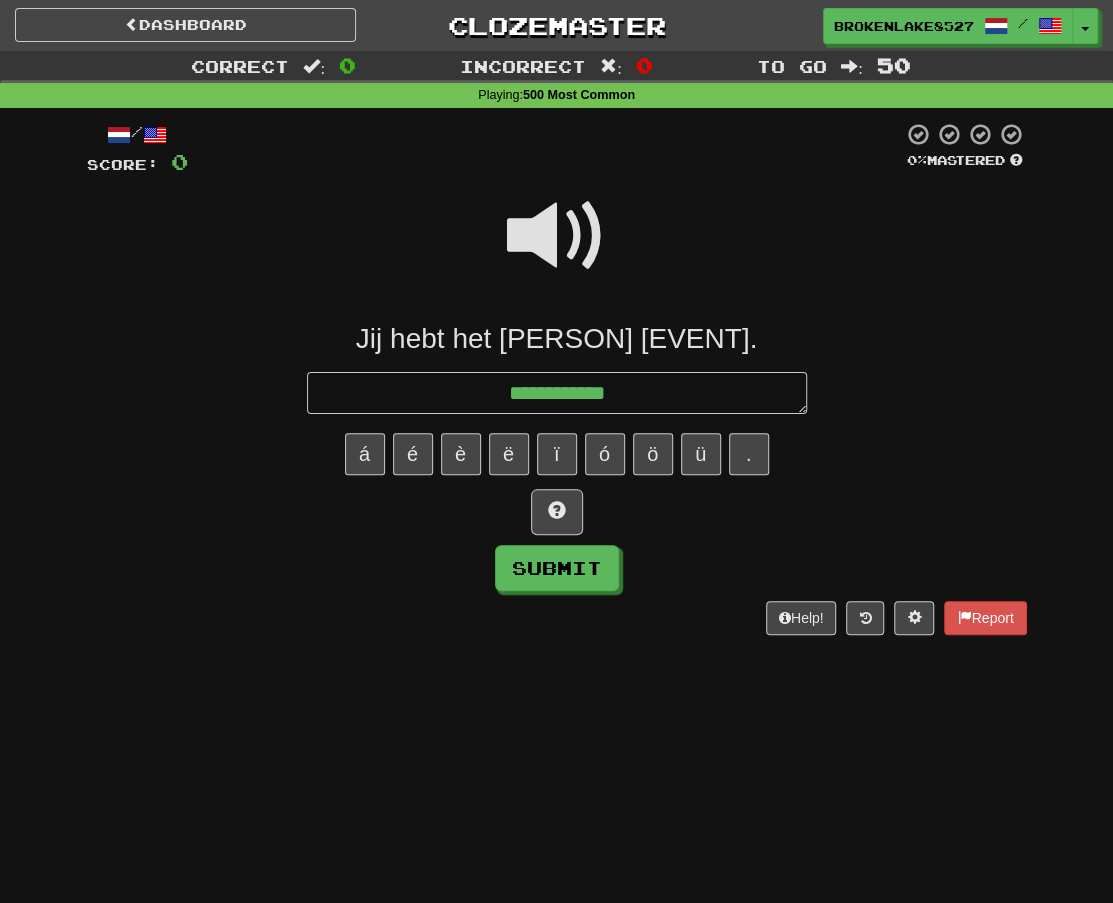 type on "*" 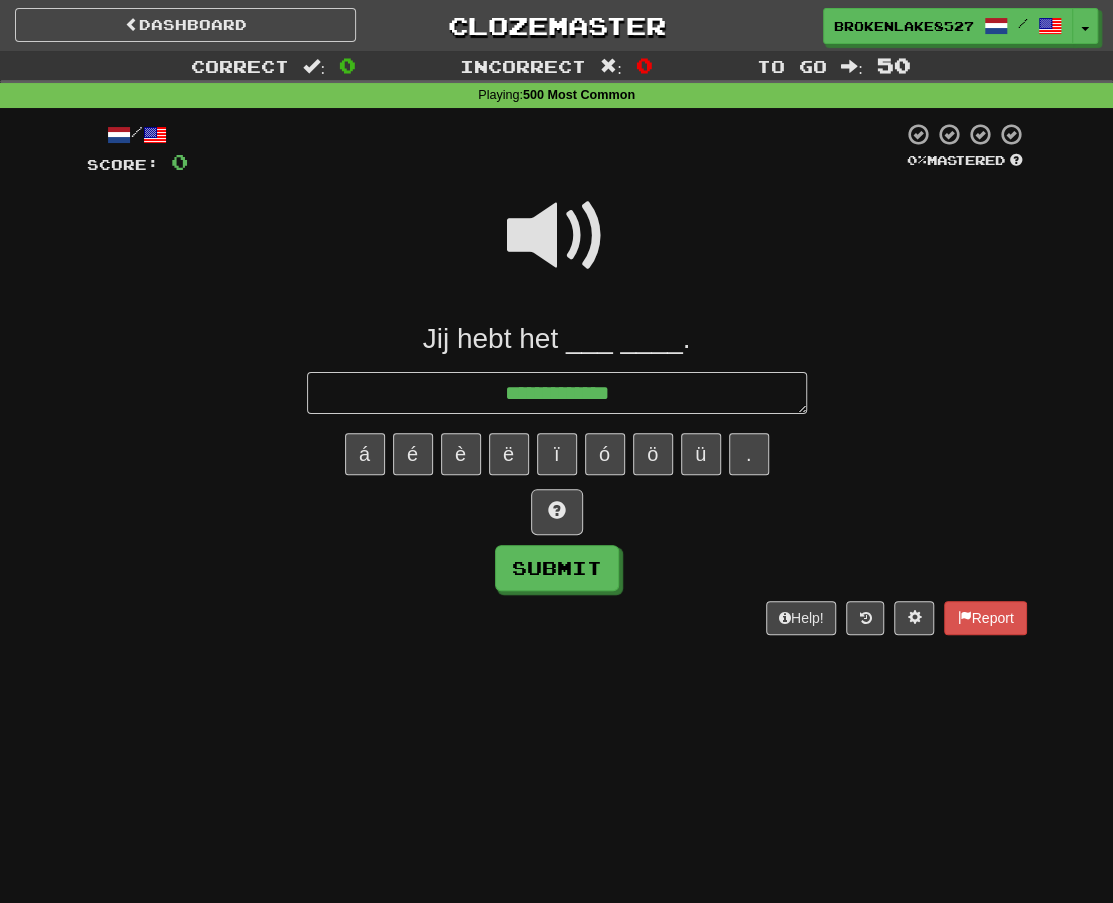 type on "*" 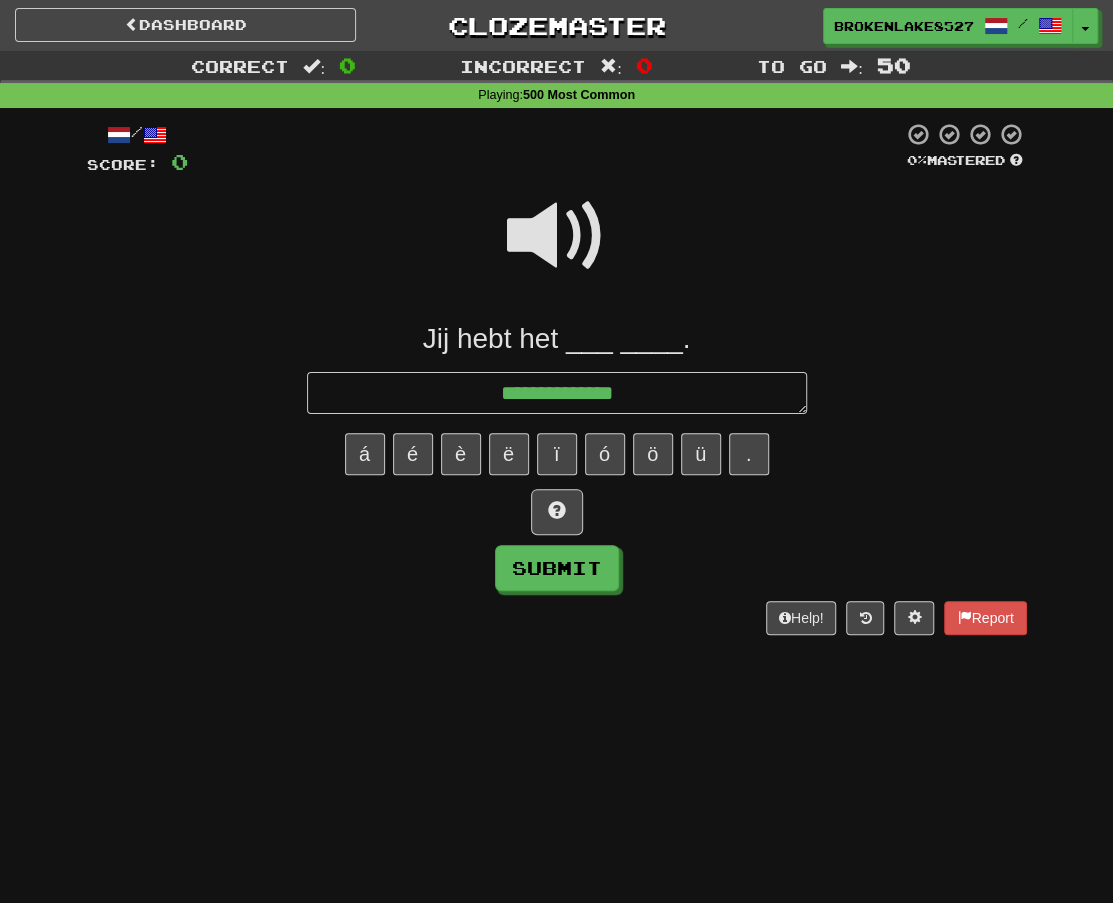 type on "*" 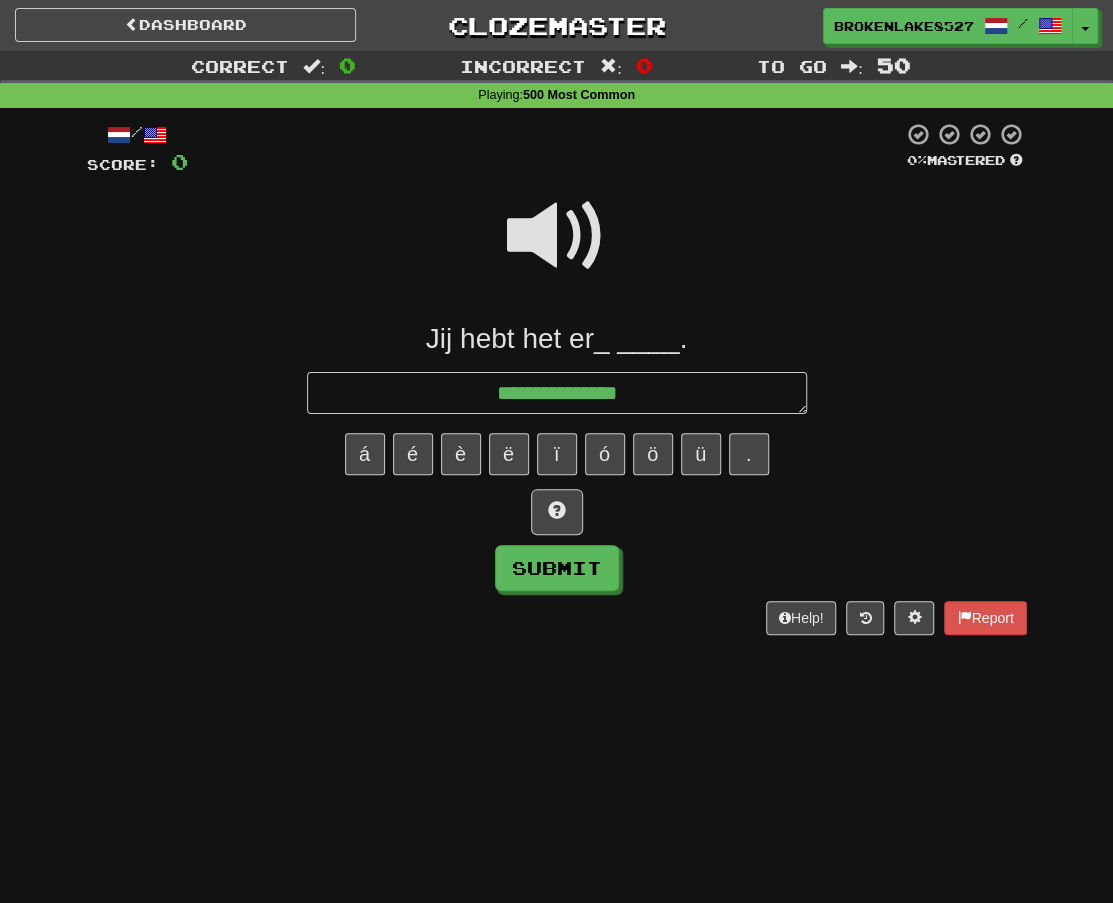 type on "*" 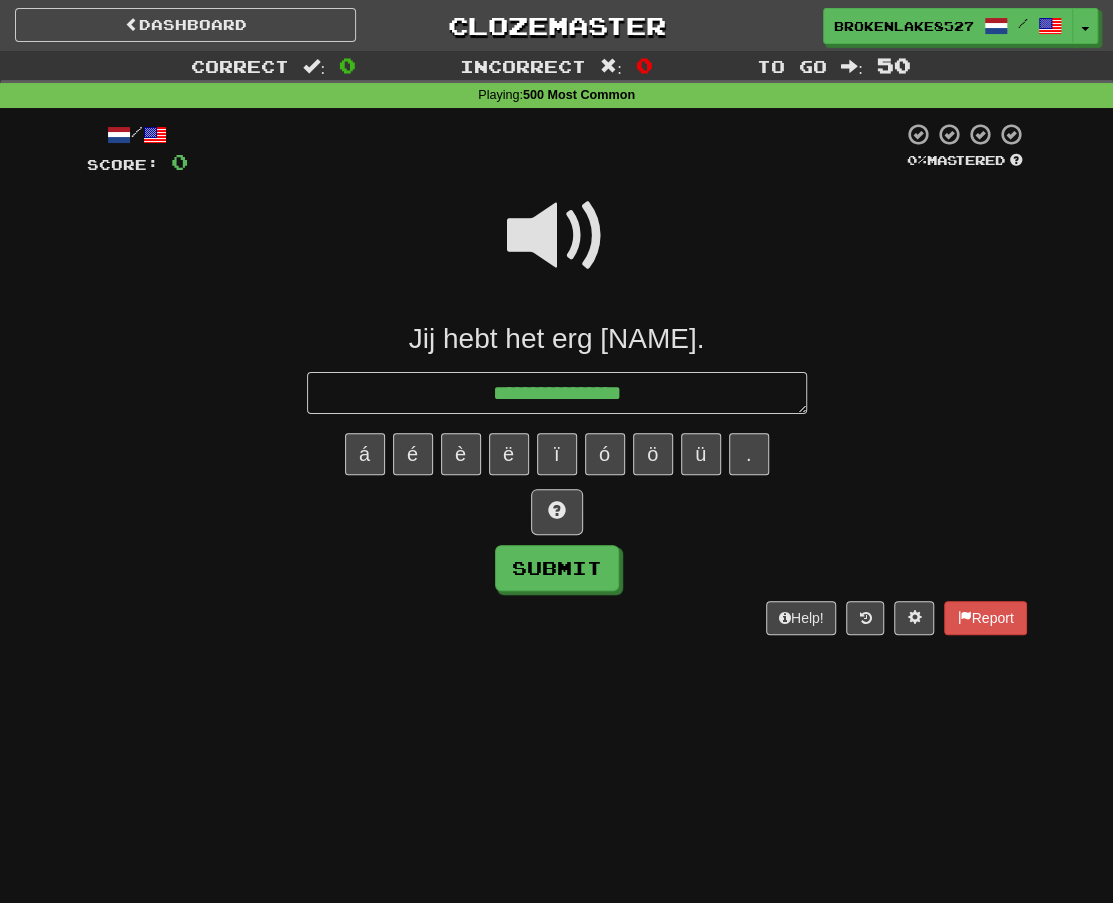 type on "*" 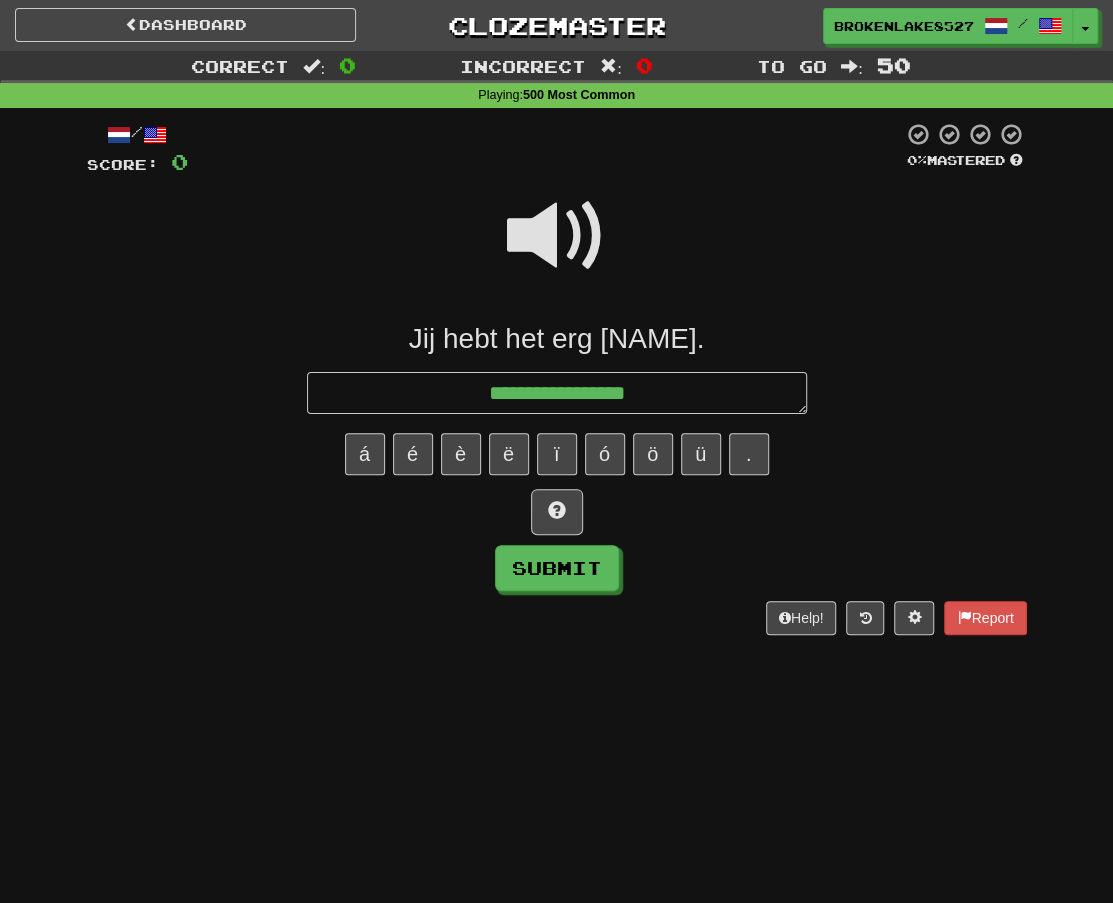 type on "*" 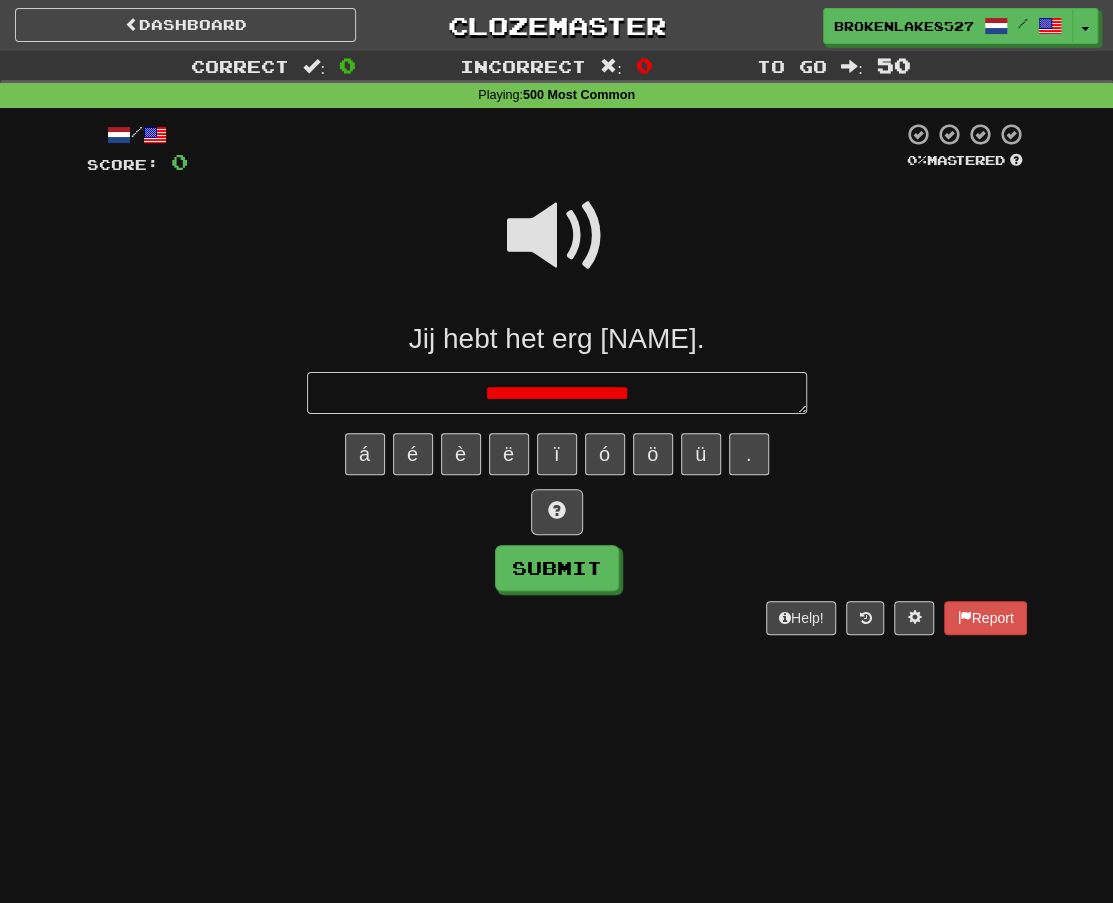 type on "*" 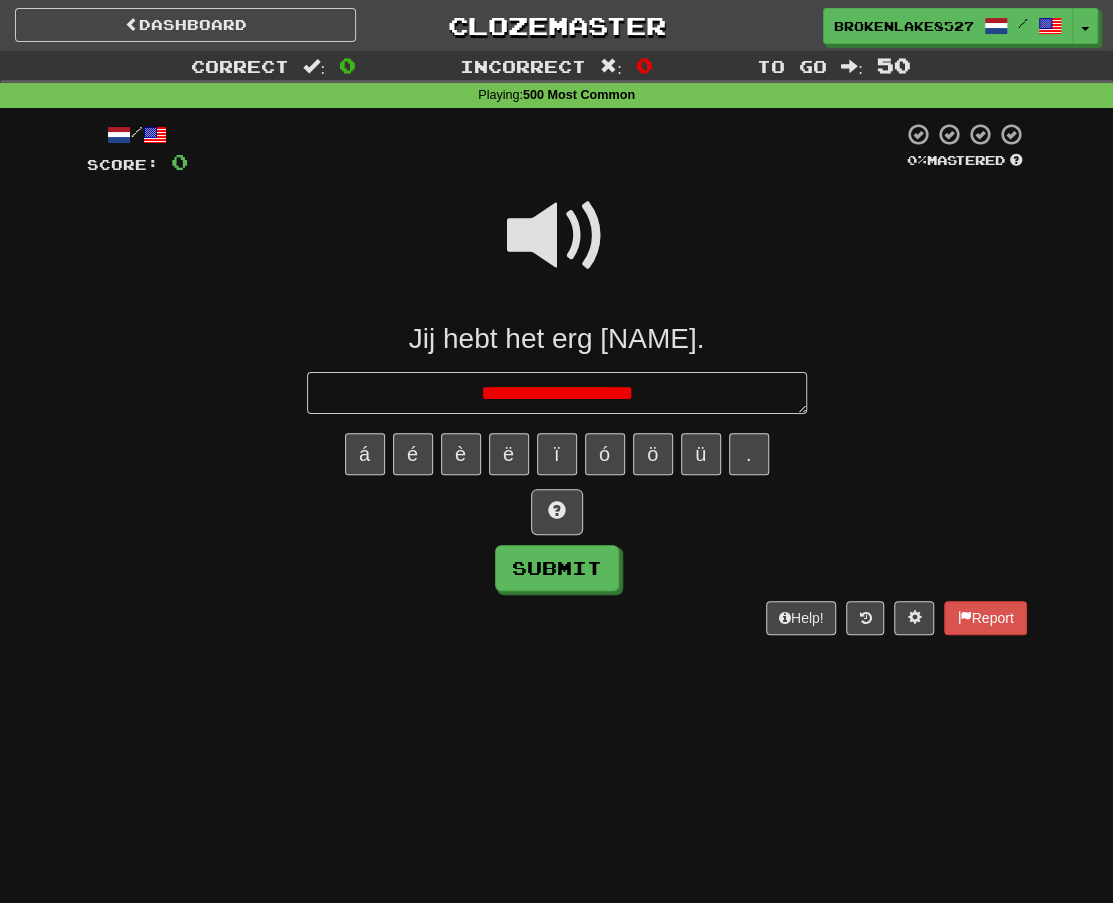 type on "*" 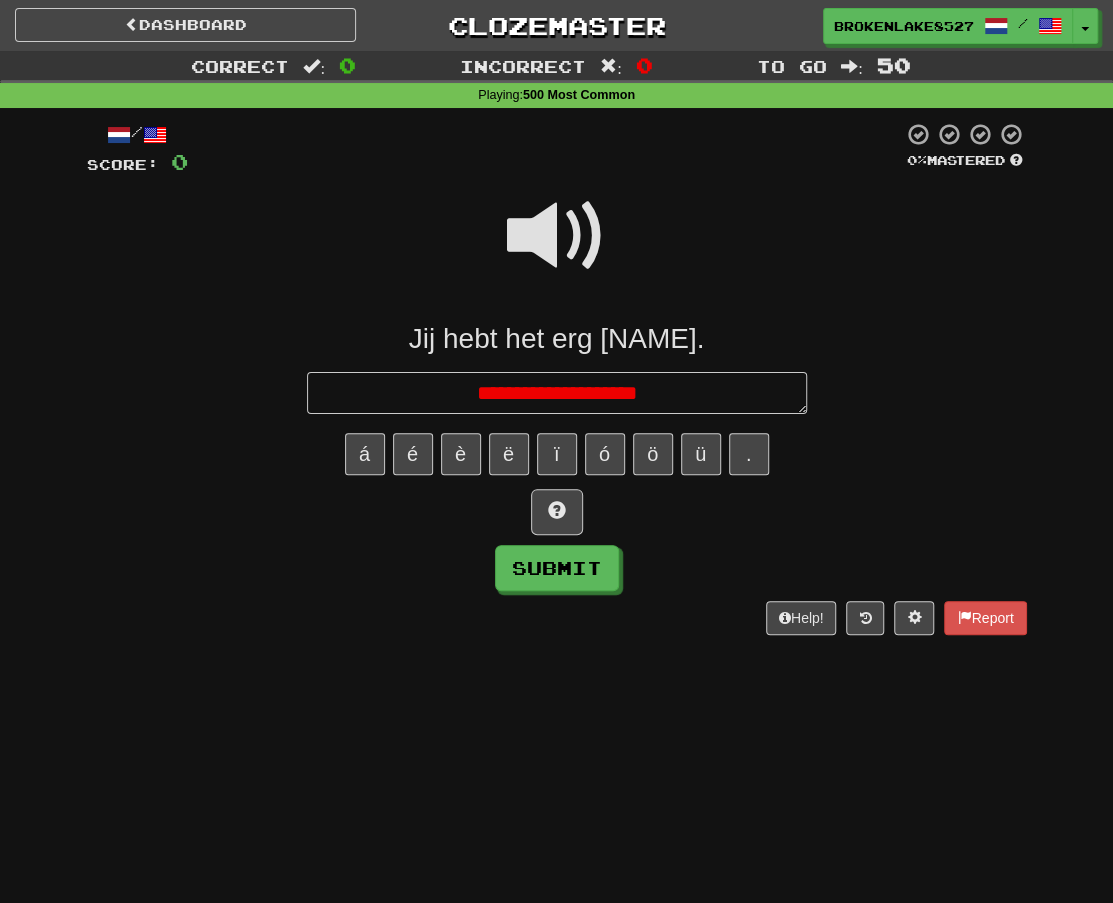 type on "*" 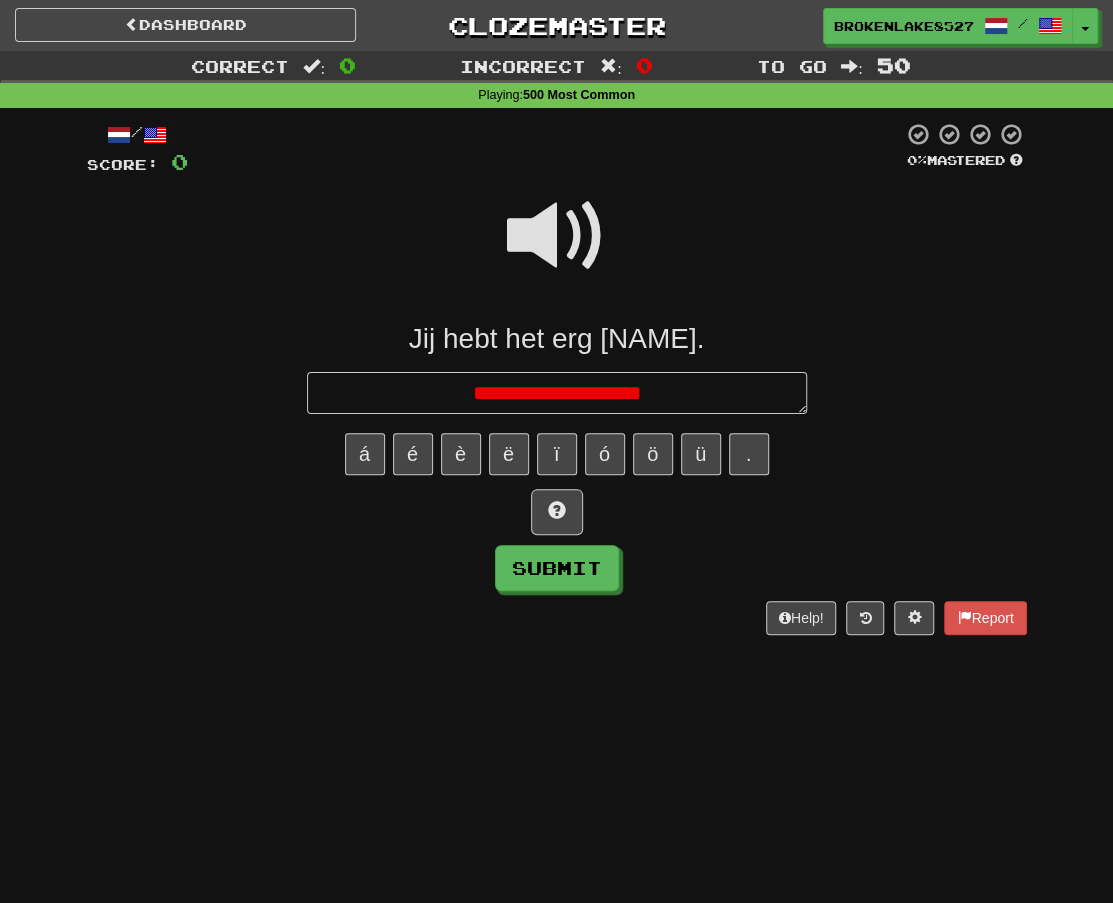 type on "*" 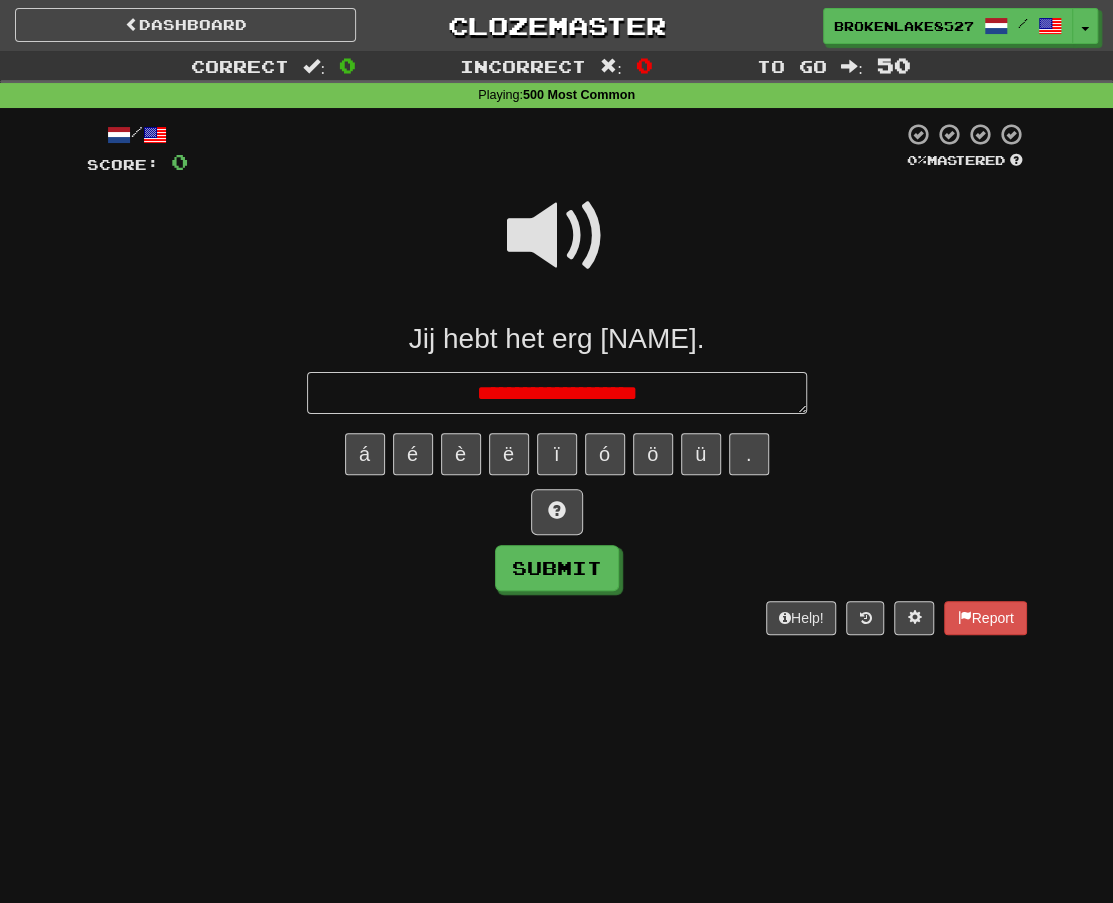type on "*" 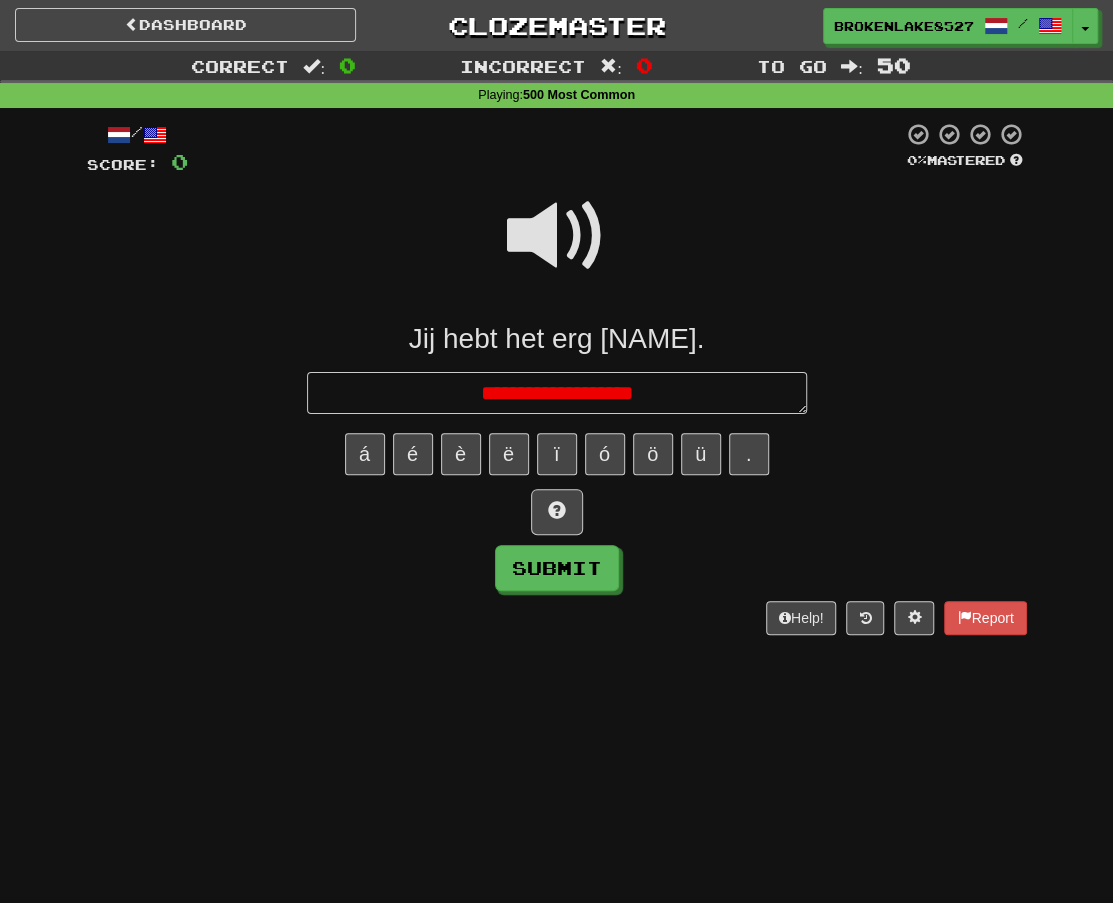 type on "*" 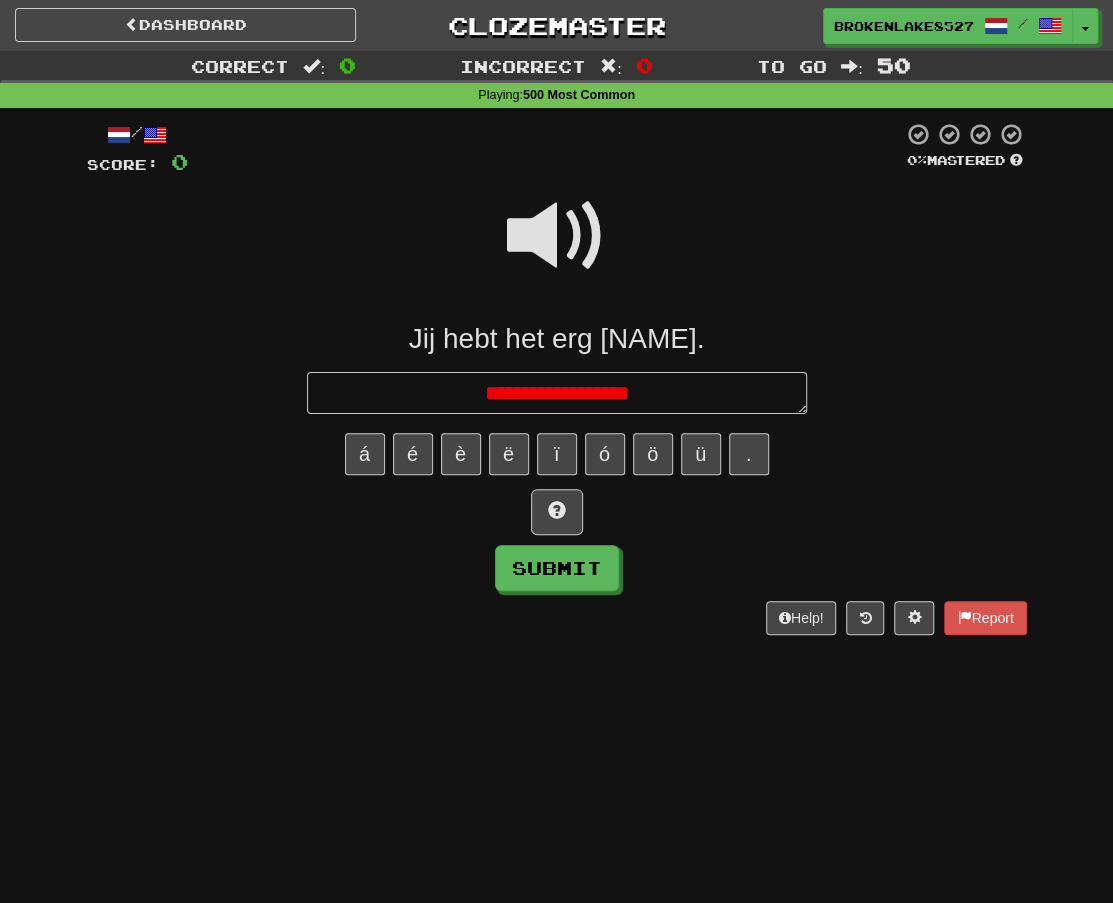 type on "*" 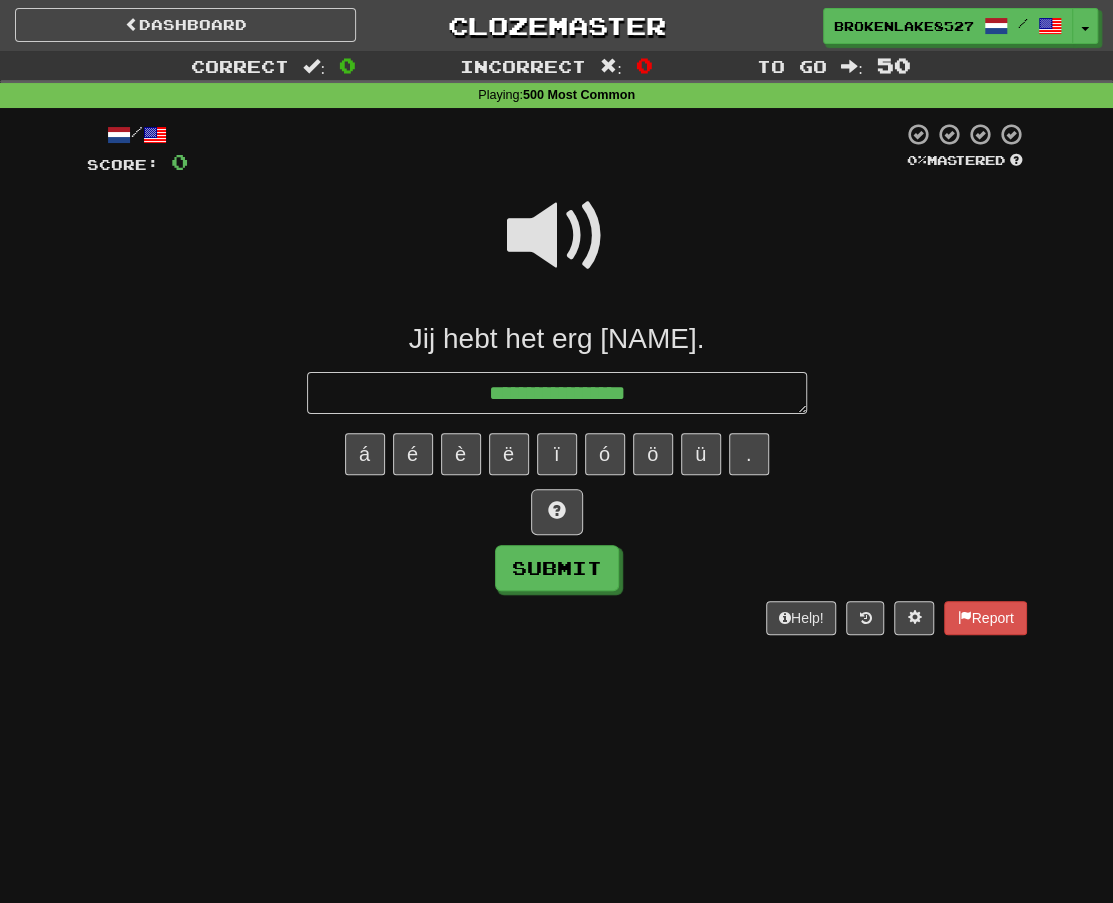 type on "*" 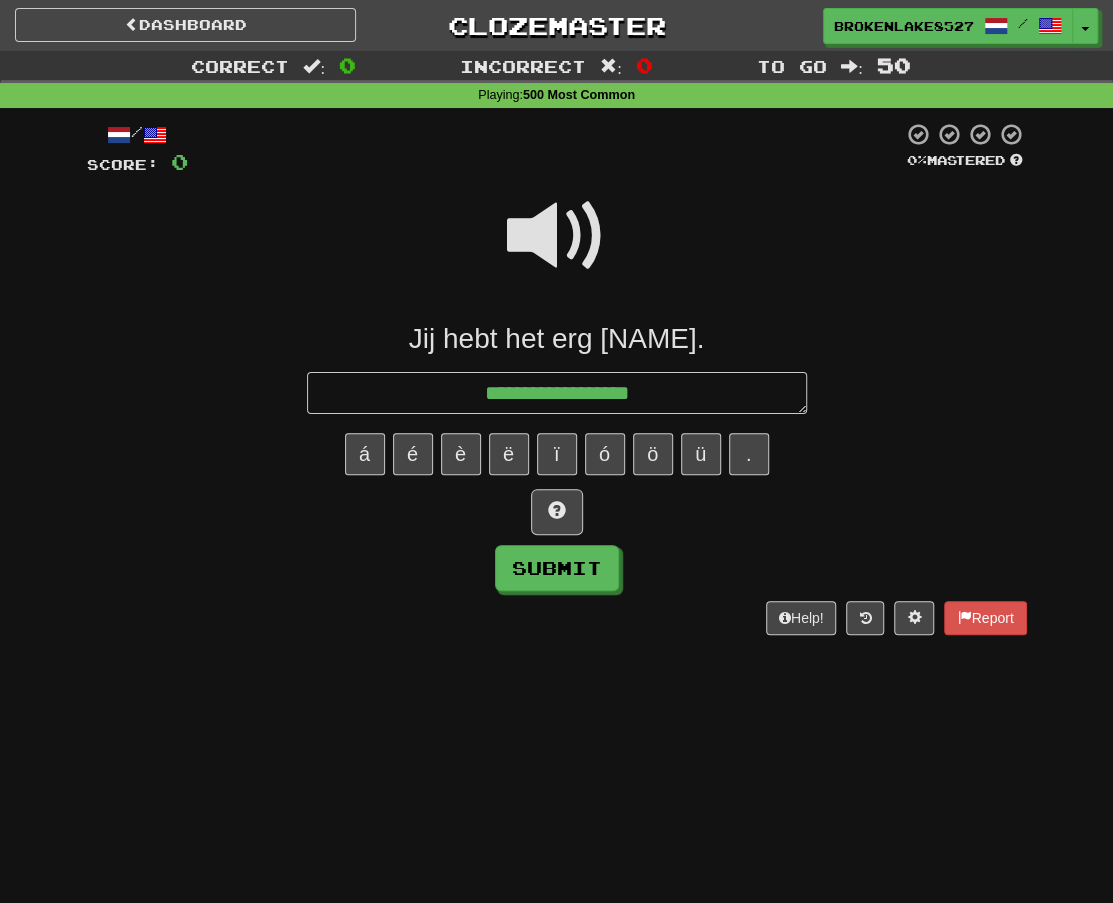 type on "*" 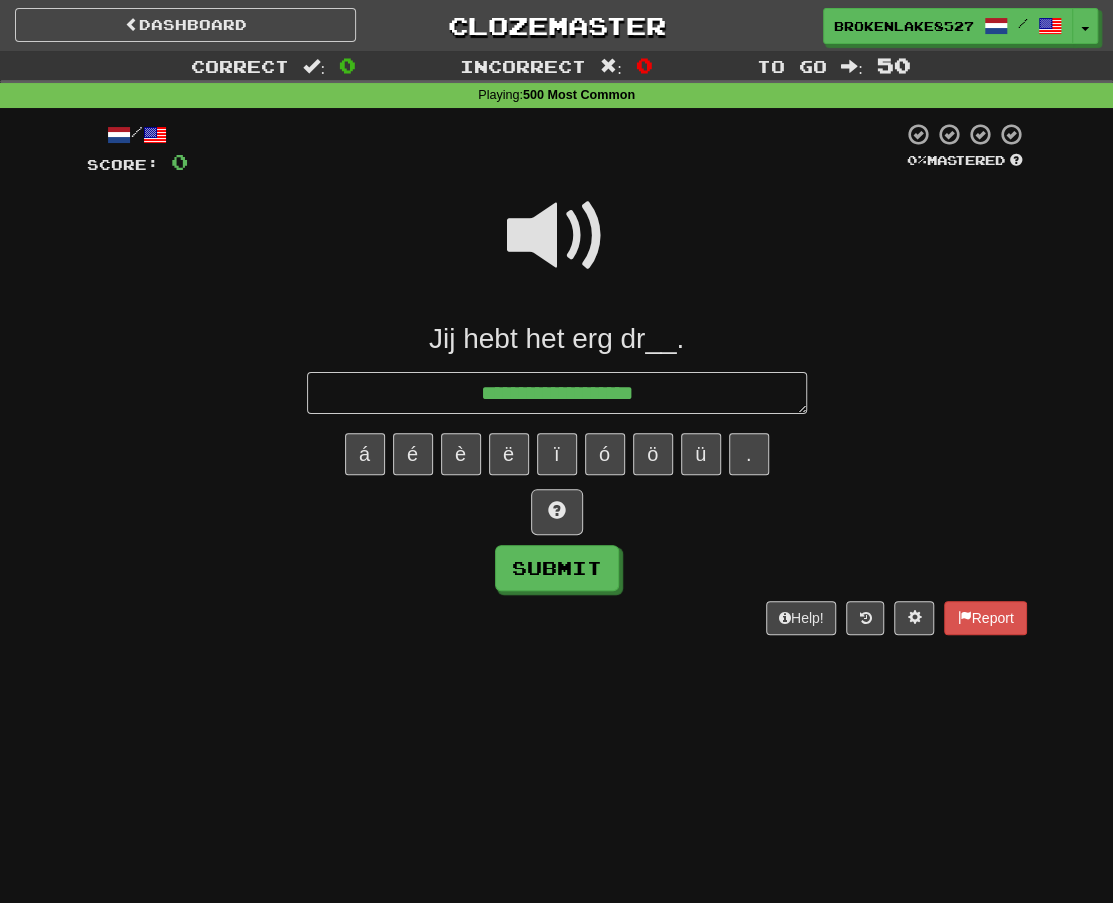 type on "*" 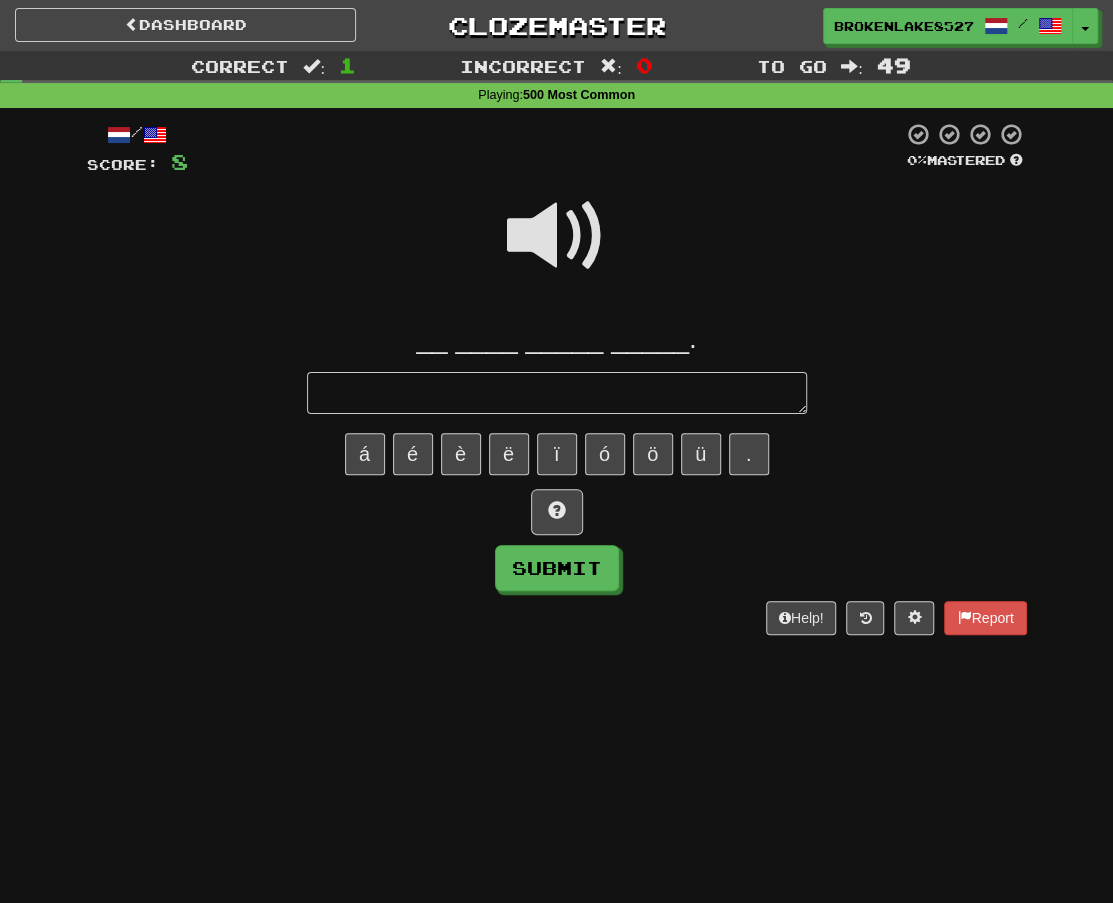 type on "*" 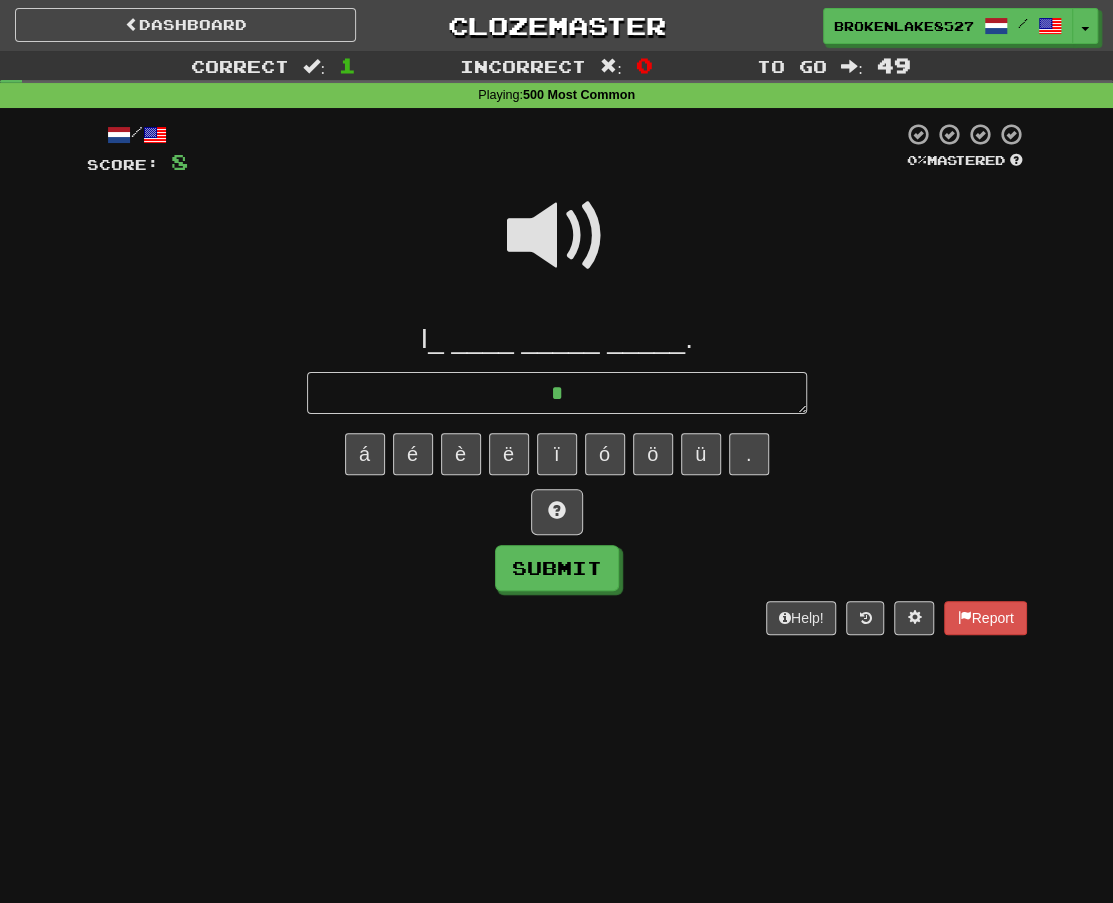 type on "*" 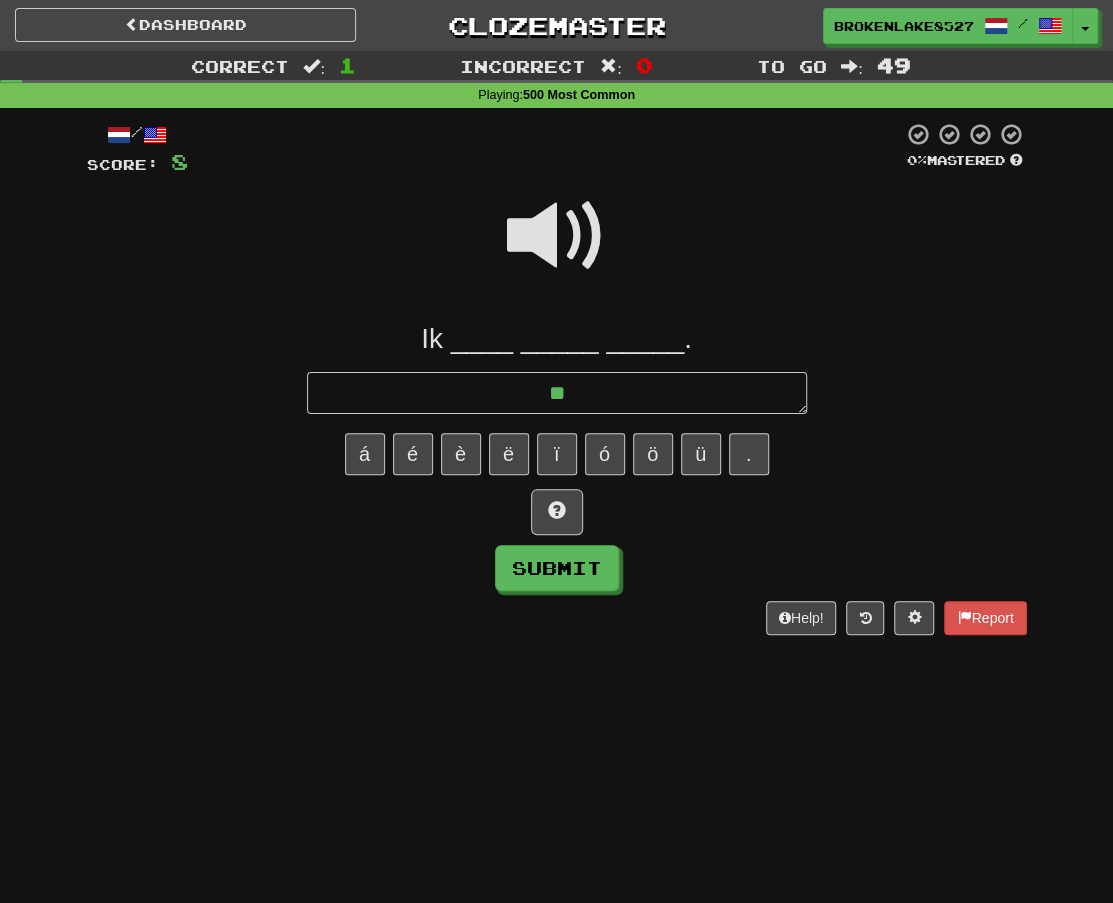 type on "*" 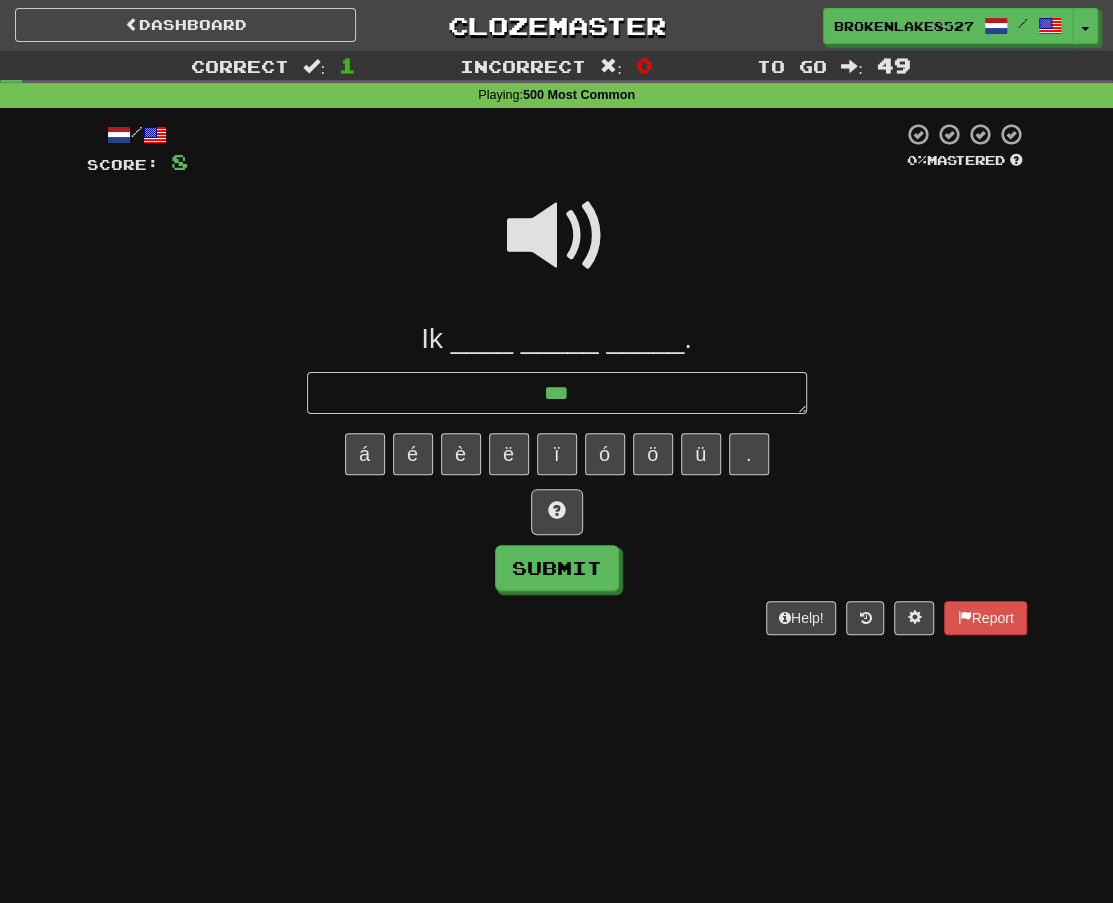 type on "*" 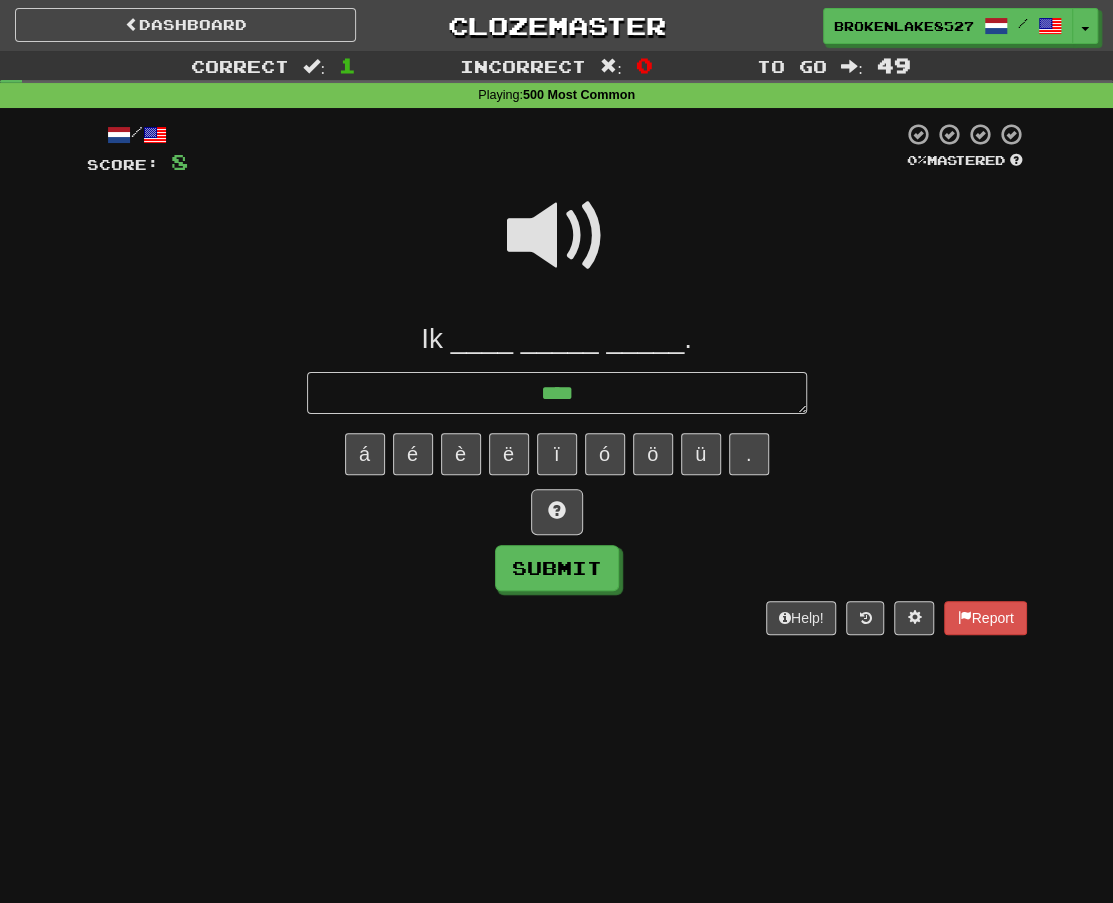 type on "*" 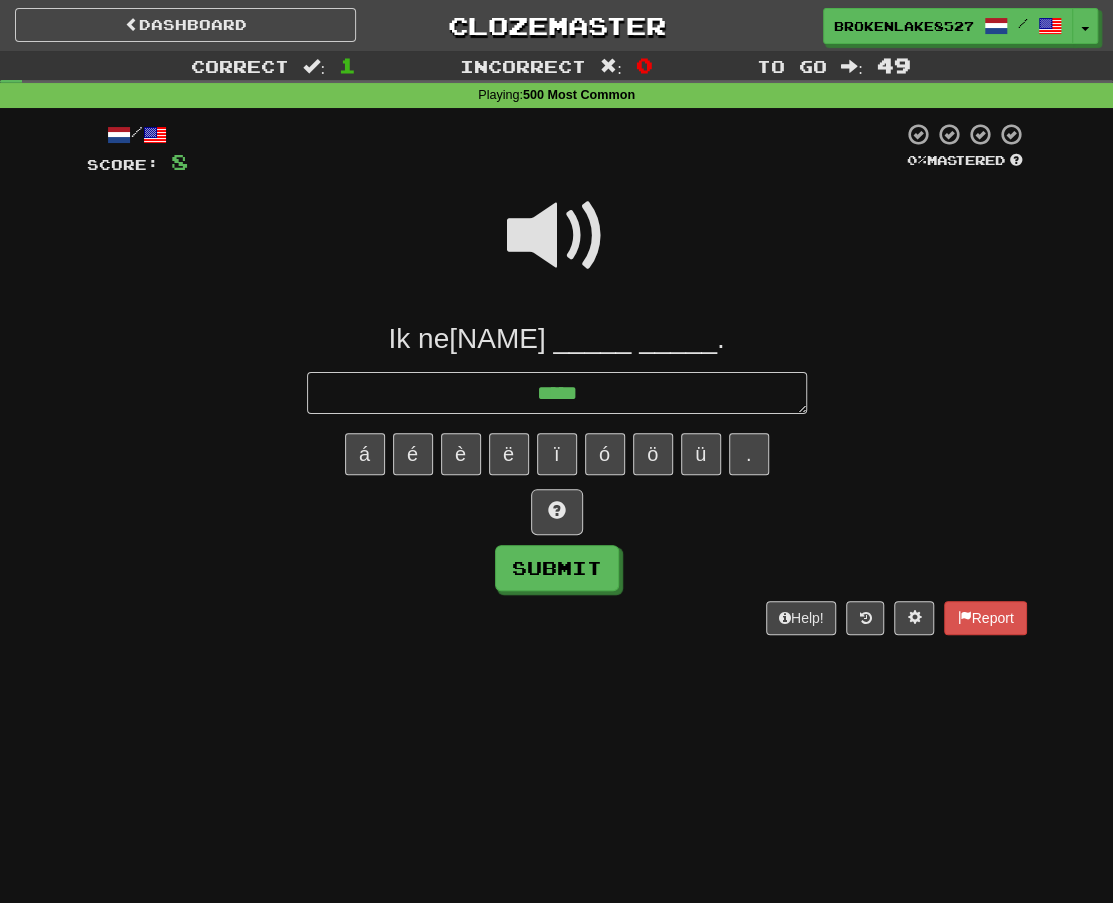 type on "*" 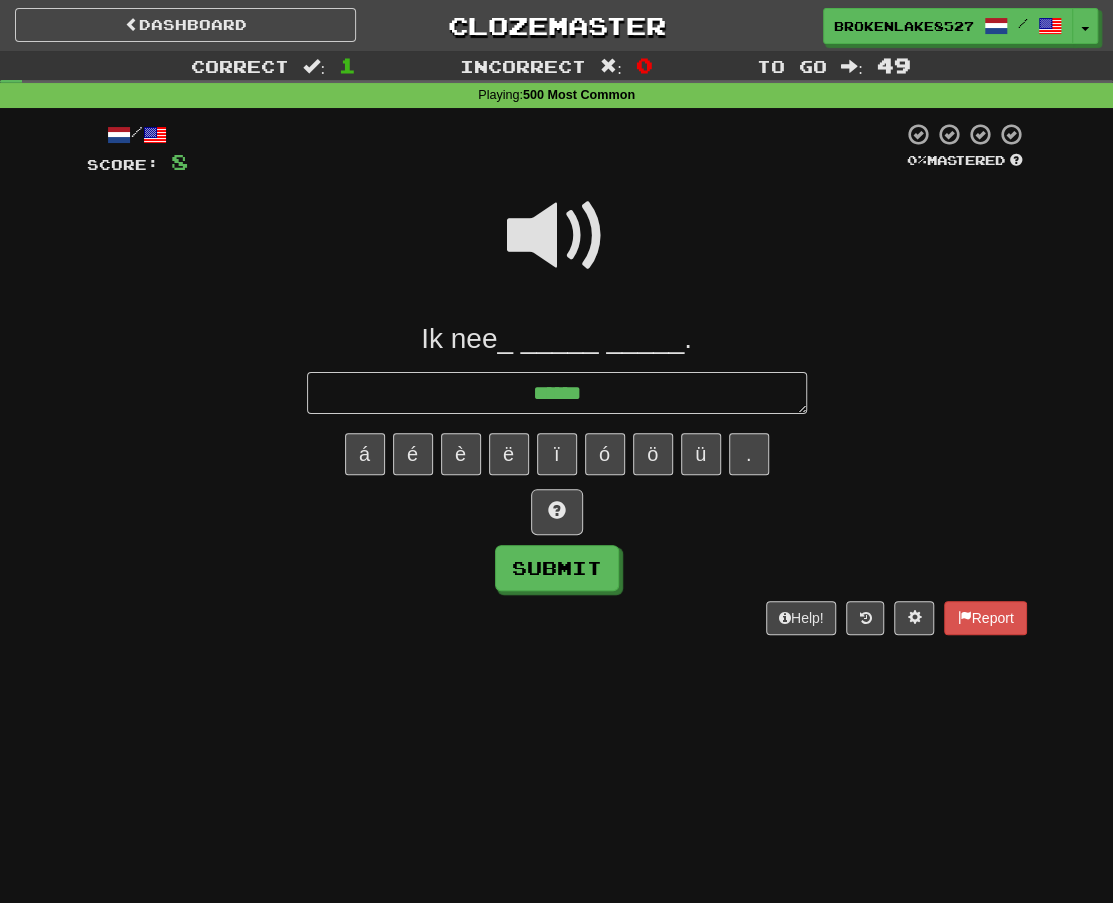 type on "*" 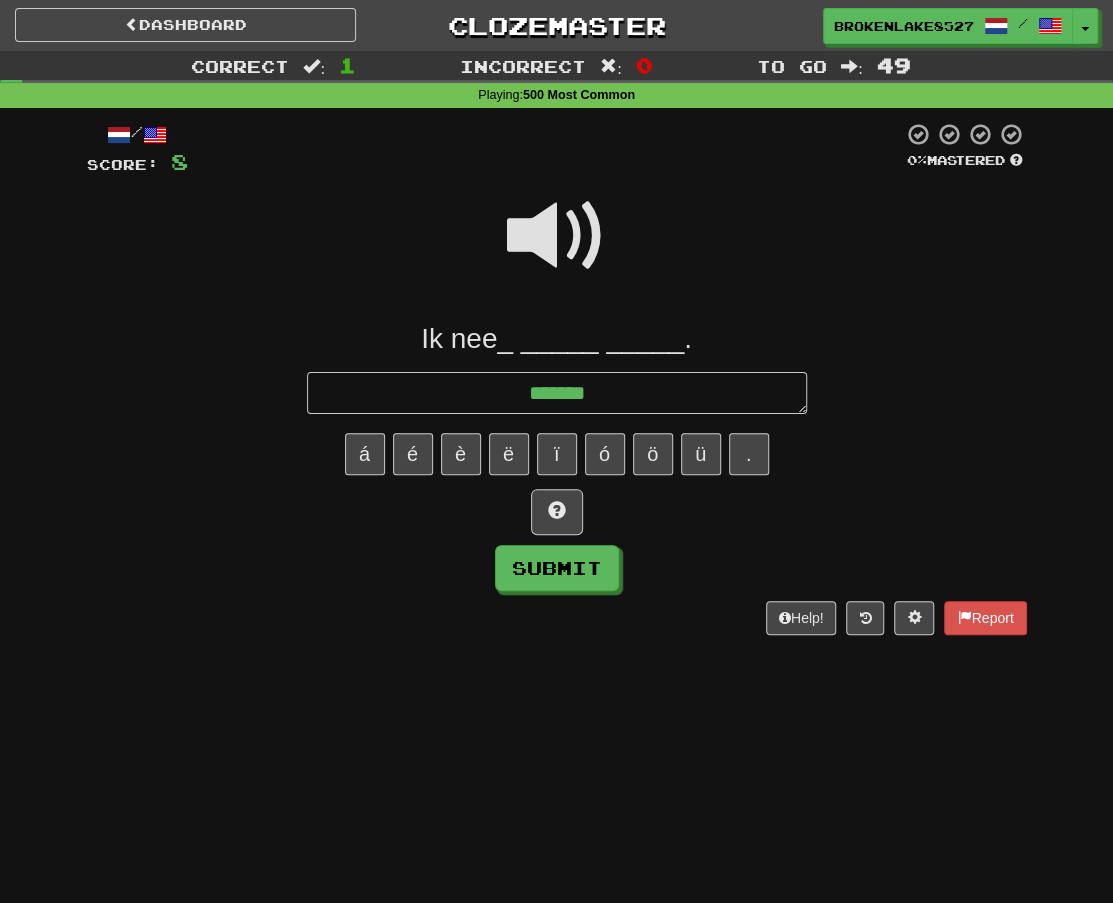 type on "*" 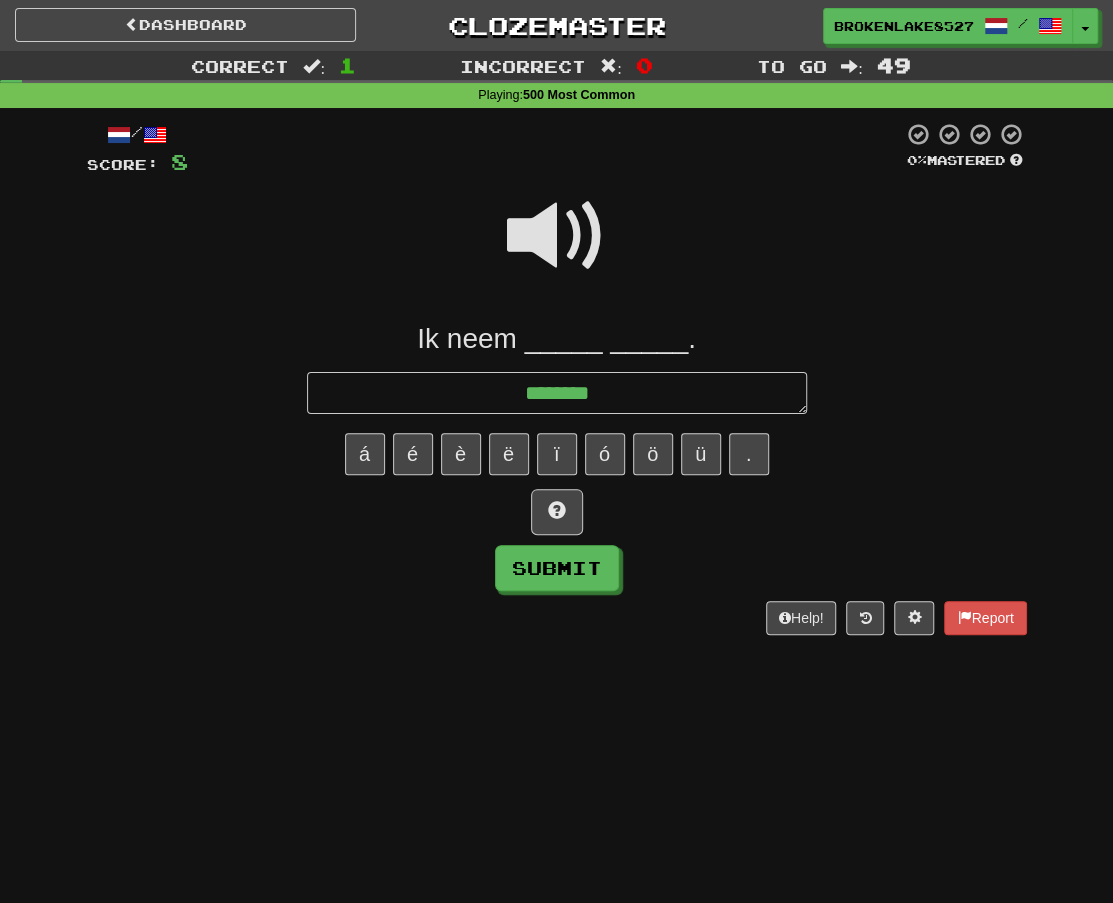 type on "*" 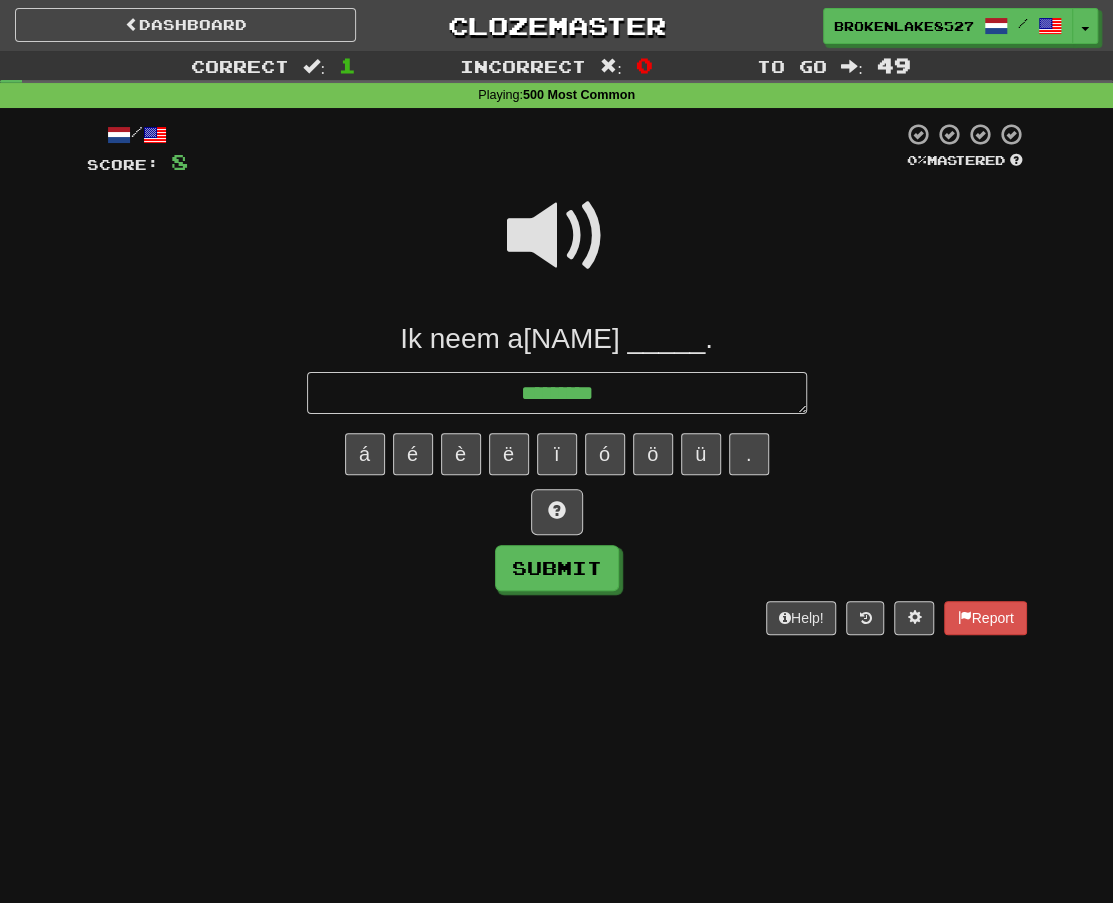 type on "*" 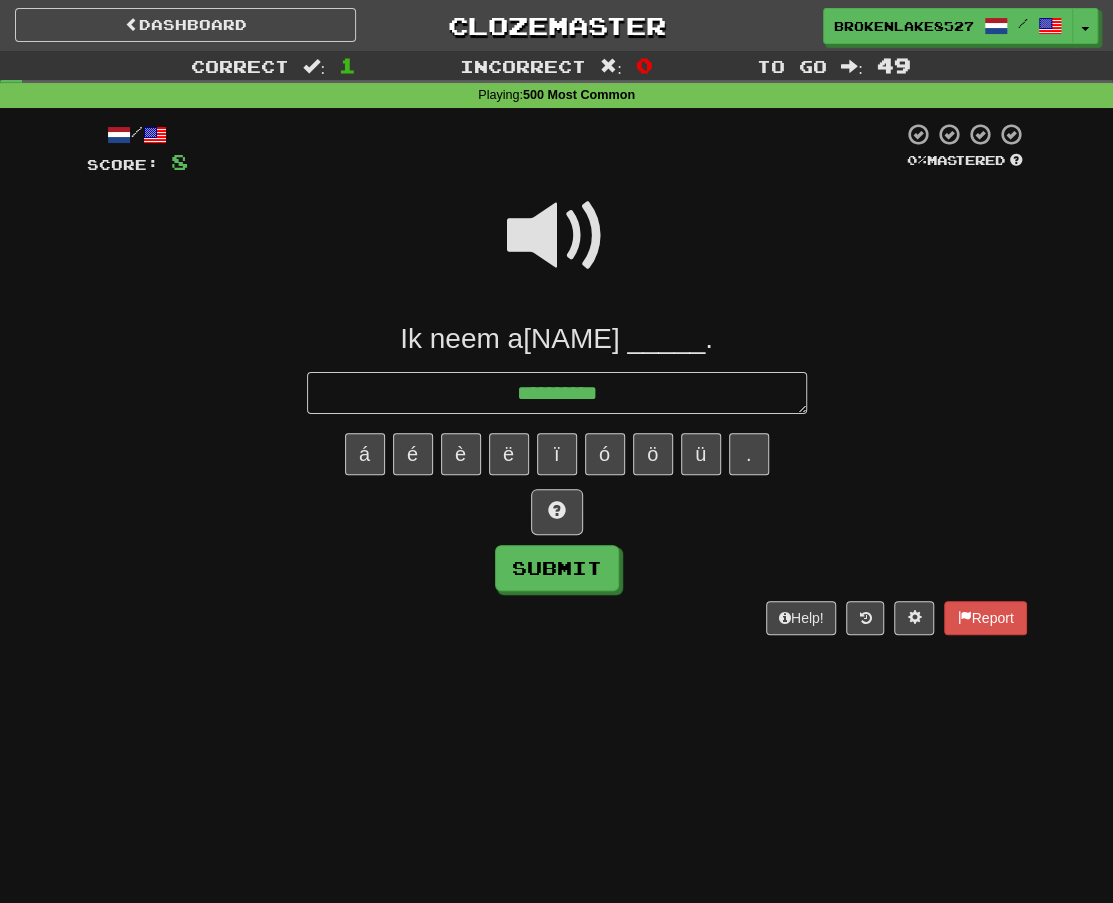 type on "*" 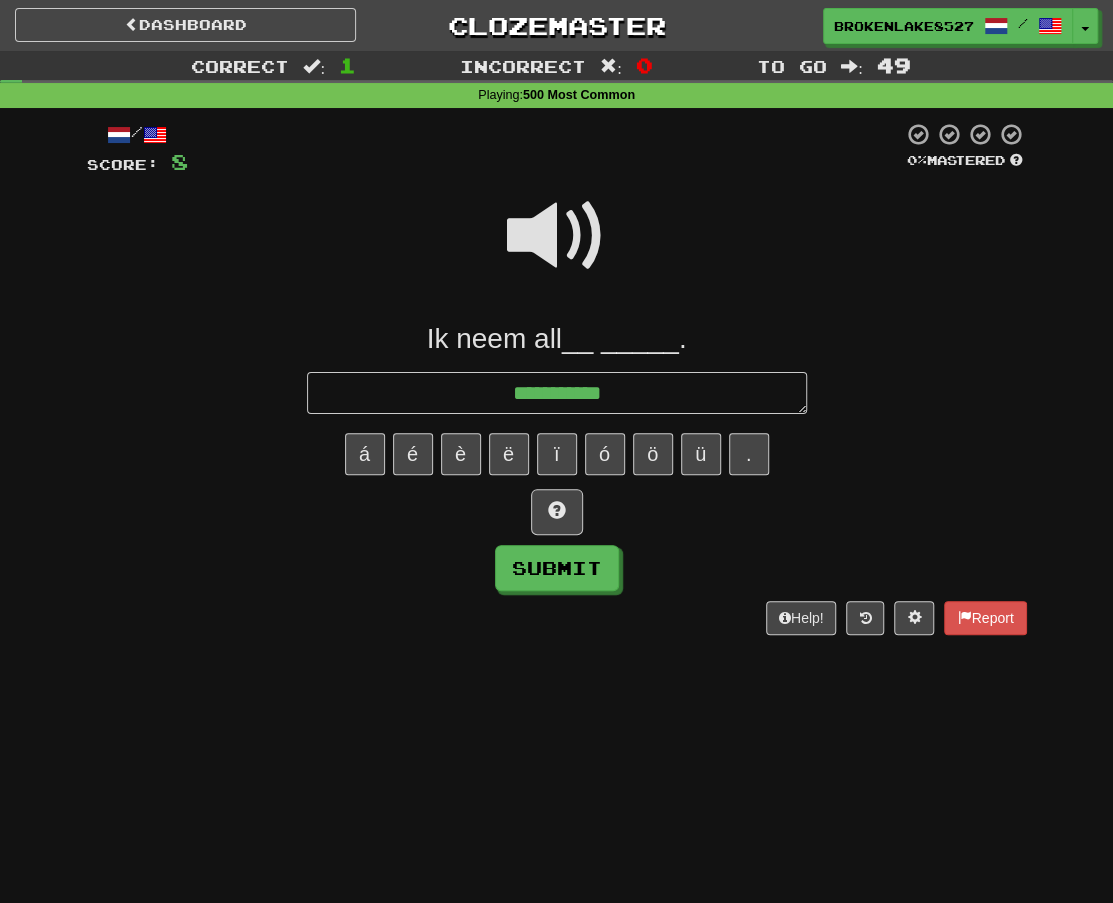 type on "*" 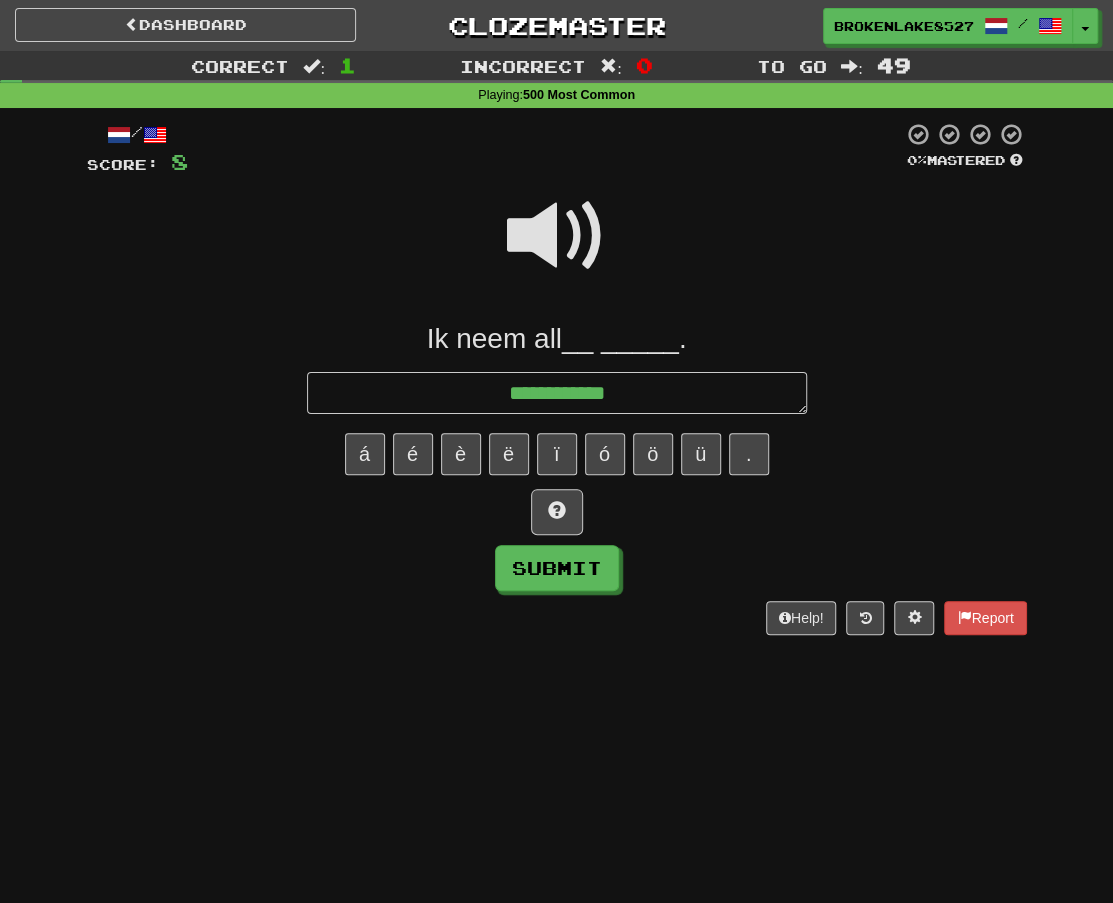 type on "*" 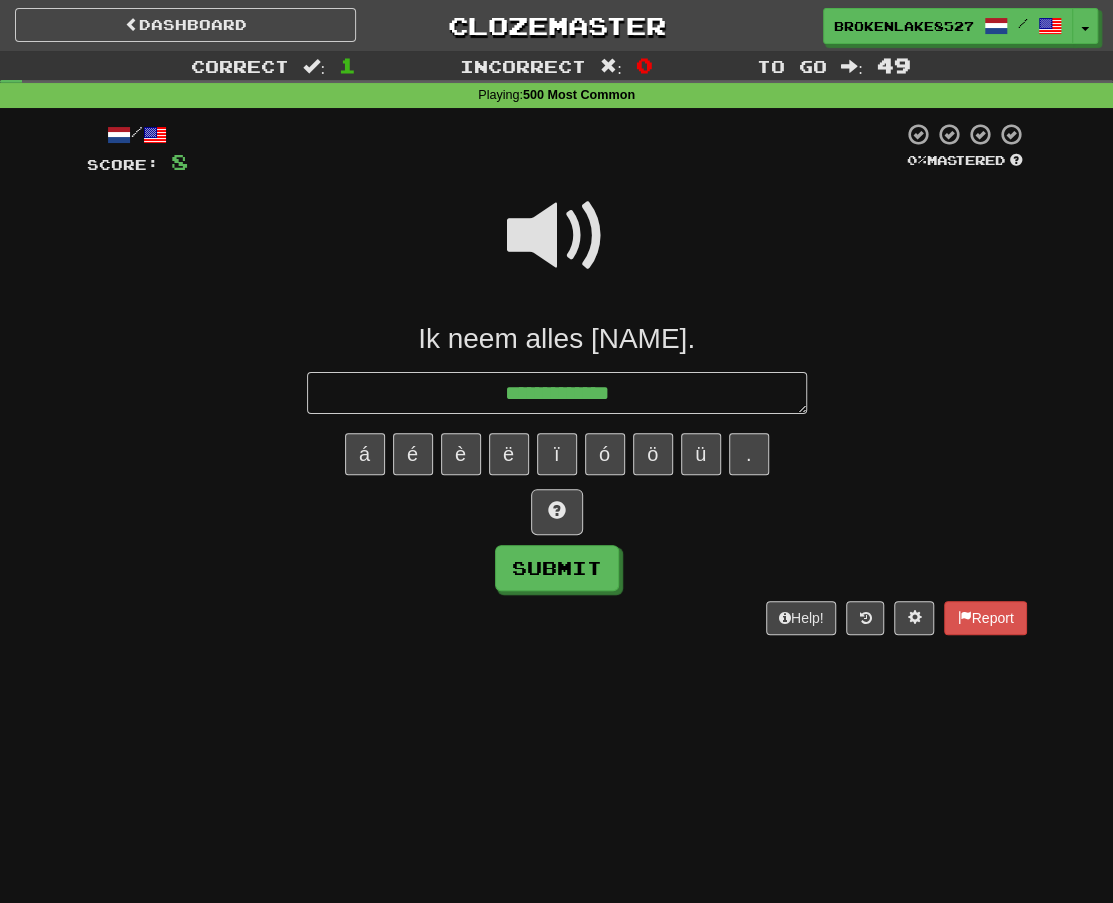 type on "*" 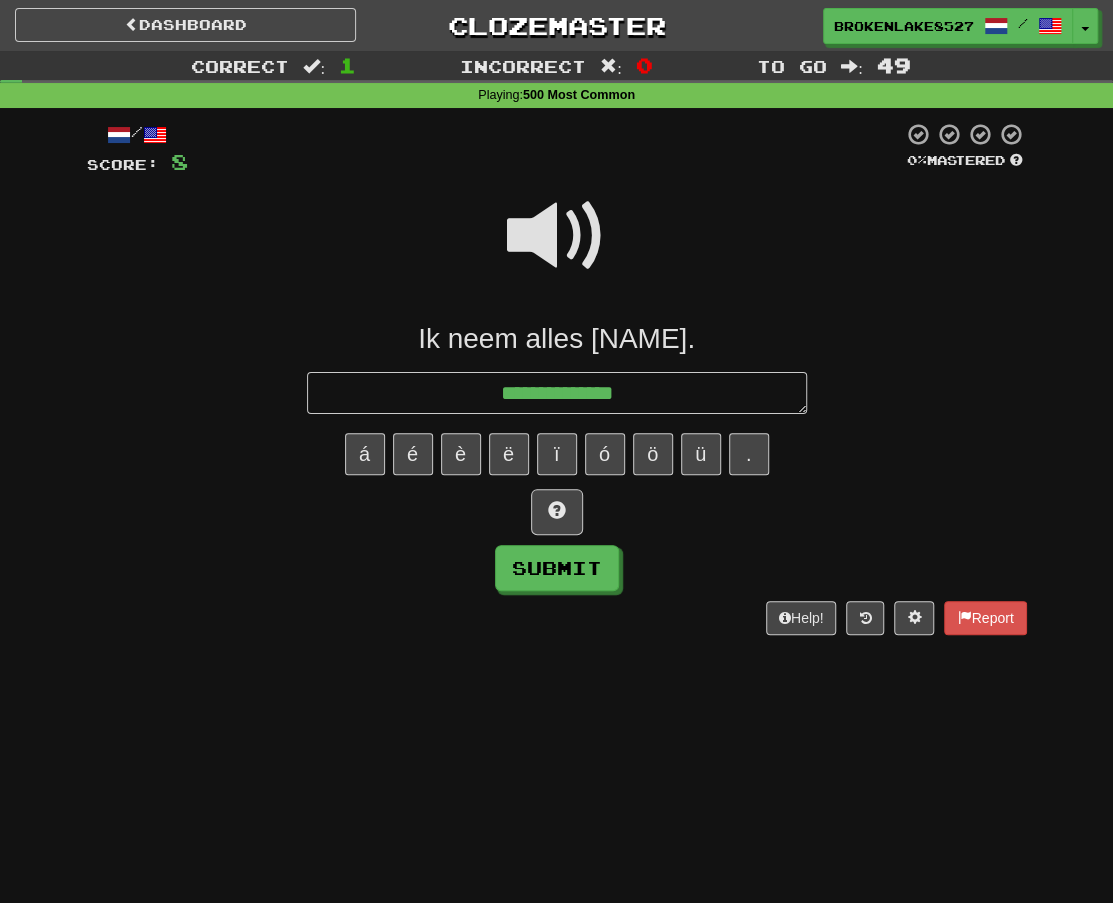 type on "*" 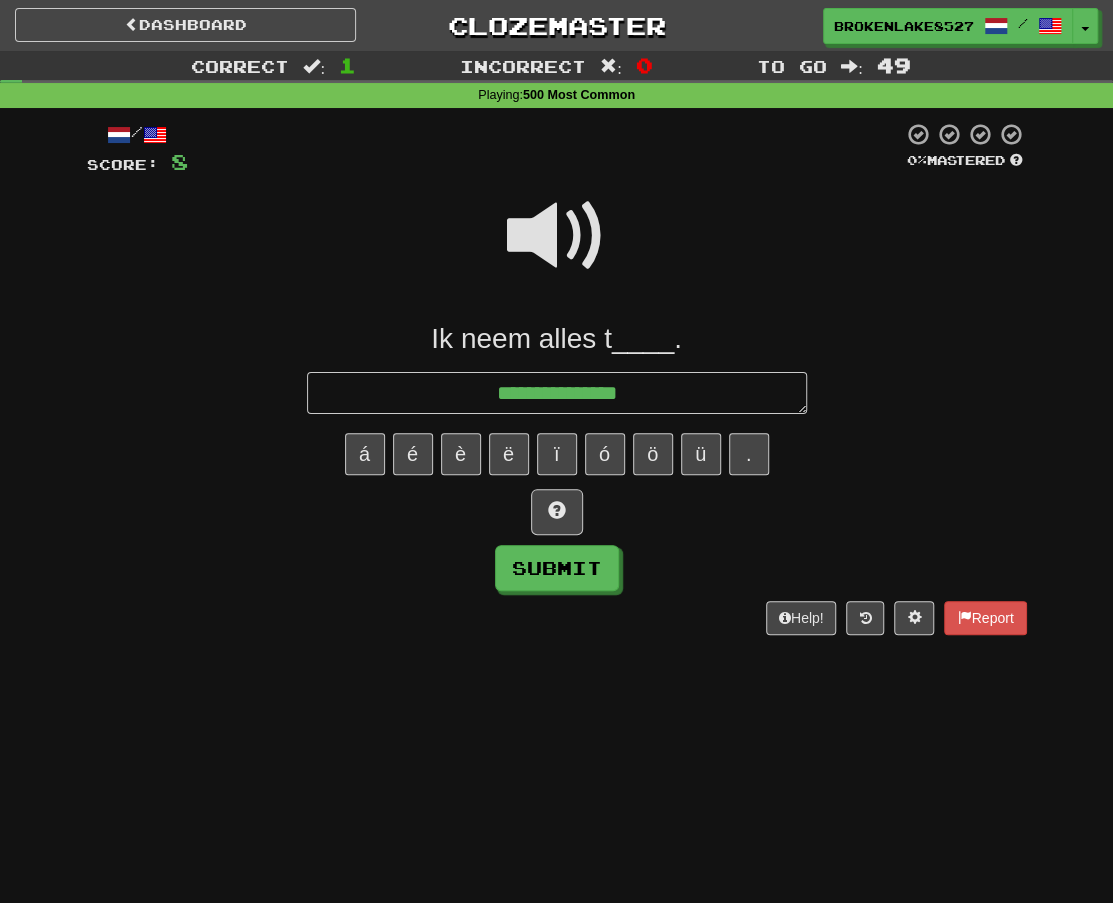 type on "*" 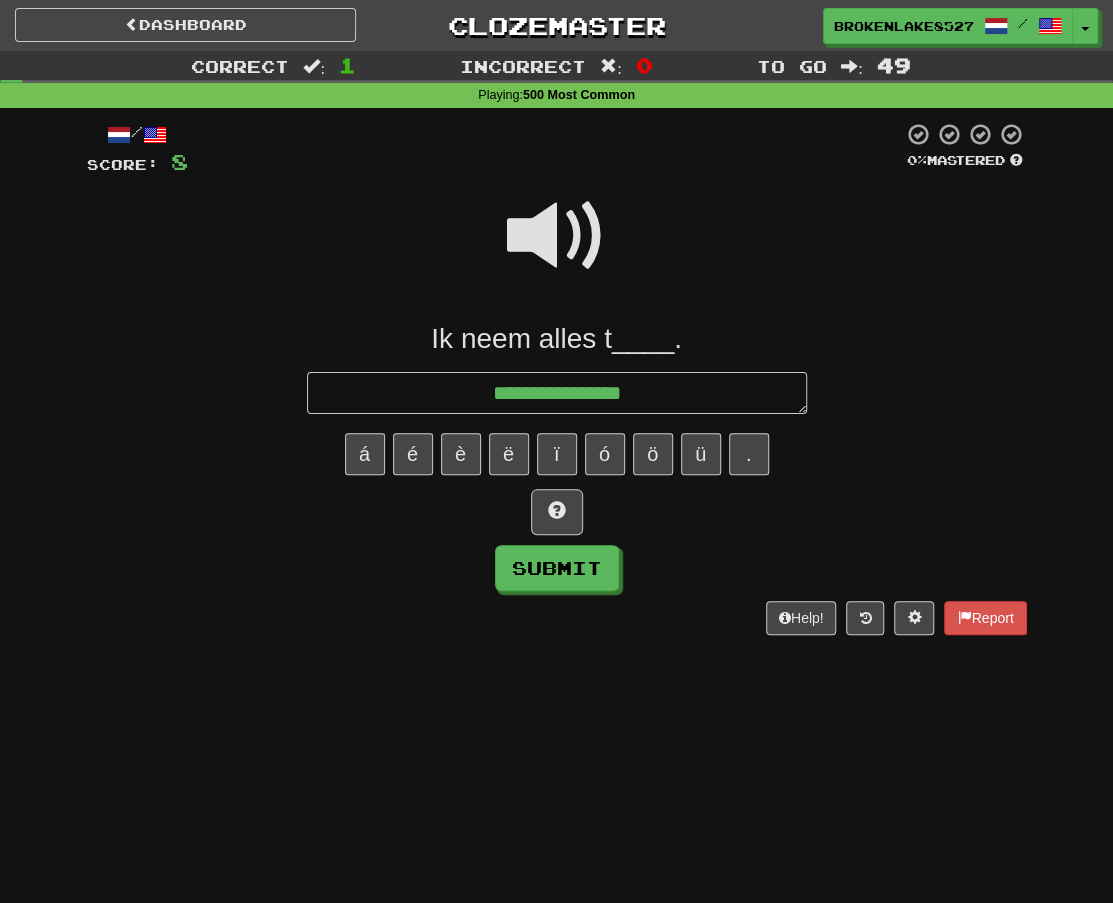 type on "*" 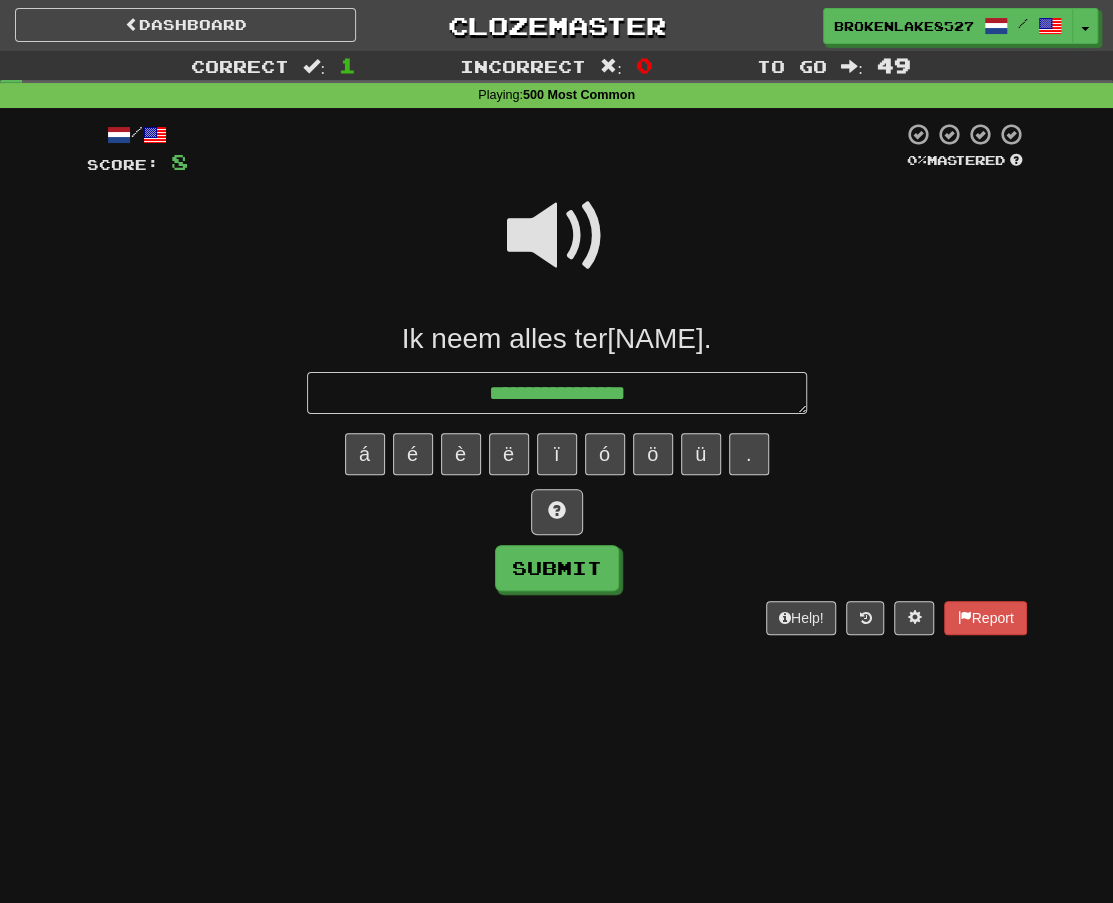 type on "*" 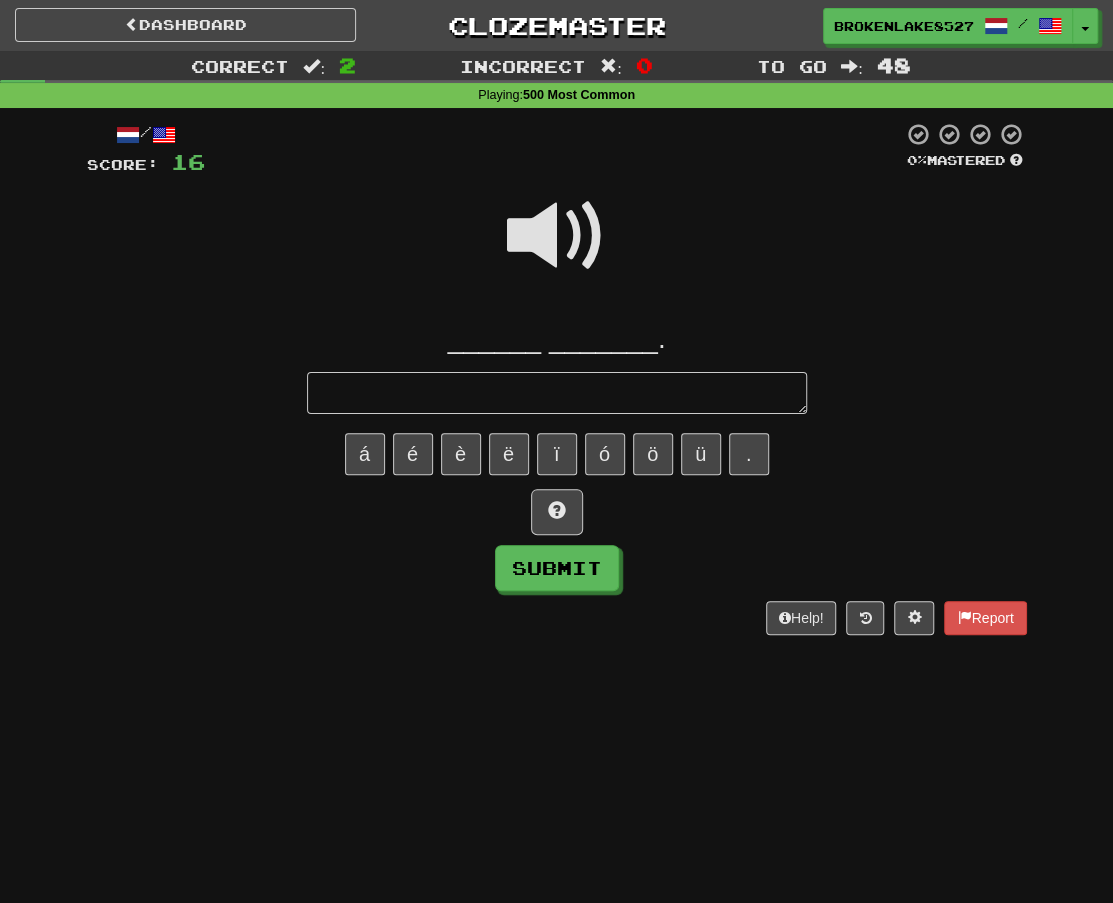 type on "*" 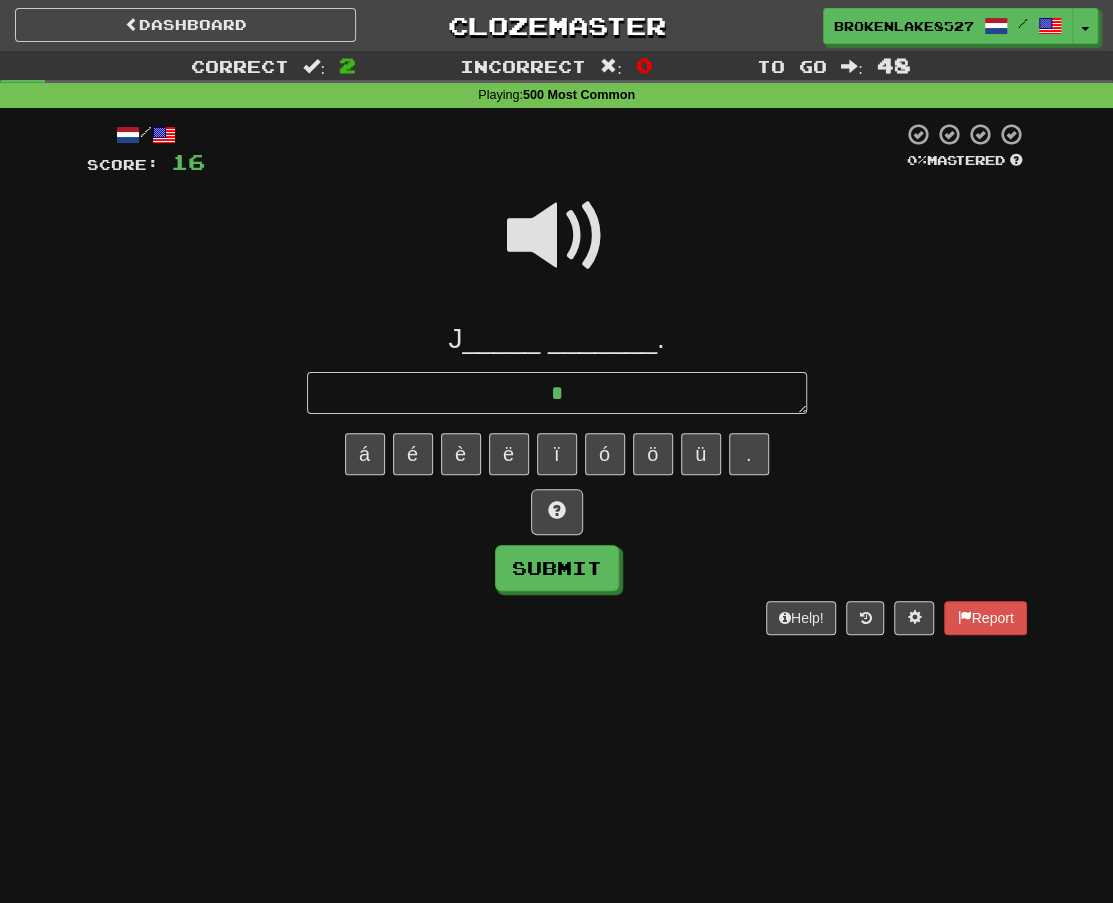 type on "*" 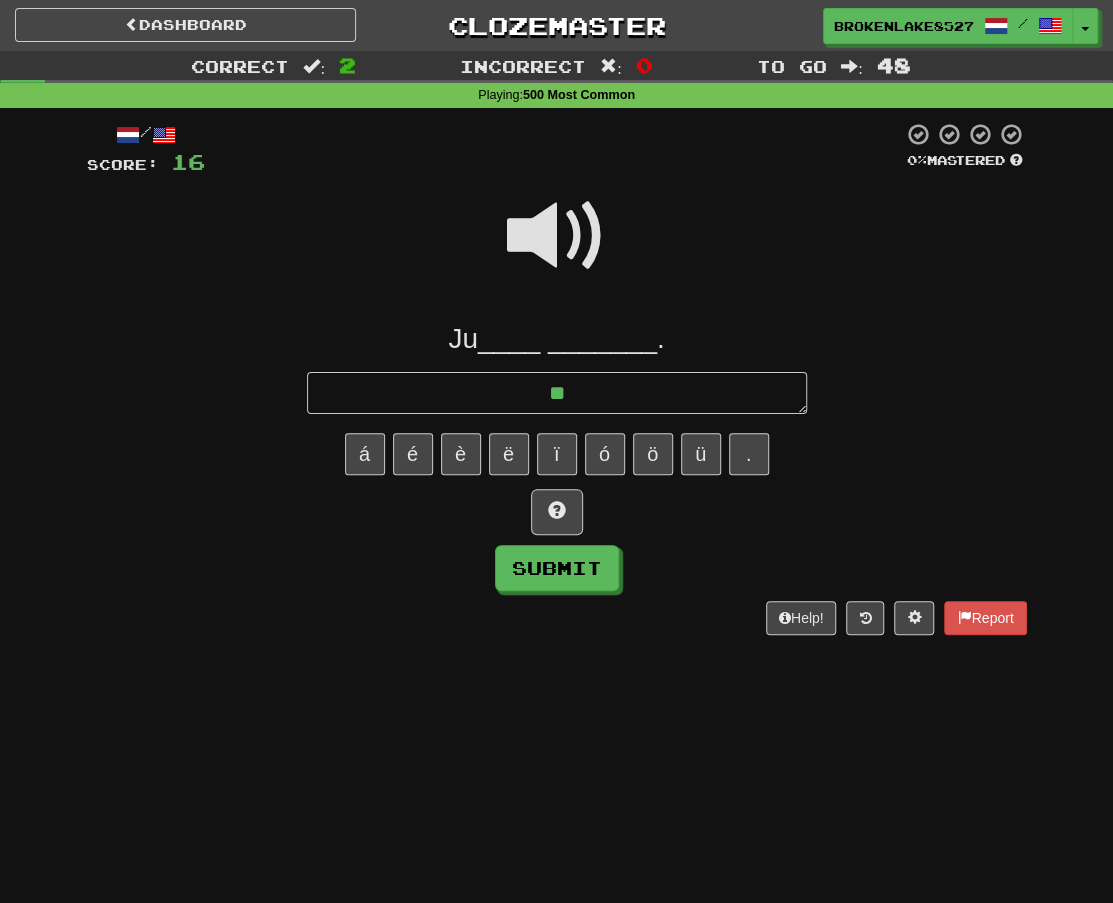 type on "*" 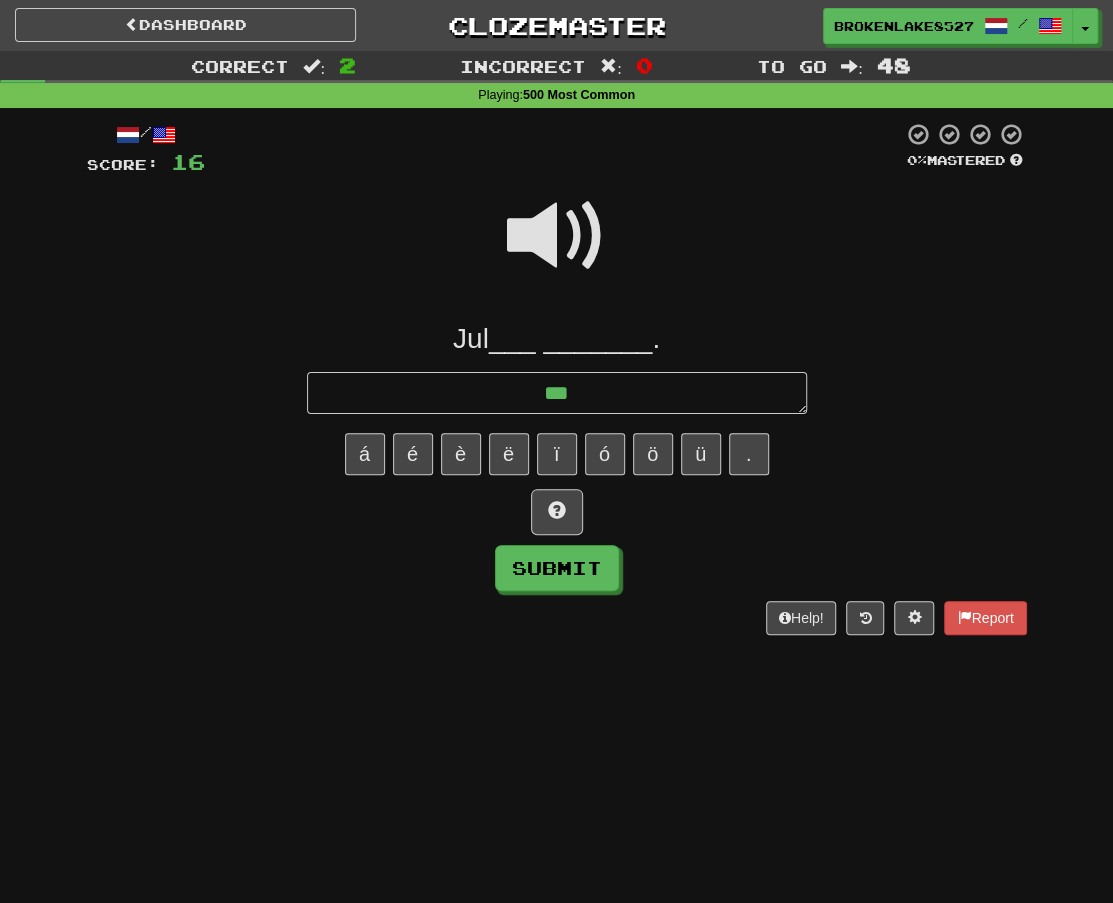 type on "*" 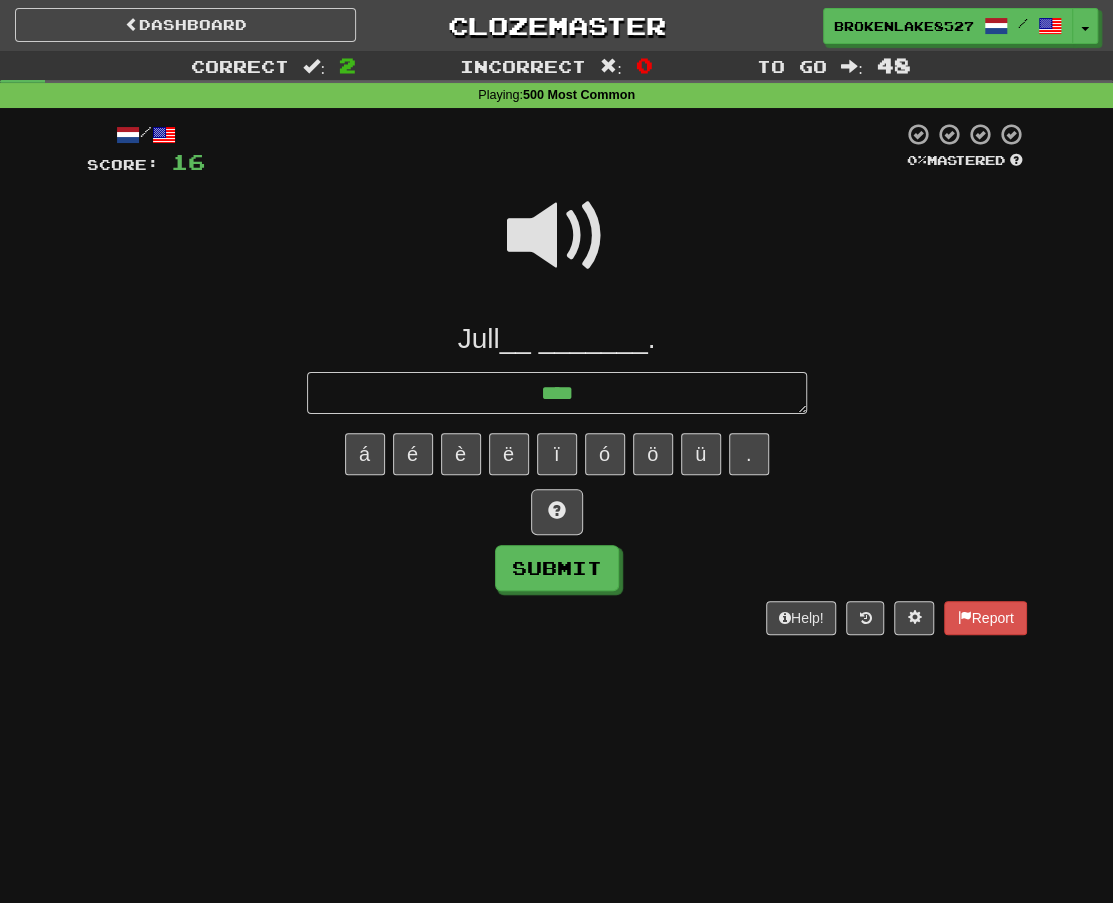 type on "*" 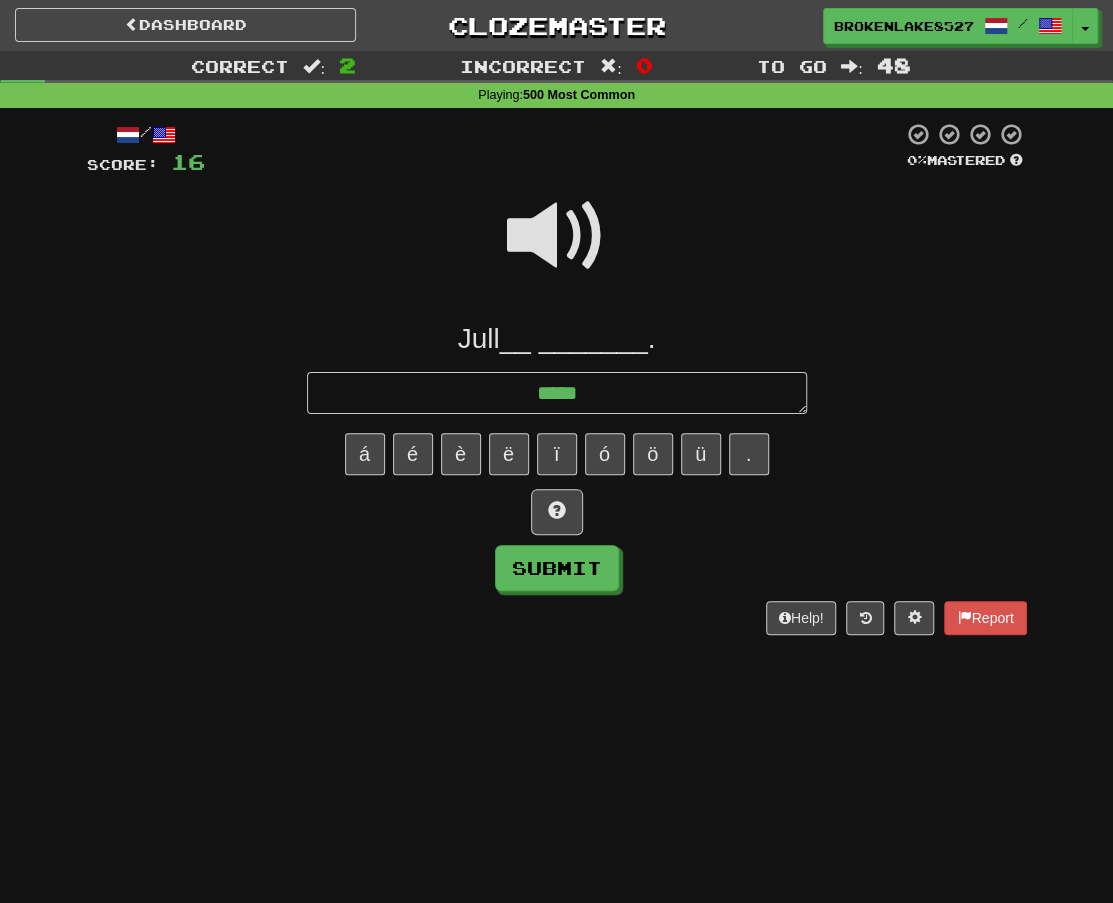 type on "*" 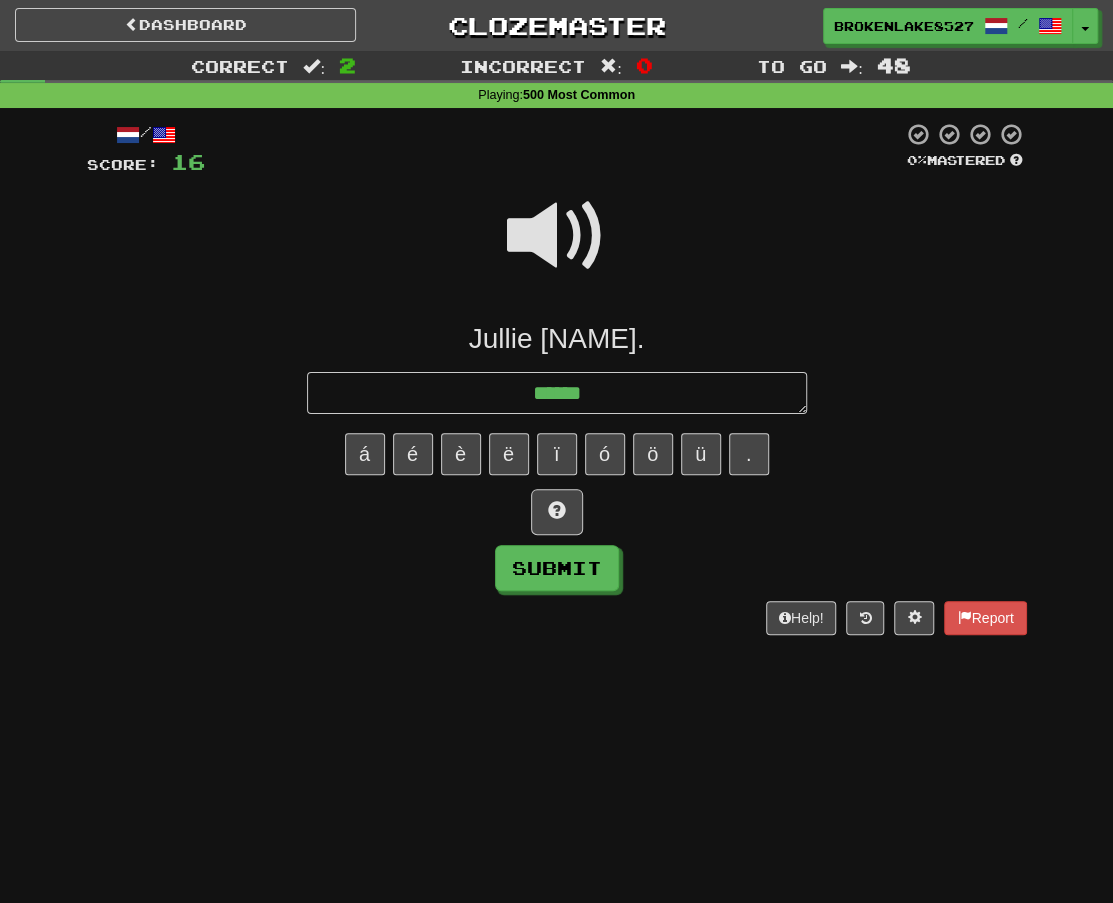 type on "*" 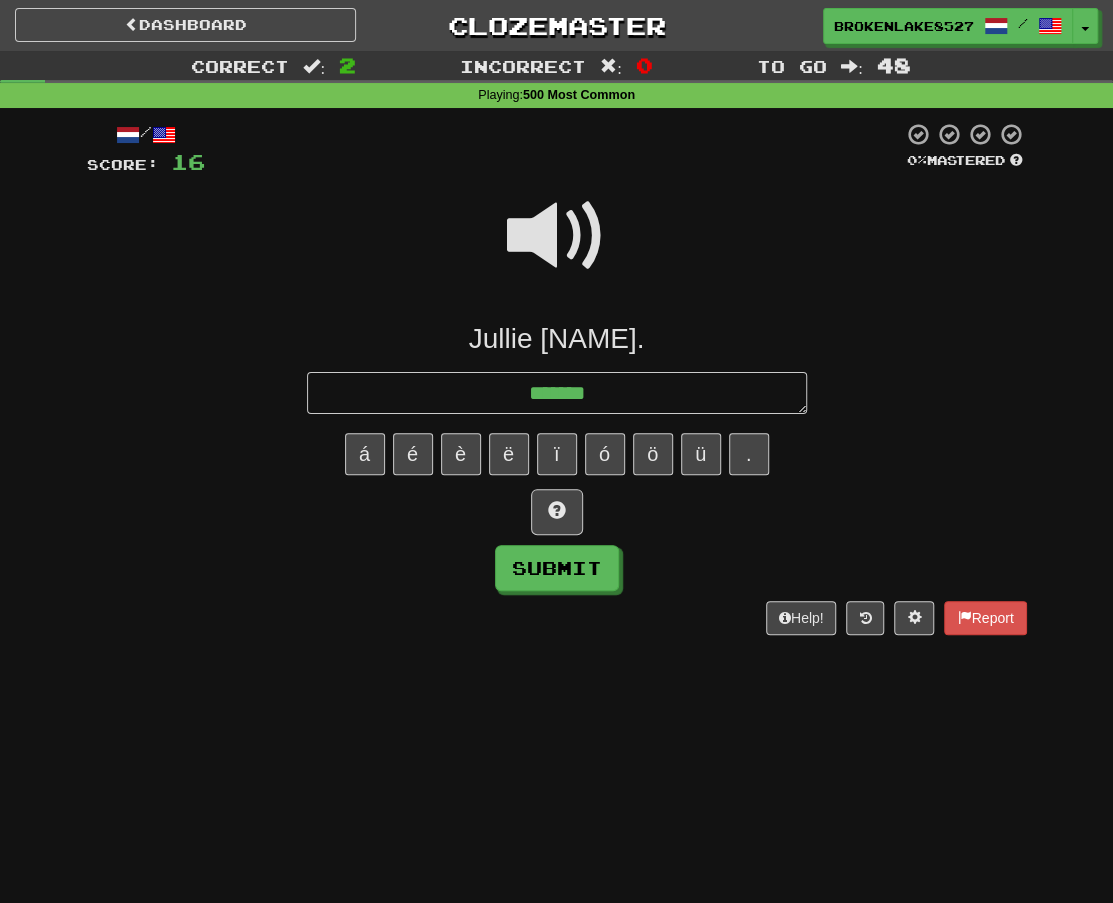 type on "*" 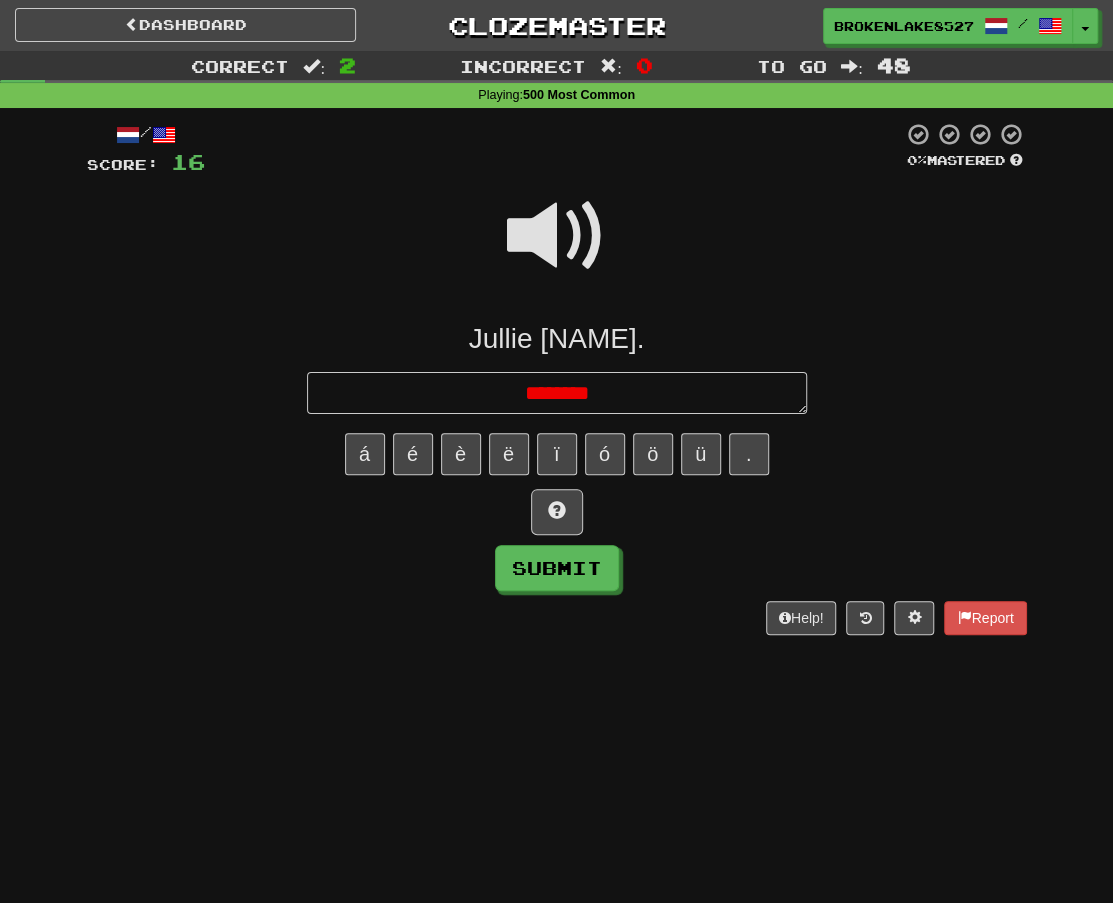 type on "*" 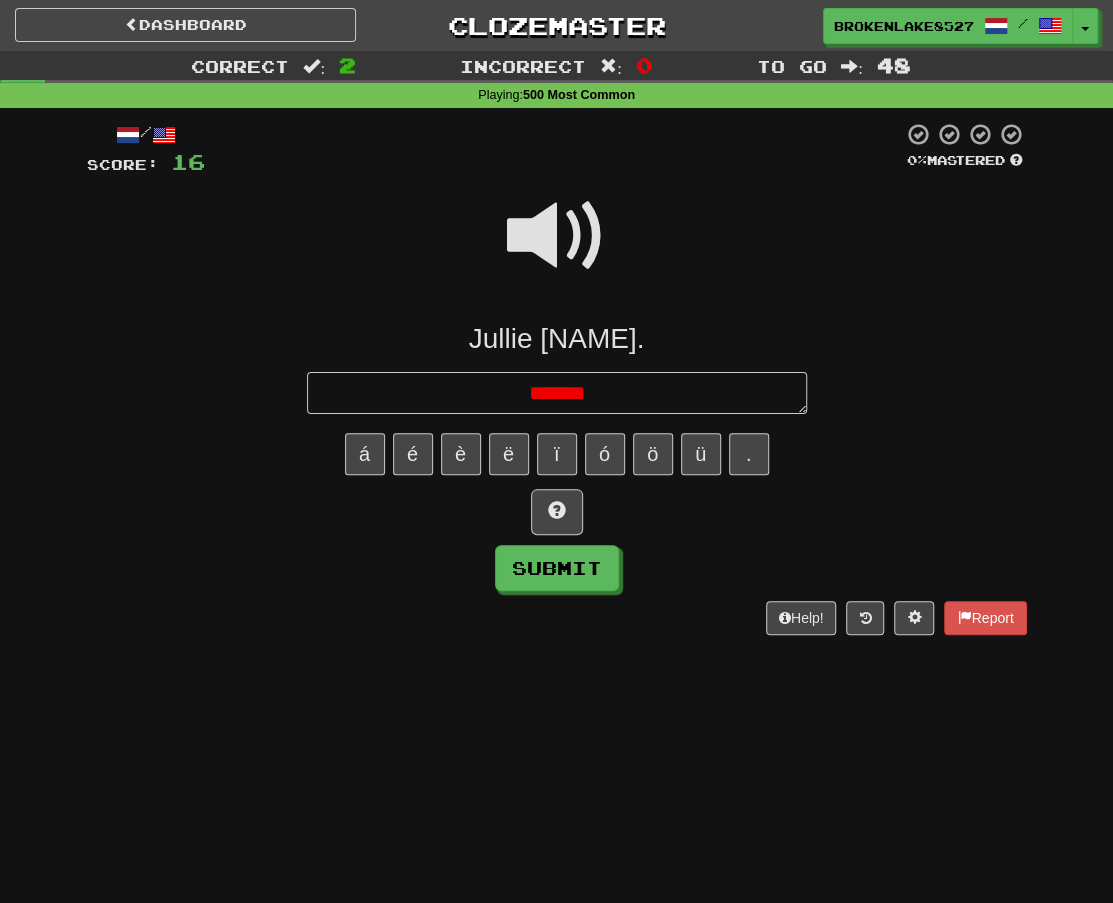 type on "*" 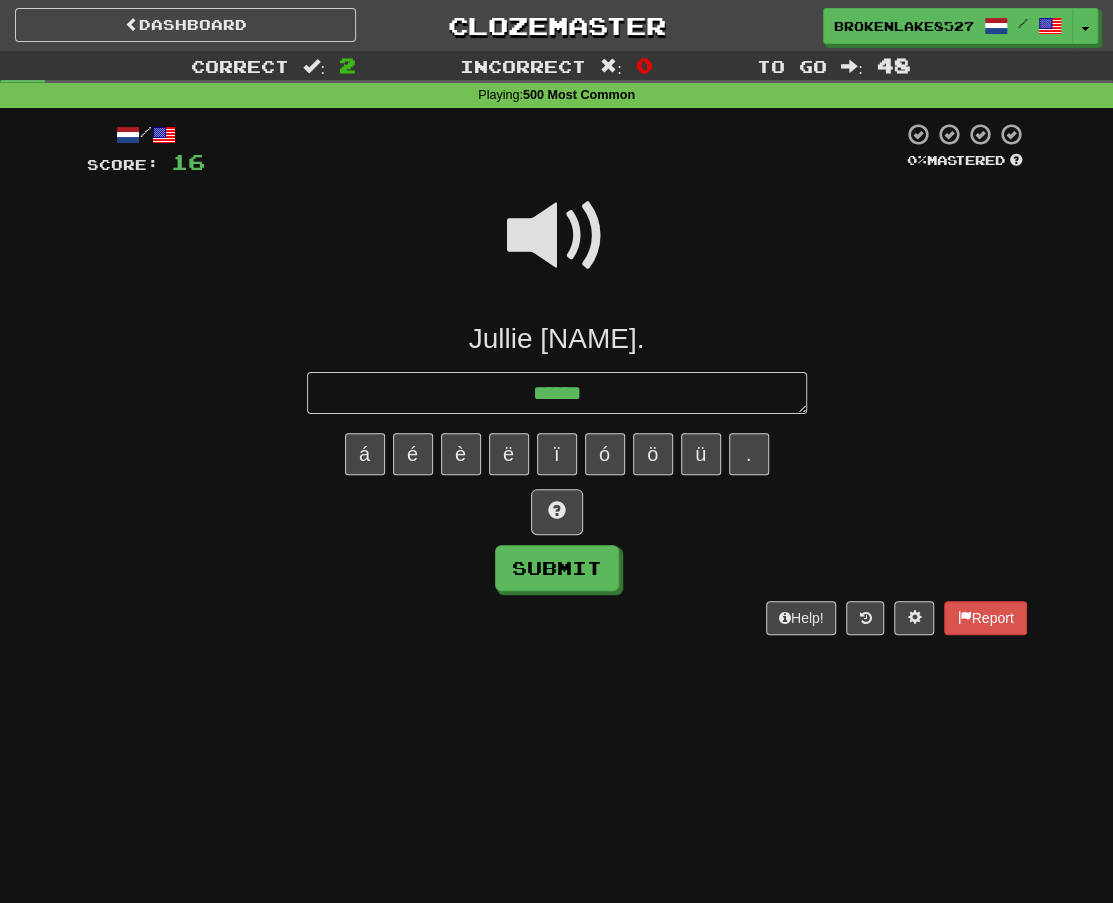 type on "*" 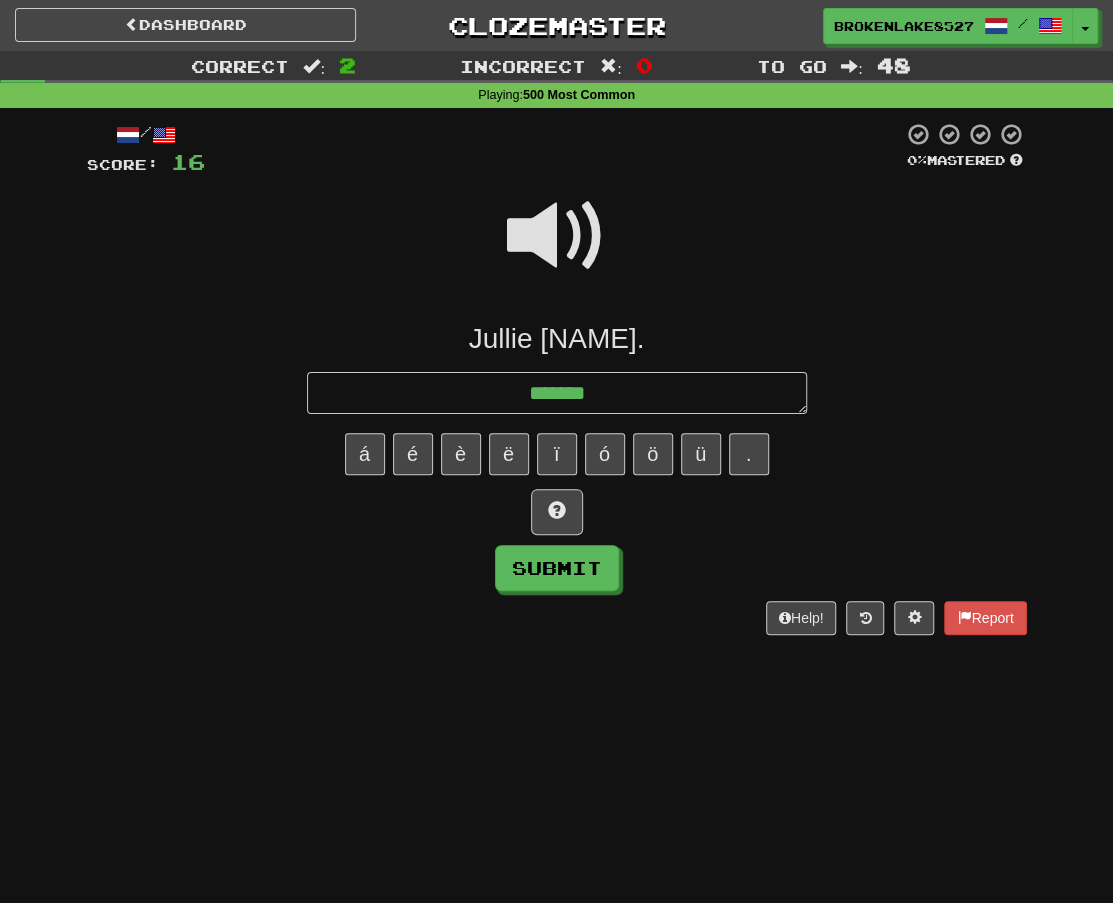type on "*" 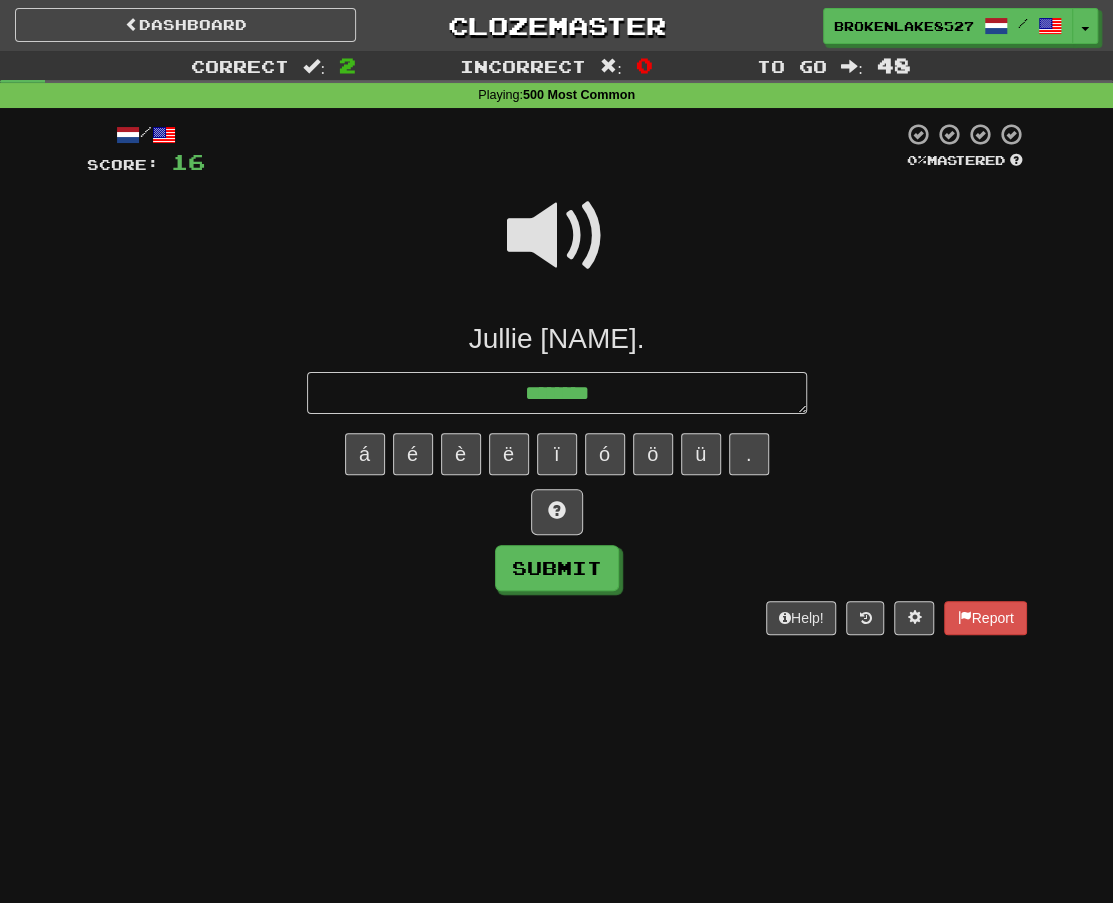 type on "*" 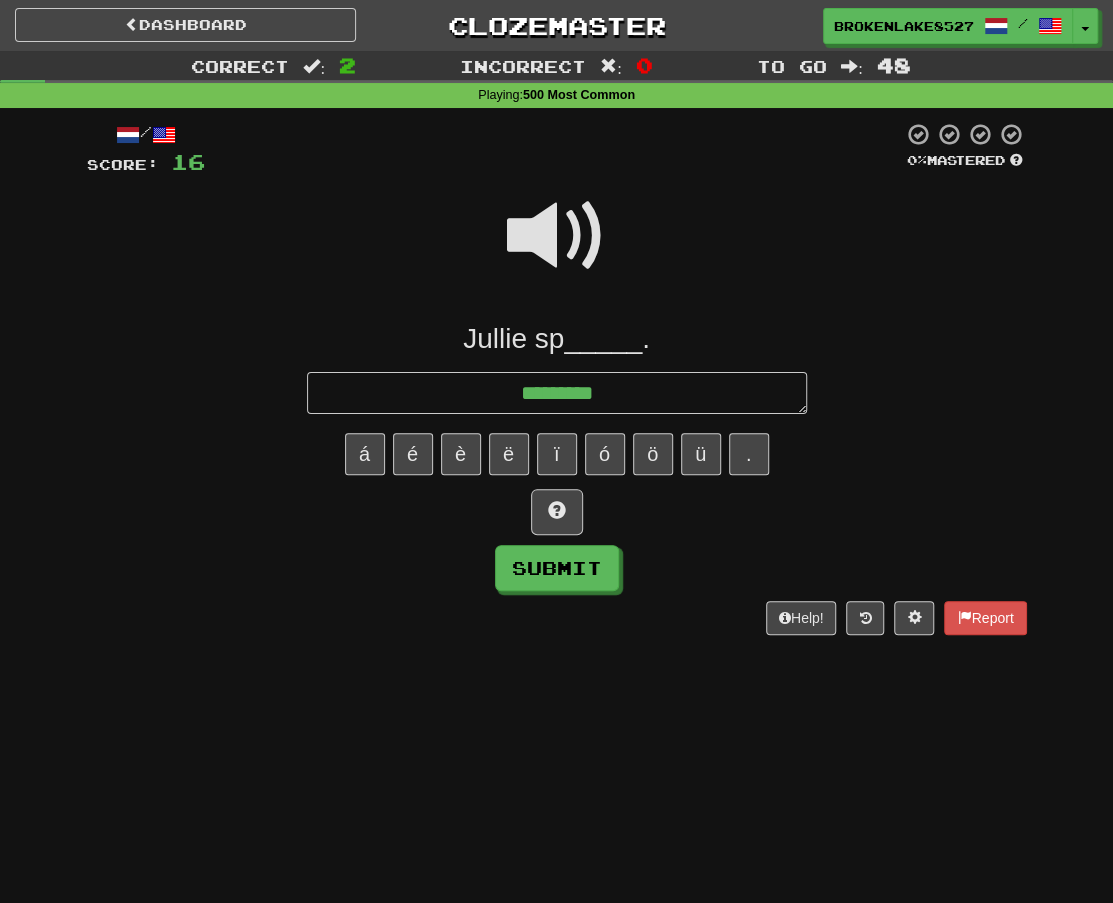 type on "*" 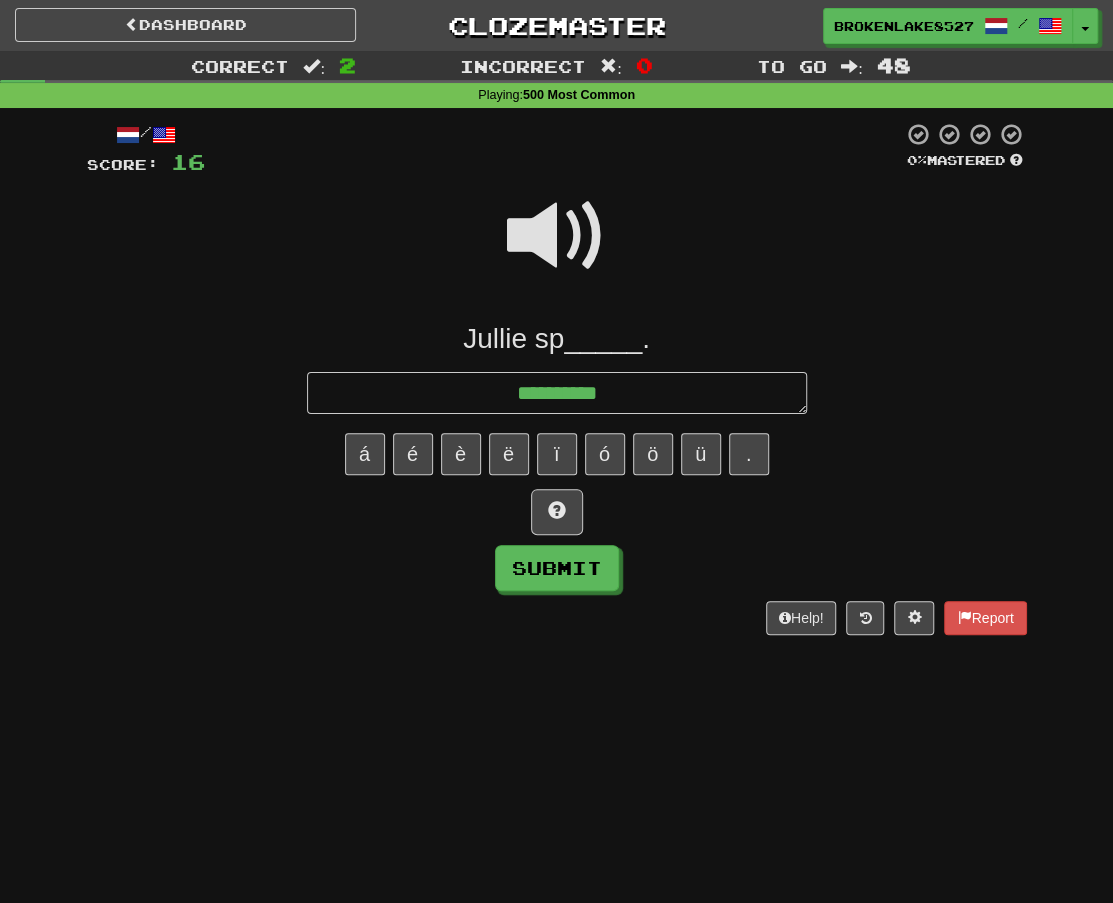 type on "*" 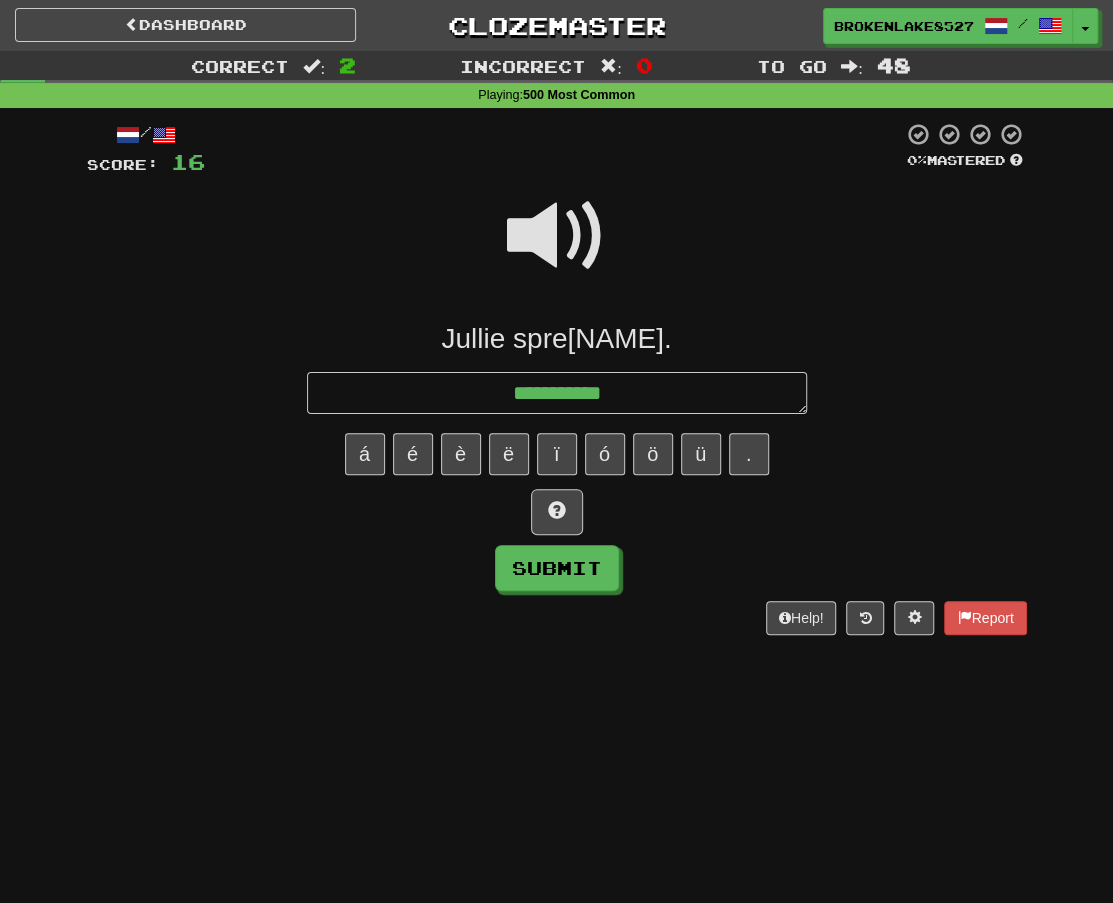 type on "*" 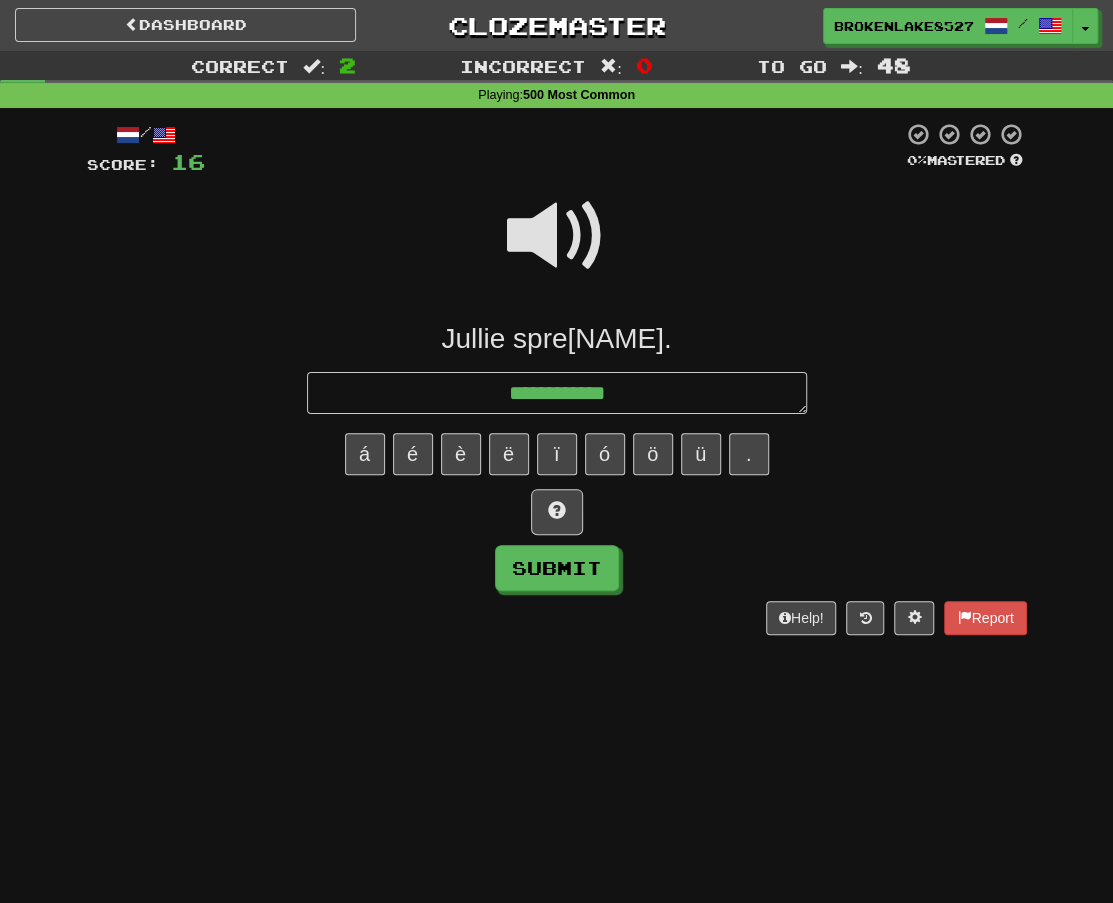 type on "*" 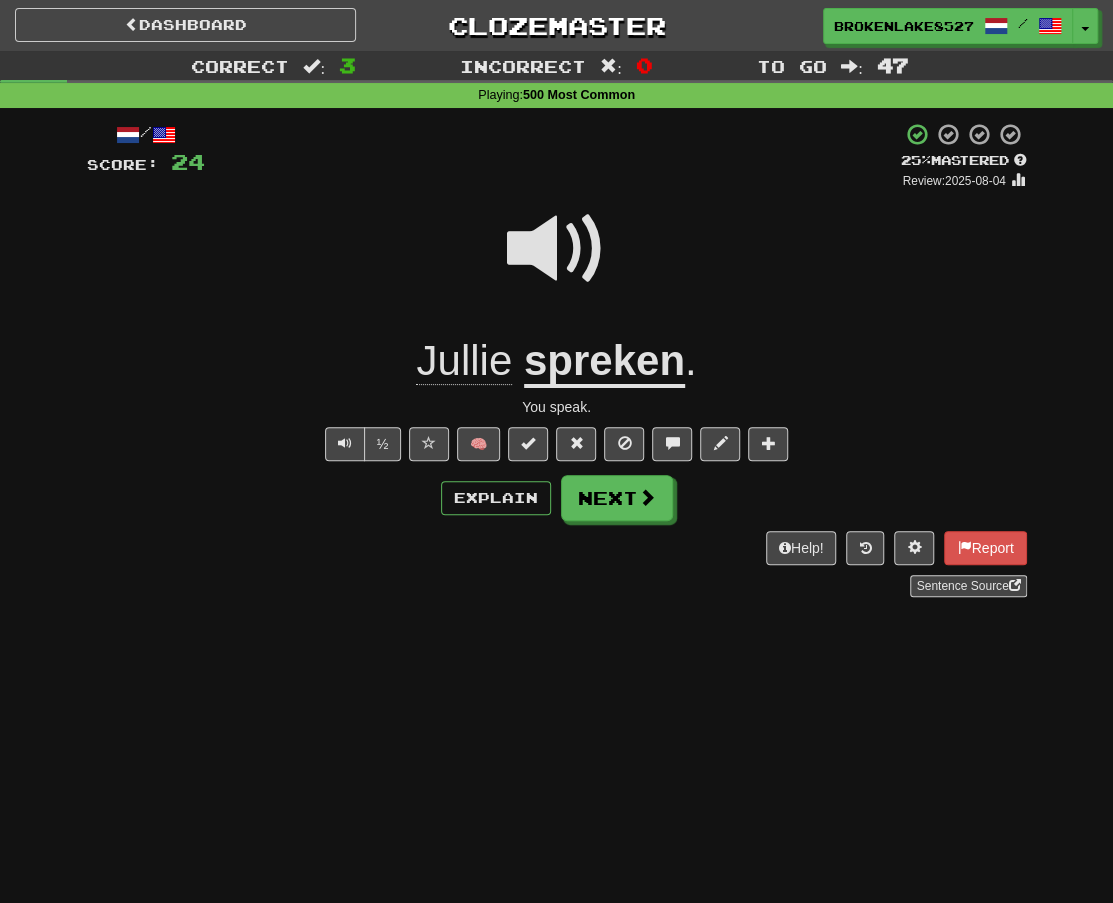 click on "Help!  Report Sentence Source" at bounding box center [557, 564] 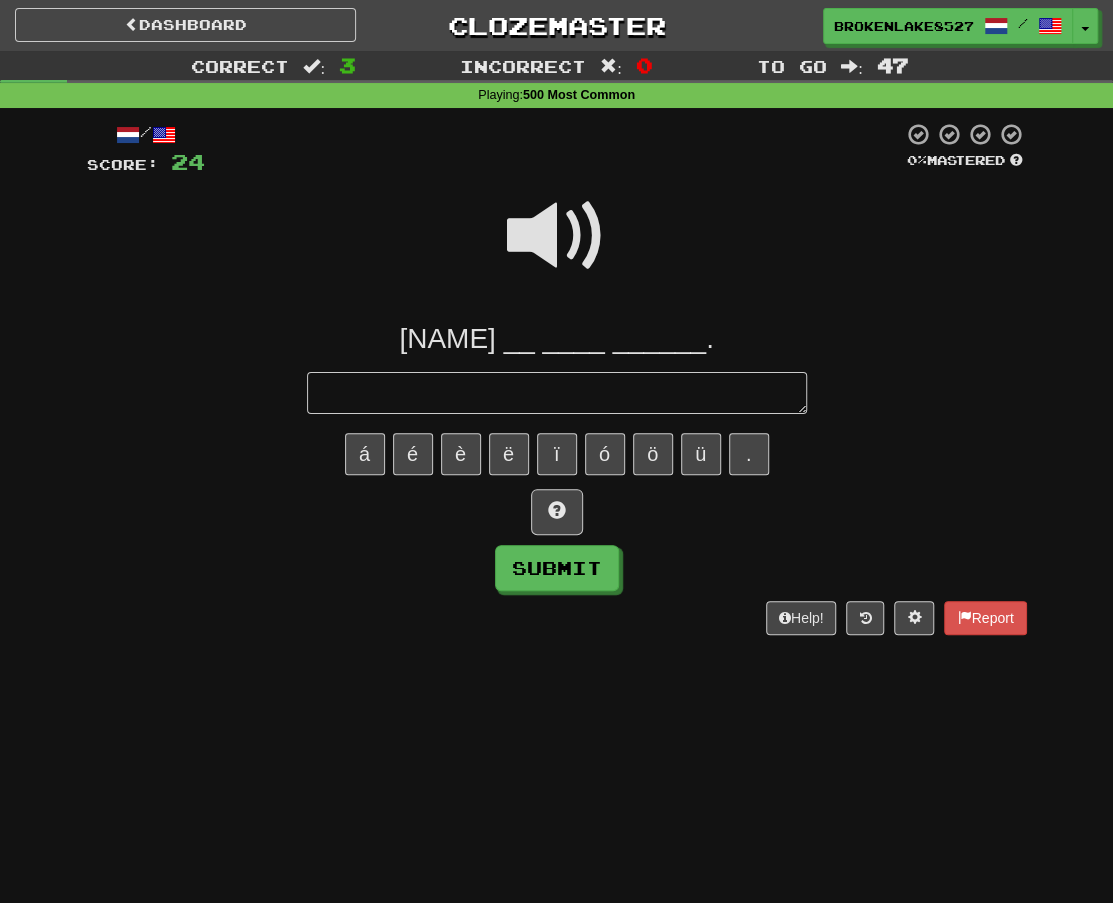 type on "*" 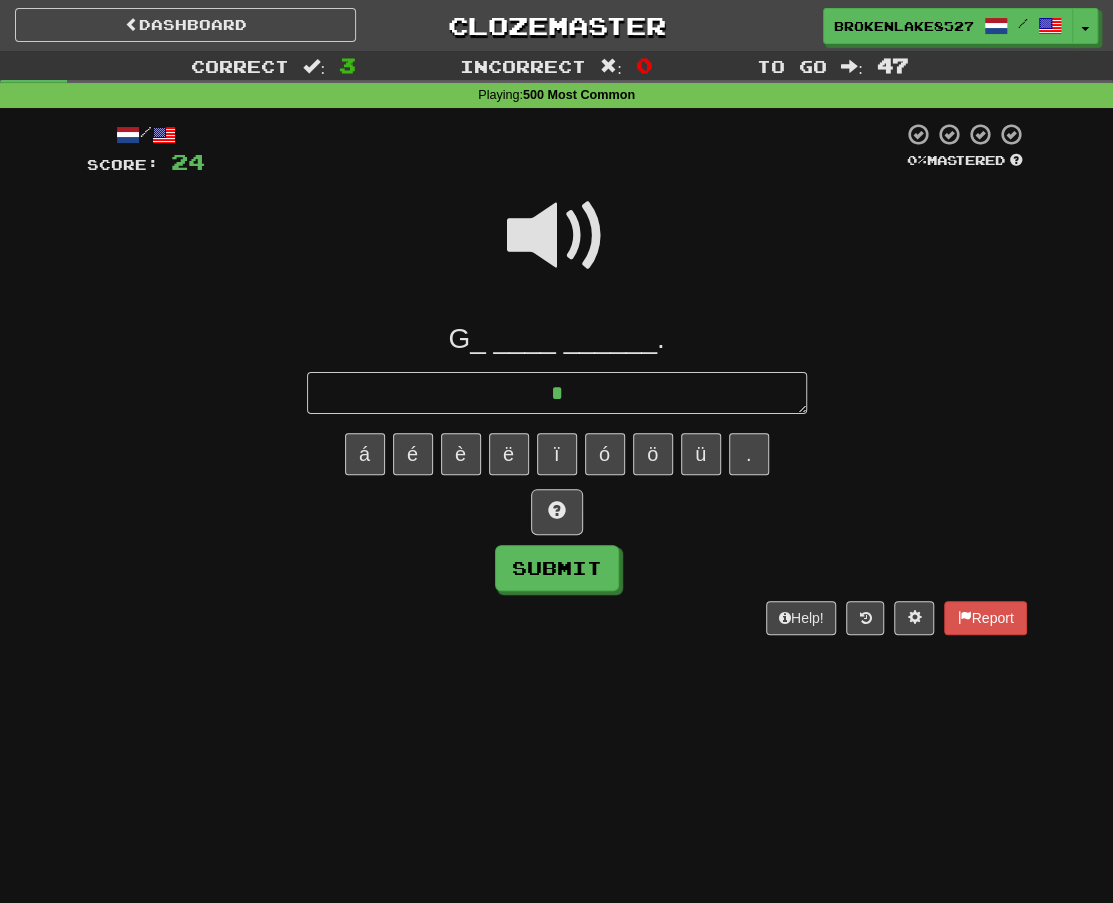 type on "*" 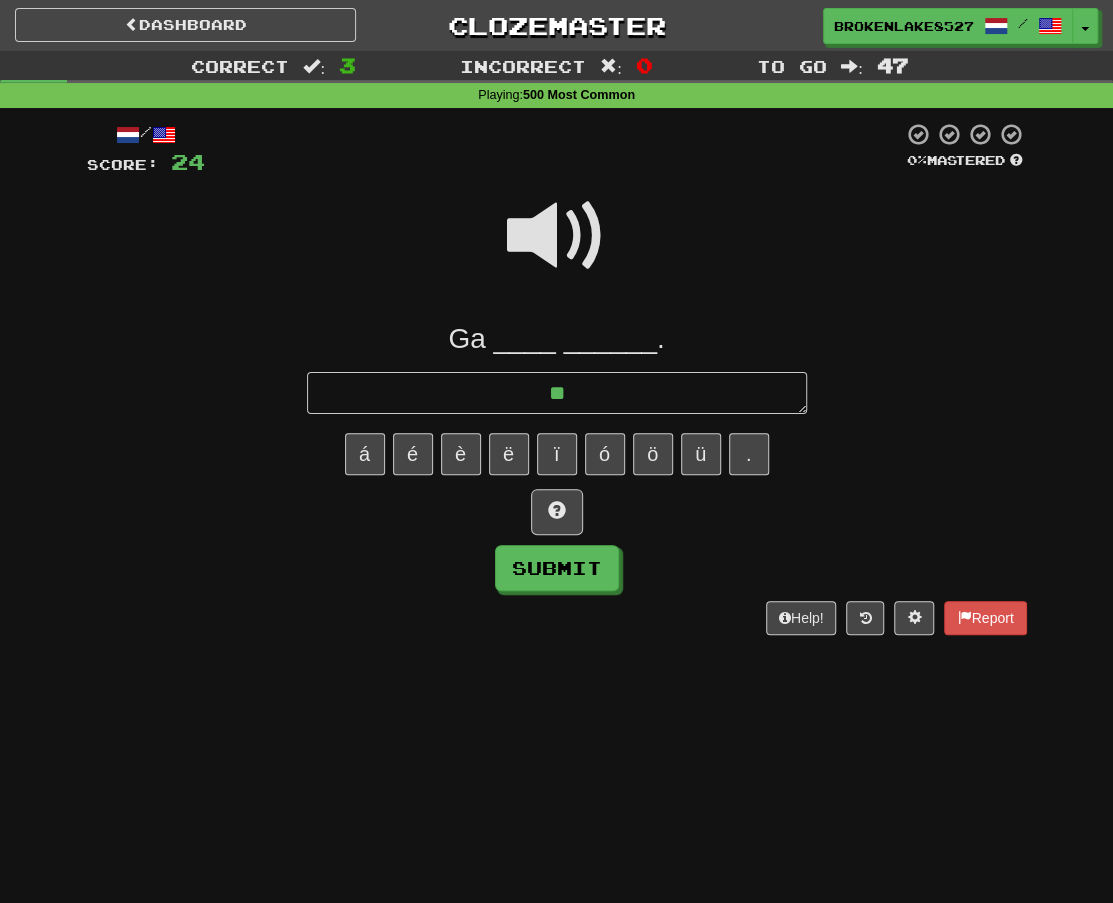 type on "*" 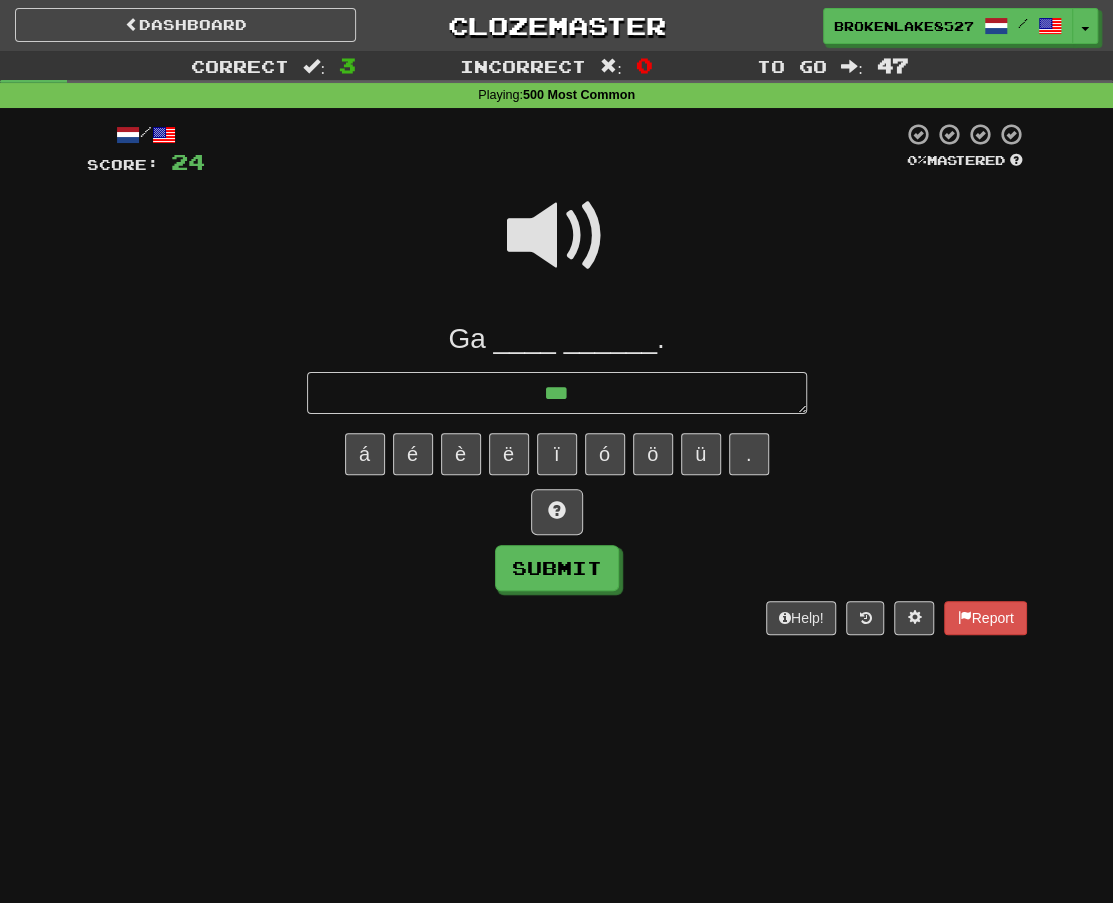 type on "*" 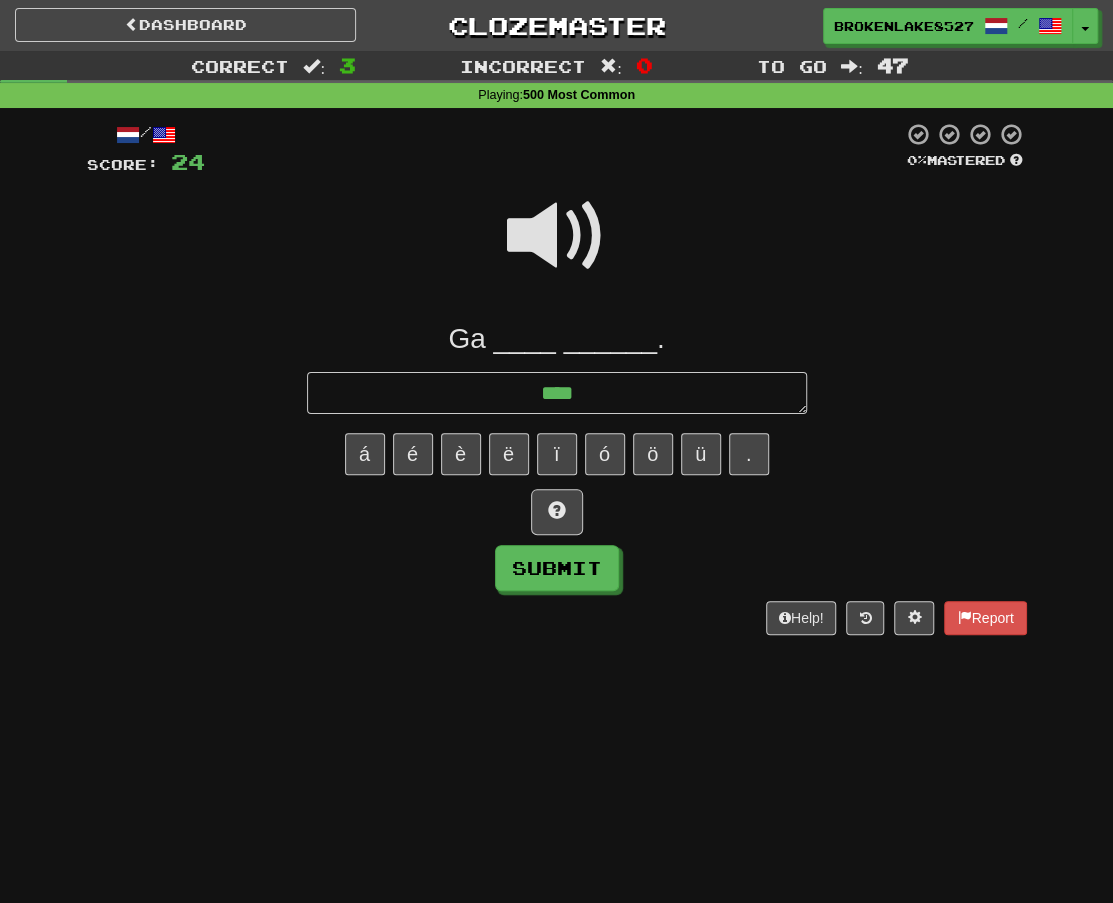 type on "*" 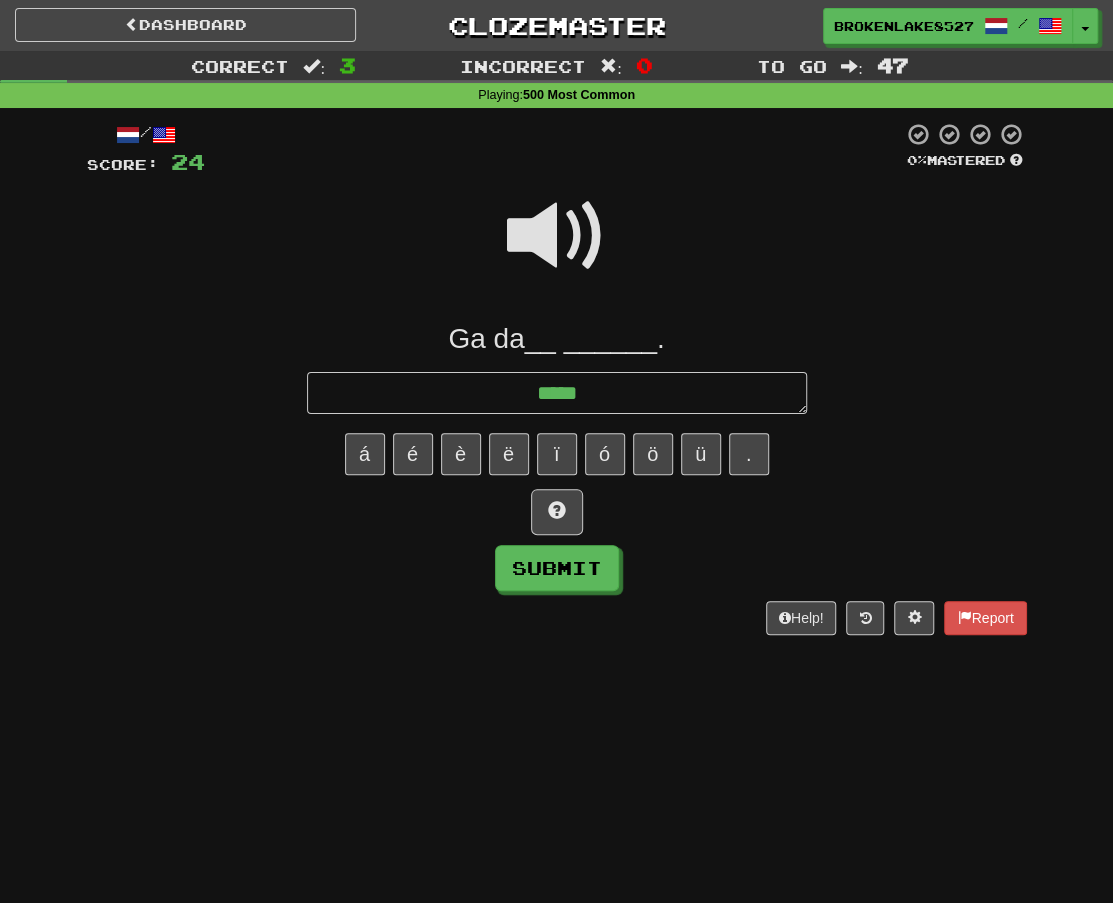 type on "*" 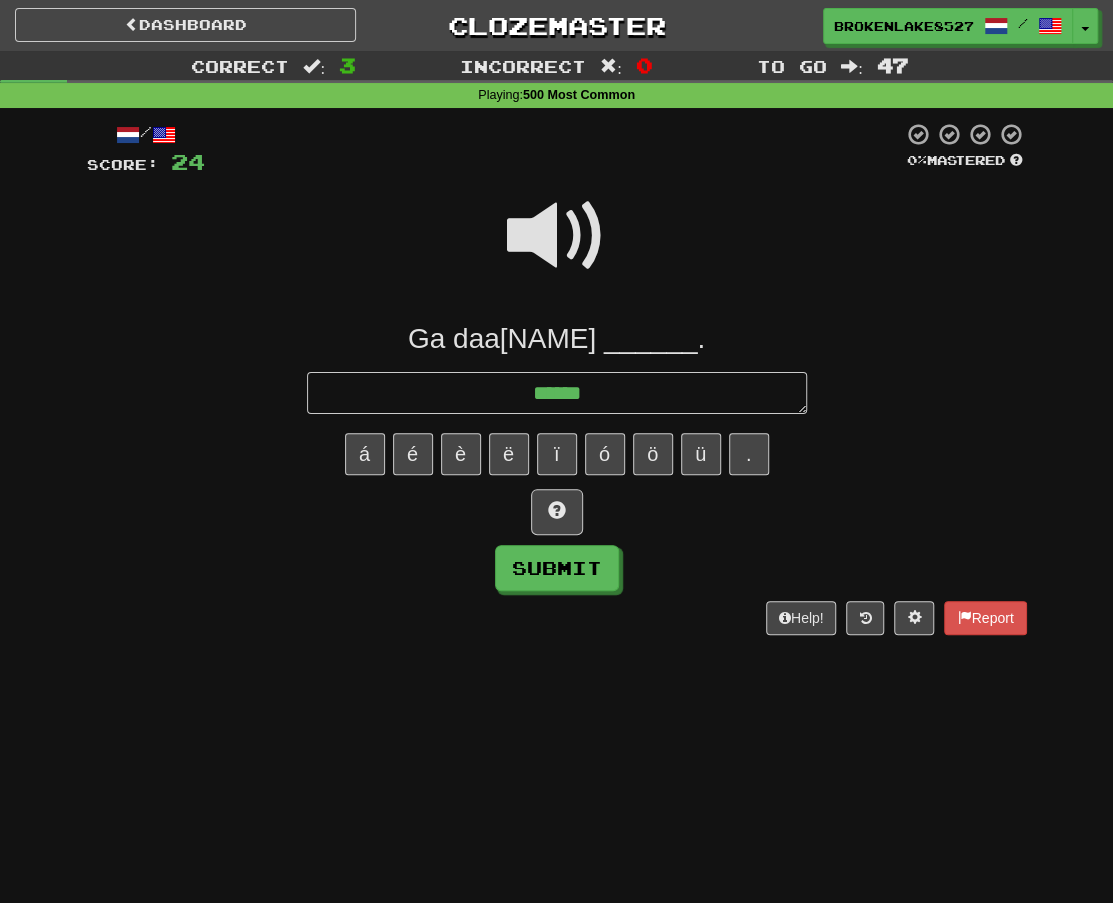 type on "*" 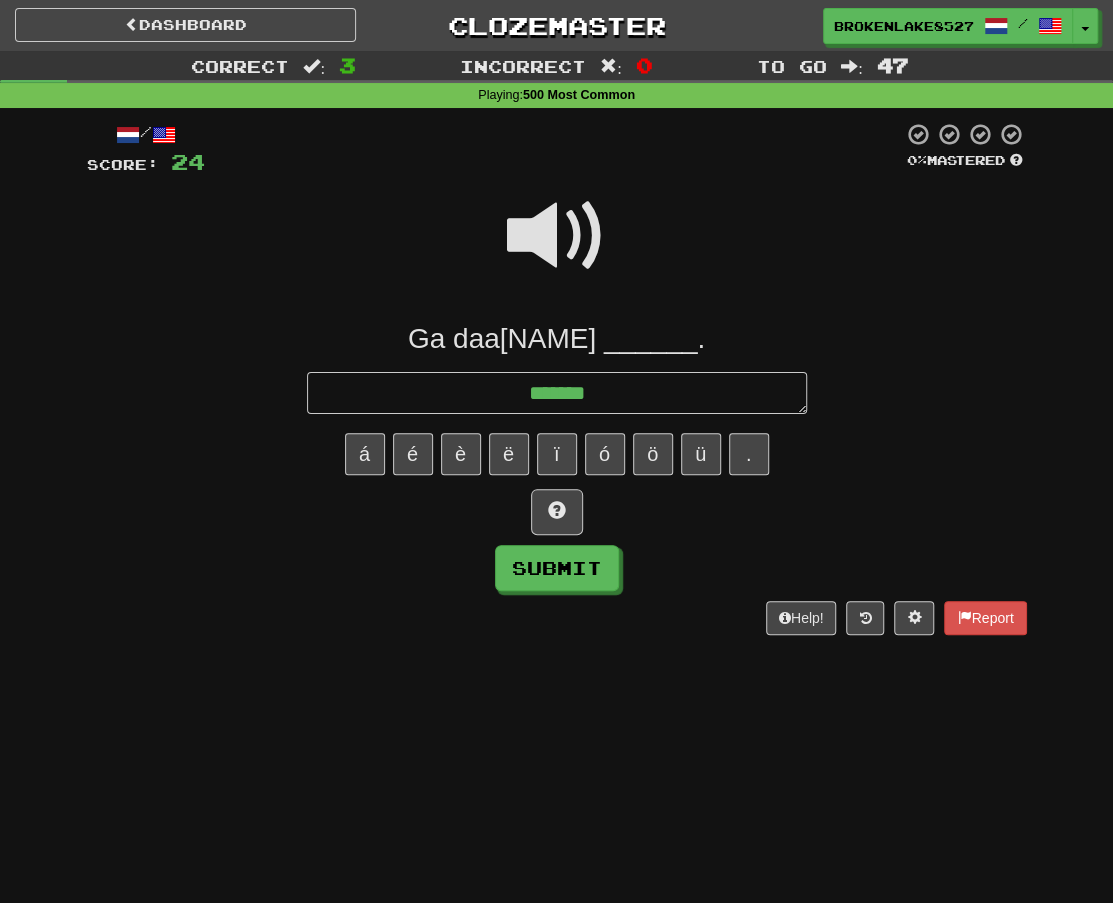type on "*" 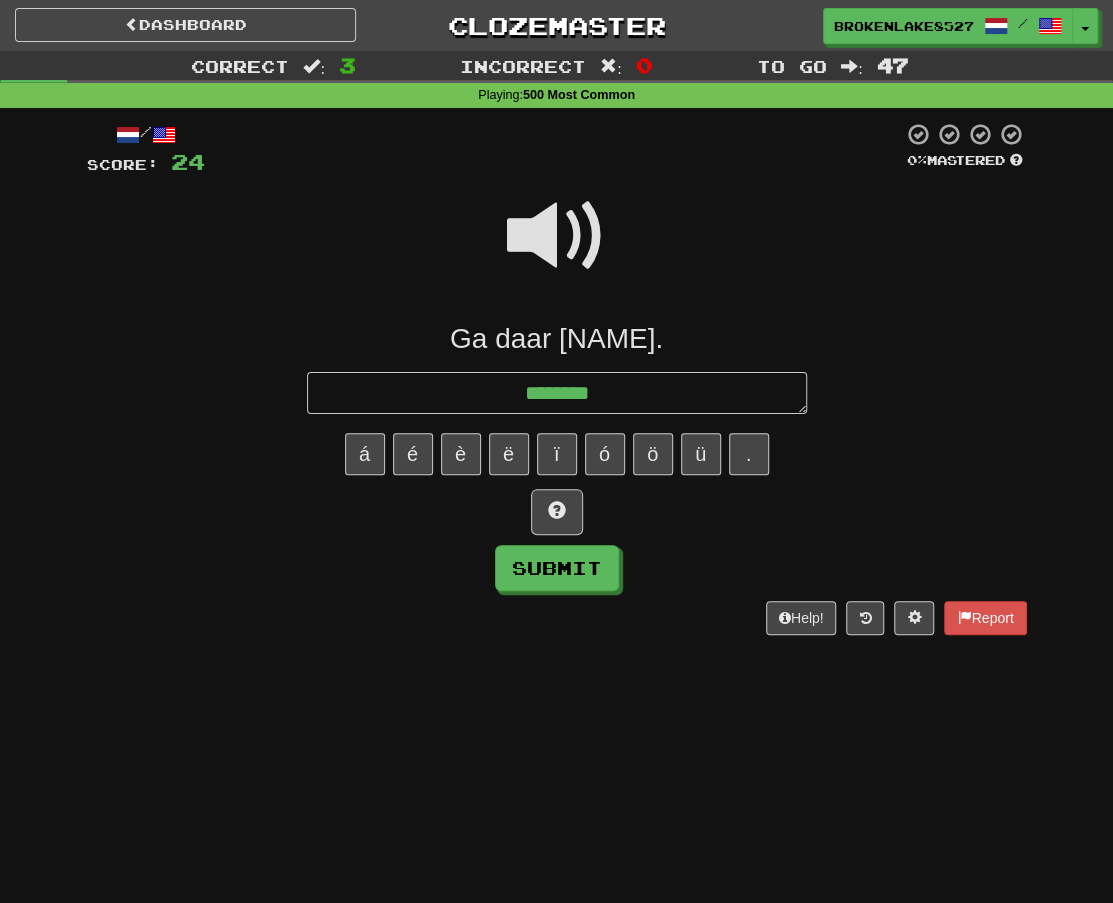 type on "*" 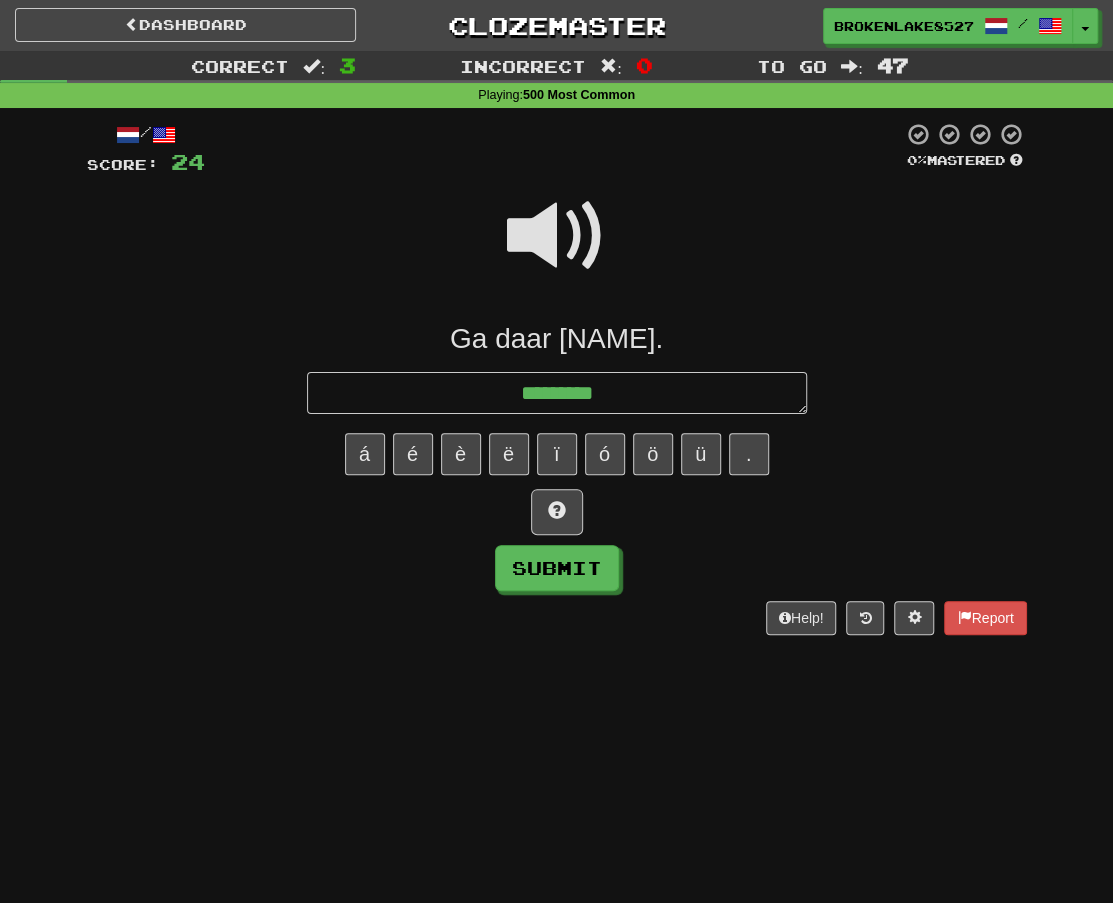 type on "*" 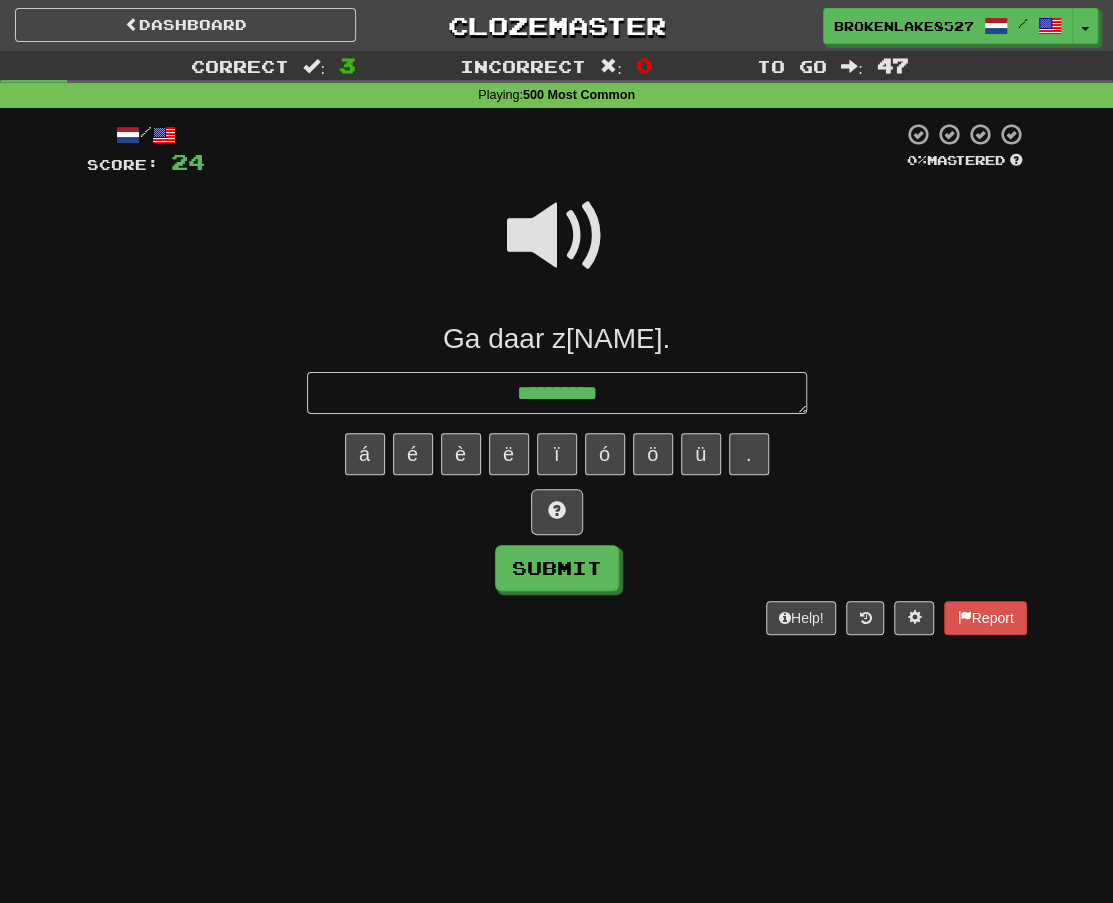 type on "*" 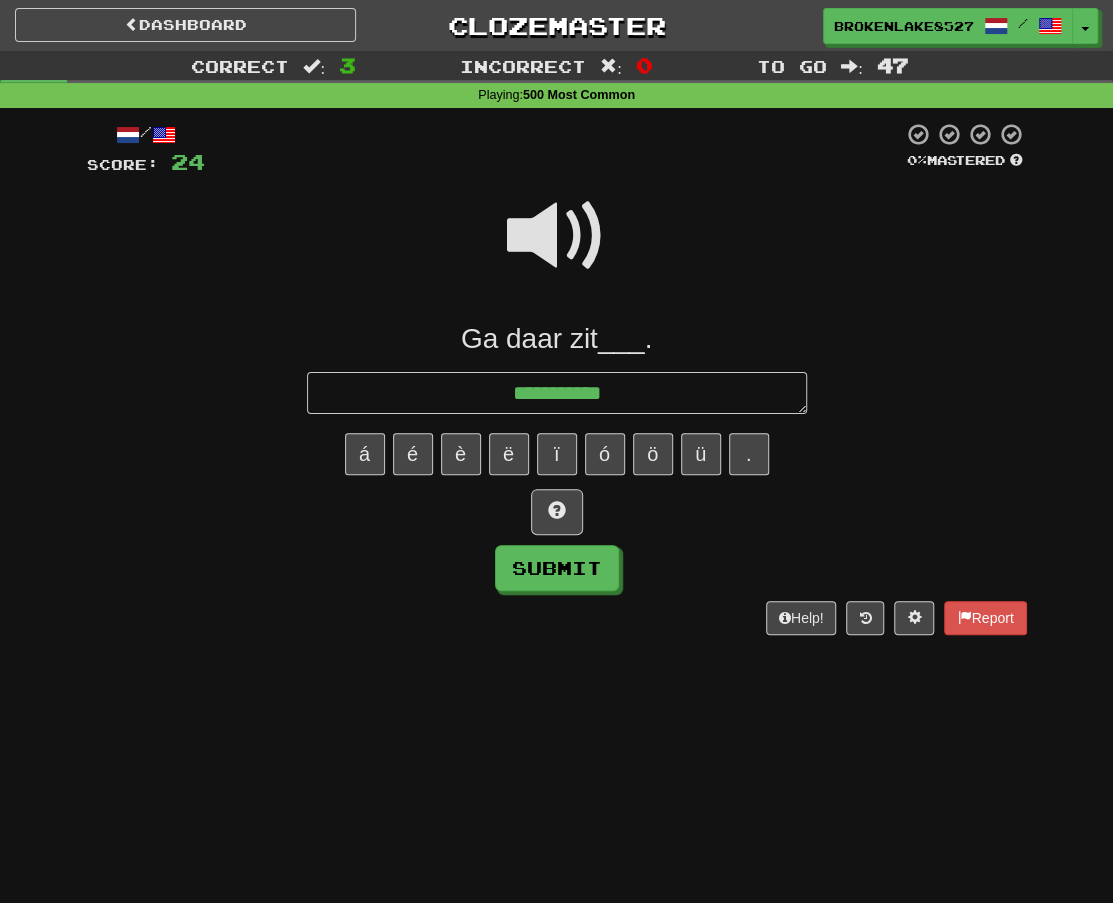 type on "*" 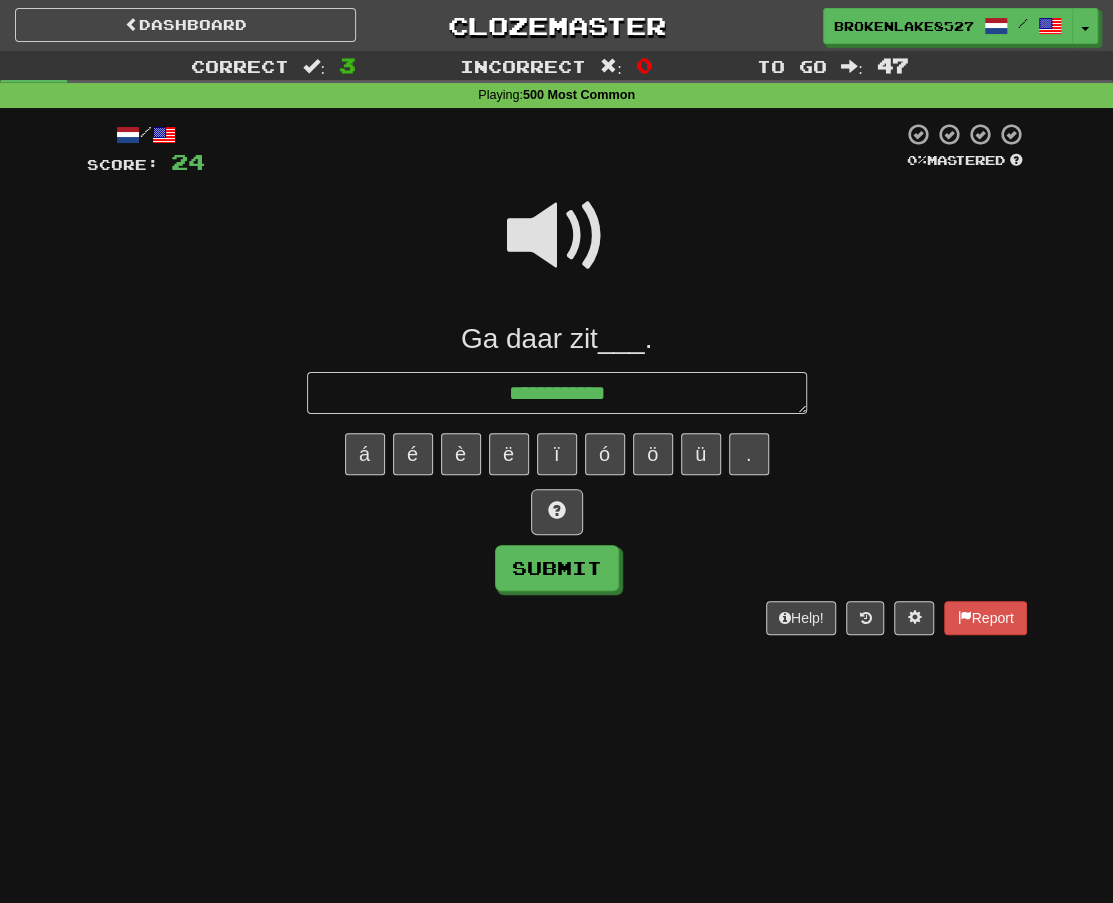type on "*" 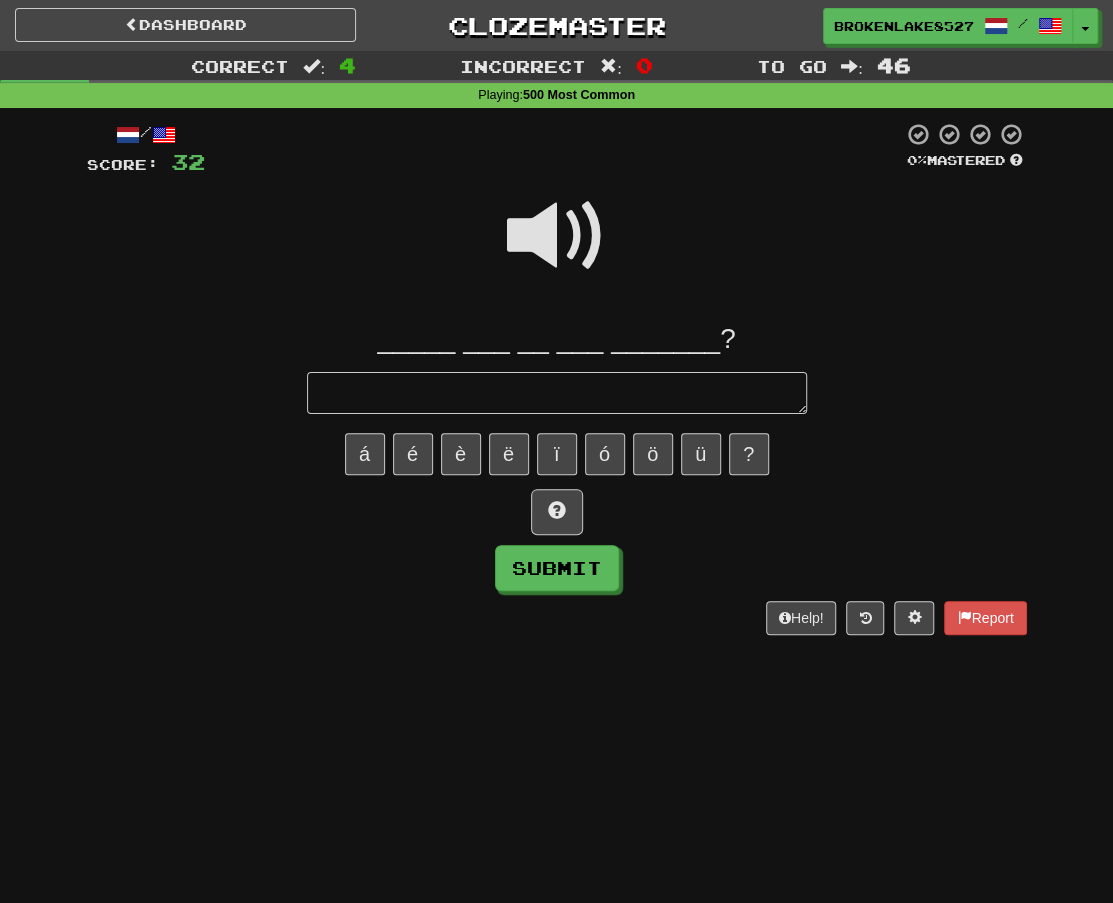 type on "*" 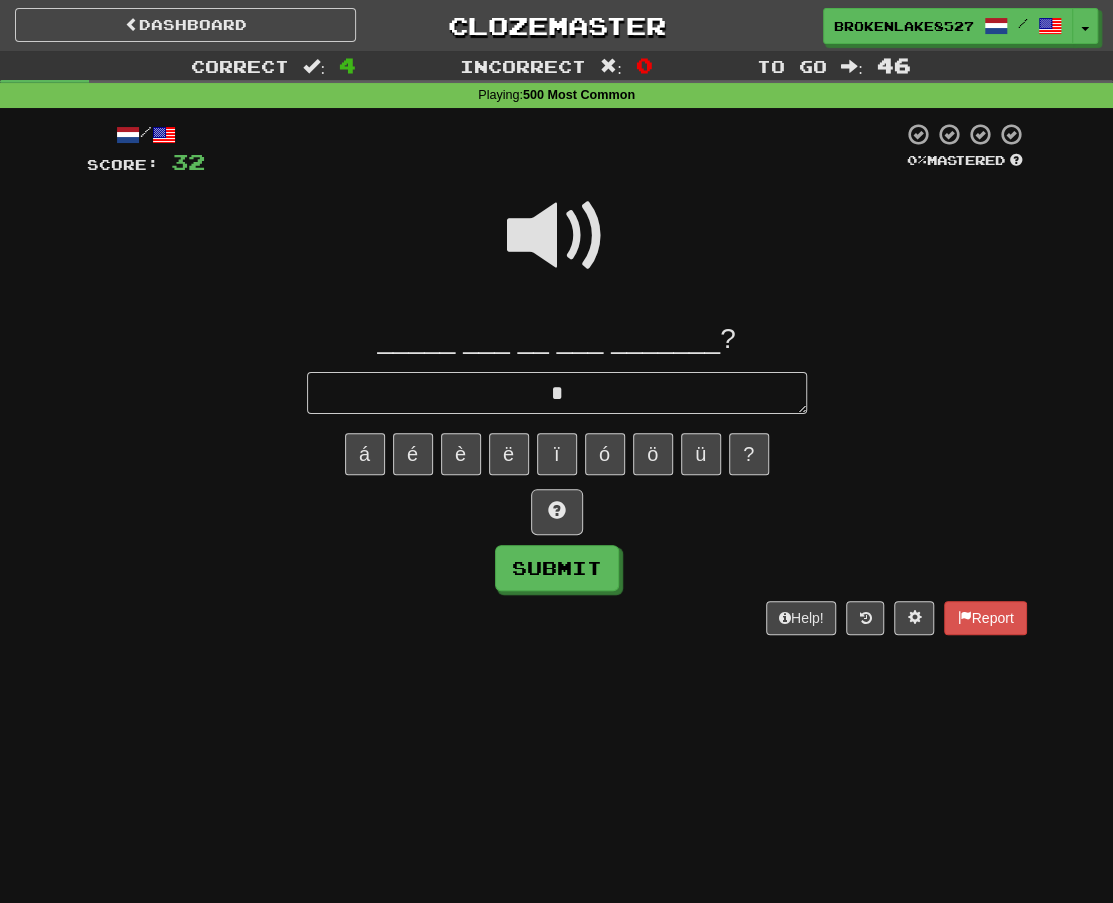 type on "*" 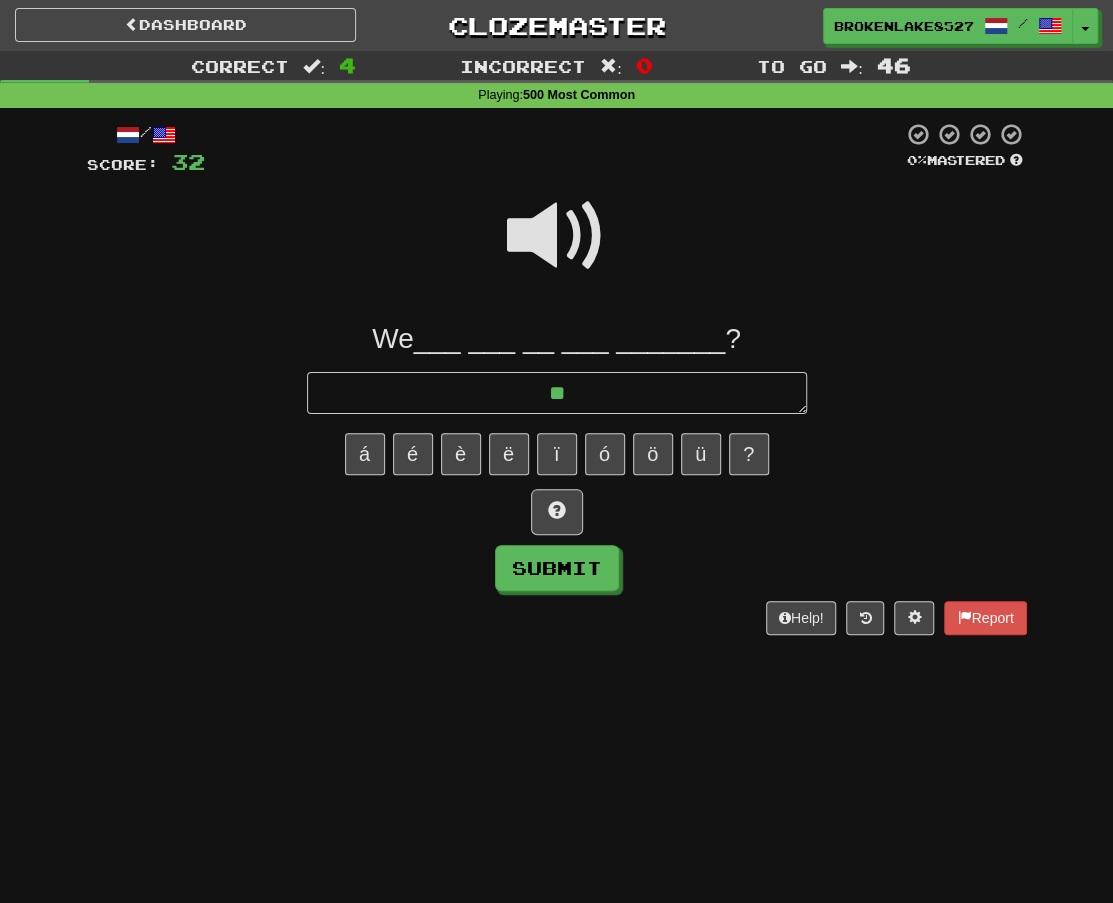 type on "*" 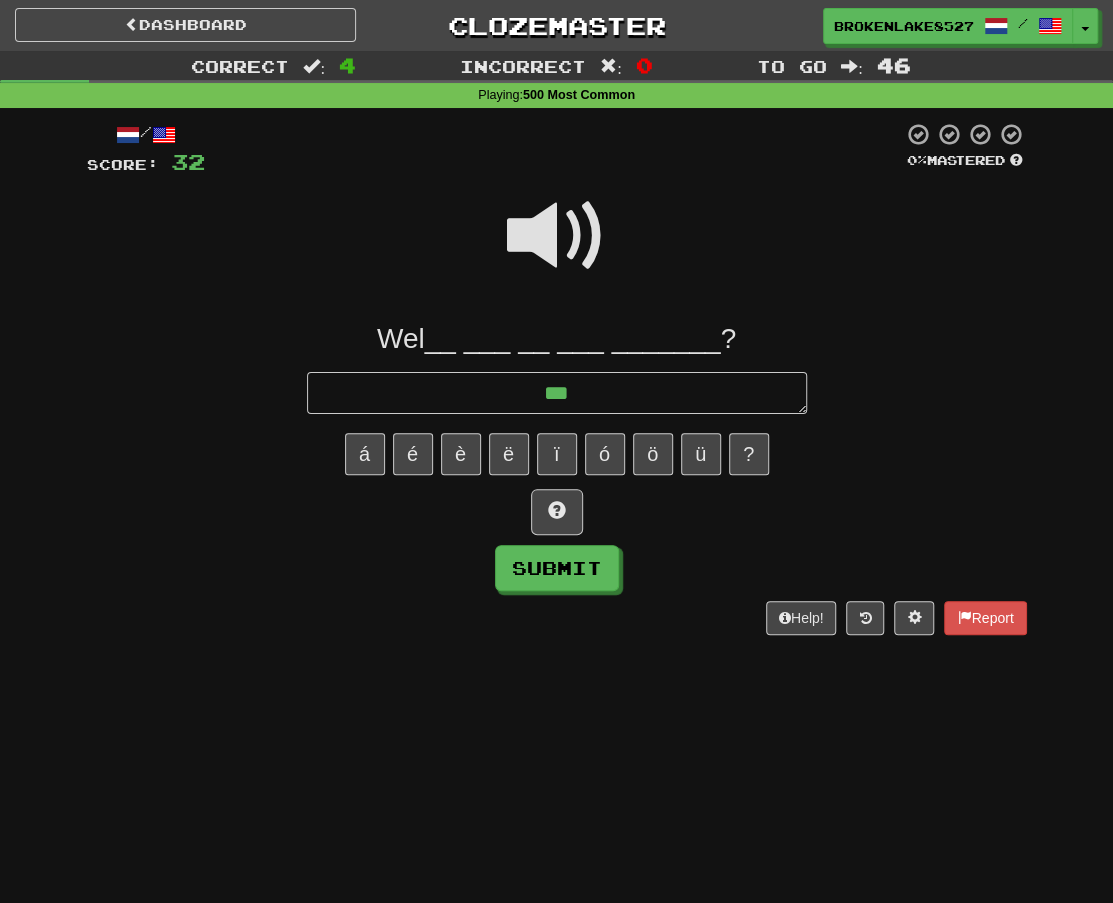 type on "*" 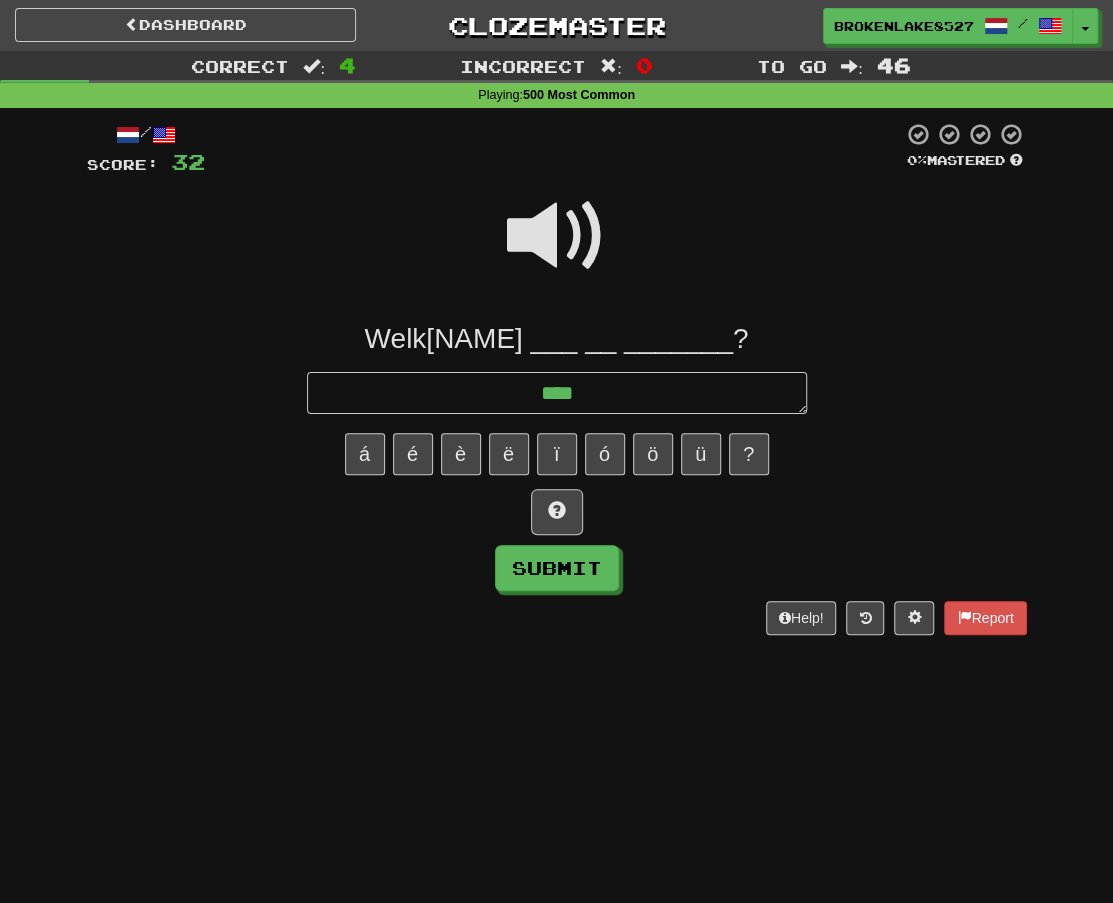 type on "*" 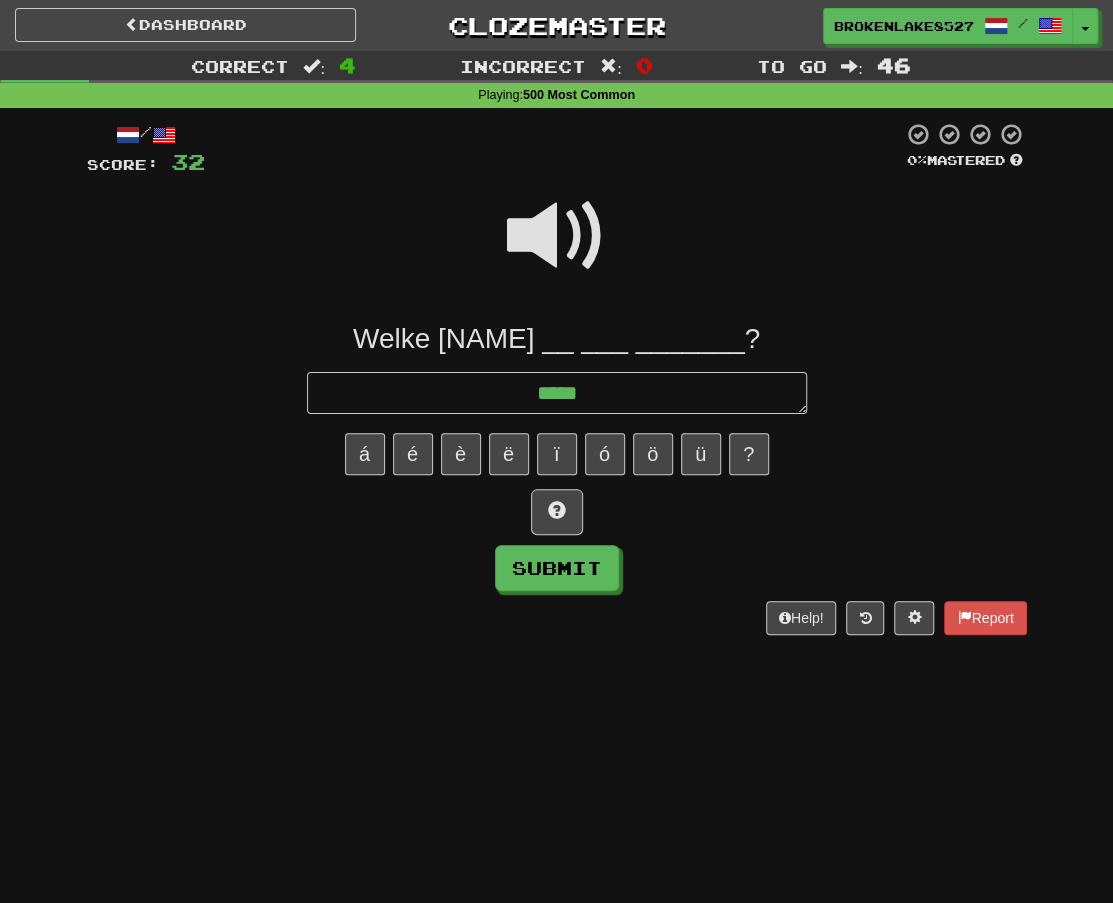 type on "*" 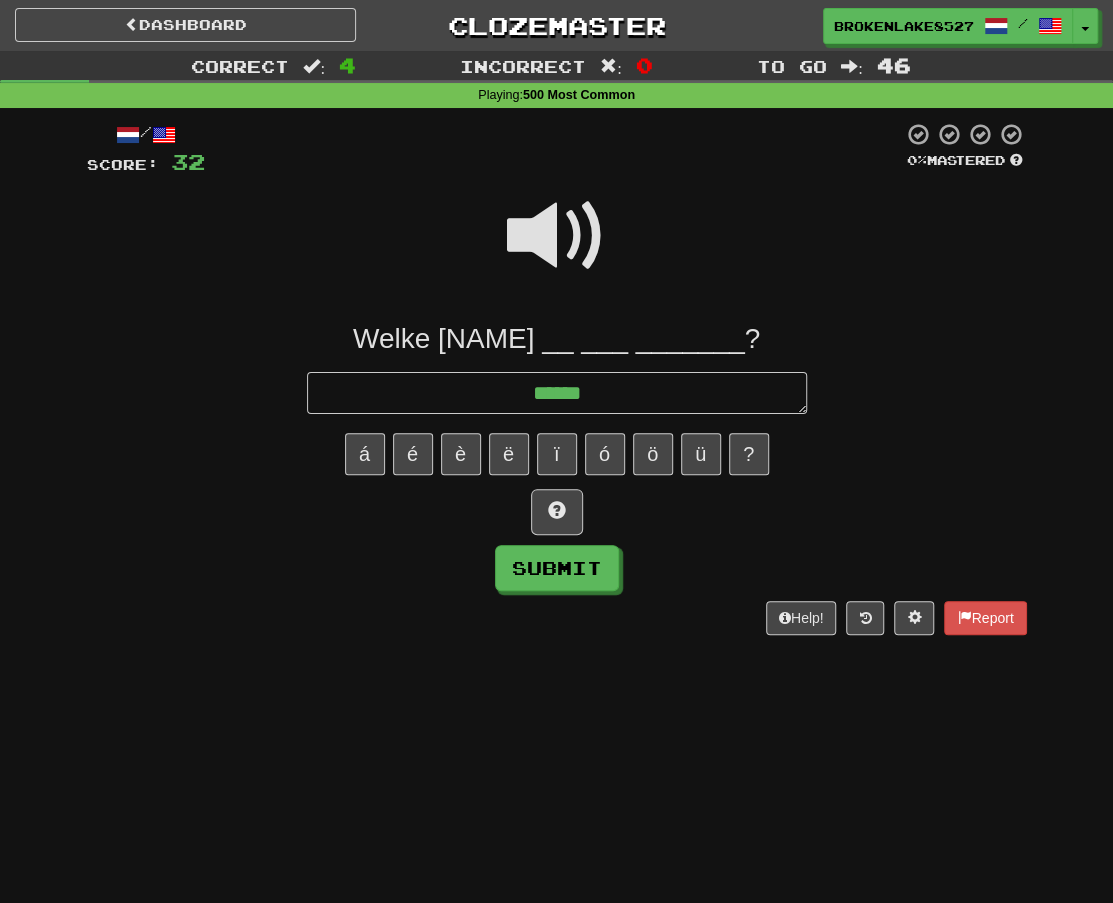 type on "*" 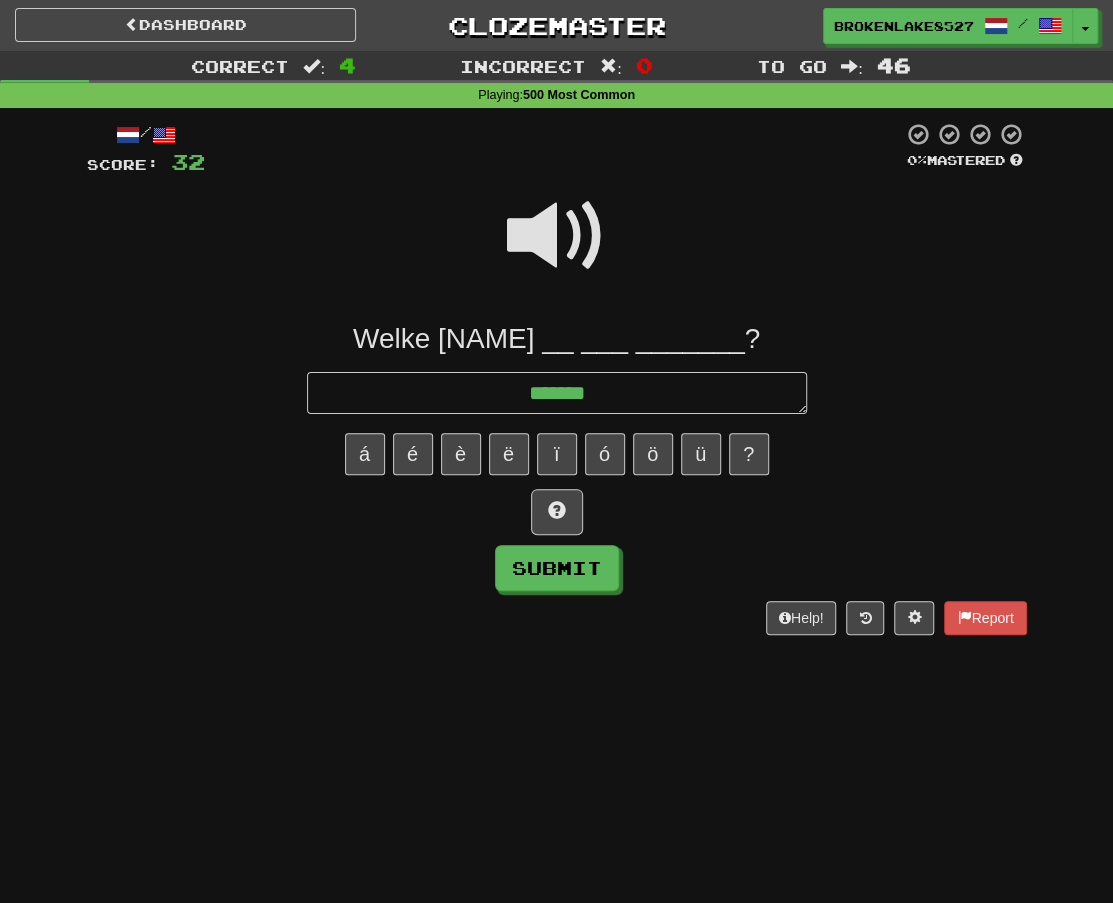 type on "*" 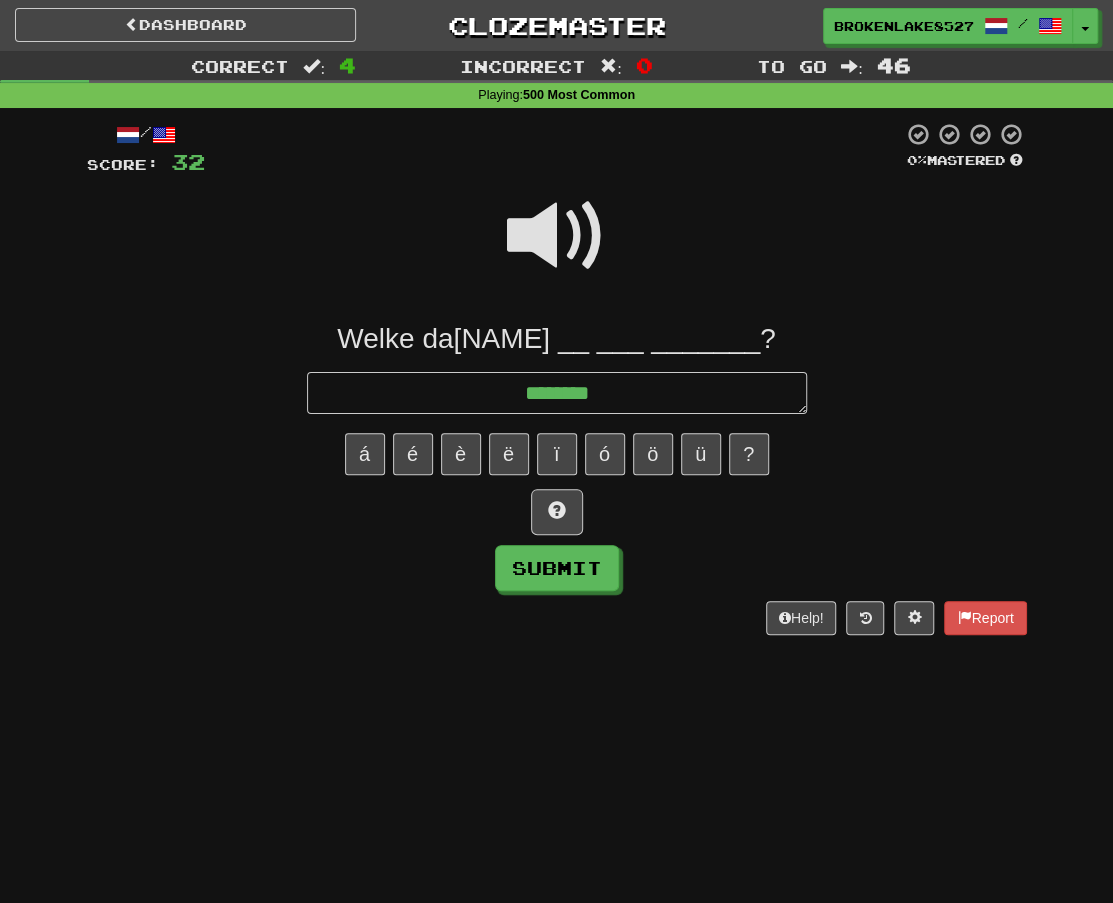 type on "*" 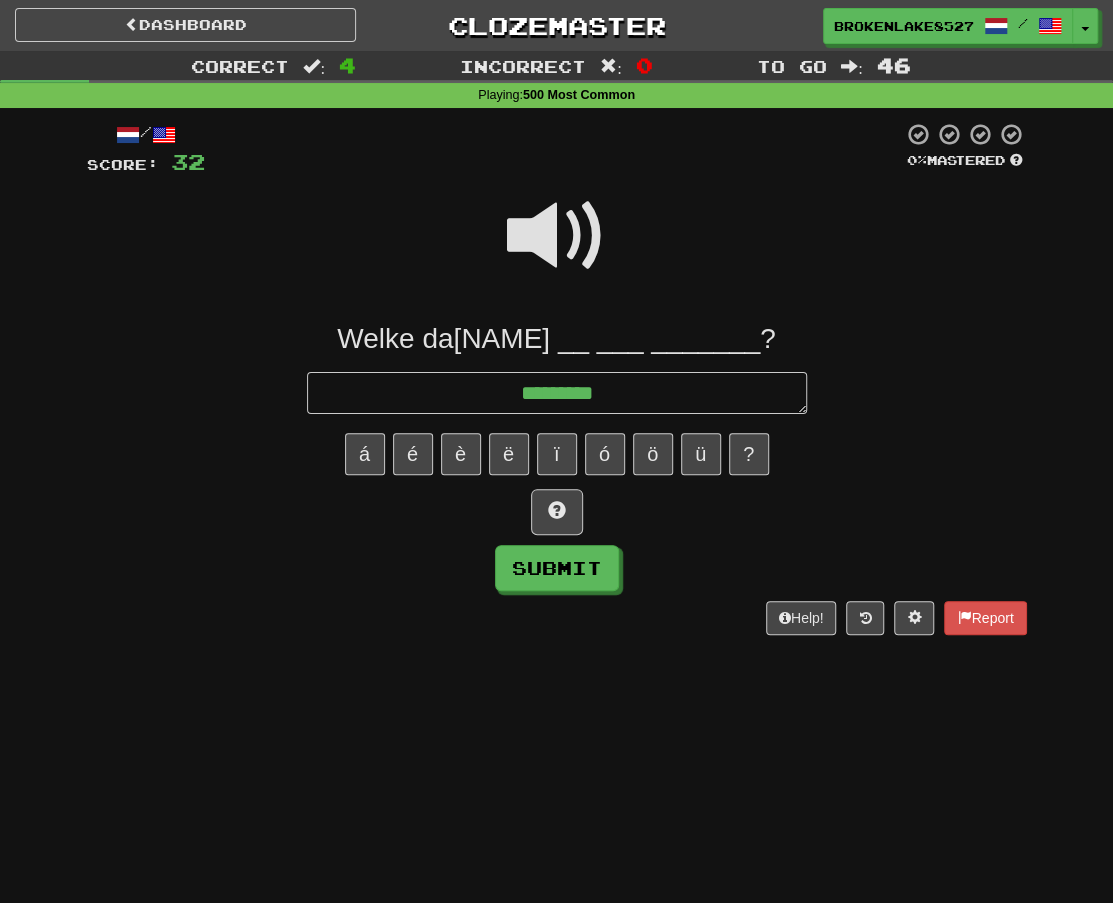 type on "*" 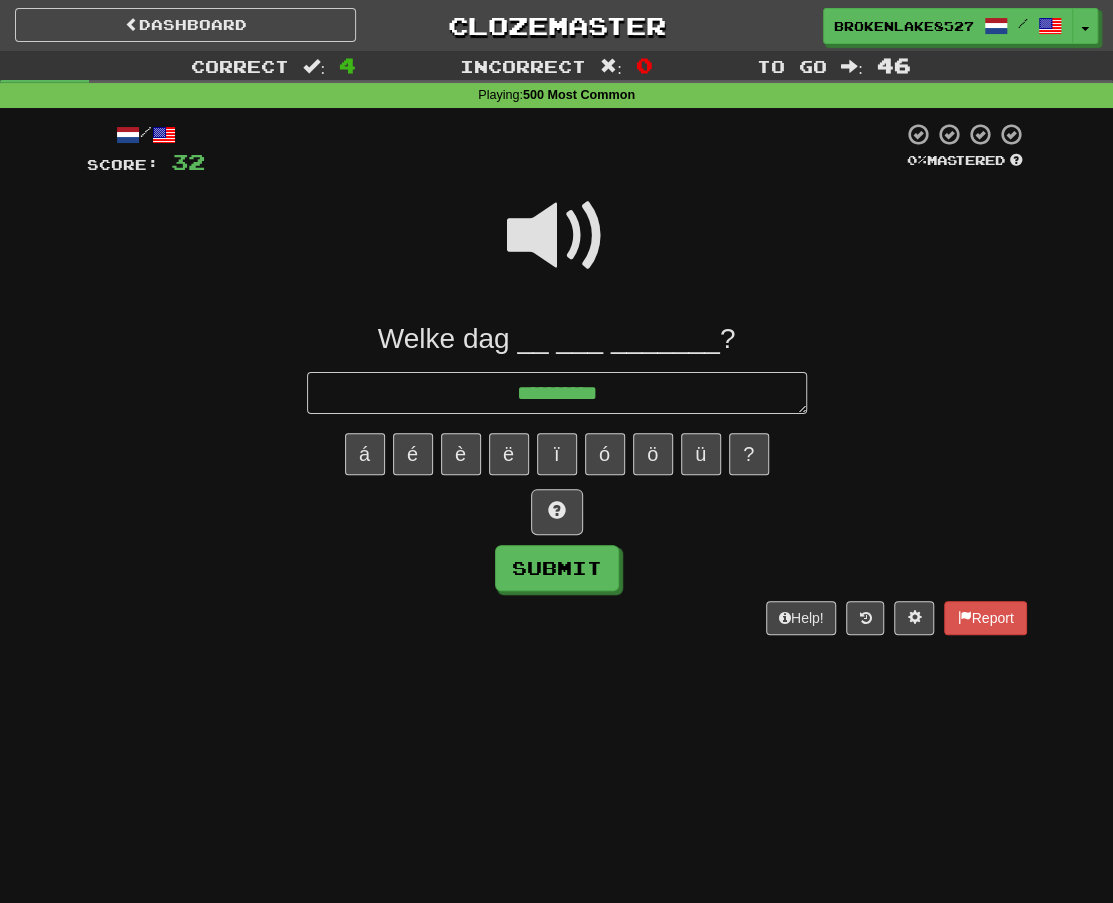 type on "*" 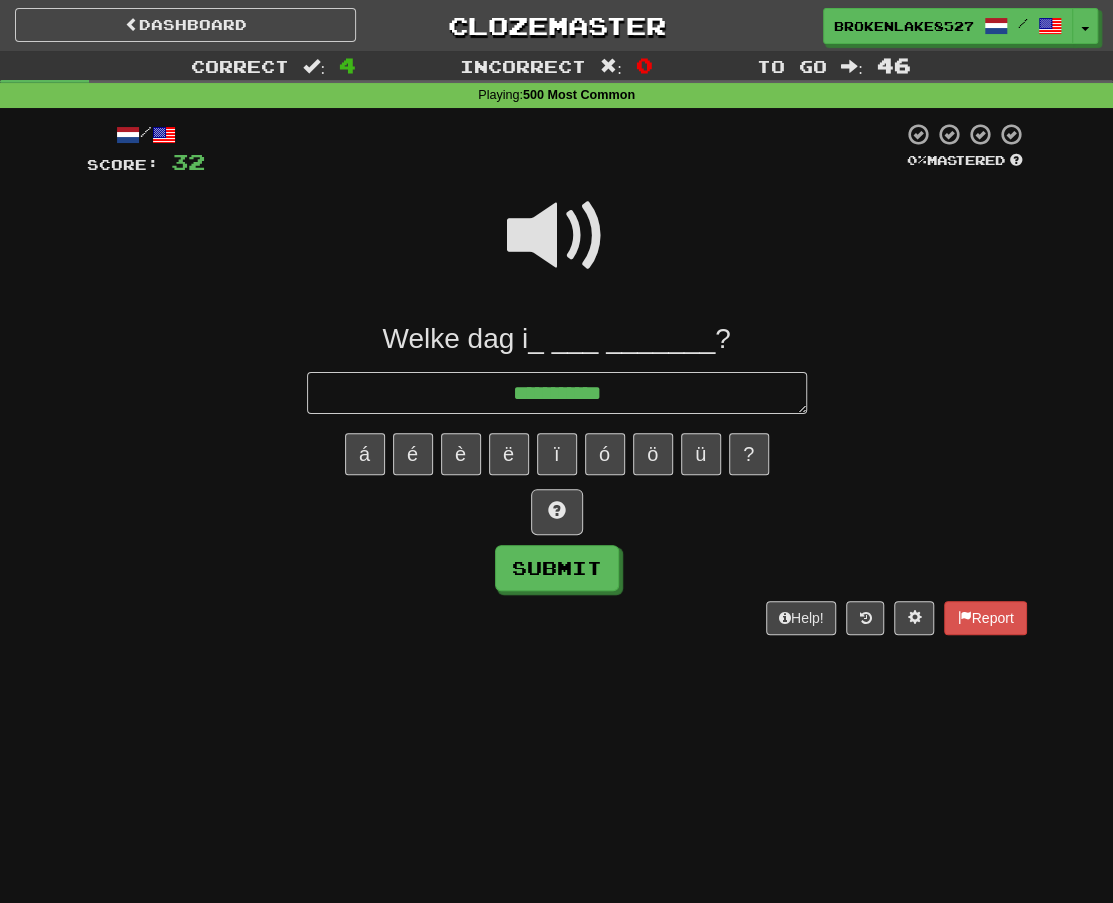 type on "*" 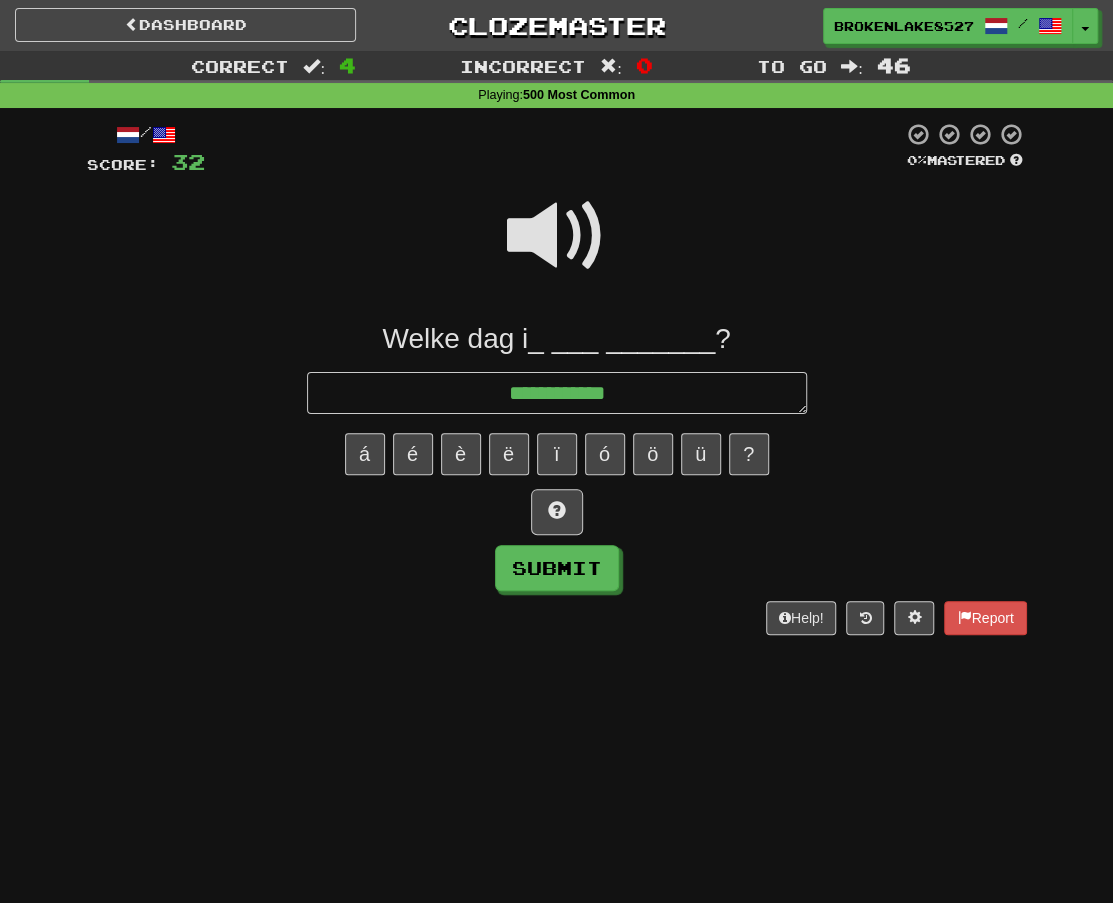 type on "*" 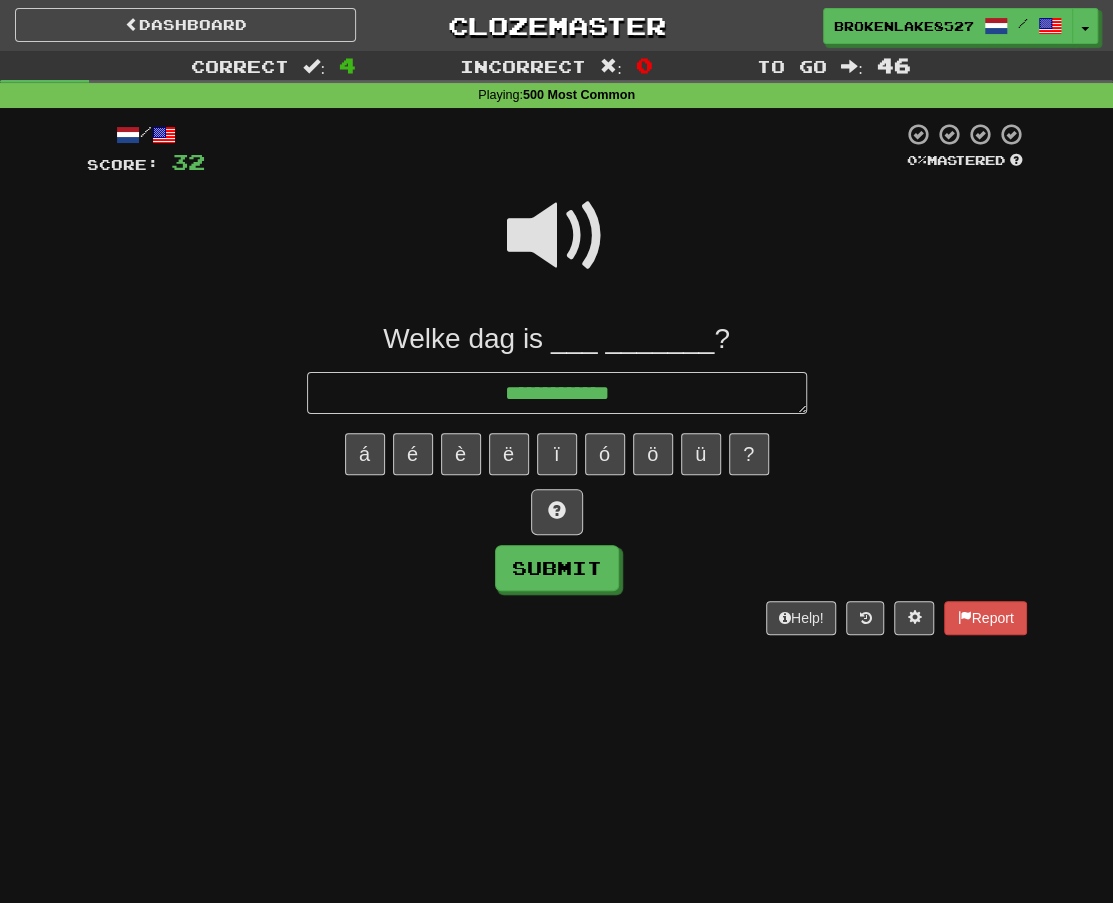 type on "*" 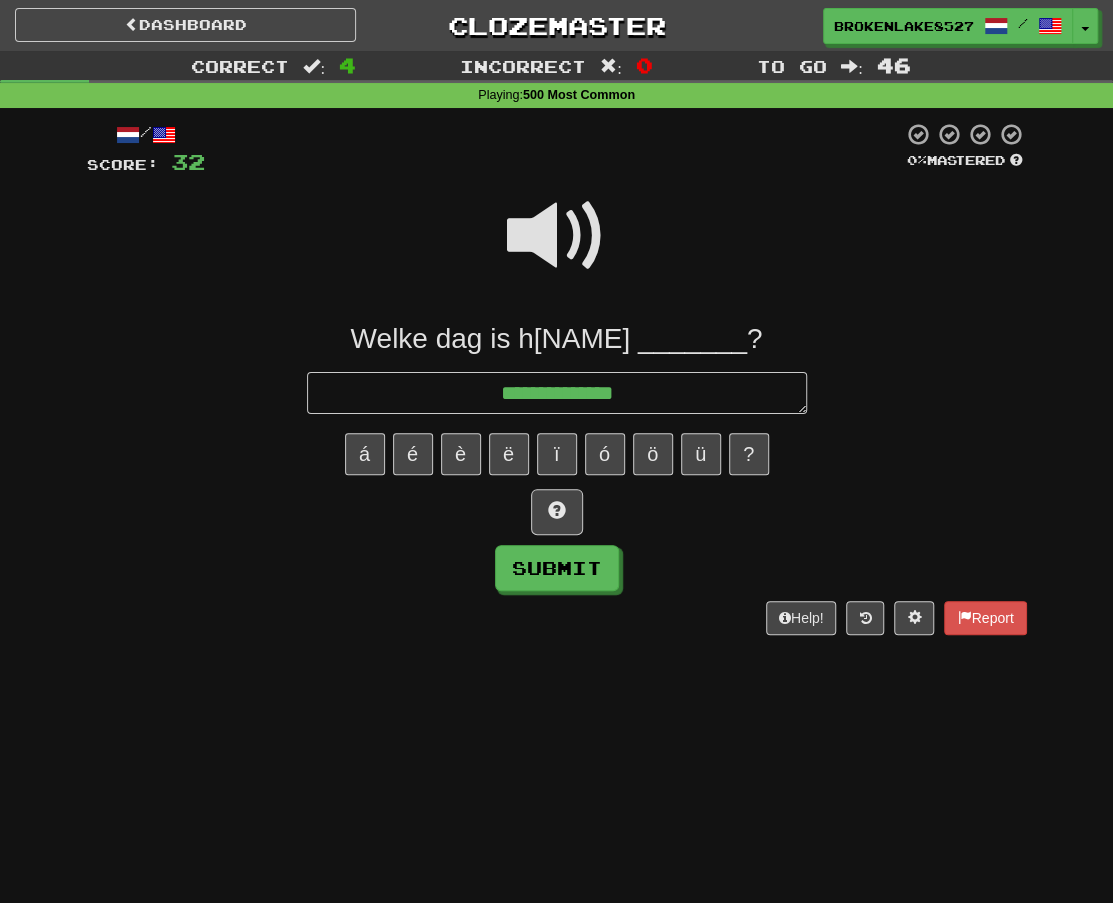 type 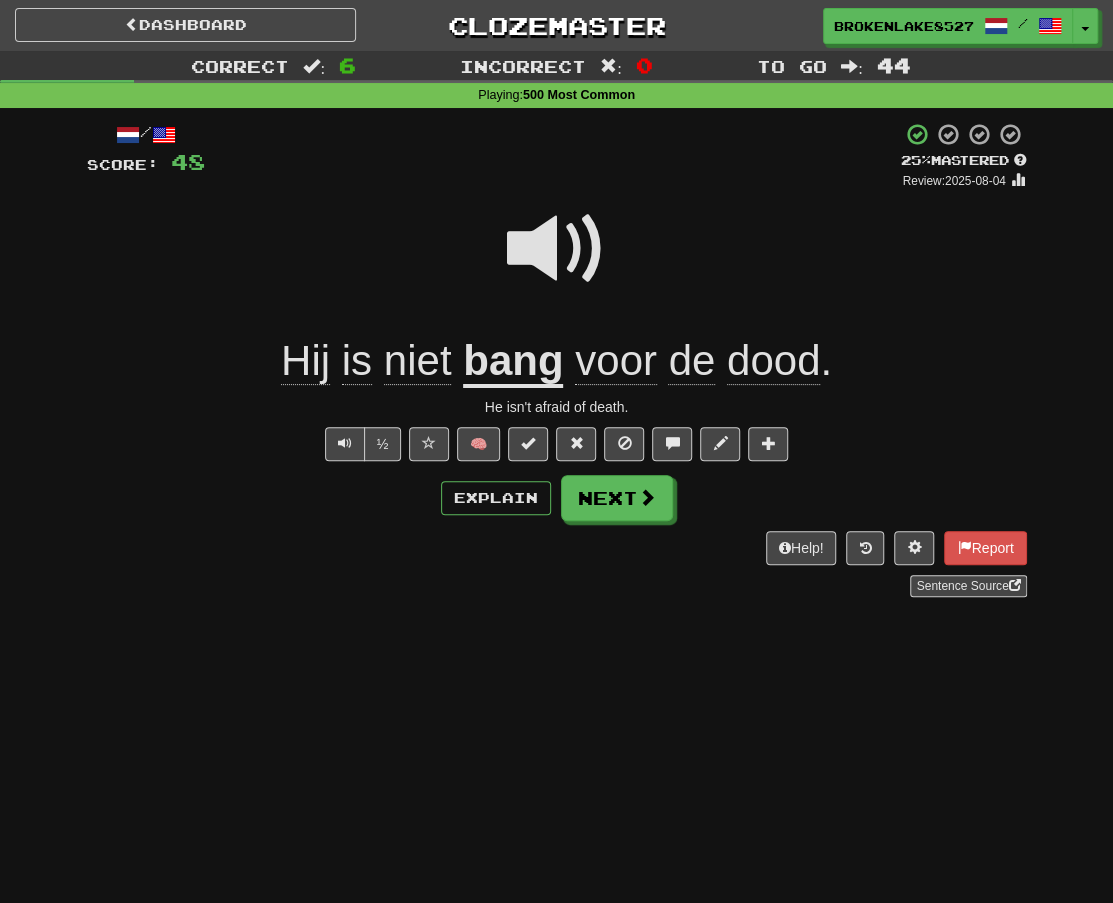 click on "Correct   :   6 Incorrect   :   0 To go   :   44 Playing :  500 Most Common  /  Score:   48 + 8 25 %  Mastered Review:  2025-08-04 Hij   is   niet   bang   voor   de   dood . He isn't afraid of death. ½ 🧠 Explain Next  Help!  Report Sentence Source" at bounding box center [556, 338] 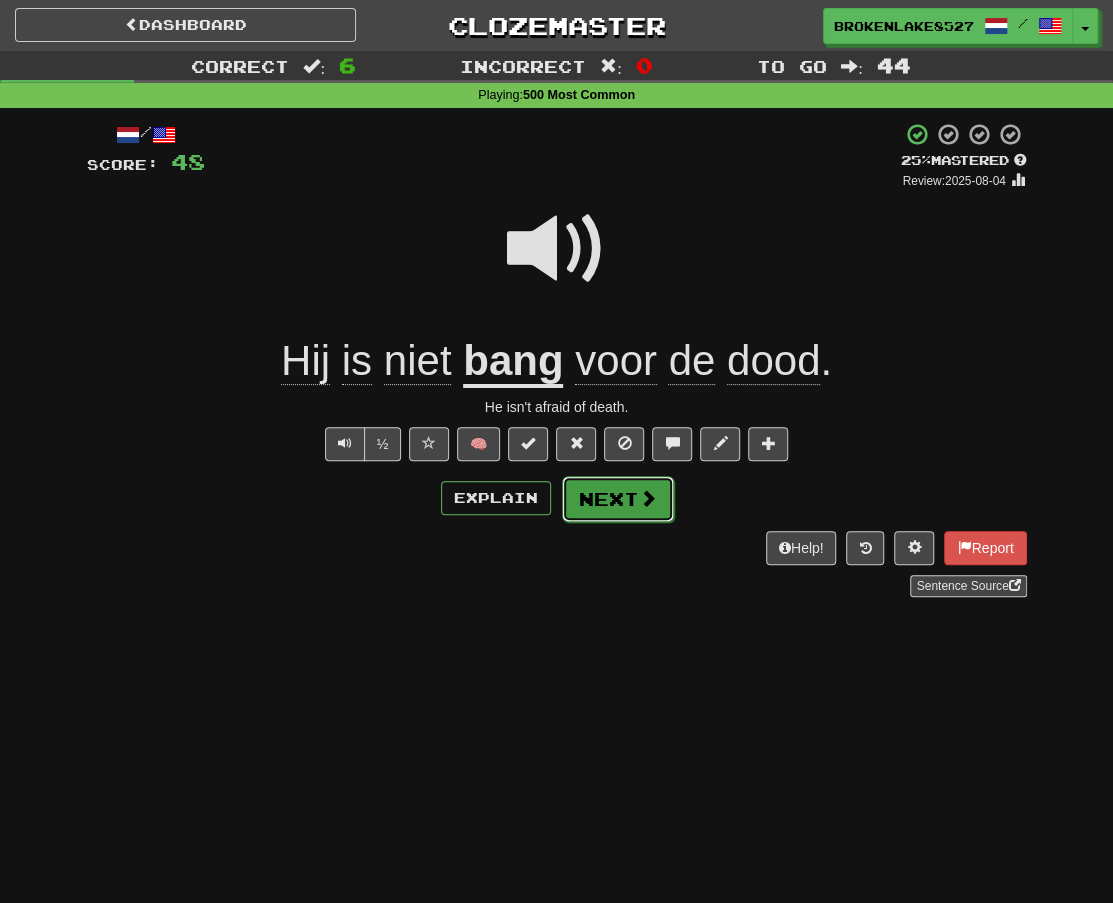 click on "Next" at bounding box center (618, 499) 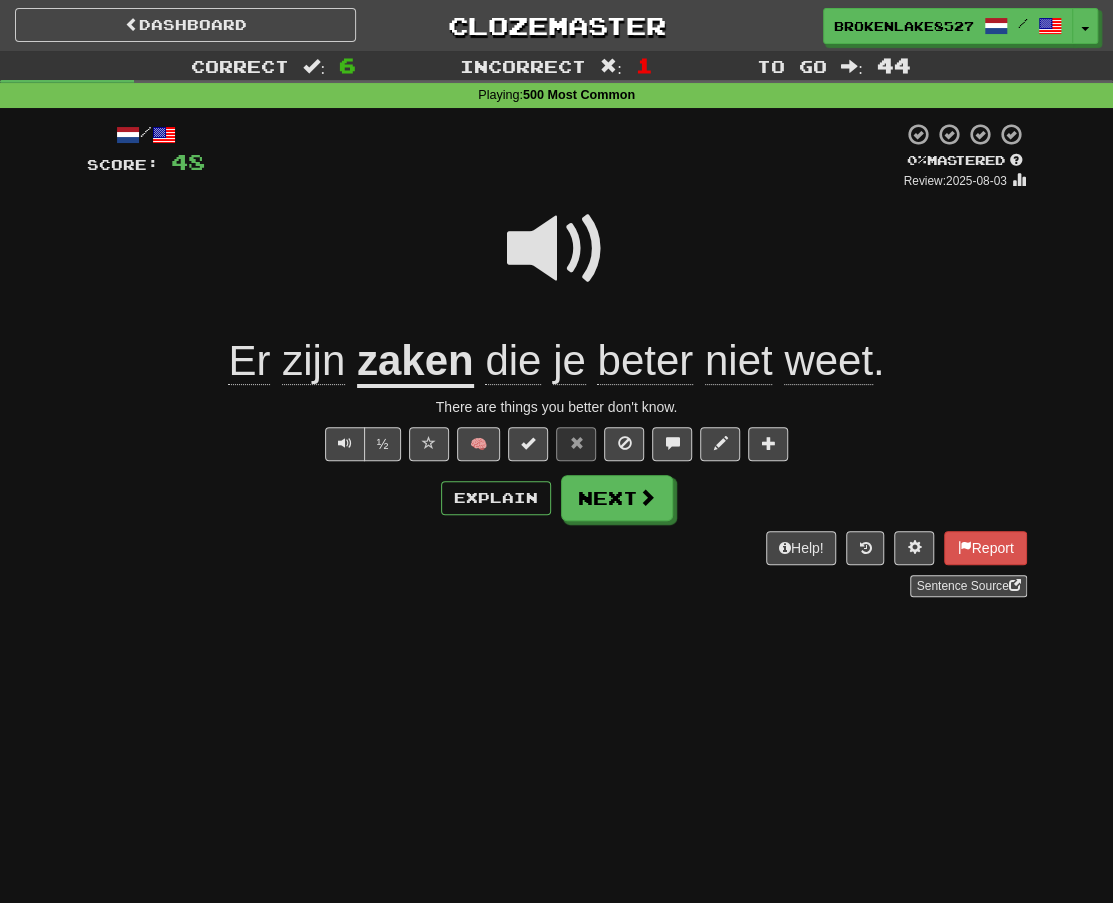click on "Dashboard
Clozemaster
BrokenLake8527
/
Toggle Dropdown
Dashboard
Leaderboard
Activity Feed
Notifications
Profile
Discussions
Nederlands
/
English
Streak:
10
Review:
40
Daily Goal:  2888 /1000
Languages
Account
Logout
BrokenLake8527
/
Toggle Dropdown
Dashboard
Leaderboard
Activity Feed
Notifications
Profile
Discussions
Nederlands
/
English
Streak:
10
Review:
40
Daily Goal:  2888 /1000
Languages
Account
Logout
clozemaster
Correct   :   6 Incorrect   :   1 To go   :   44 Playing :  500 Most Common  /  Score:   48 0 %  Mastered Review:  2025-08-03 Er   zijn   zaken   die   je   beter   niet   weet . ½ 🧠 Explain Next  Help!" at bounding box center (556, 451) 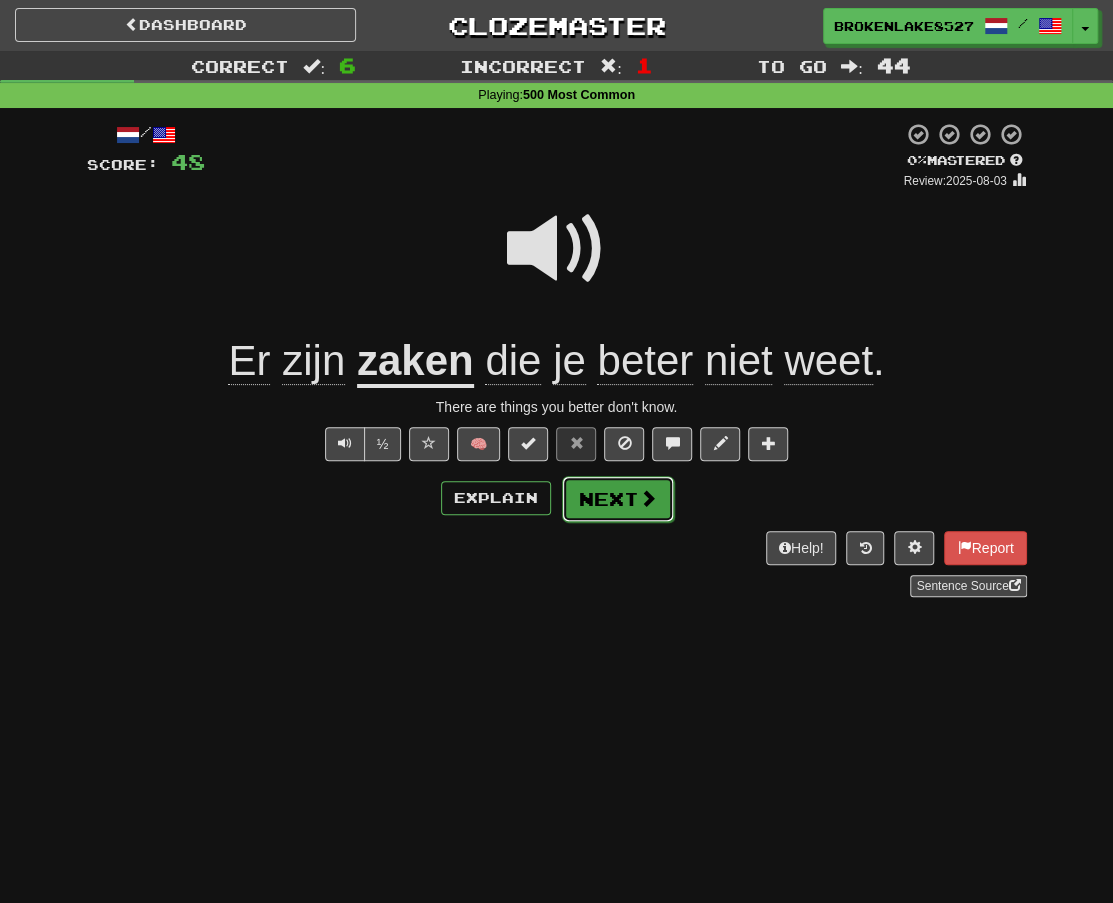 click on "Next" at bounding box center (618, 499) 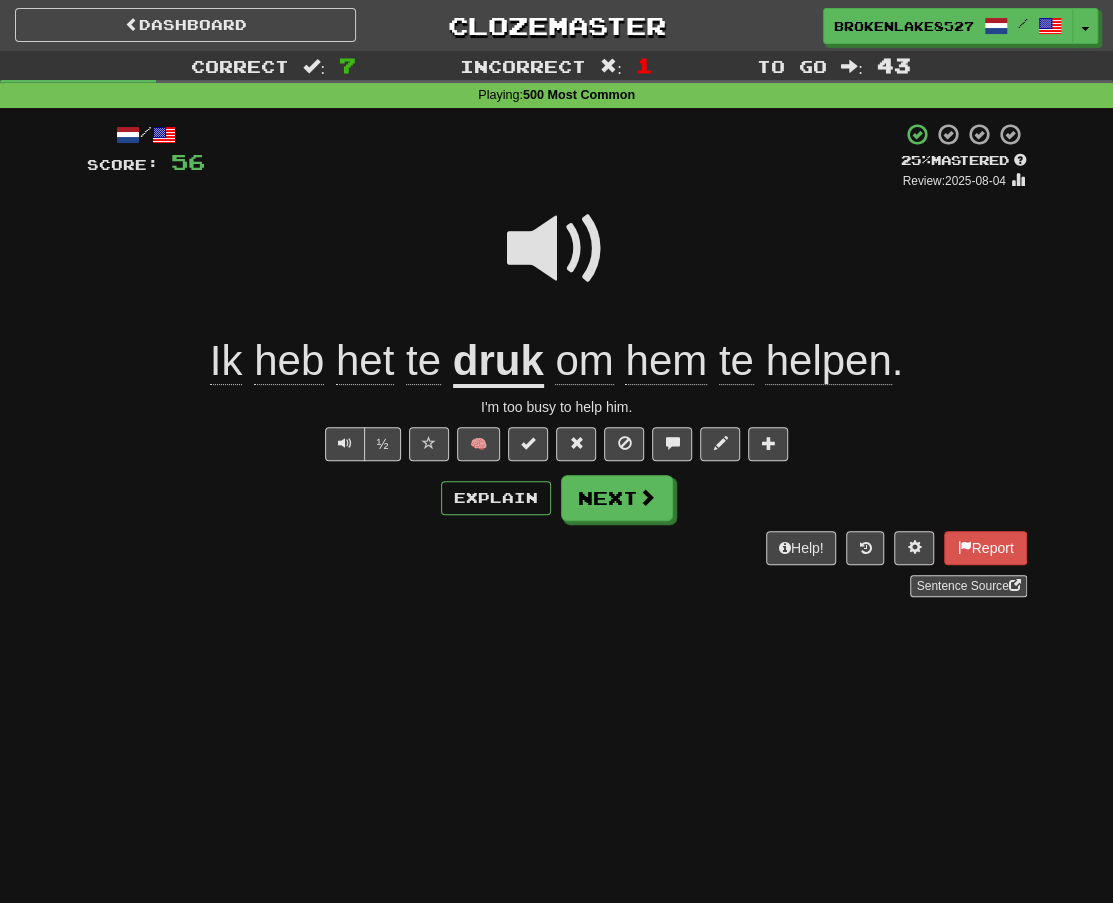 click on "/  Score:   56 + 8 25 %  Mastered Review:  2025-08-04 Ik   heb   het   te   druk   om   hem   te   helpen . I'm too busy to help him. ½ 🧠 Explain Next  Help!  Report Sentence Source" at bounding box center [557, 359] 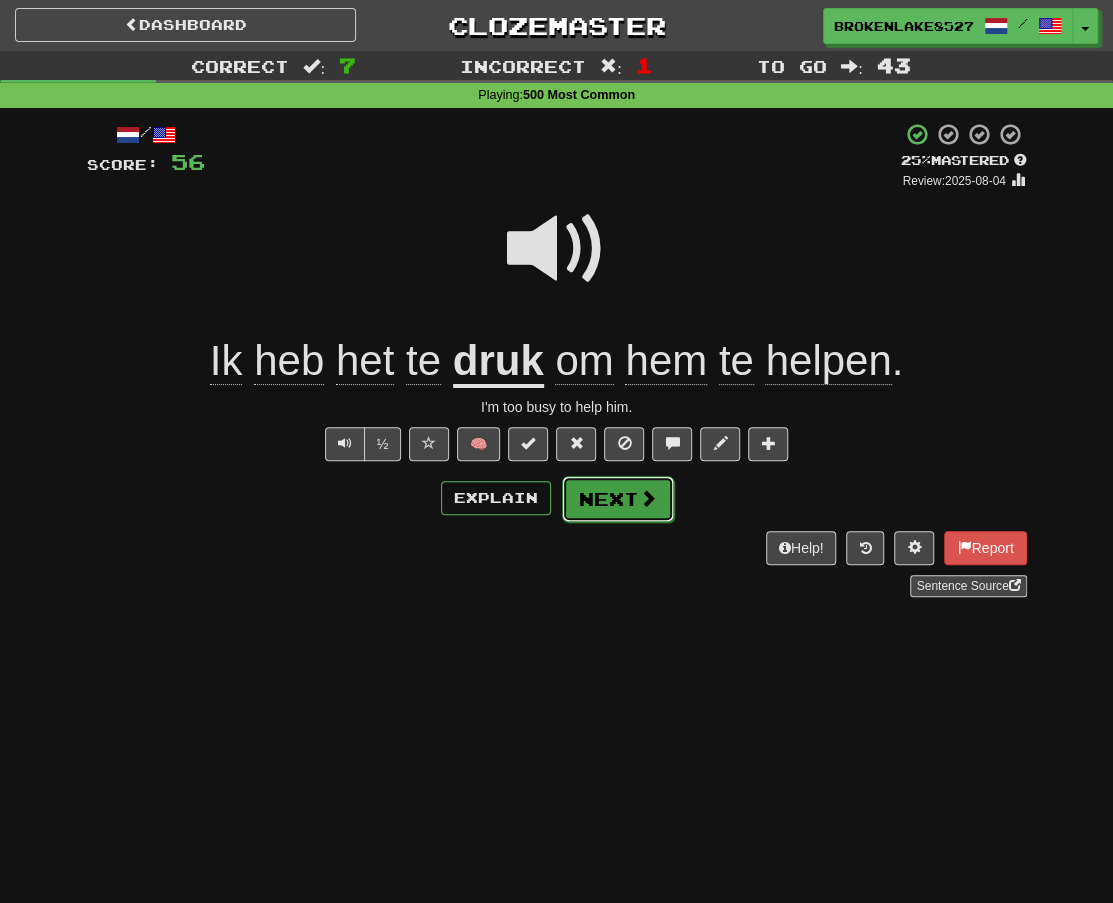 click on "Next" at bounding box center [618, 499] 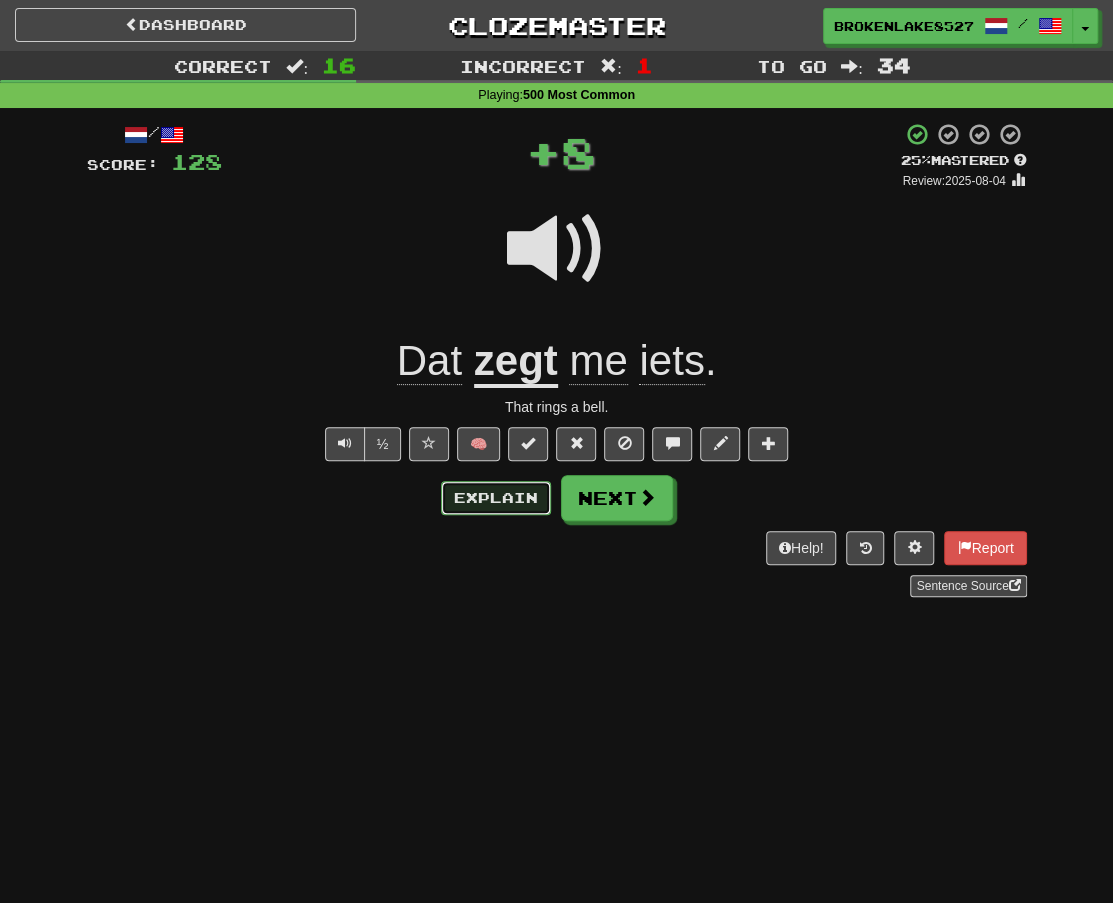 click on "Explain" at bounding box center (496, 498) 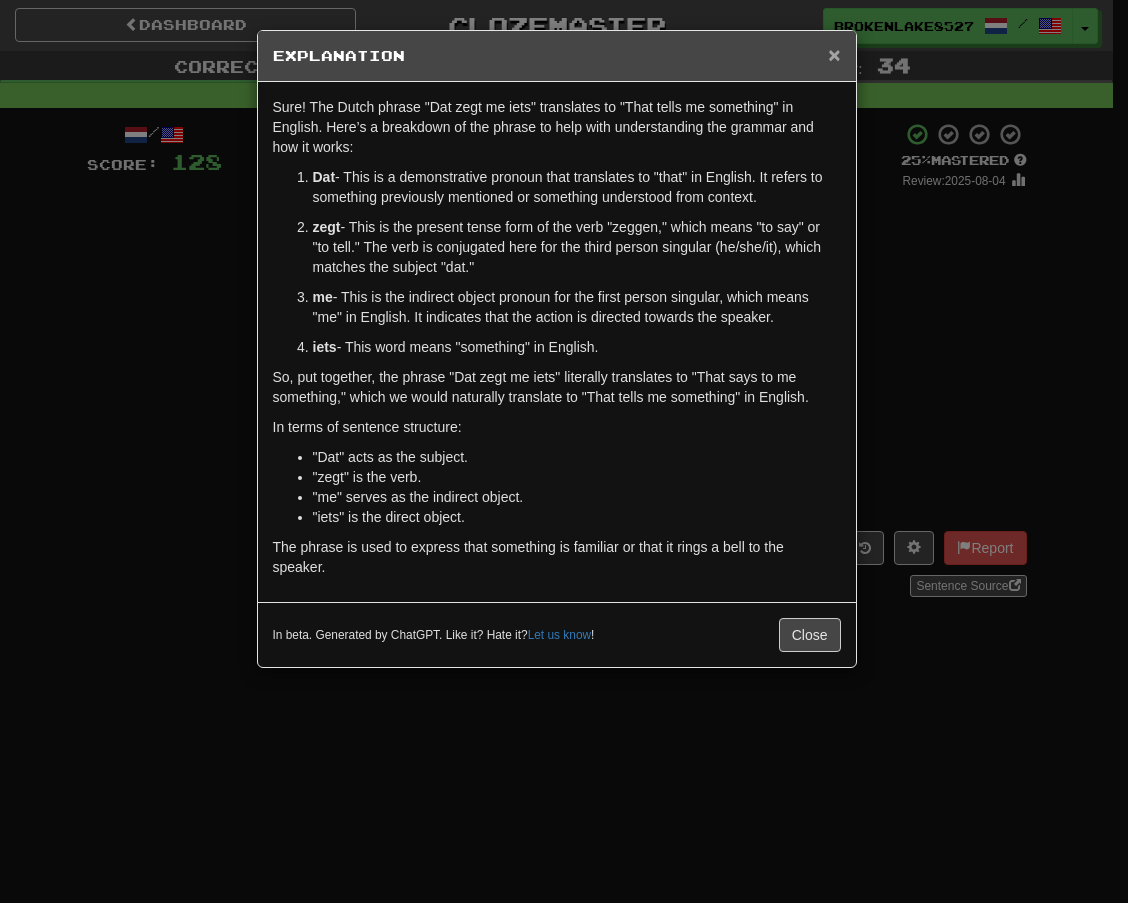 click on "×" at bounding box center [834, 54] 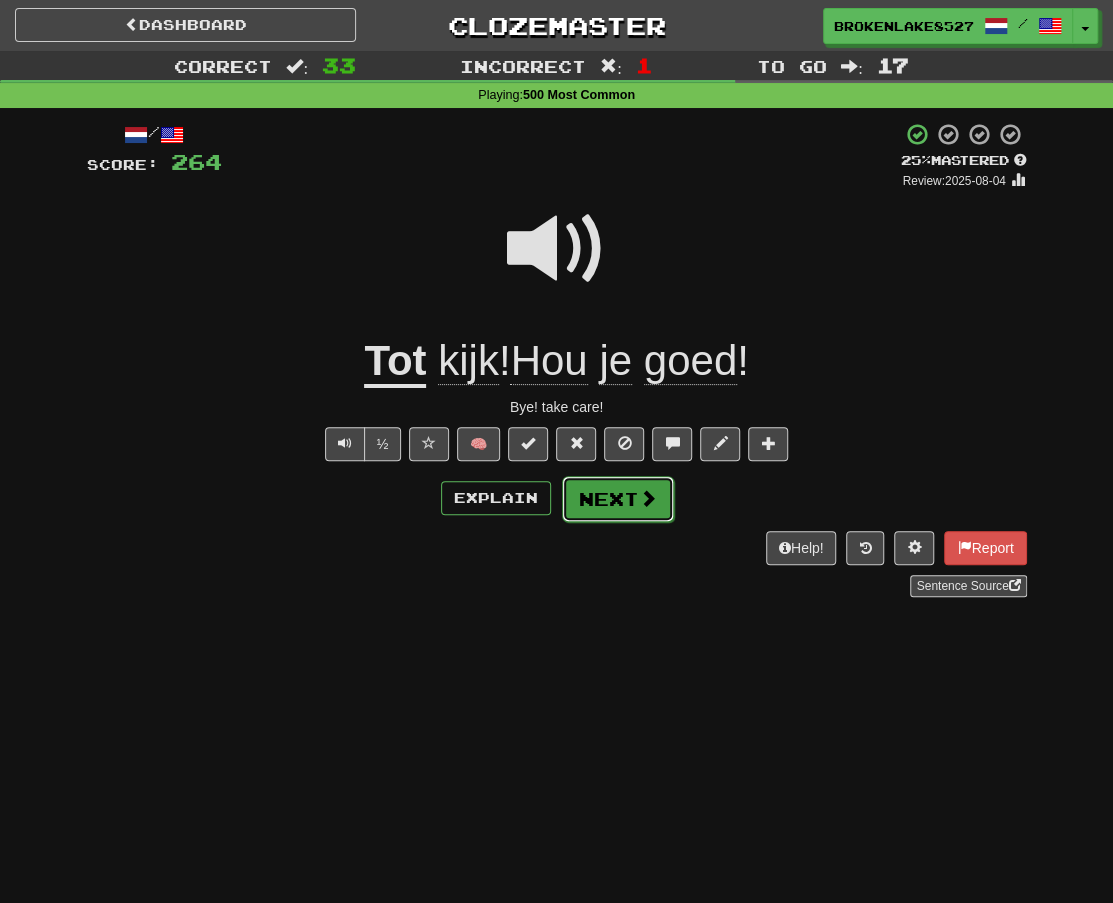 click on "Next" at bounding box center (618, 499) 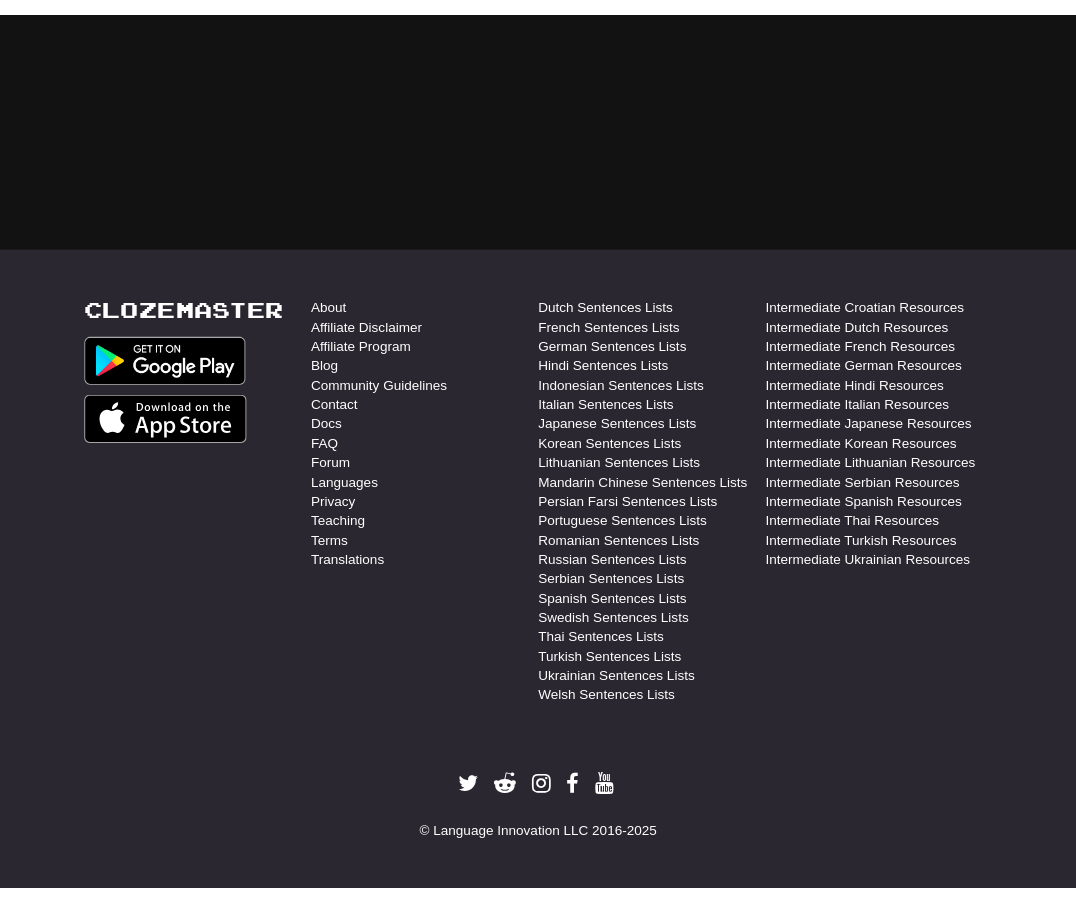scroll, scrollTop: 0, scrollLeft: 0, axis: both 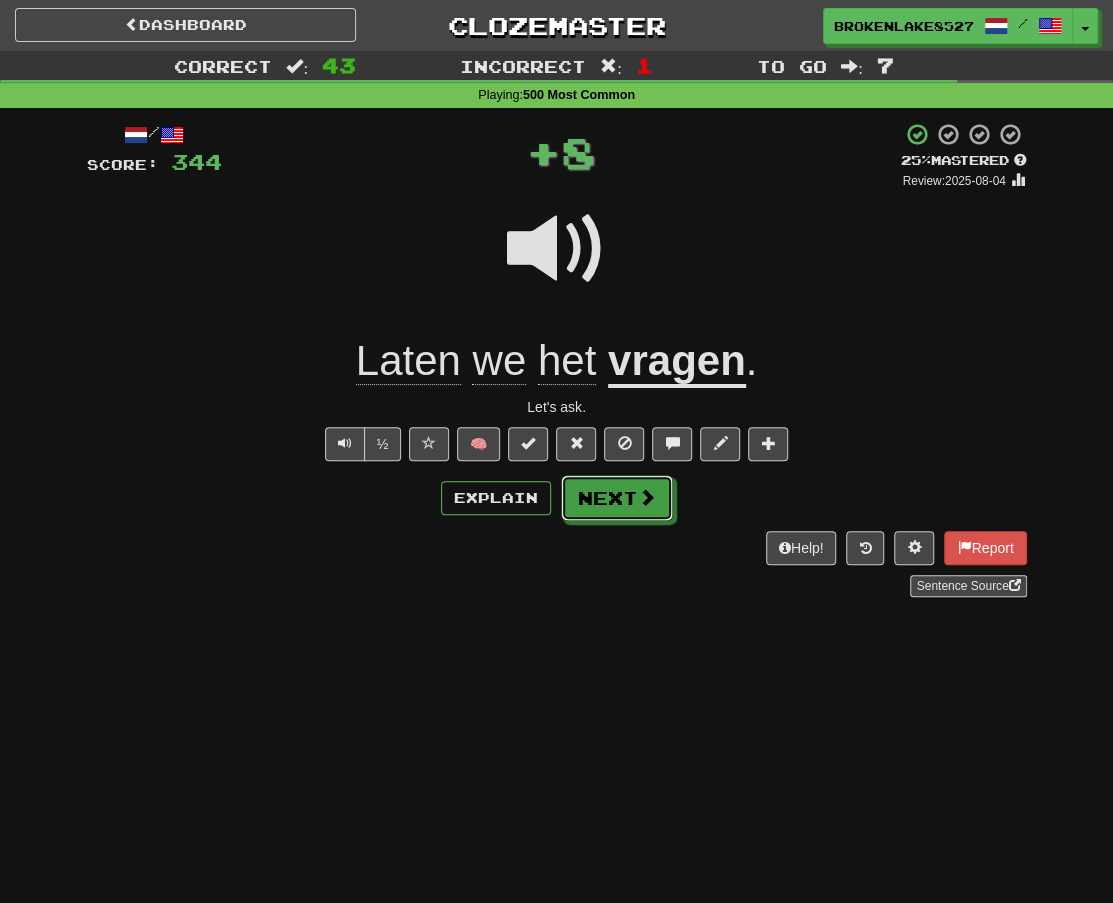 click on "Next" at bounding box center [617, 498] 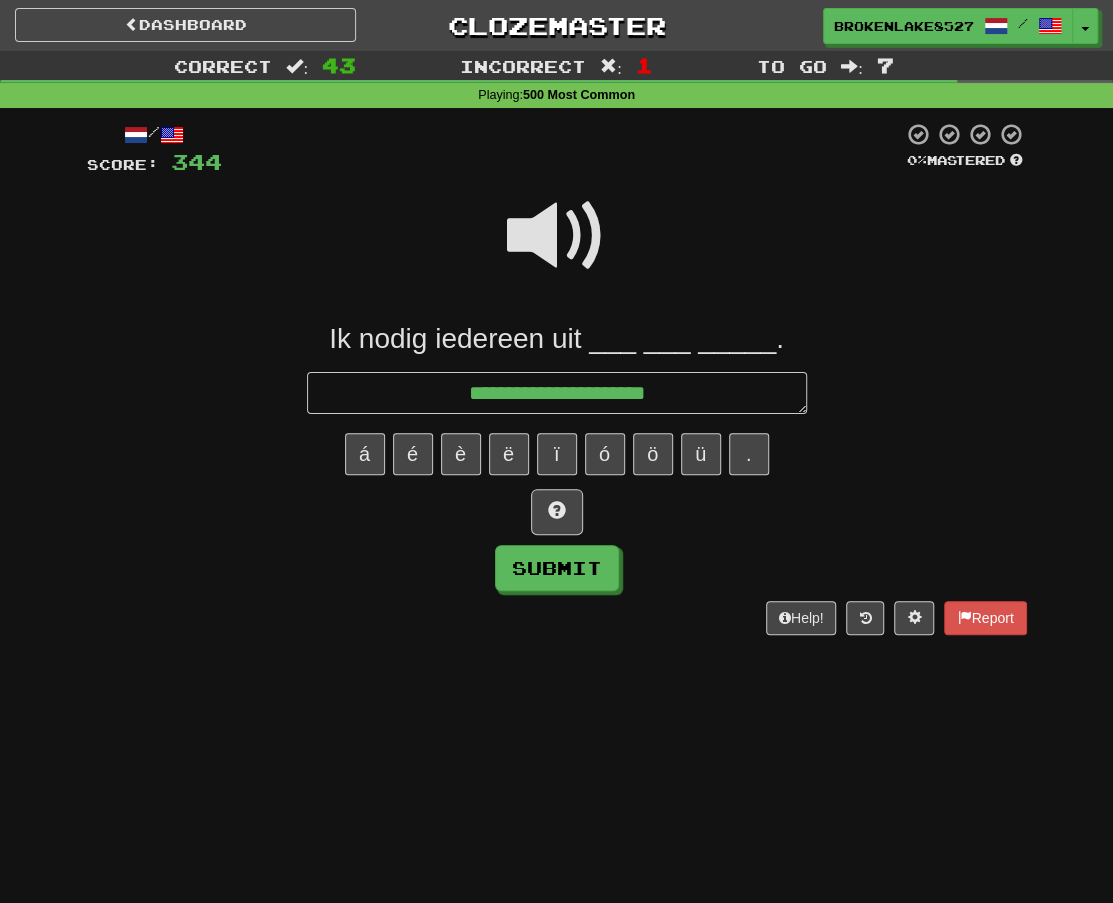 click at bounding box center (557, 236) 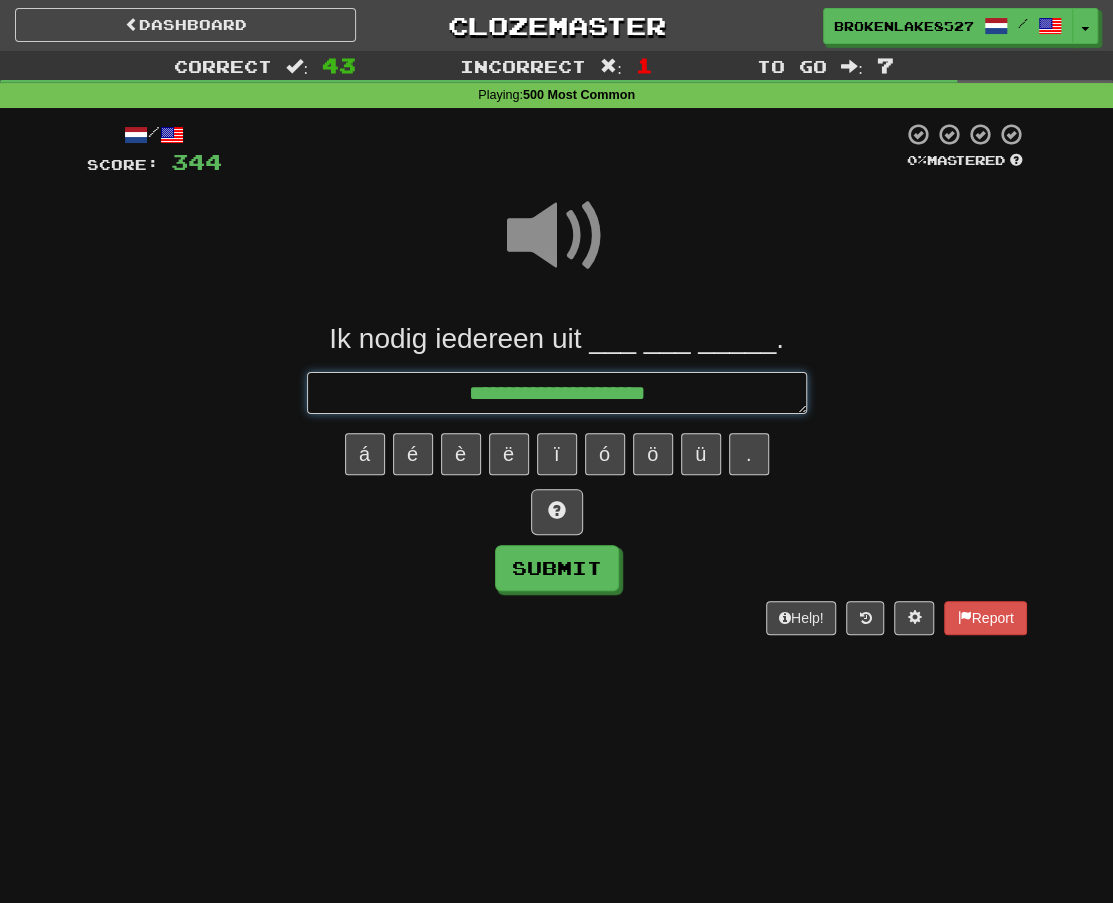 click on "**********" at bounding box center [557, 392] 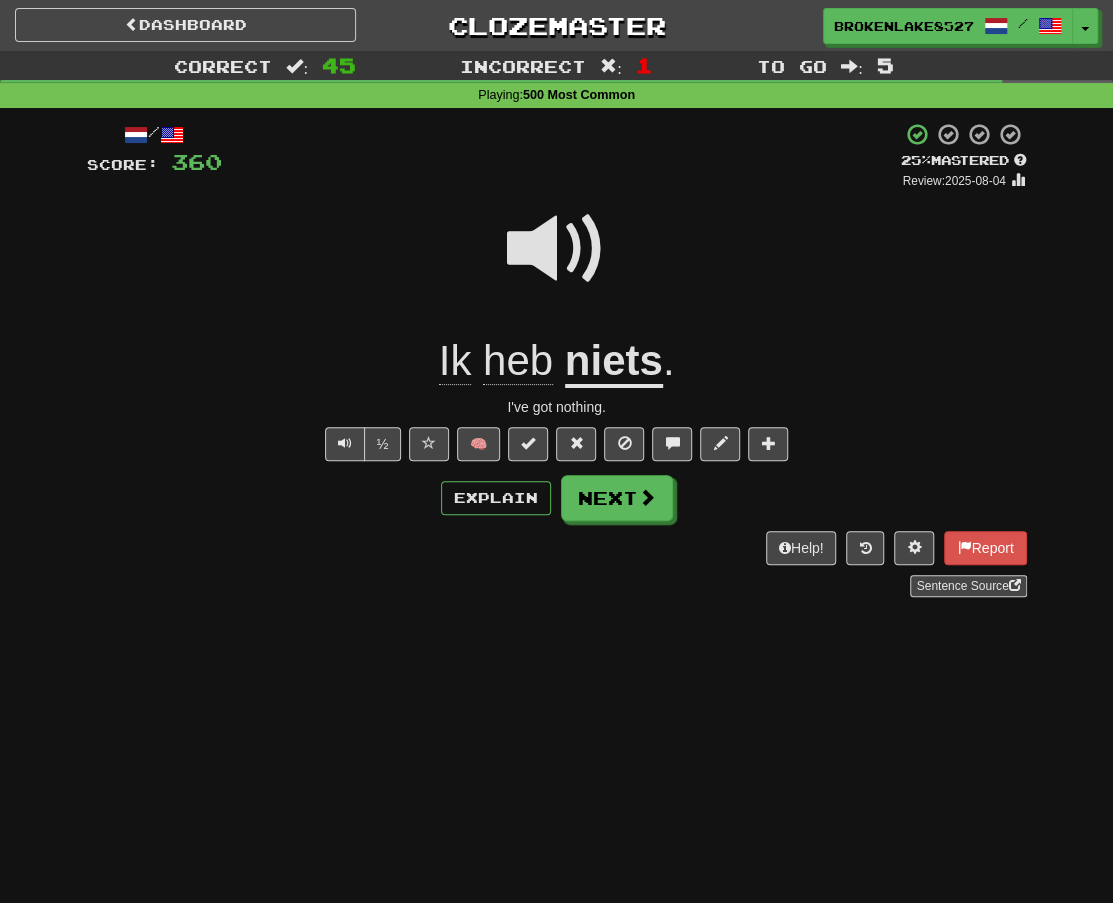 click on "Ik   heb   niets ." at bounding box center [557, 361] 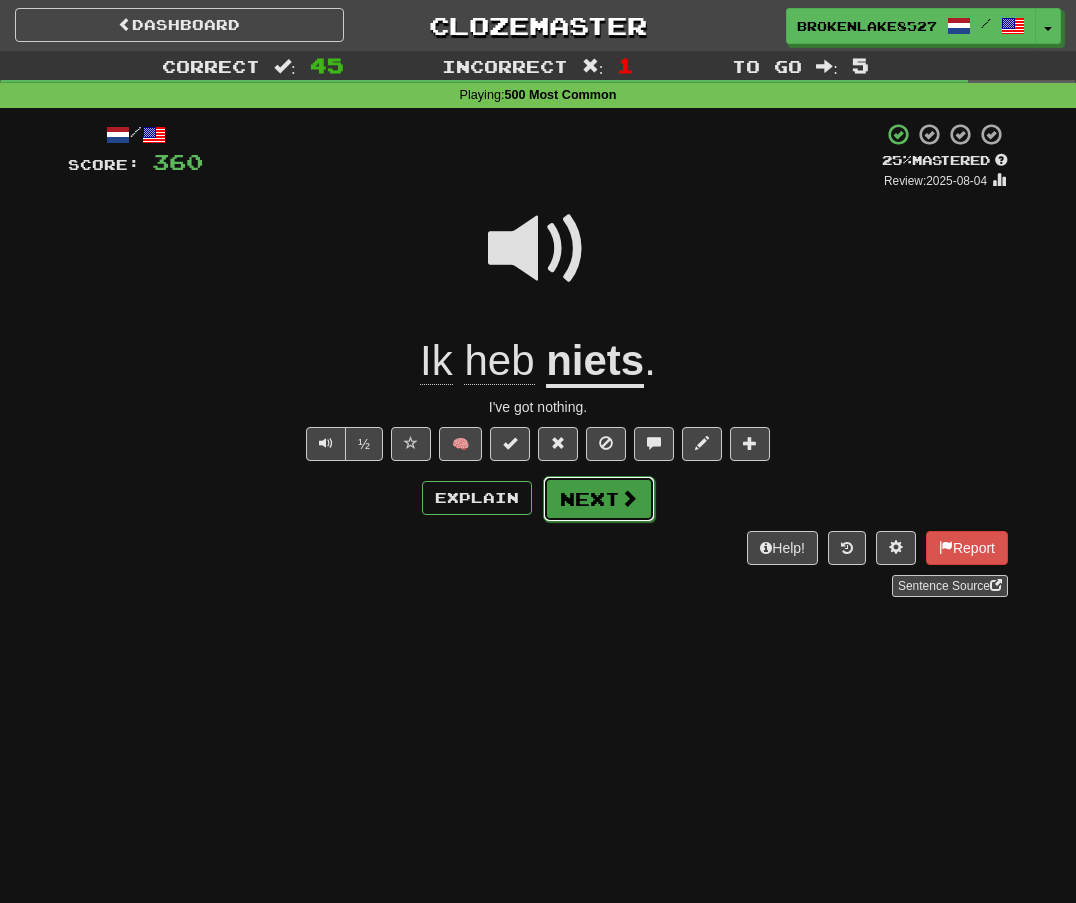 click on "Next" at bounding box center (599, 499) 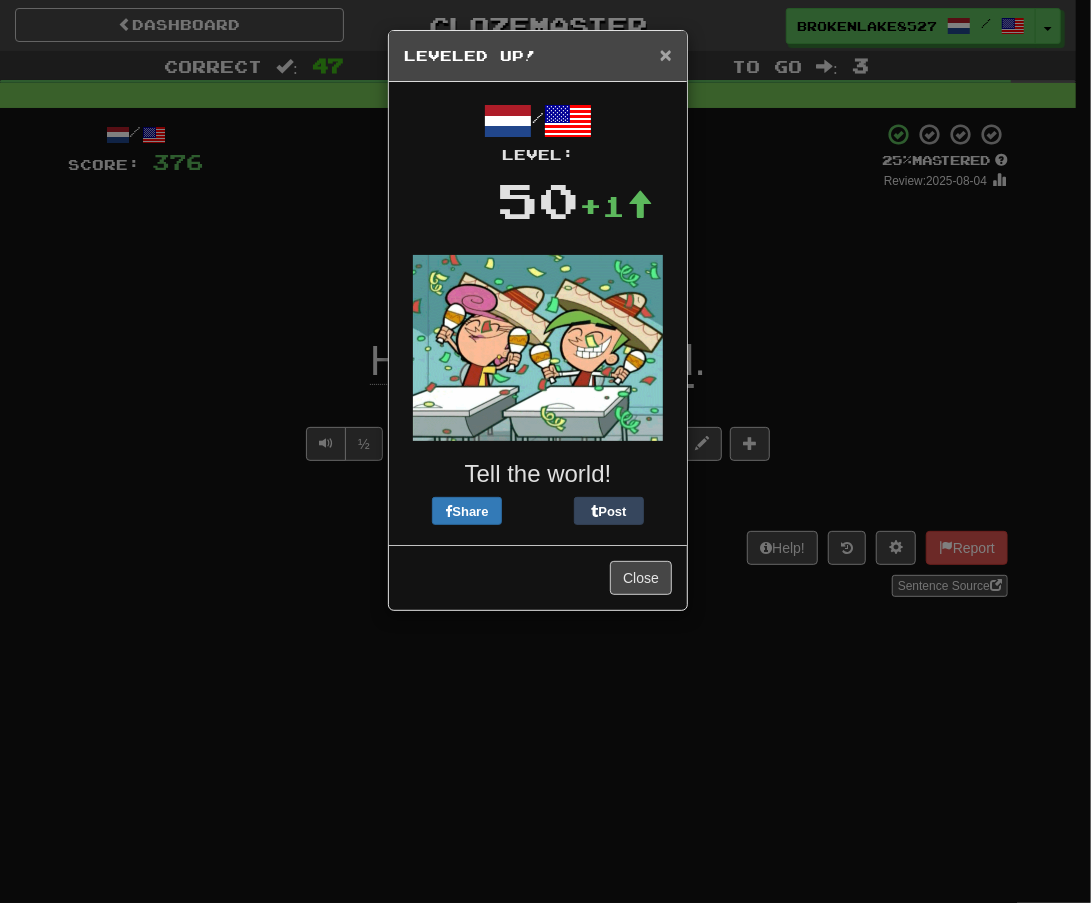 click on "×" at bounding box center [666, 54] 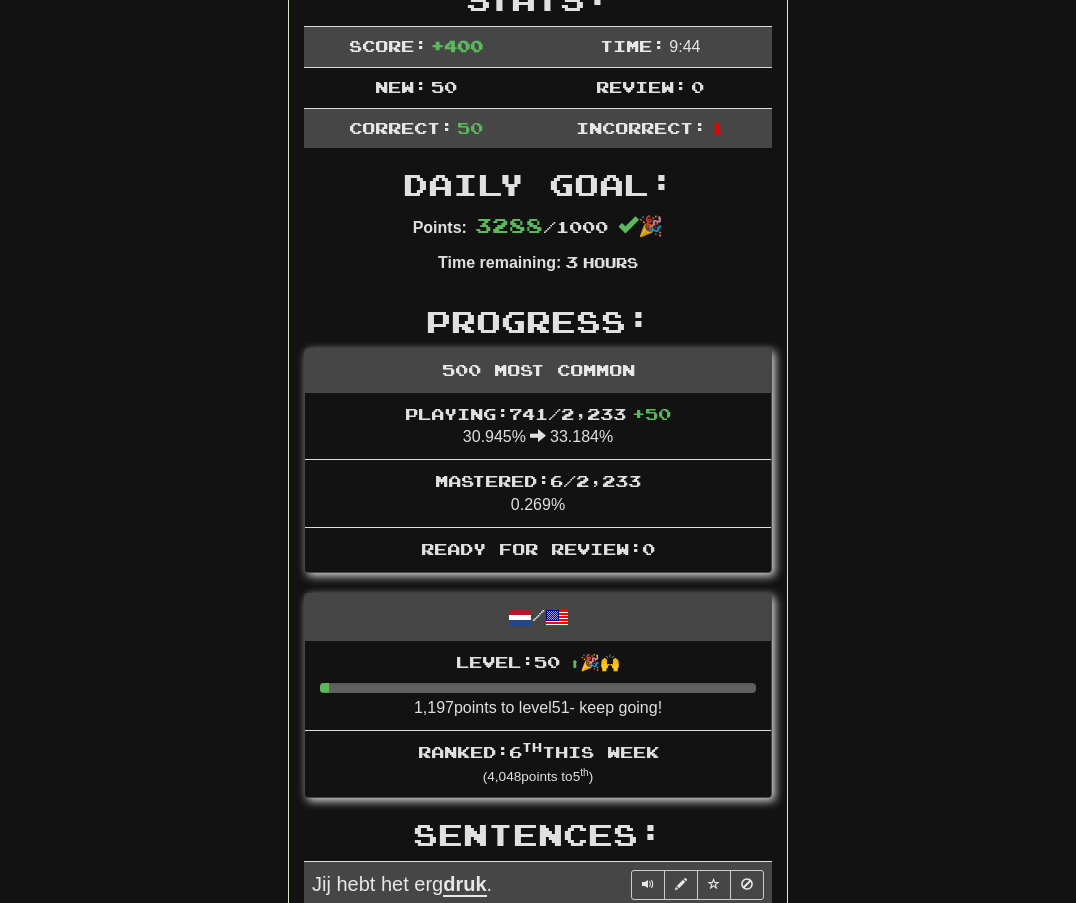 scroll, scrollTop: 0, scrollLeft: 0, axis: both 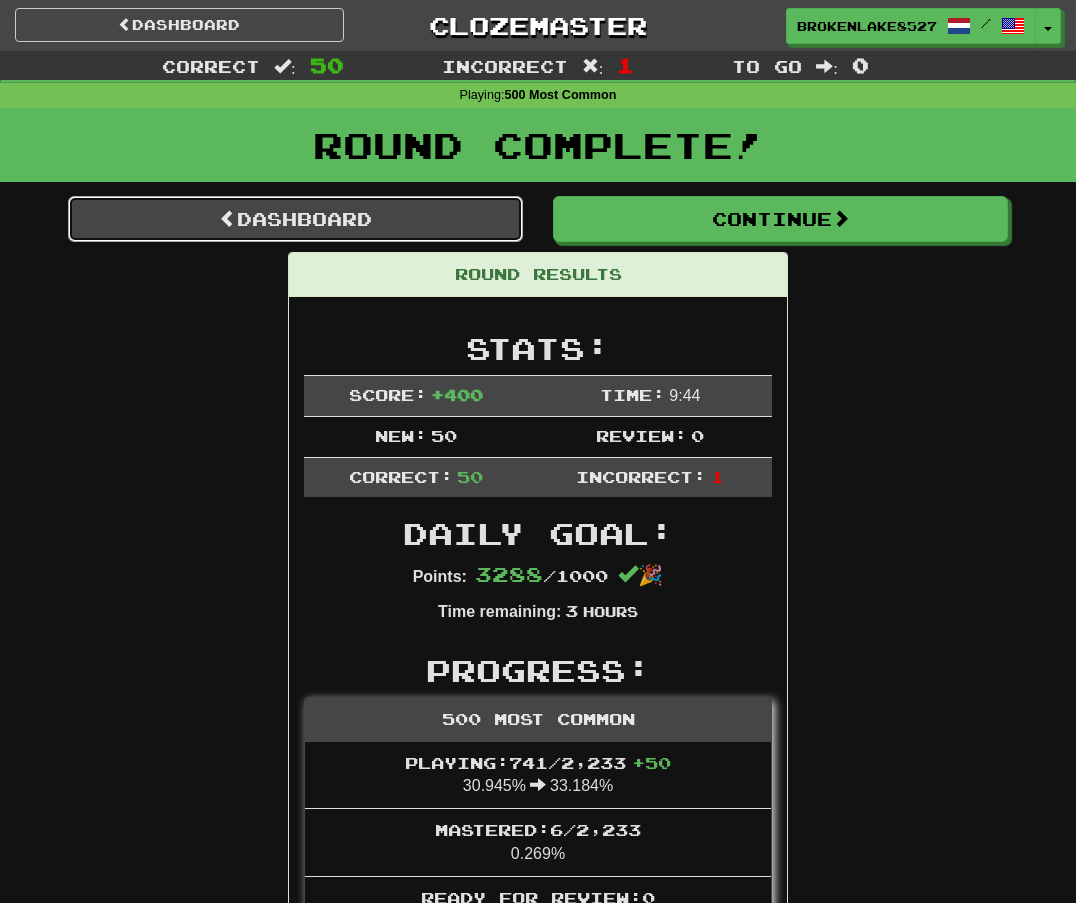 click on "Dashboard" at bounding box center (295, 219) 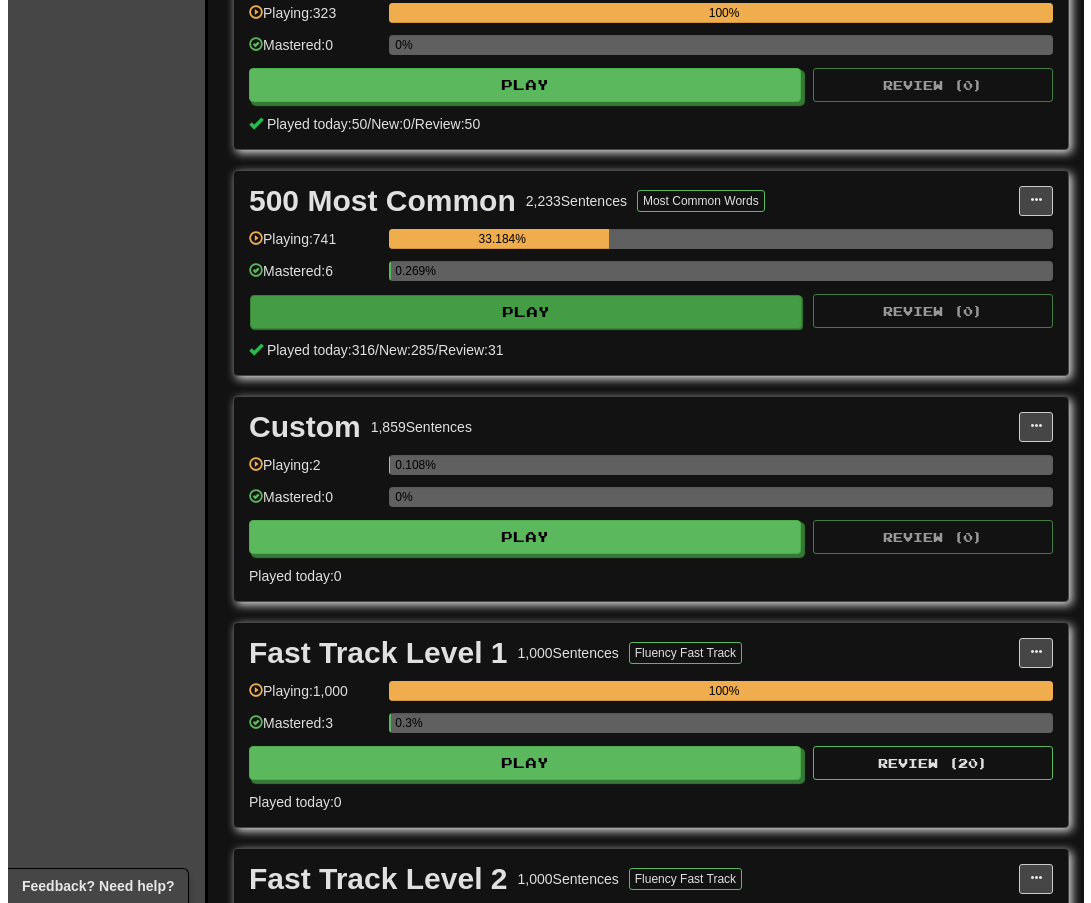 scroll, scrollTop: 533, scrollLeft: 0, axis: vertical 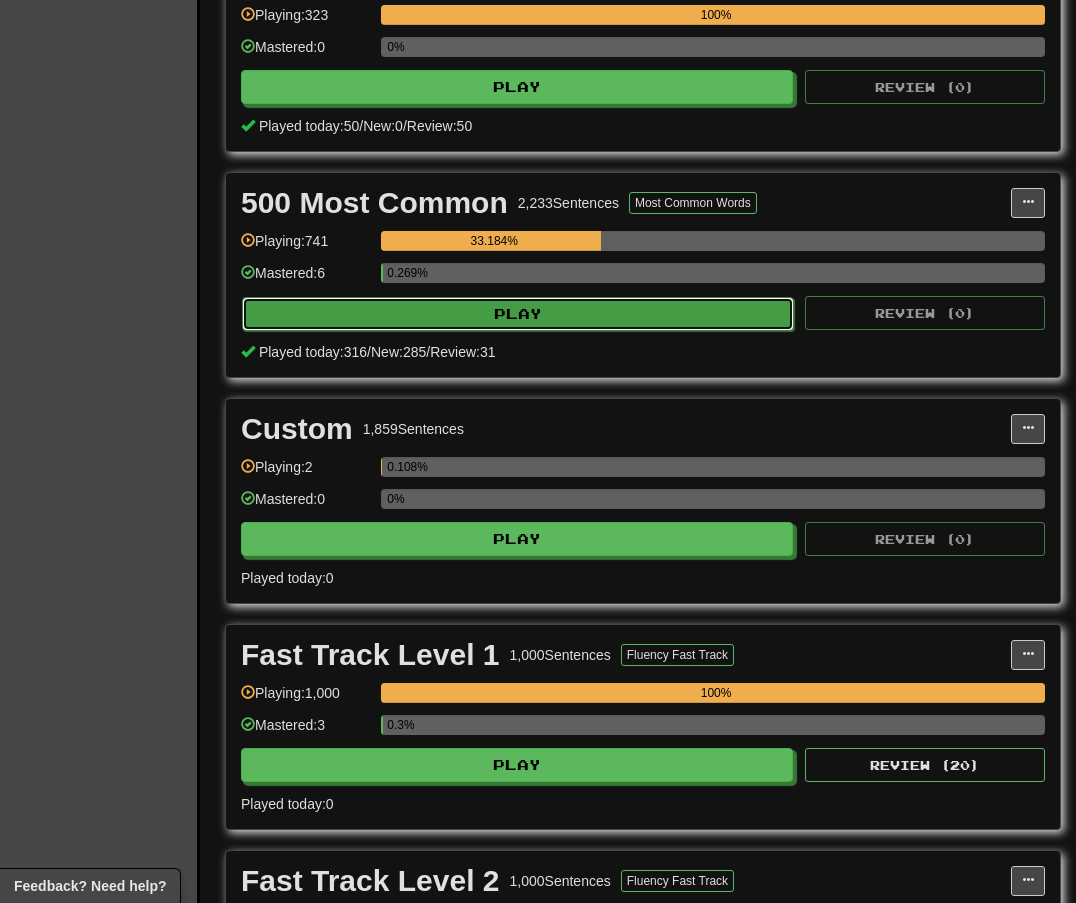 click on "Play" at bounding box center (518, 314) 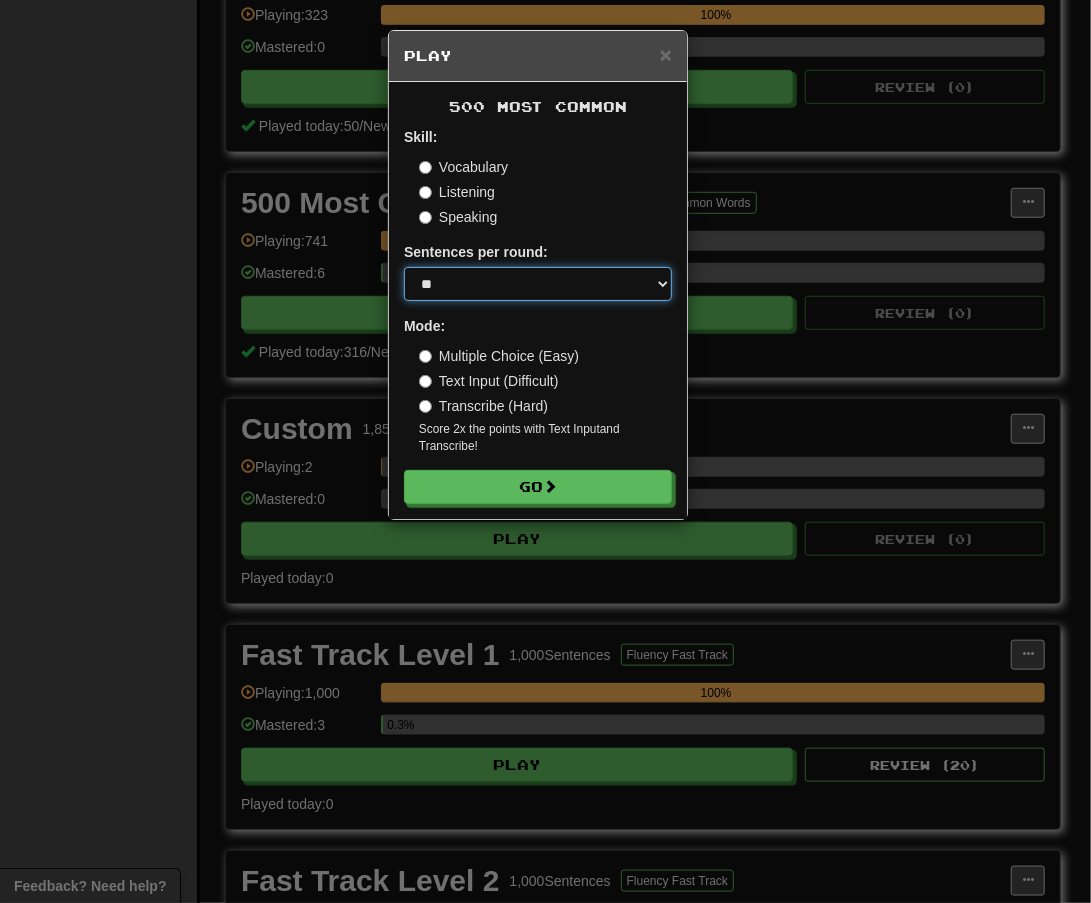 click on "* ** ** ** ** ** *** ********" at bounding box center [538, 284] 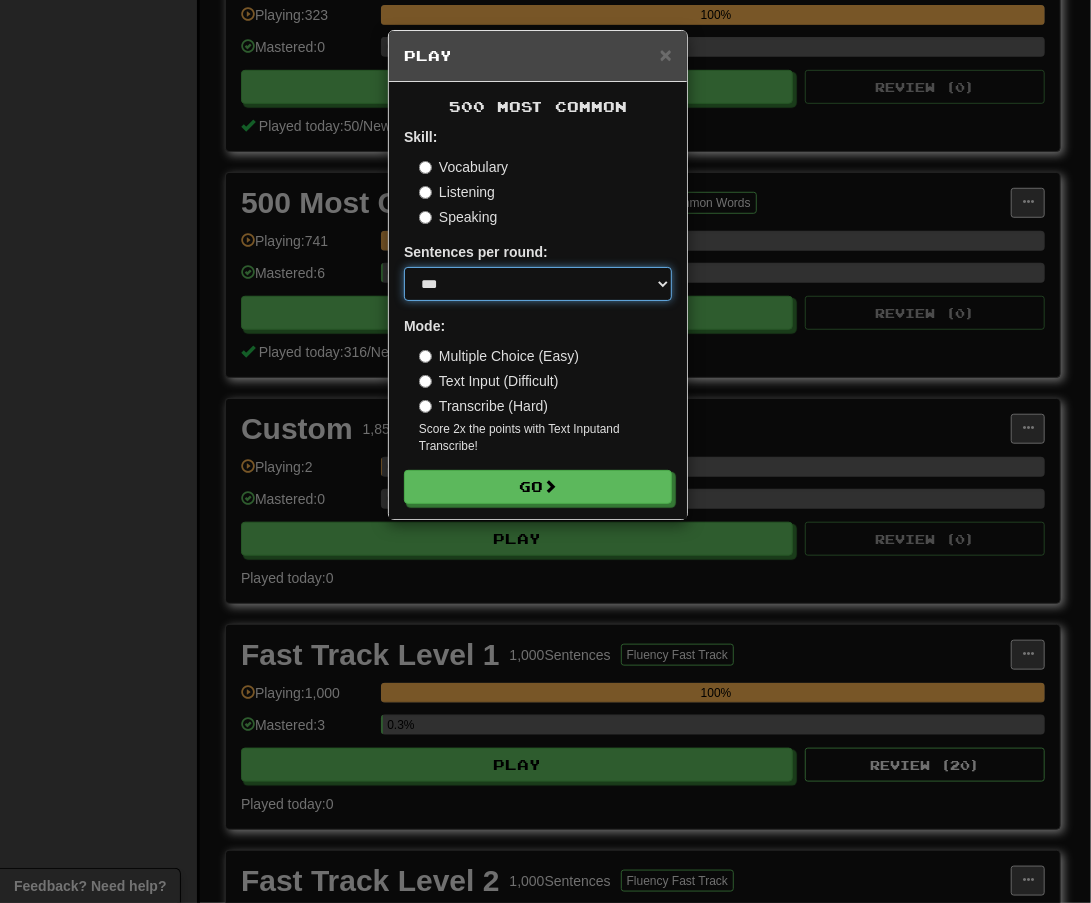 click on "* ** ** ** ** ** *** ********" at bounding box center [538, 284] 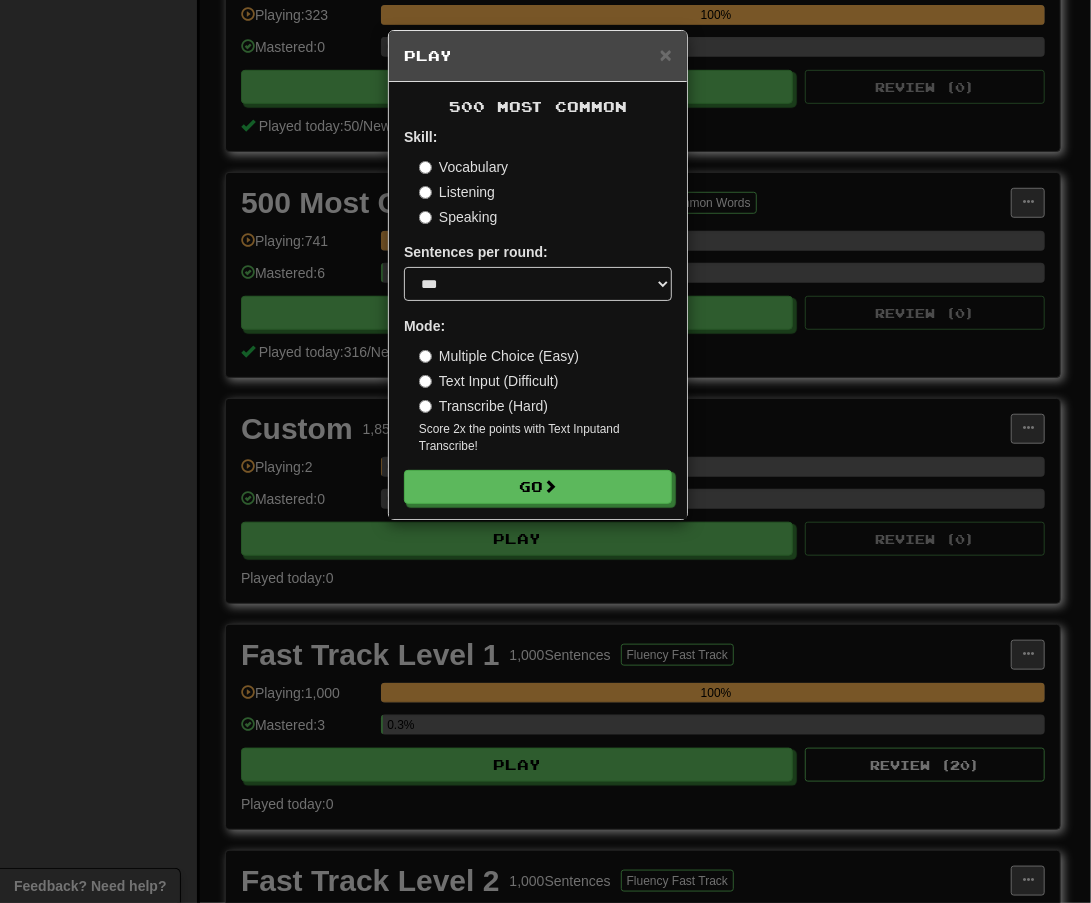 click on "Transcribe (Hard)" at bounding box center [483, 406] 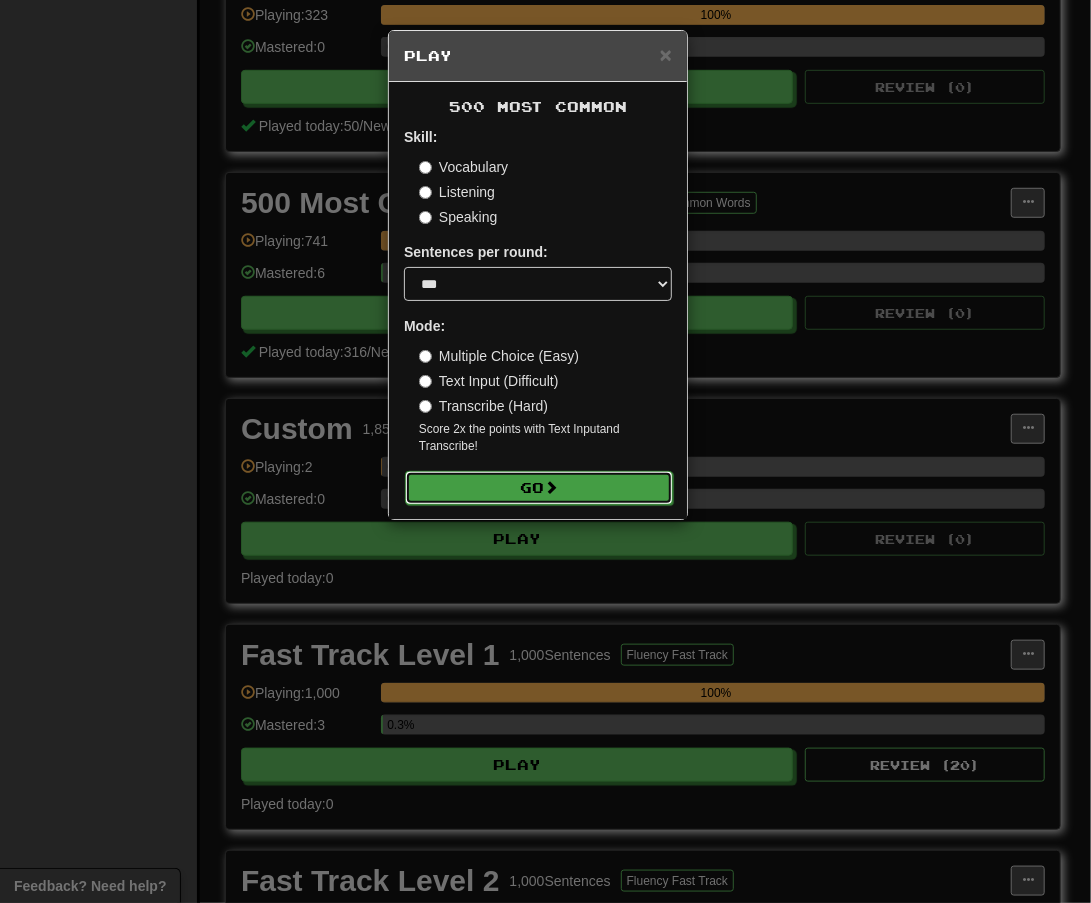 click on "Go" at bounding box center (539, 488) 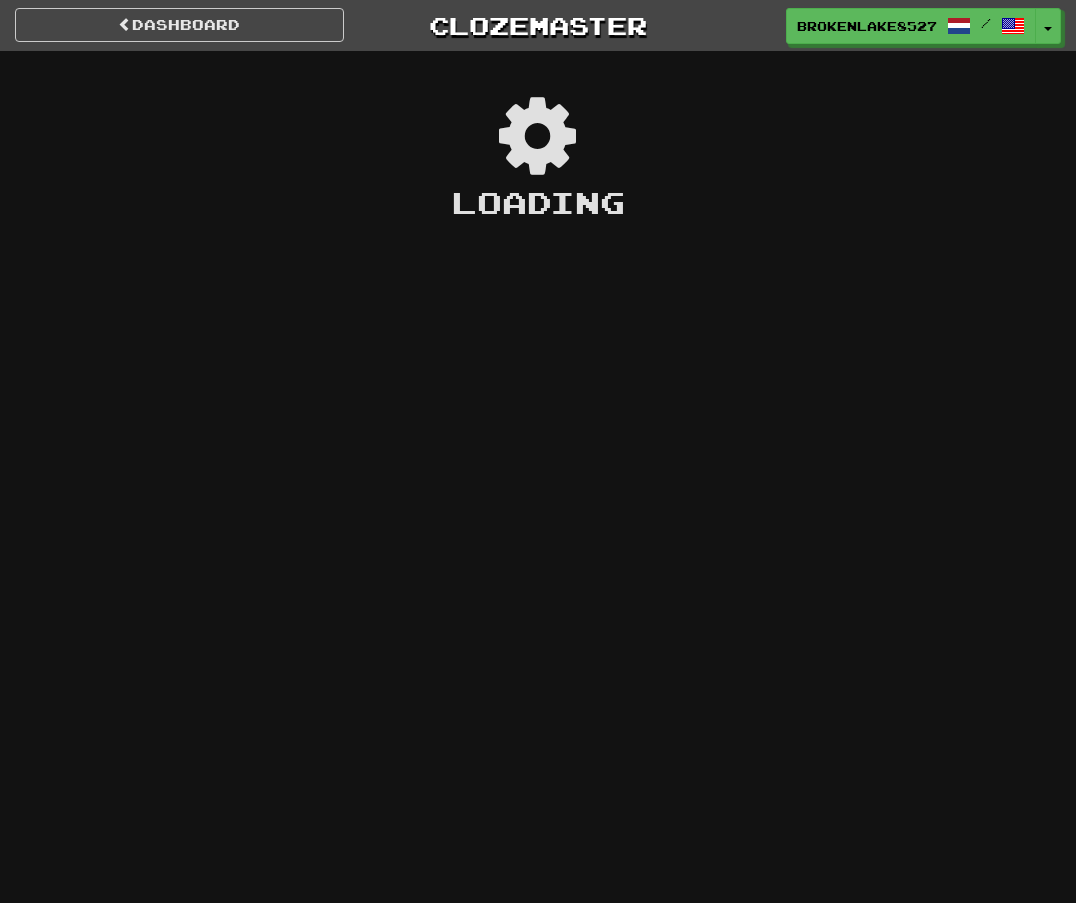 scroll, scrollTop: 0, scrollLeft: 0, axis: both 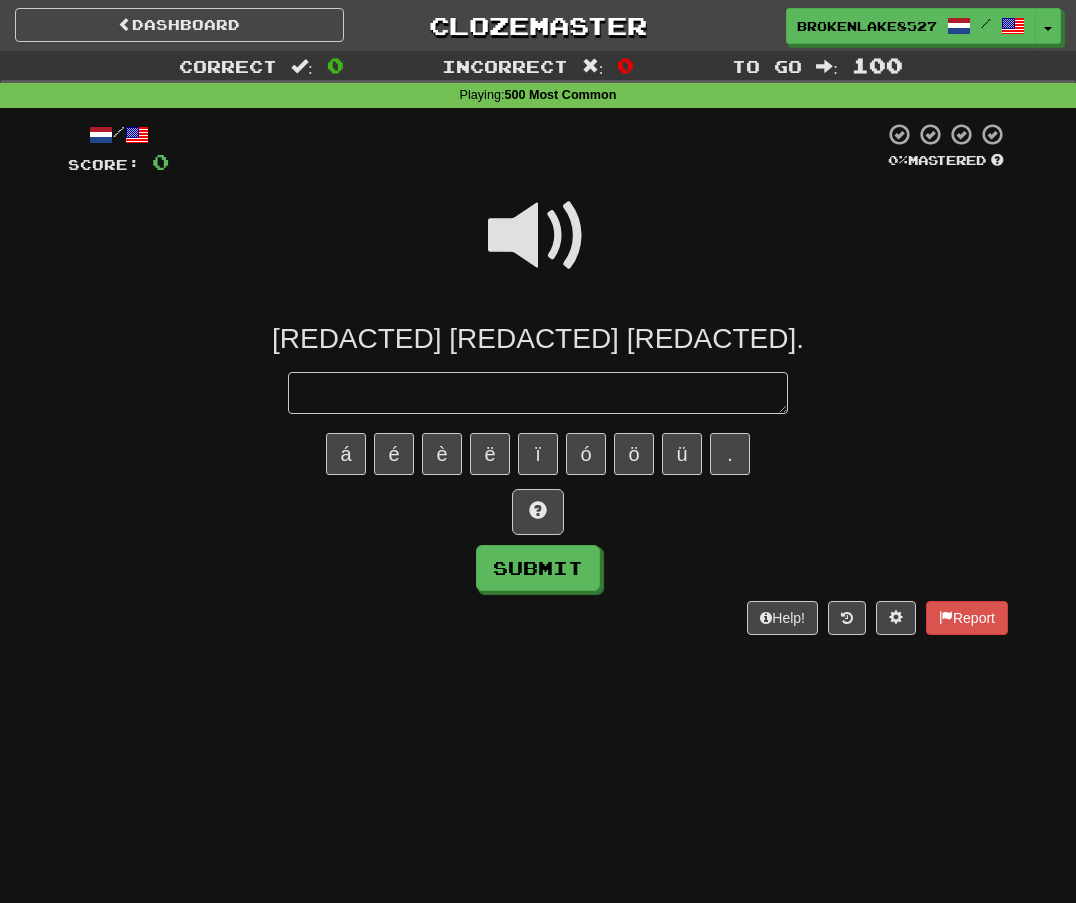 type on "*" 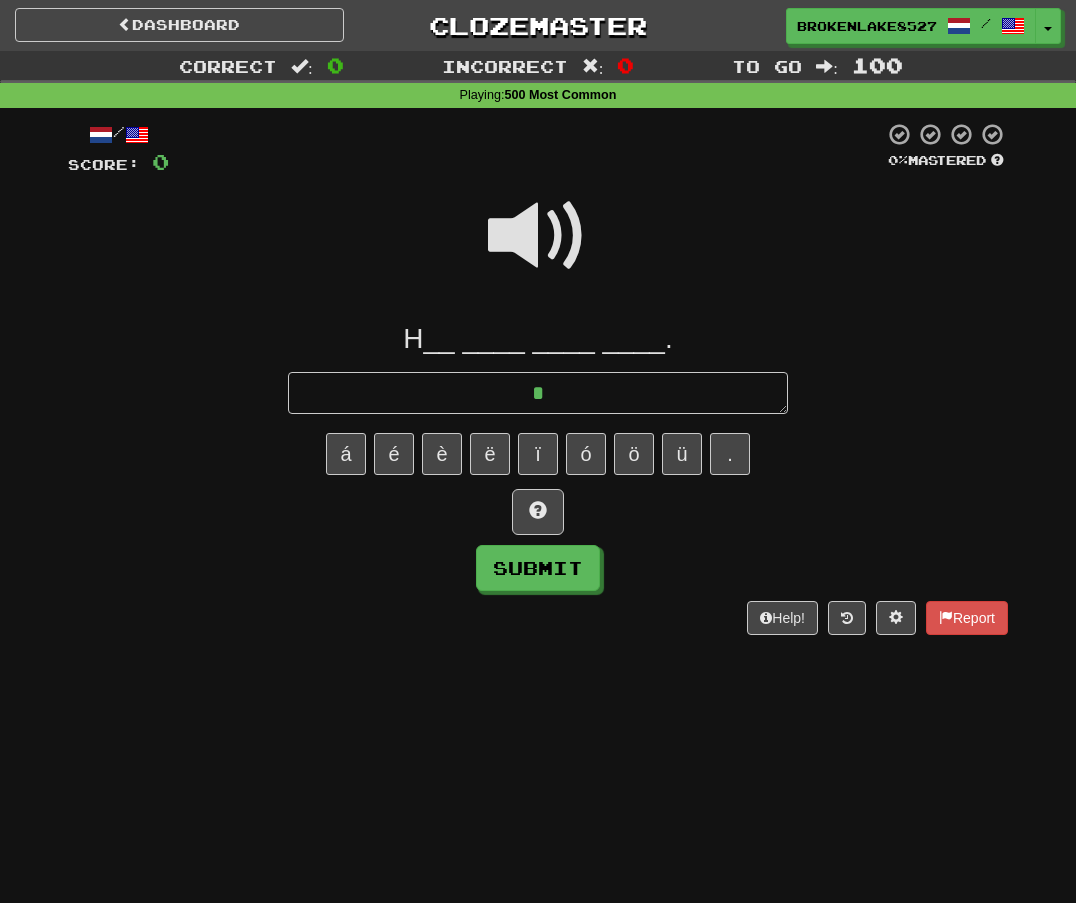 type on "*" 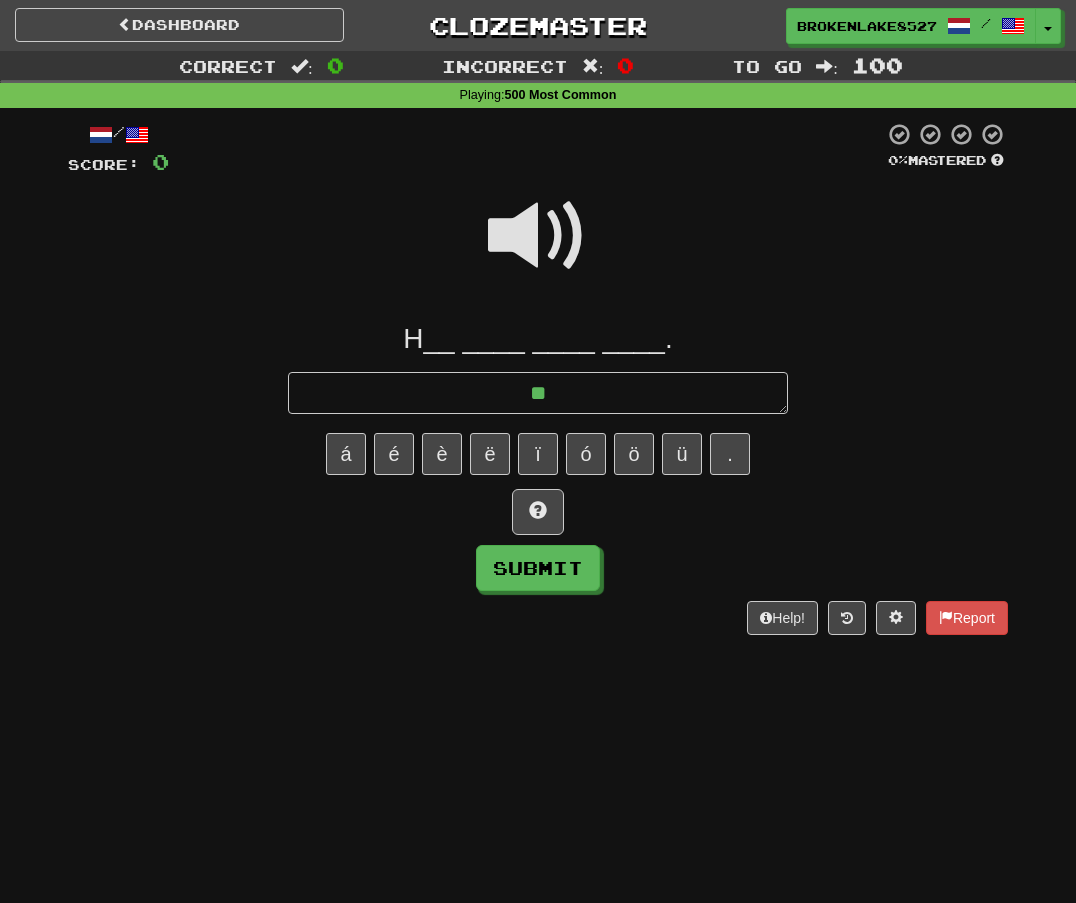 type on "*" 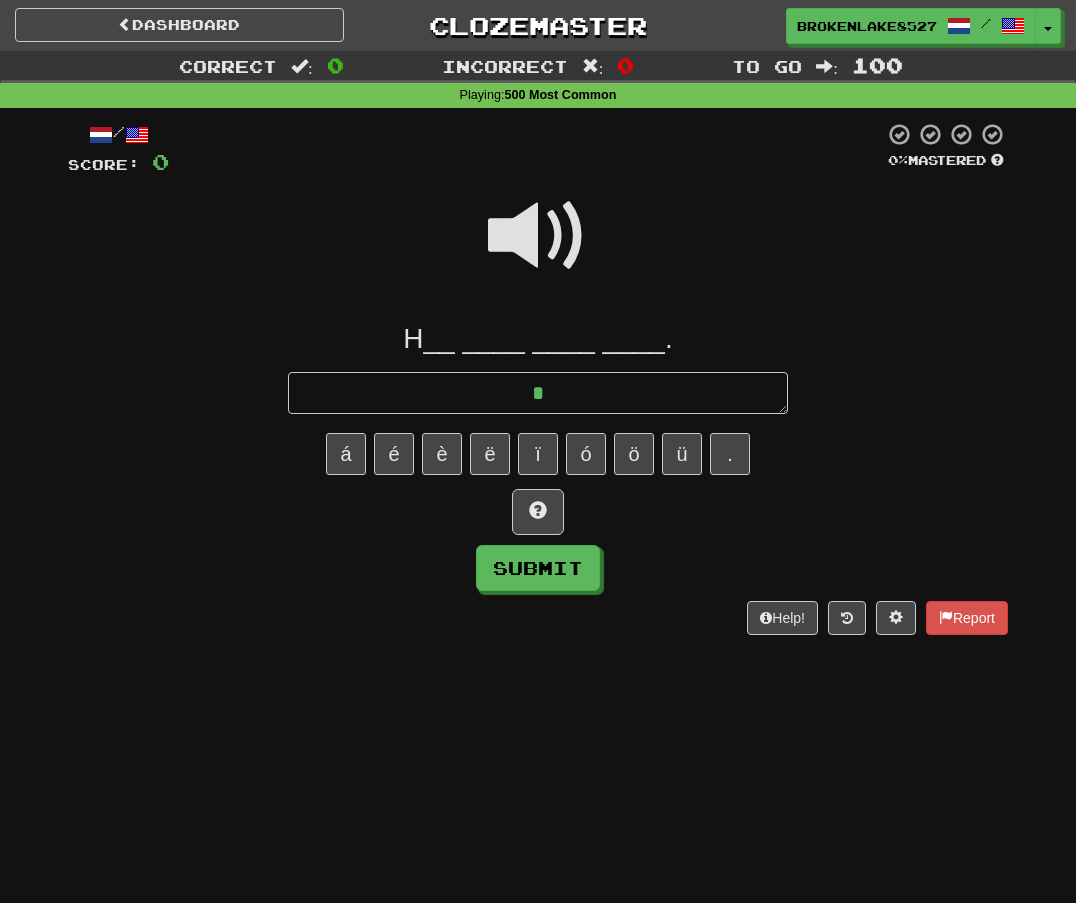 type on "*" 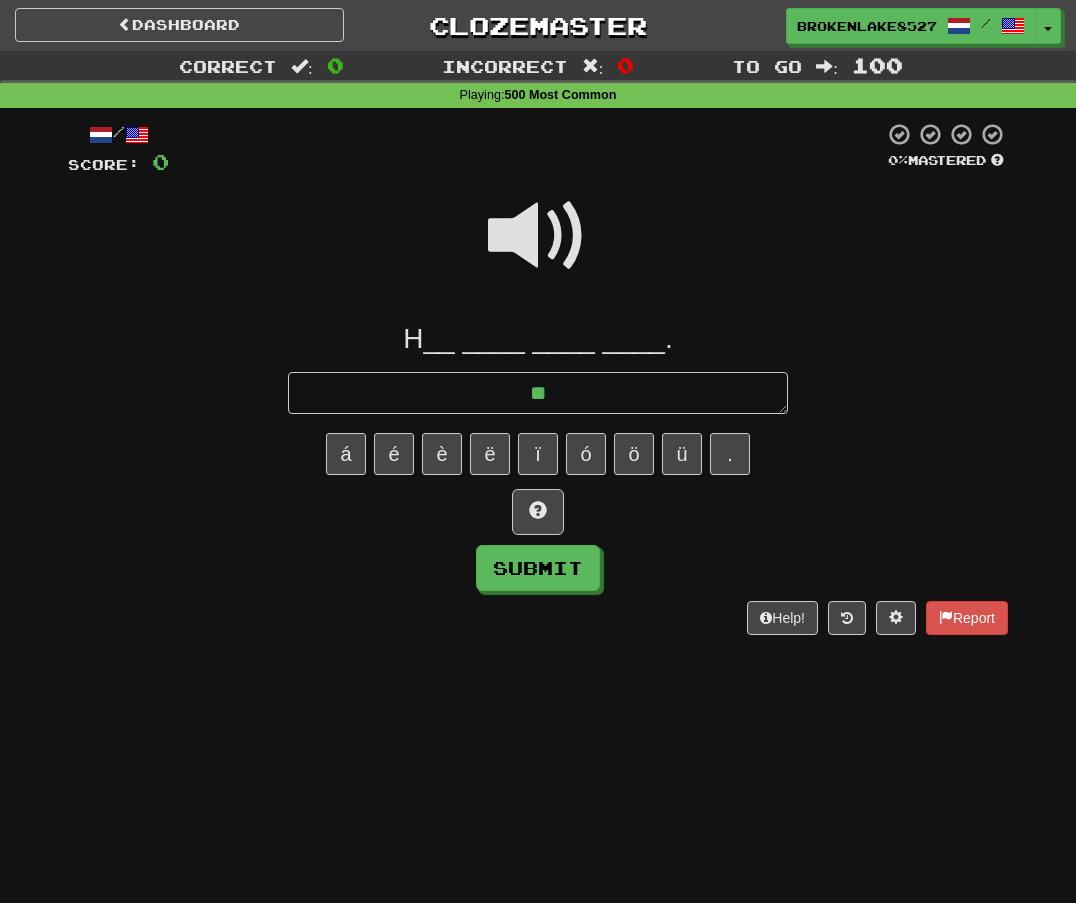 type on "*" 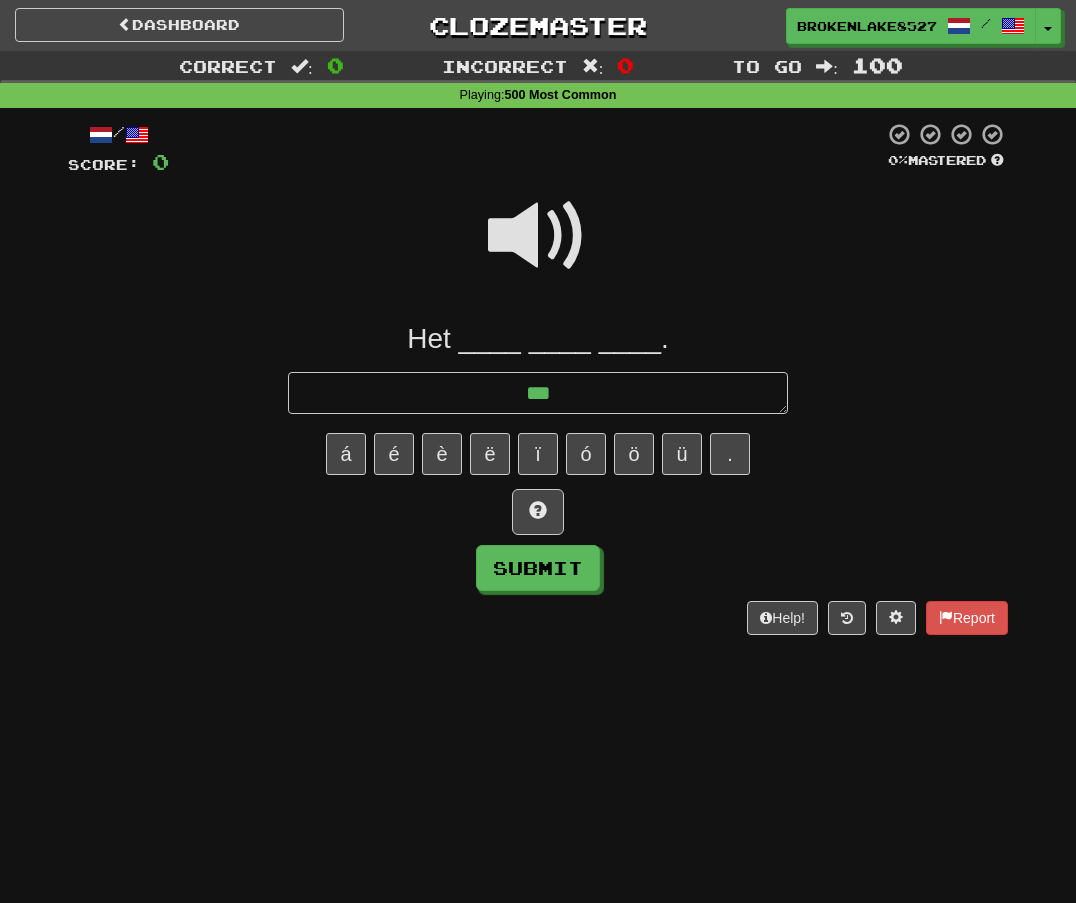 type on "*" 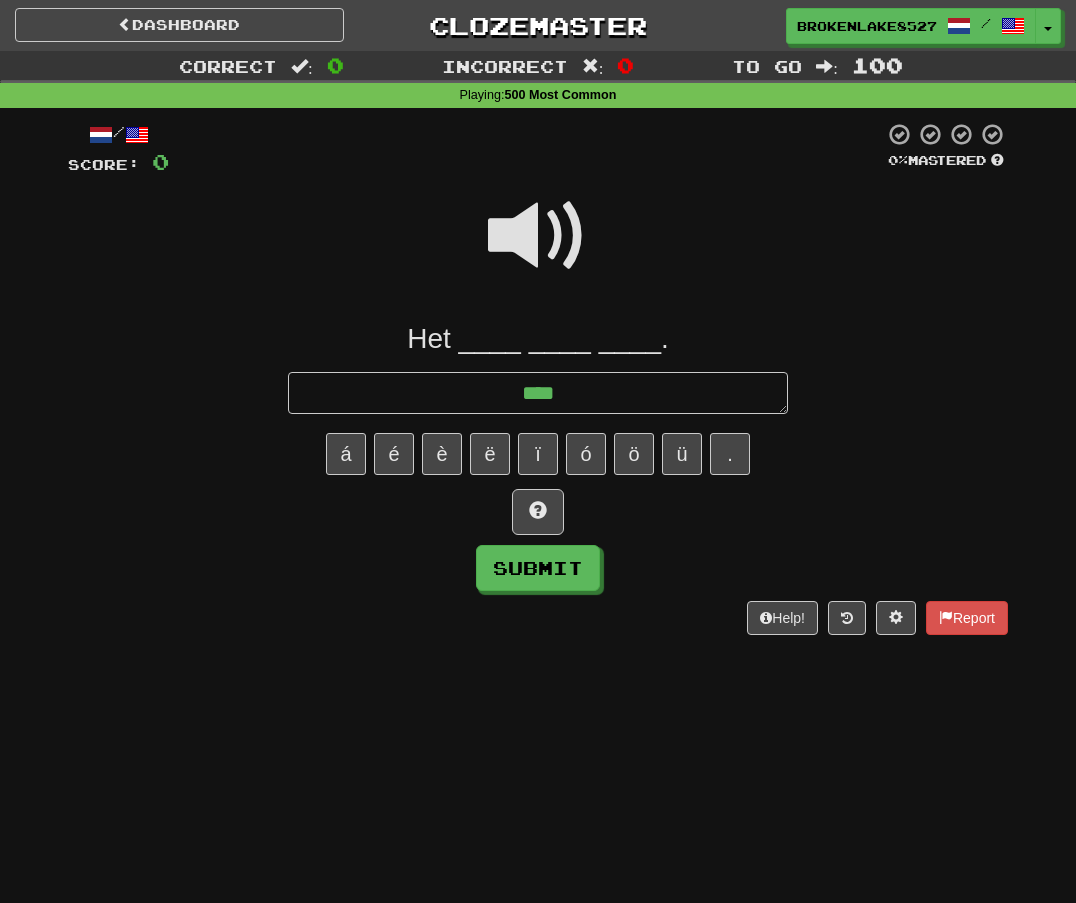 type on "*" 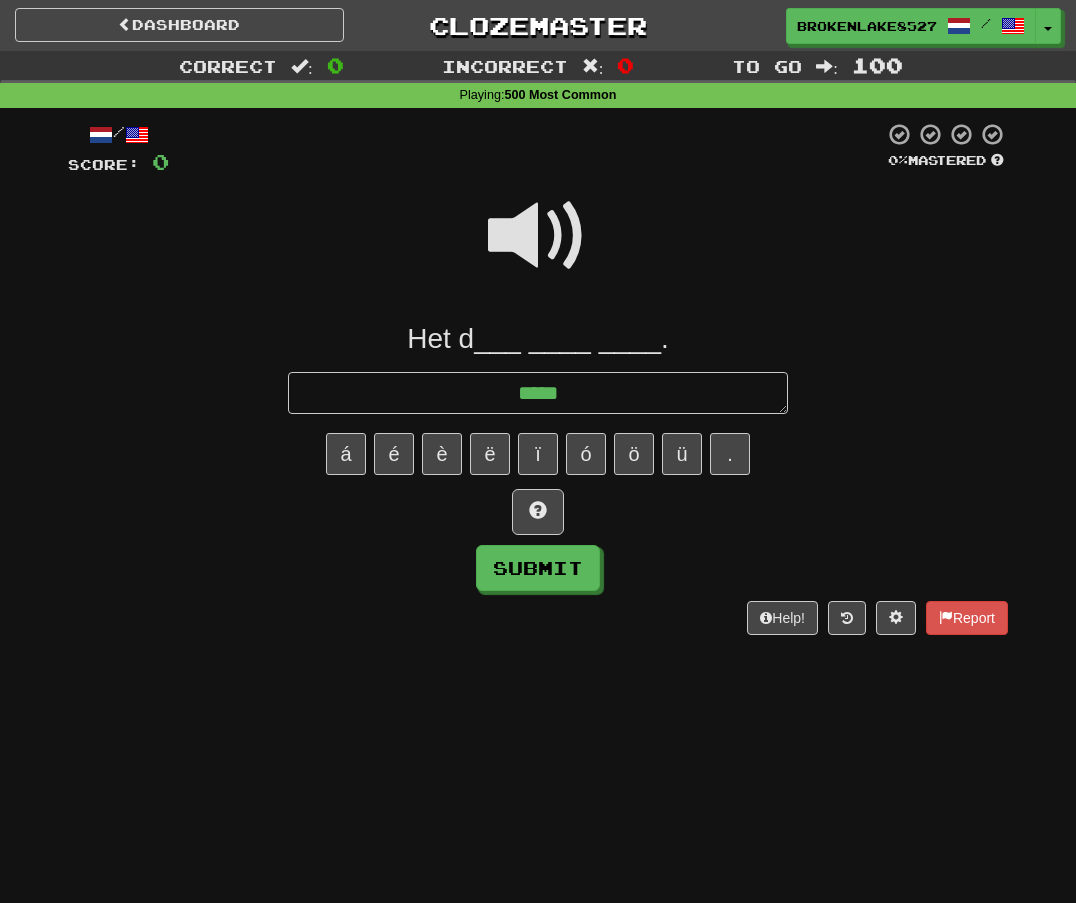type on "*" 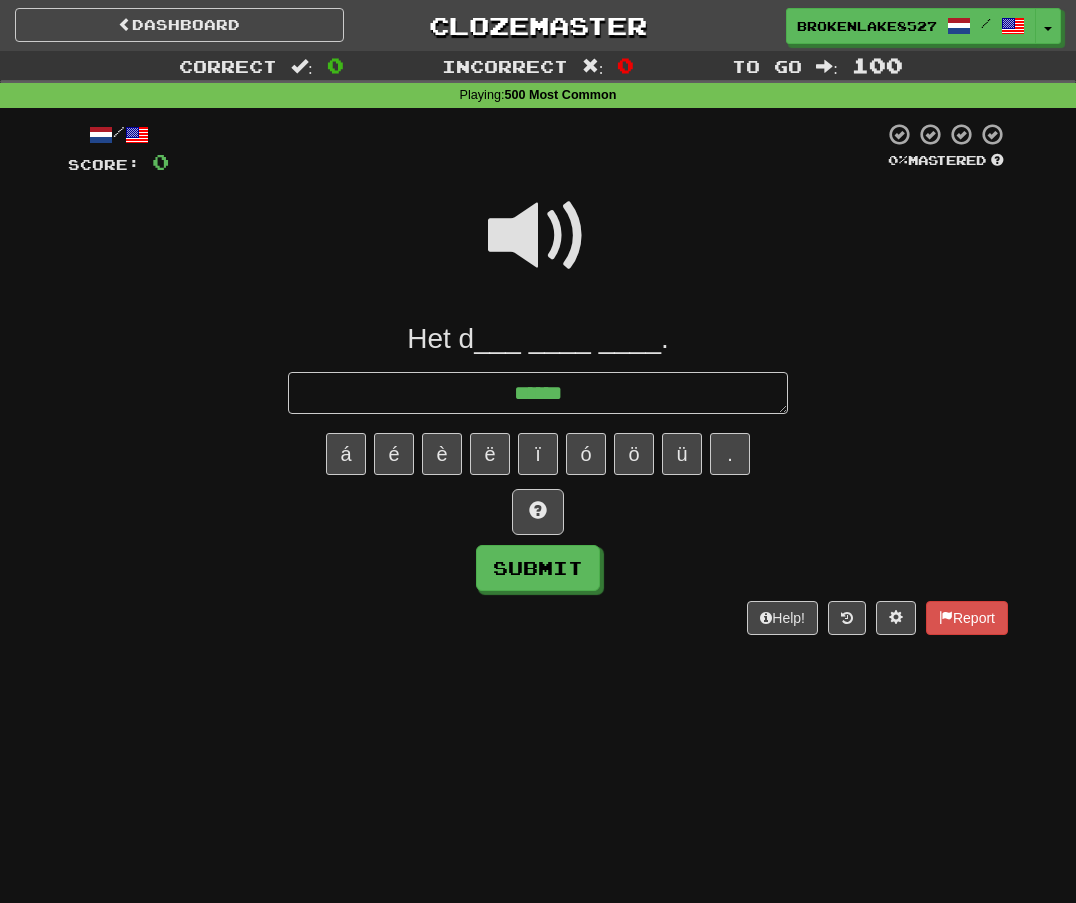 type on "*" 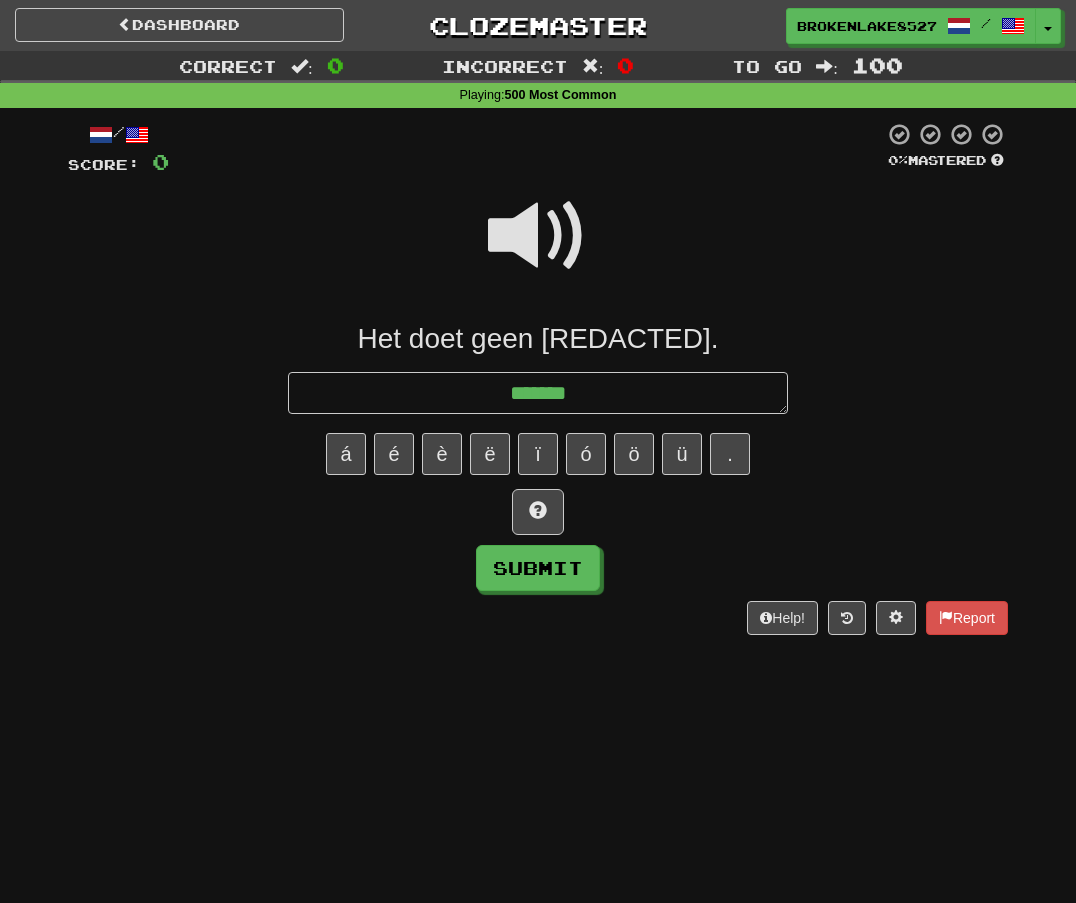 type on "*" 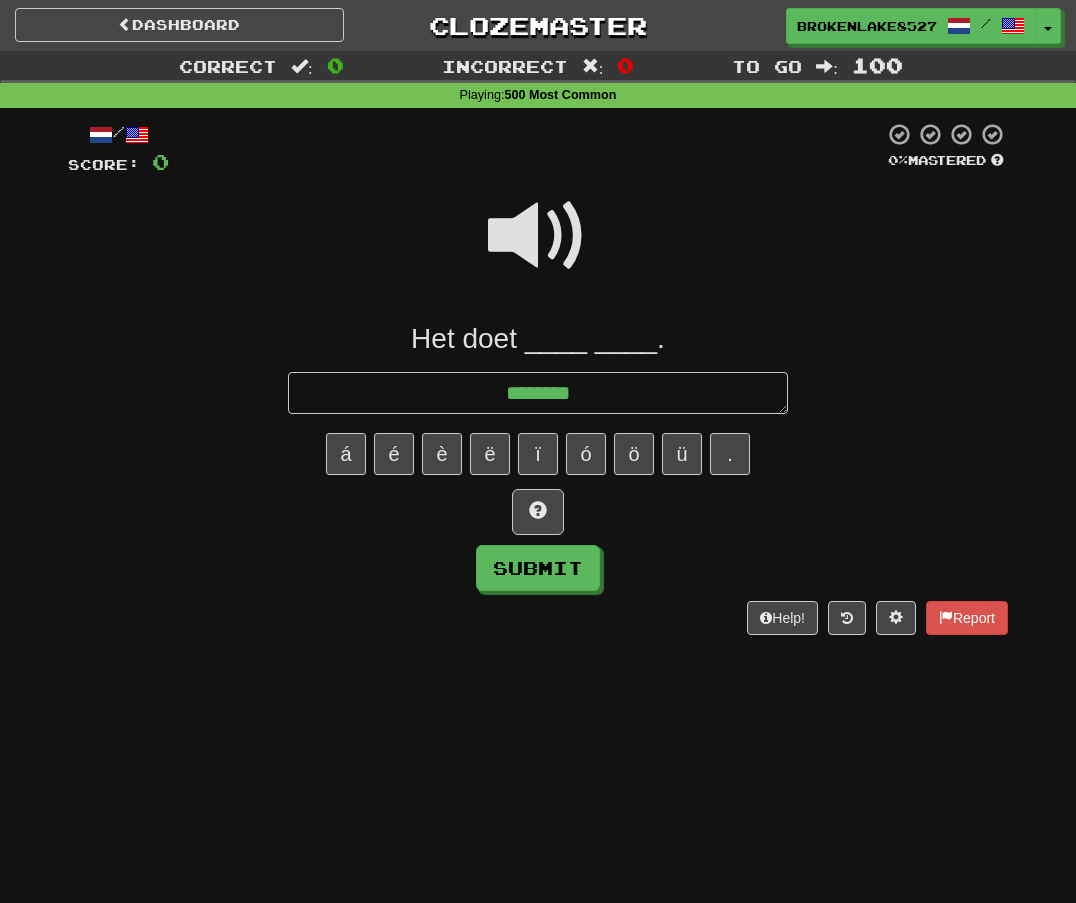 type on "*" 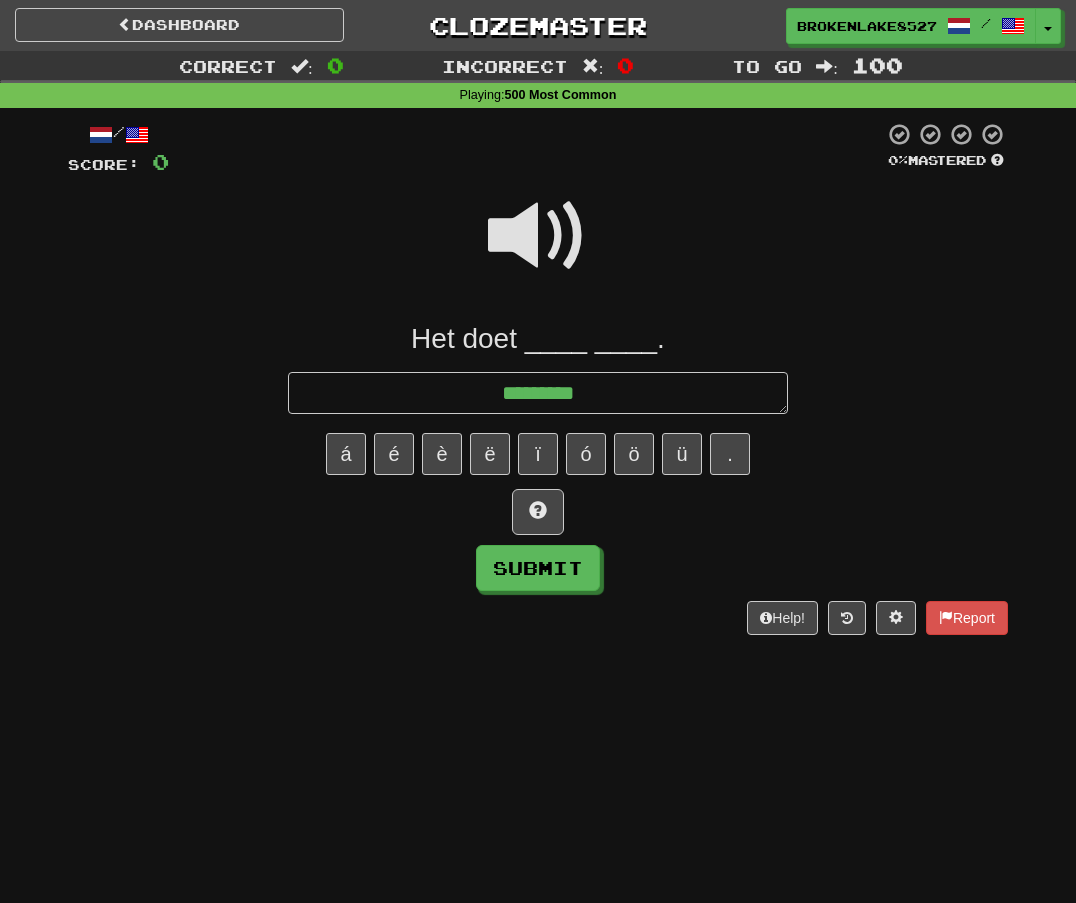type on "*" 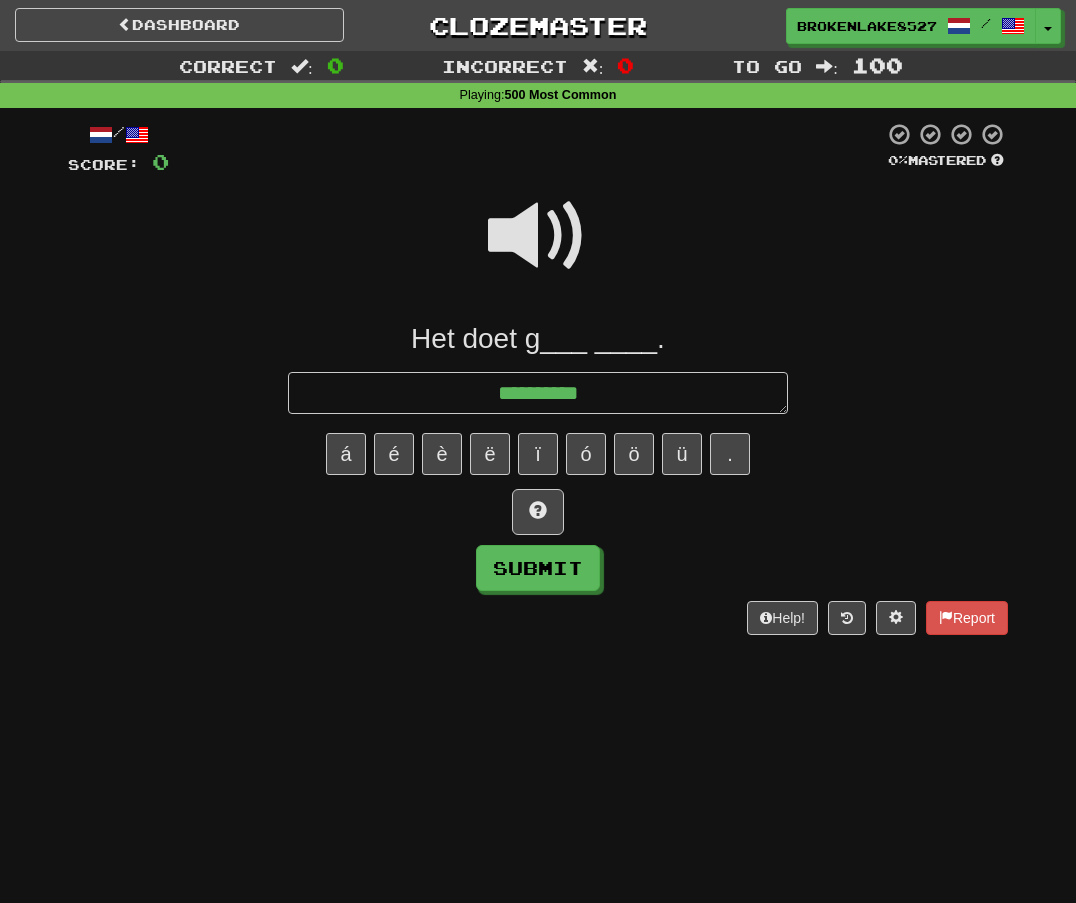 type on "*" 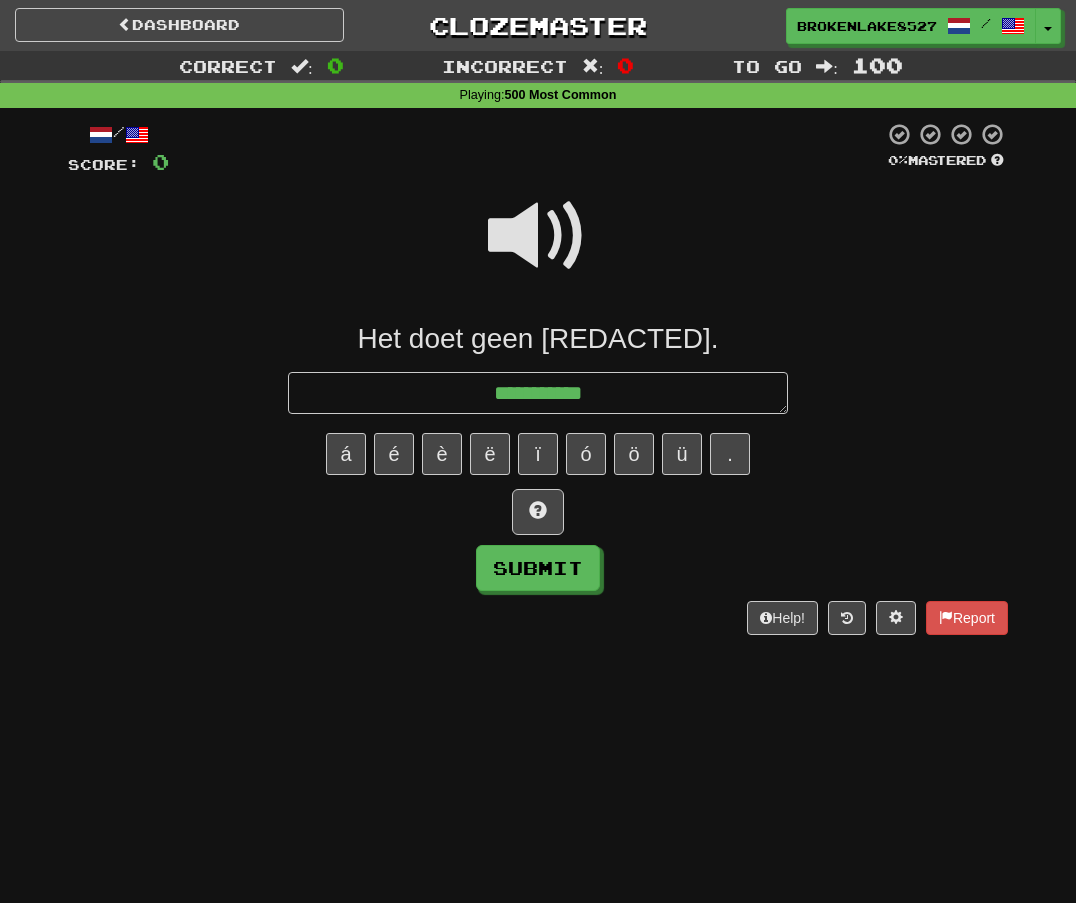 type on "*" 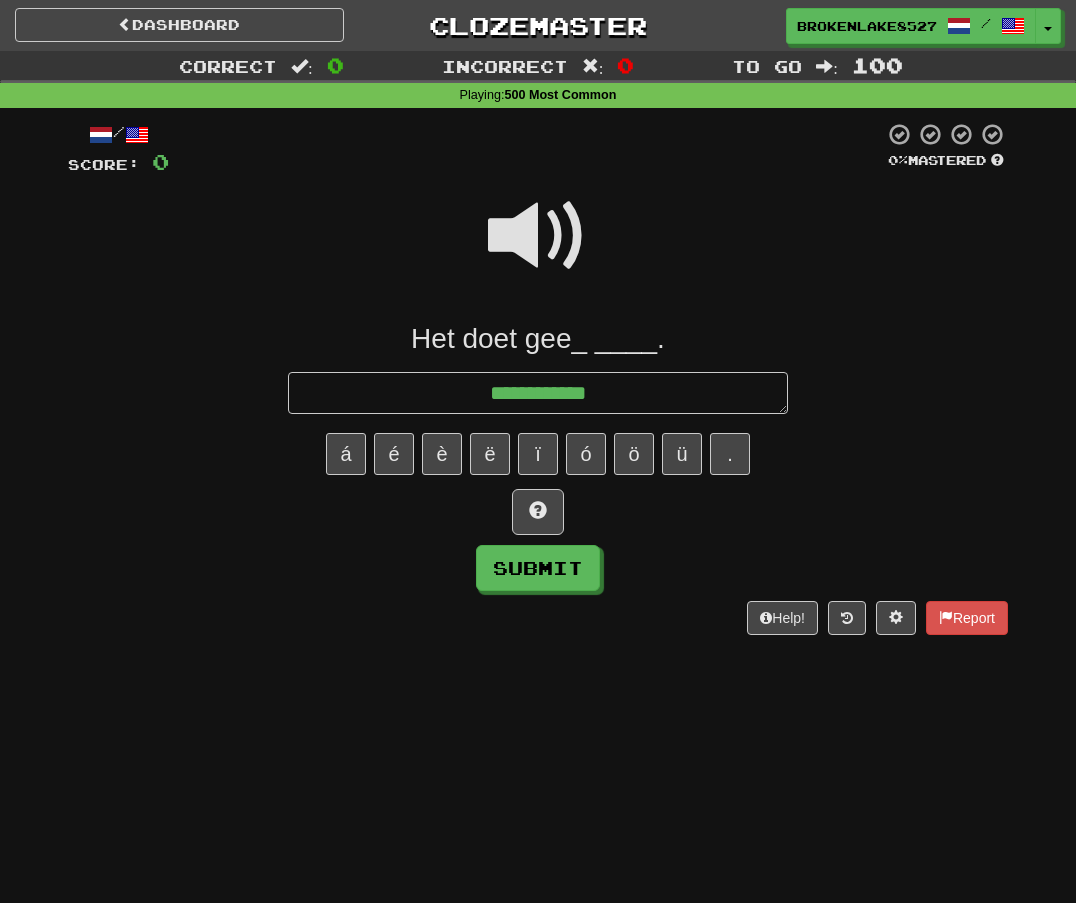 type on "*" 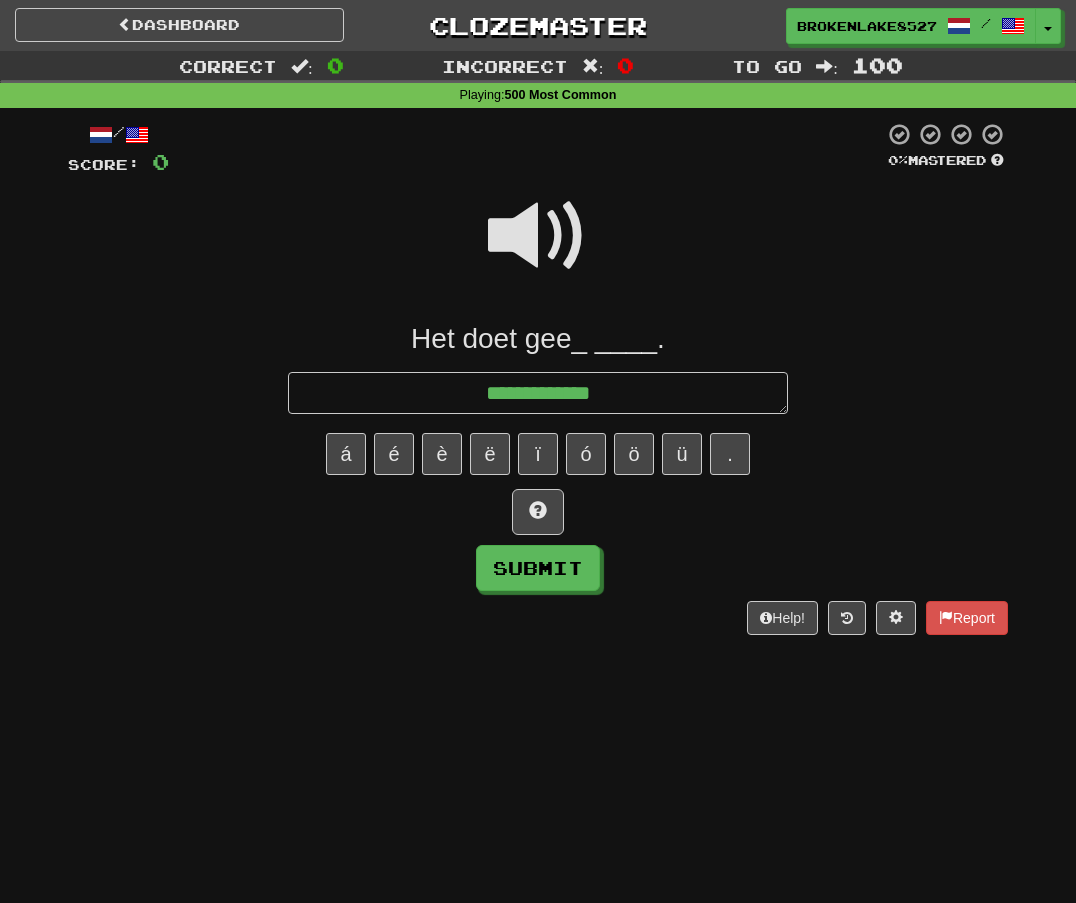 type on "*" 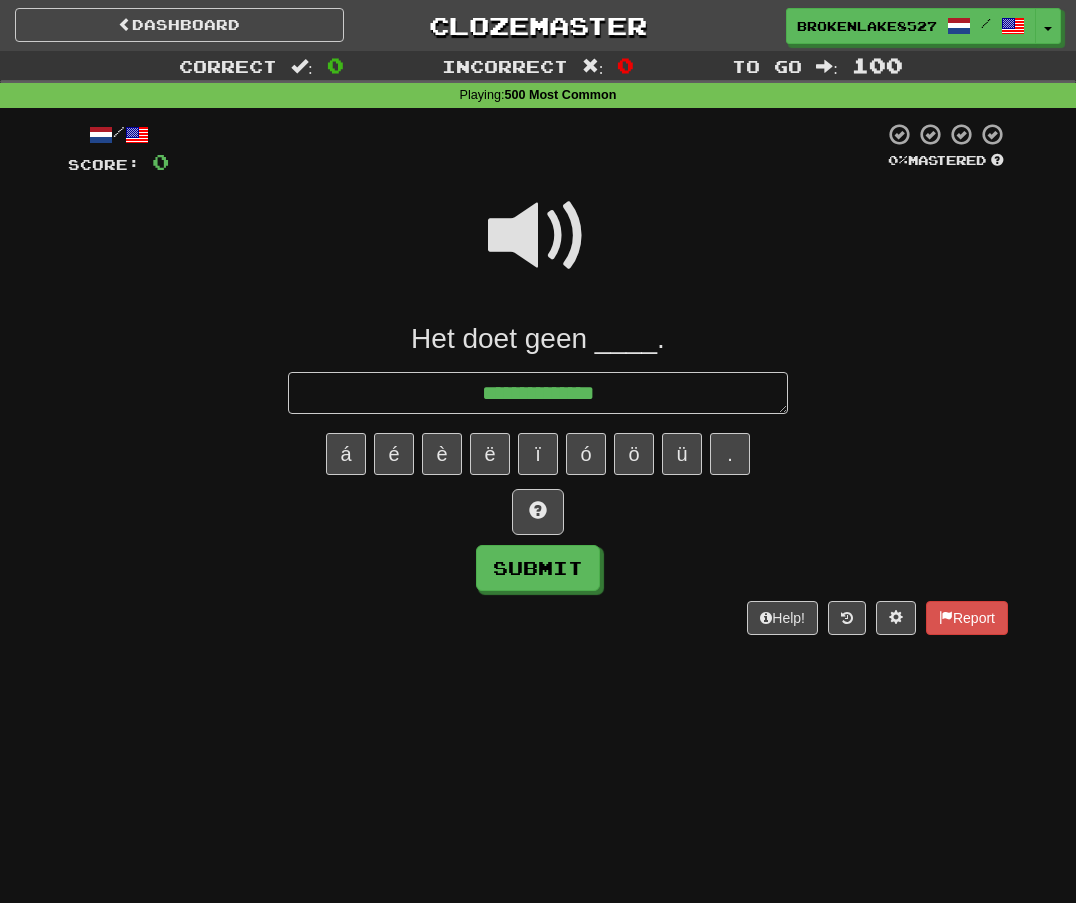 type on "*" 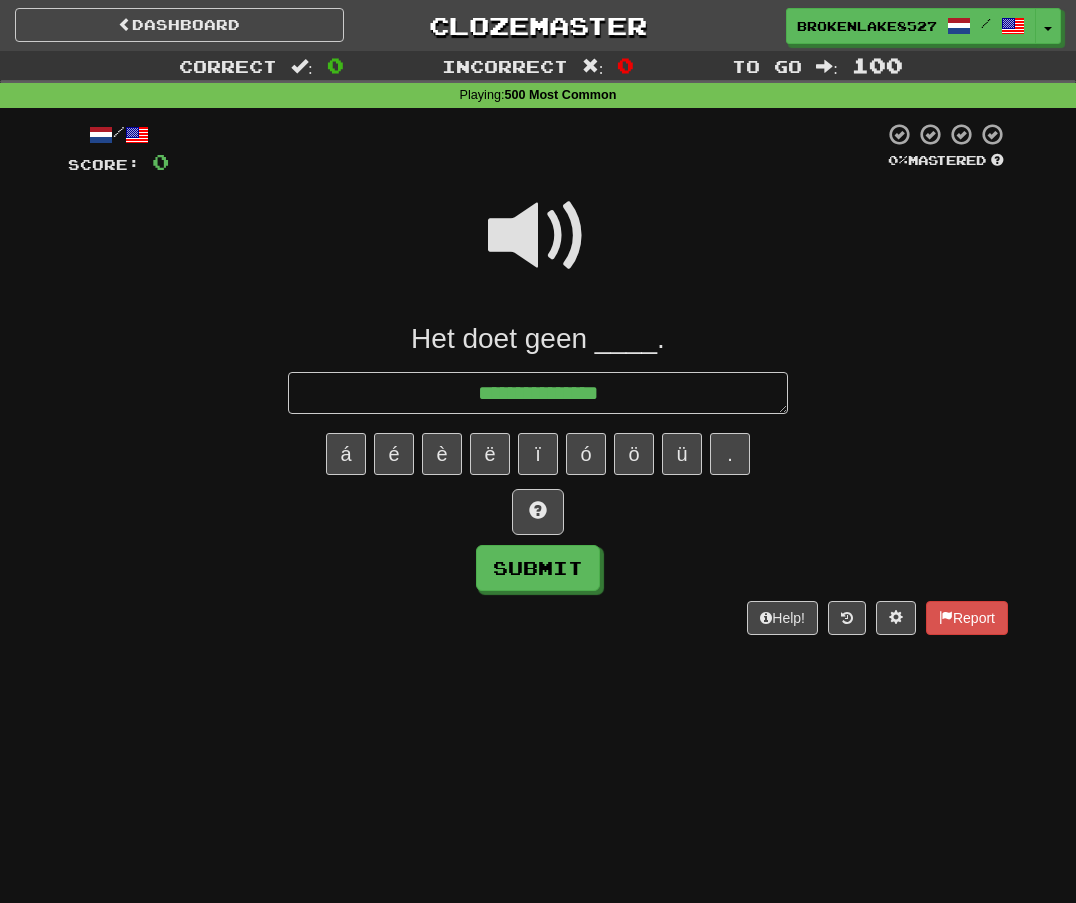 type on "*" 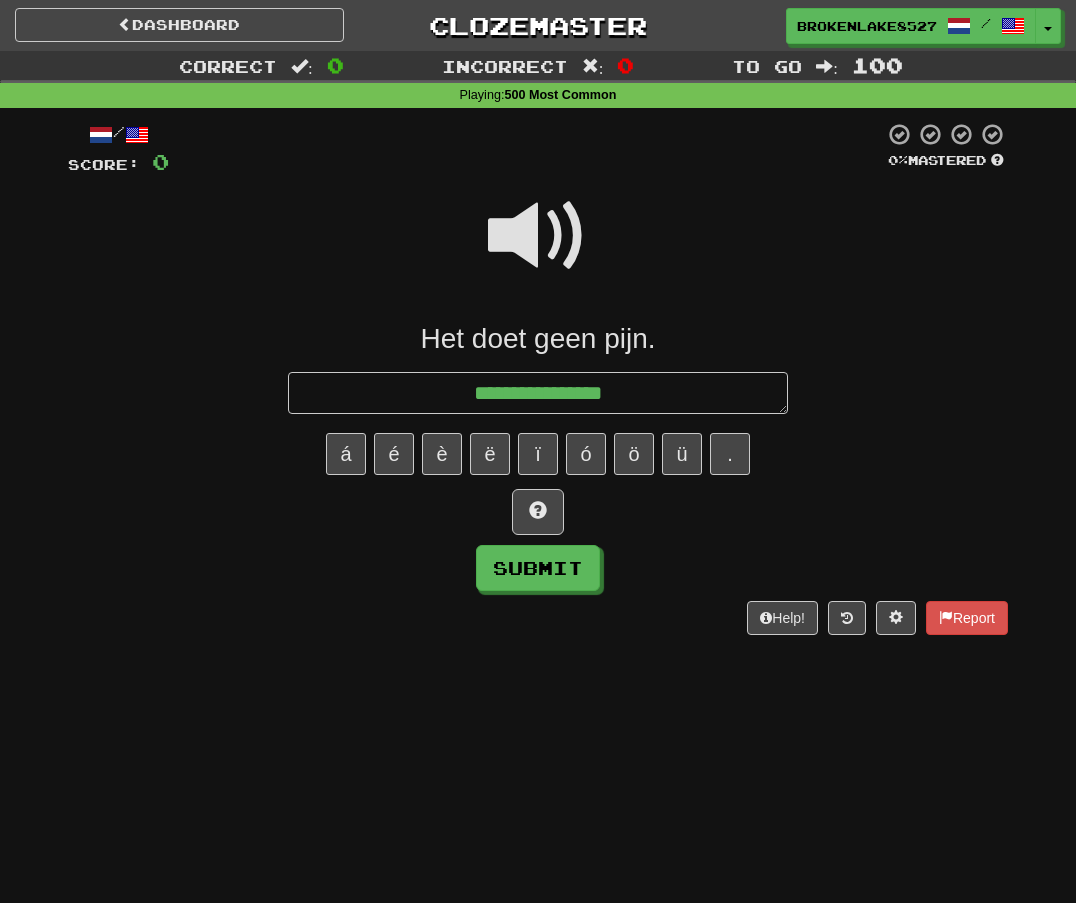 type on "*" 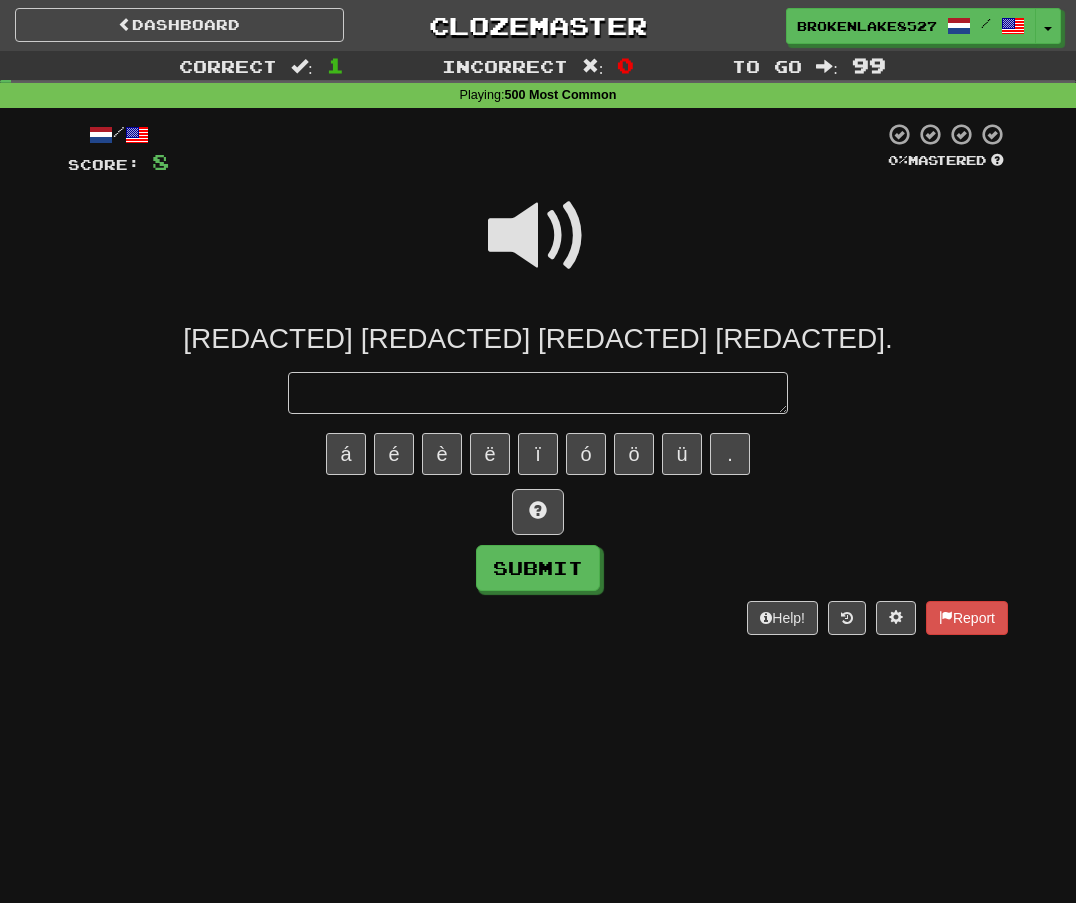 type on "*" 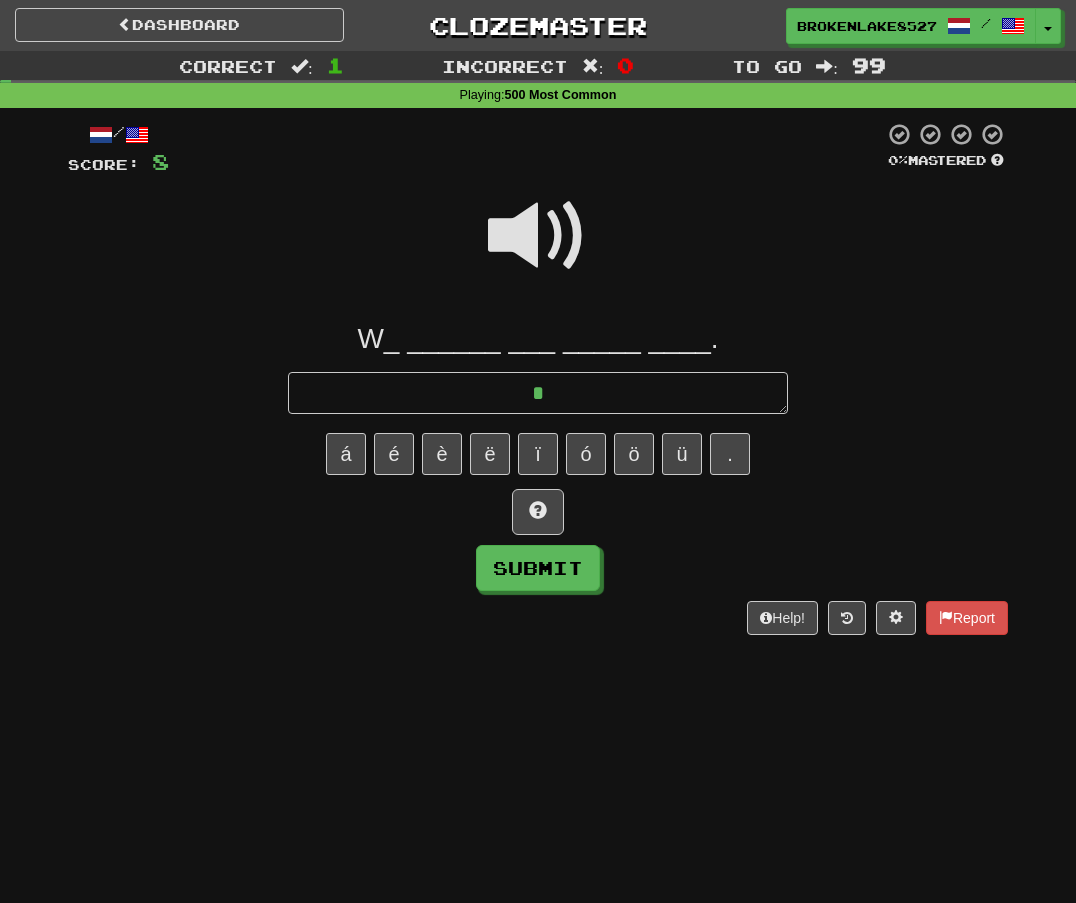 type on "*" 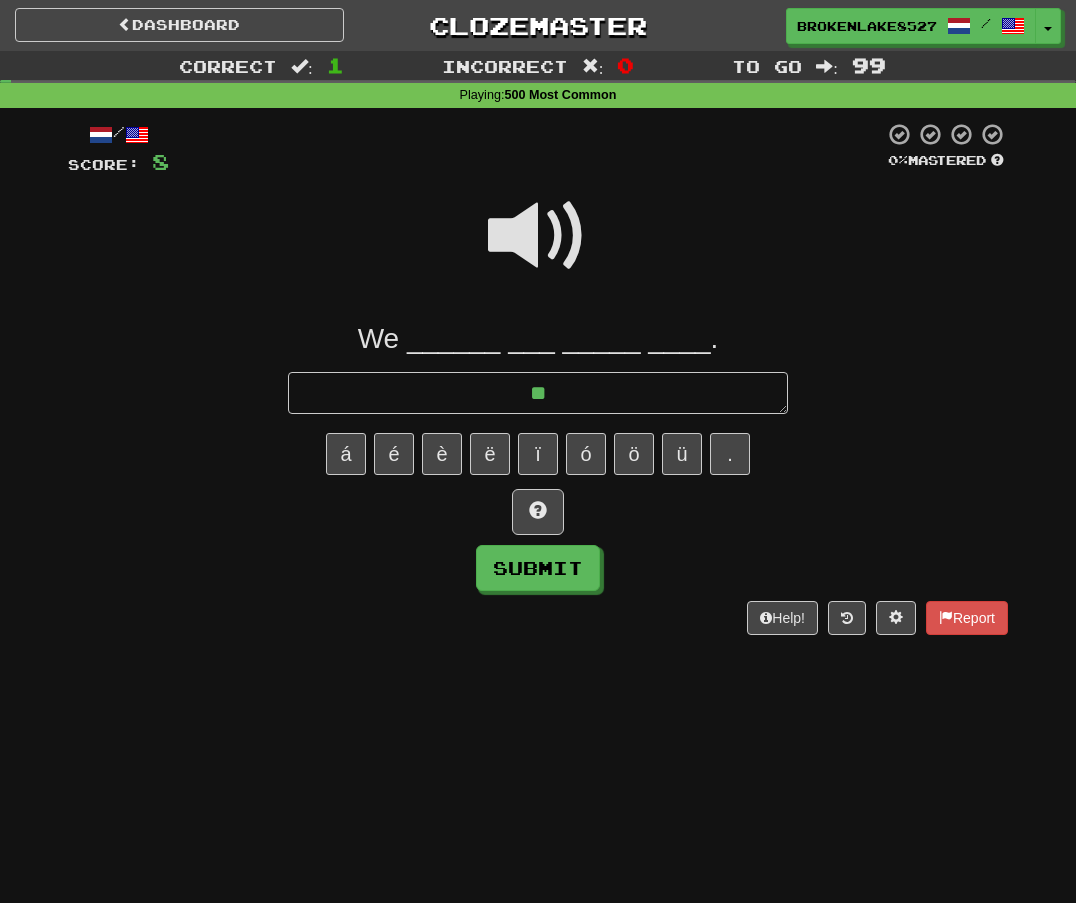 type on "*" 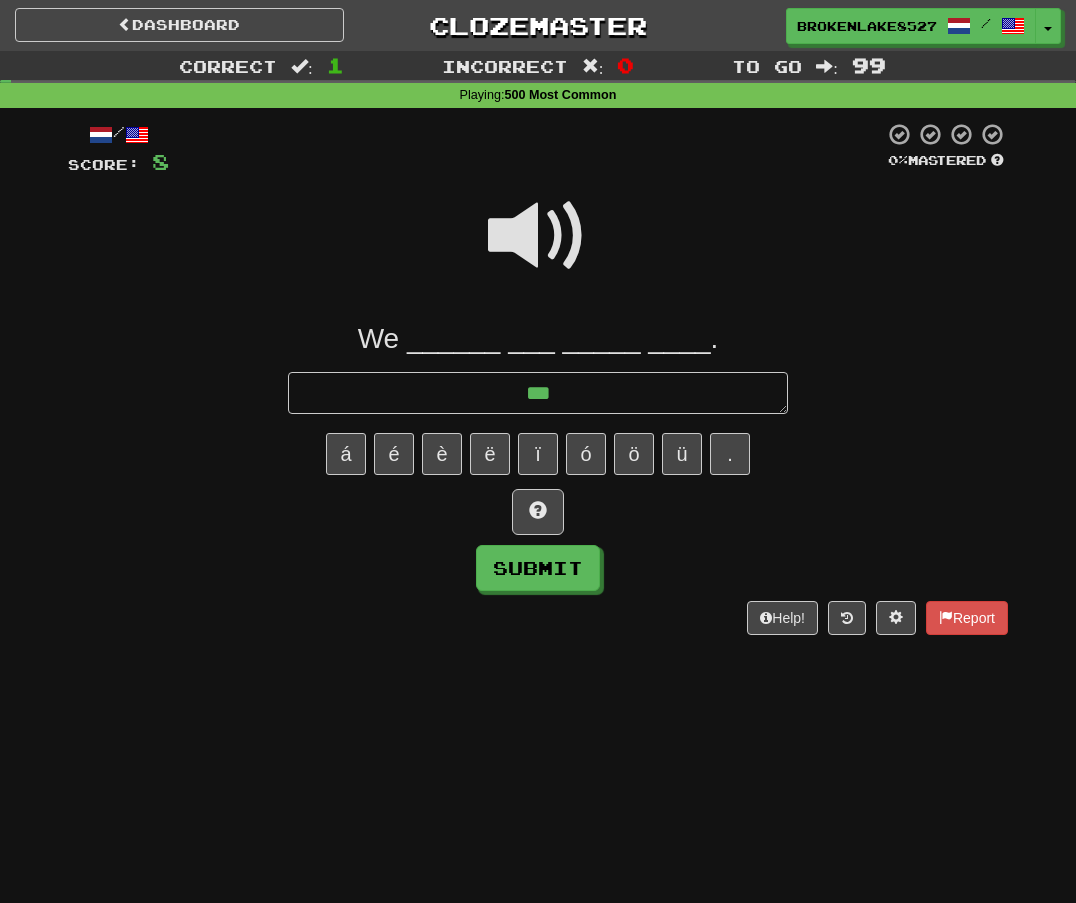 type on "*" 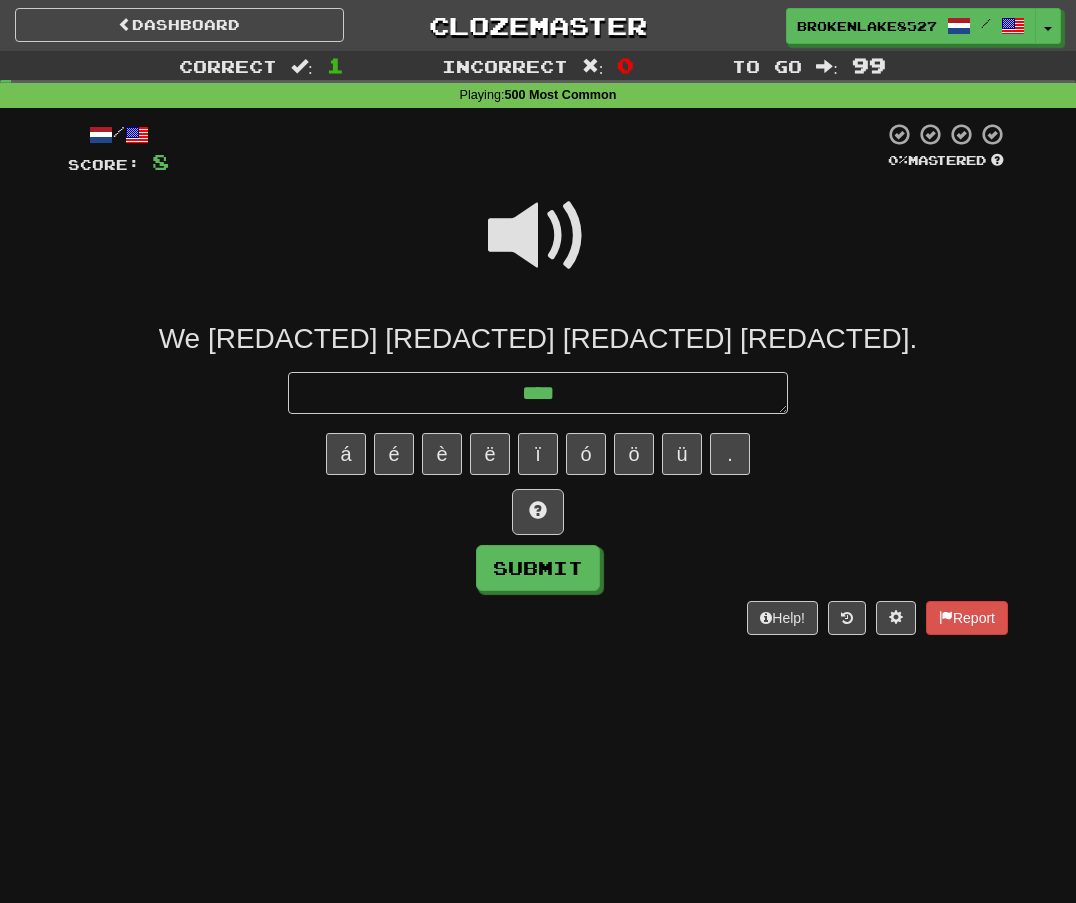 type on "*" 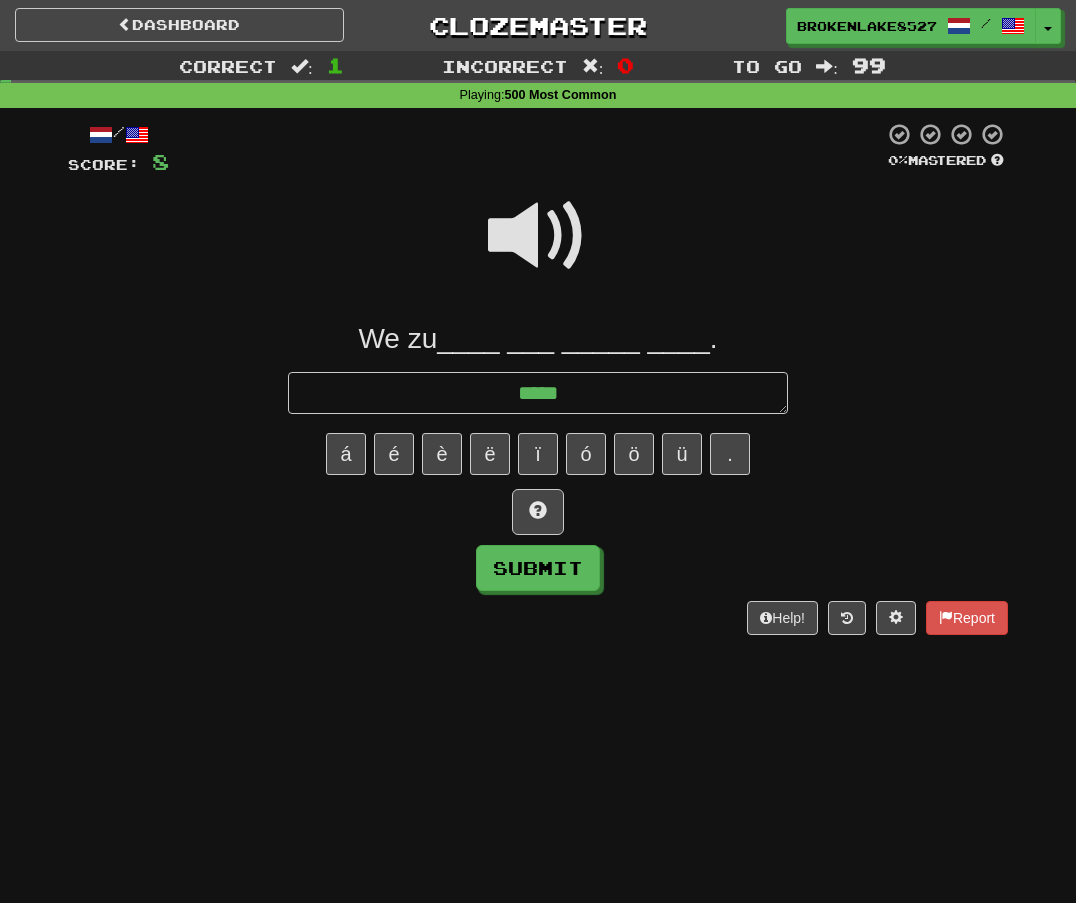 type on "*" 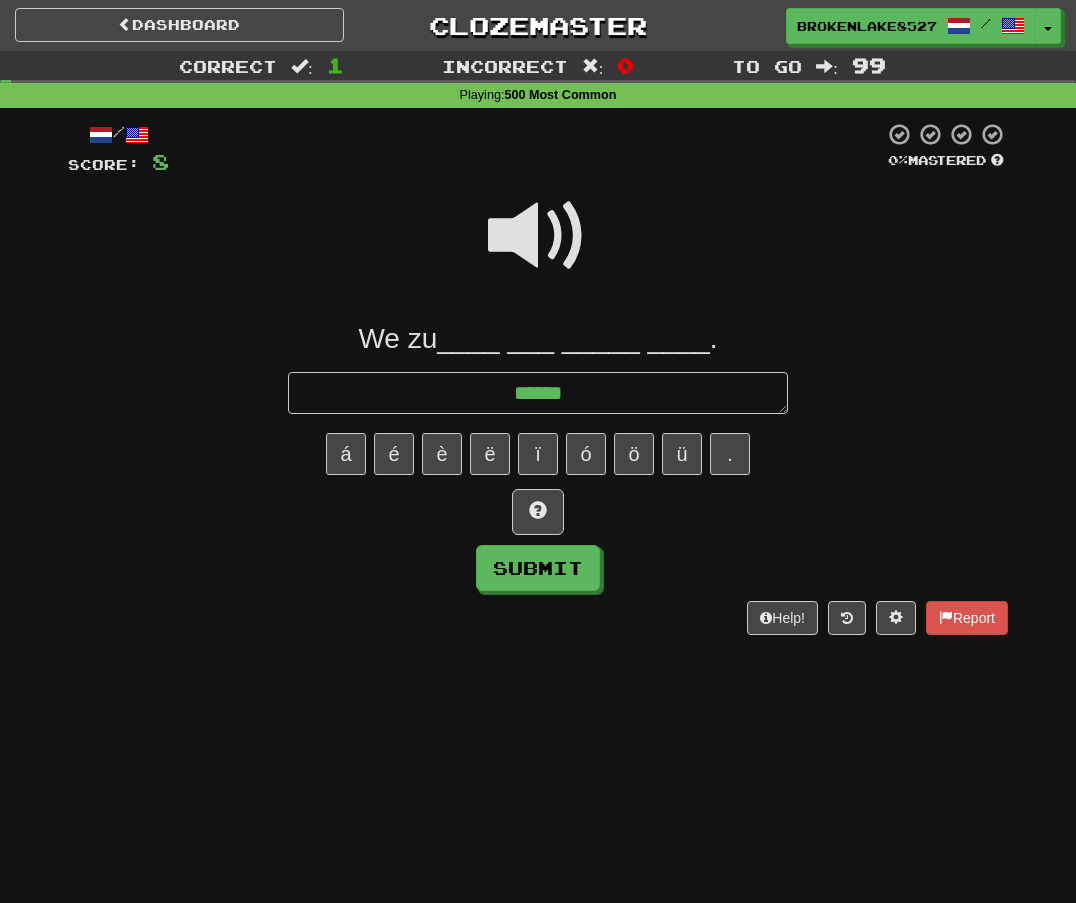 type on "*" 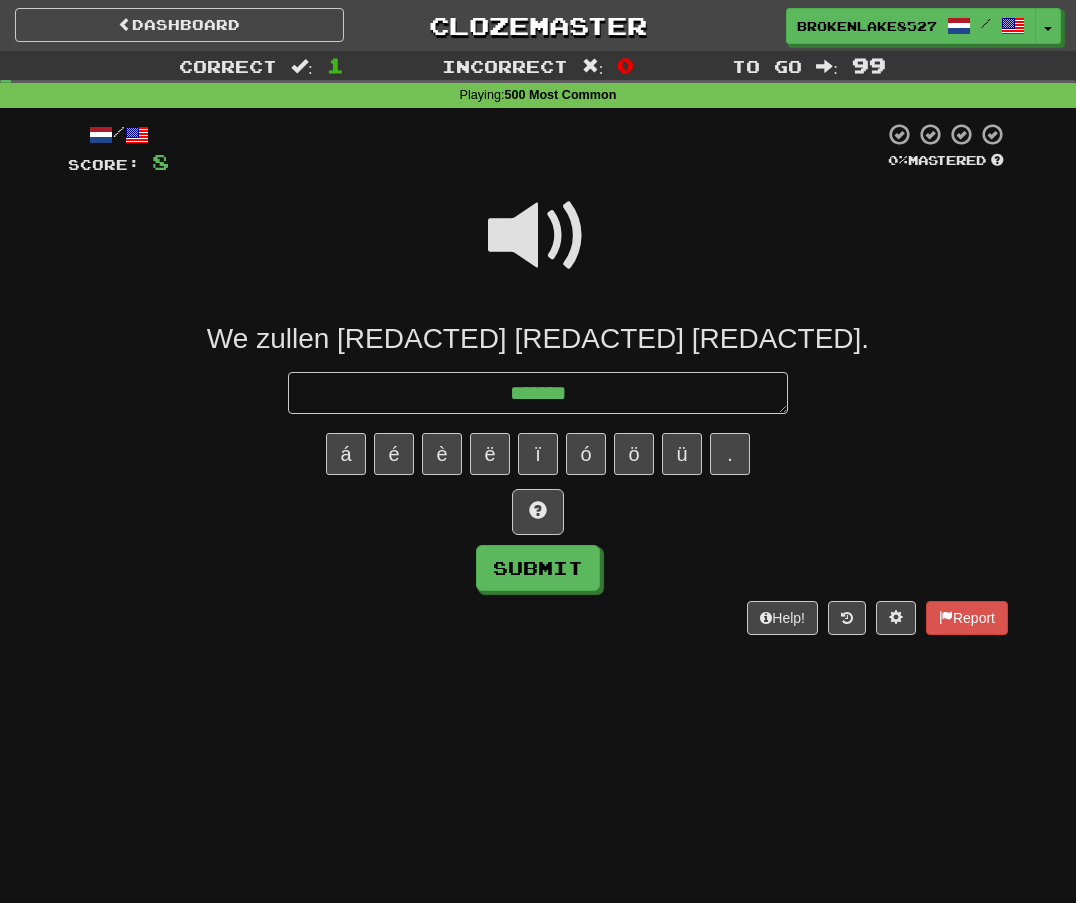 type on "*" 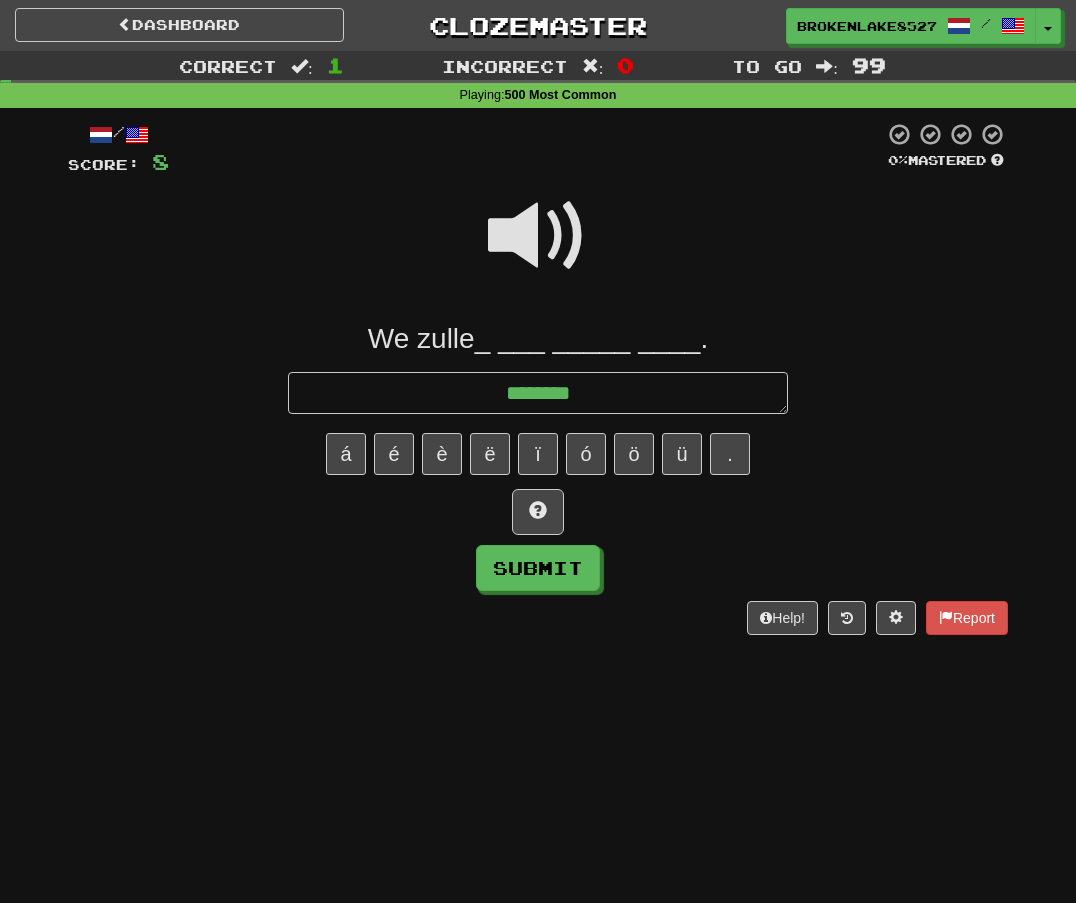 type on "*" 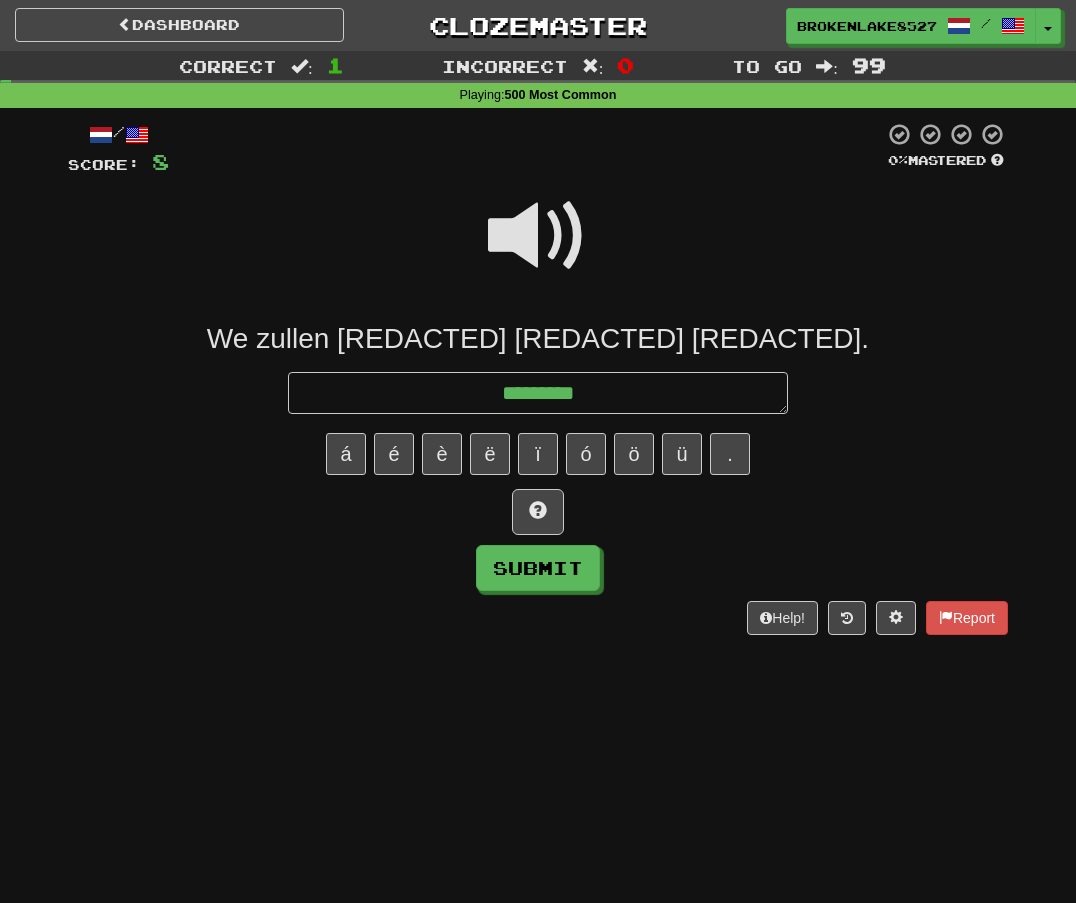 type on "*" 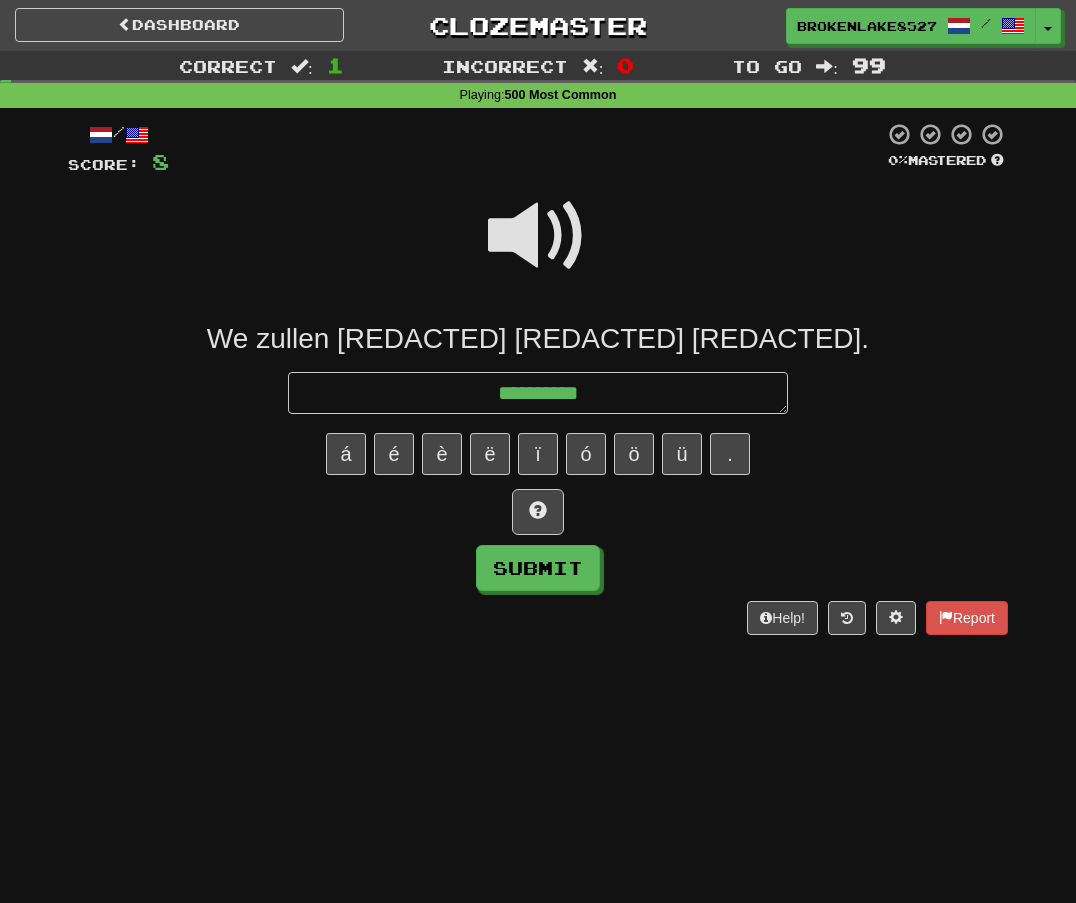 type on "*" 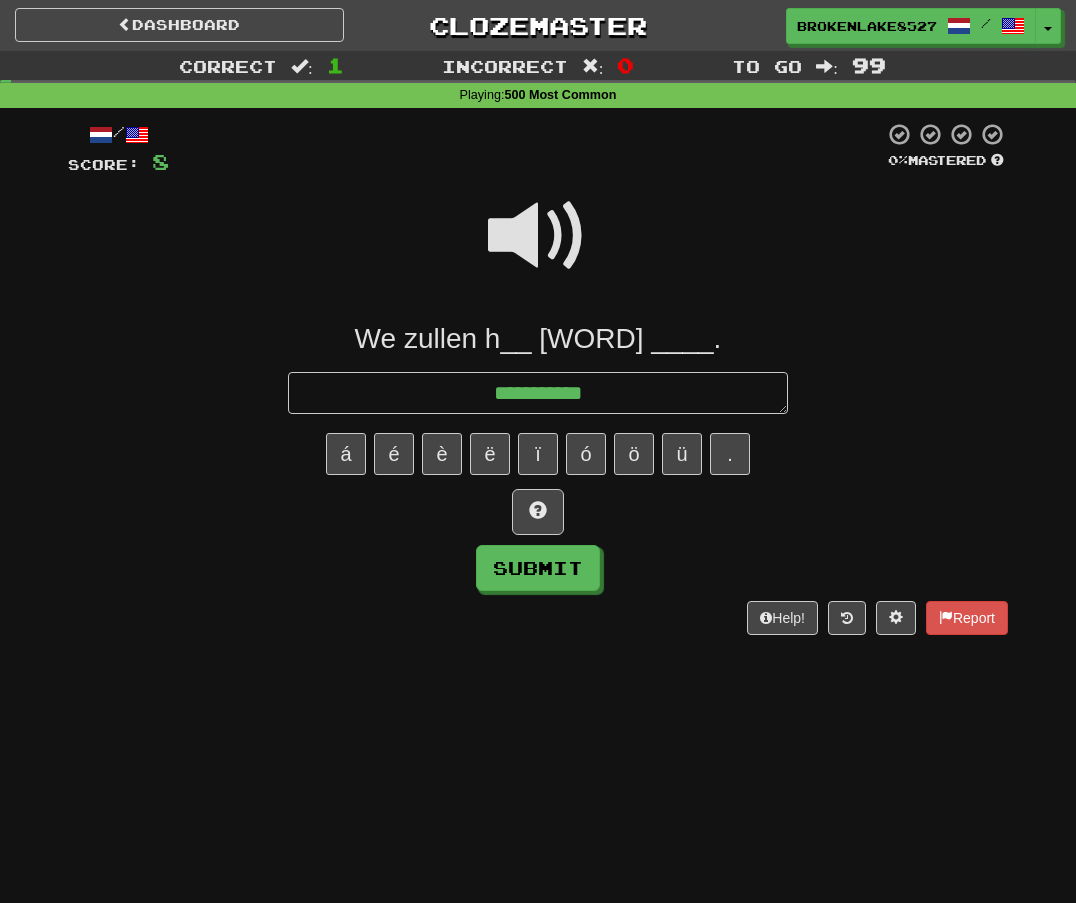 type on "*" 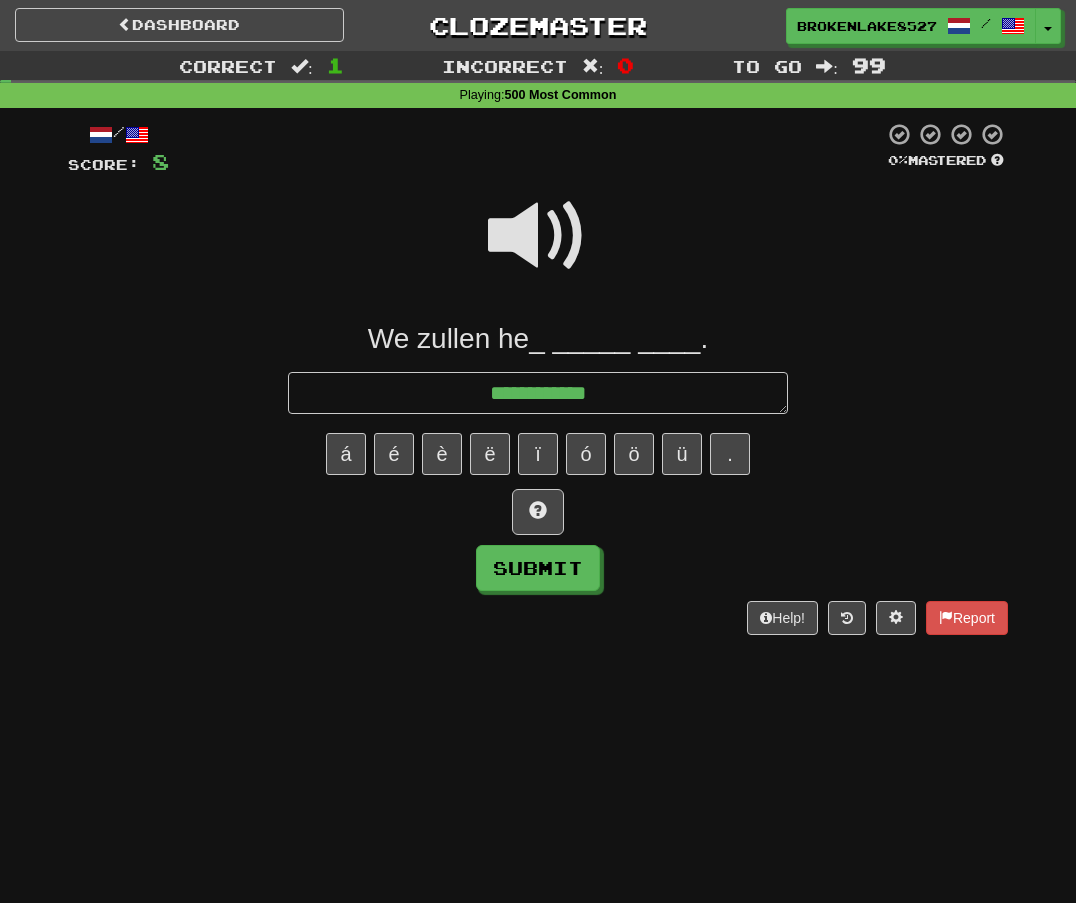 type on "*" 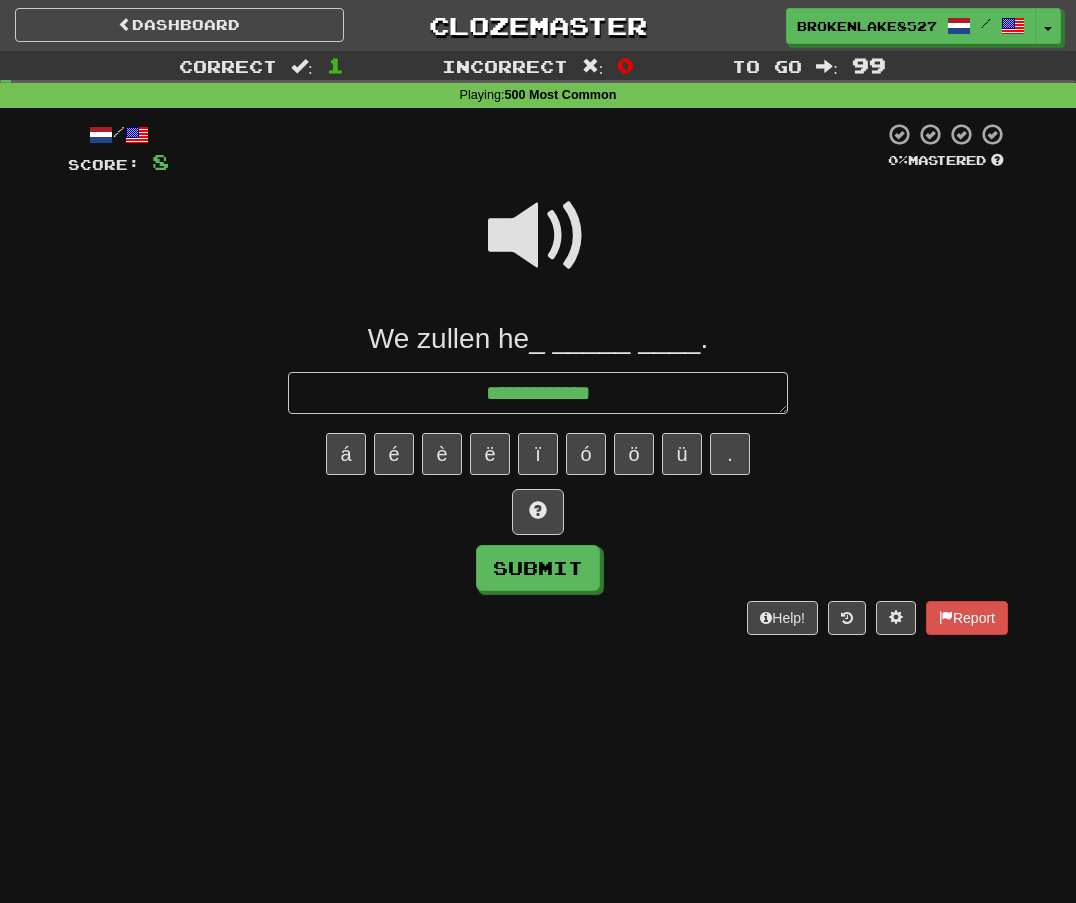 type on "*" 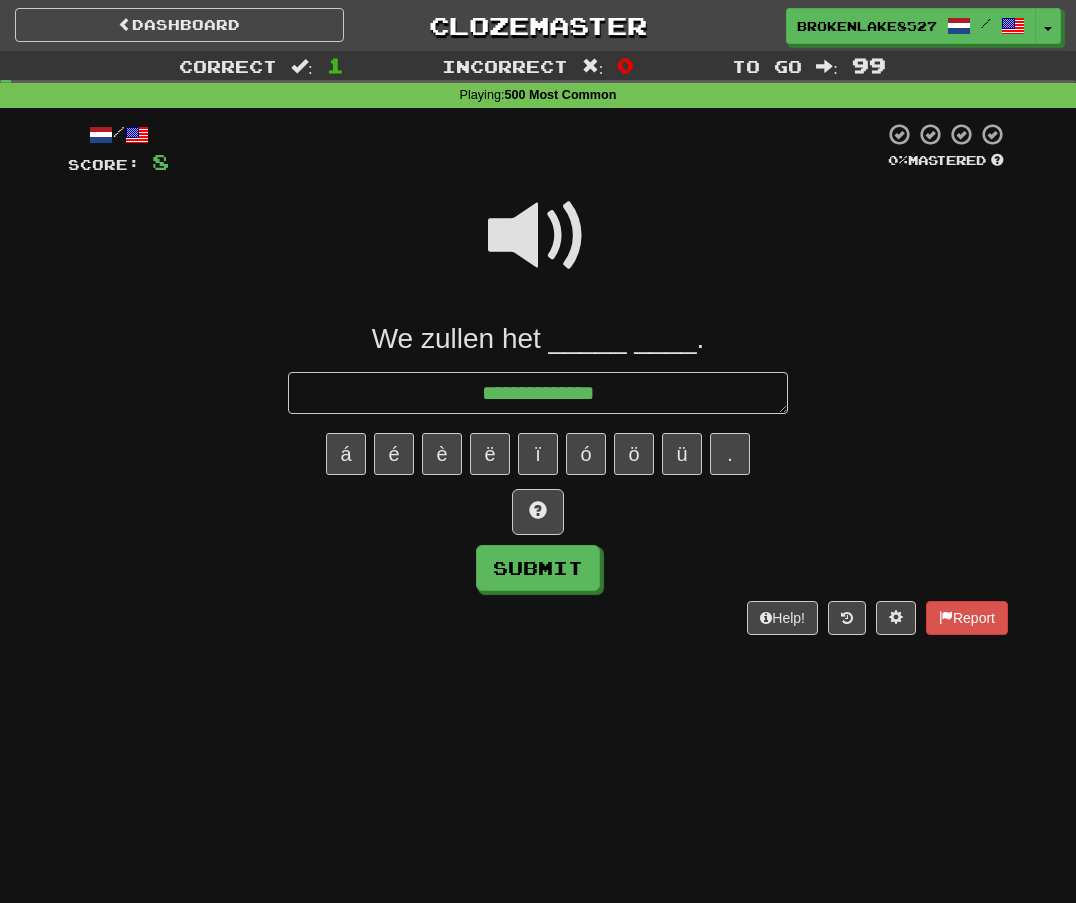 type on "*" 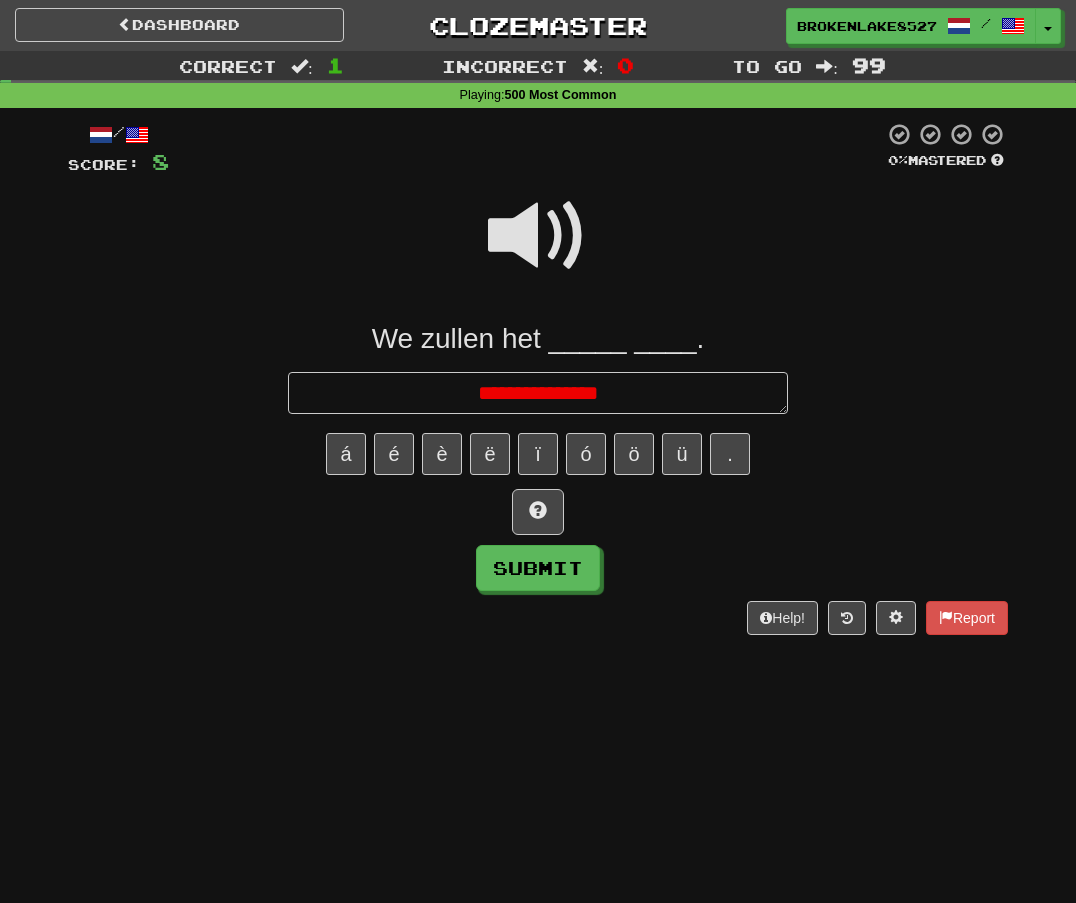 type on "*" 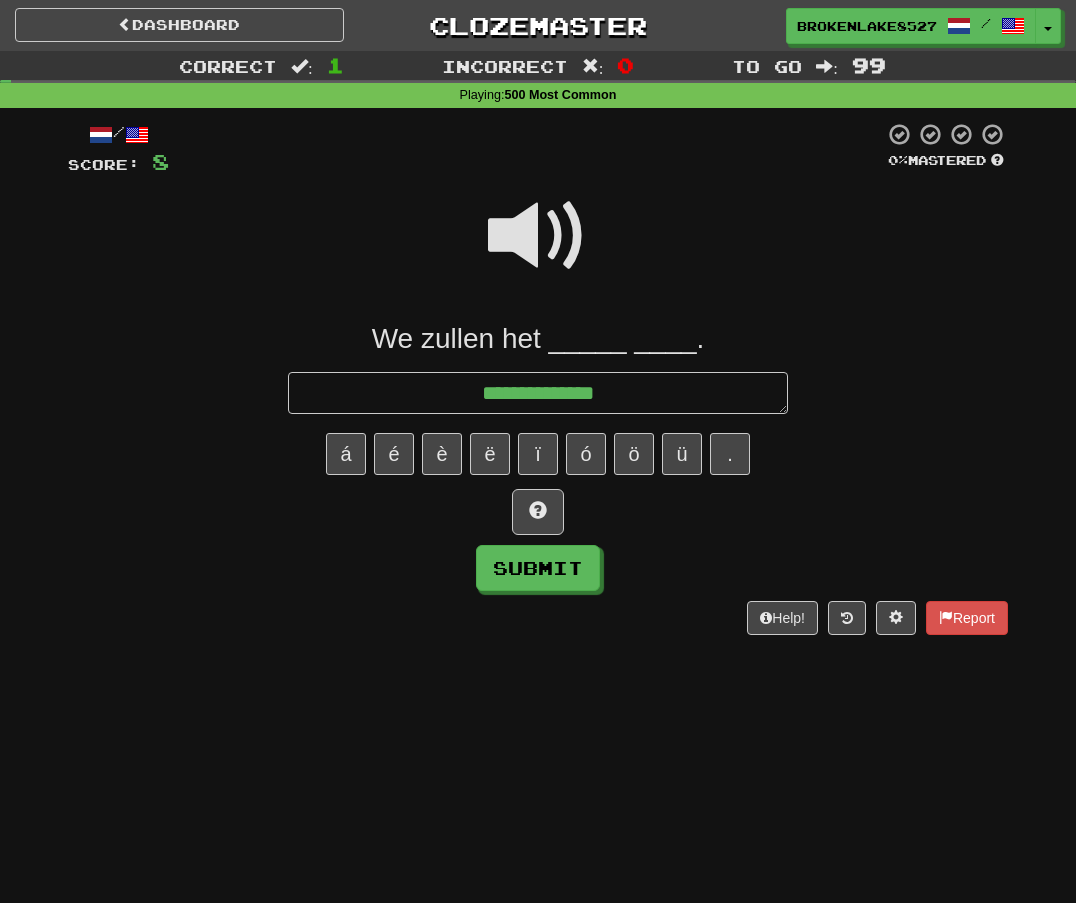 type on "*" 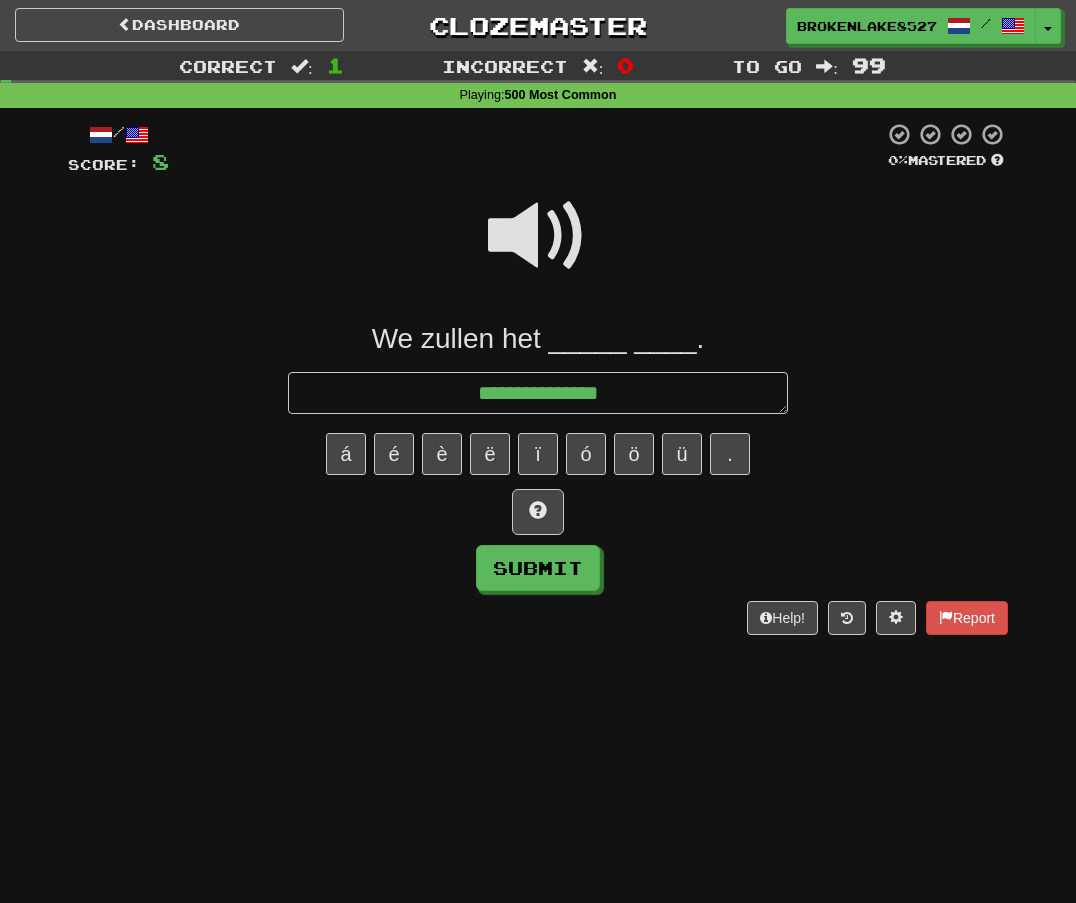 type on "*" 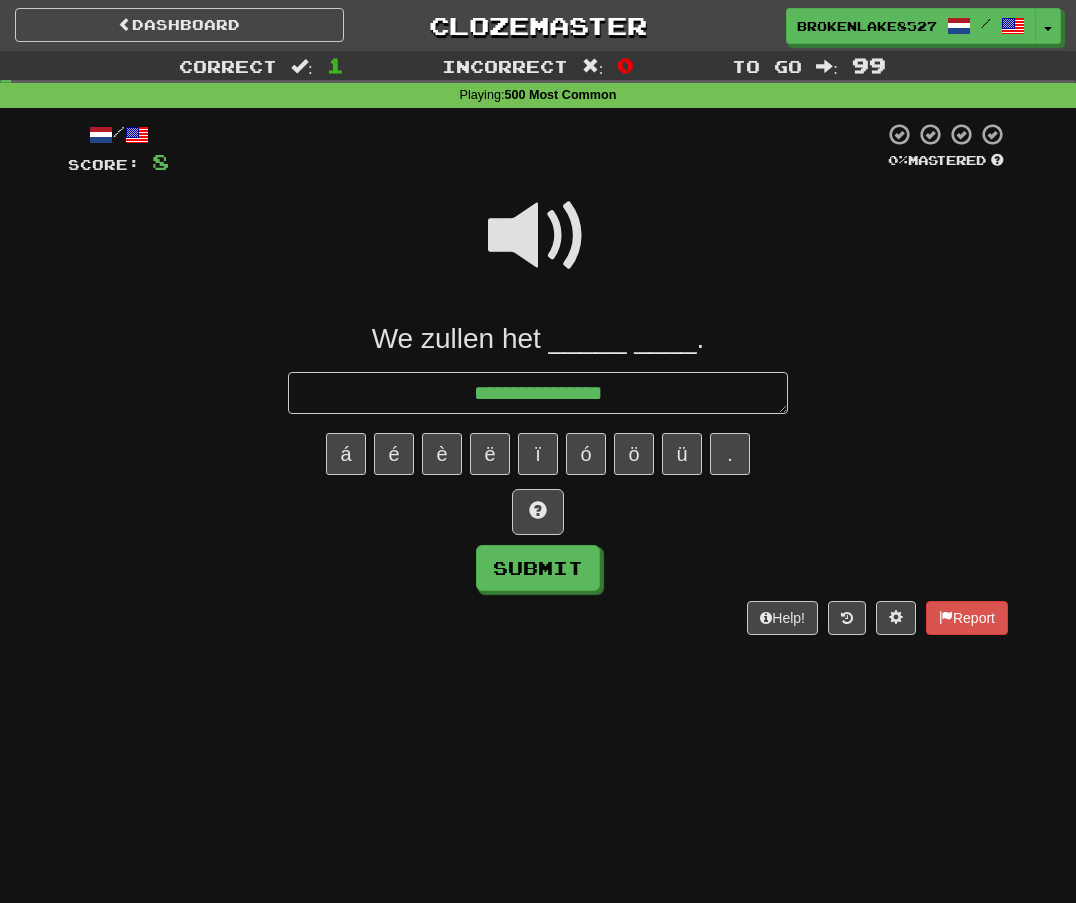 type on "*" 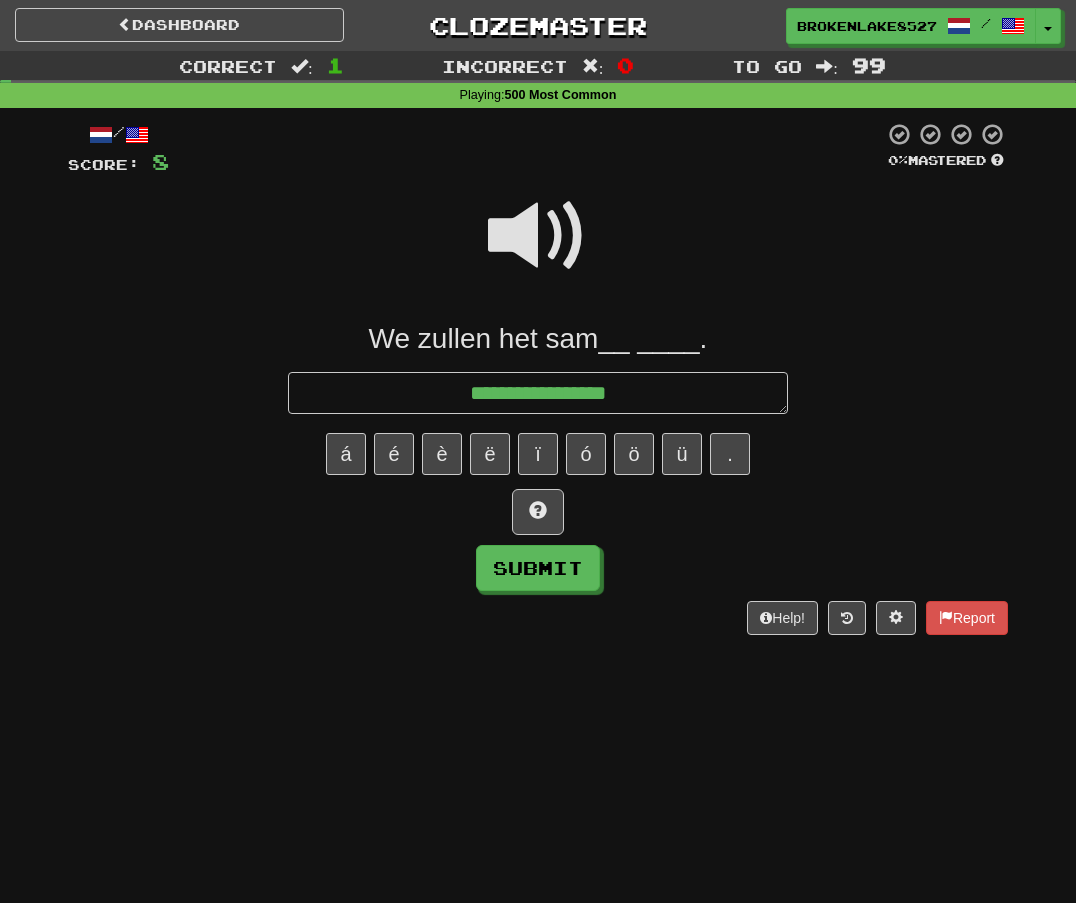 type on "*" 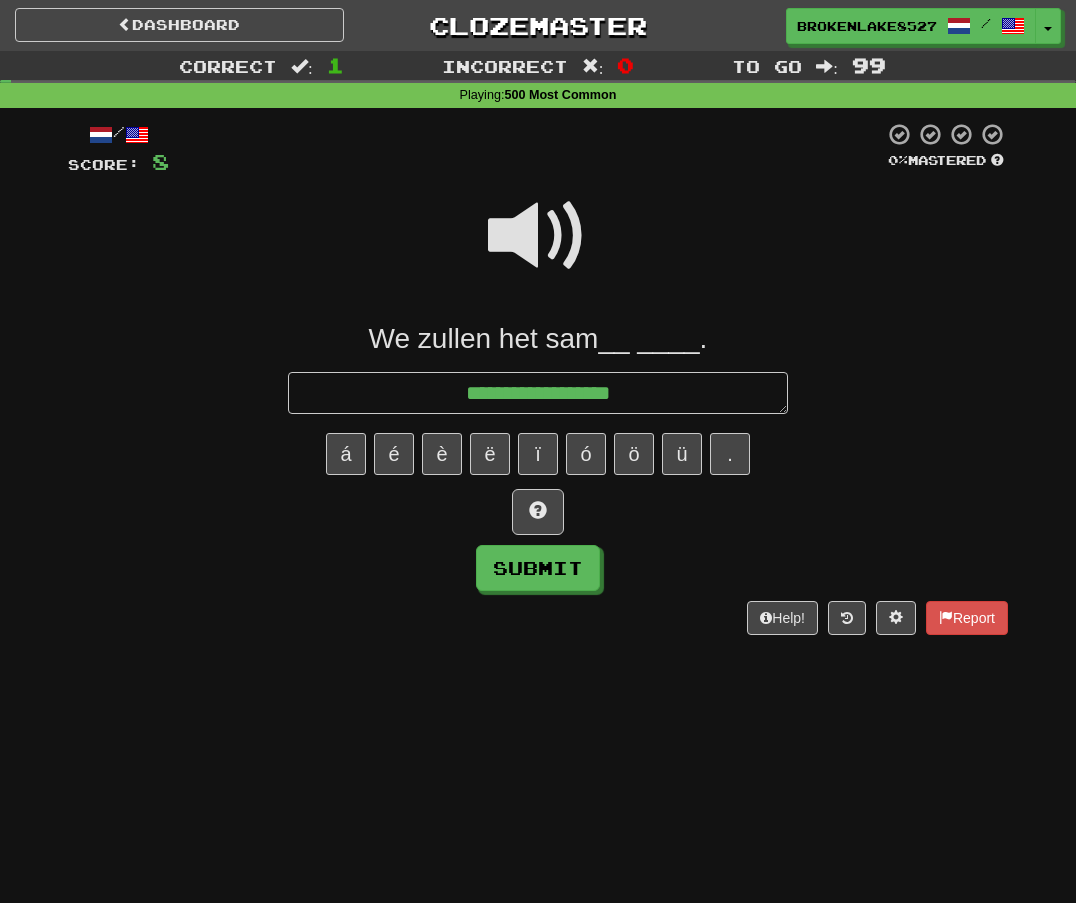 type on "*" 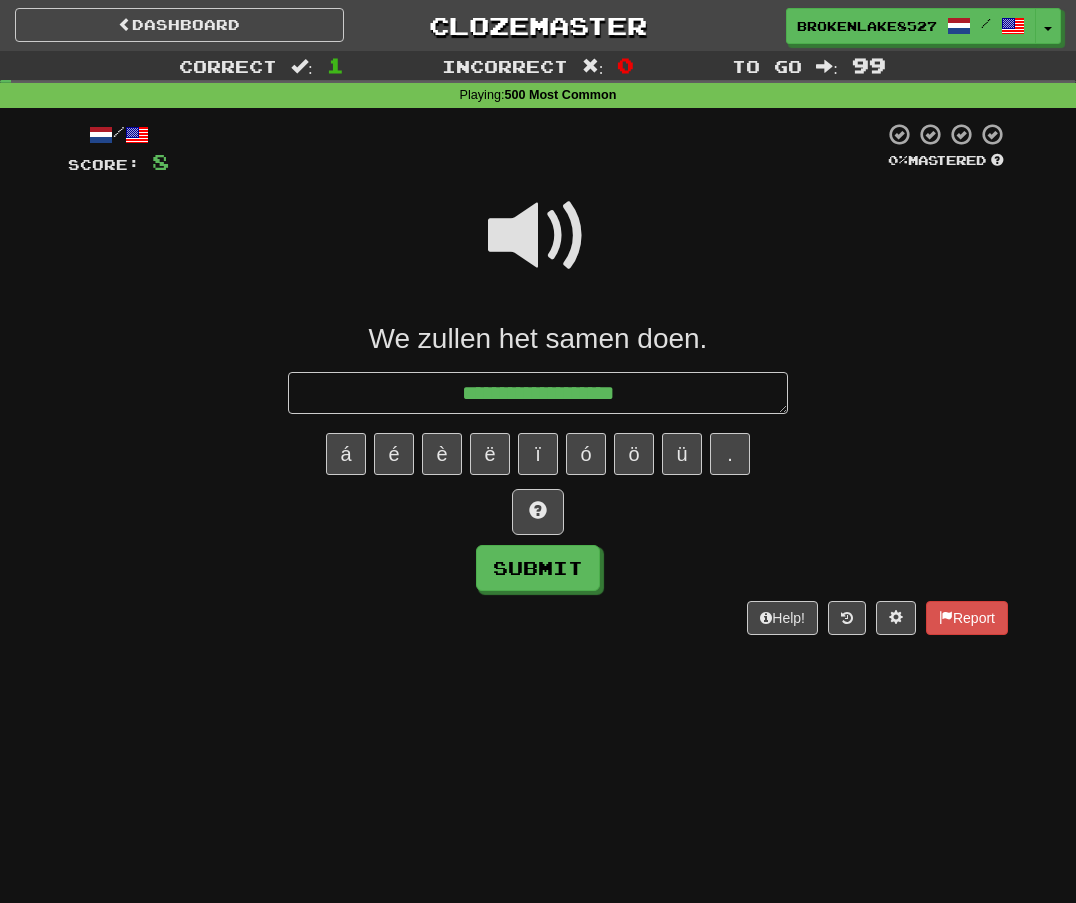 type on "**********" 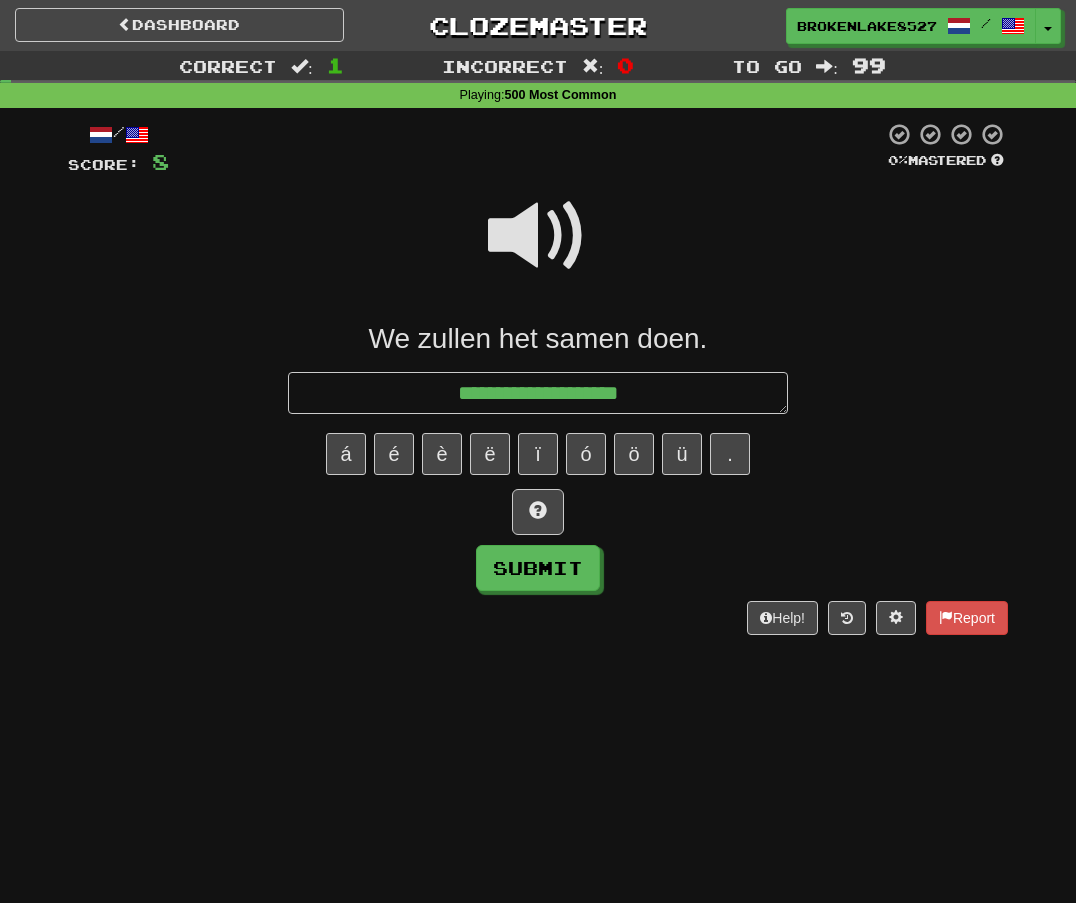 type on "*" 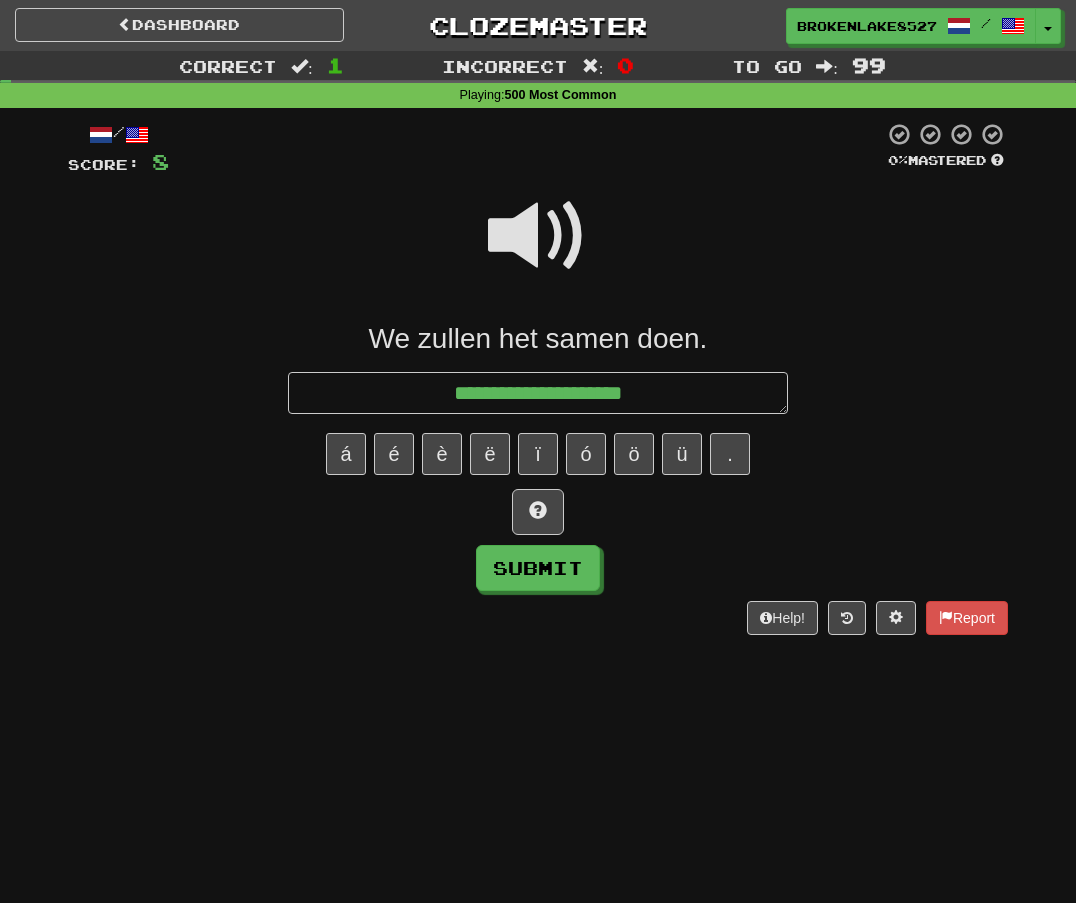 type on "*" 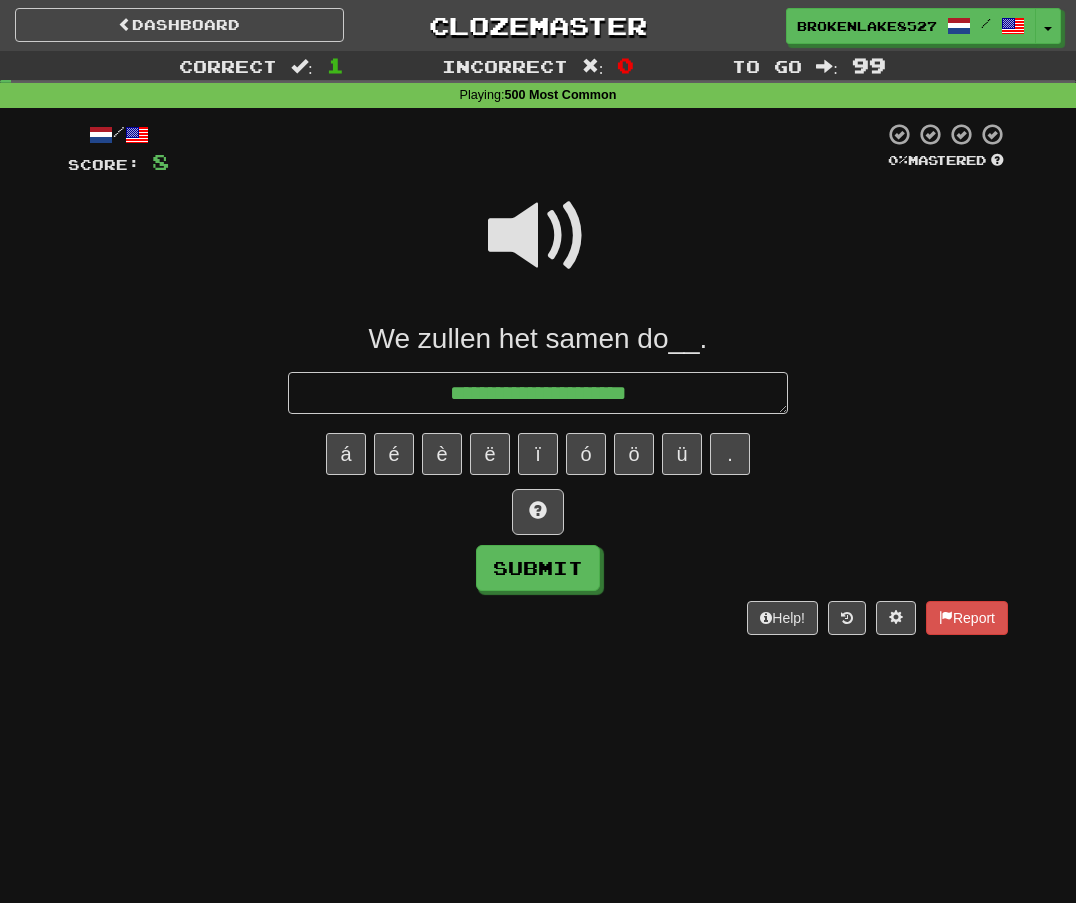type on "*" 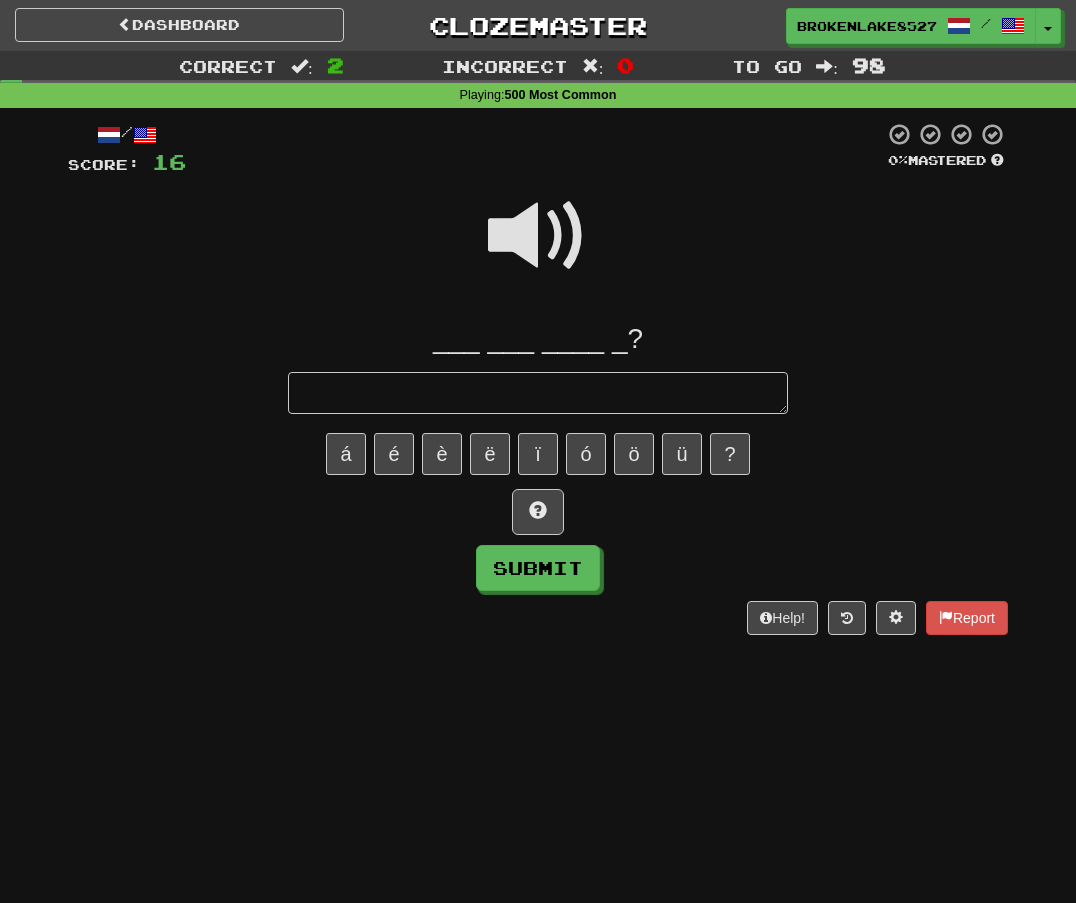 type on "*" 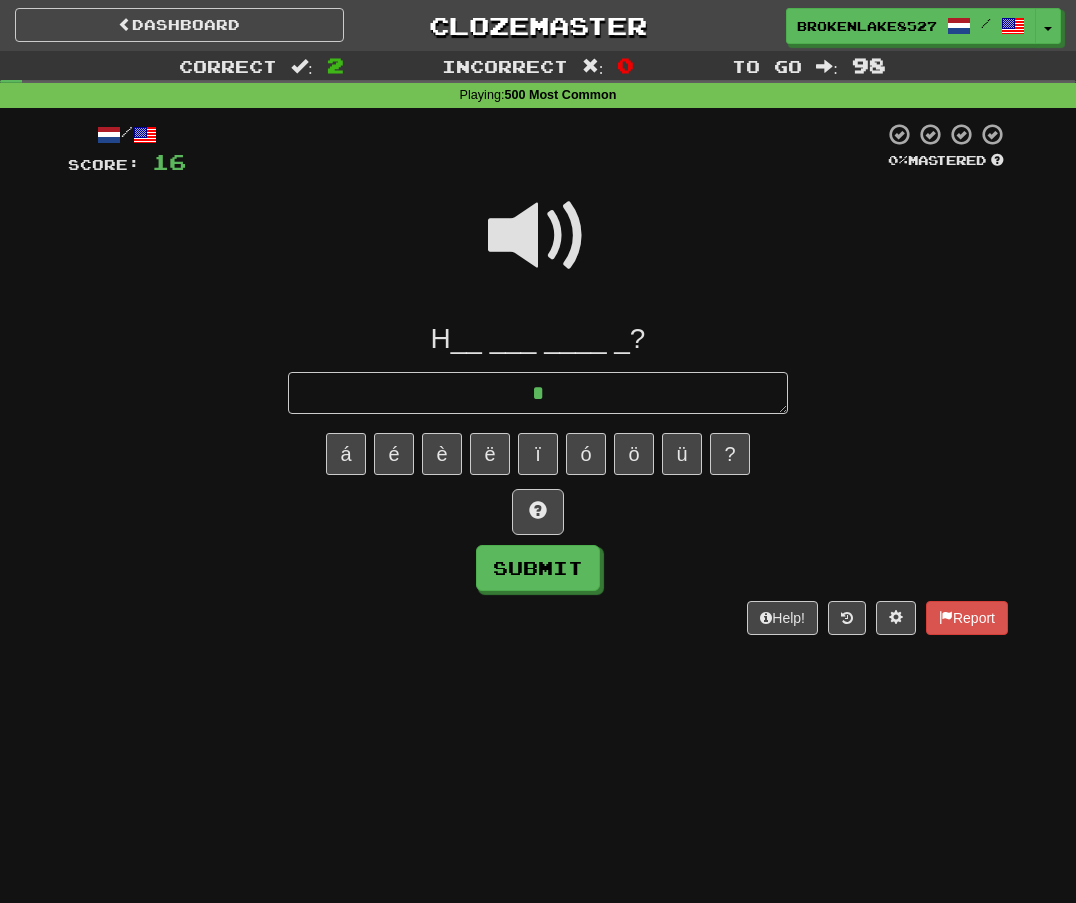 type on "*" 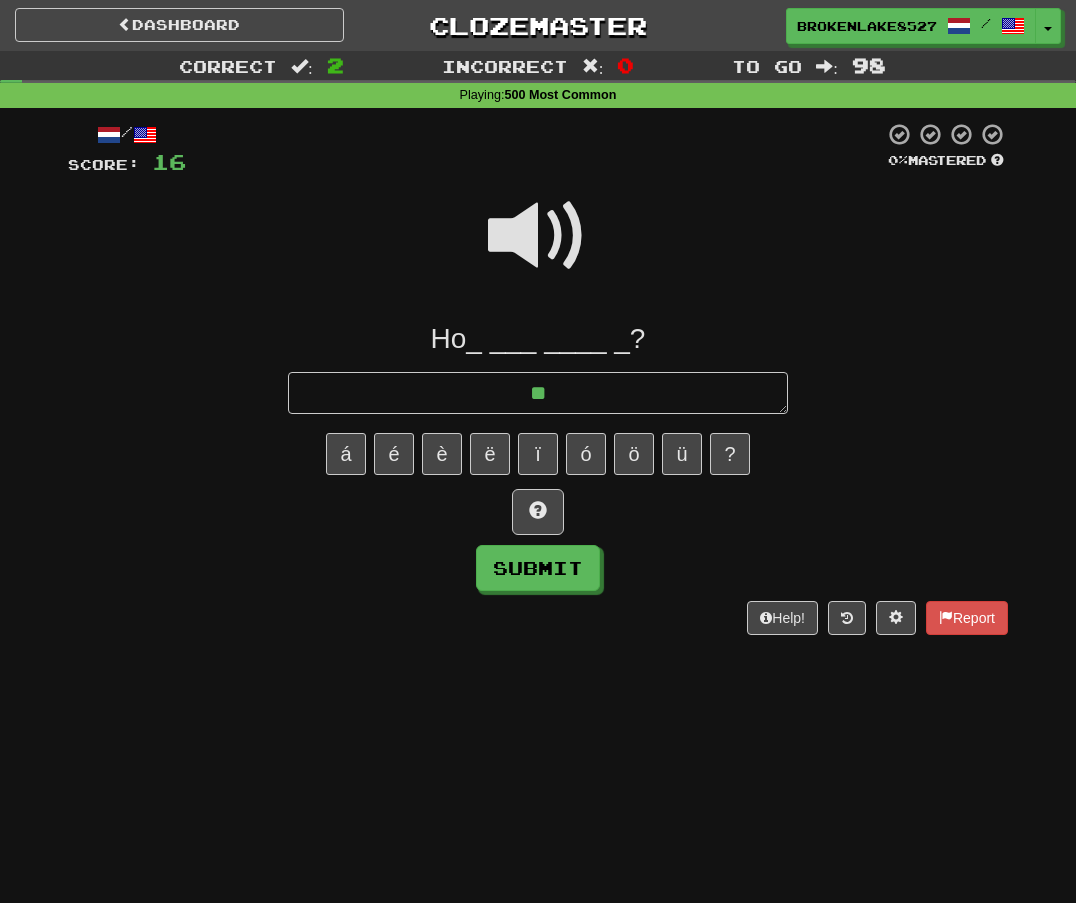 type on "*" 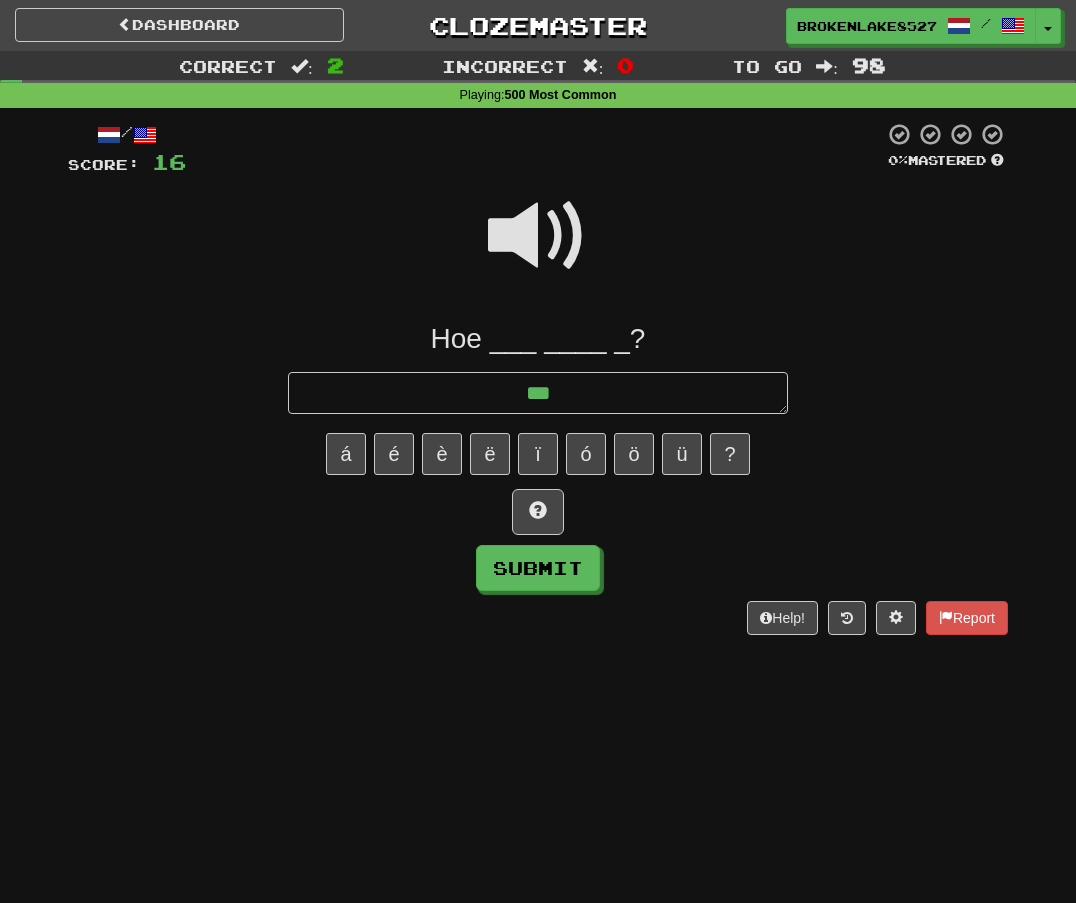 type on "*" 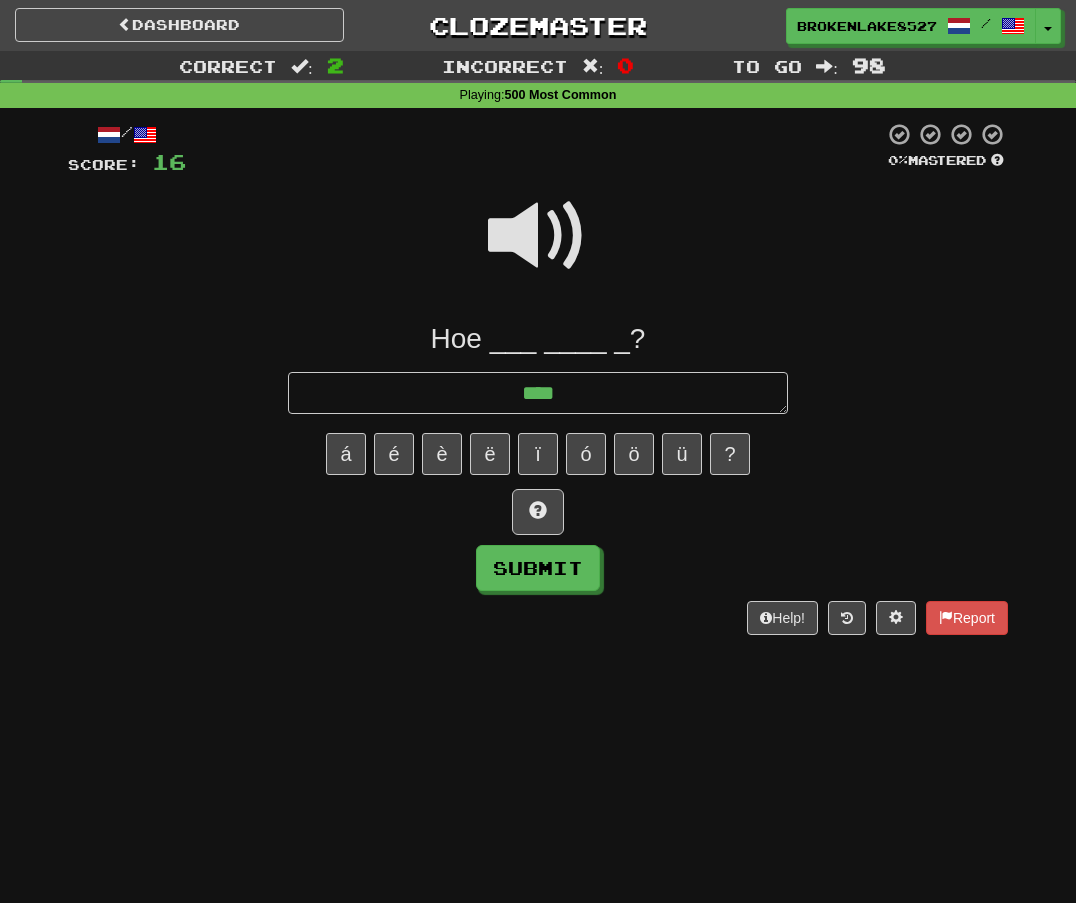 type on "*" 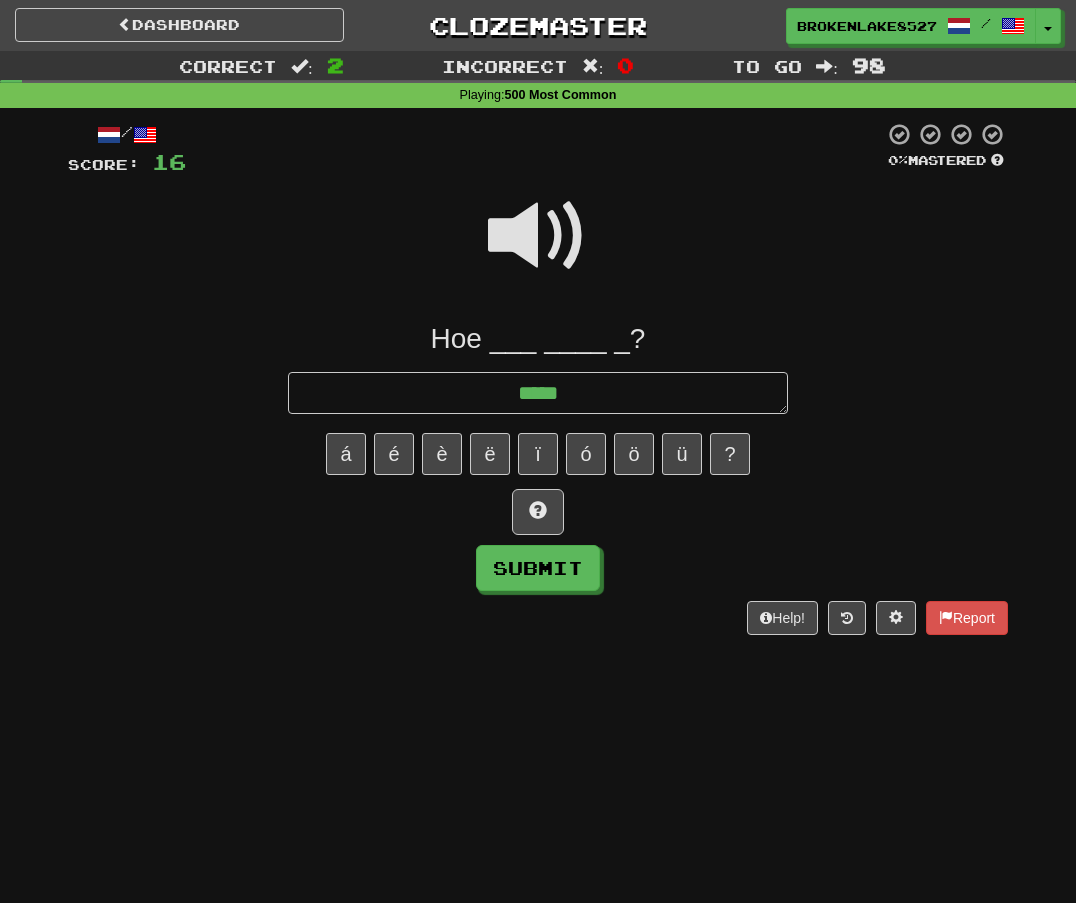 type on "*" 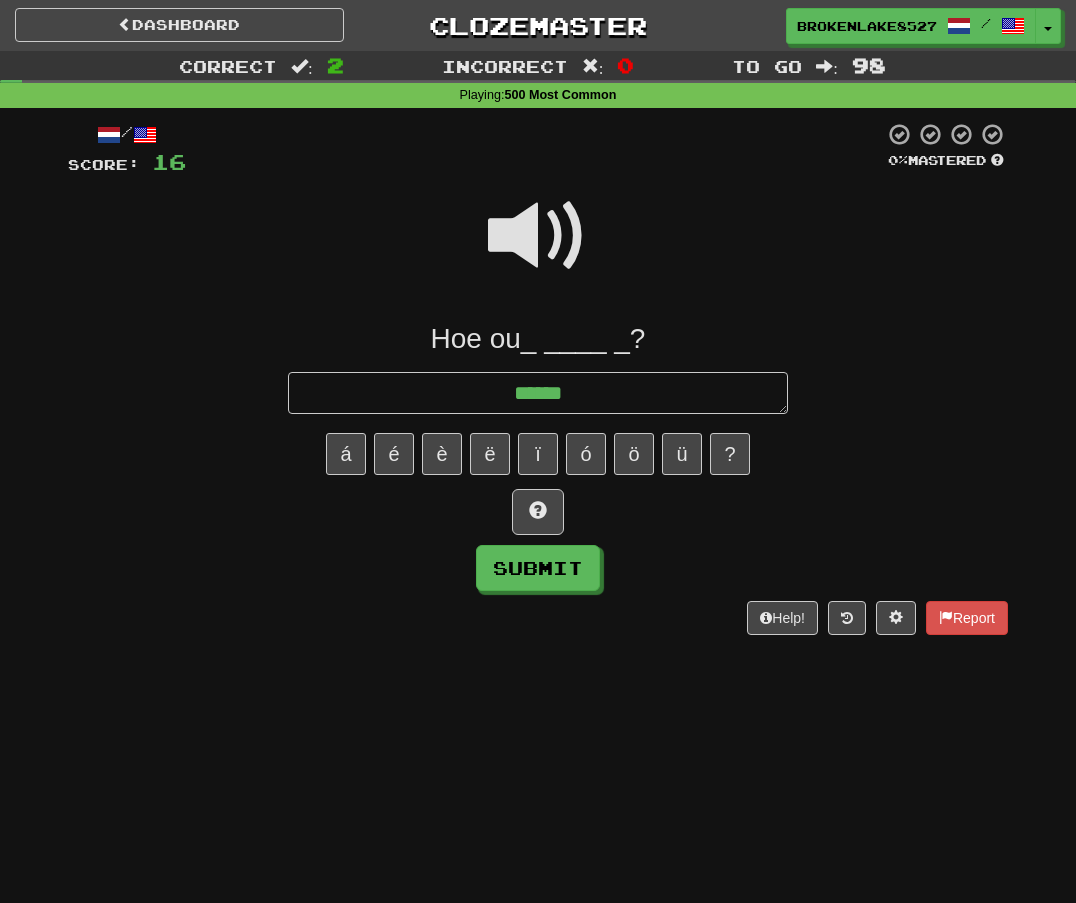 type on "*" 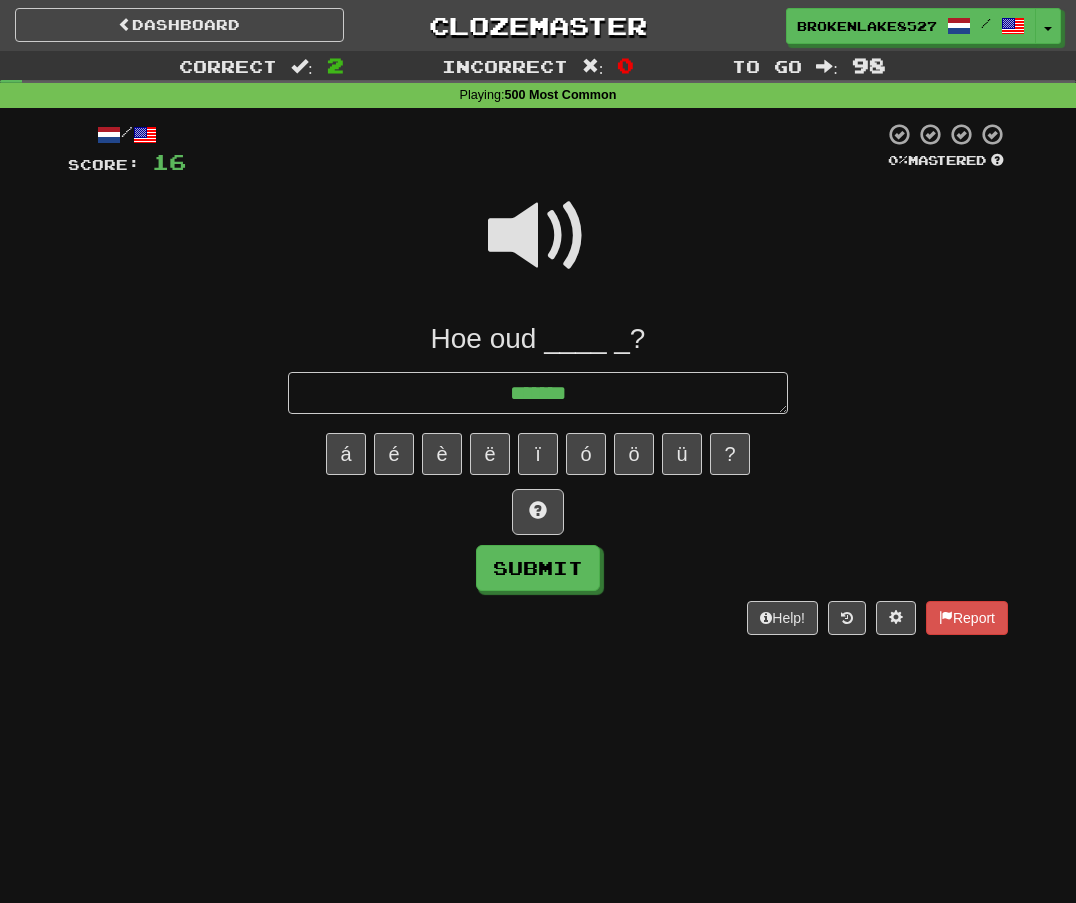 type on "*" 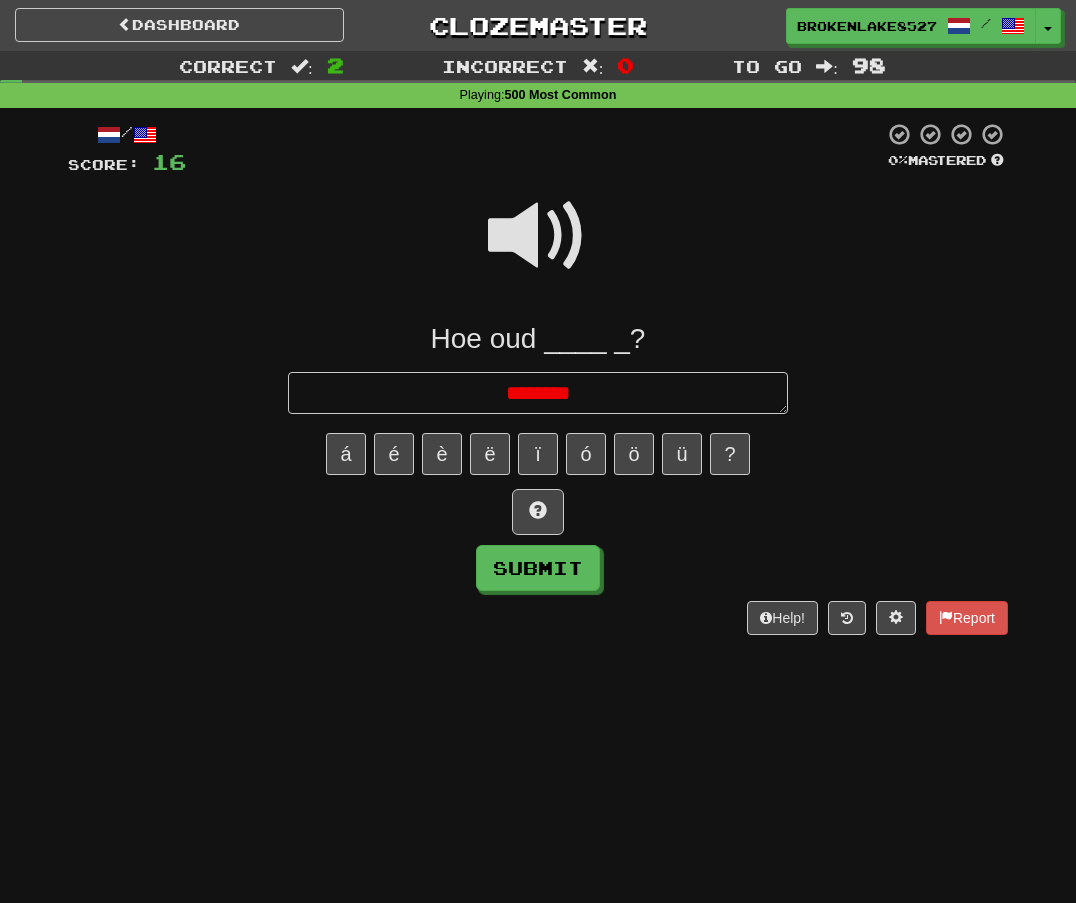 type on "*" 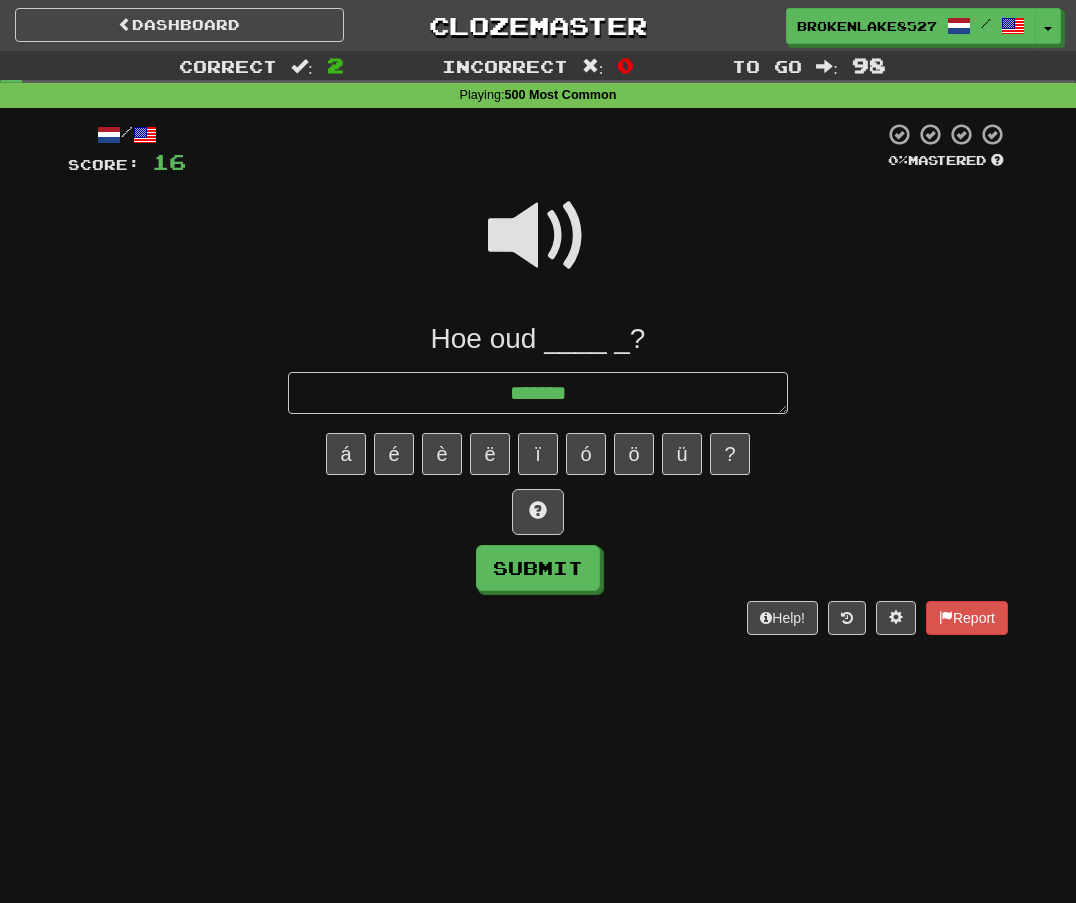 type on "*******" 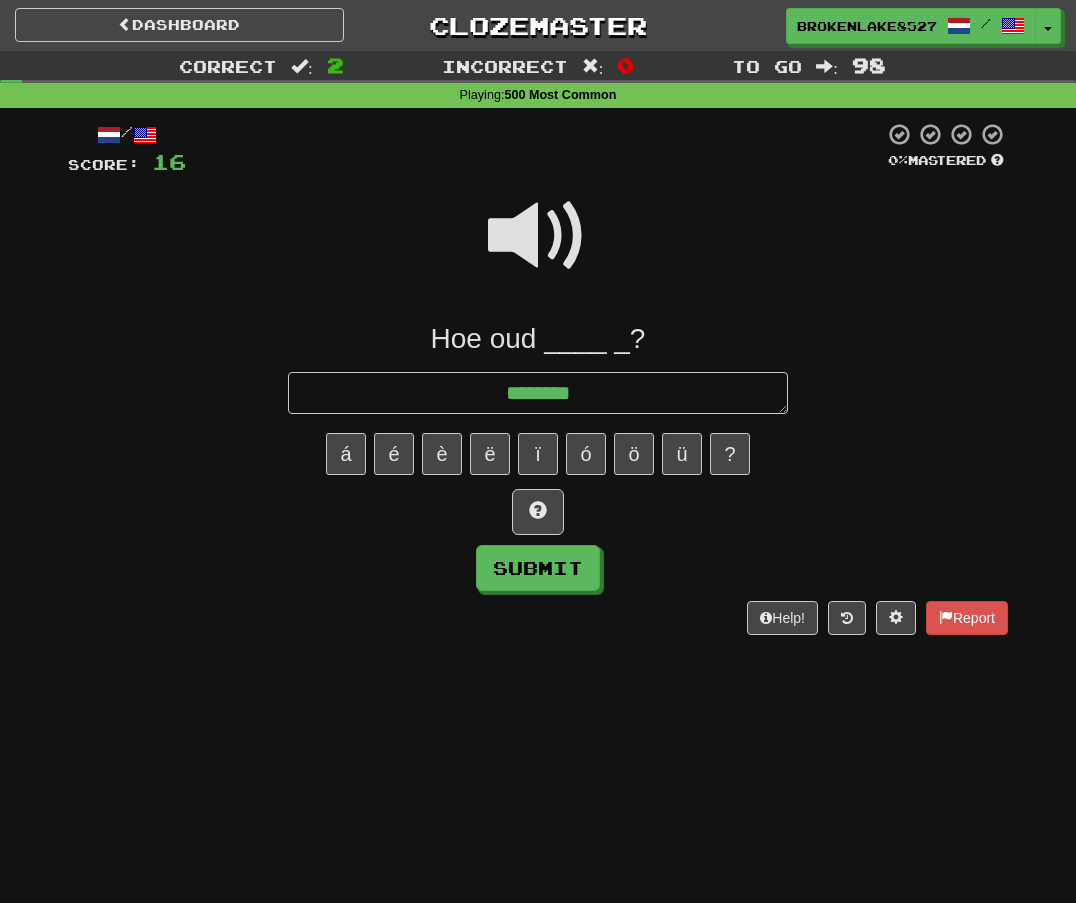 type on "*" 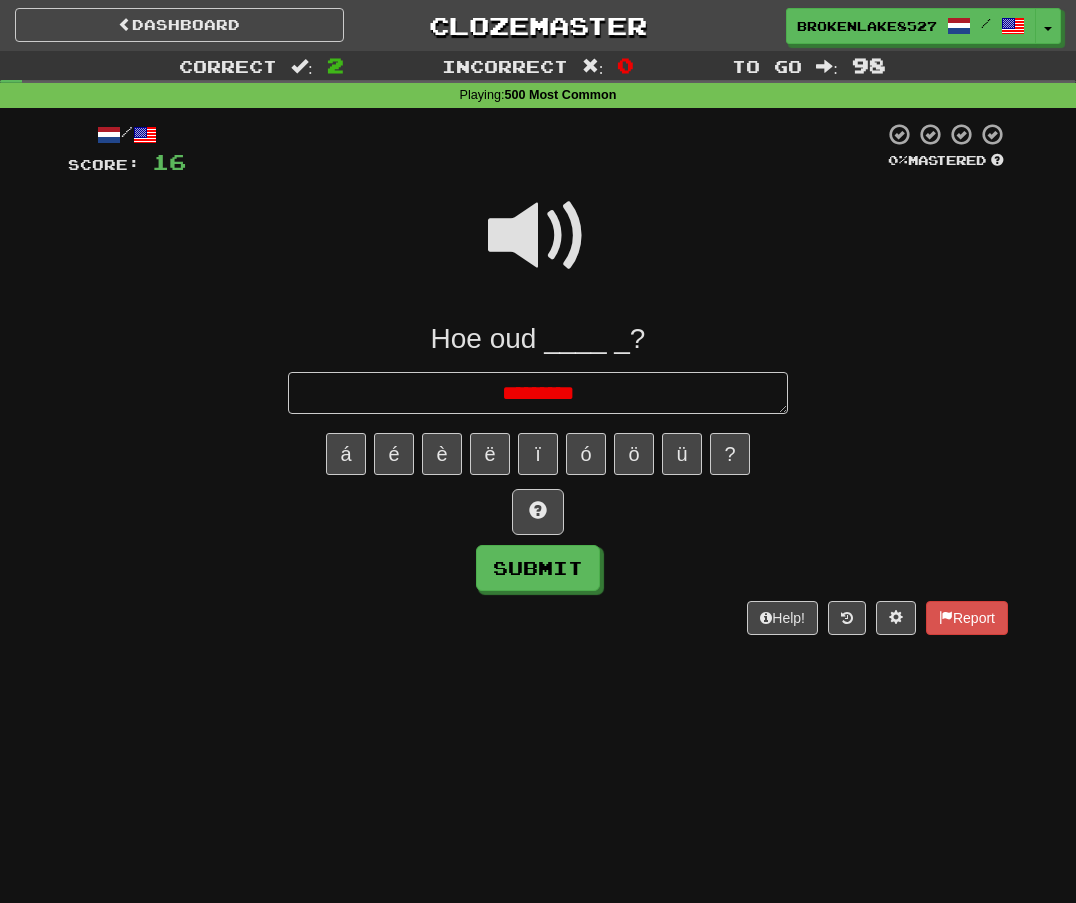 type on "*" 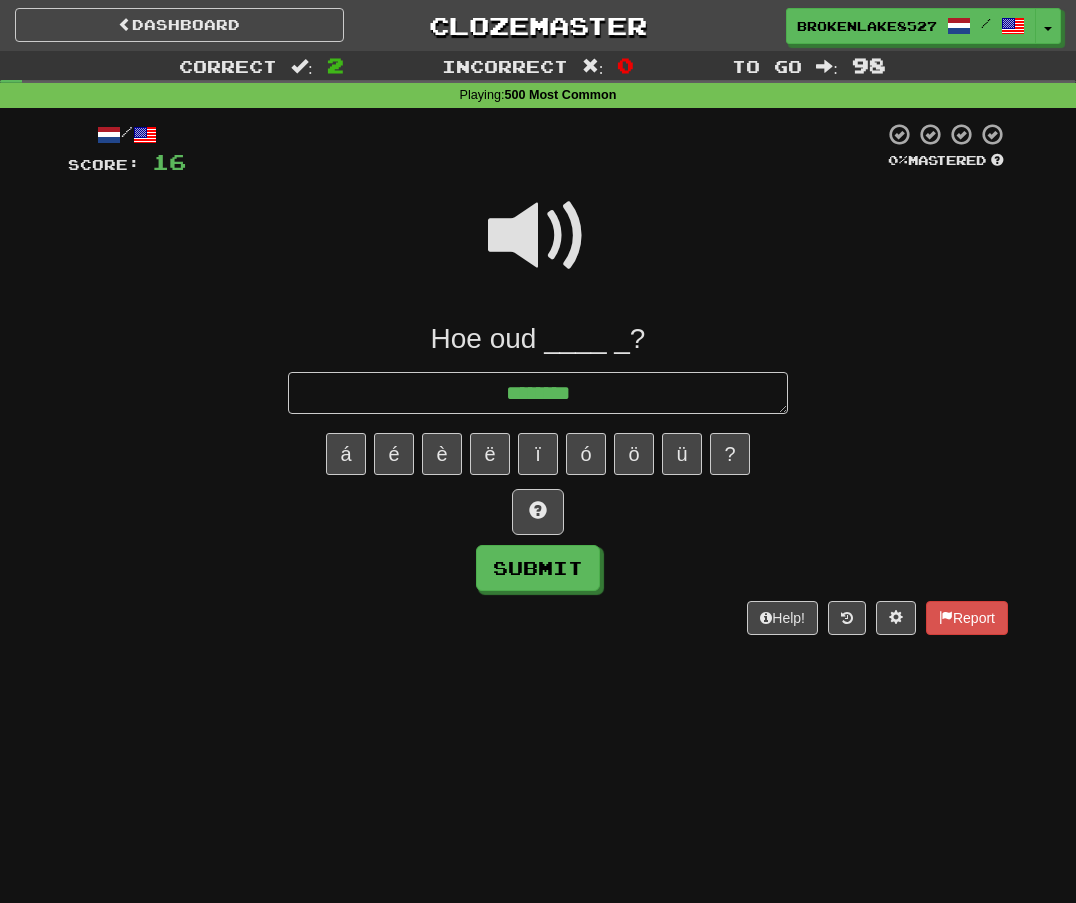 type on "*" 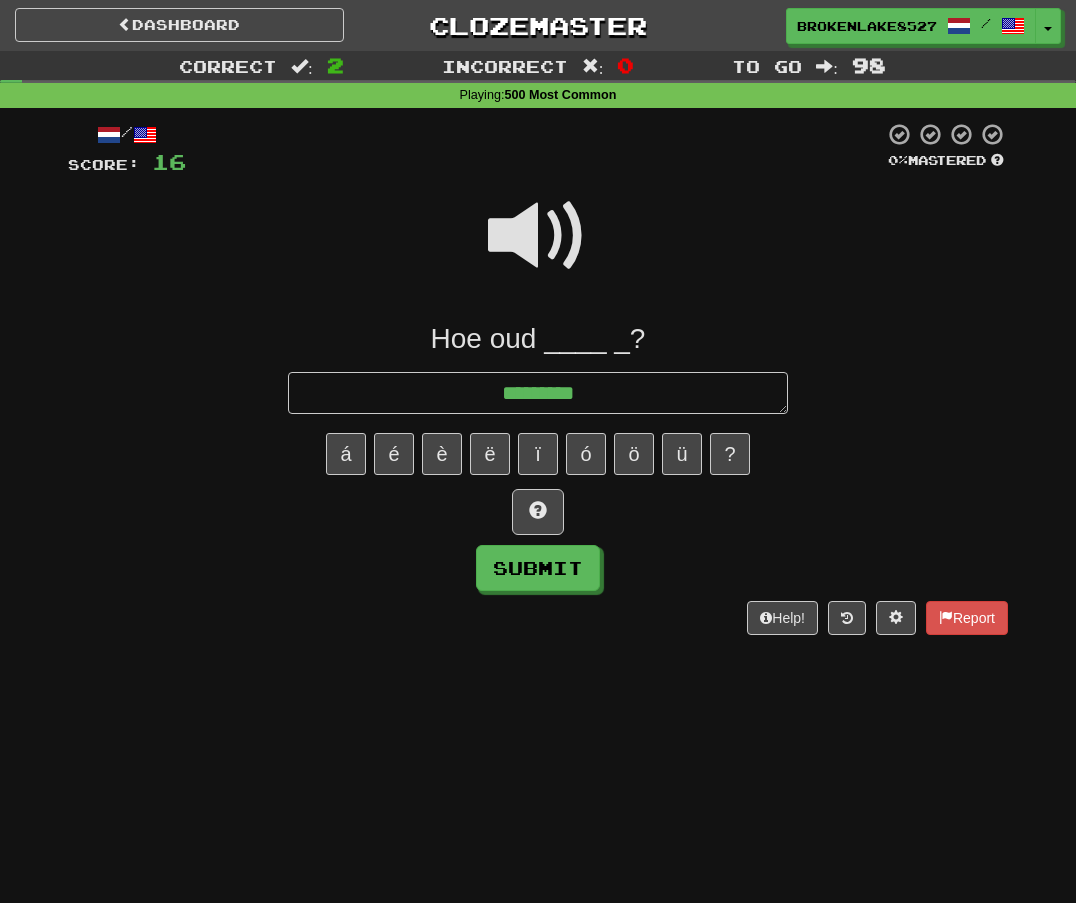 type on "*" 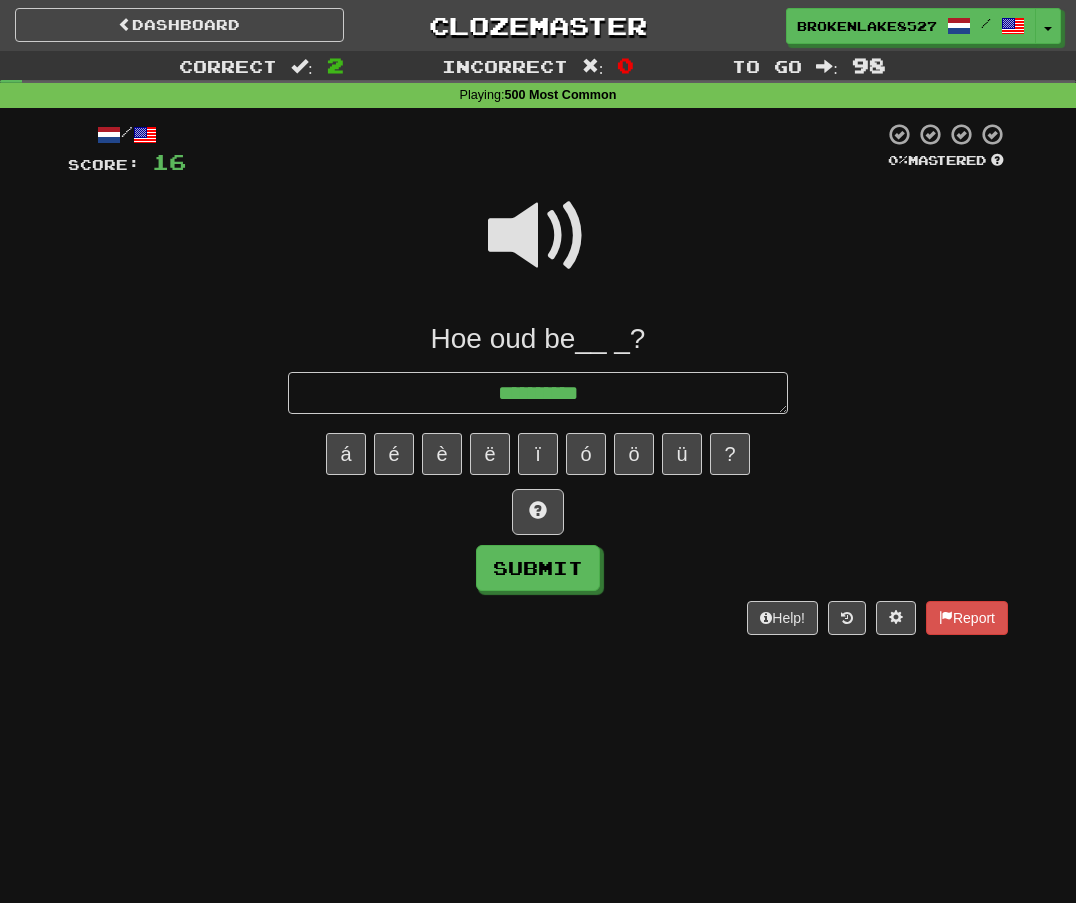 type on "*" 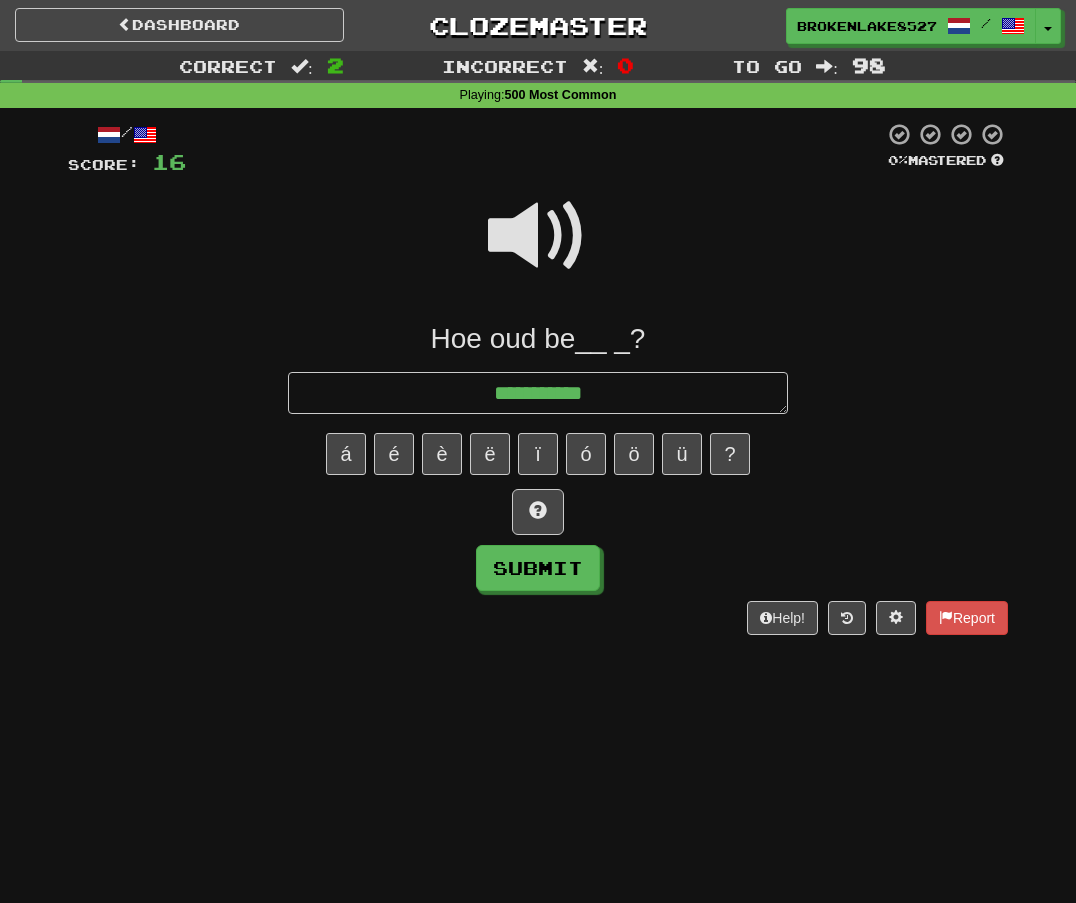 type on "*" 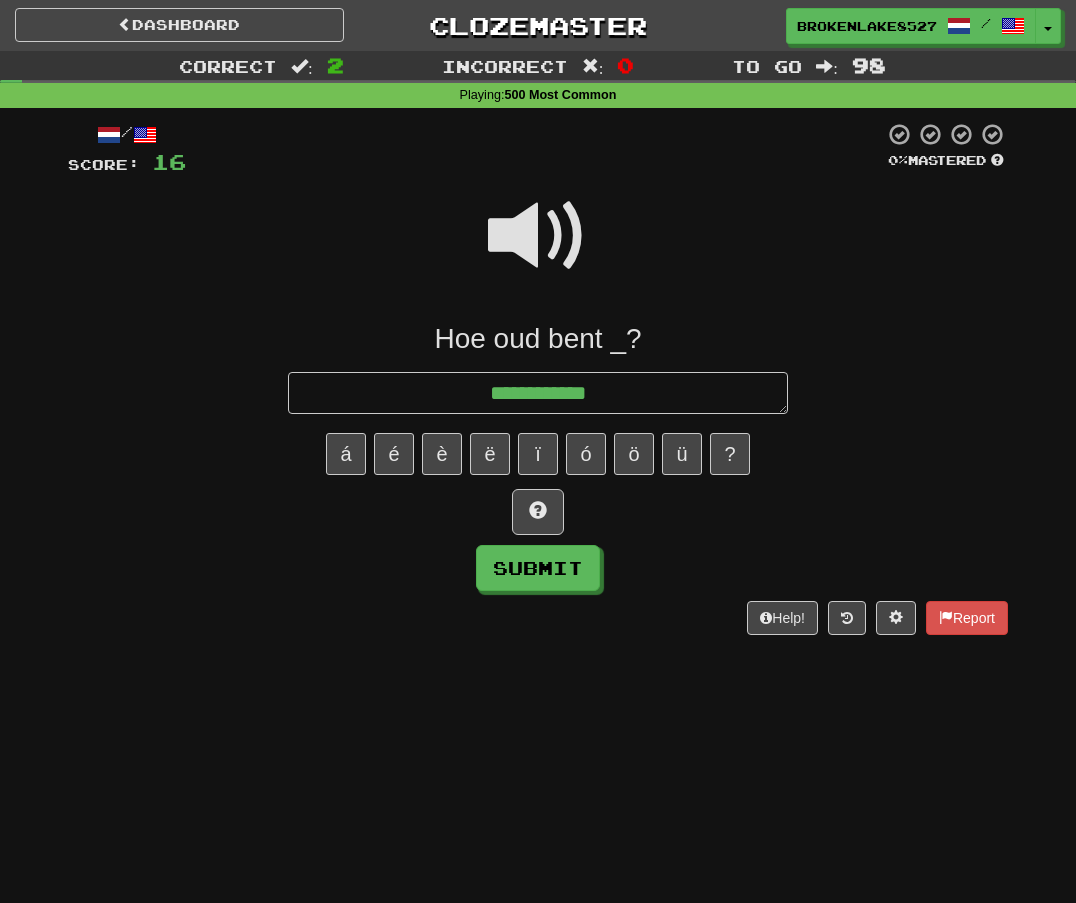 type on "*" 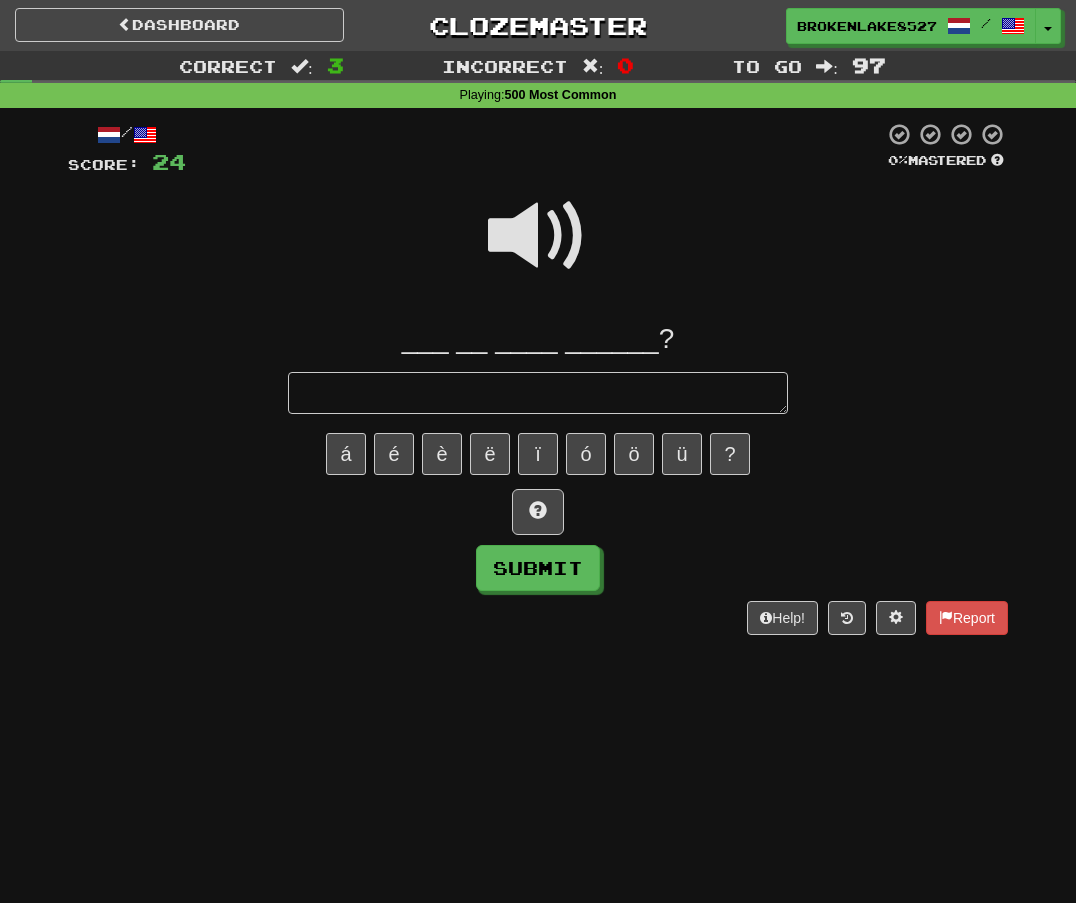 type on "*" 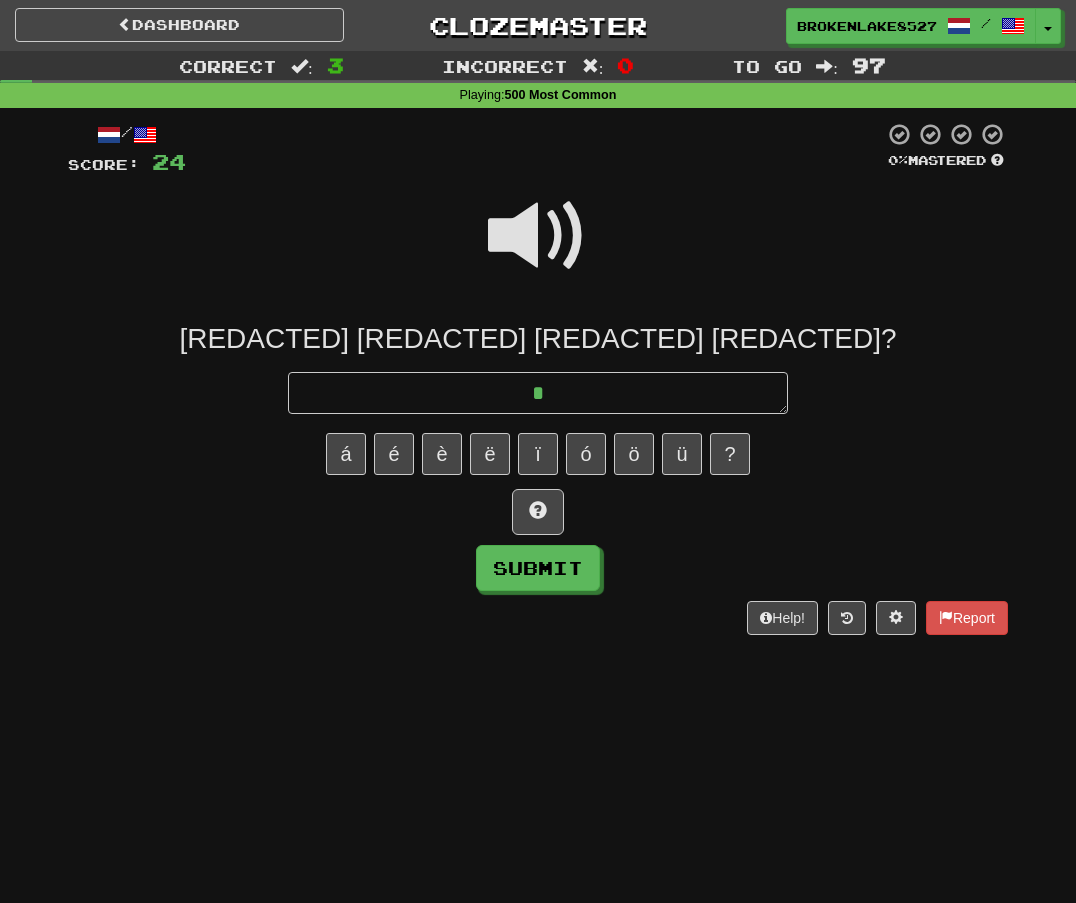 type on "**" 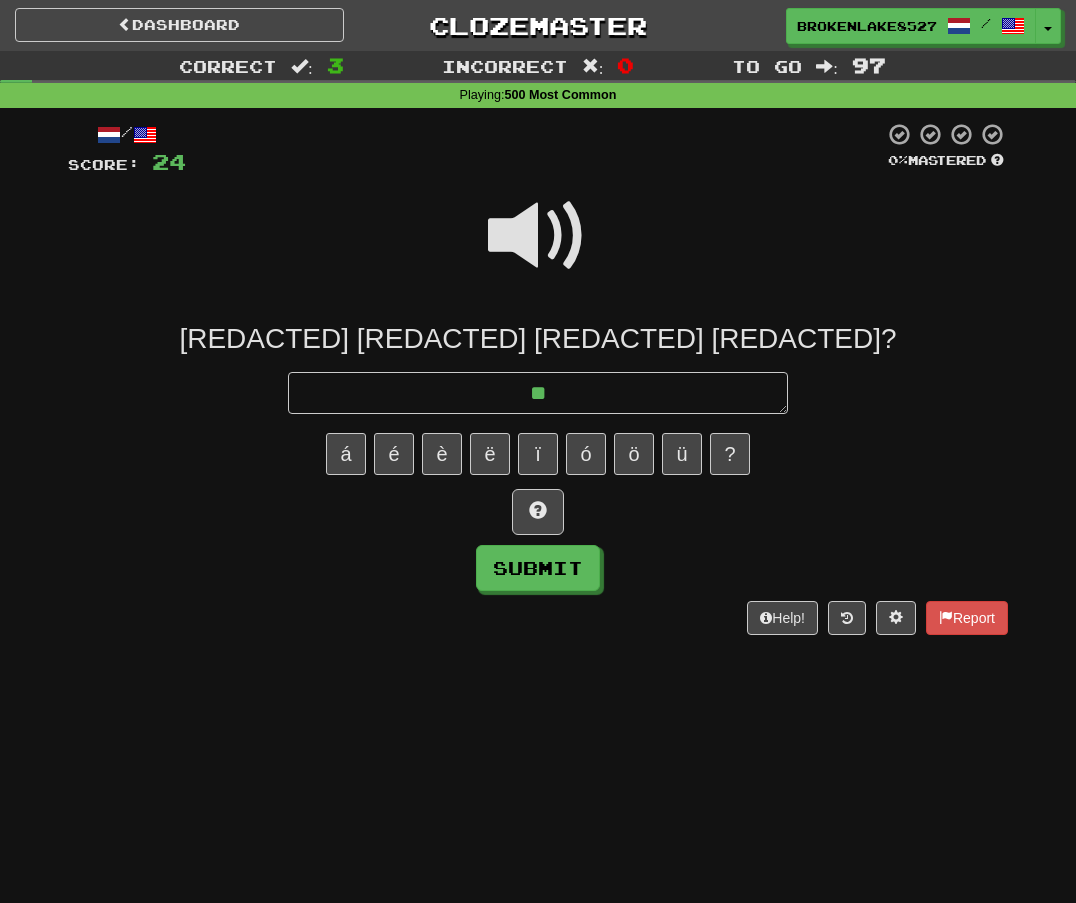 type on "*" 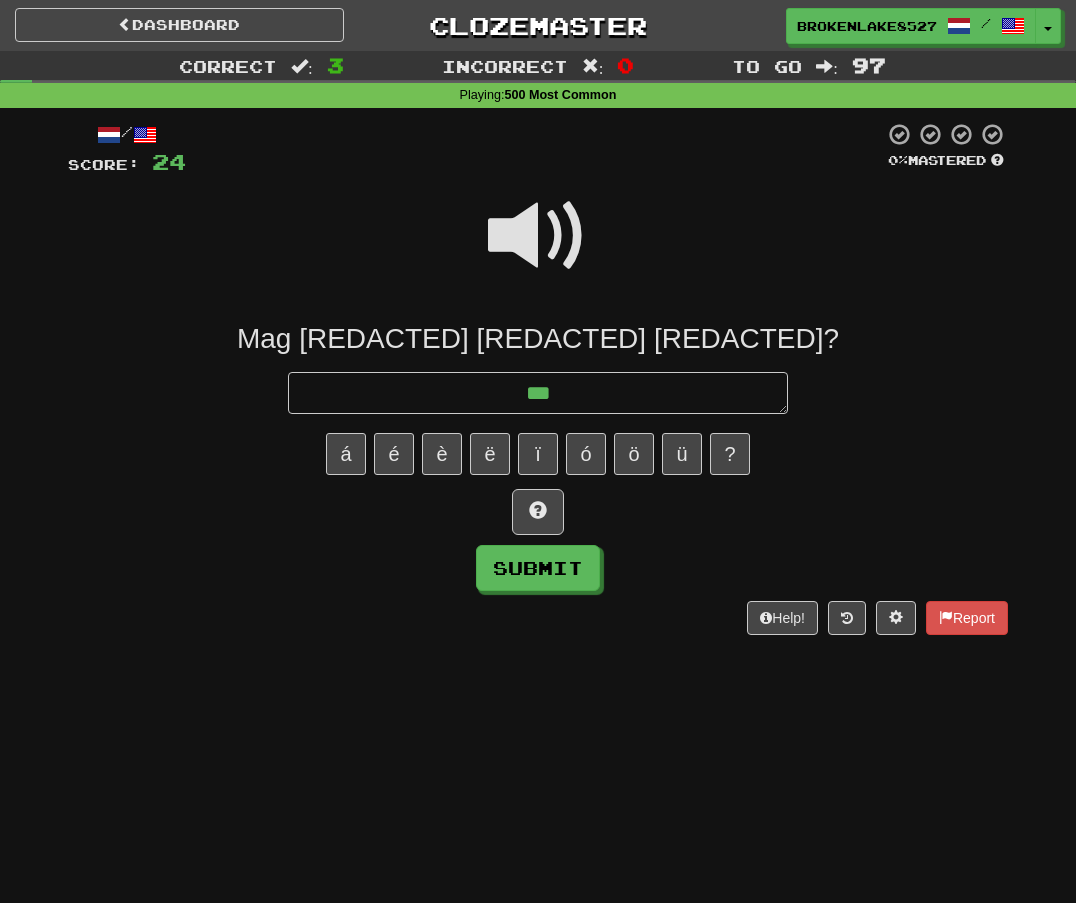 type on "*" 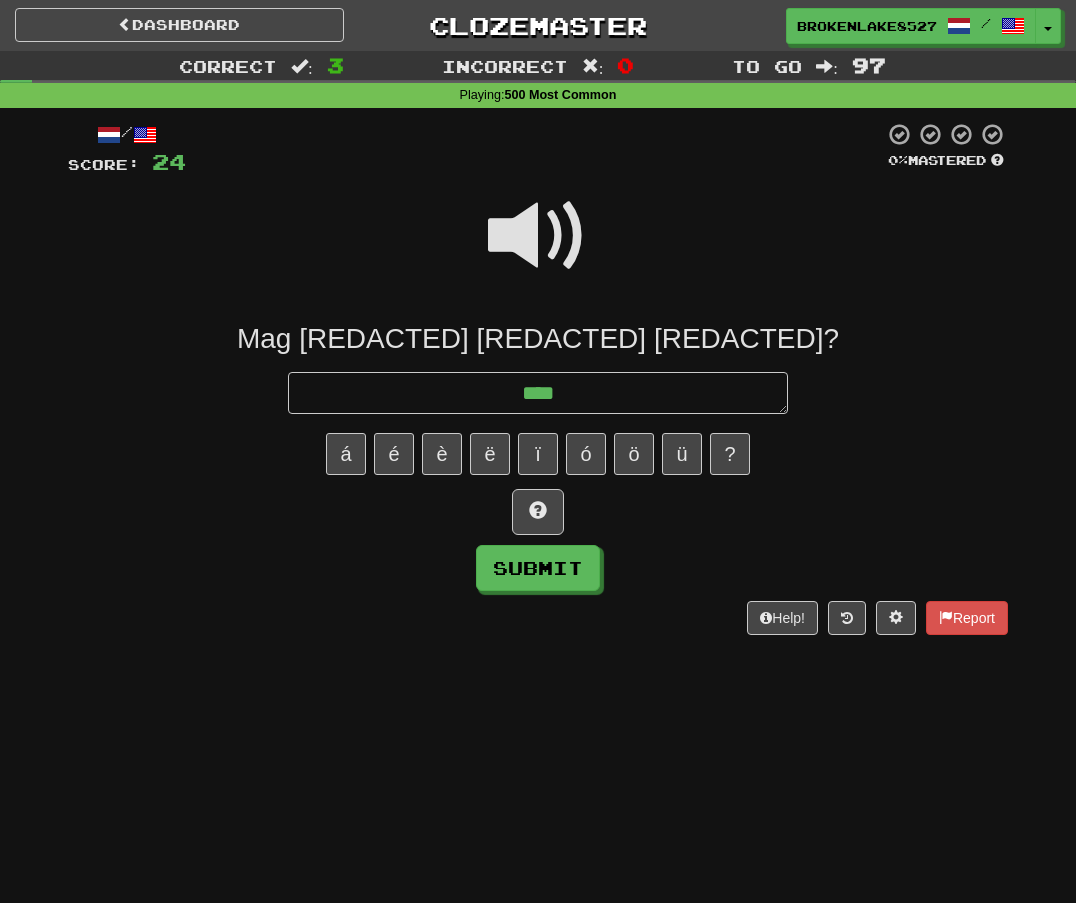 type on "*" 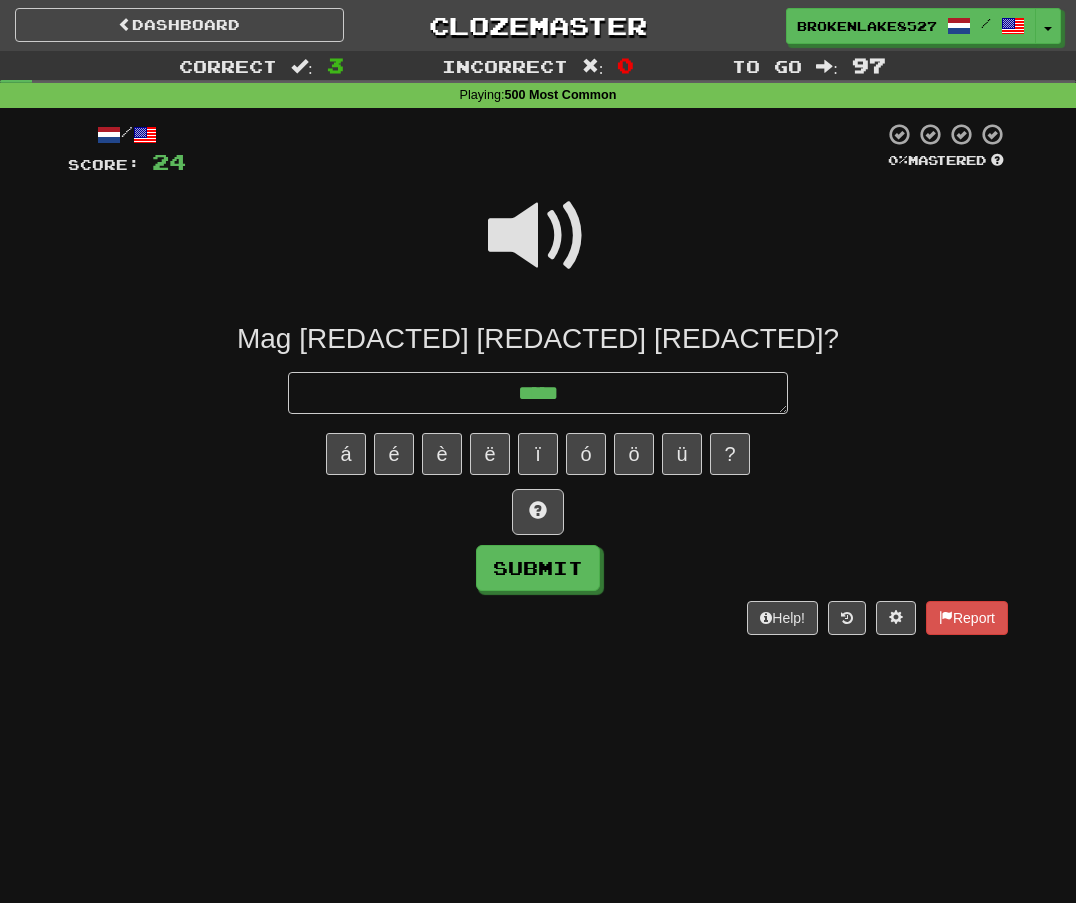 type on "*" 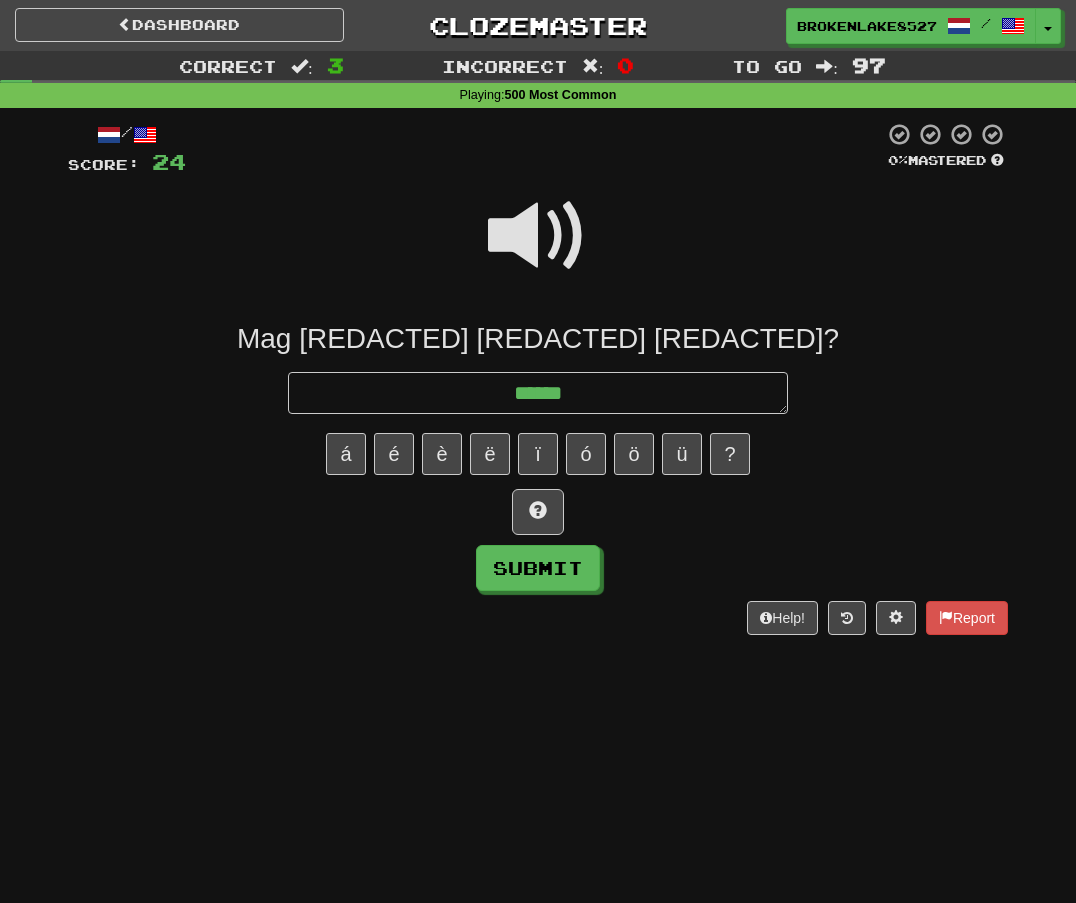type on "*" 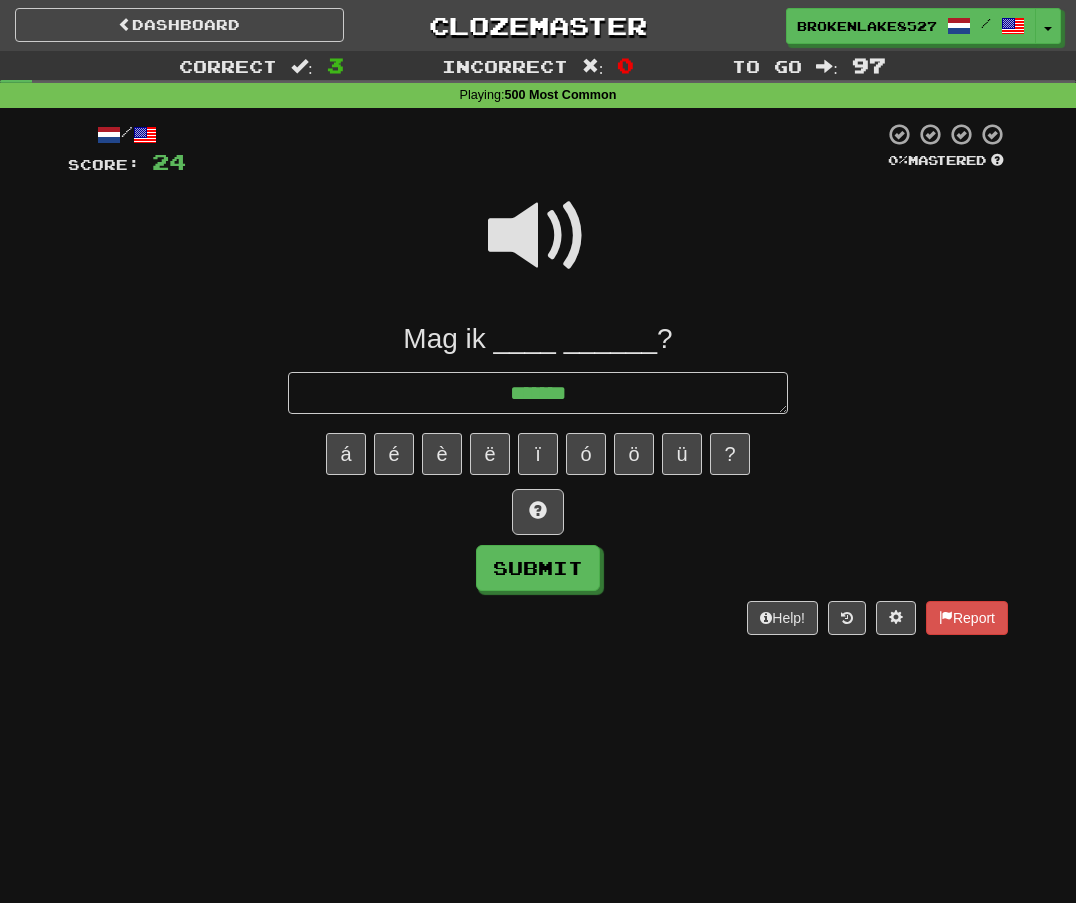 type on "*" 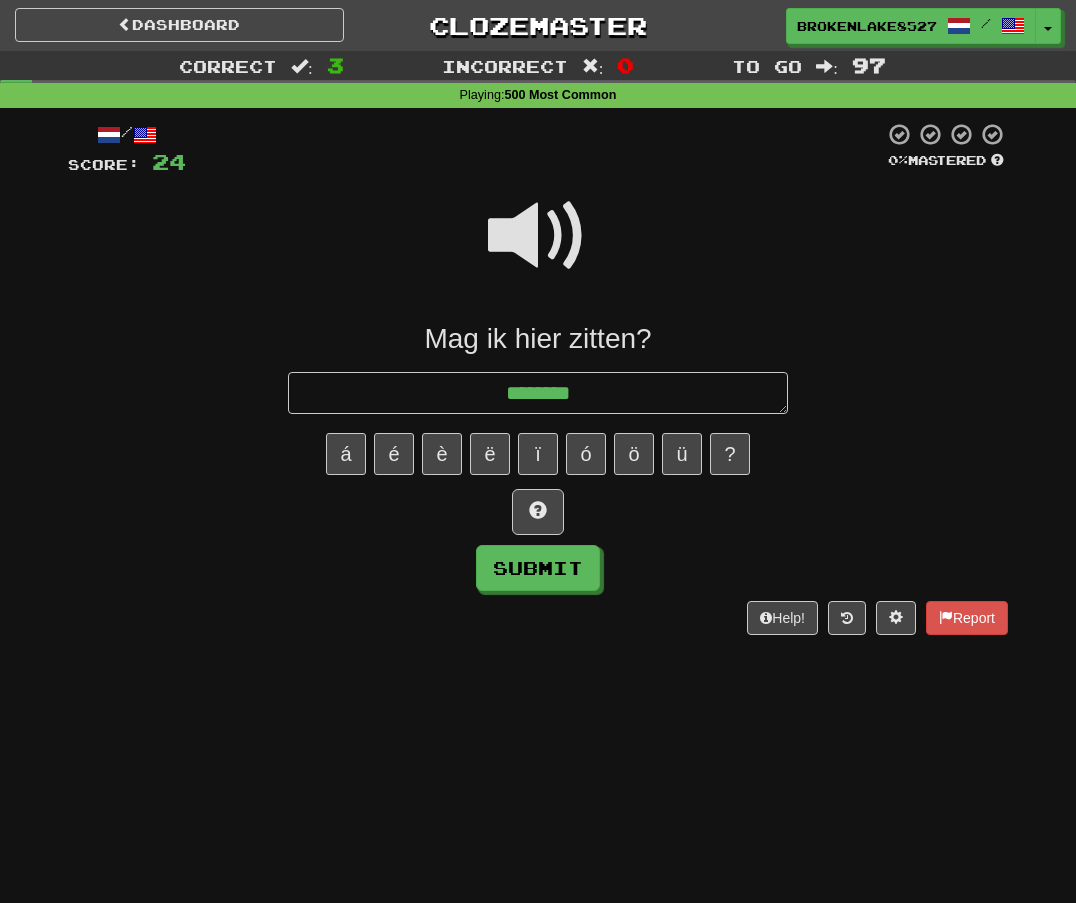 type on "*" 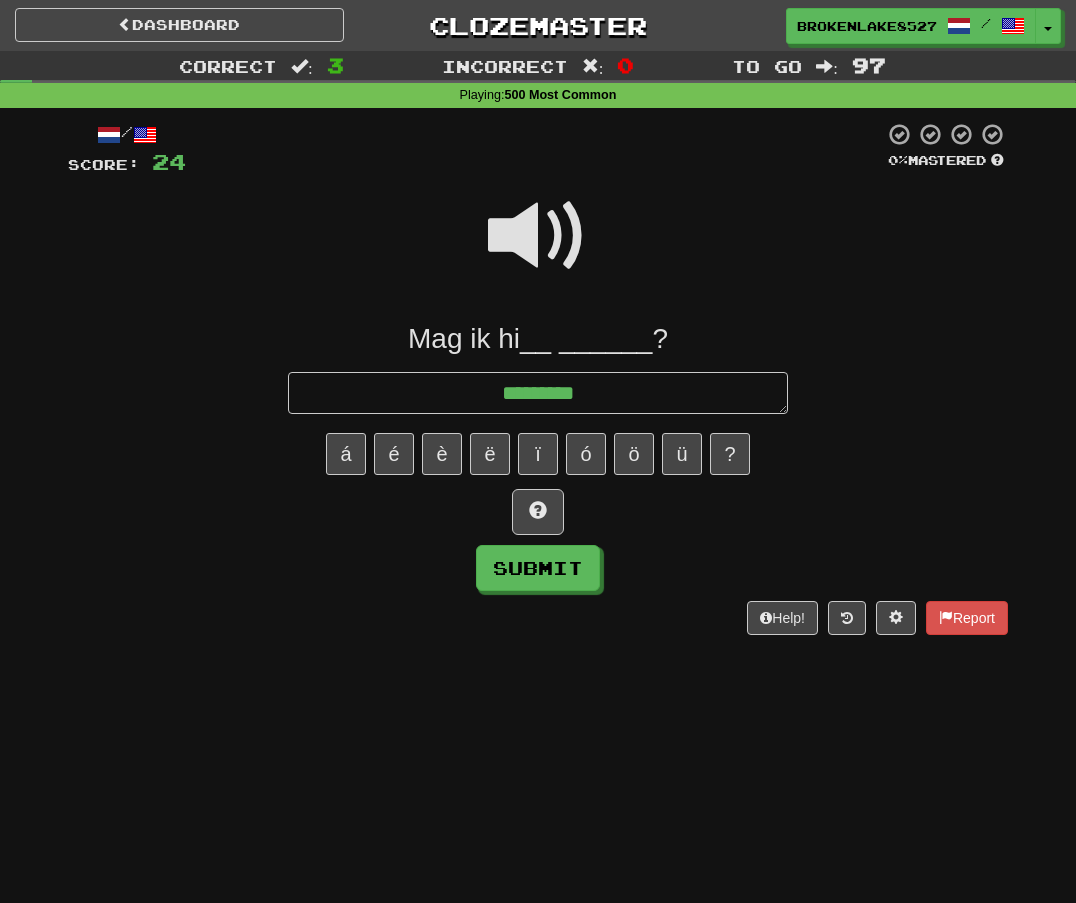 type on "*" 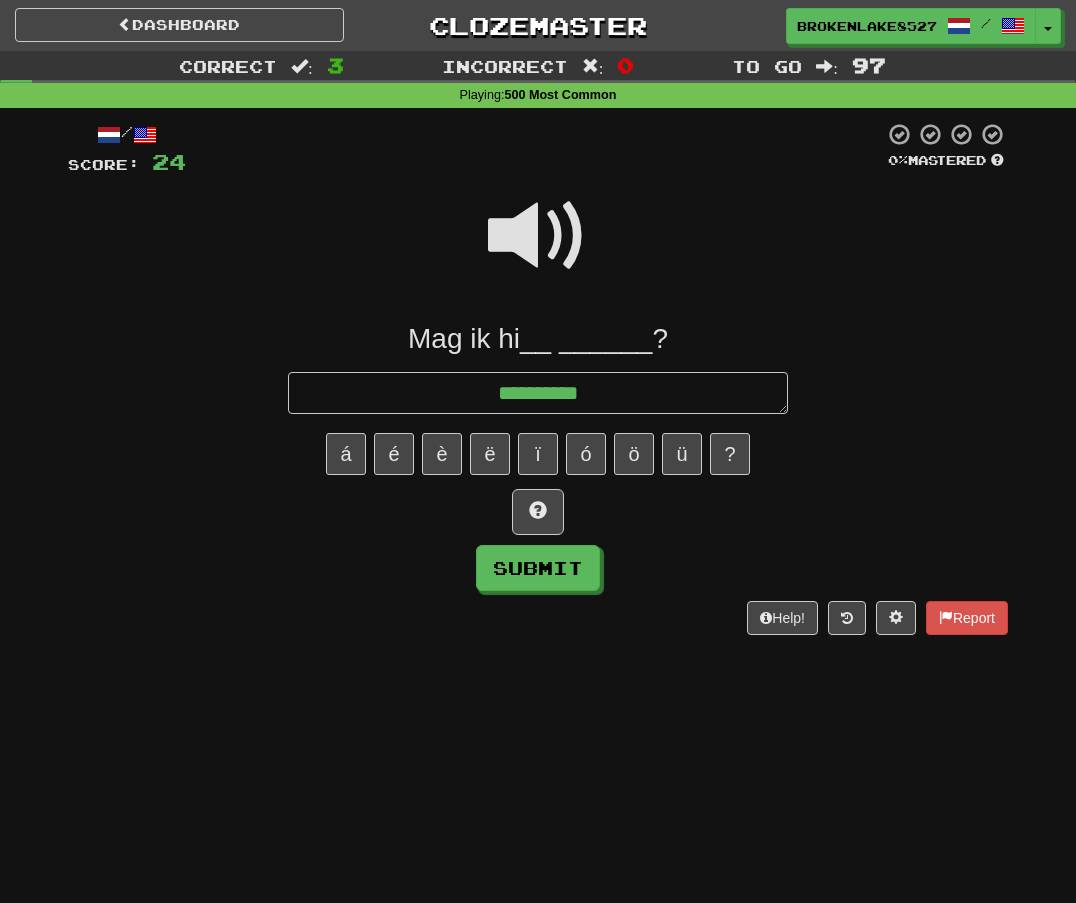 type on "**********" 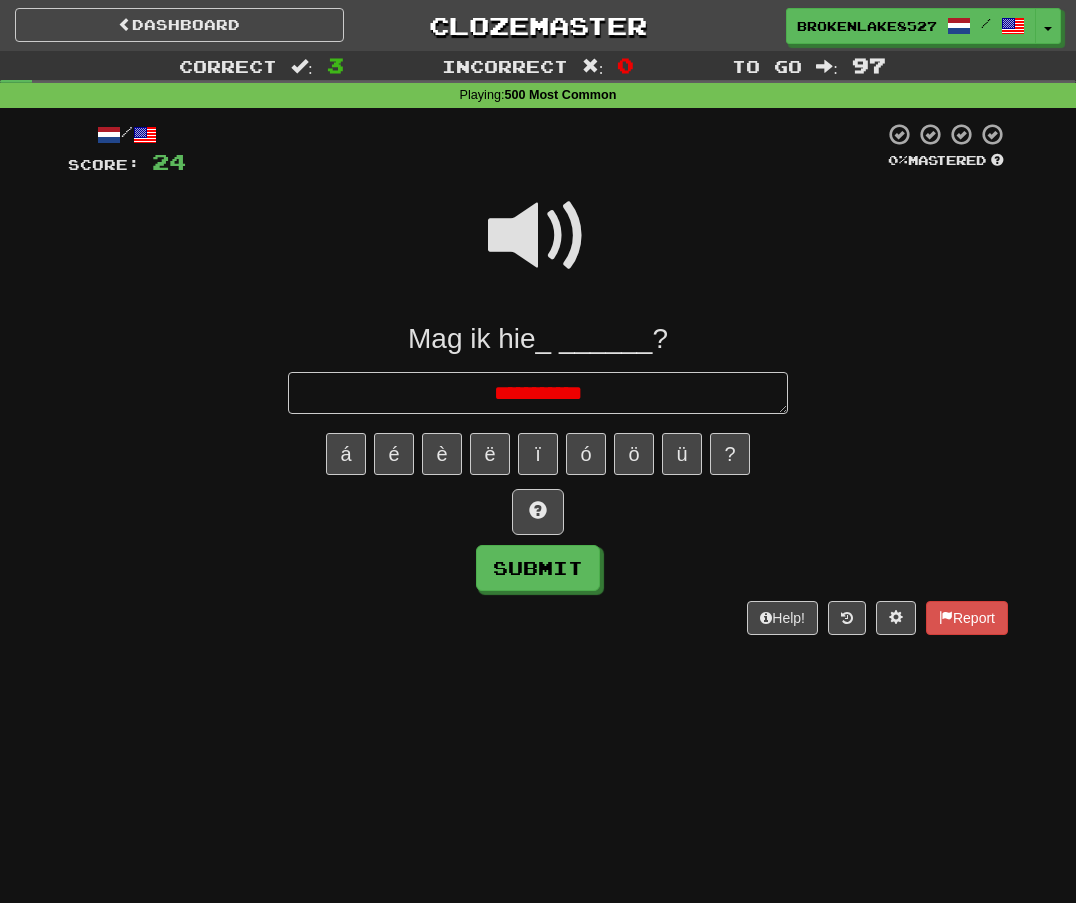 type on "*" 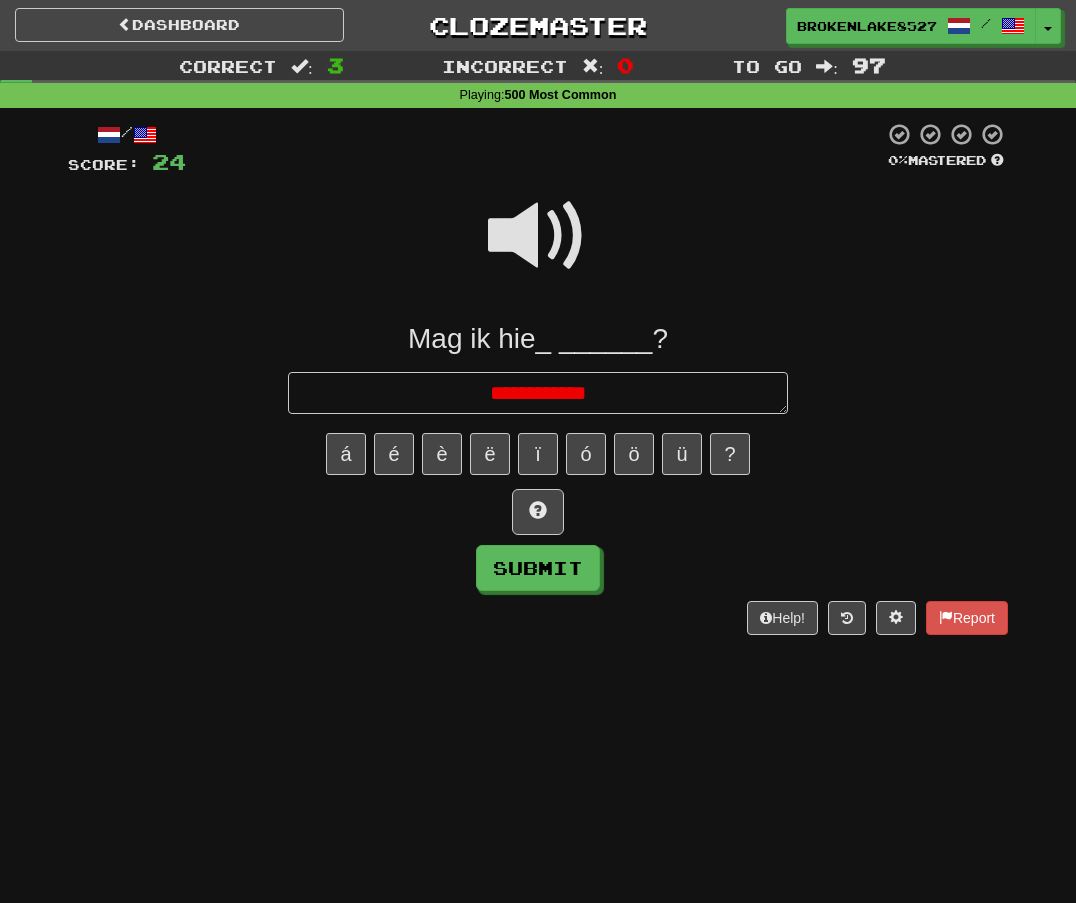 type on "*" 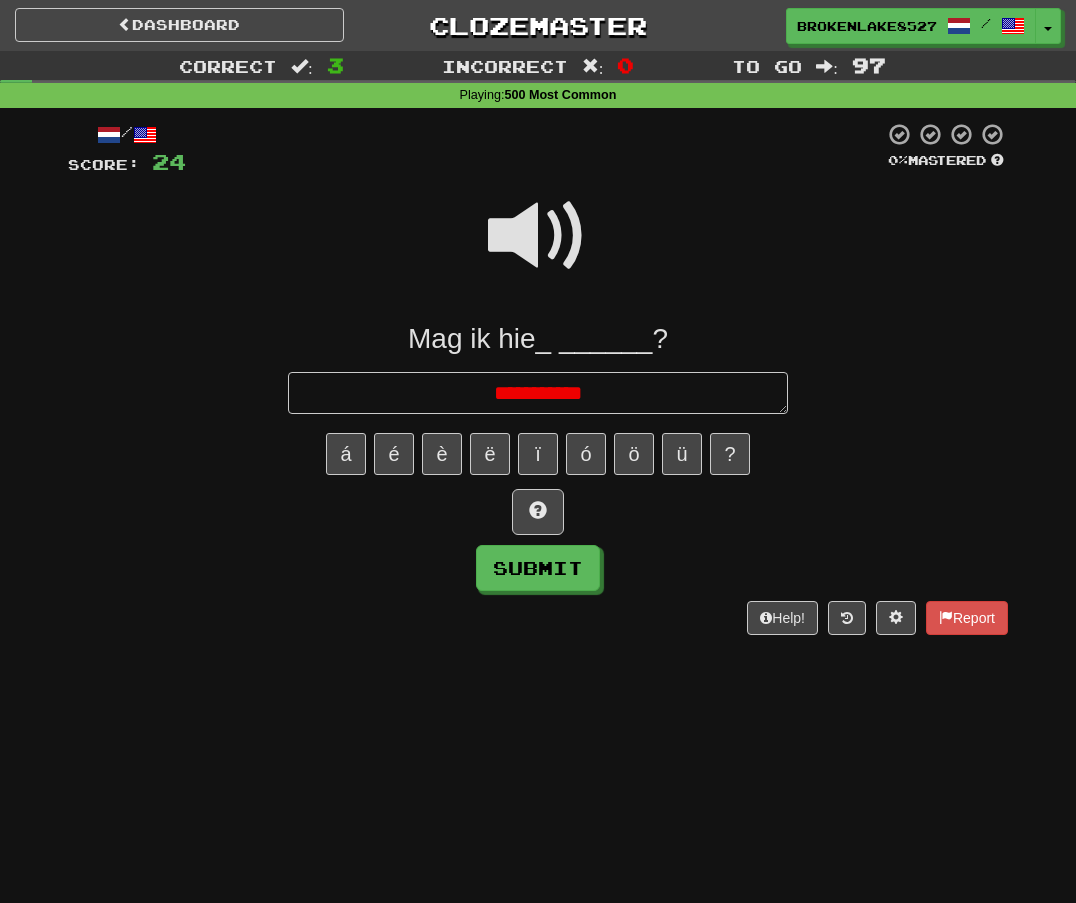 type on "*" 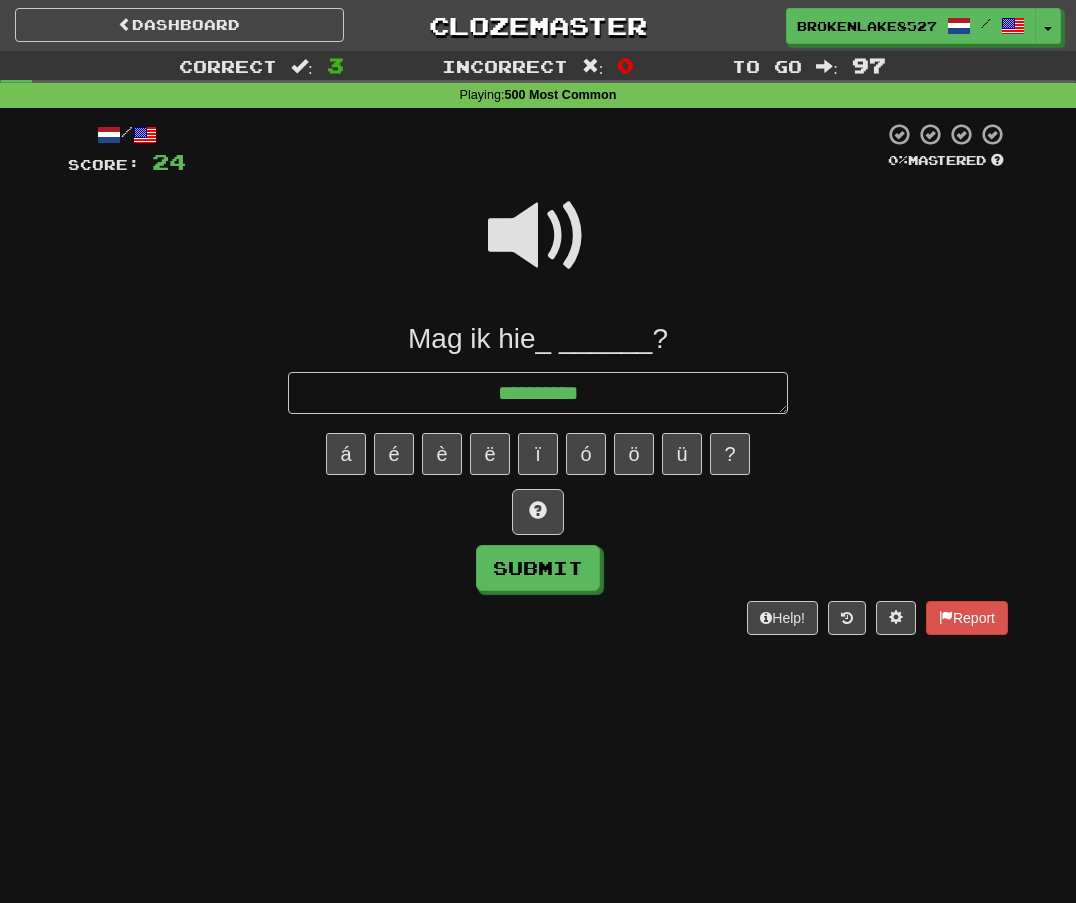 type on "*" 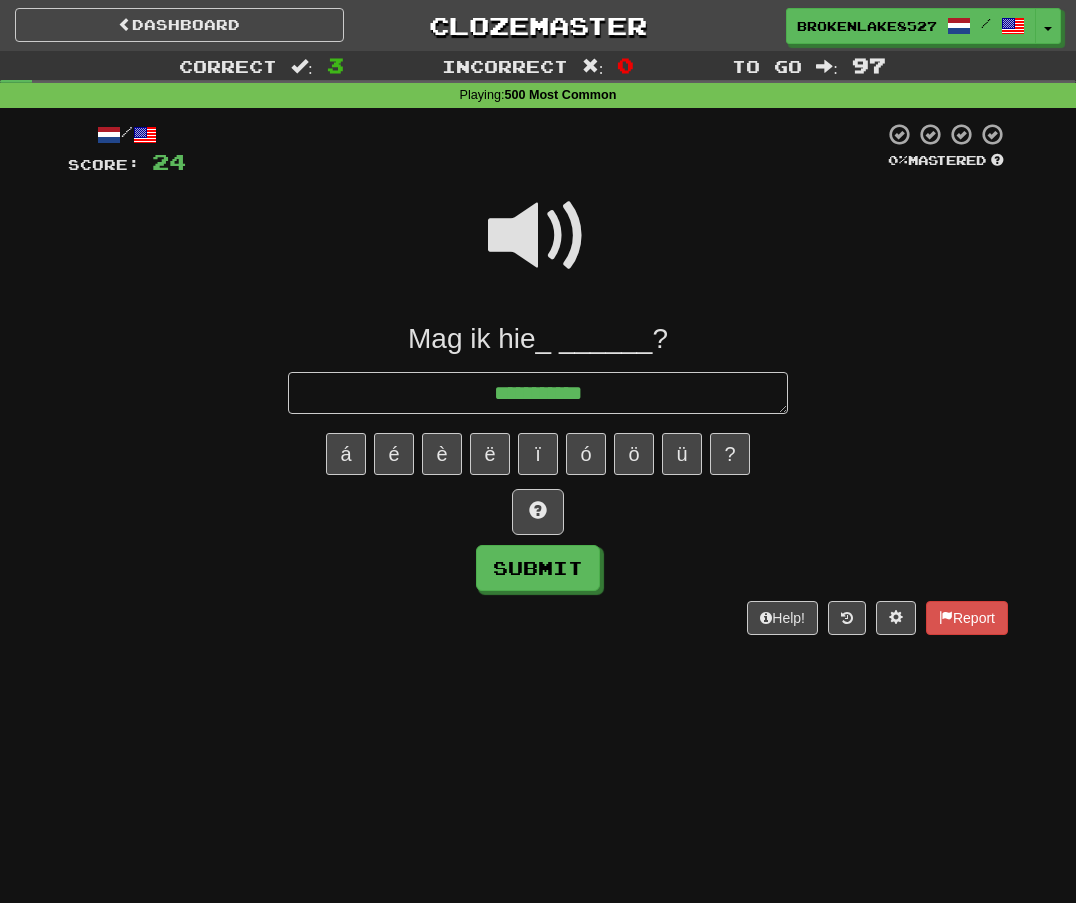 type on "*" 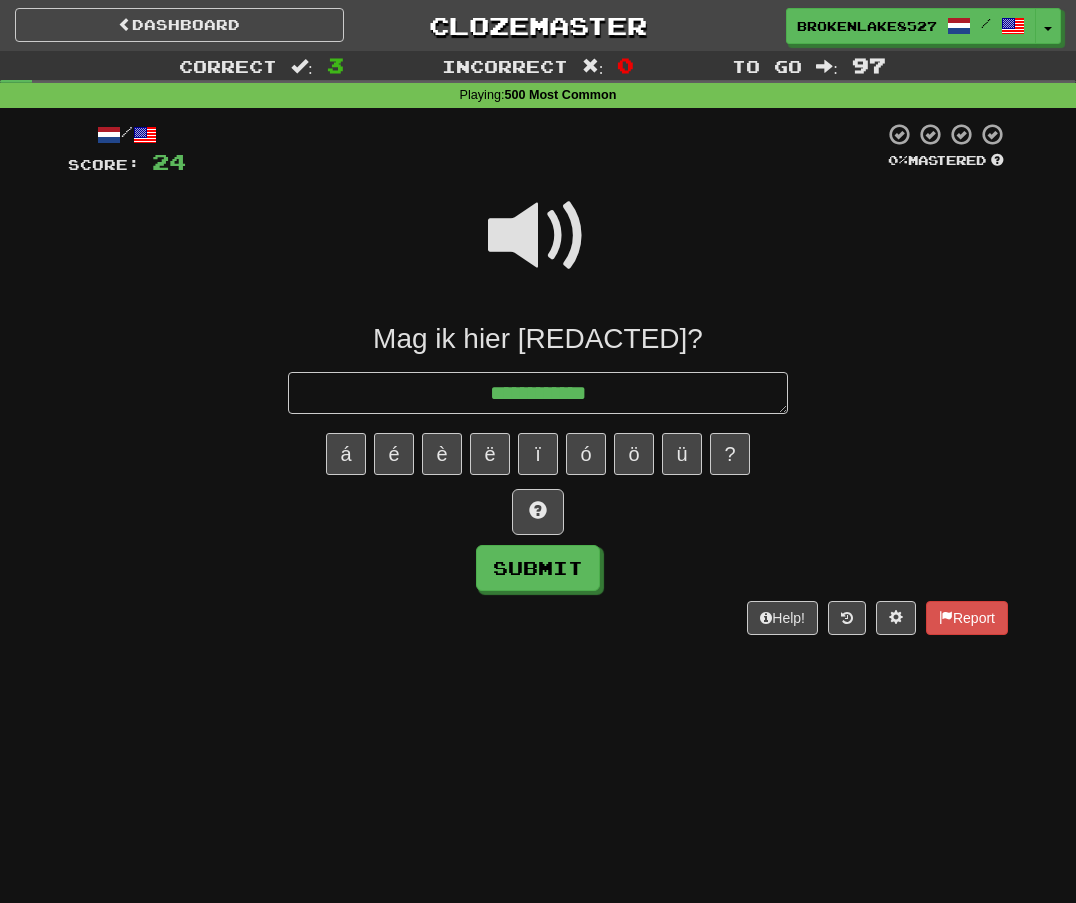 type on "*" 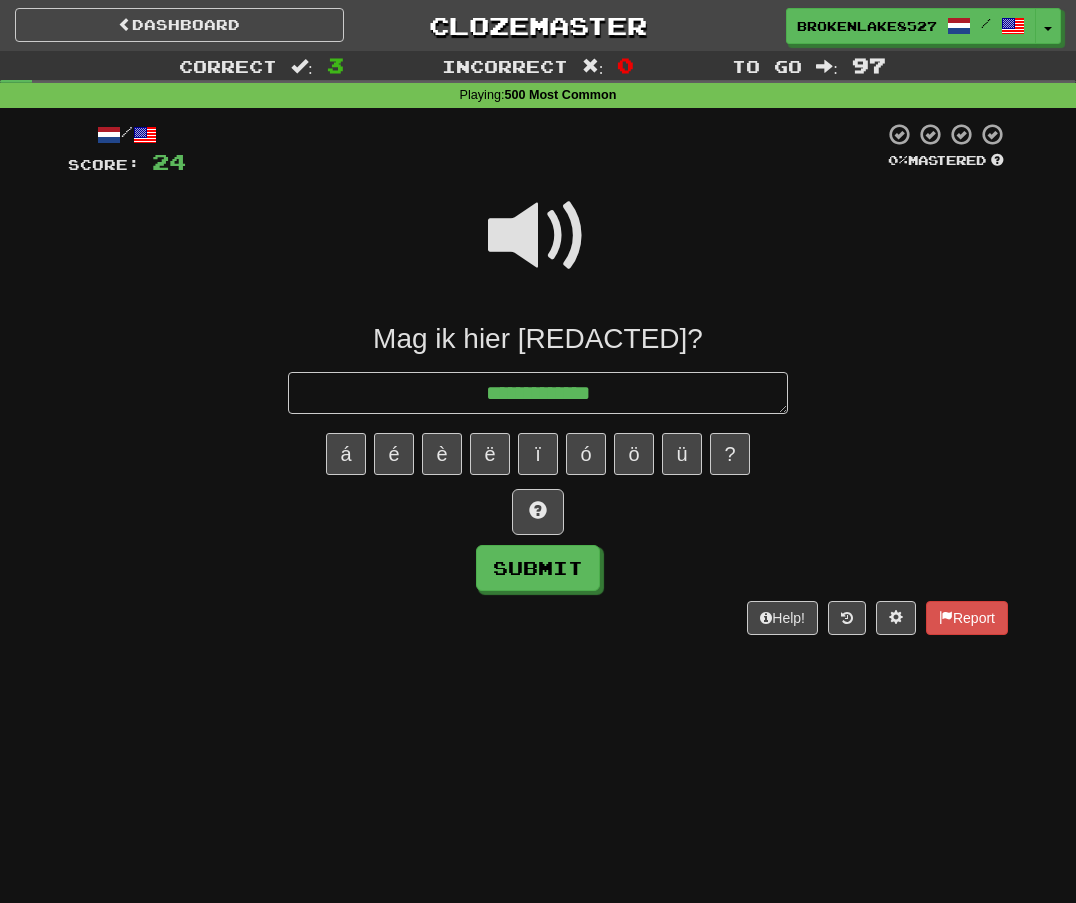 type on "**********" 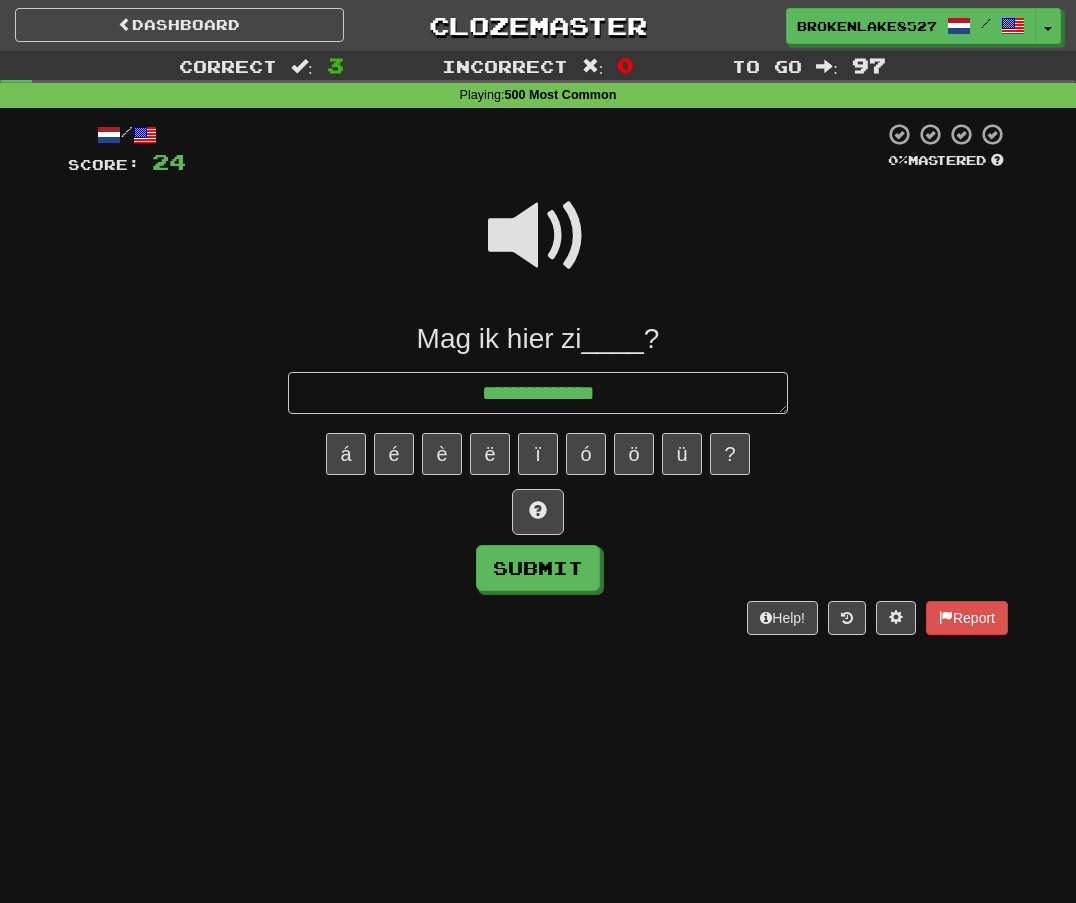type on "*" 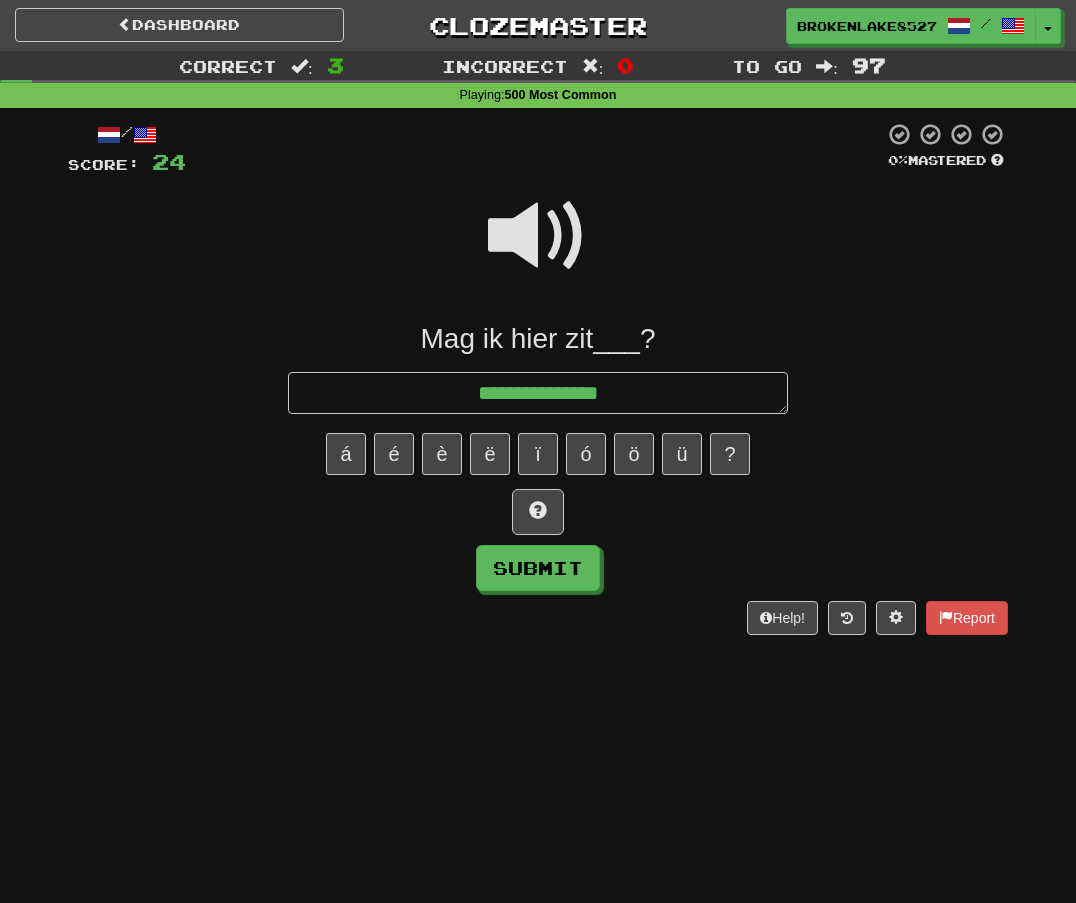 type on "*" 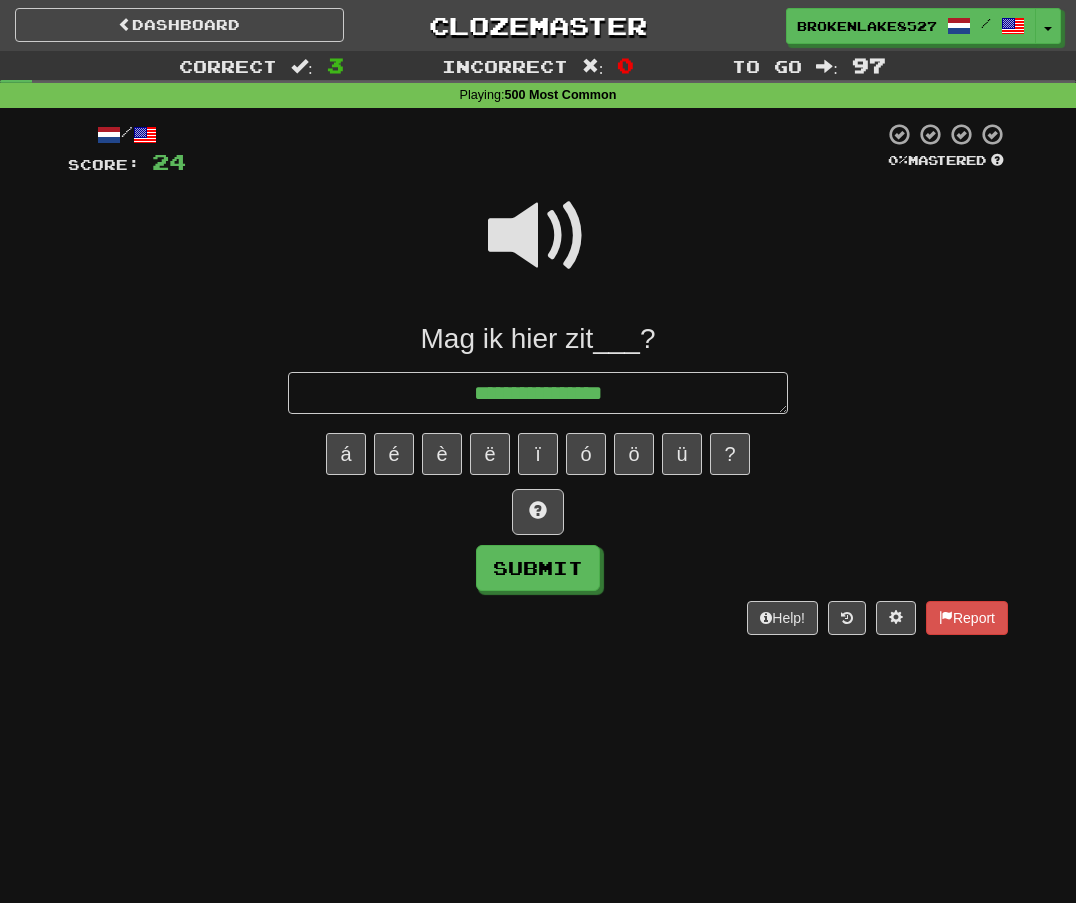 type on "*" 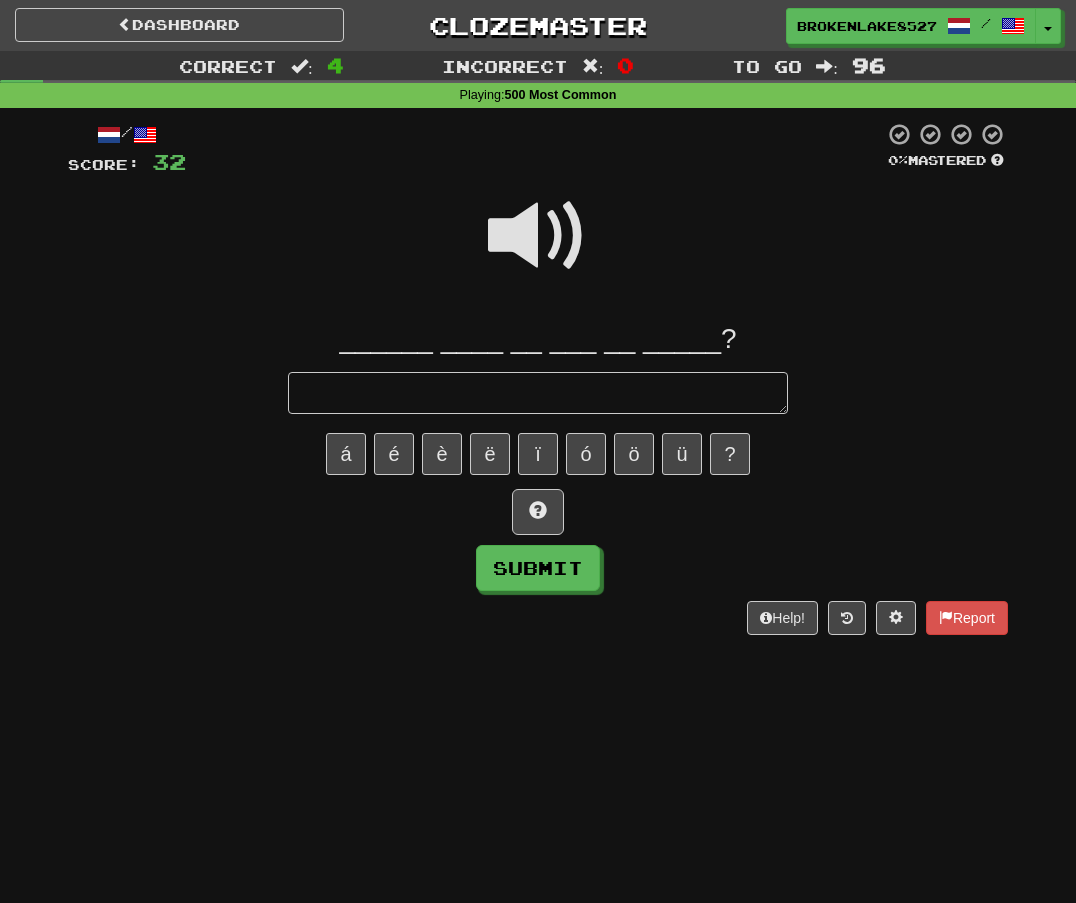 type on "*" 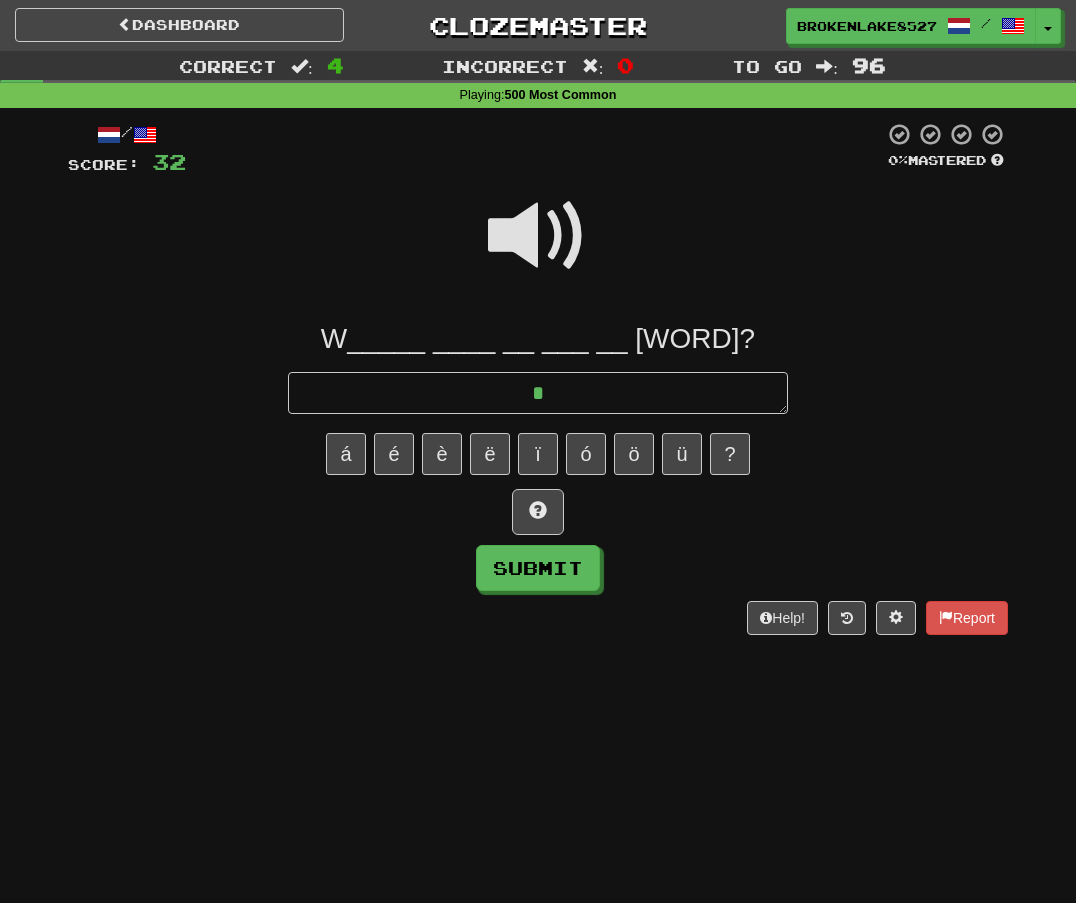 type on "*" 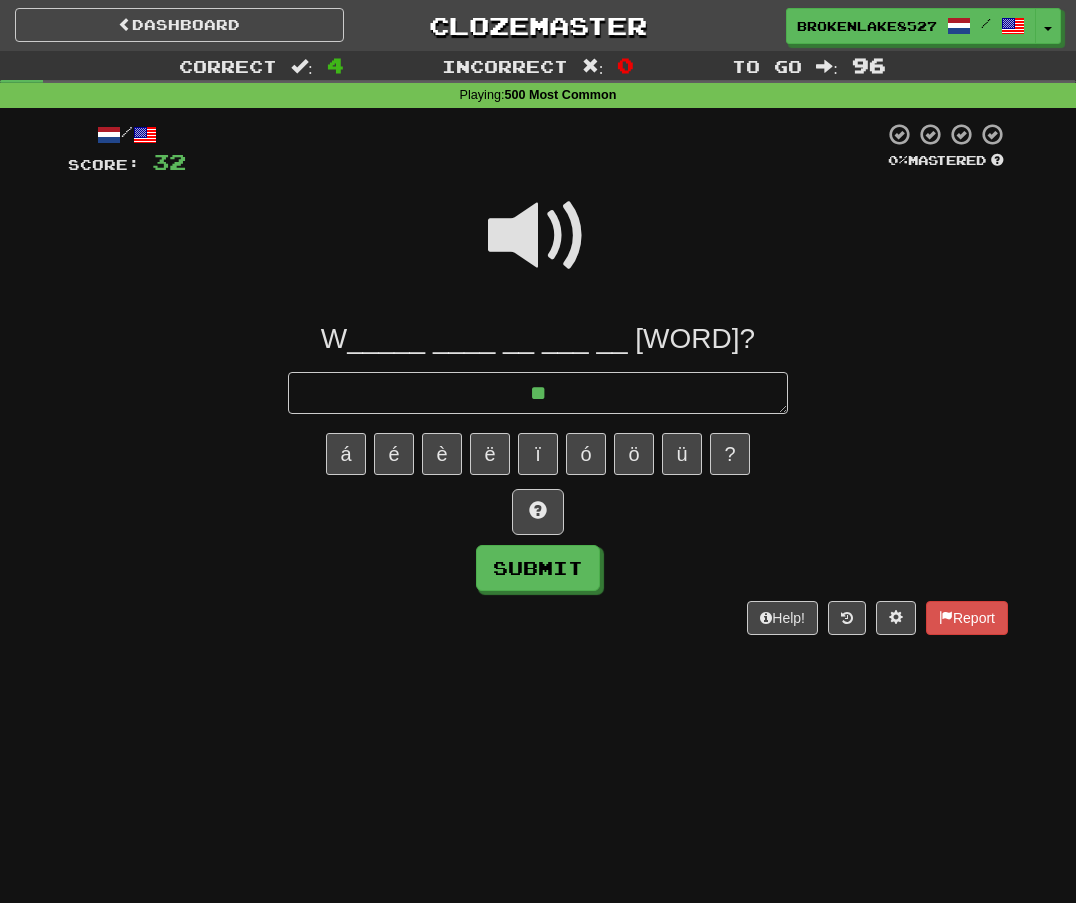 type on "*" 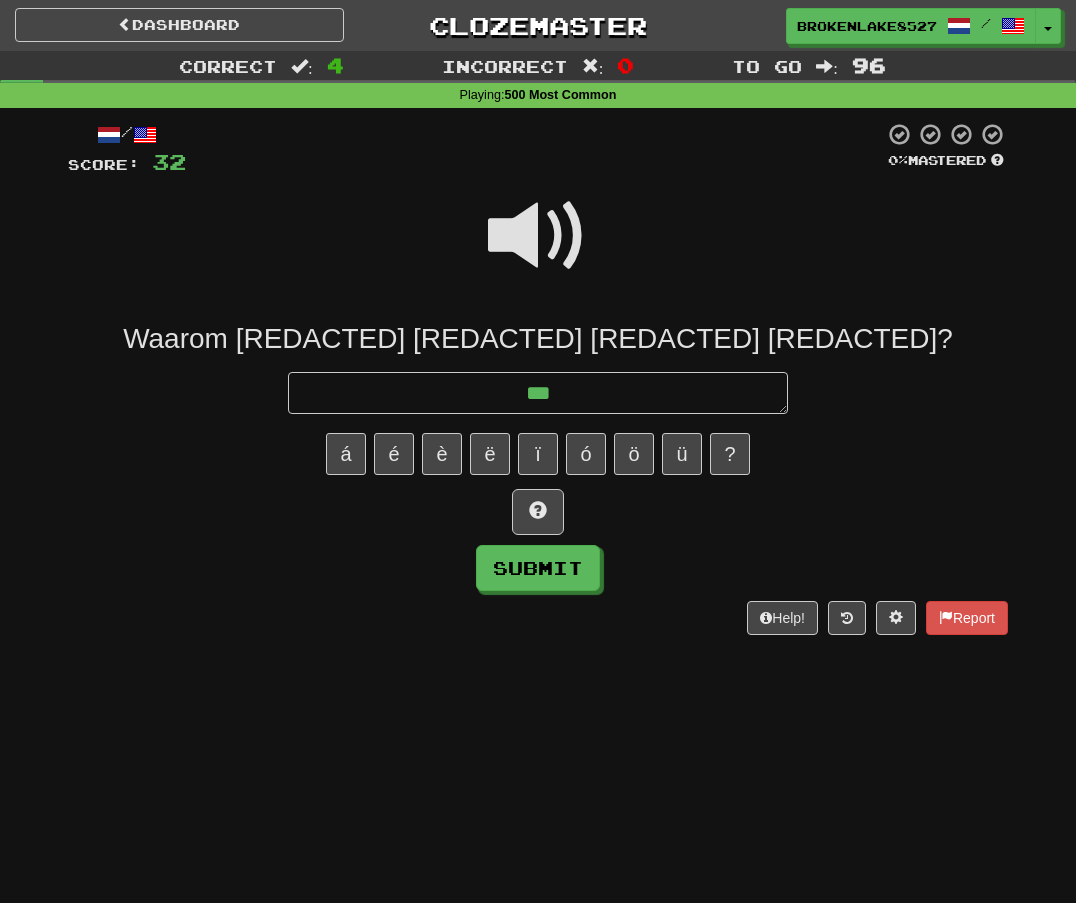 type on "*" 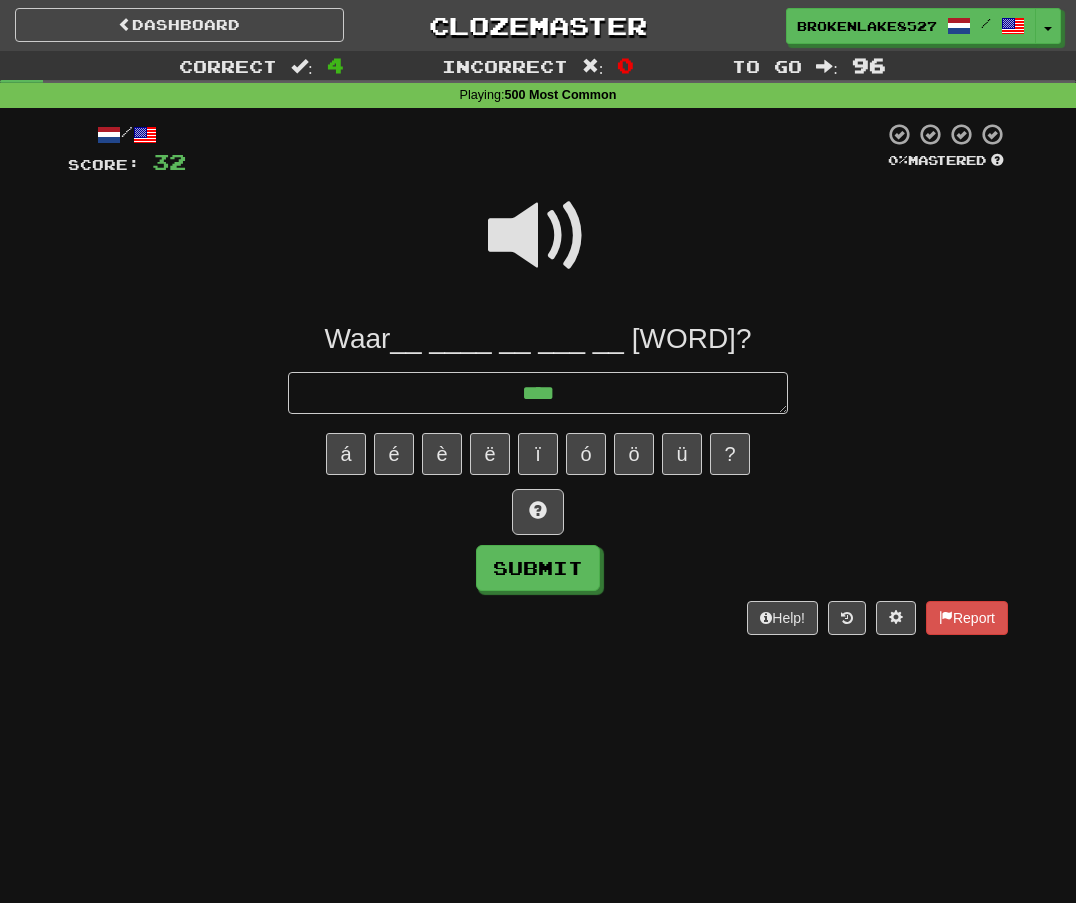 type on "*" 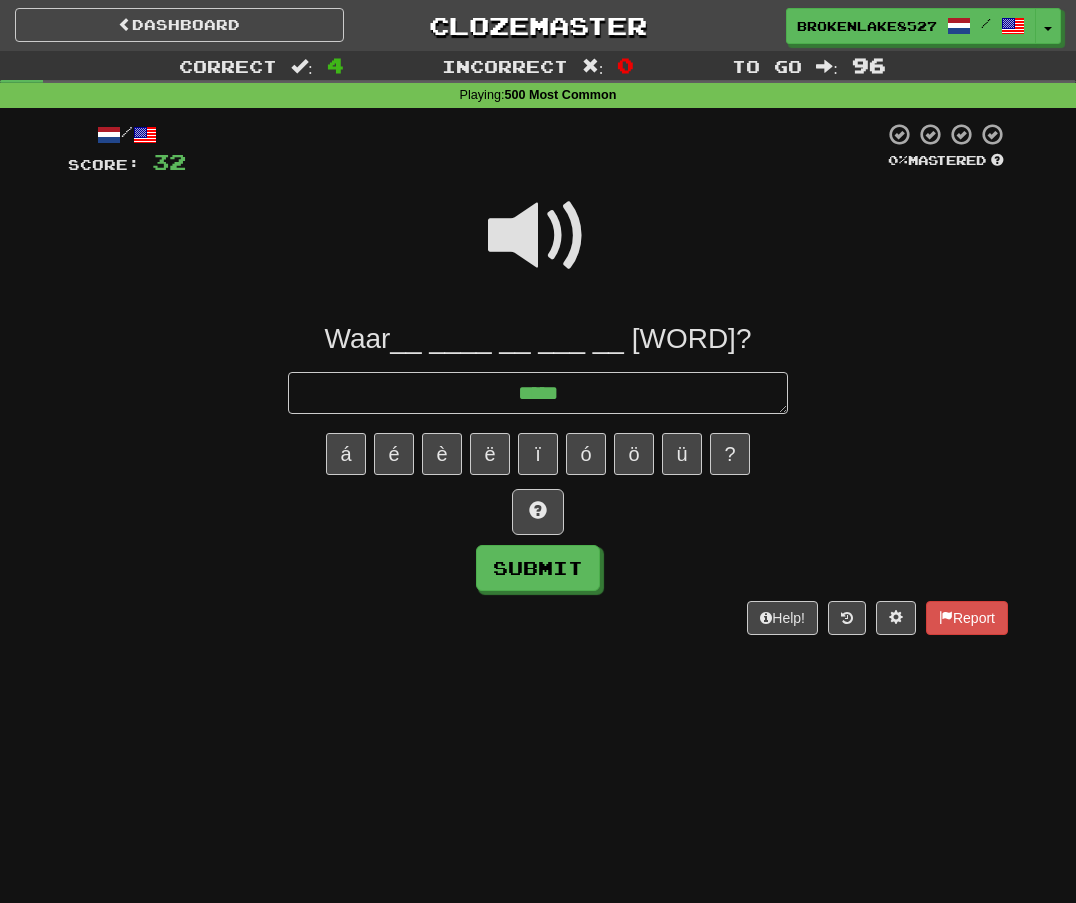type on "*" 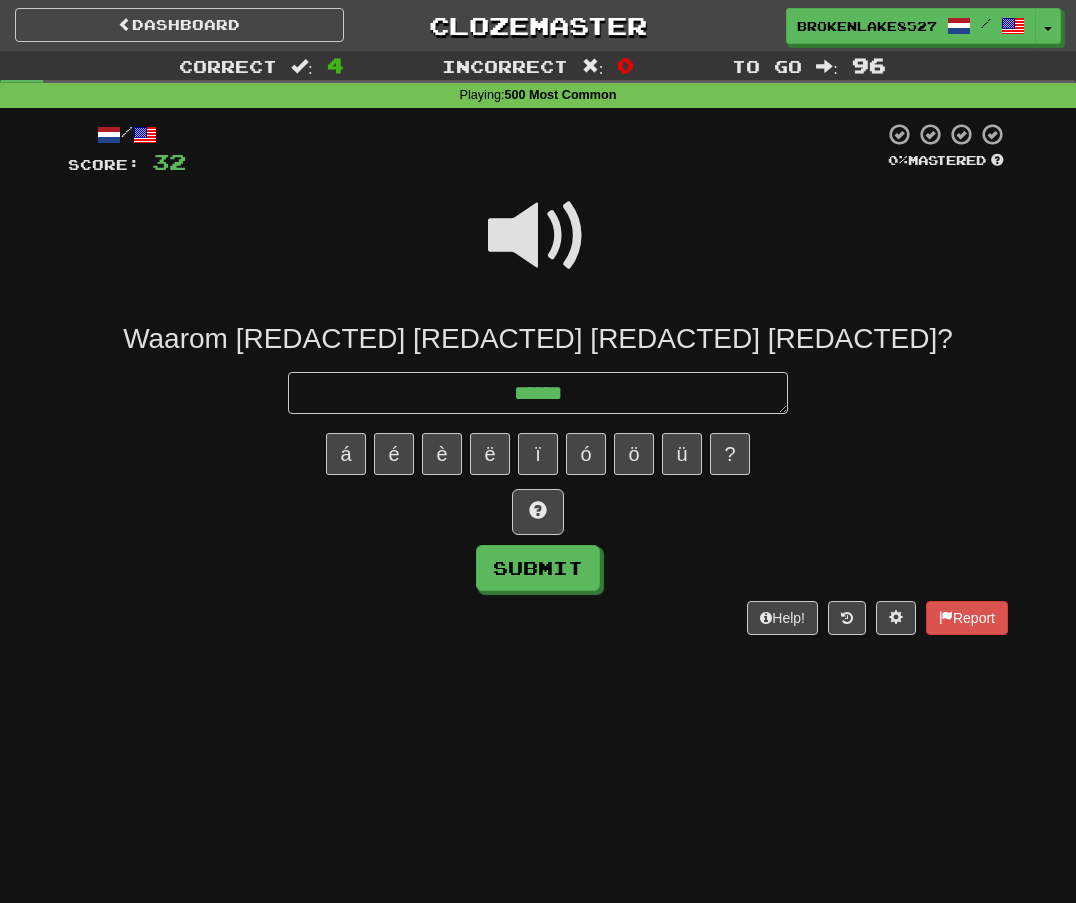 type on "*" 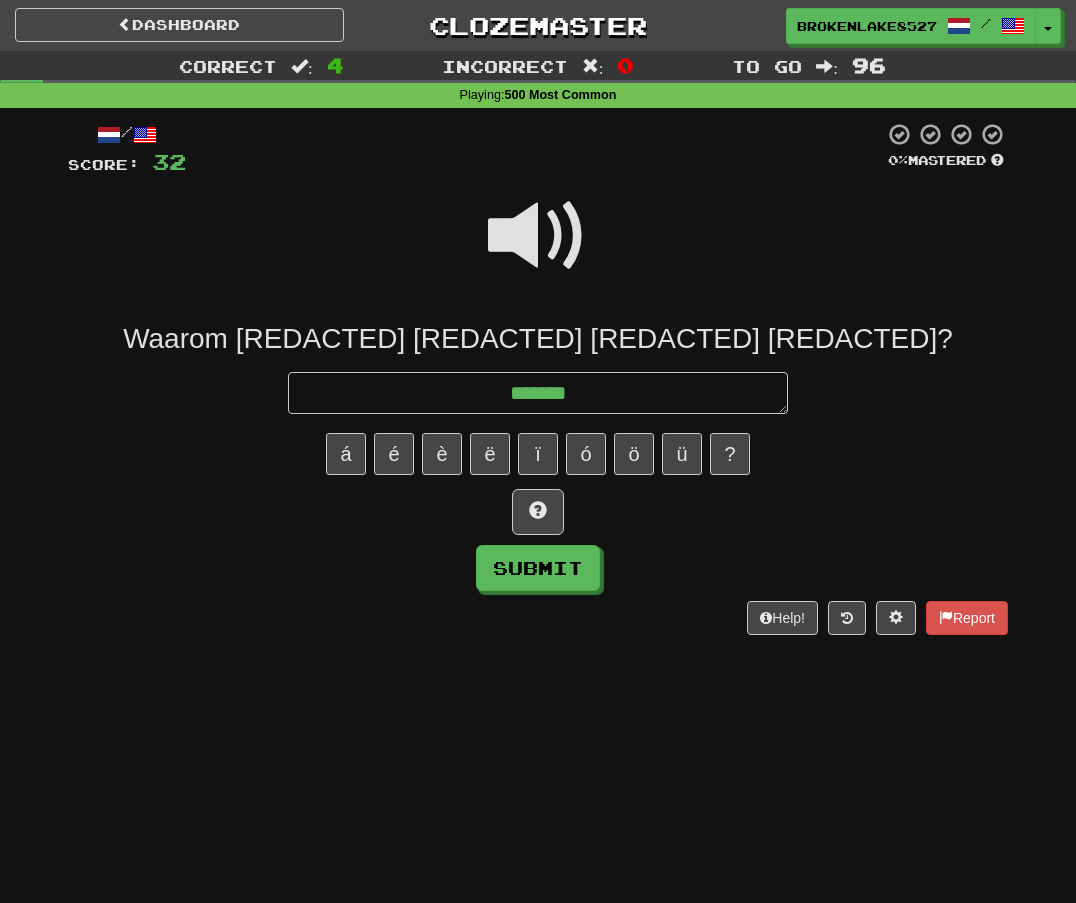 type on "*" 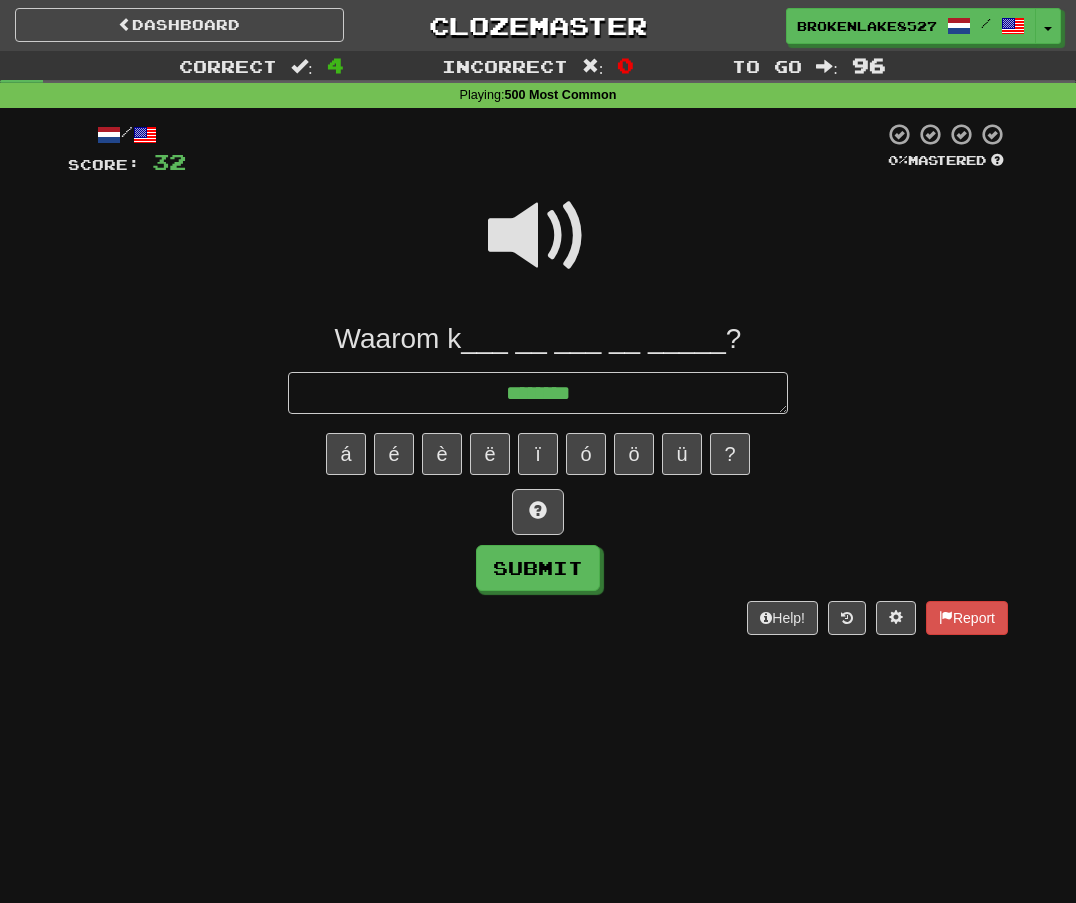 type on "*" 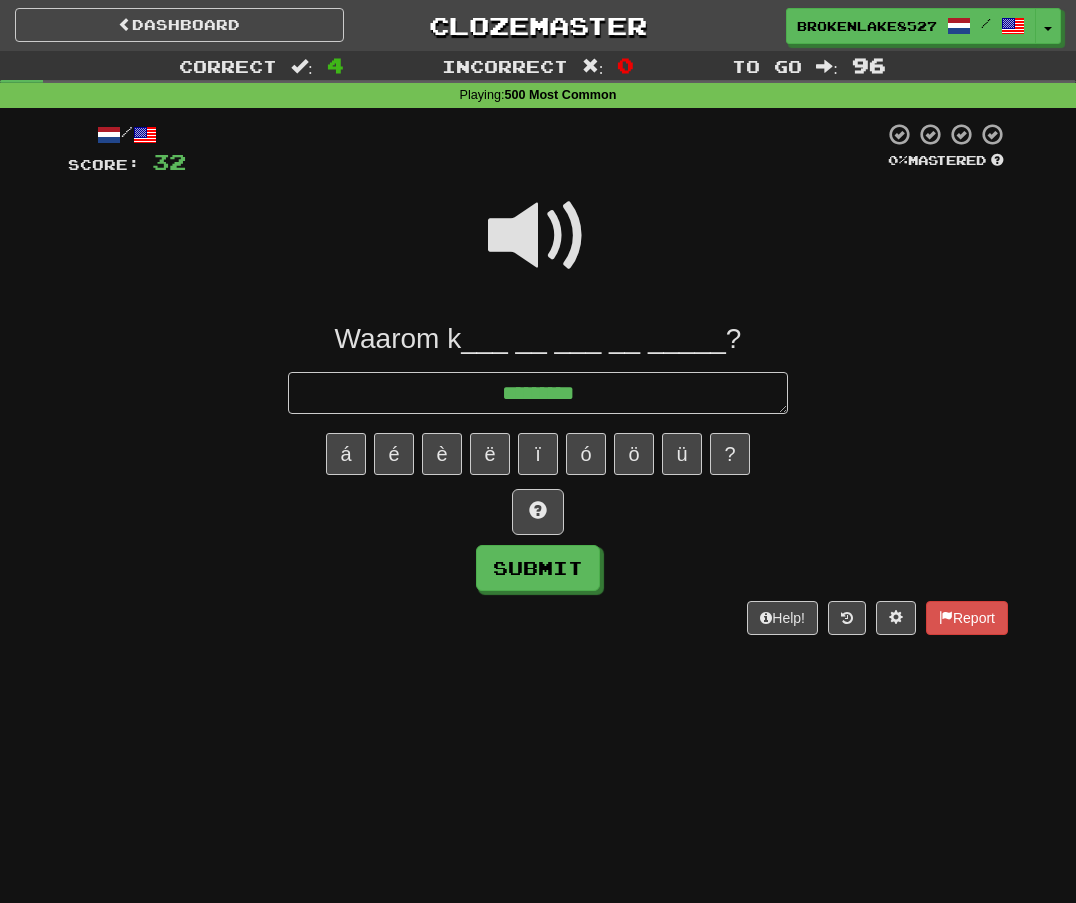type on "*" 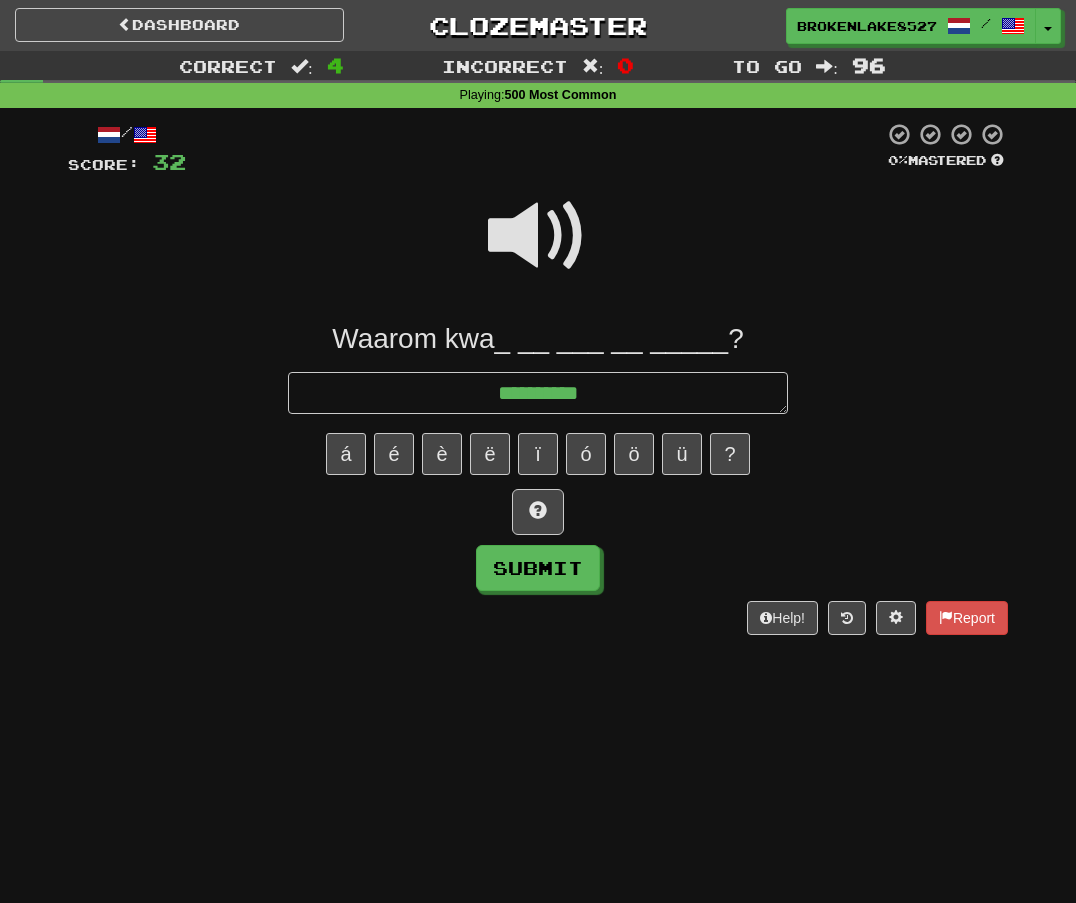 type on "*" 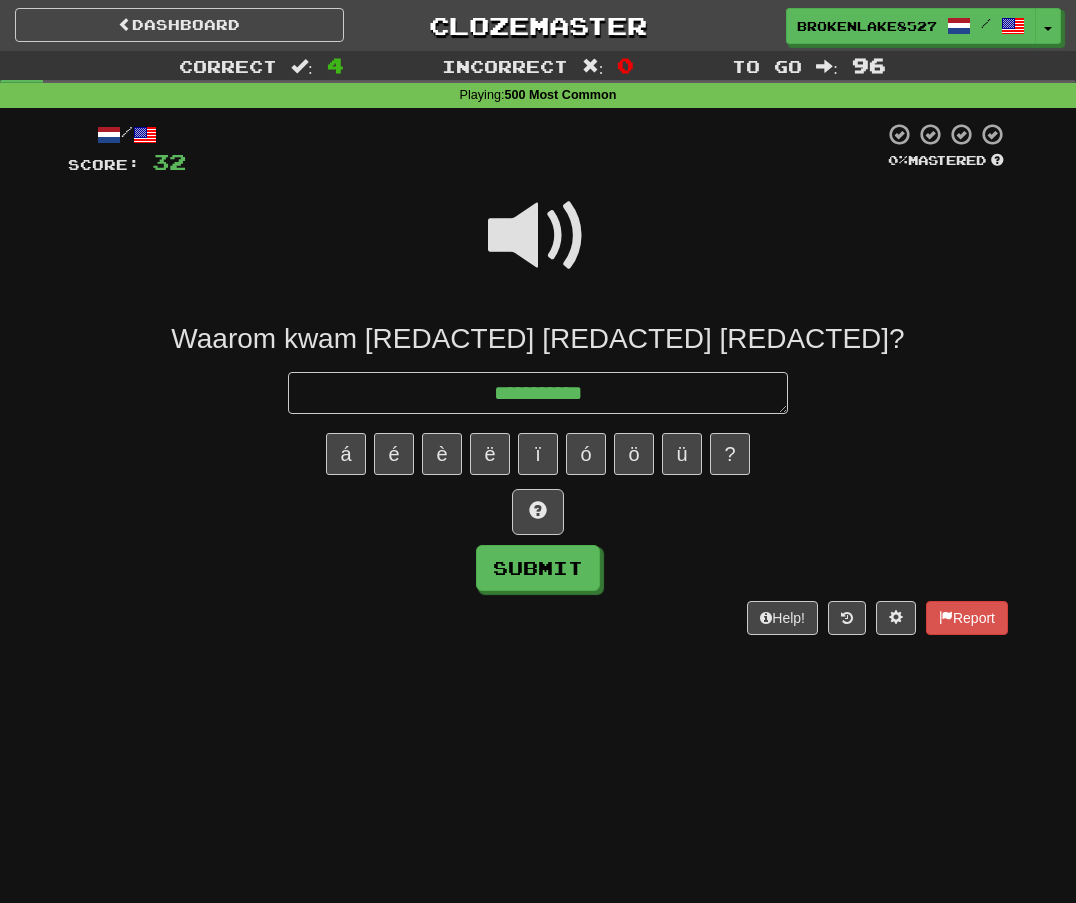 type on "*" 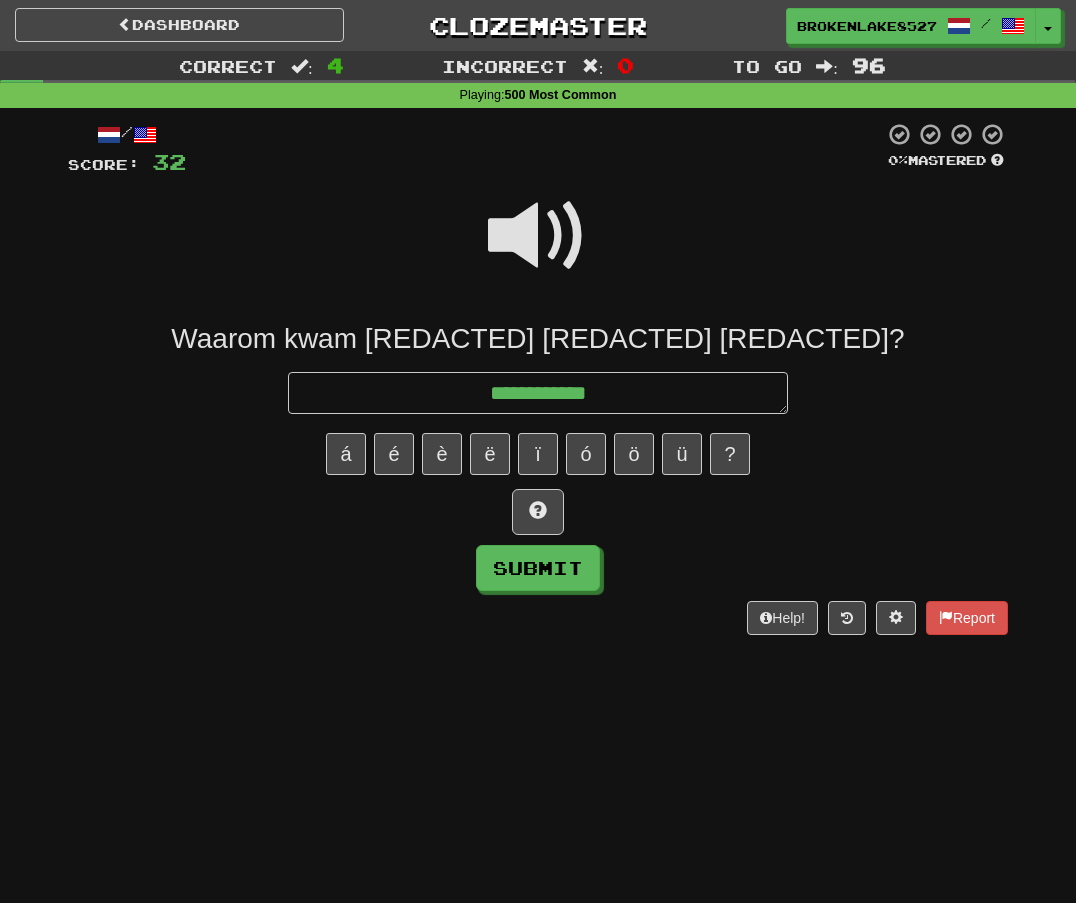 type on "*" 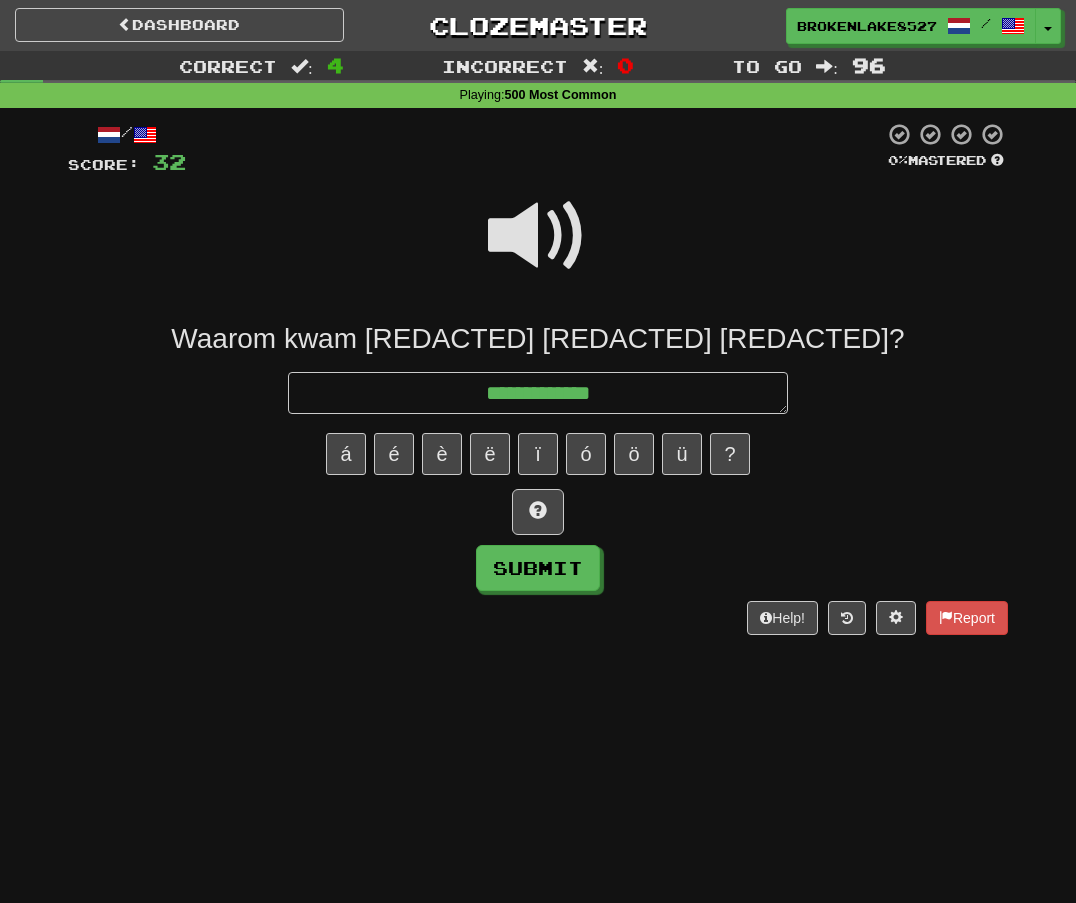 type on "*" 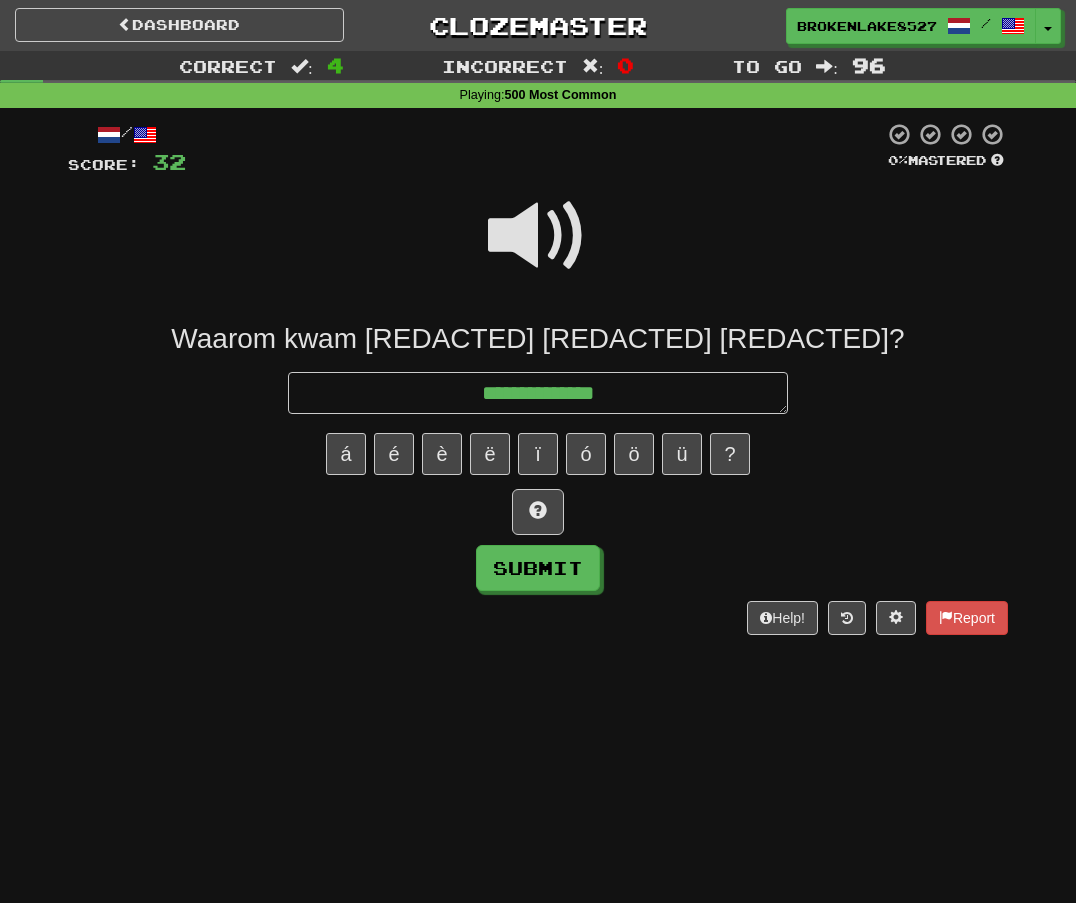type on "*" 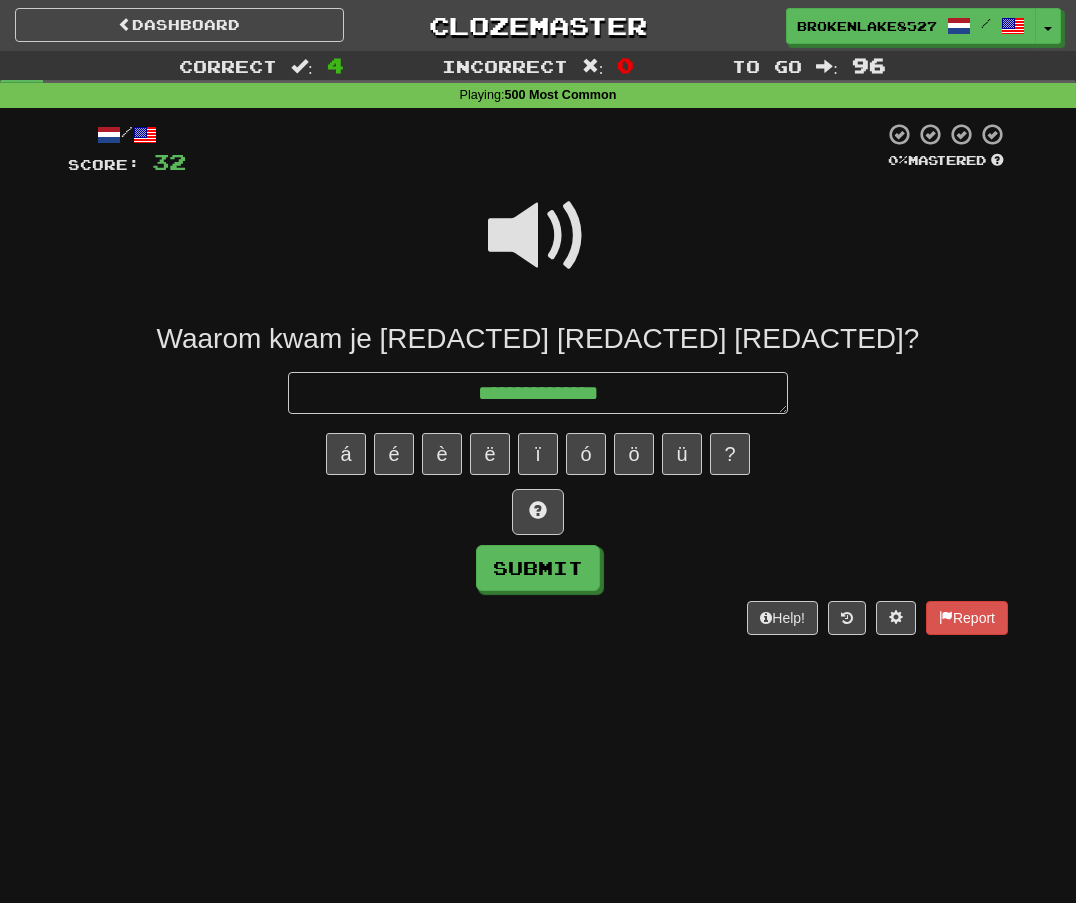 type on "*" 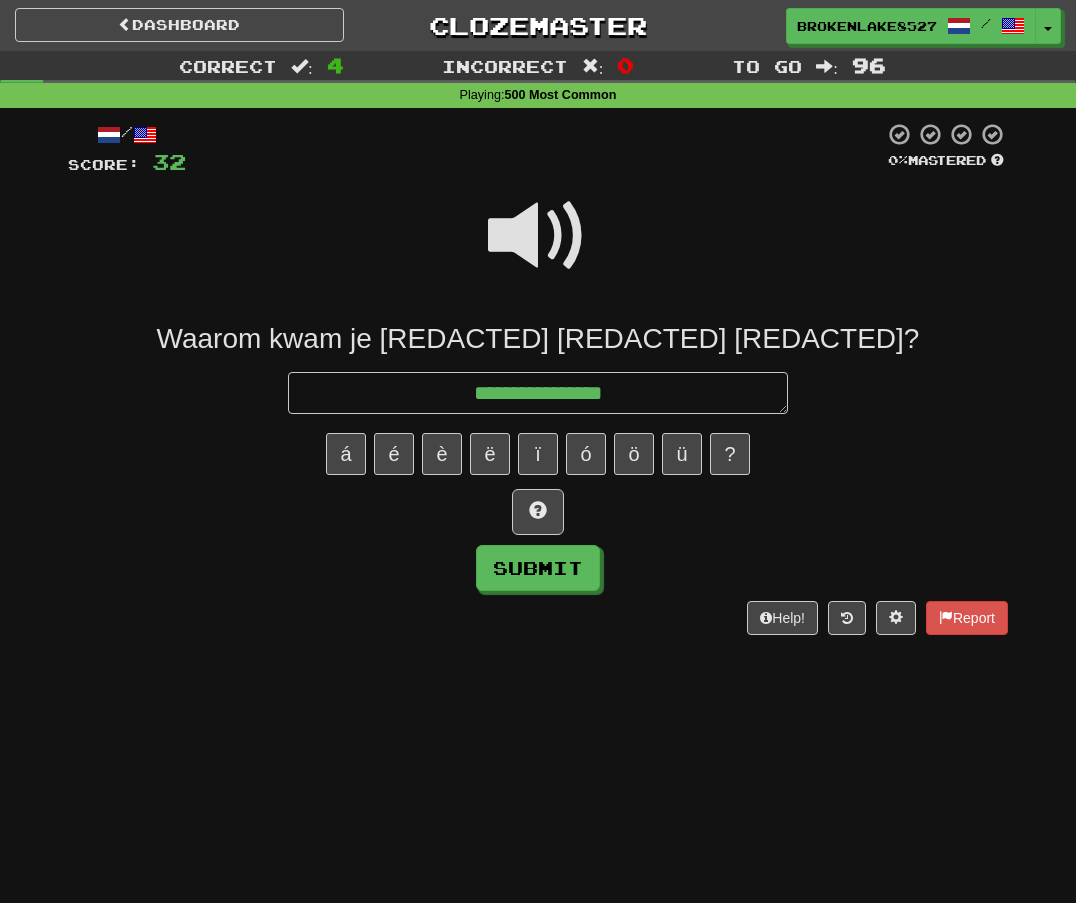 type on "*" 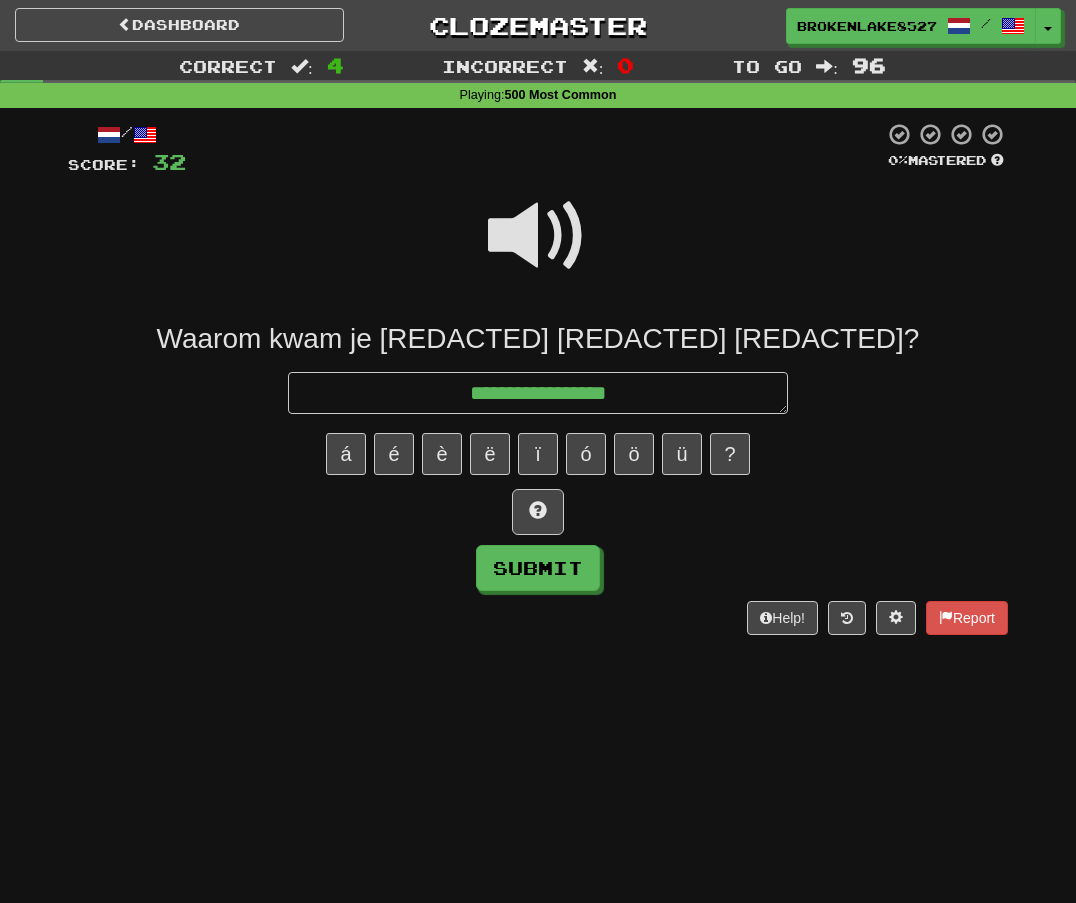 type on "*" 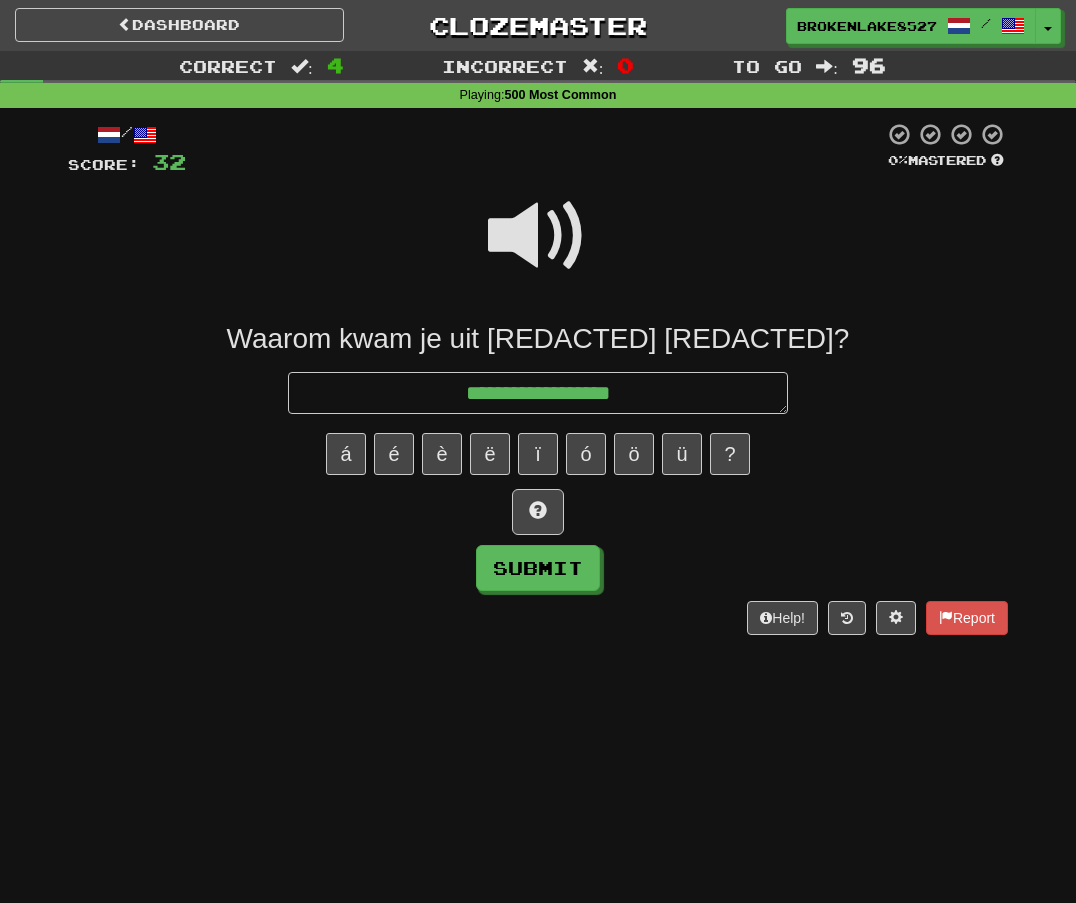 type on "*" 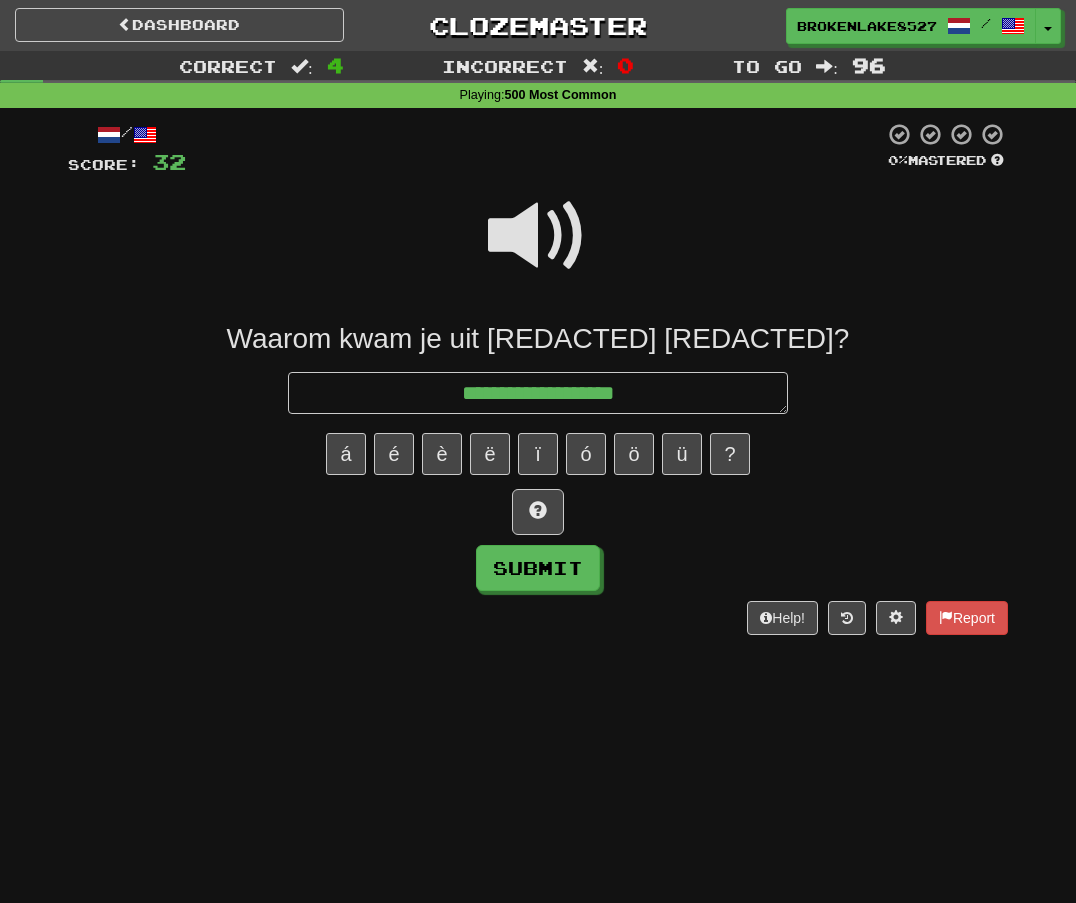 type on "*" 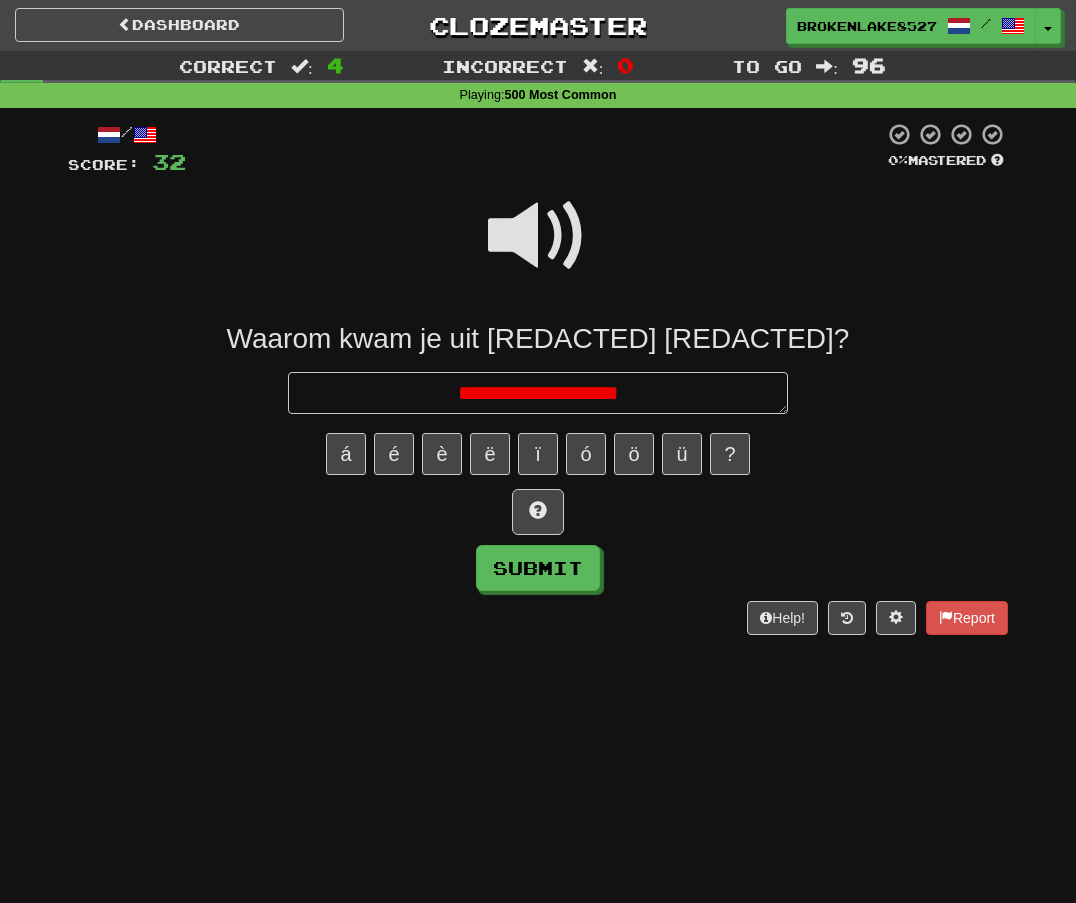 type on "*" 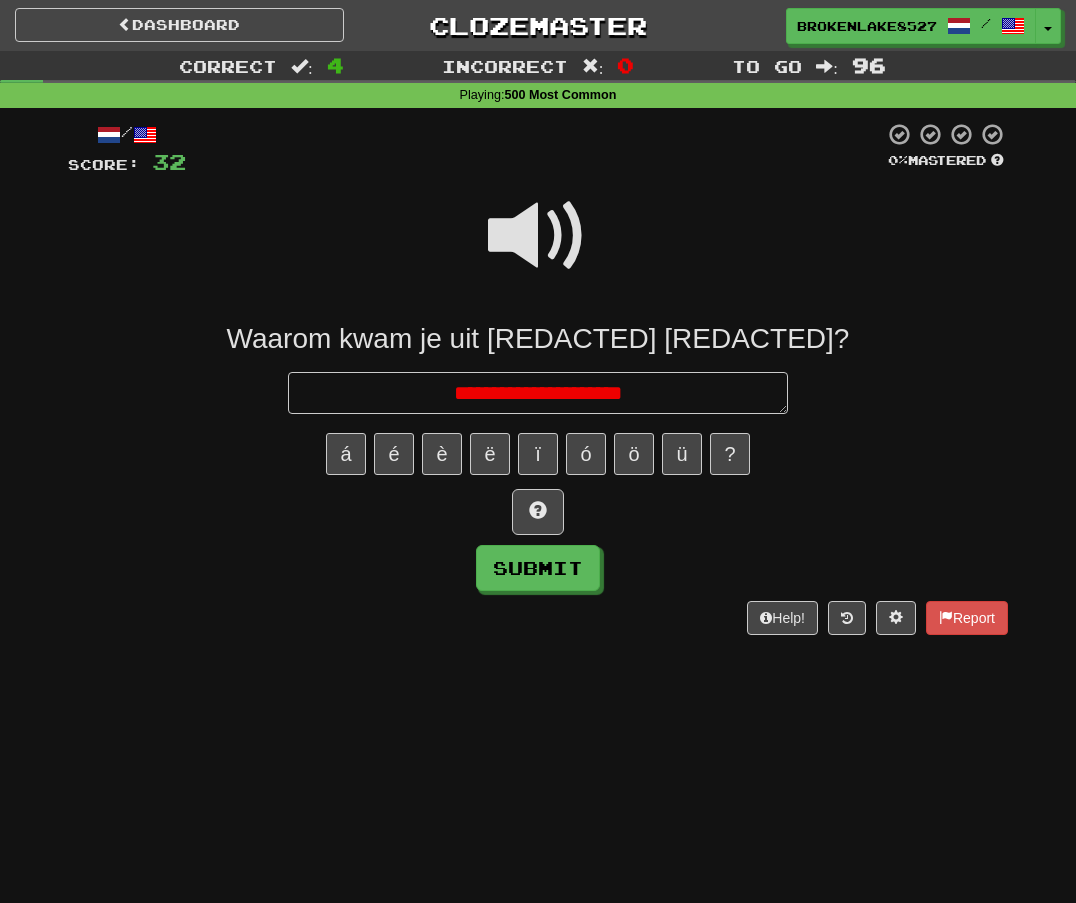 type on "*" 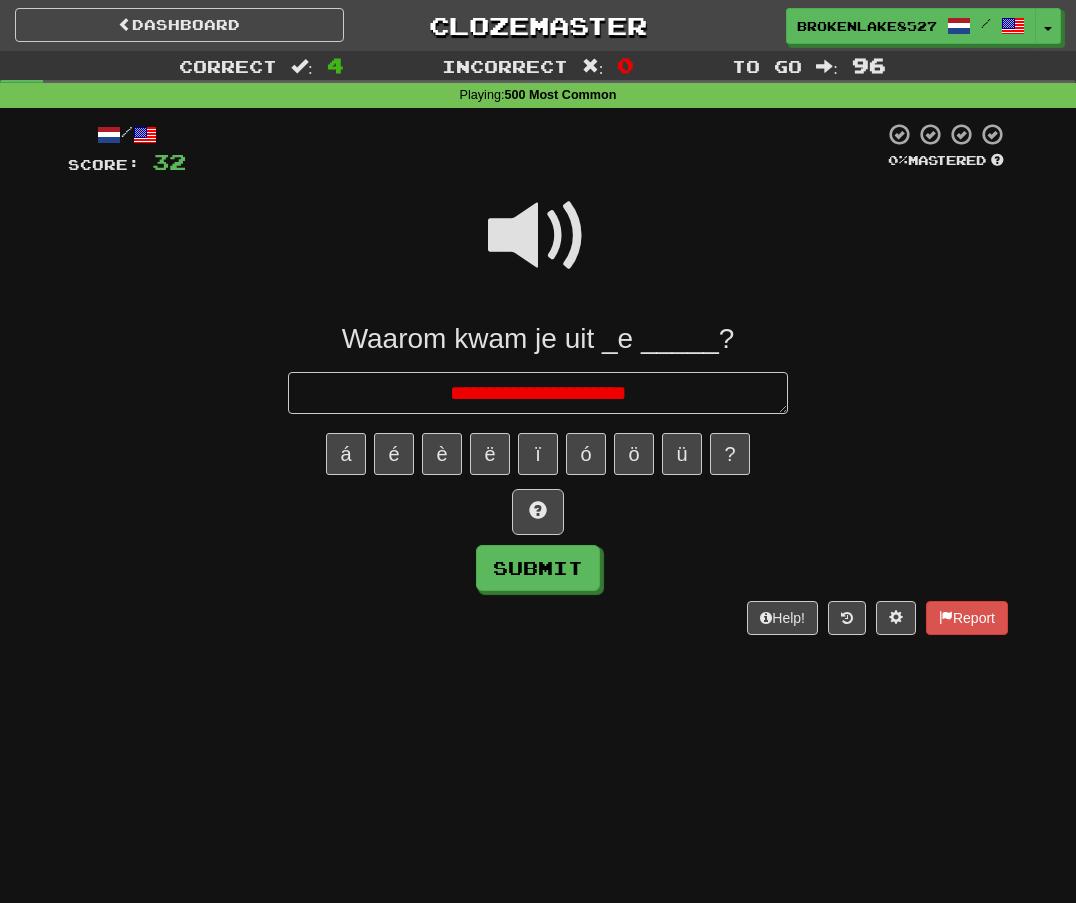 type on "*" 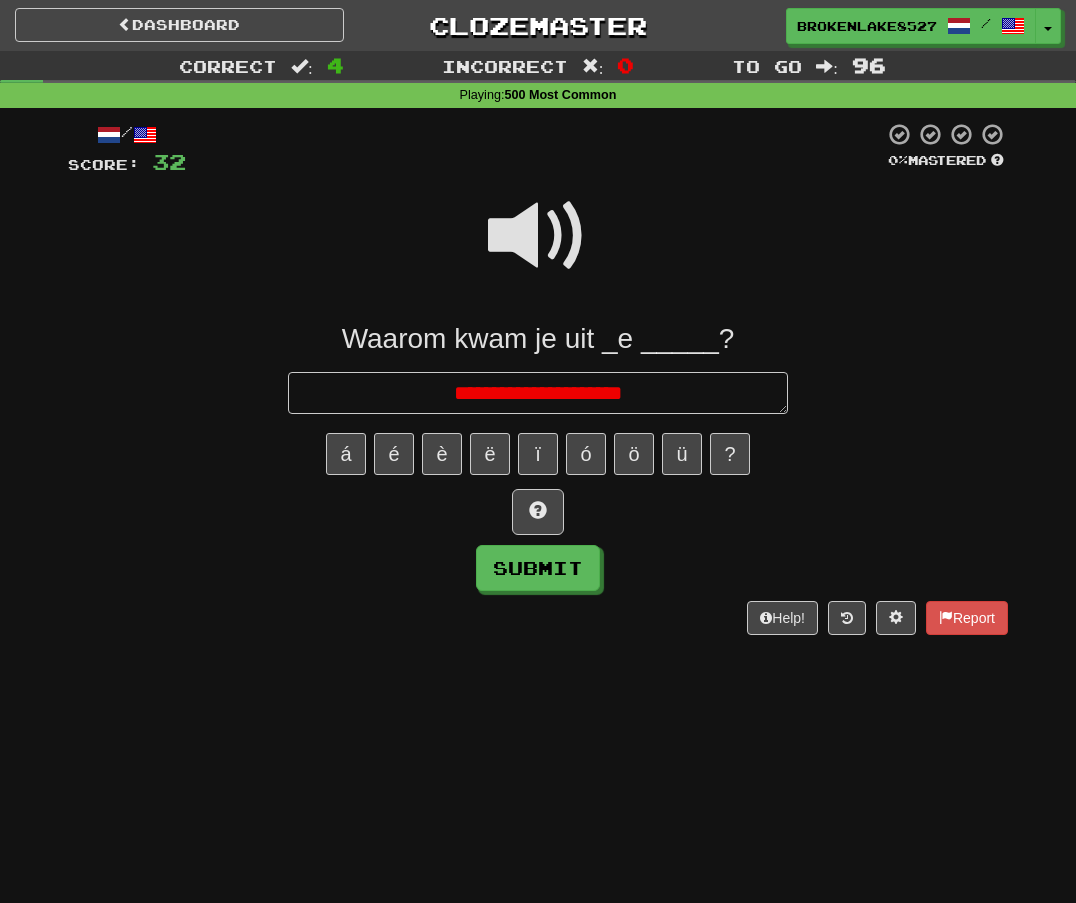 type 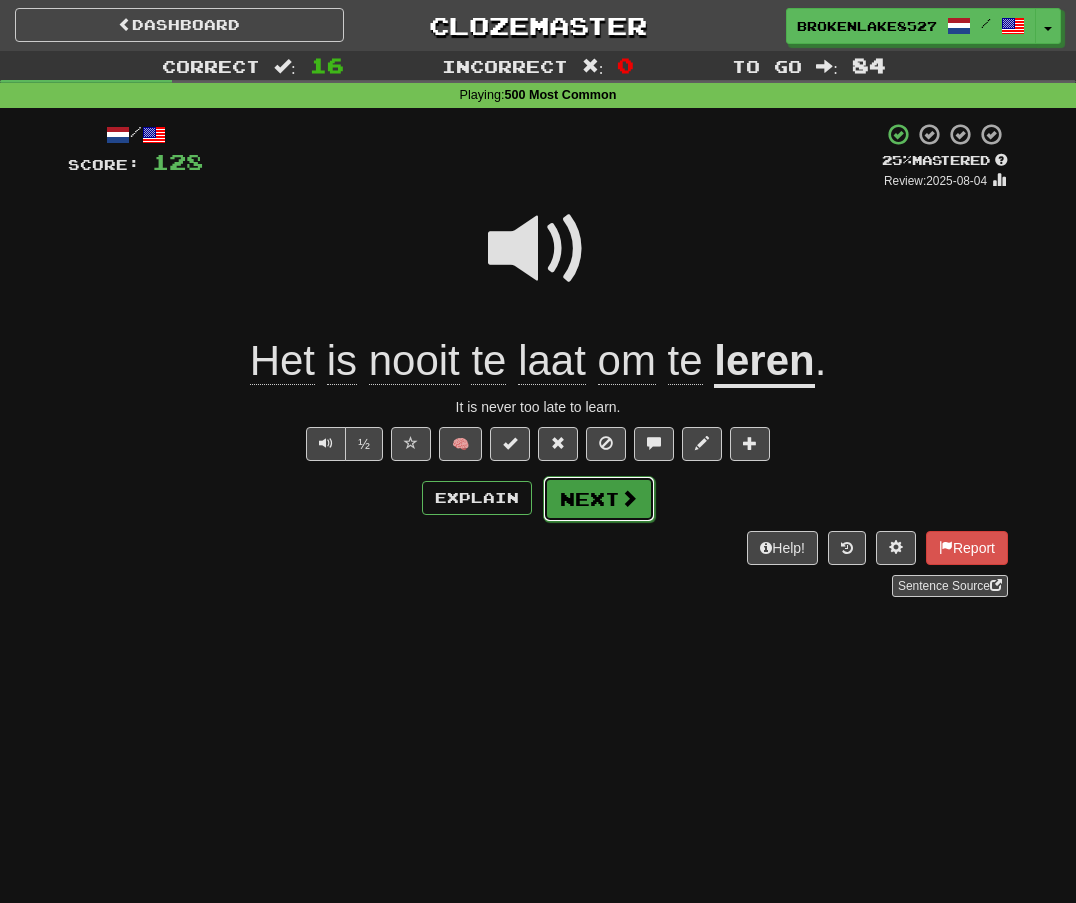 click on "Next" at bounding box center (599, 499) 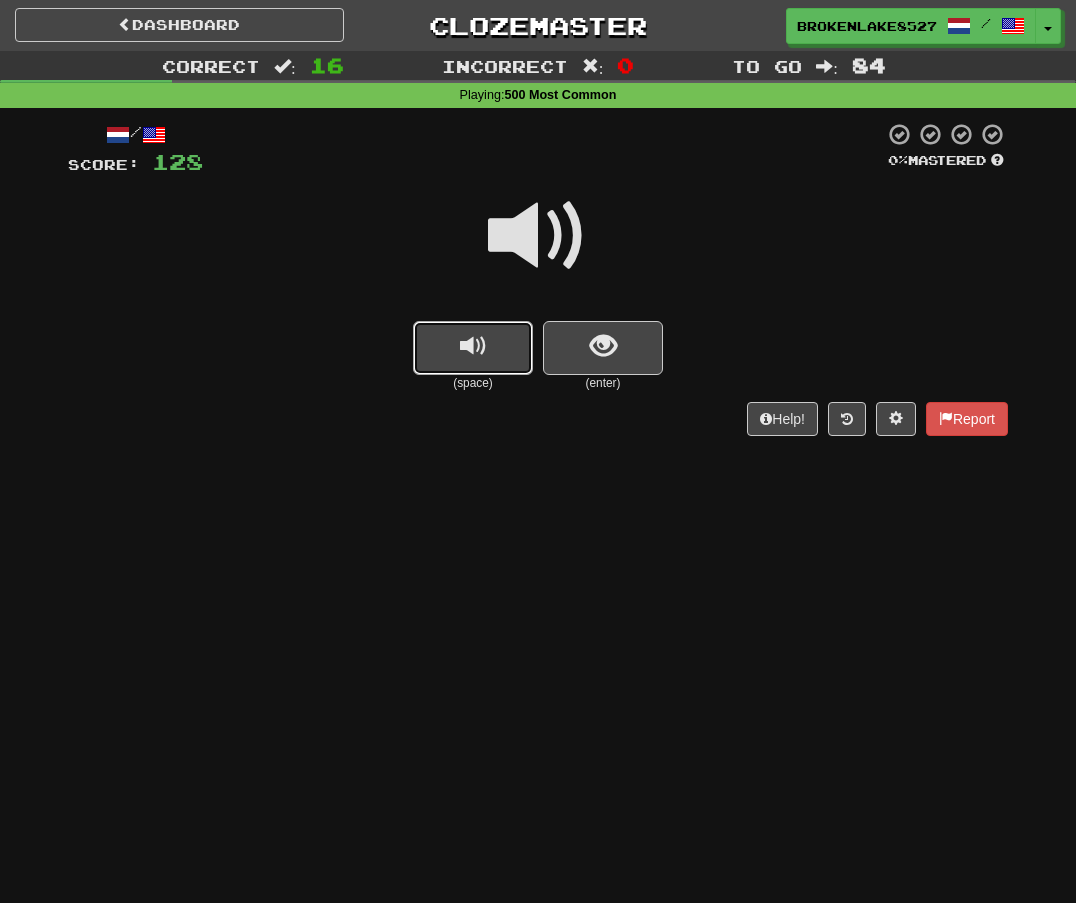 click at bounding box center [473, 348] 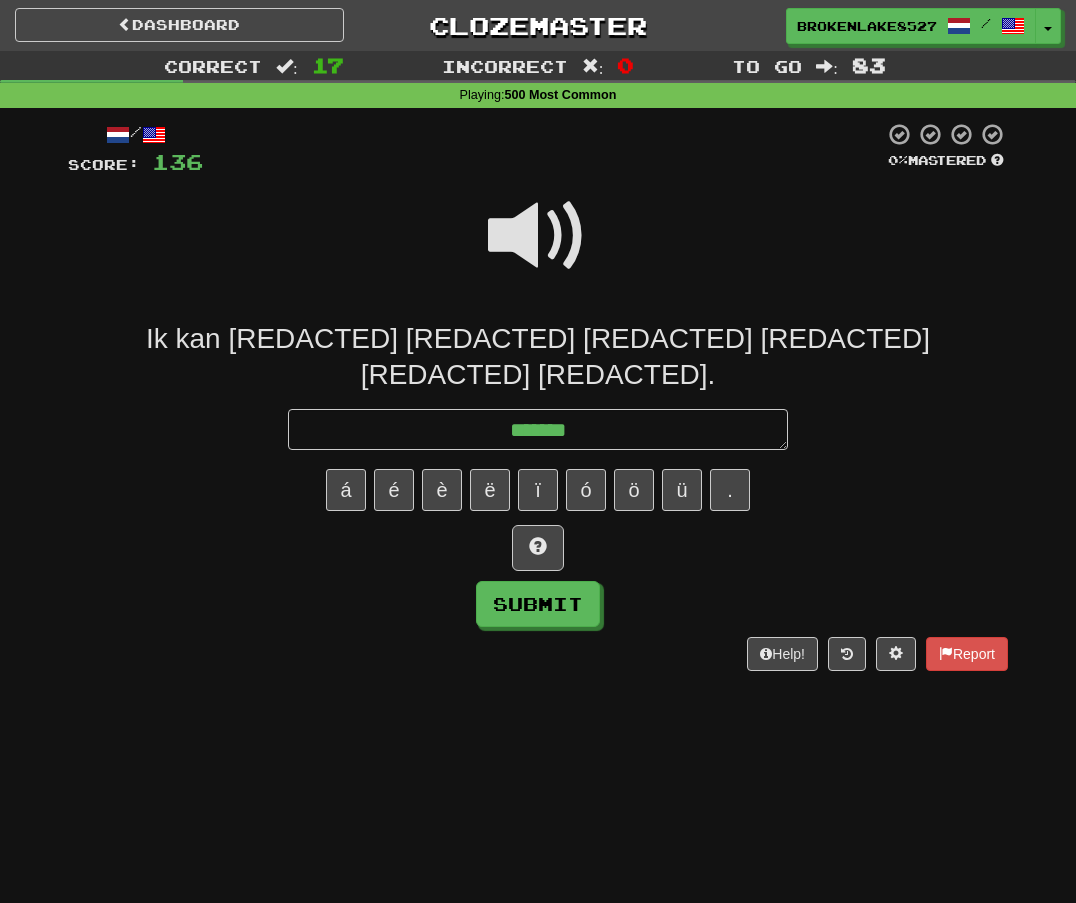 click at bounding box center [538, 236] 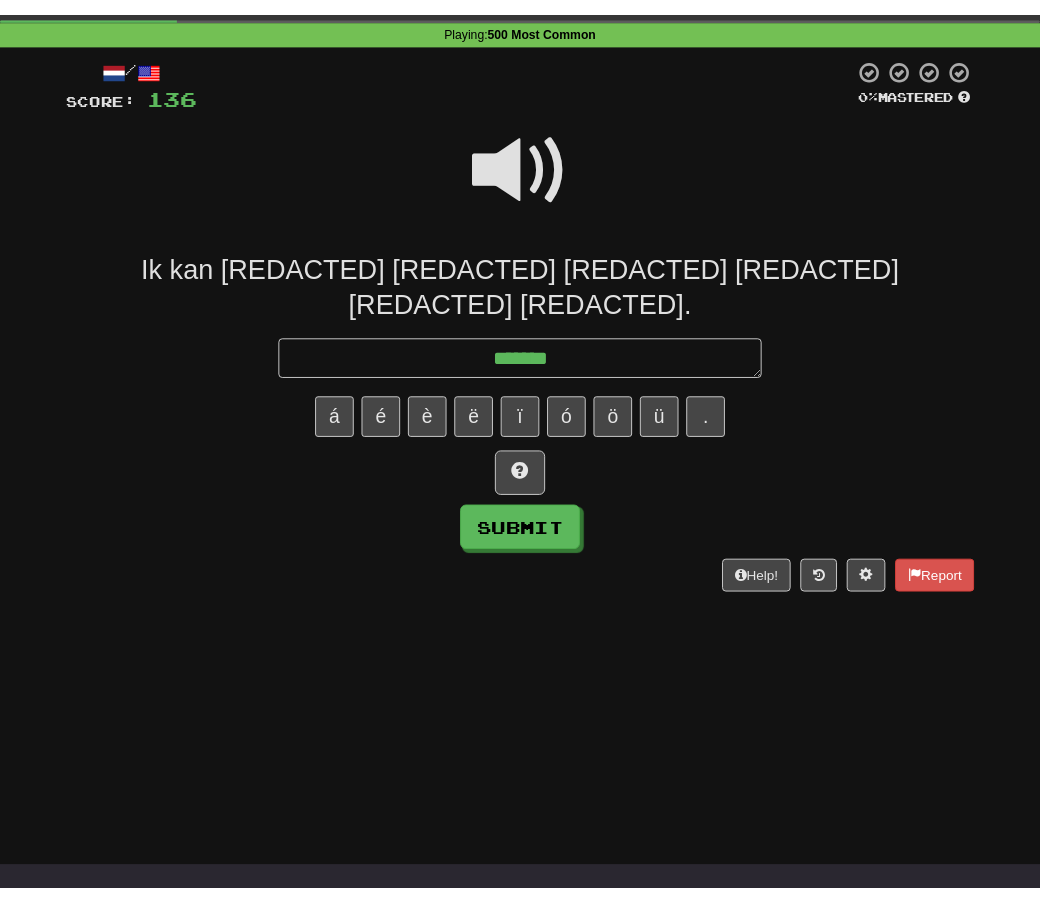 scroll, scrollTop: 0, scrollLeft: 0, axis: both 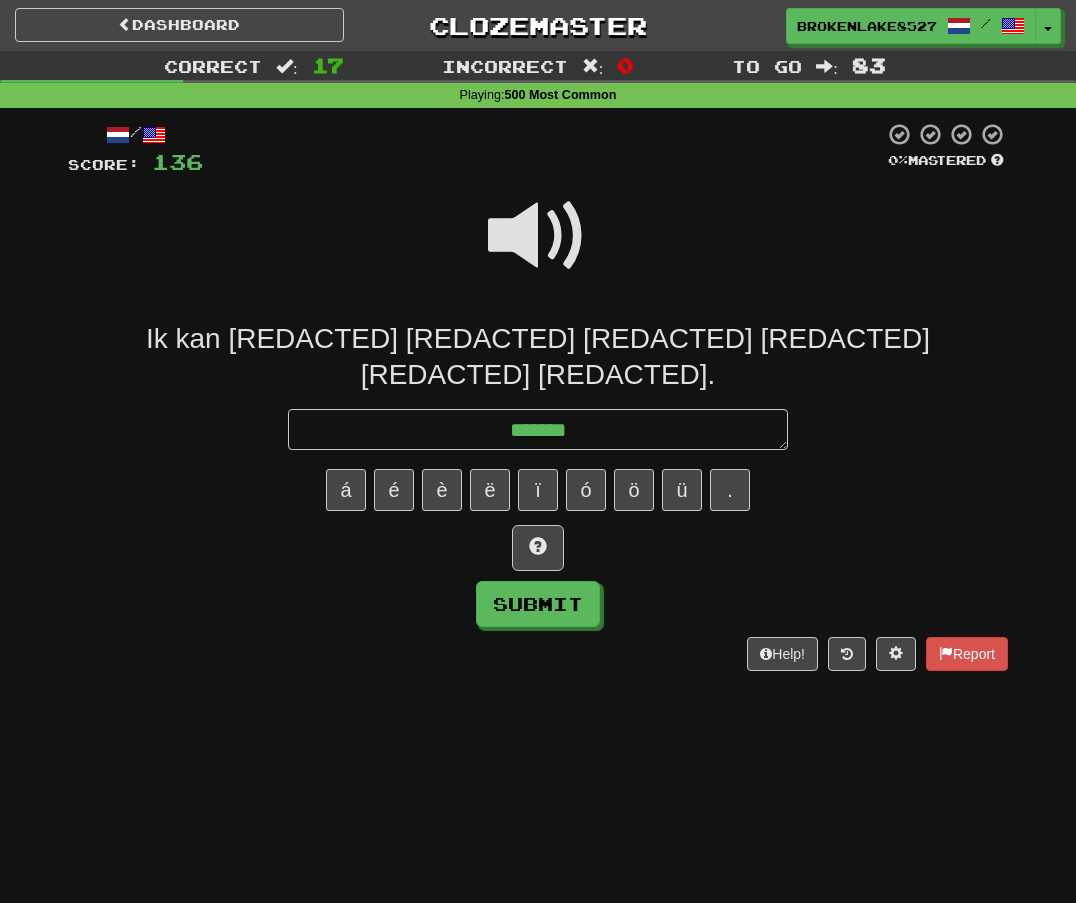 click at bounding box center (538, 236) 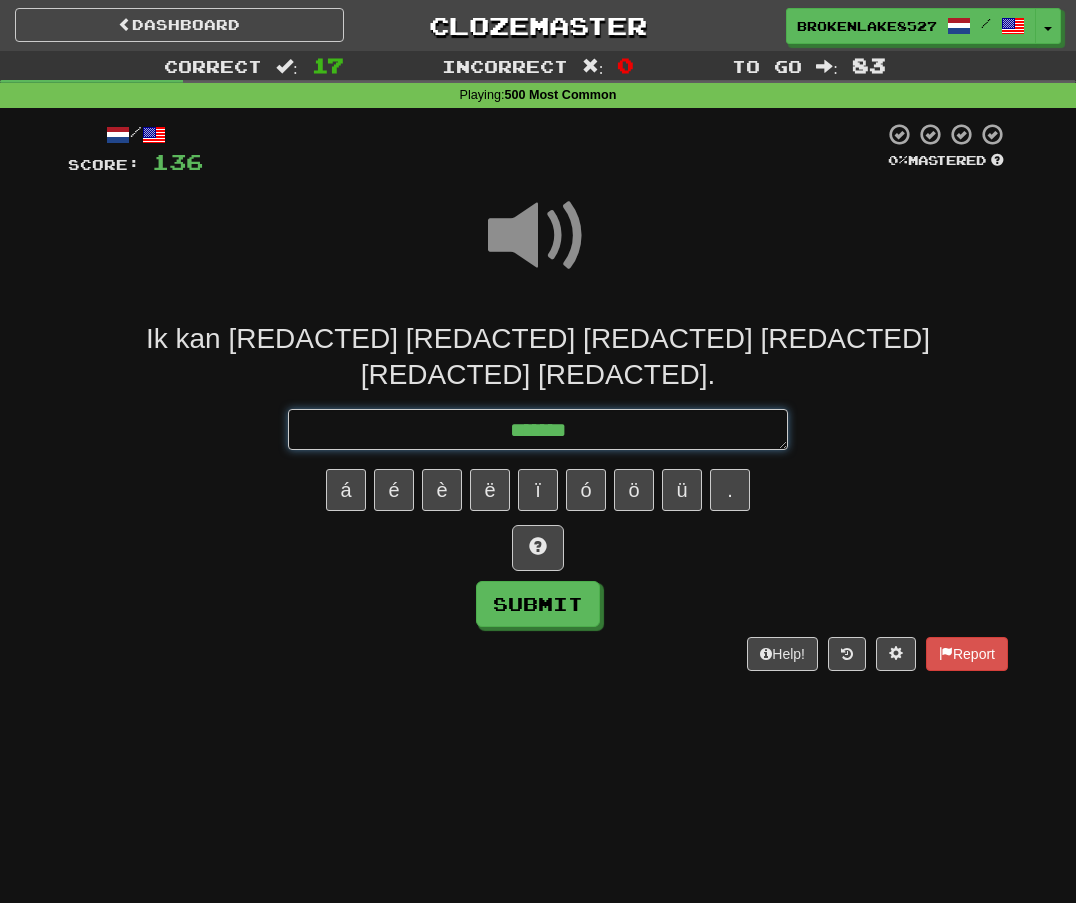 click on "******" at bounding box center [538, 429] 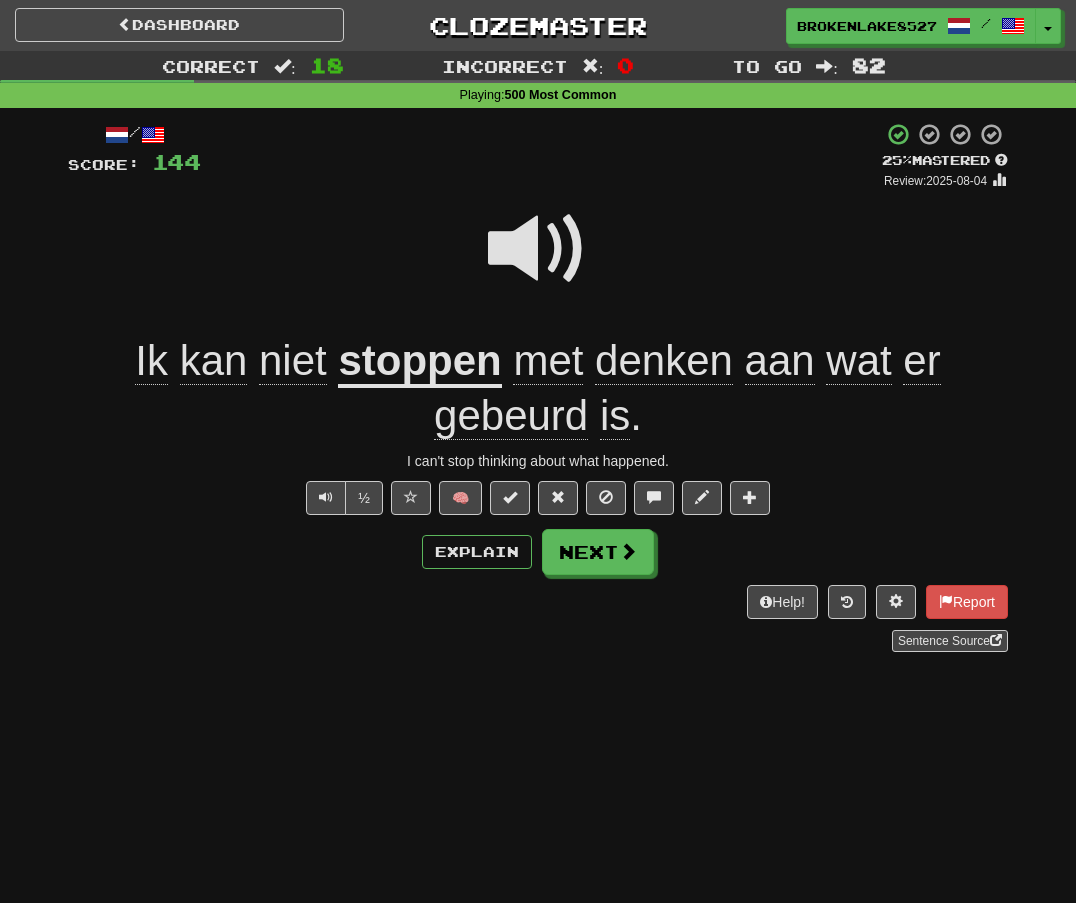 click on "/  Score:   144 + 8 25 %  Mastered Review:  2025-08-04 Ik   kan   niet   stoppen   met   denken   aan   wat   er   gebeurd   is . I can't stop thinking about what happened. ½ 🧠 Explain Next  Help!  Report Sentence Source" at bounding box center (538, 393) 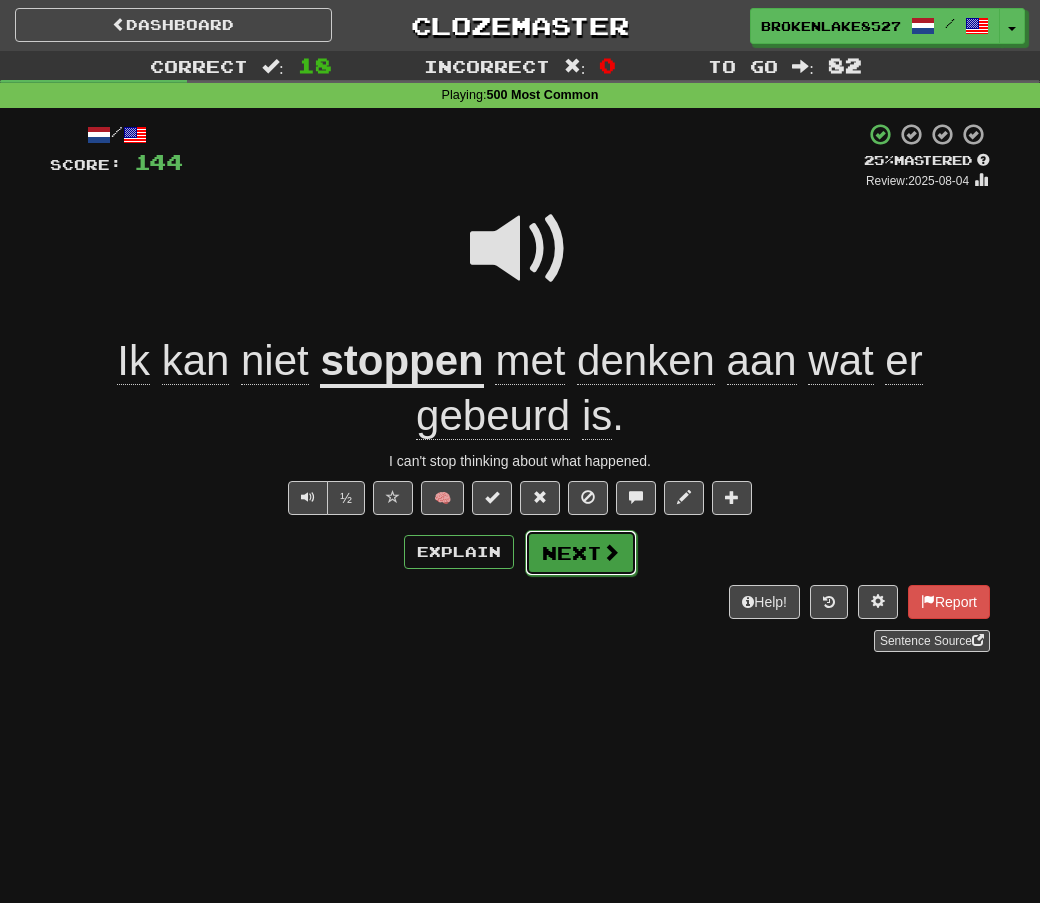 drag, startPoint x: 568, startPoint y: 543, endPoint x: 562, endPoint y: 557, distance: 15.231546 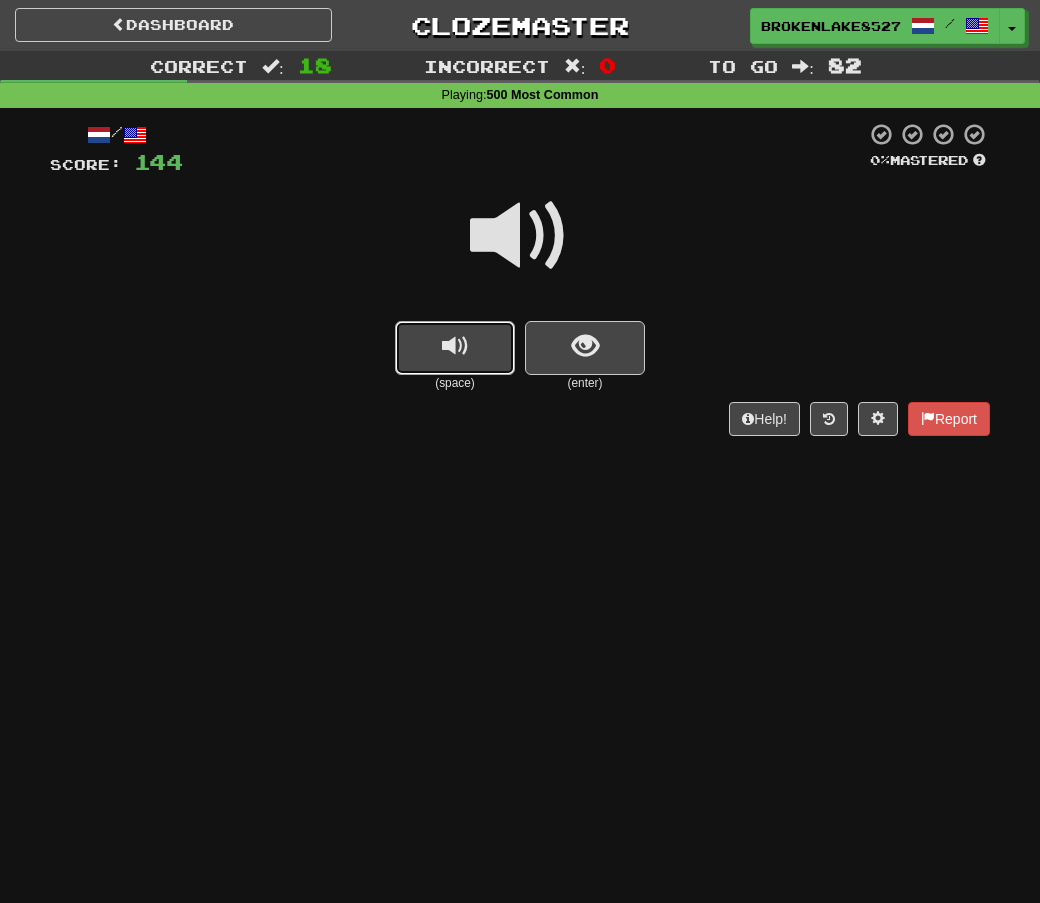 click at bounding box center [455, 346] 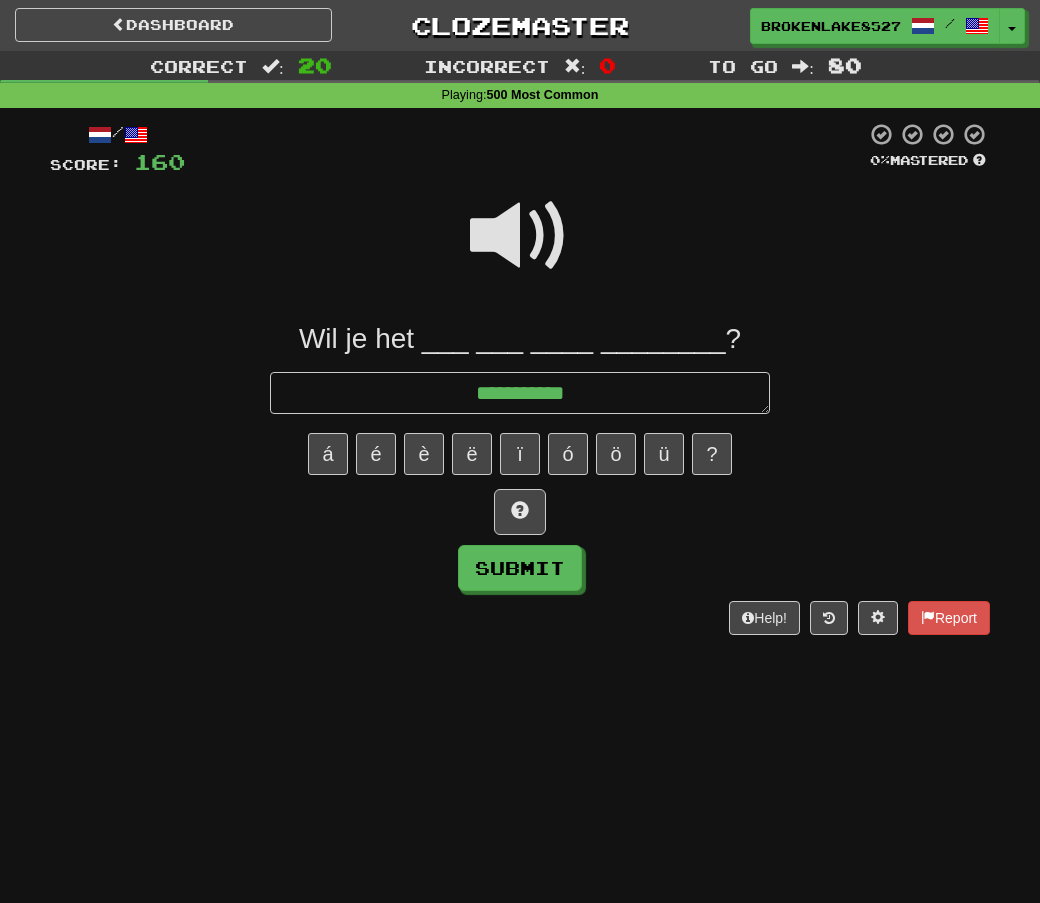 click at bounding box center [520, 236] 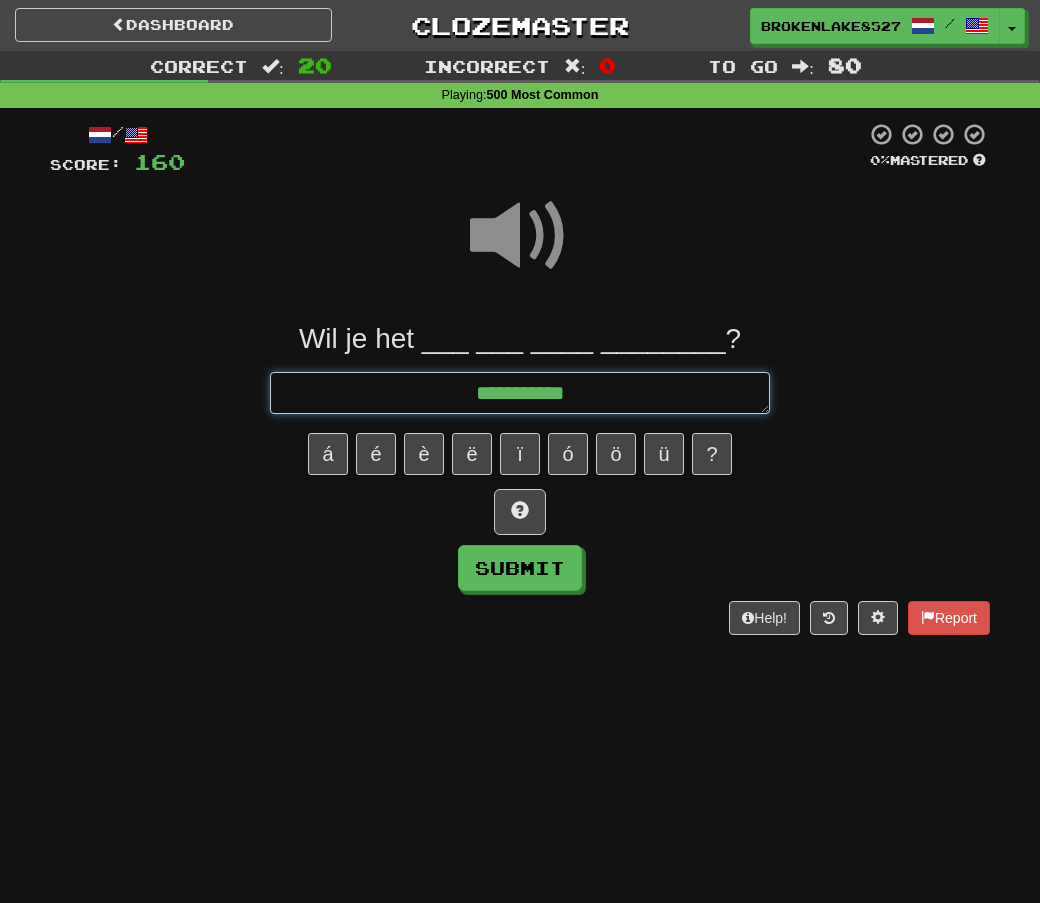 click on "**********" at bounding box center [520, 392] 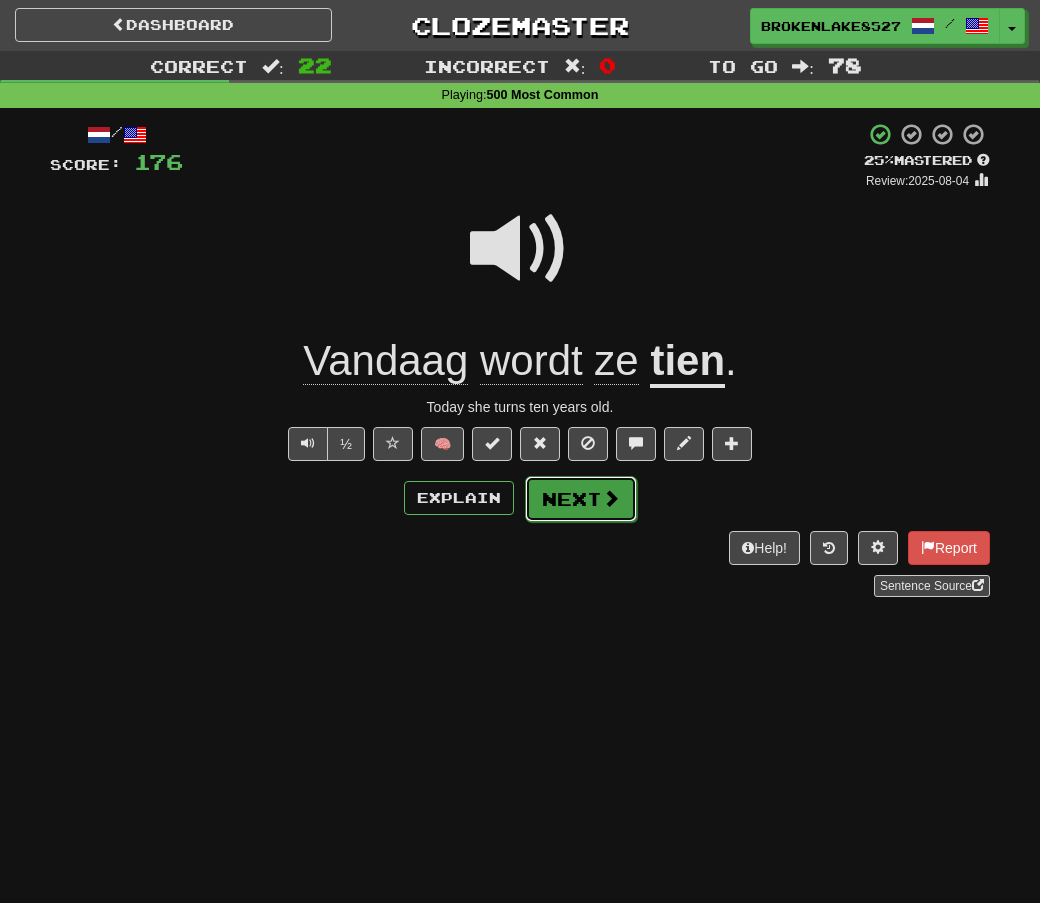 click on "Next" at bounding box center (581, 499) 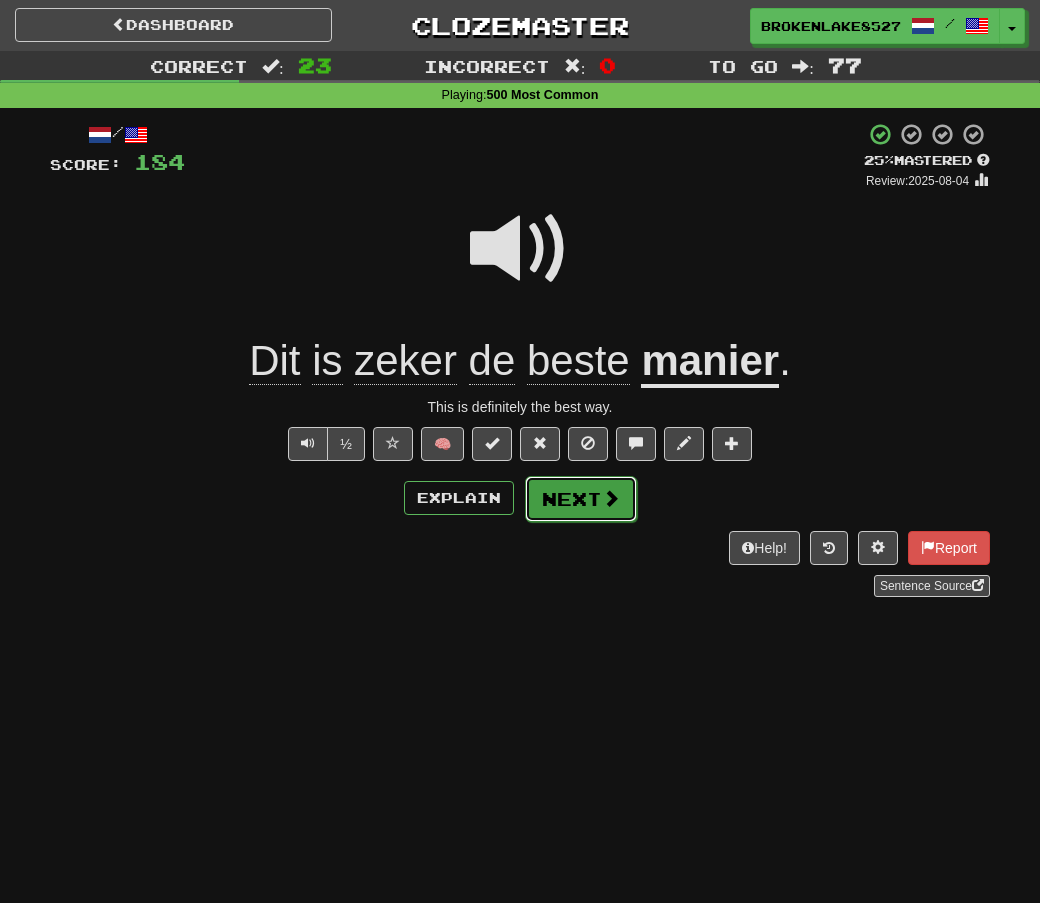 click on "Next" at bounding box center (581, 499) 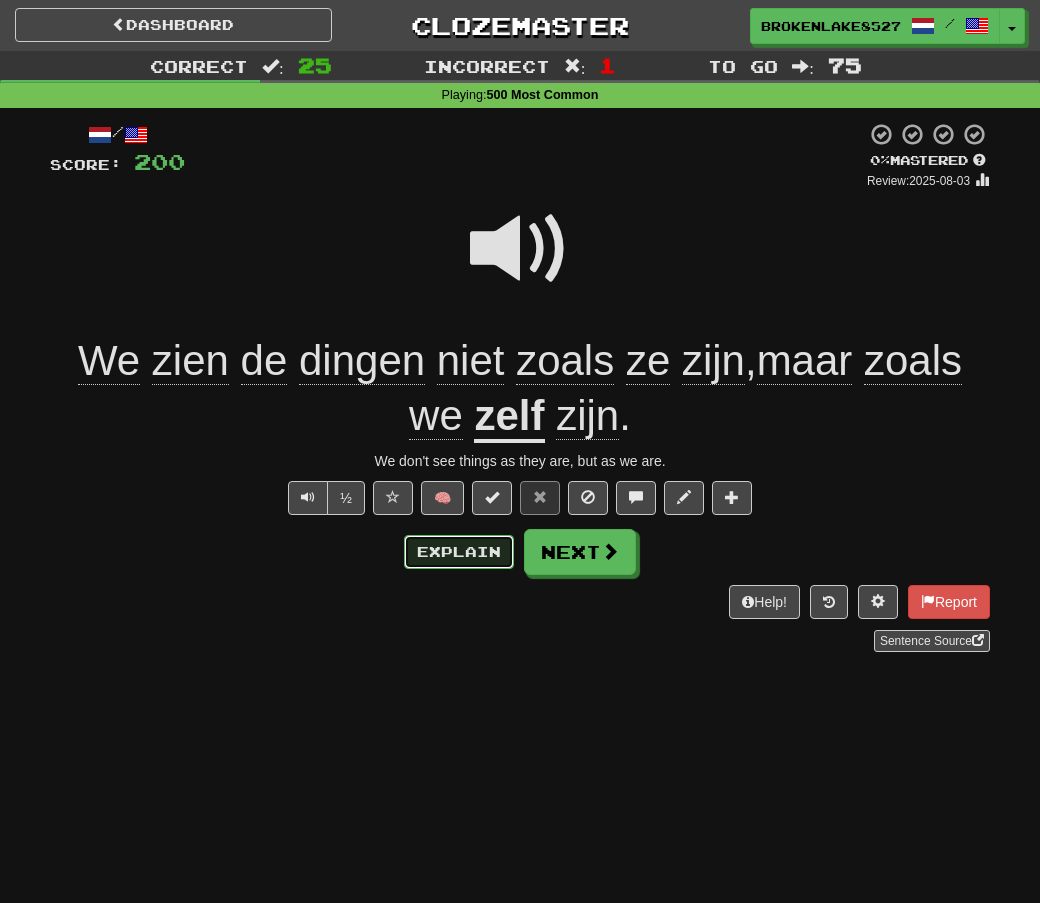 click on "Explain" at bounding box center [459, 552] 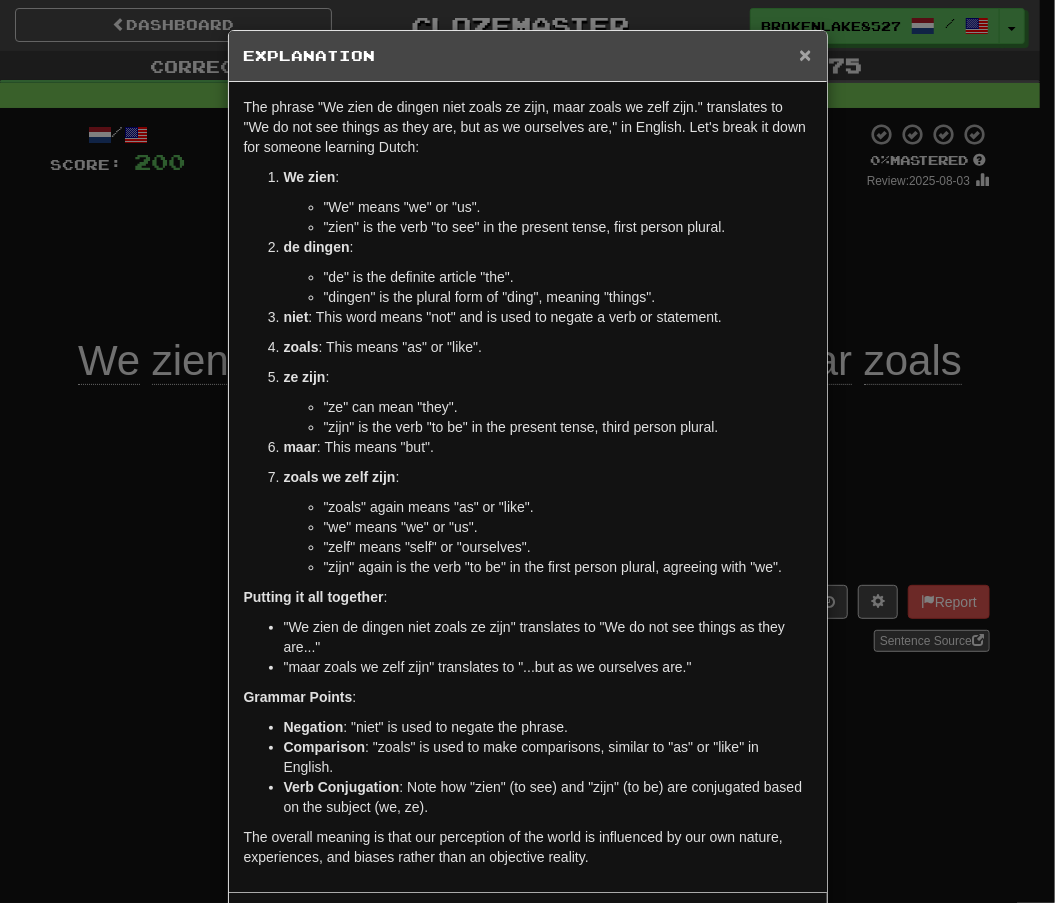 click on "×" at bounding box center (805, 54) 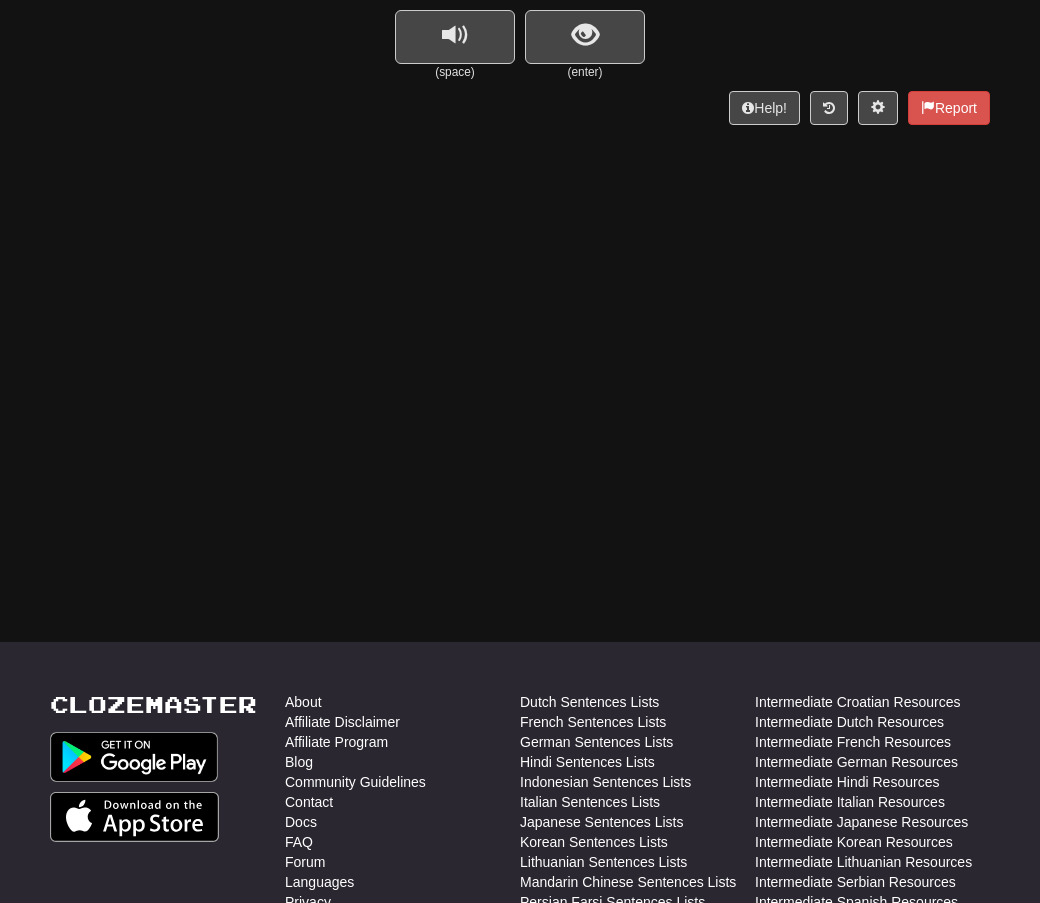 scroll, scrollTop: 203, scrollLeft: 0, axis: vertical 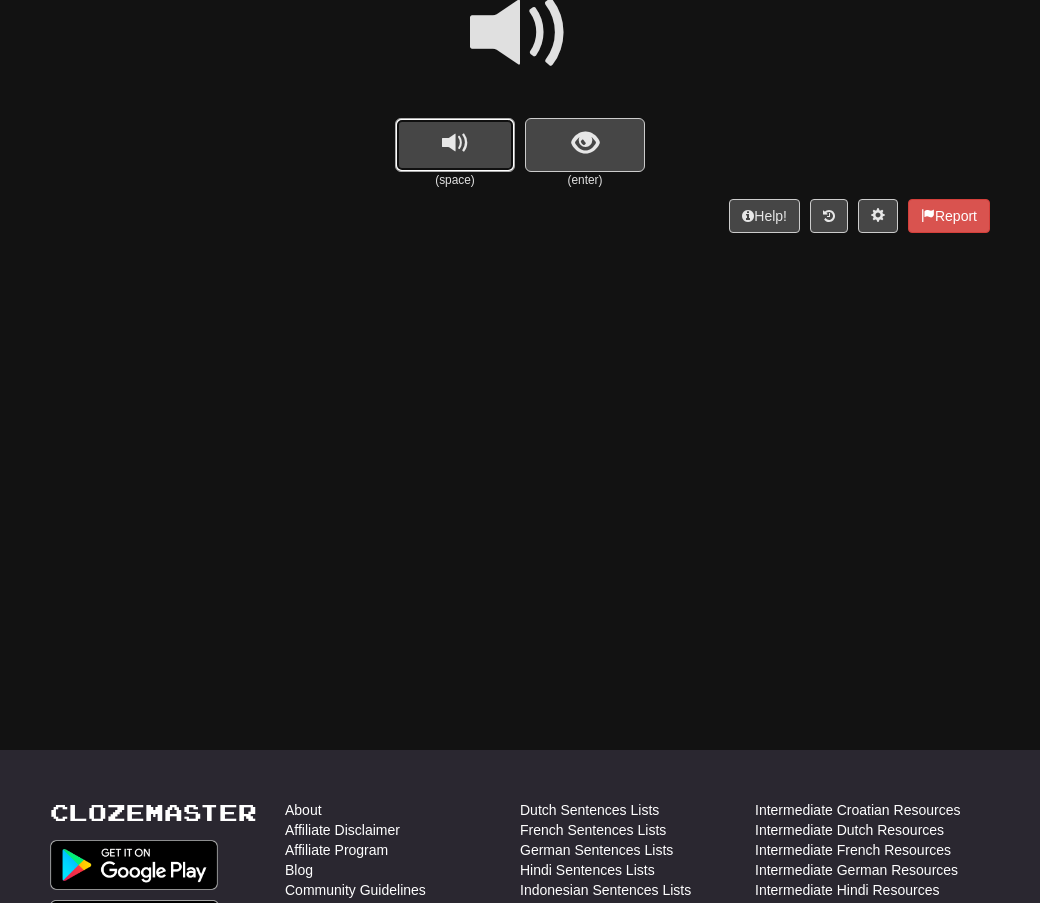 click at bounding box center [455, 145] 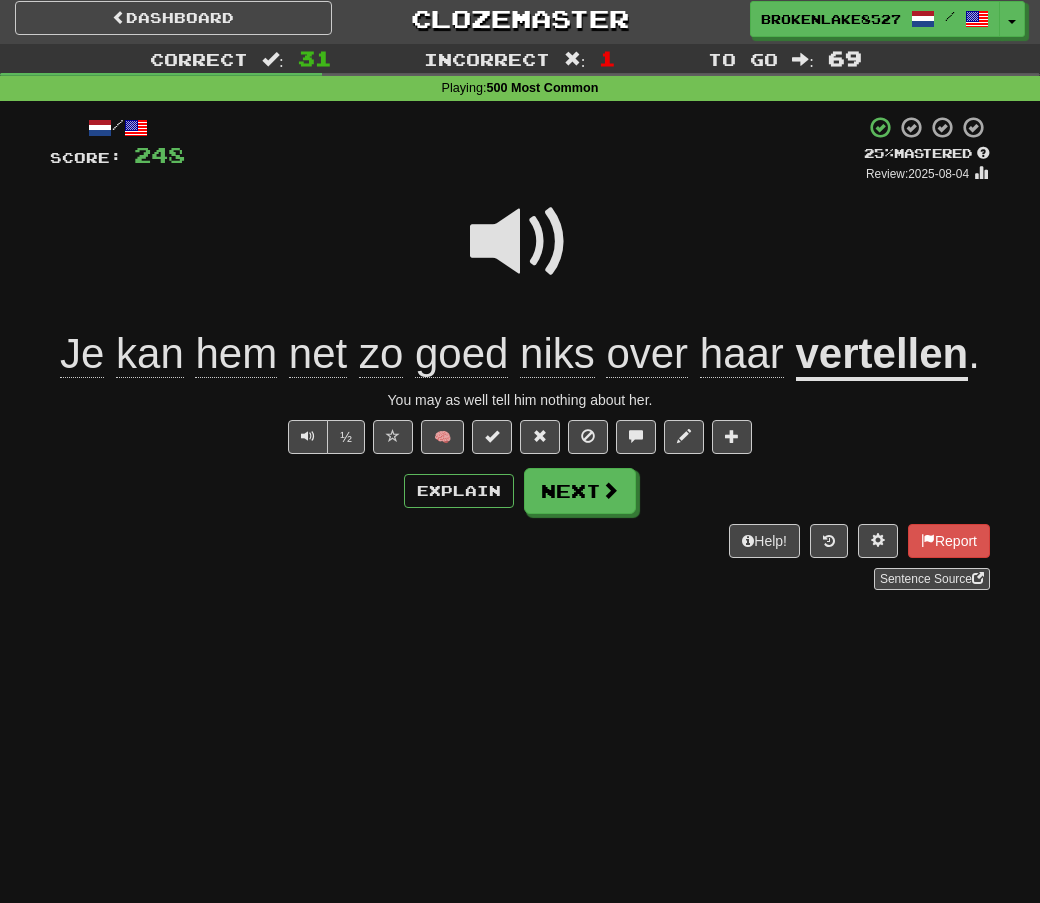 scroll, scrollTop: 0, scrollLeft: 0, axis: both 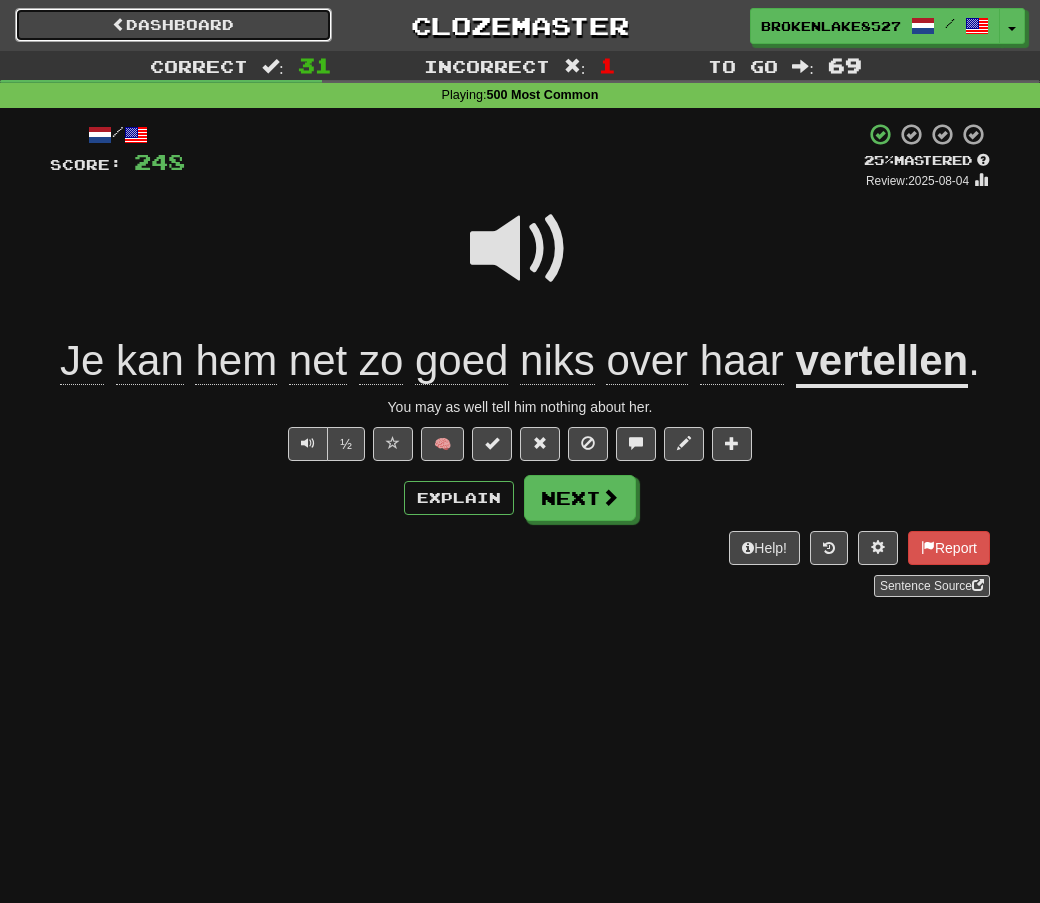 click on "Dashboard" at bounding box center [173, 25] 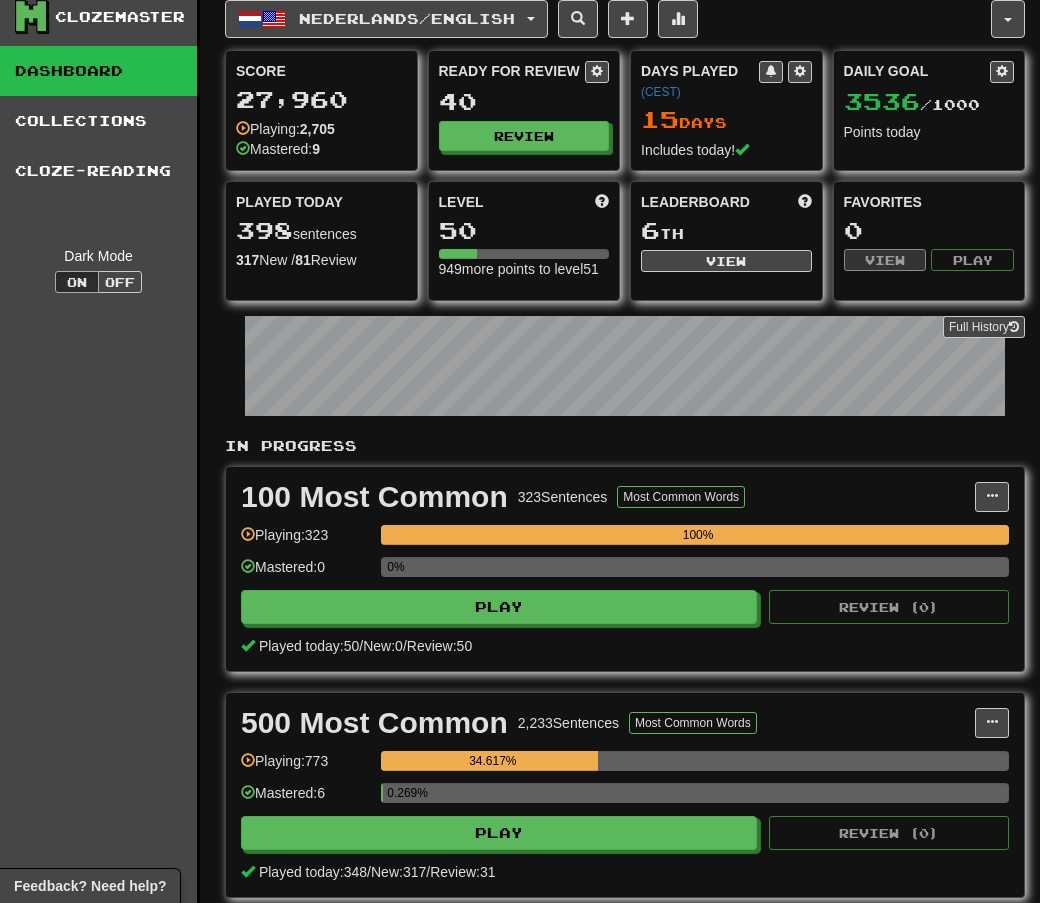 scroll, scrollTop: 15, scrollLeft: 0, axis: vertical 